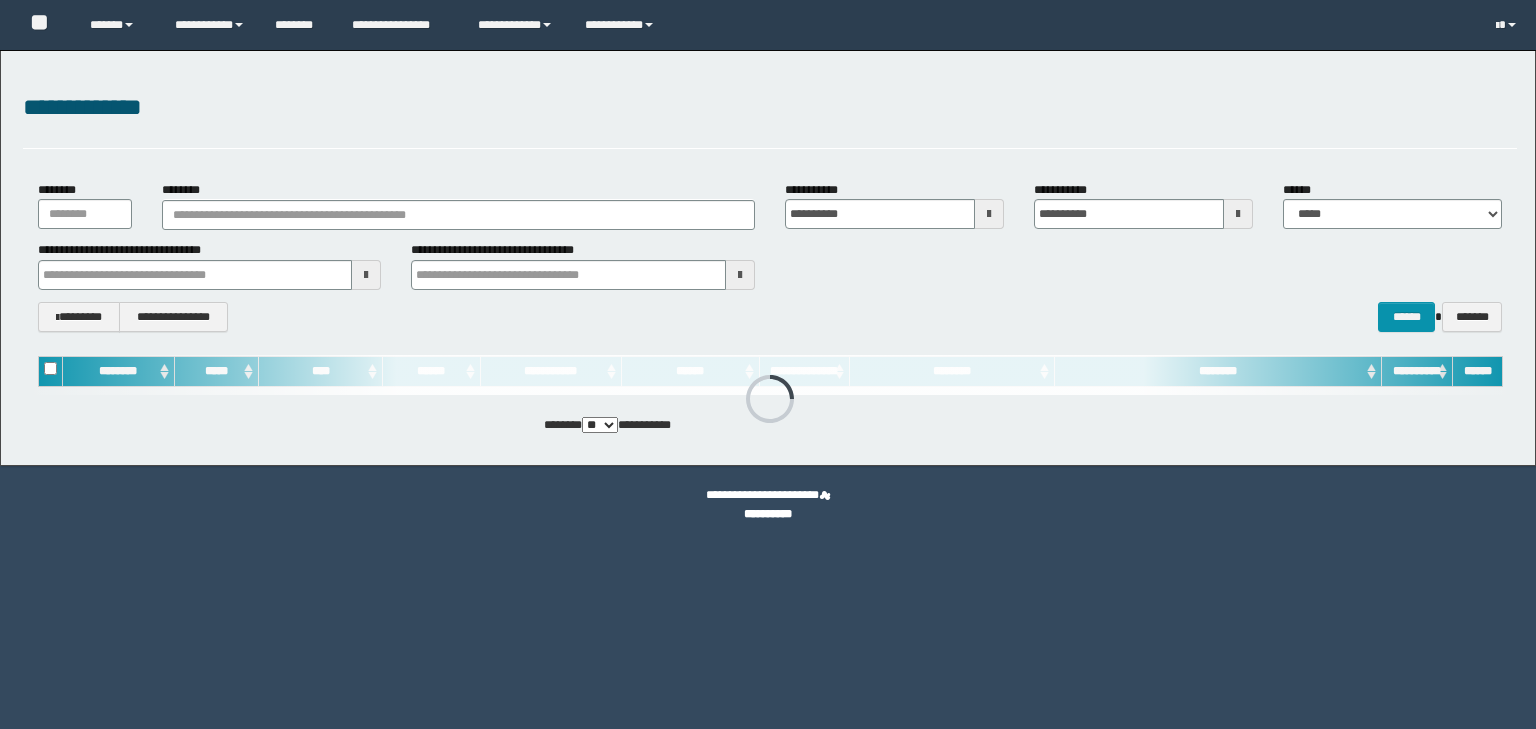 scroll, scrollTop: 0, scrollLeft: 0, axis: both 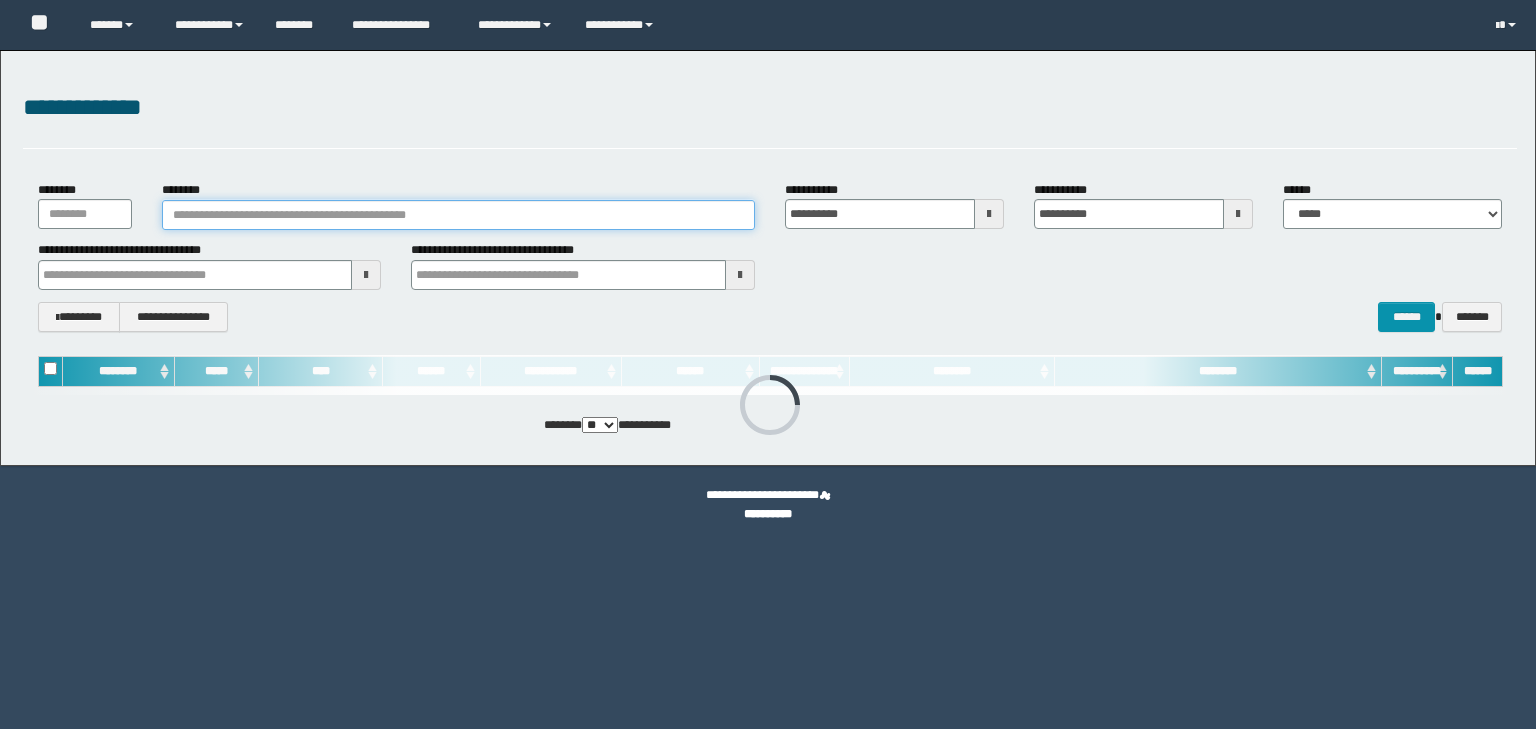 click on "********" at bounding box center [458, 215] 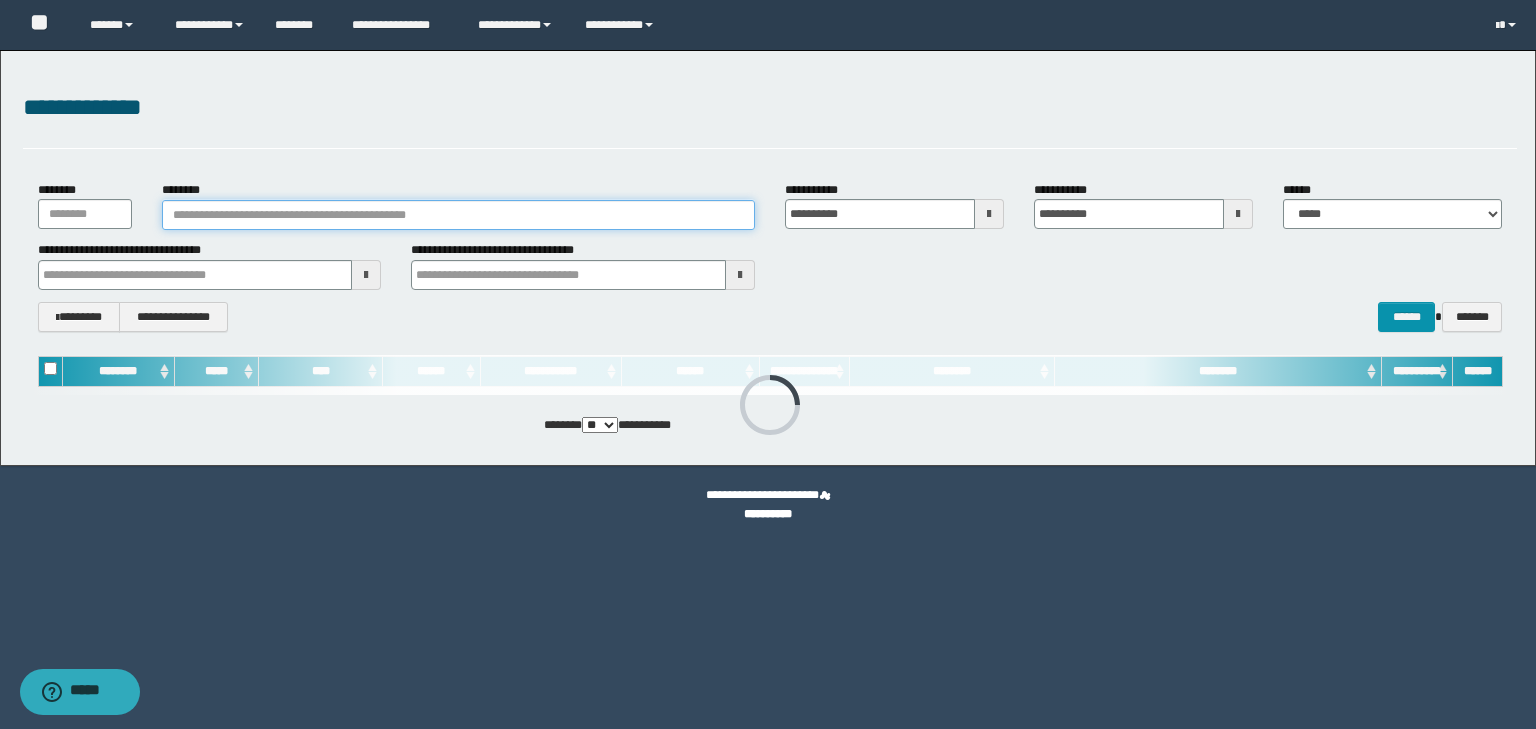 paste on "********" 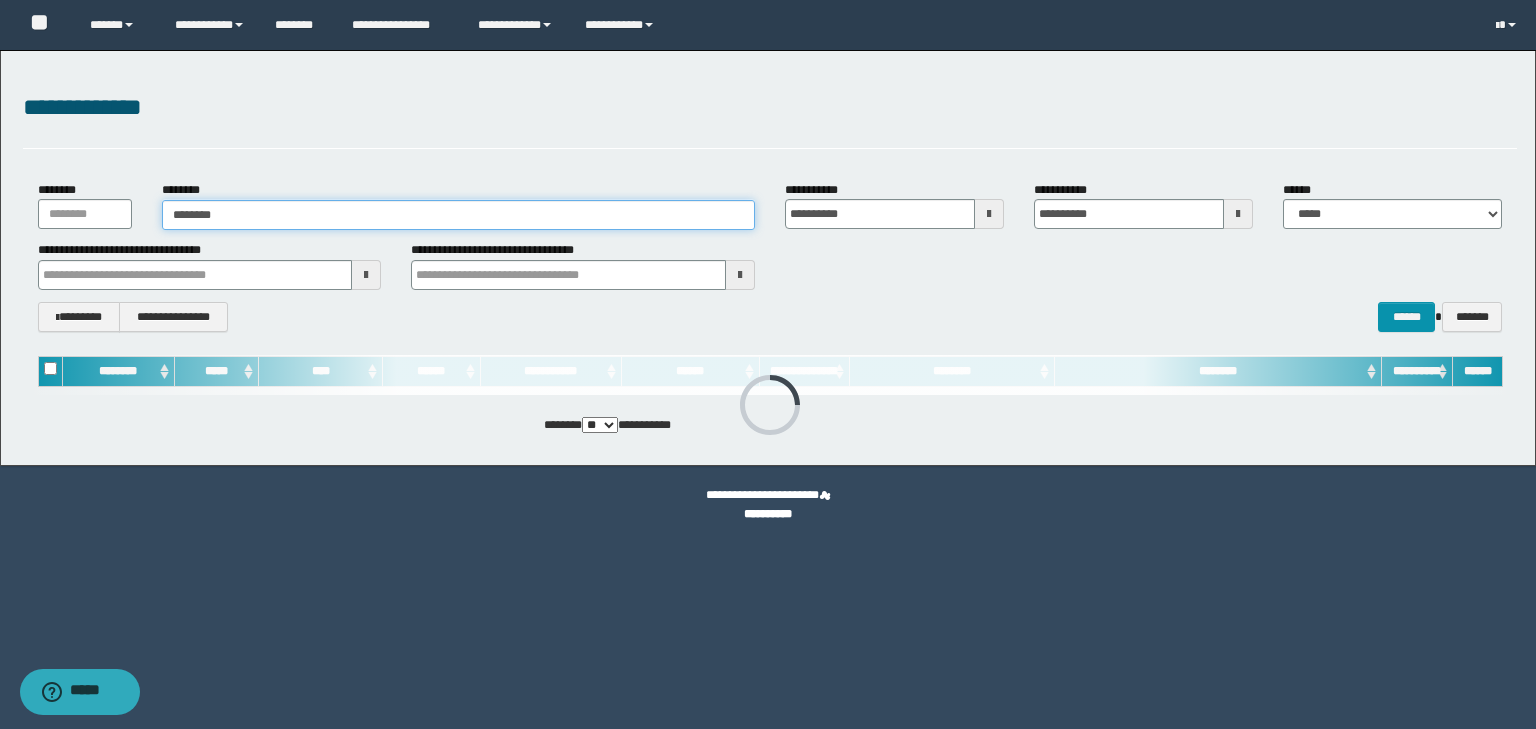 type on "********" 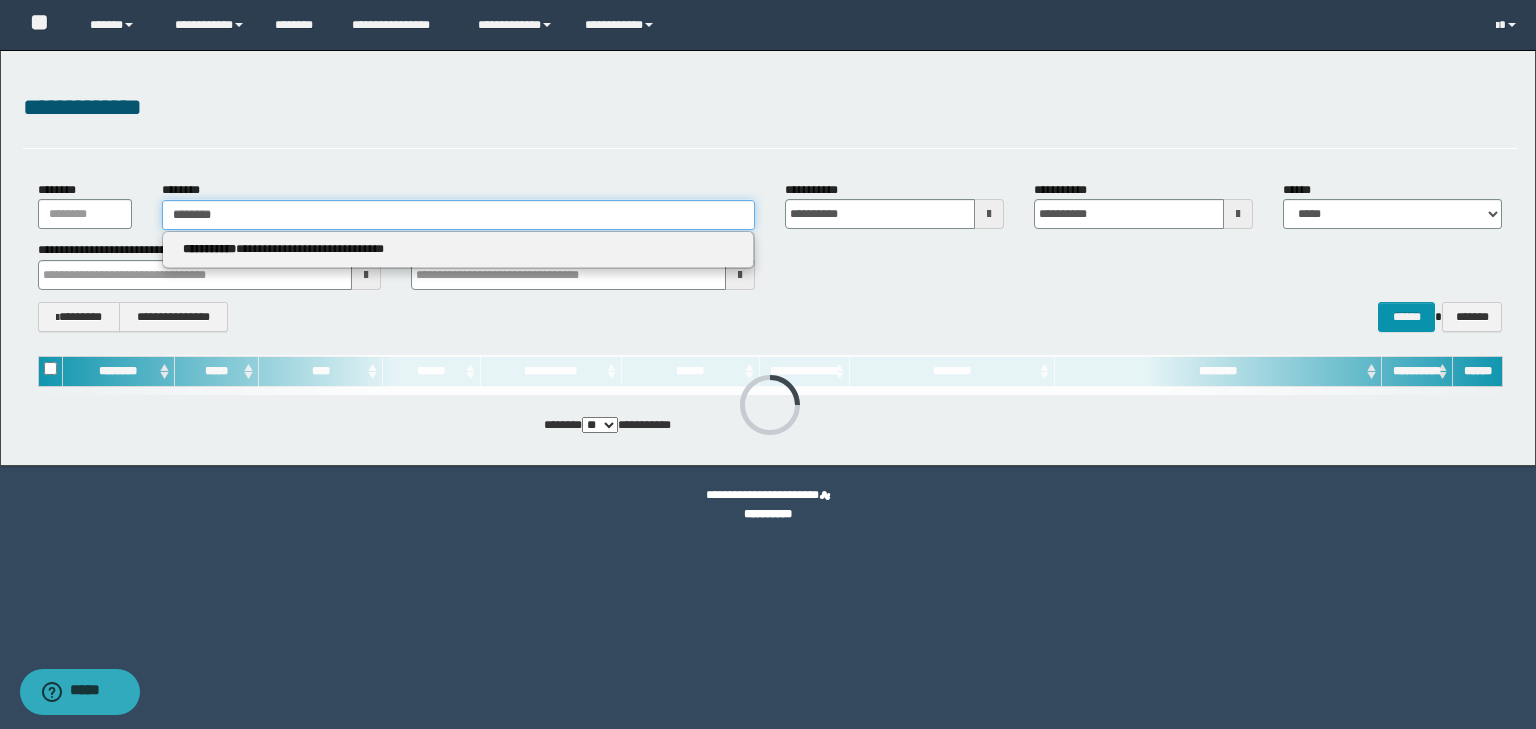 type on "********" 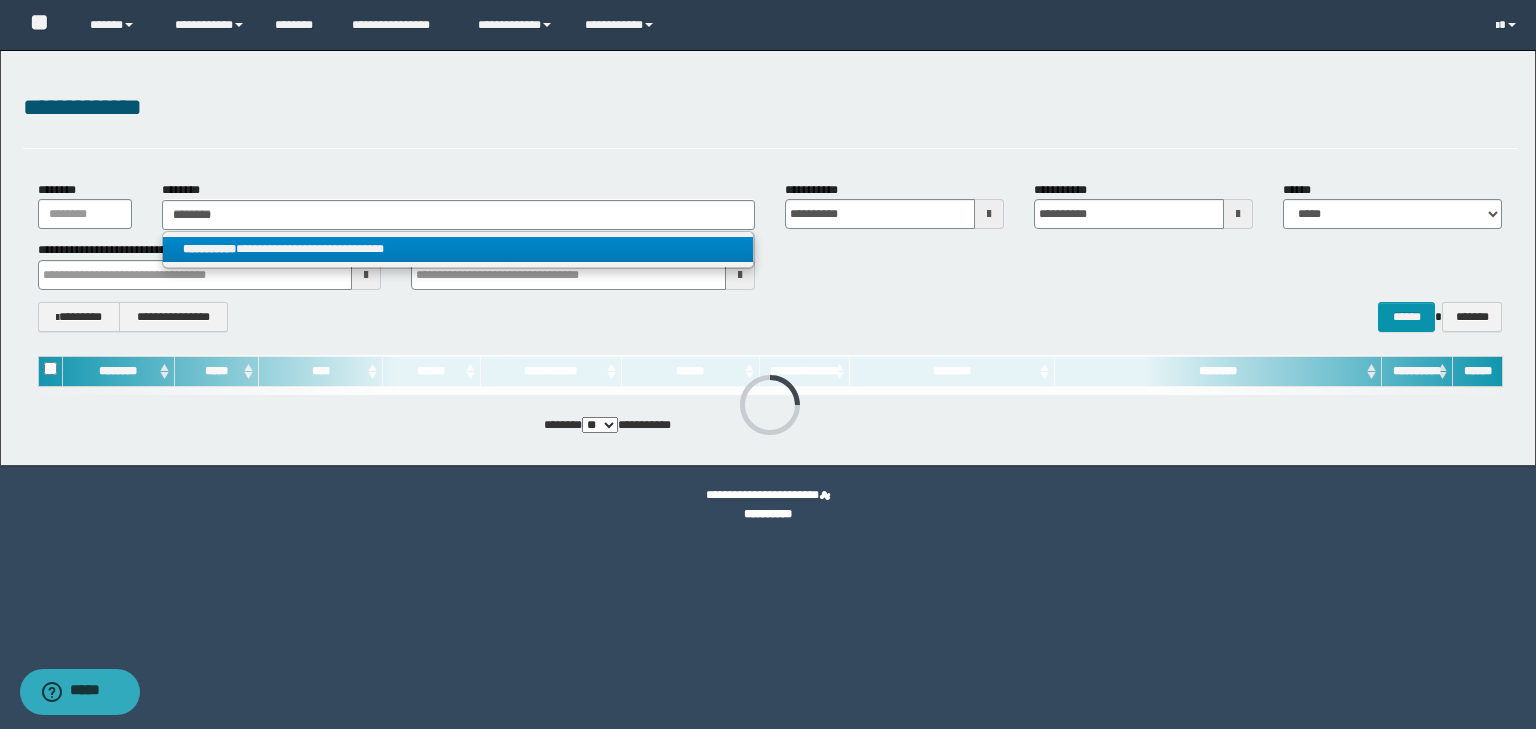 click on "**********" at bounding box center [458, 249] 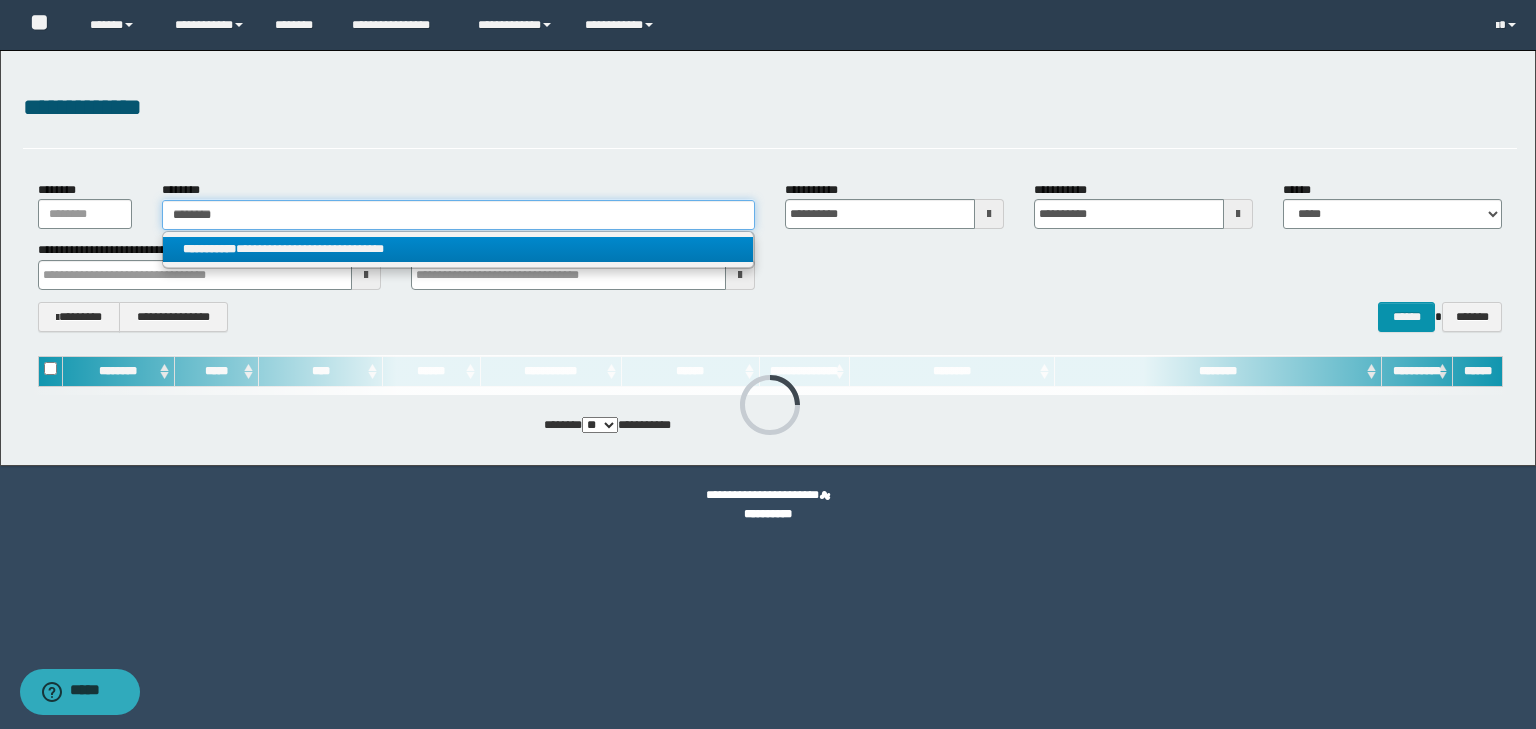 type 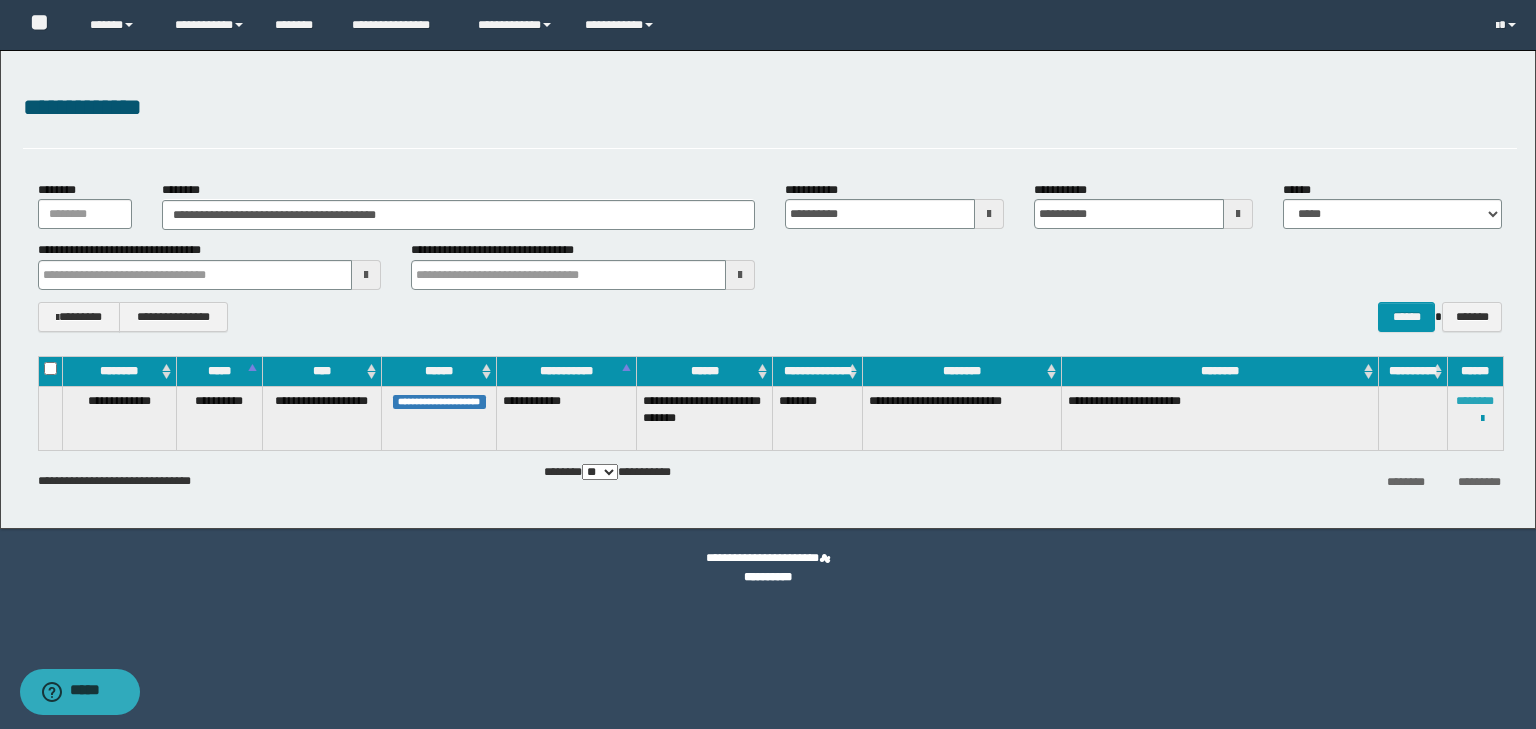 click on "********" at bounding box center [1475, 401] 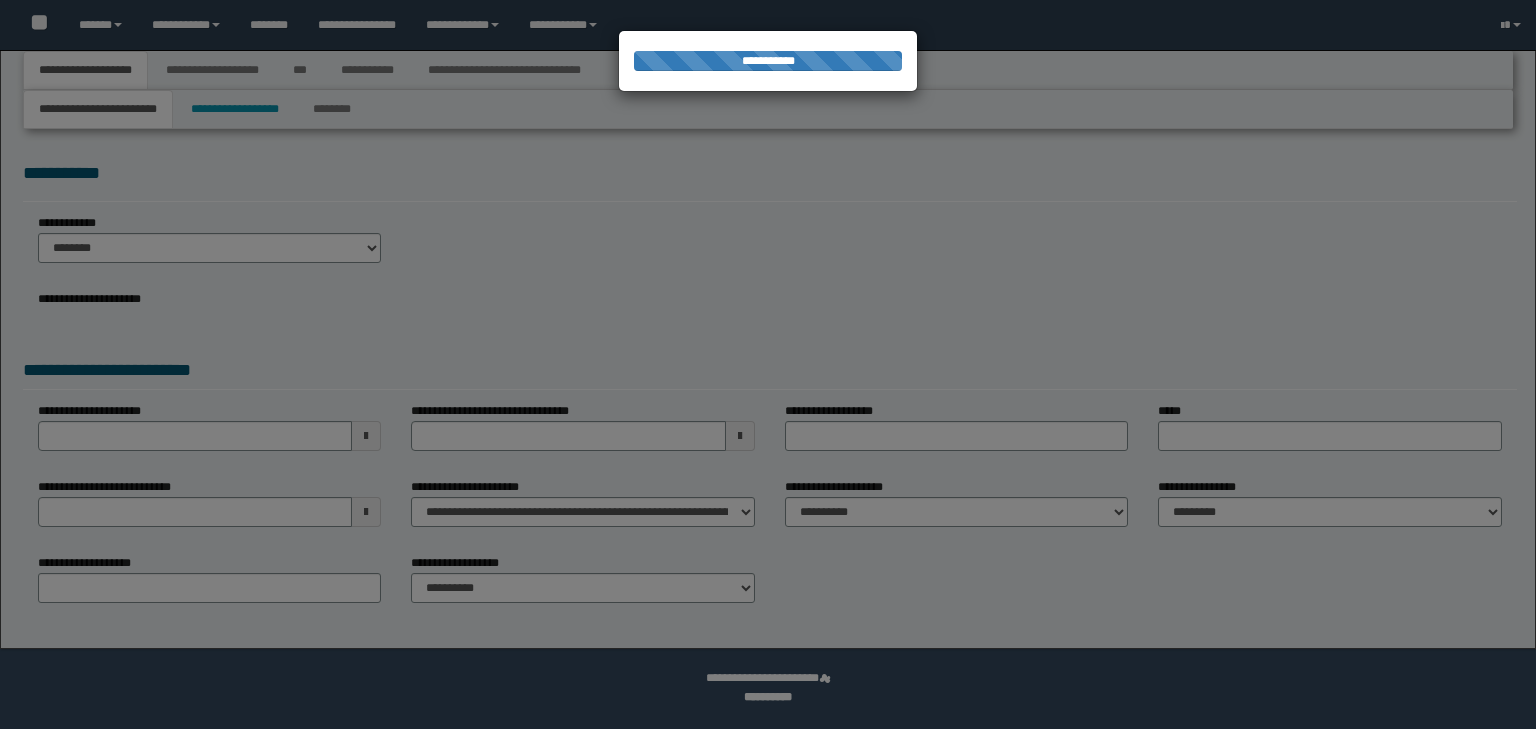 scroll, scrollTop: 0, scrollLeft: 0, axis: both 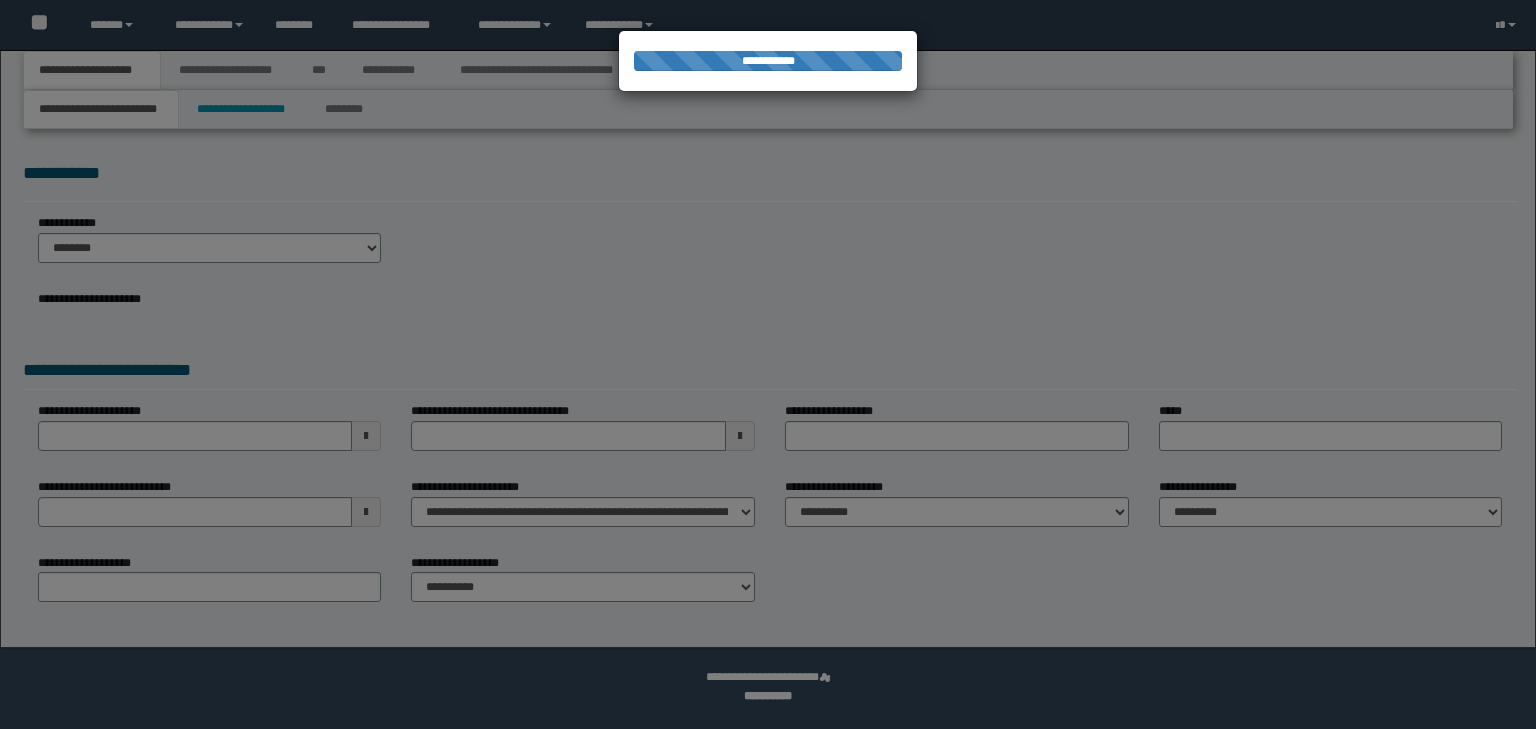 select on "*" 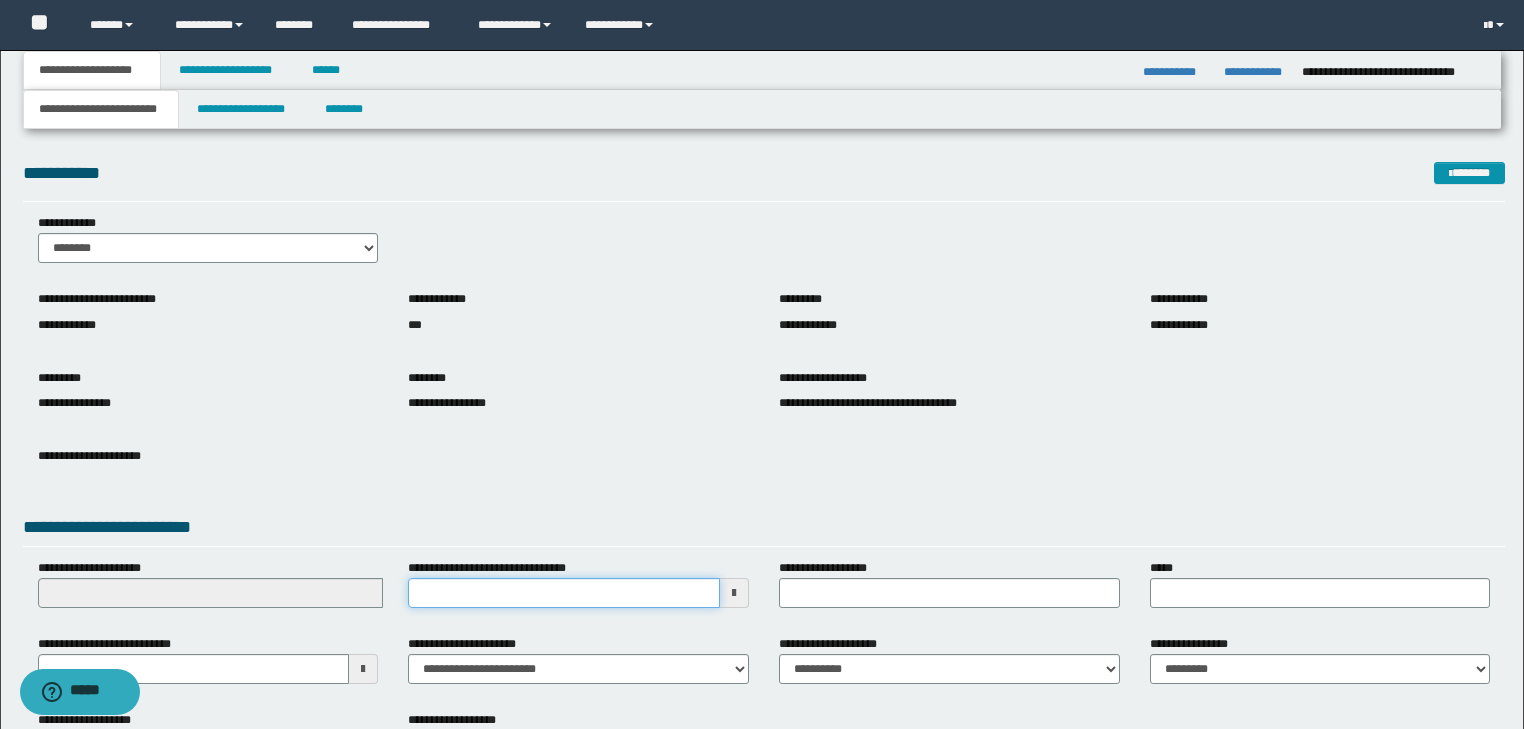 click on "**********" at bounding box center [564, 593] 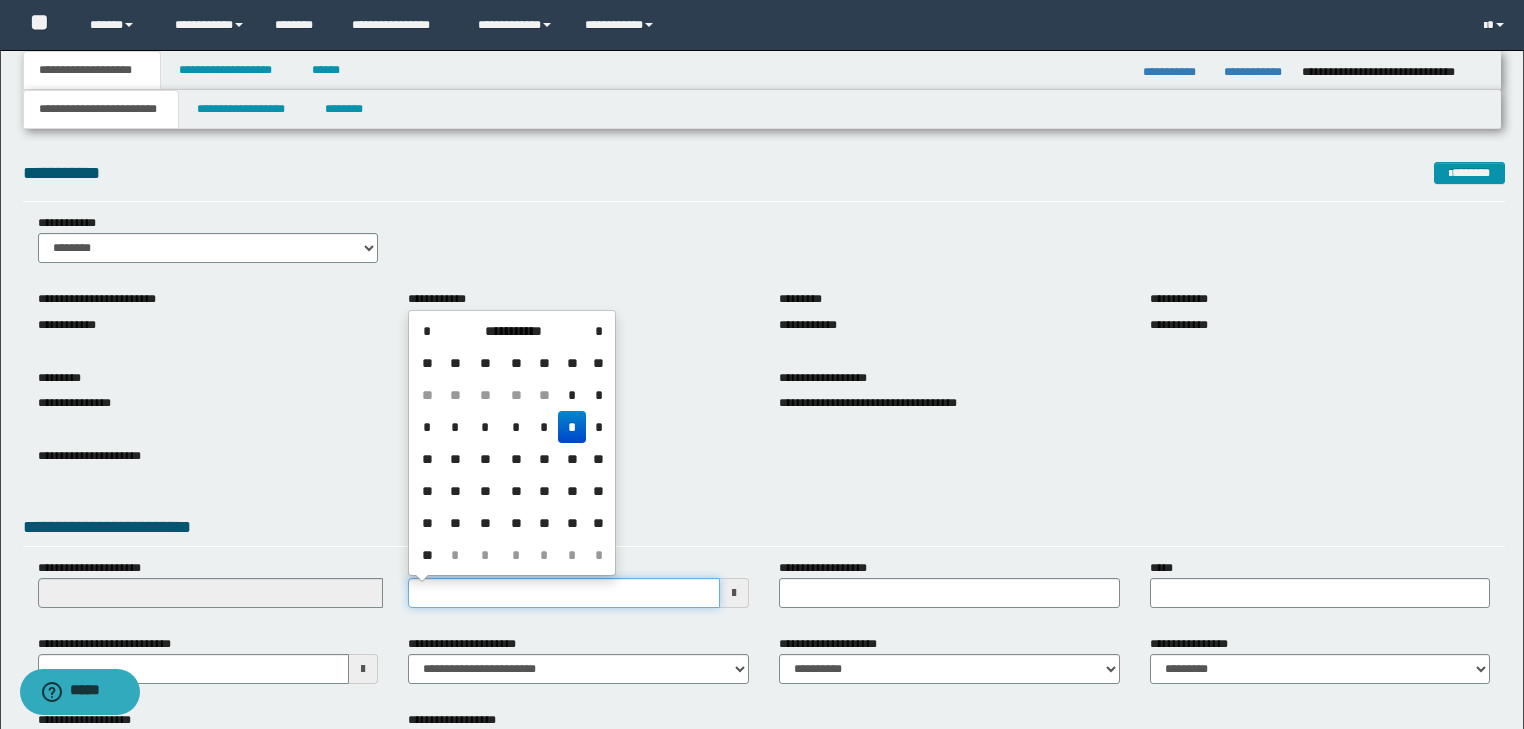 click on "**********" at bounding box center [564, 593] 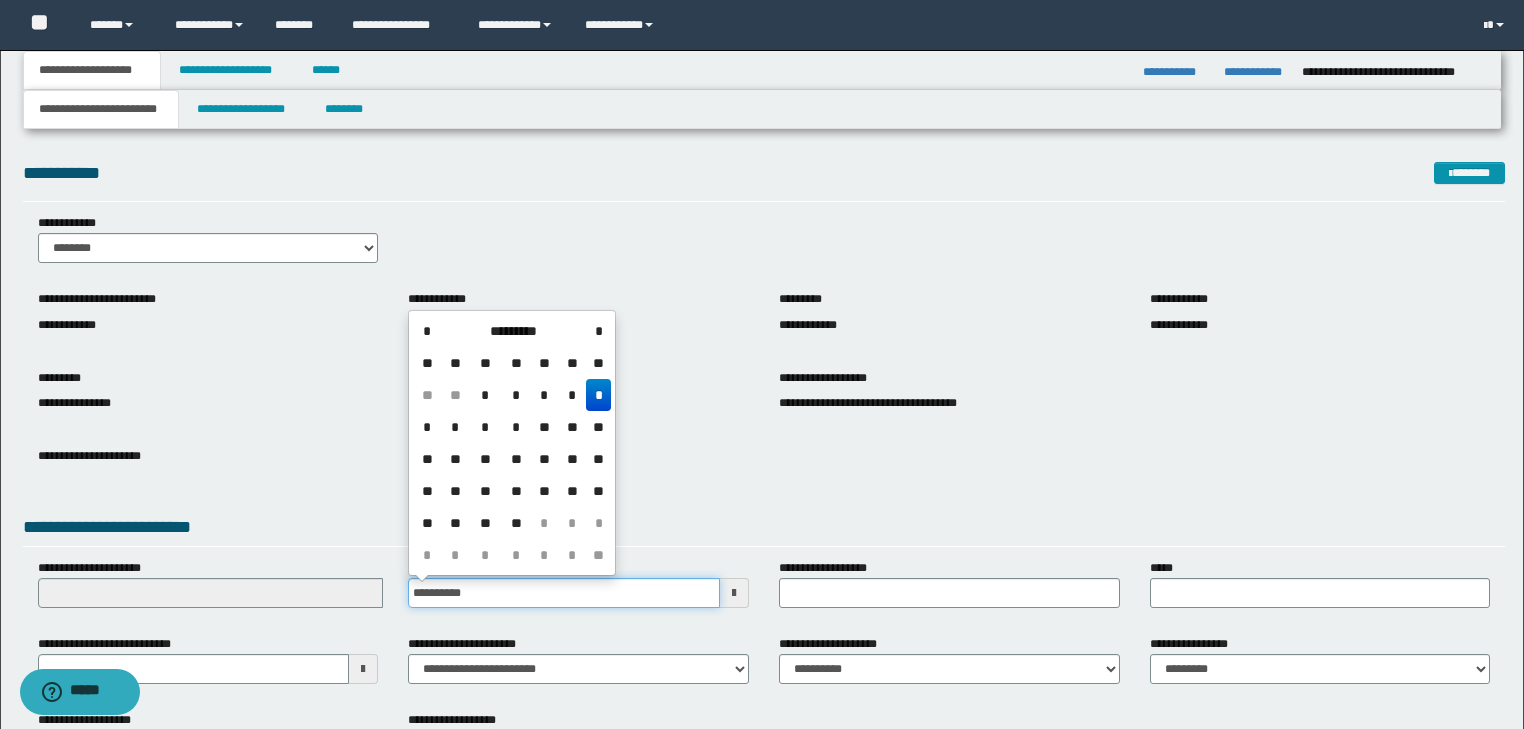 type on "**********" 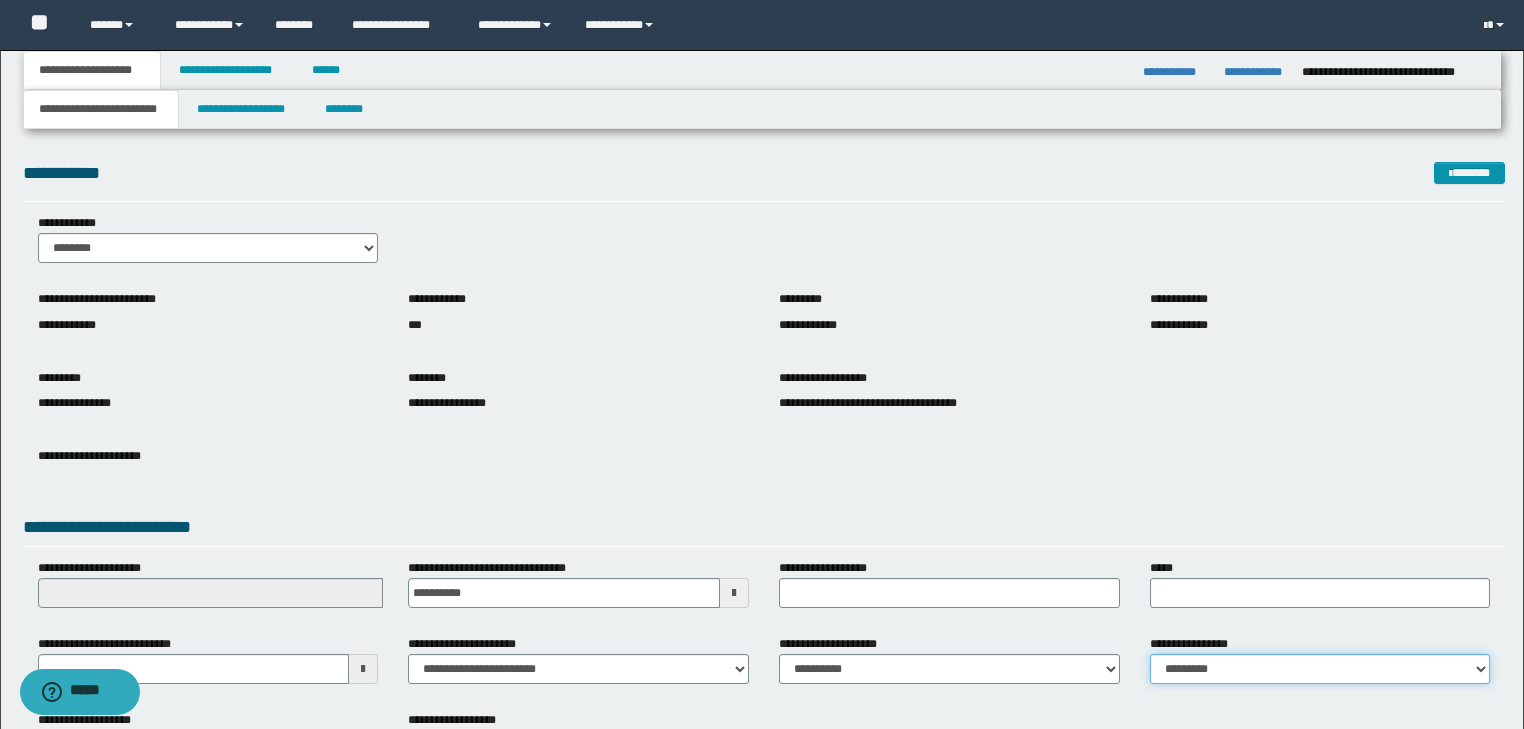 click on "**********" at bounding box center [1320, 669] 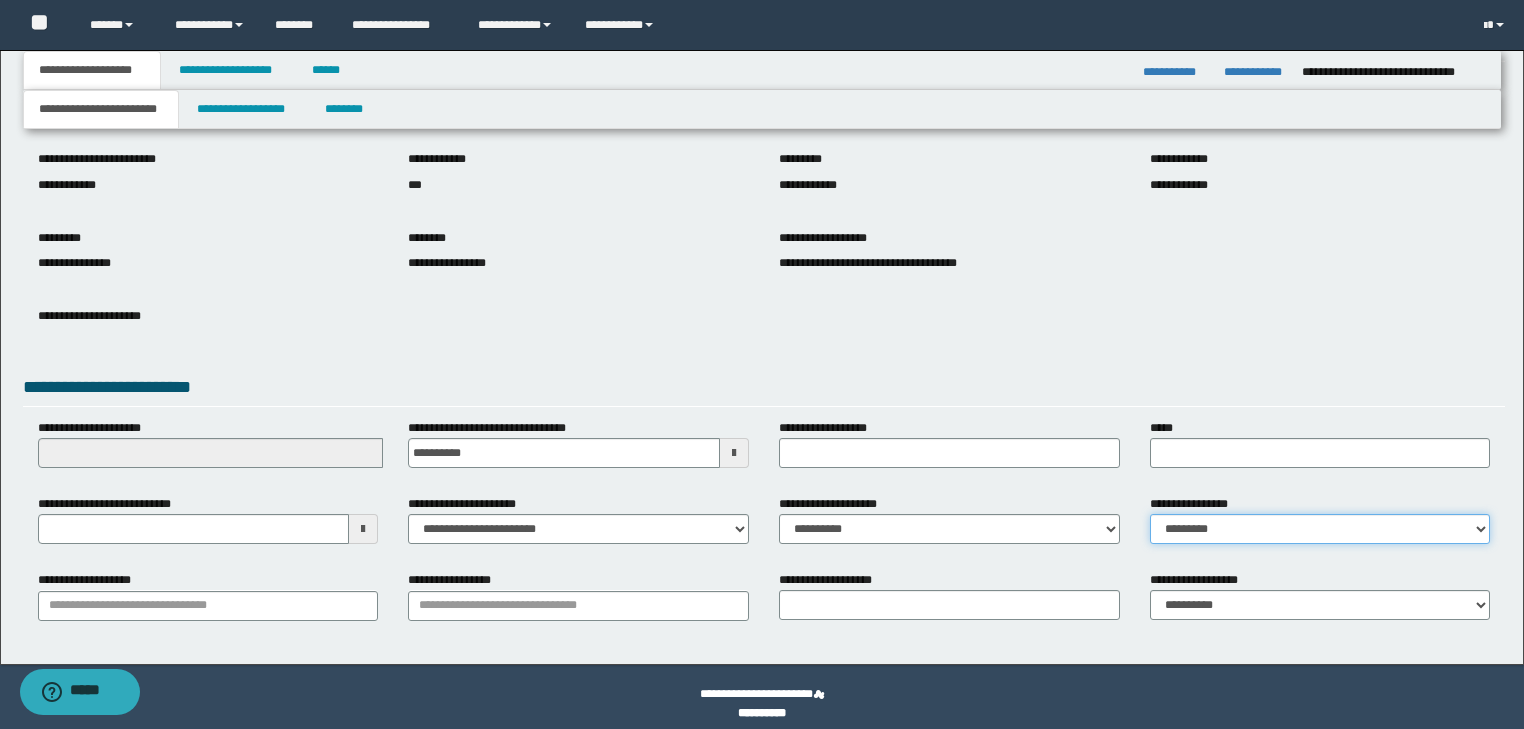 scroll, scrollTop: 154, scrollLeft: 0, axis: vertical 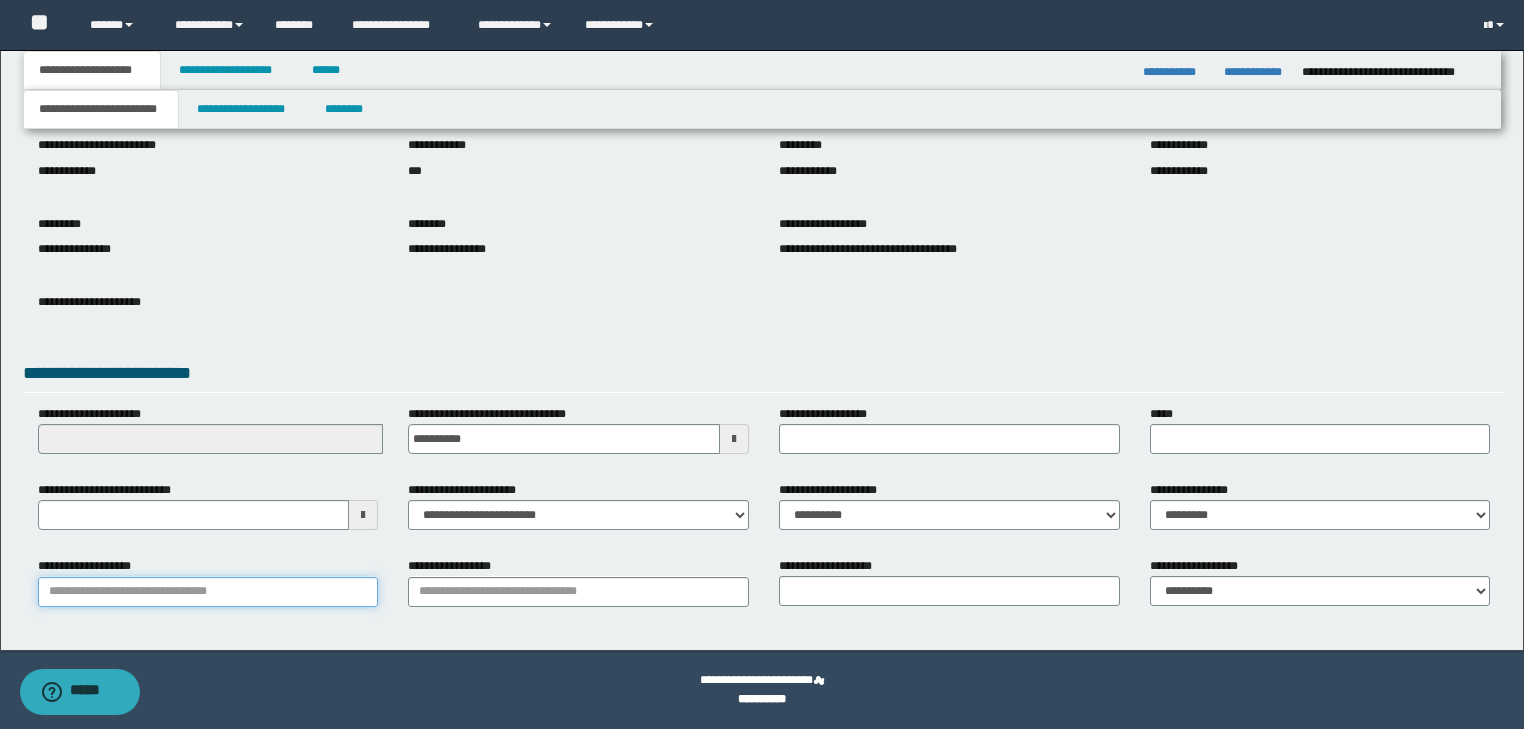 click on "**********" at bounding box center [208, 592] 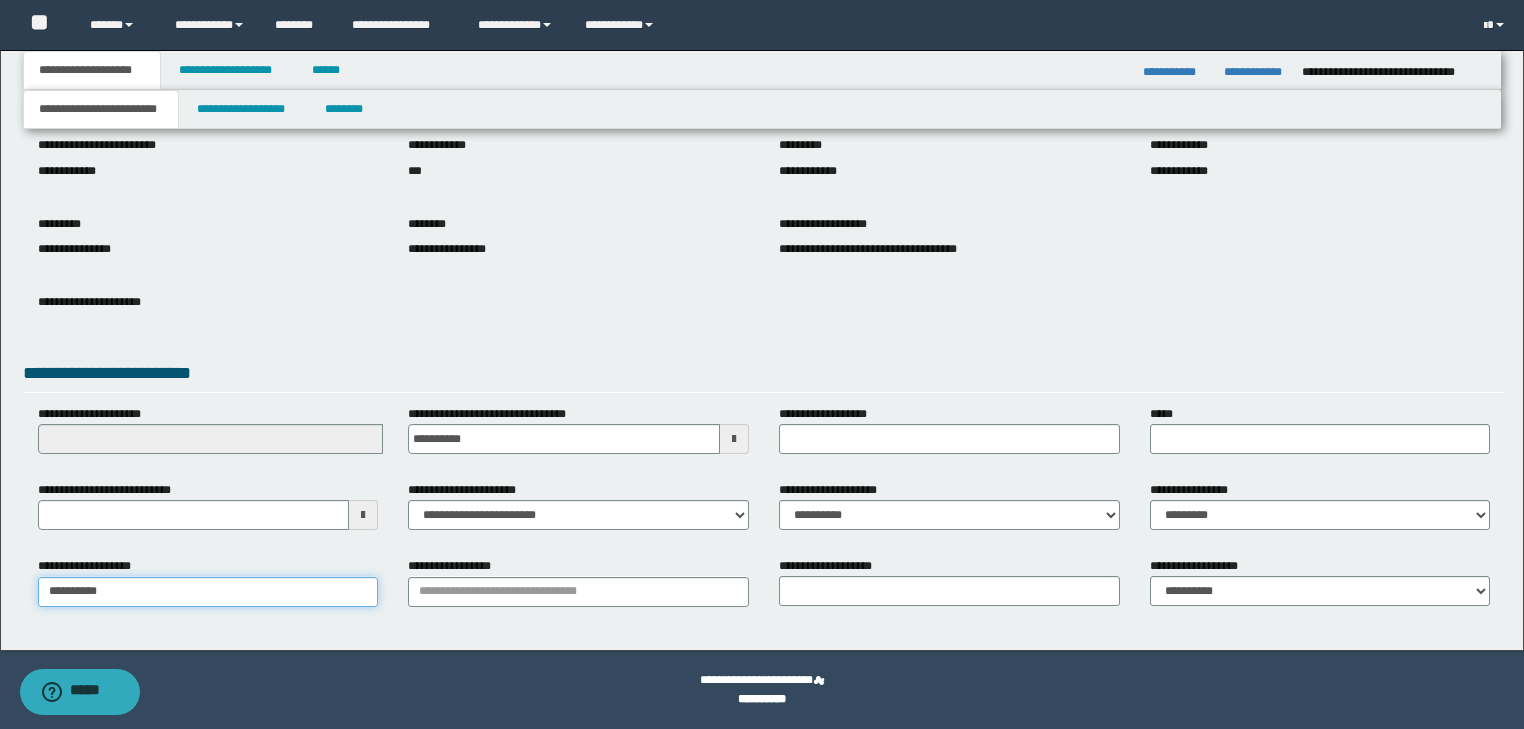 type on "**********" 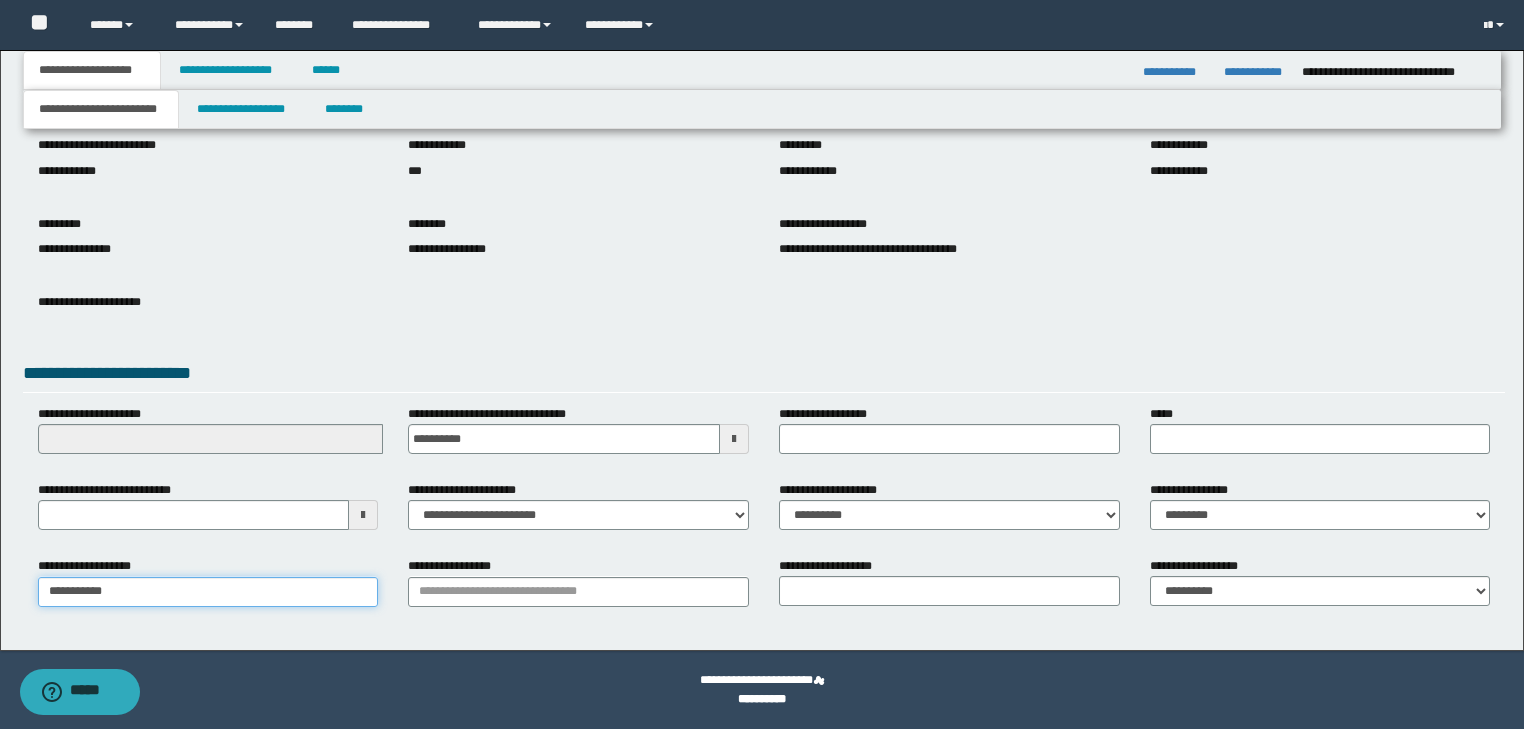 type on "**********" 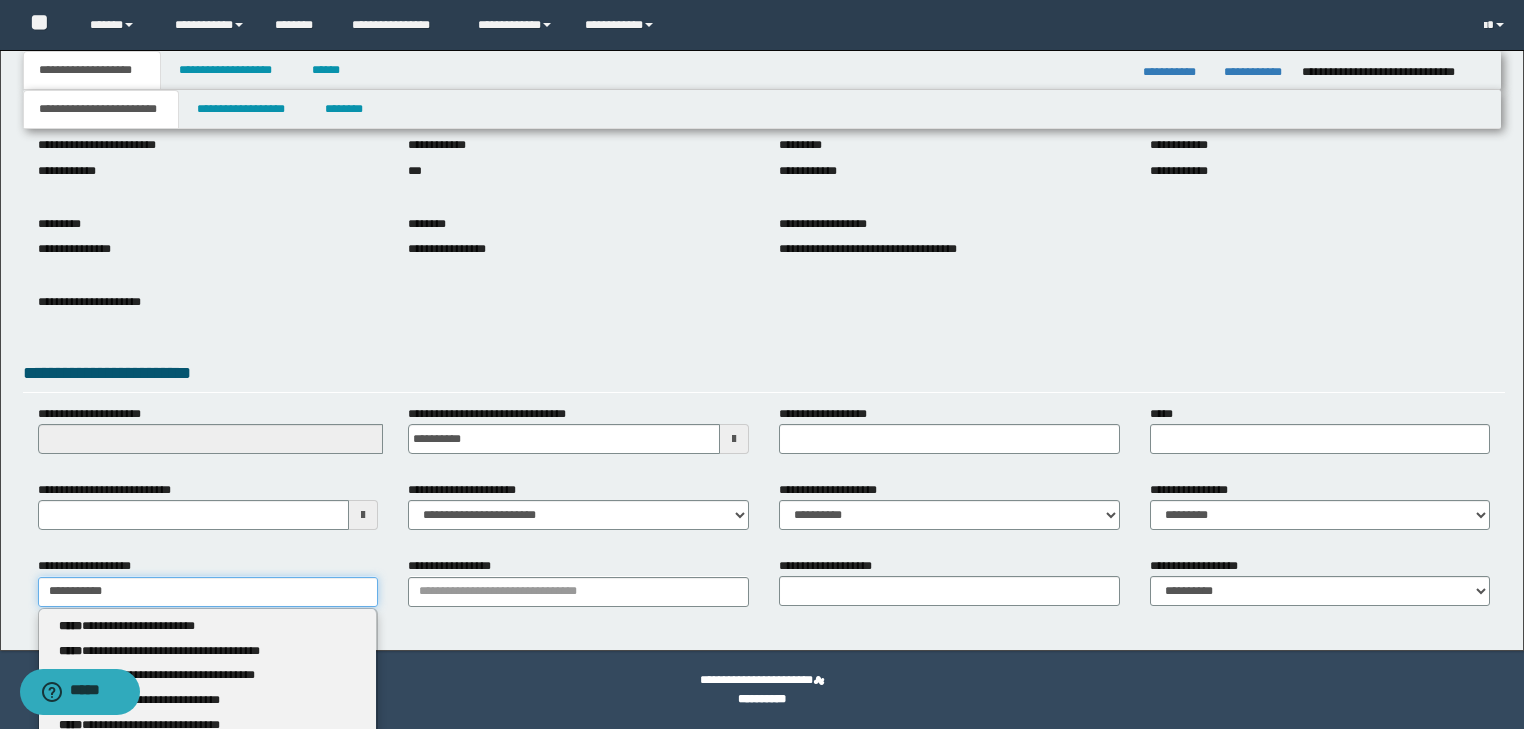 type on "**********" 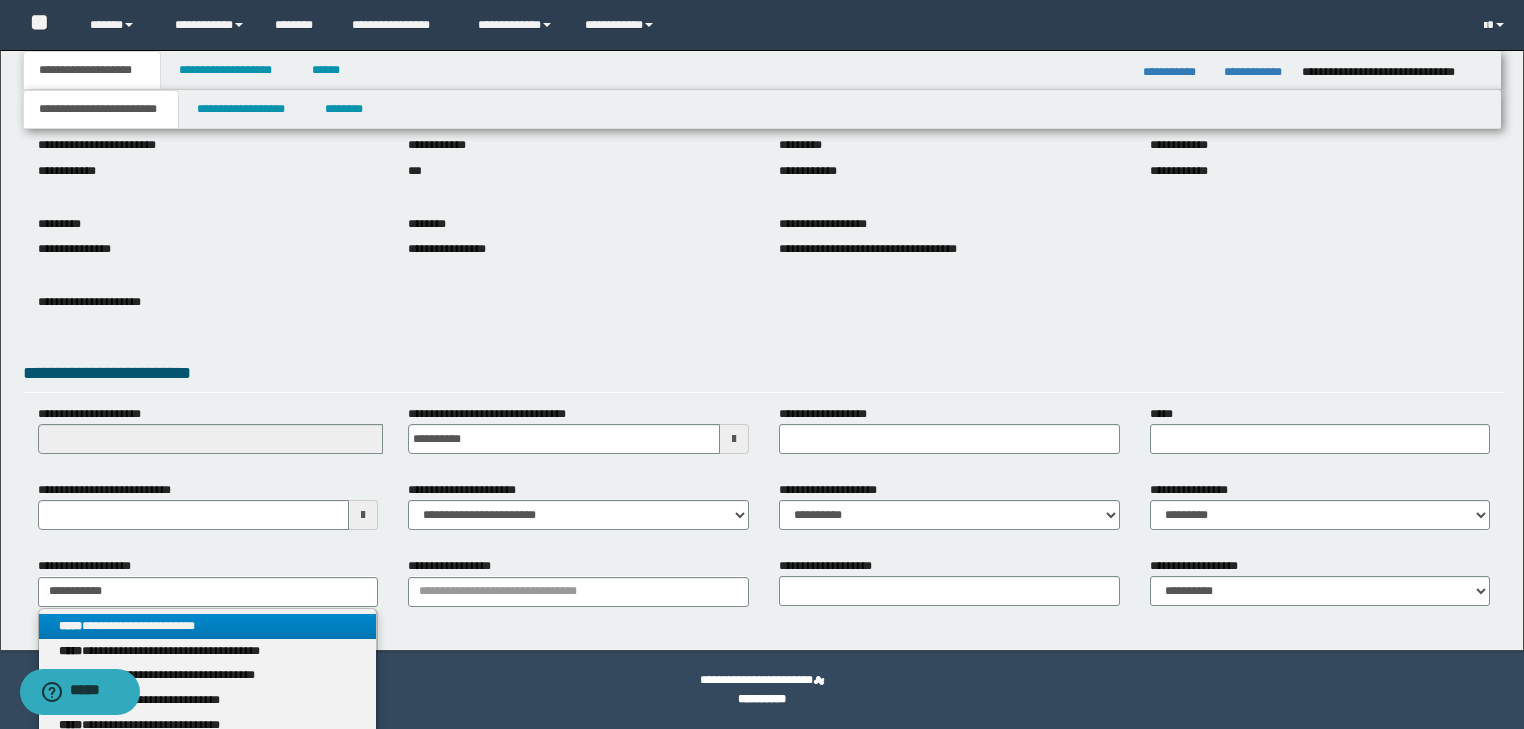 click on "**********" at bounding box center (208, 626) 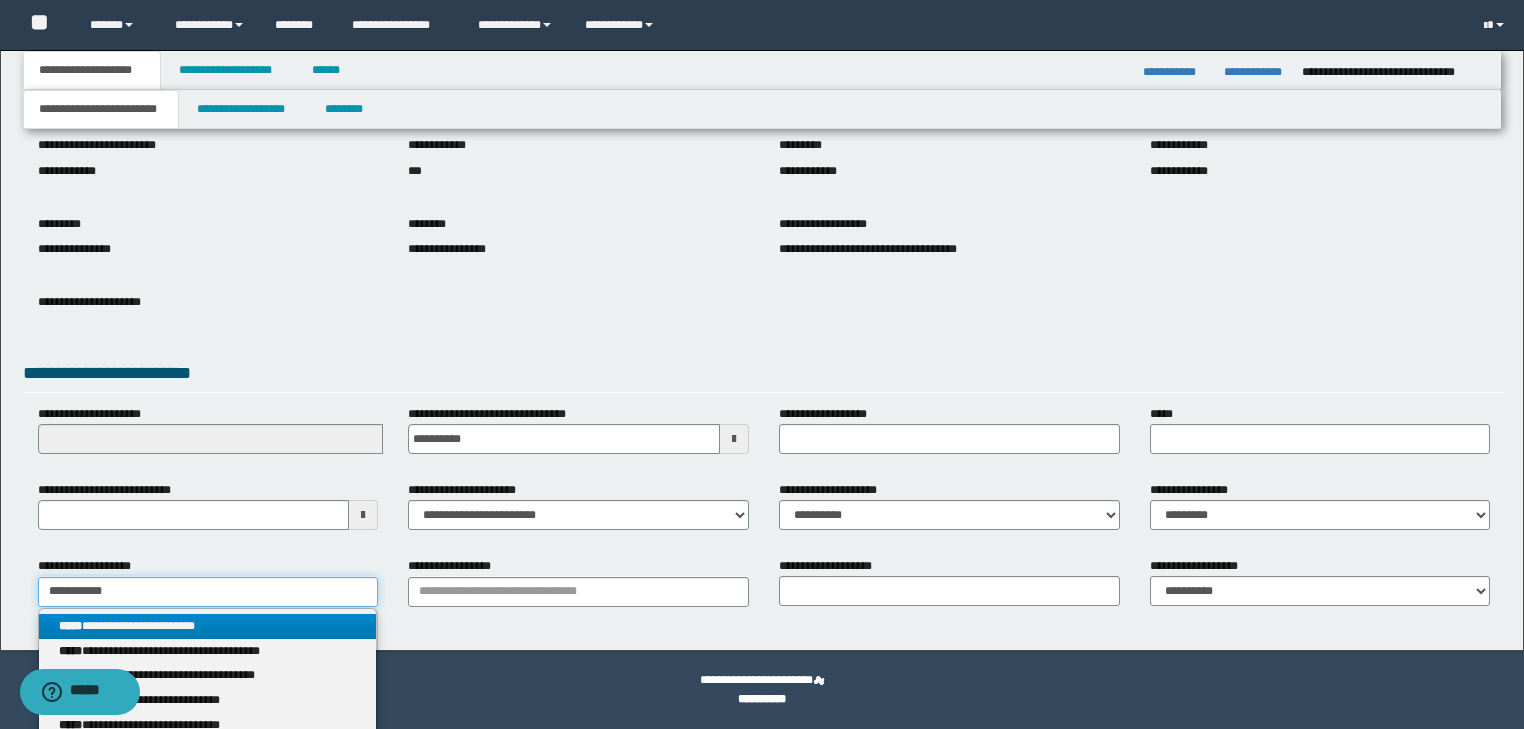 type 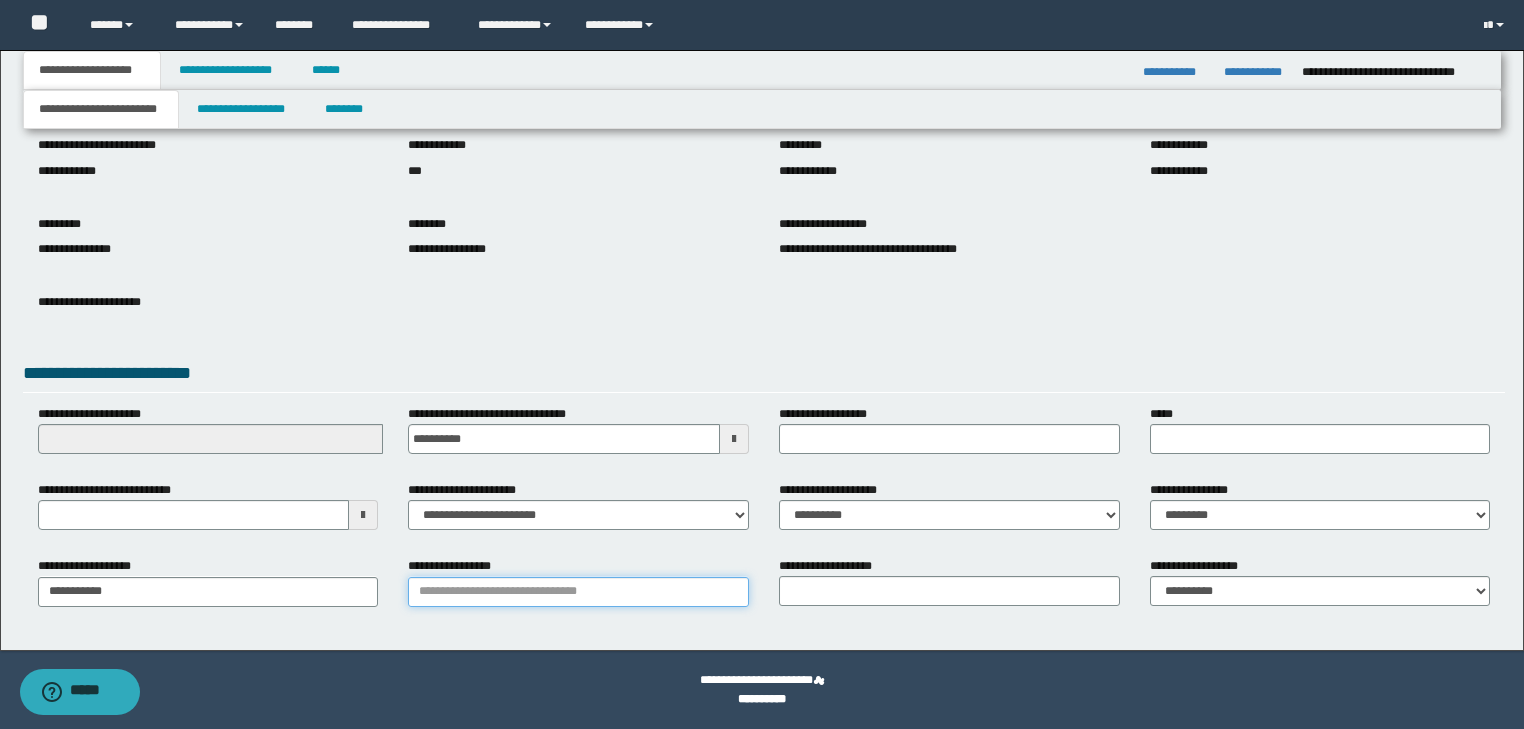 click on "**********" at bounding box center [578, 592] 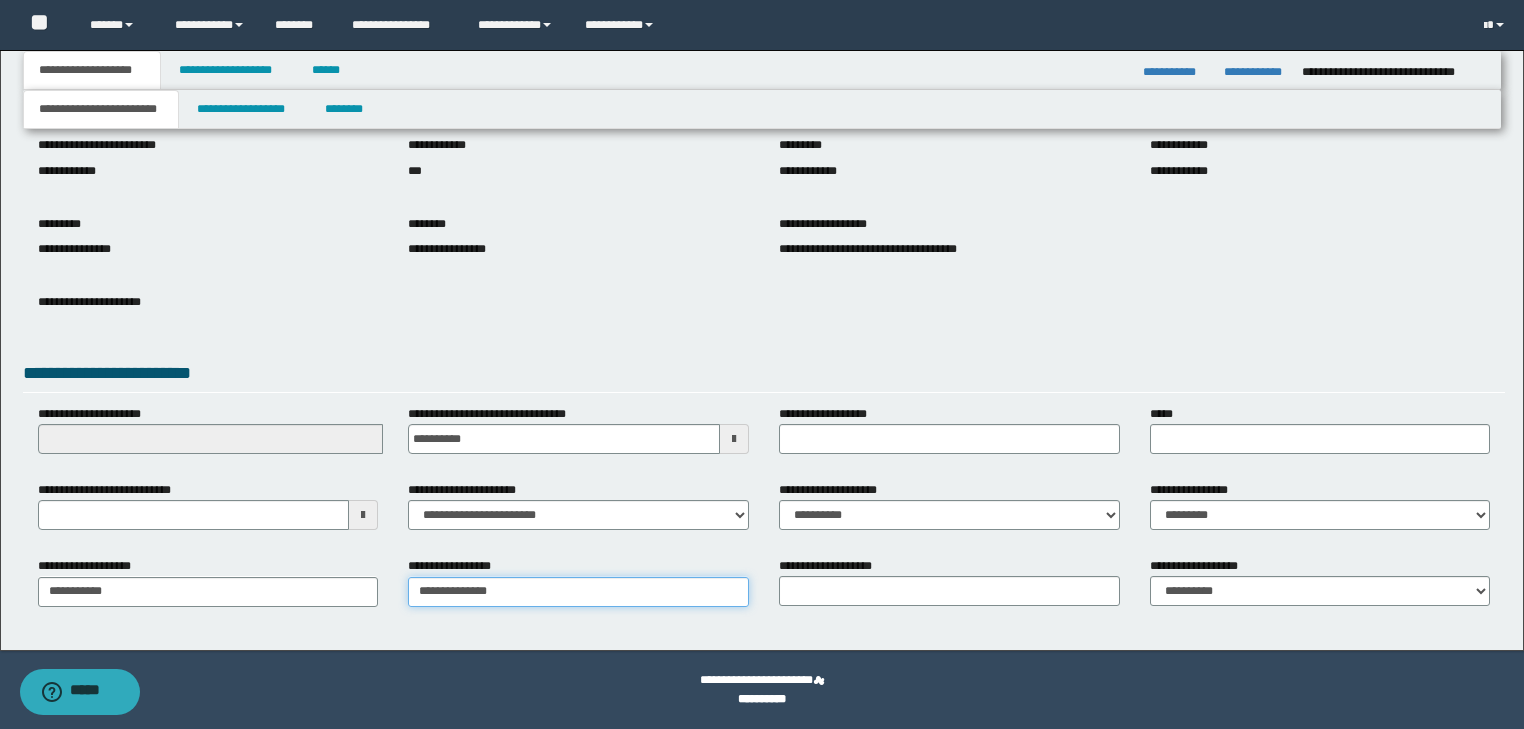 type on "**********" 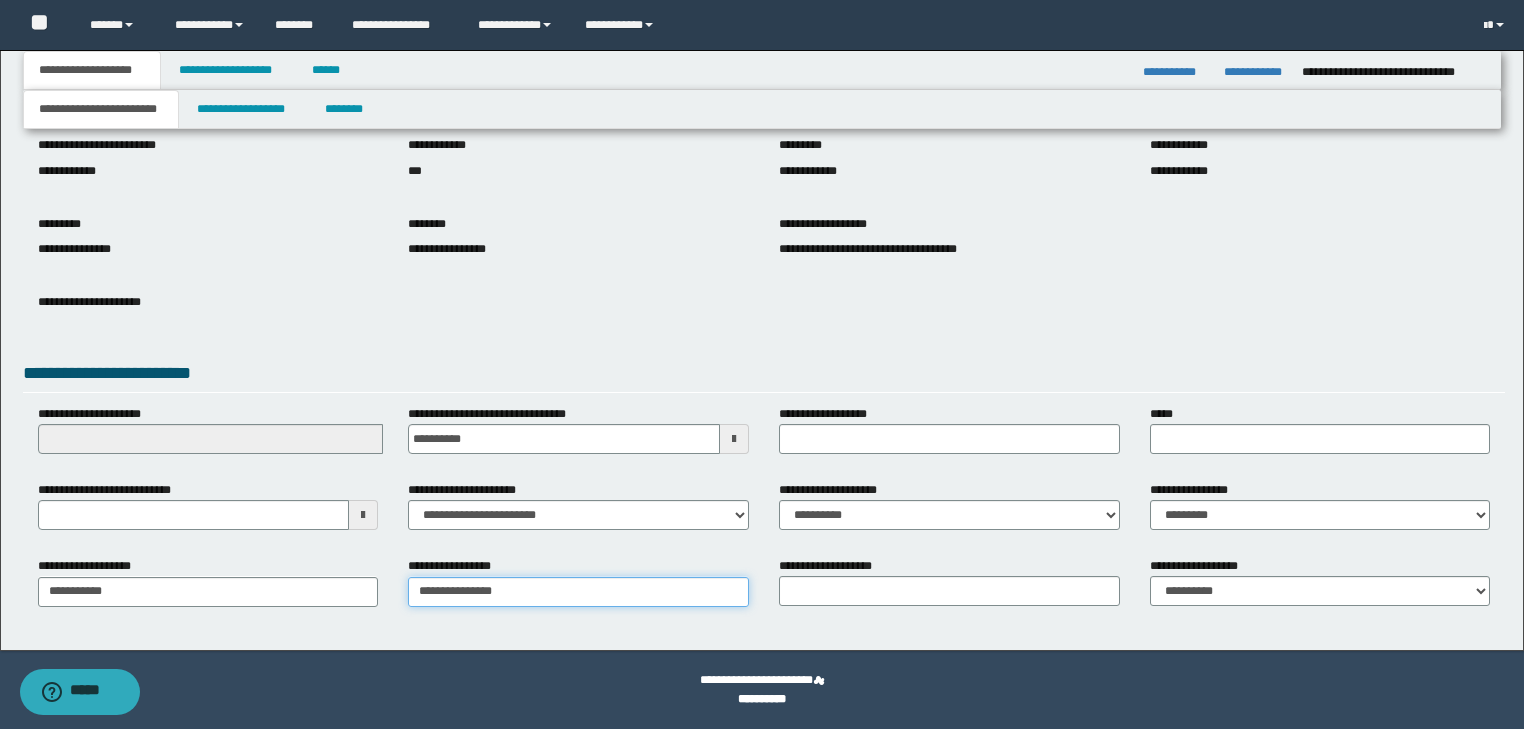 type on "**********" 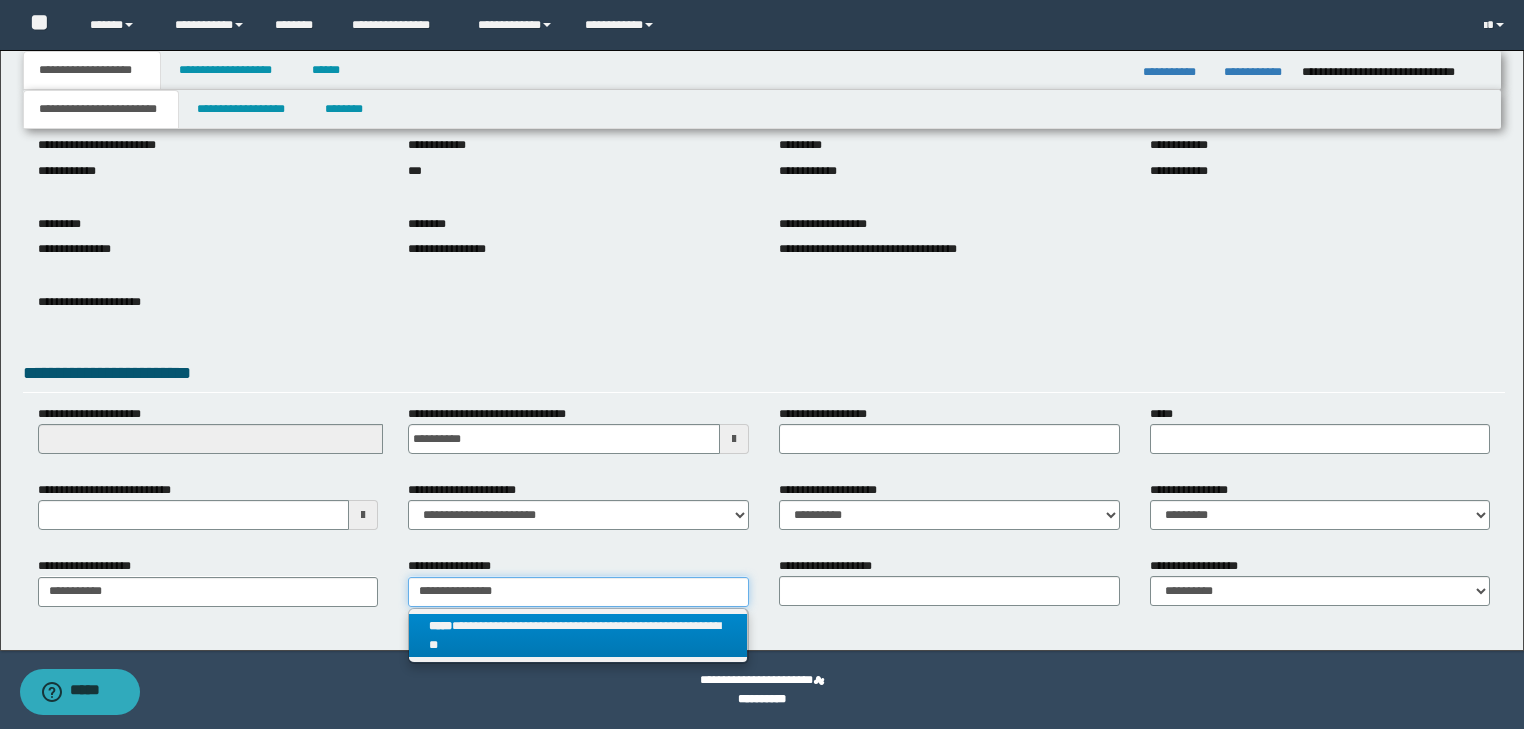 type on "**********" 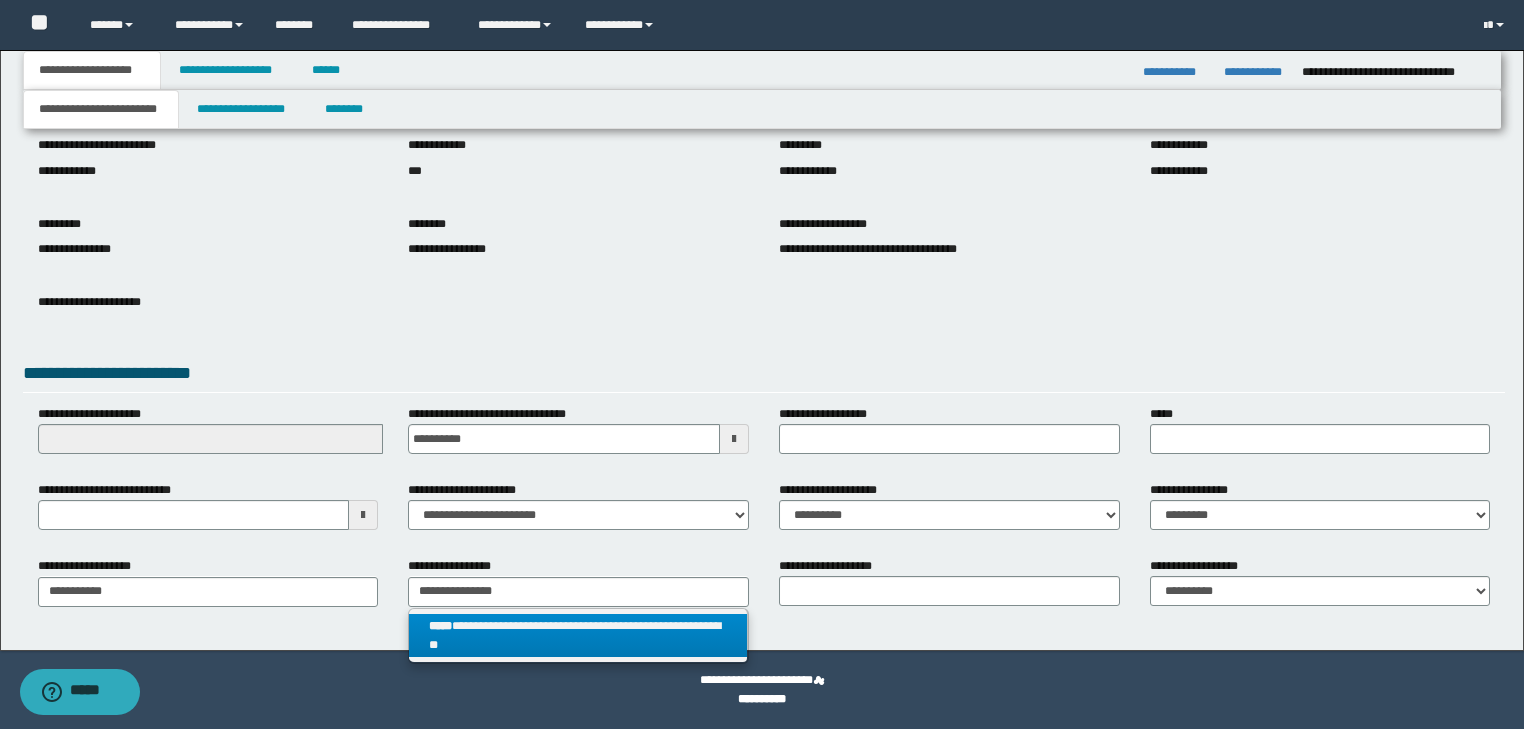 click on "**********" at bounding box center (578, 636) 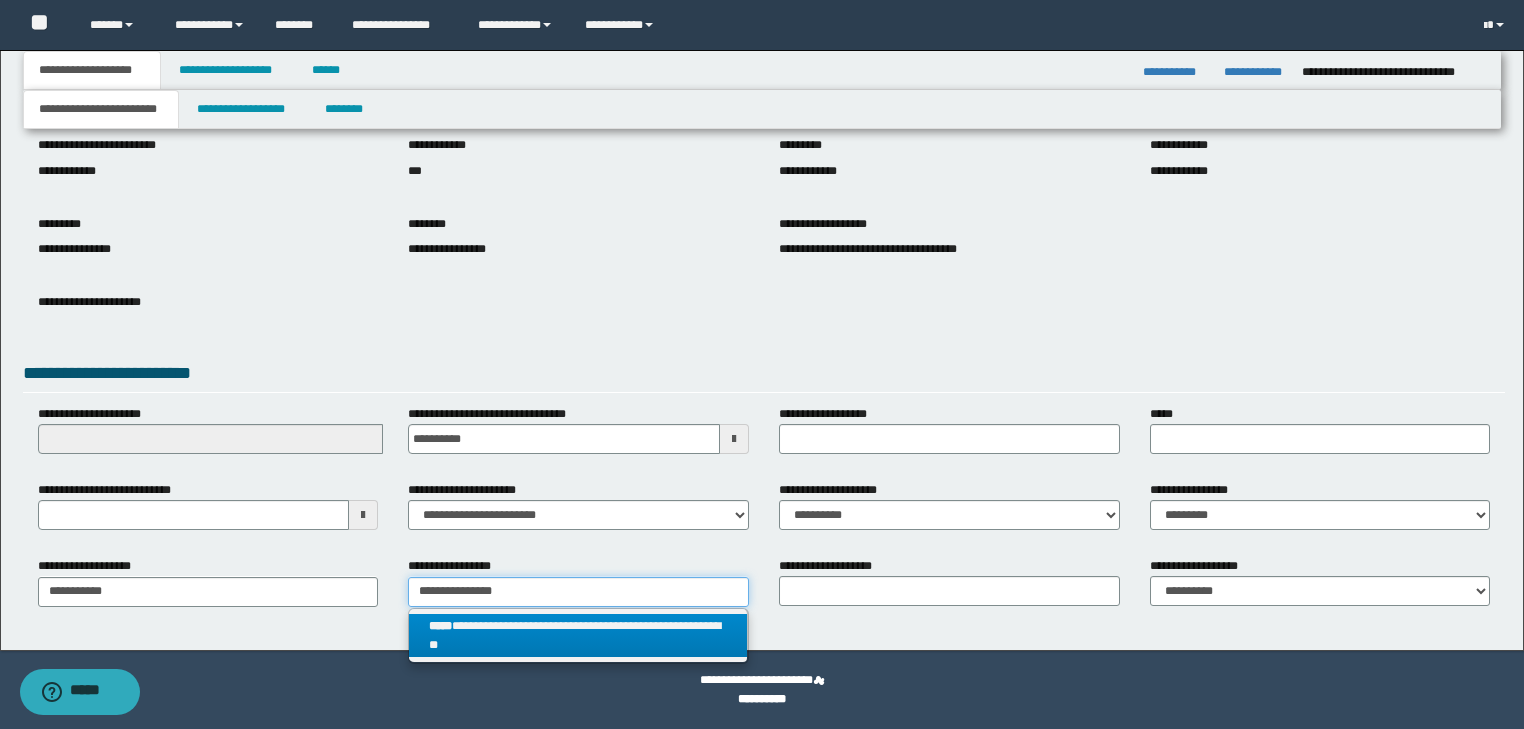 type 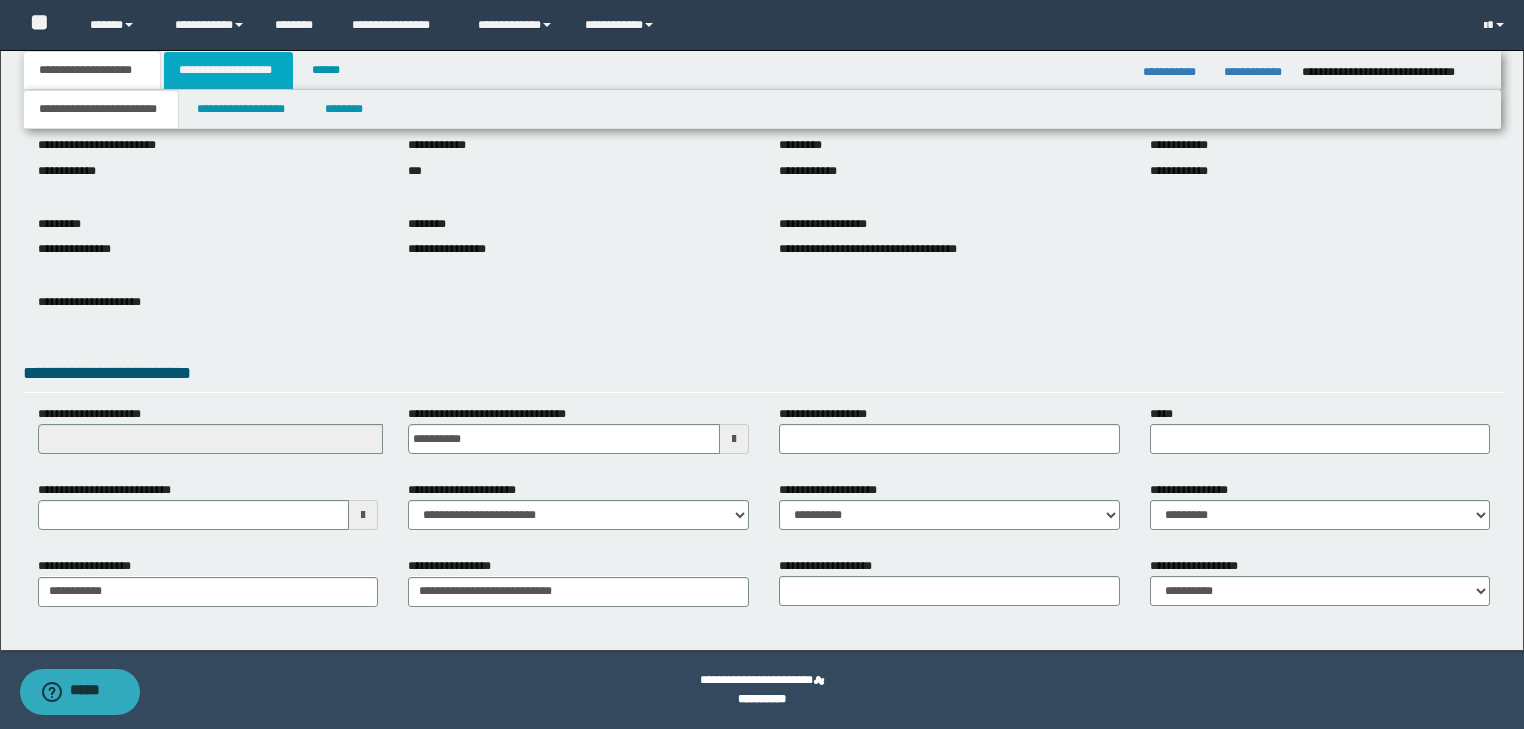 click on "**********" at bounding box center (228, 70) 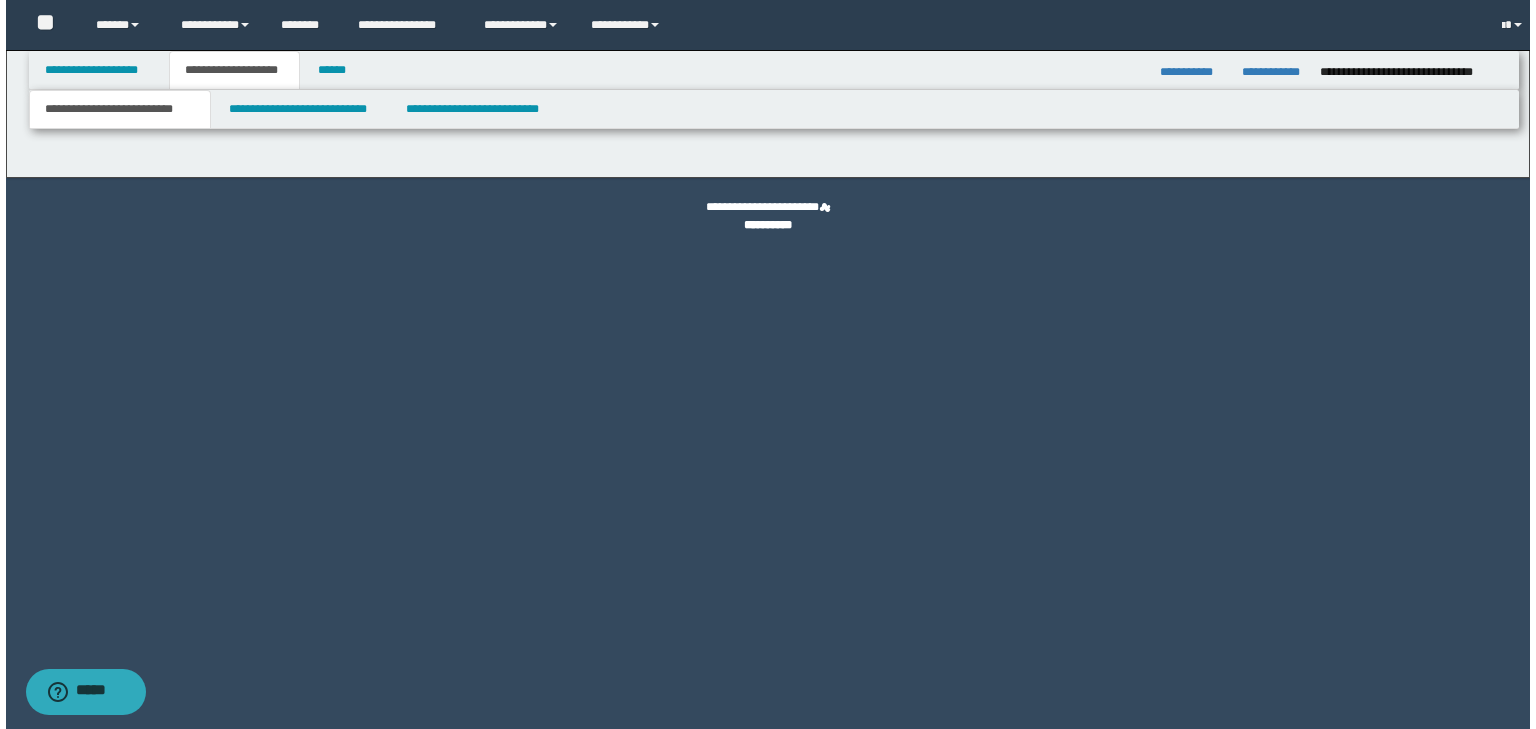 scroll, scrollTop: 0, scrollLeft: 0, axis: both 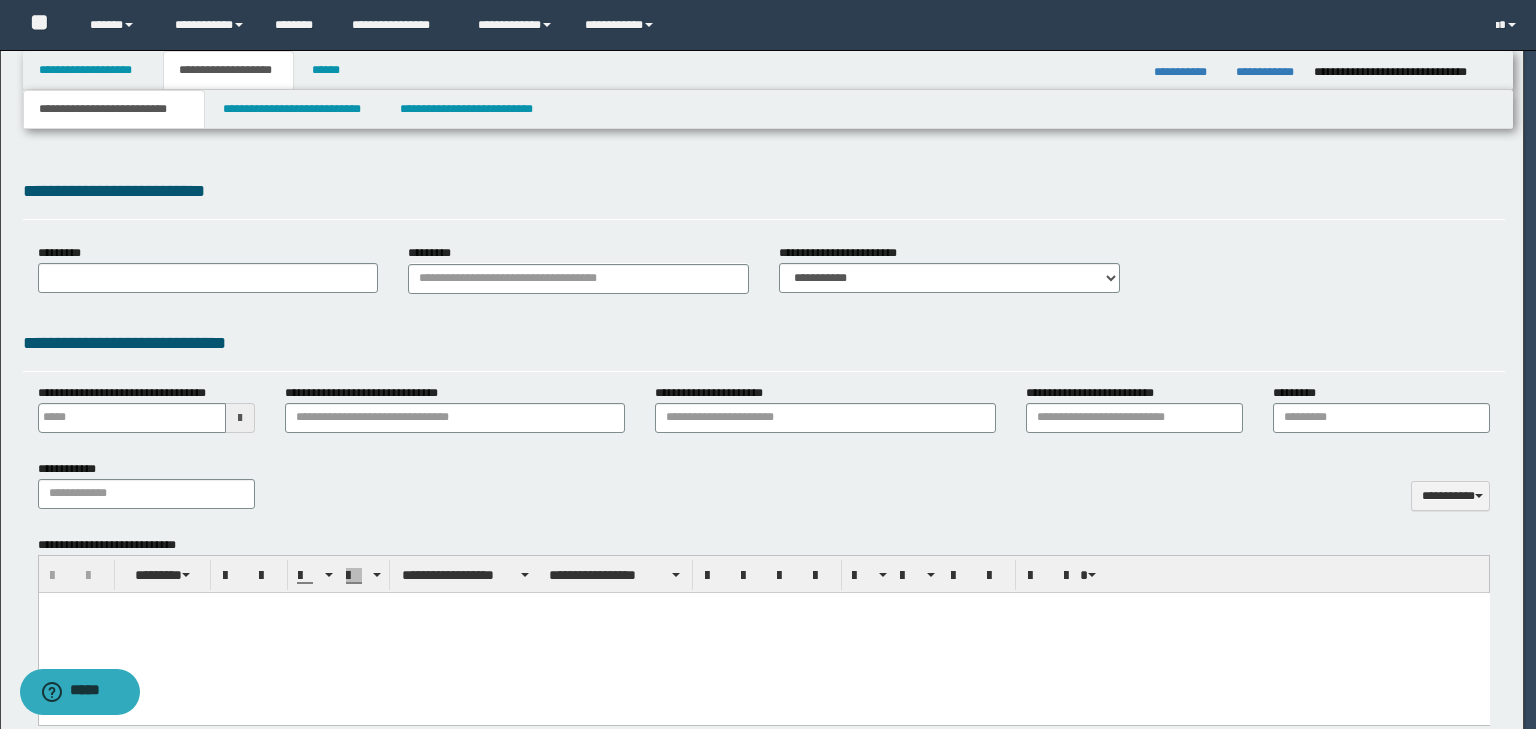 type on "**********" 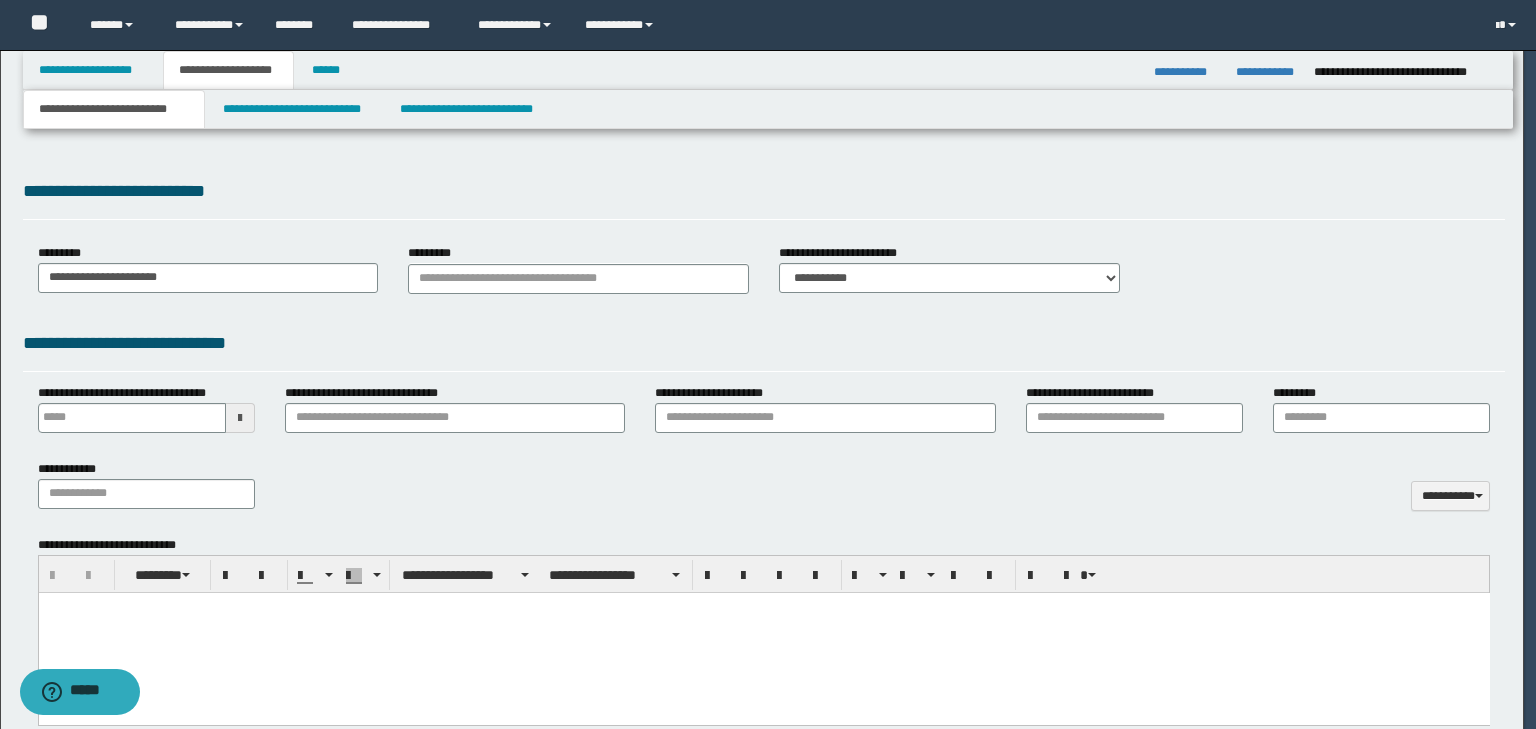 scroll, scrollTop: 0, scrollLeft: 0, axis: both 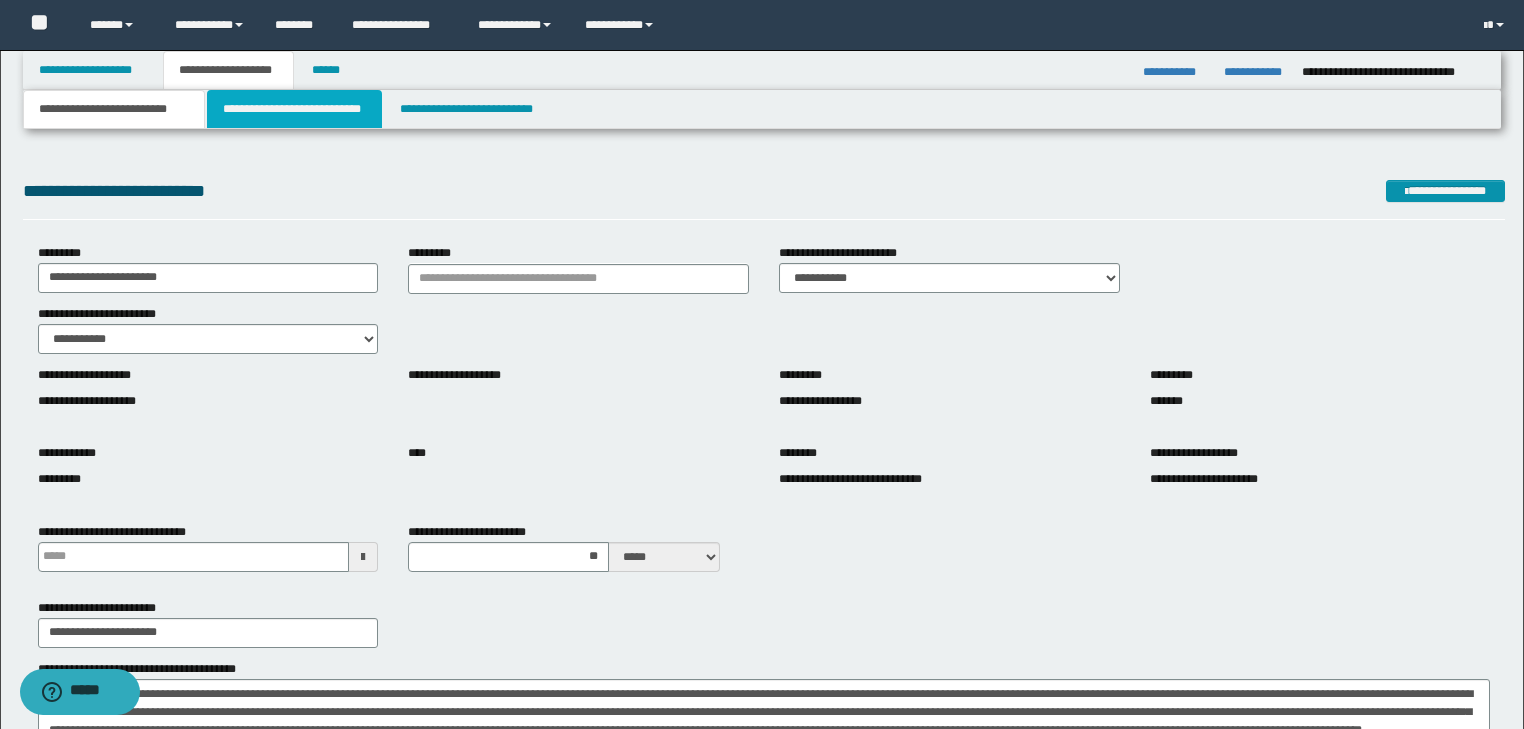 click on "**********" at bounding box center (294, 109) 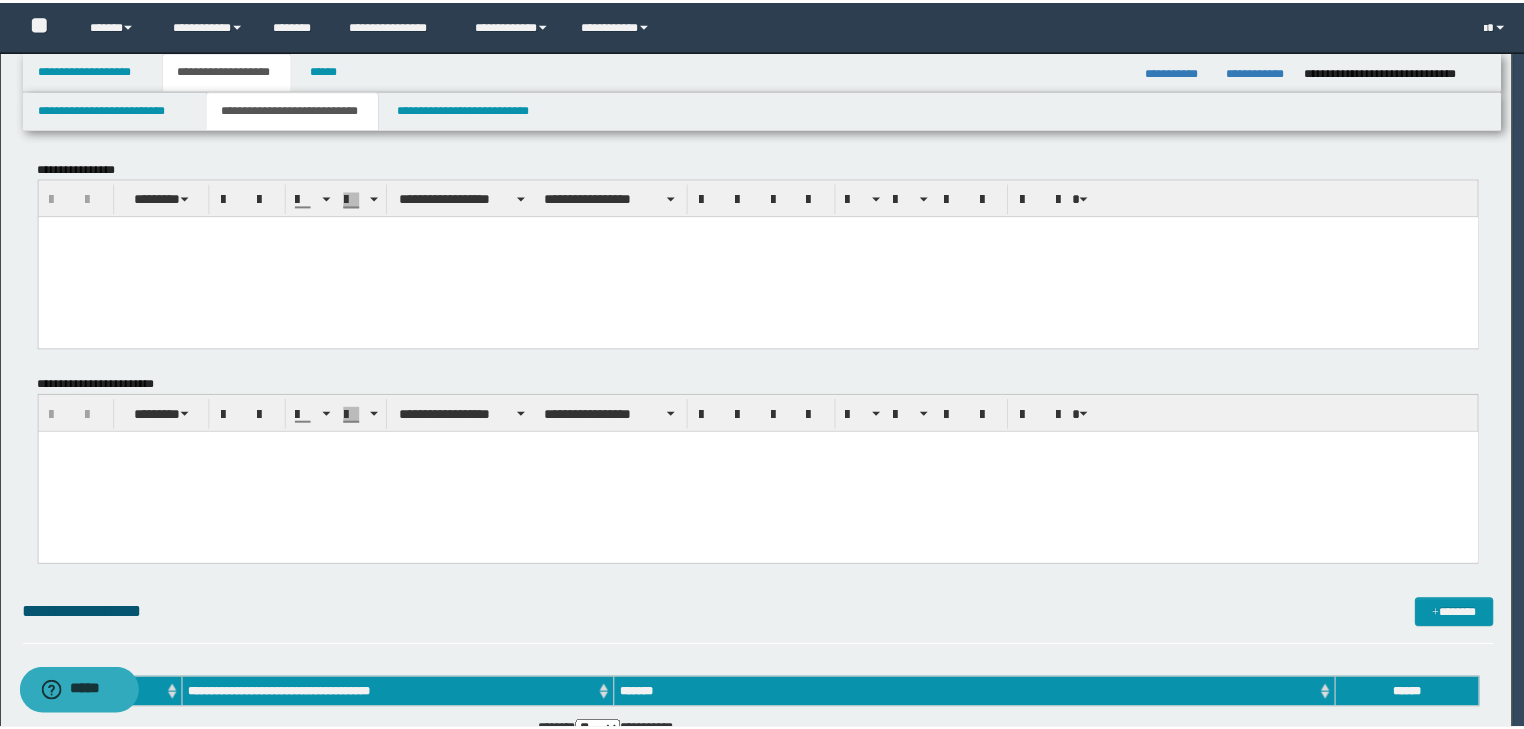 scroll, scrollTop: 0, scrollLeft: 0, axis: both 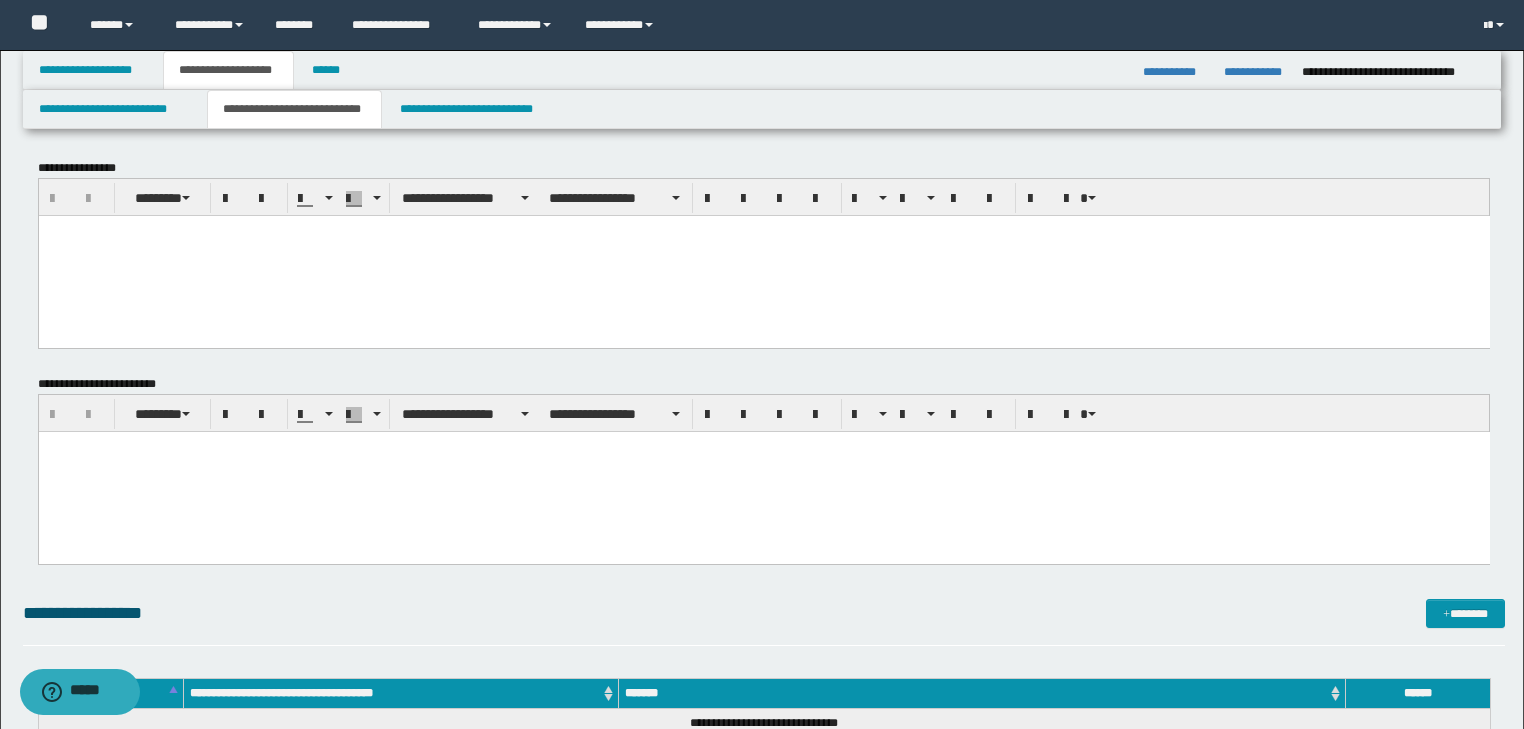 click at bounding box center [763, 230] 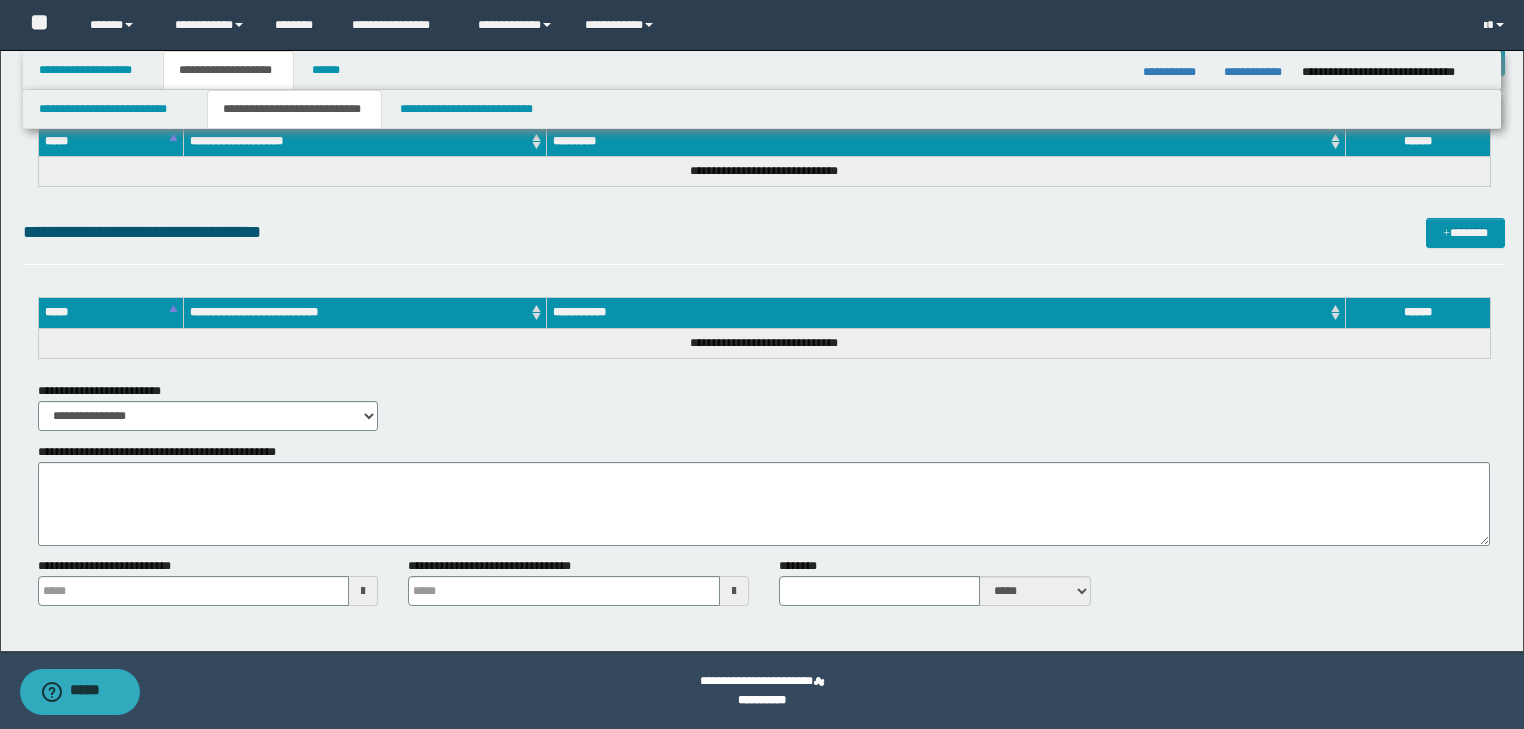 drag, startPoint x: 45, startPoint y: -2773, endPoint x: 555, endPoint y: 690, distance: 3500.3528 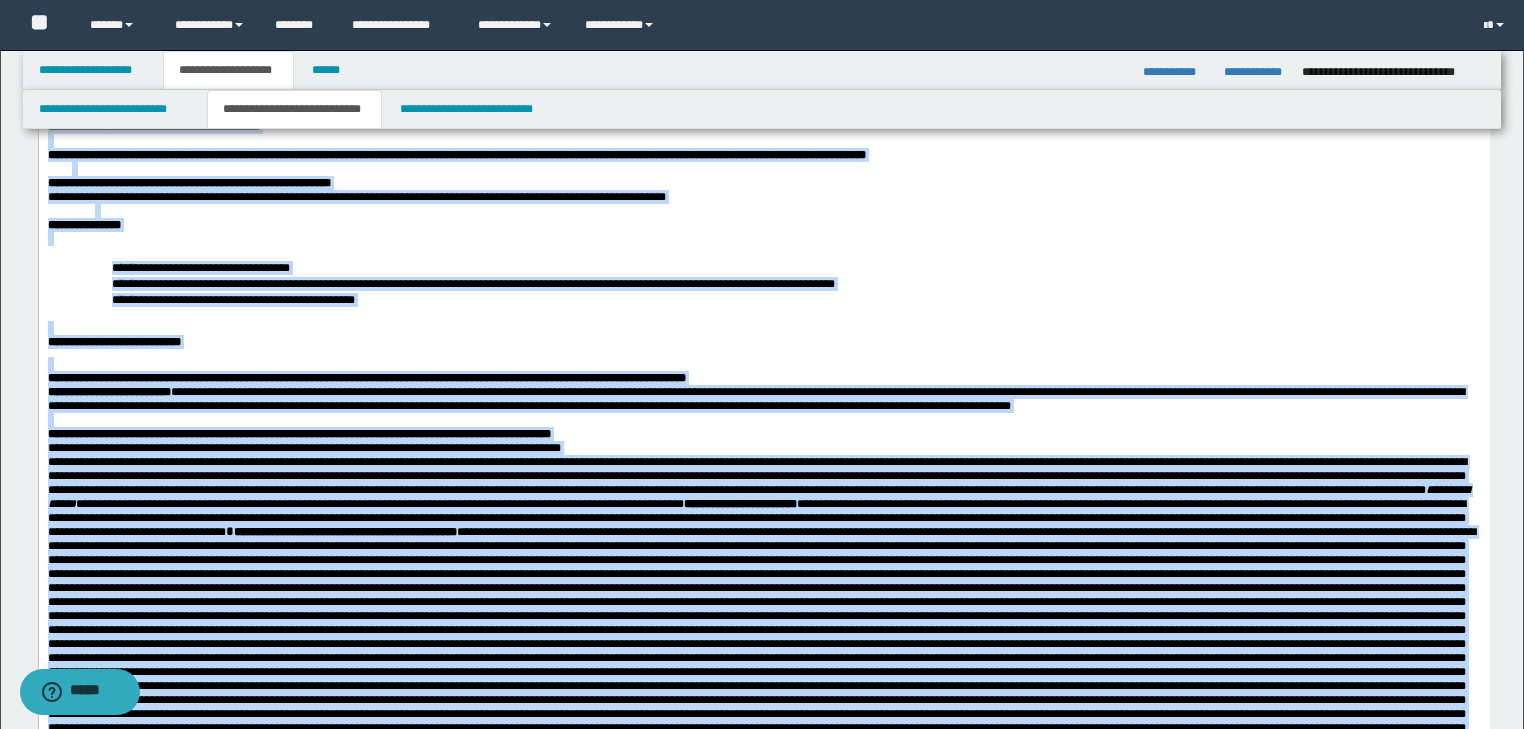 scroll, scrollTop: 0, scrollLeft: 0, axis: both 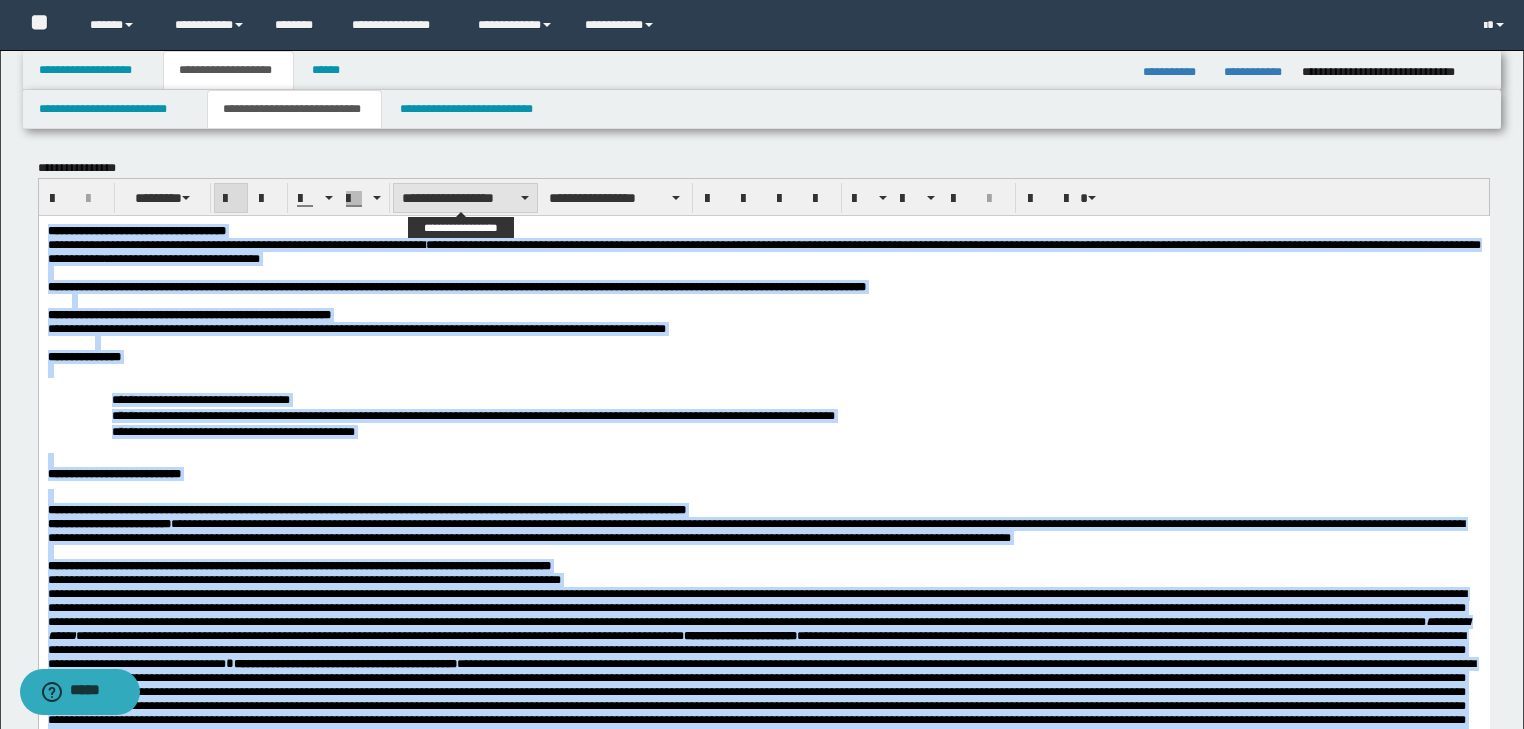 click on "**********" at bounding box center (465, 198) 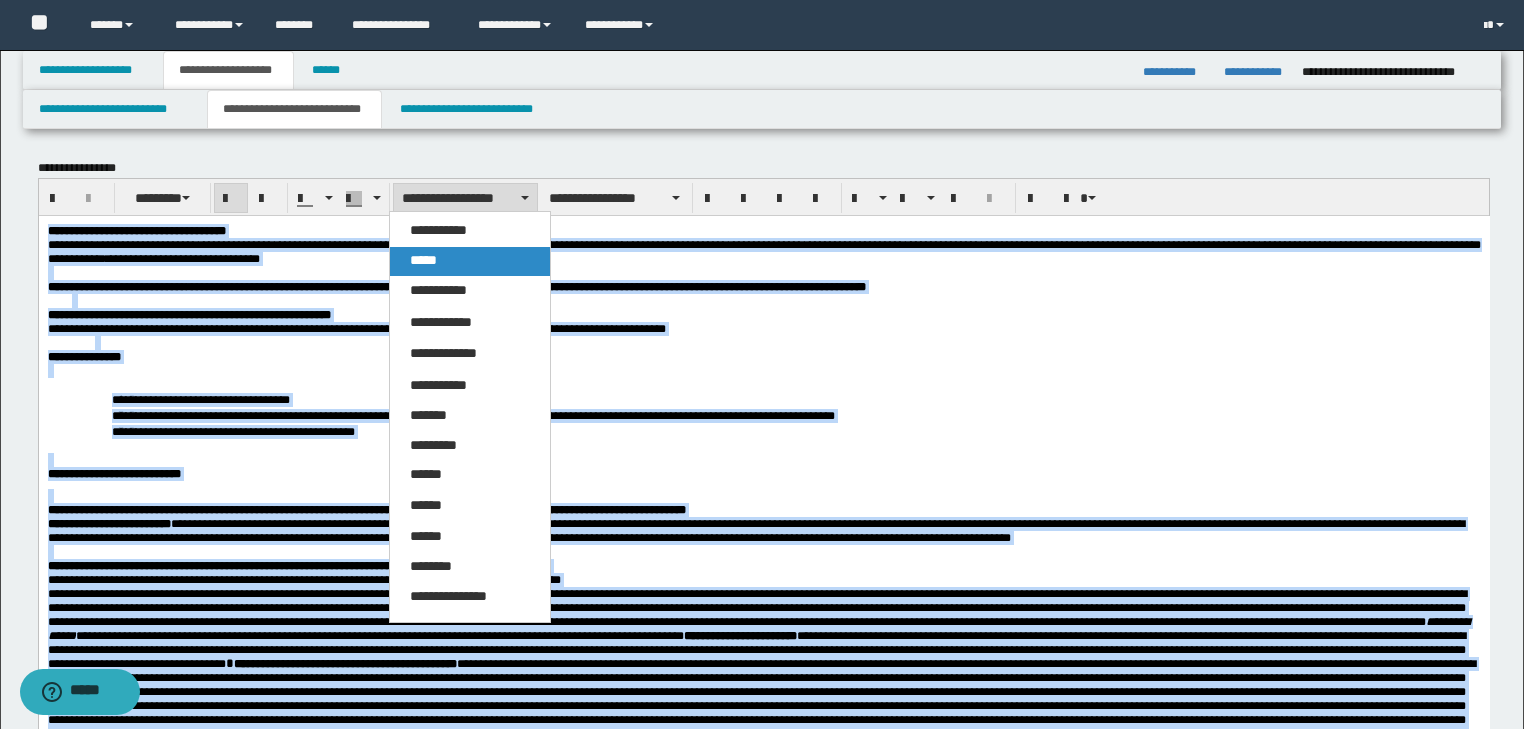 drag, startPoint x: 432, startPoint y: 246, endPoint x: 432, endPoint y: 5, distance: 241 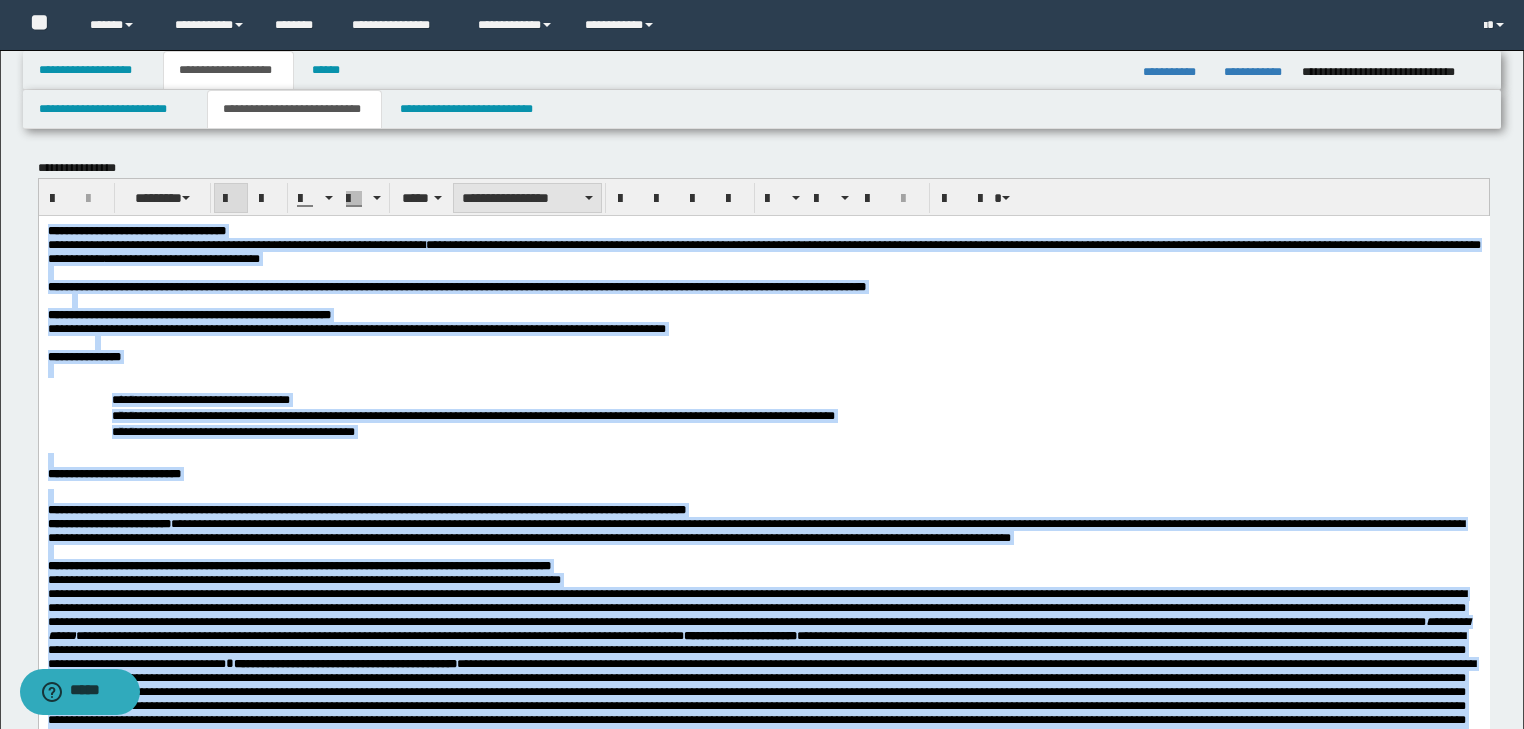 click on "**********" at bounding box center [527, 198] 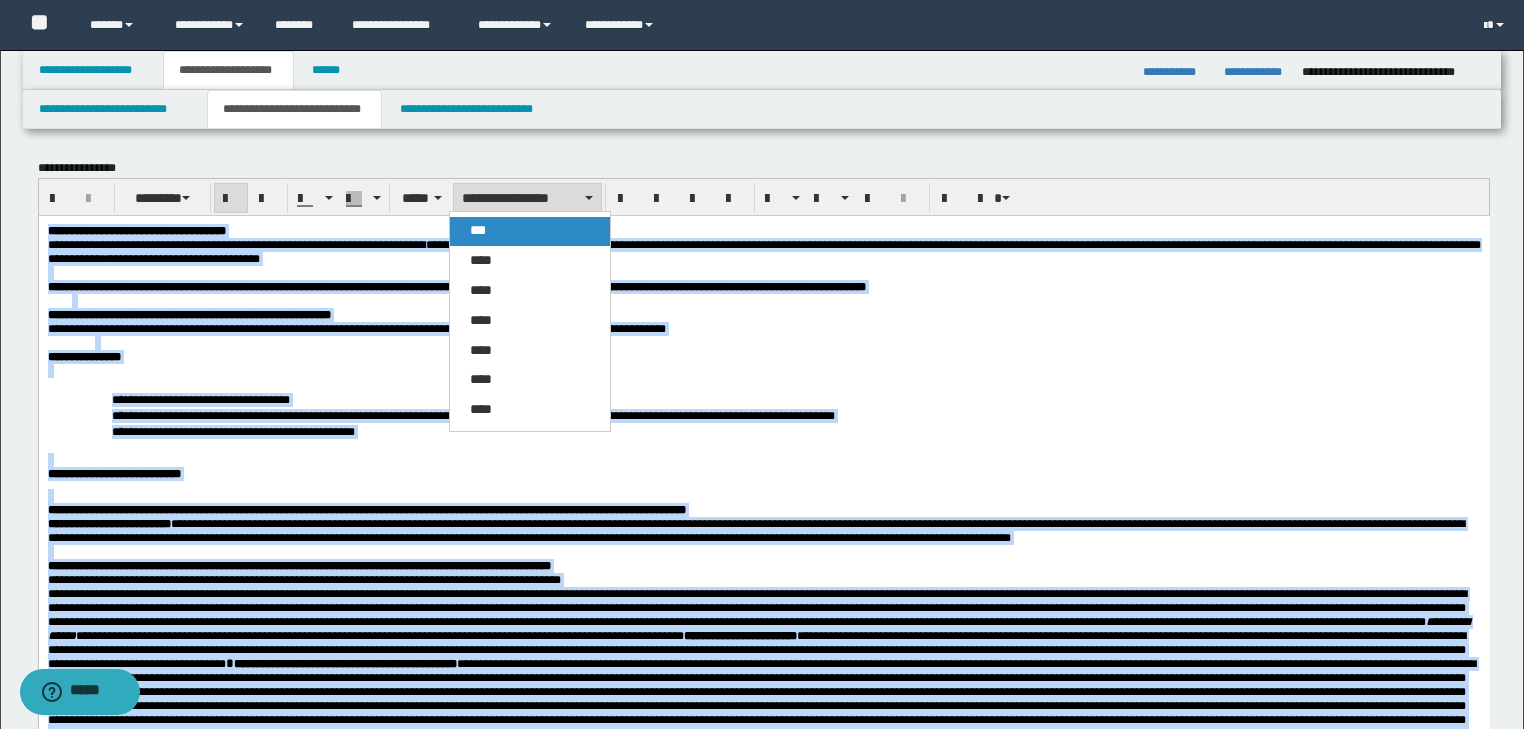 drag, startPoint x: 488, startPoint y: 236, endPoint x: 603, endPoint y: 5, distance: 258.04263 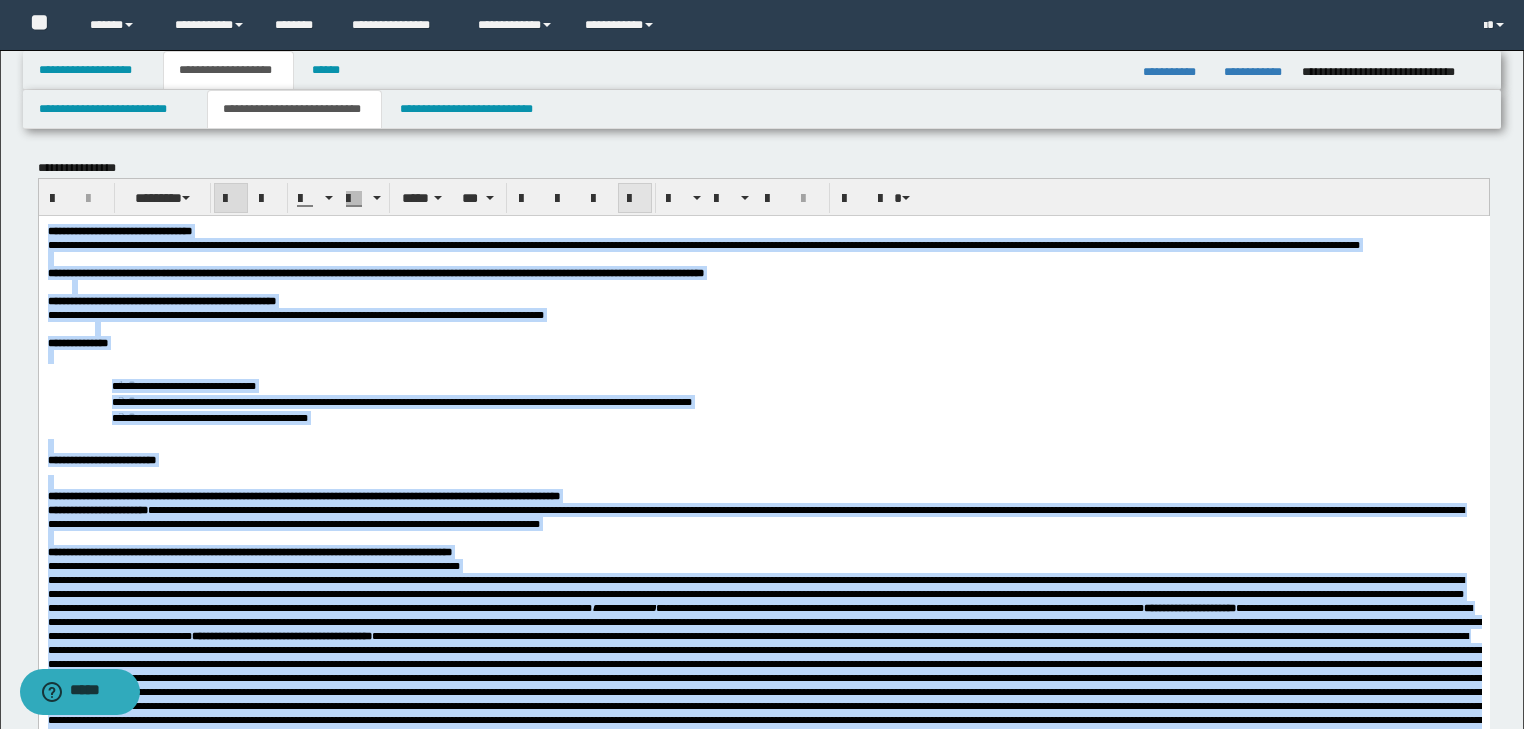 click at bounding box center (635, 199) 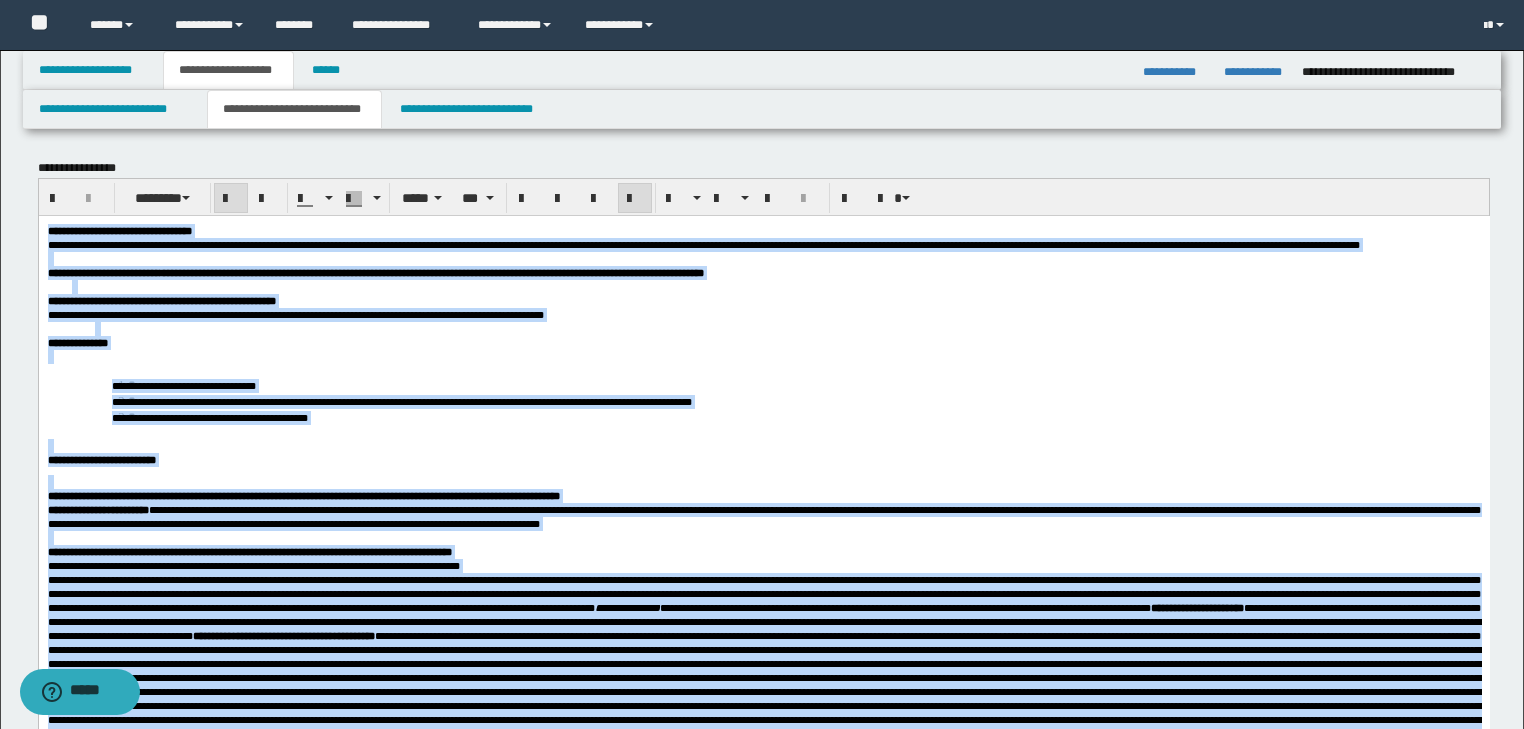 click on "**********" at bounding box center [807, 384] 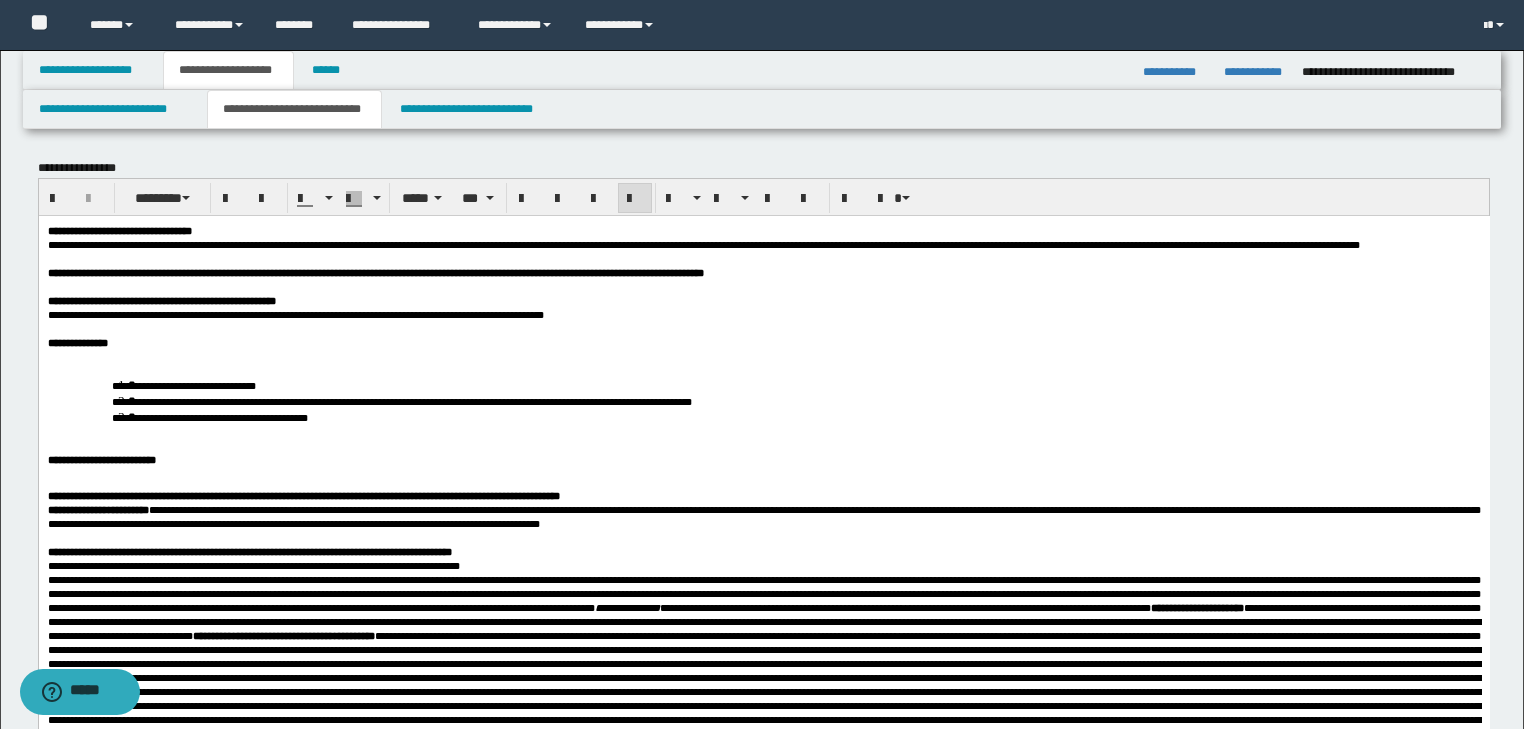drag, startPoint x: 207, startPoint y: 366, endPoint x: 197, endPoint y: 370, distance: 10.770329 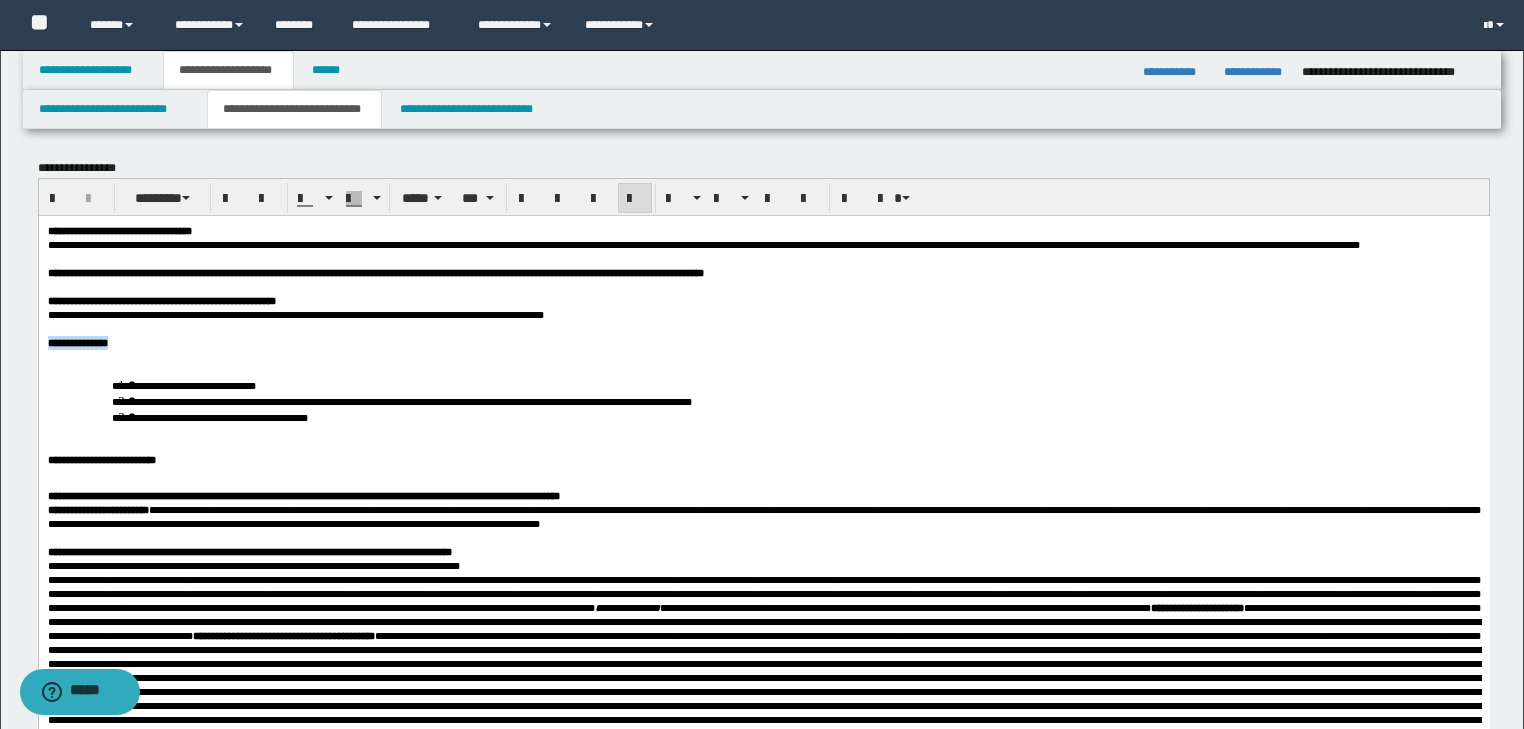click on "**********" at bounding box center (763, 342) 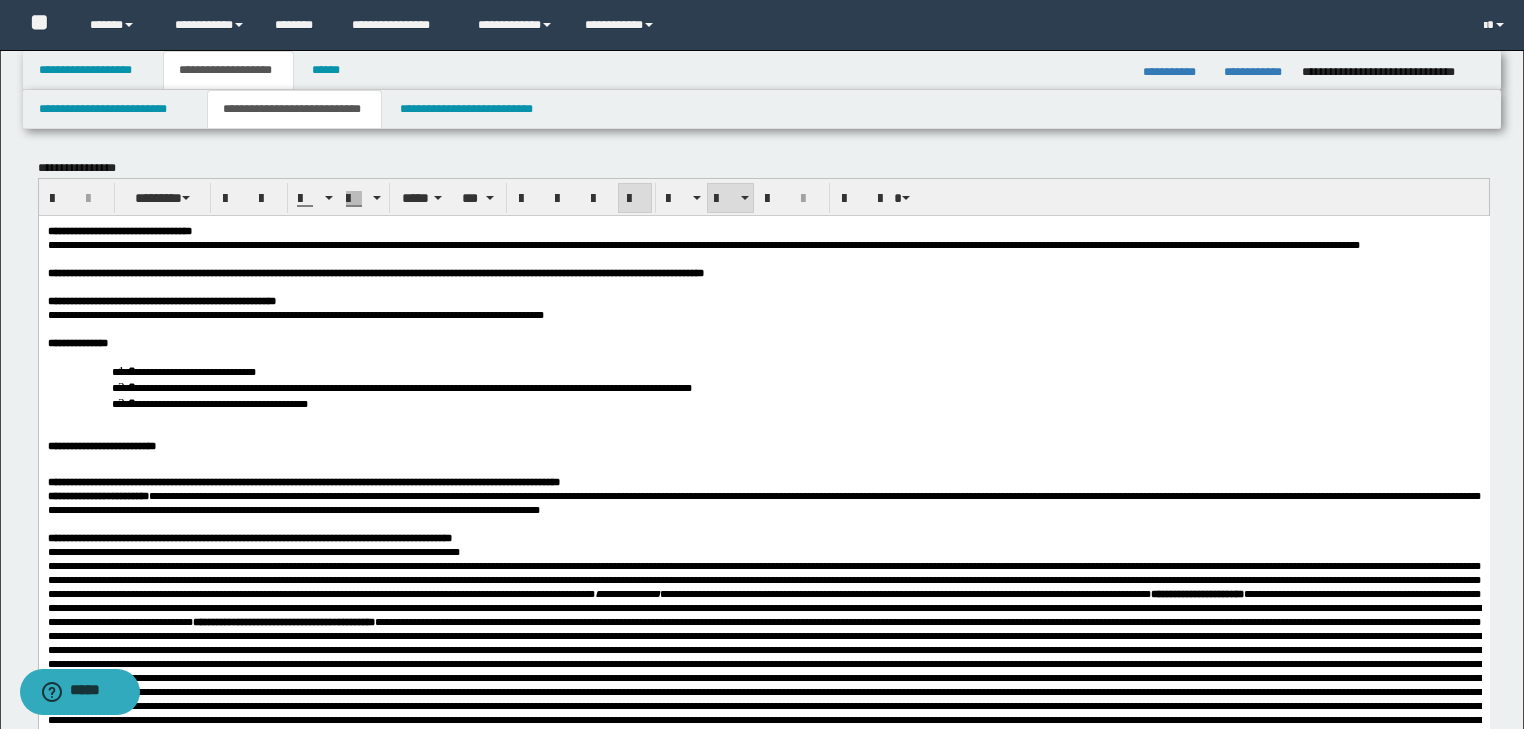 click on "**********" at bounding box center (763, 386) 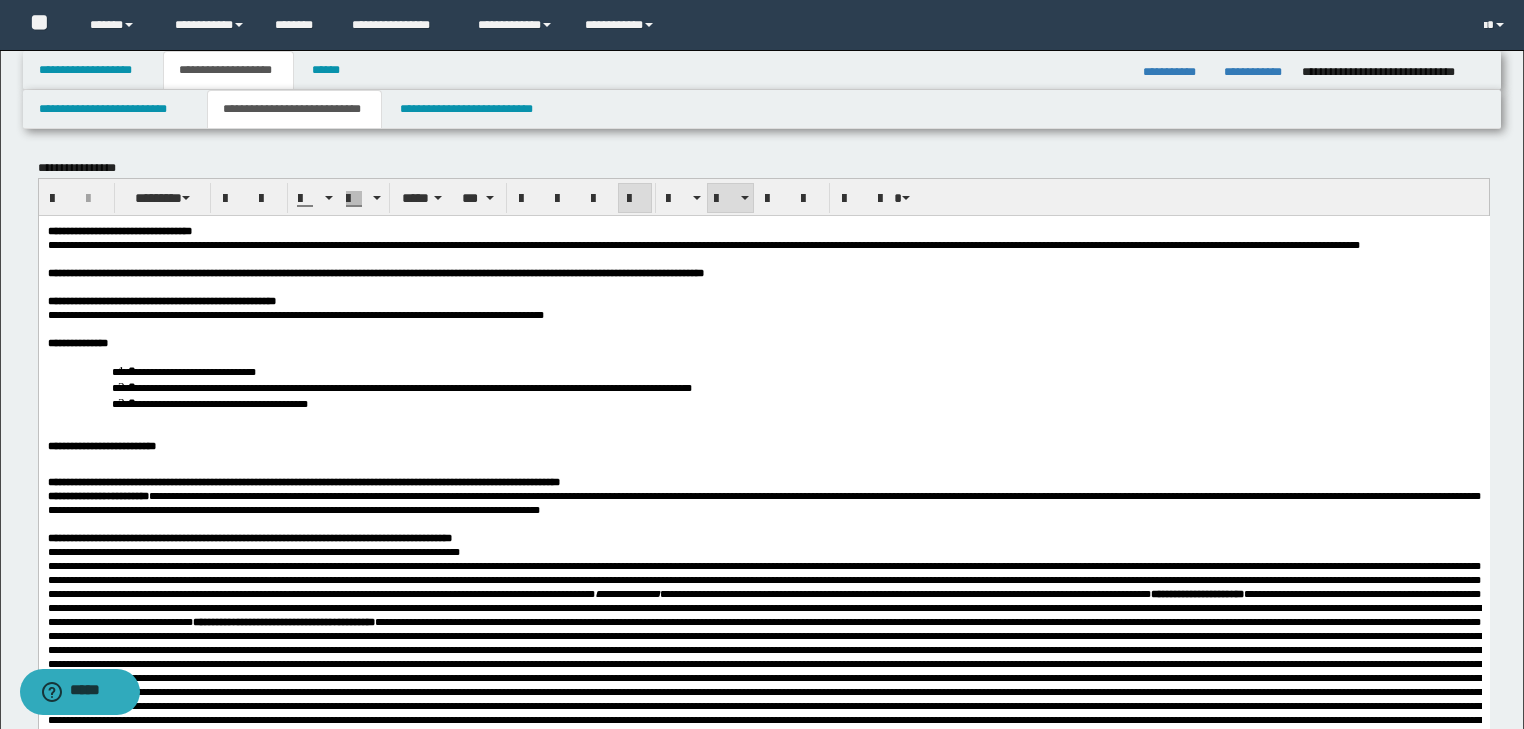 click on "**********" at bounding box center [763, 386] 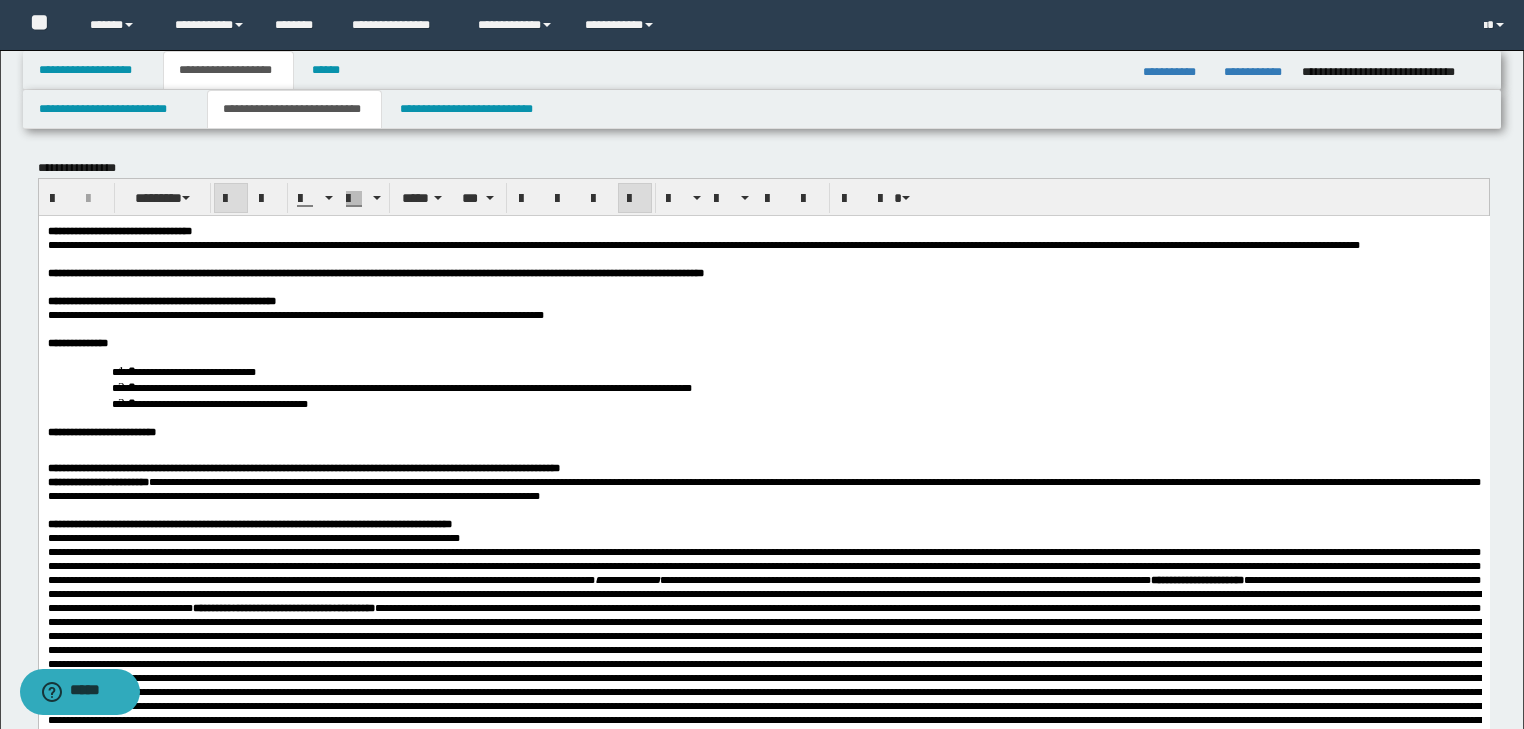 click on "**********" at bounding box center (763, 1198) 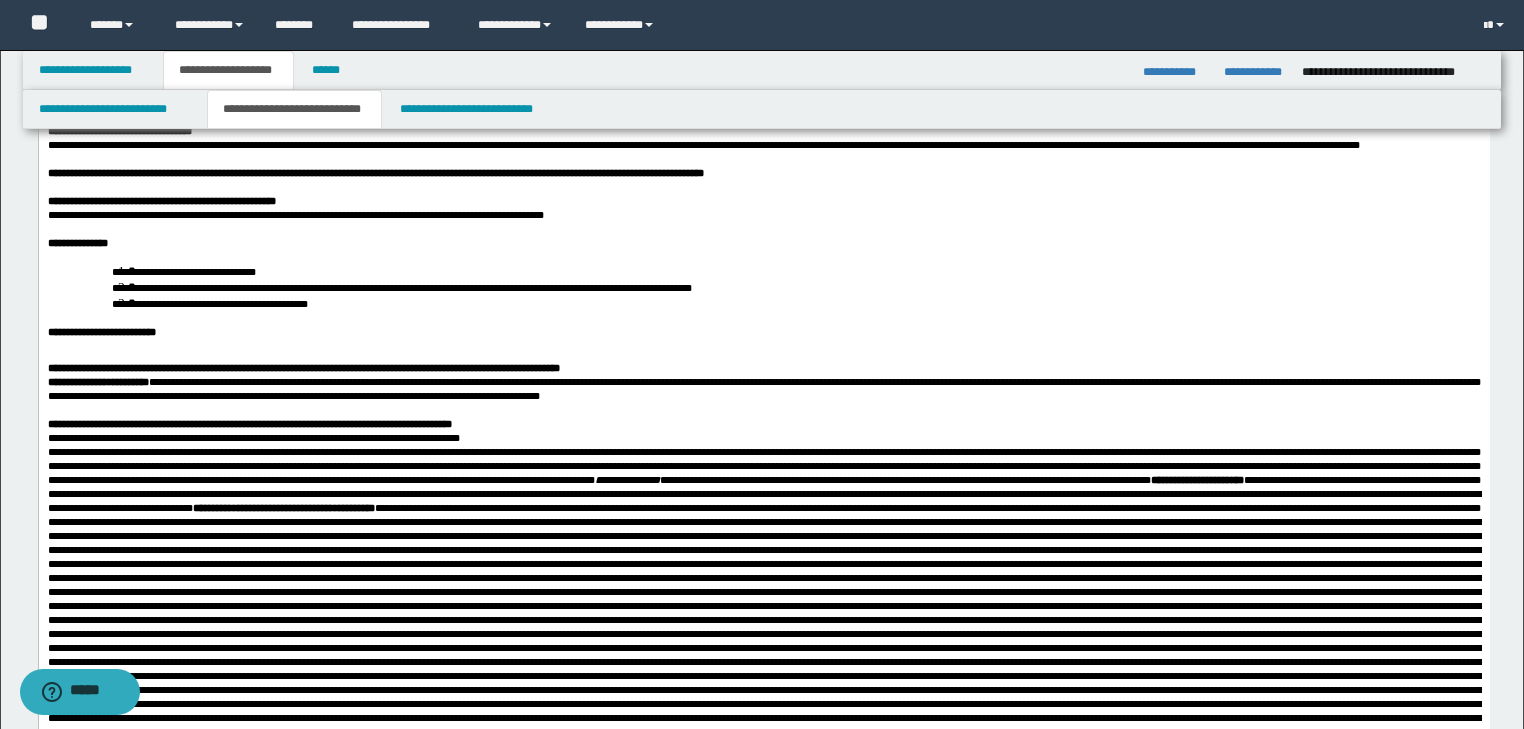 scroll, scrollTop: 240, scrollLeft: 0, axis: vertical 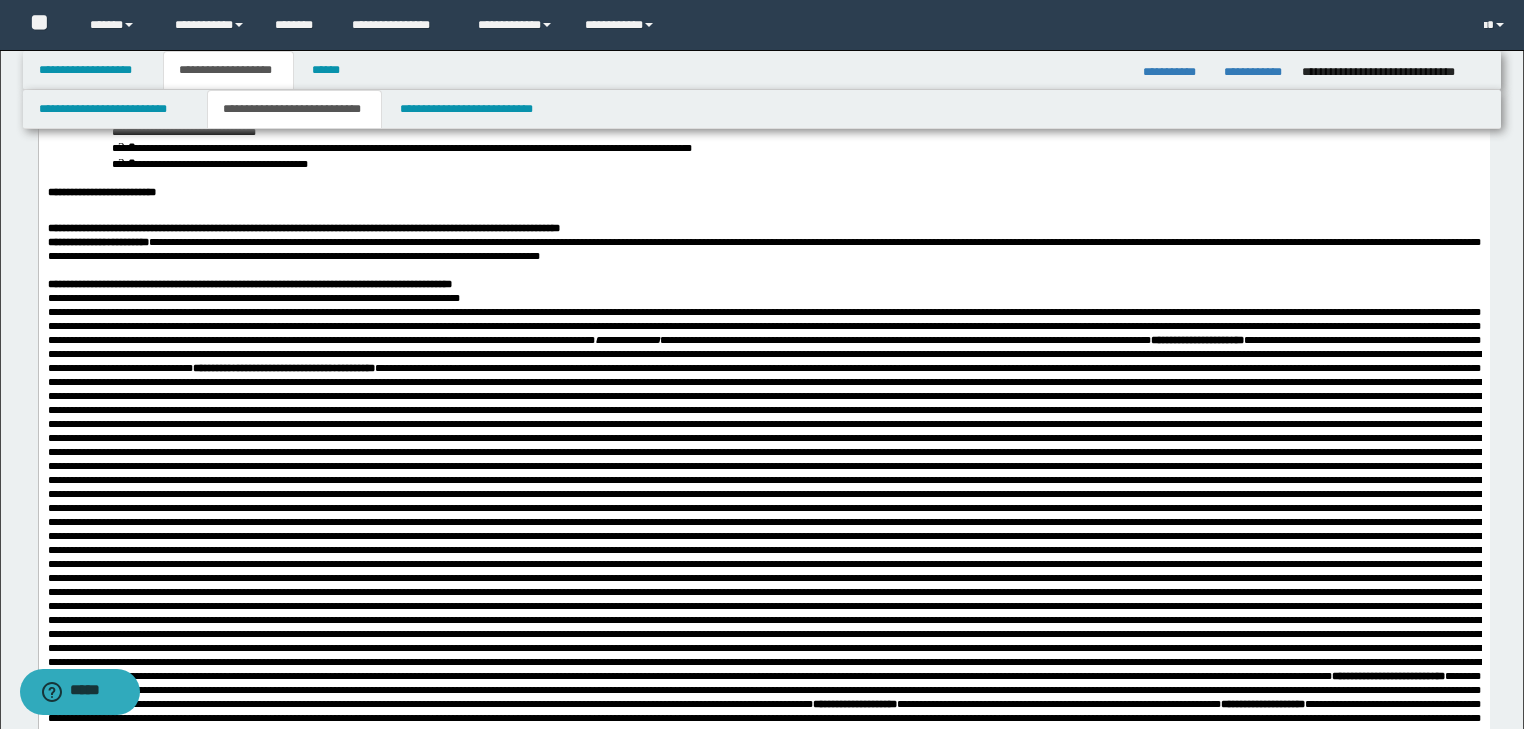 click on "**********" at bounding box center (763, 298) 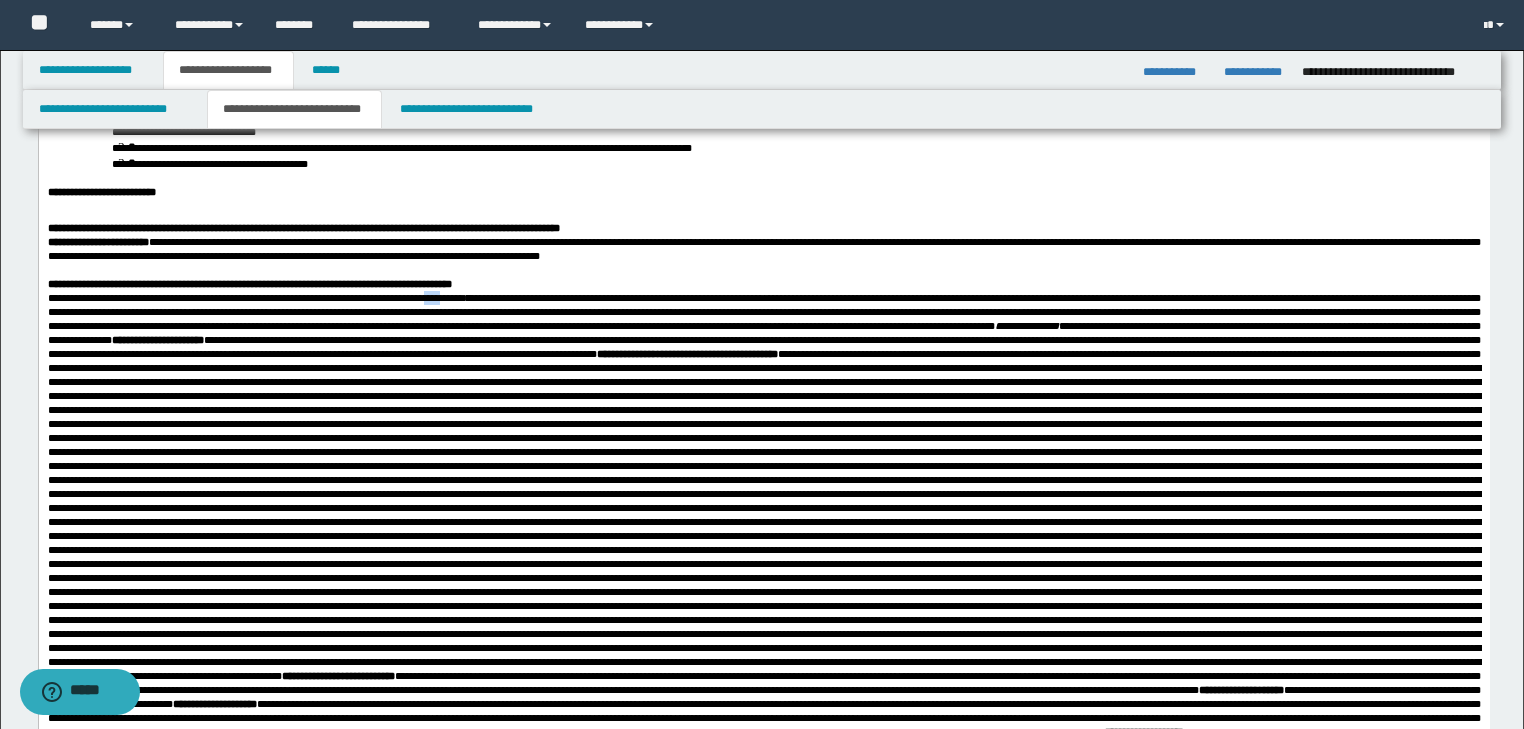 drag, startPoint x: 493, startPoint y: 347, endPoint x: 513, endPoint y: 347, distance: 20 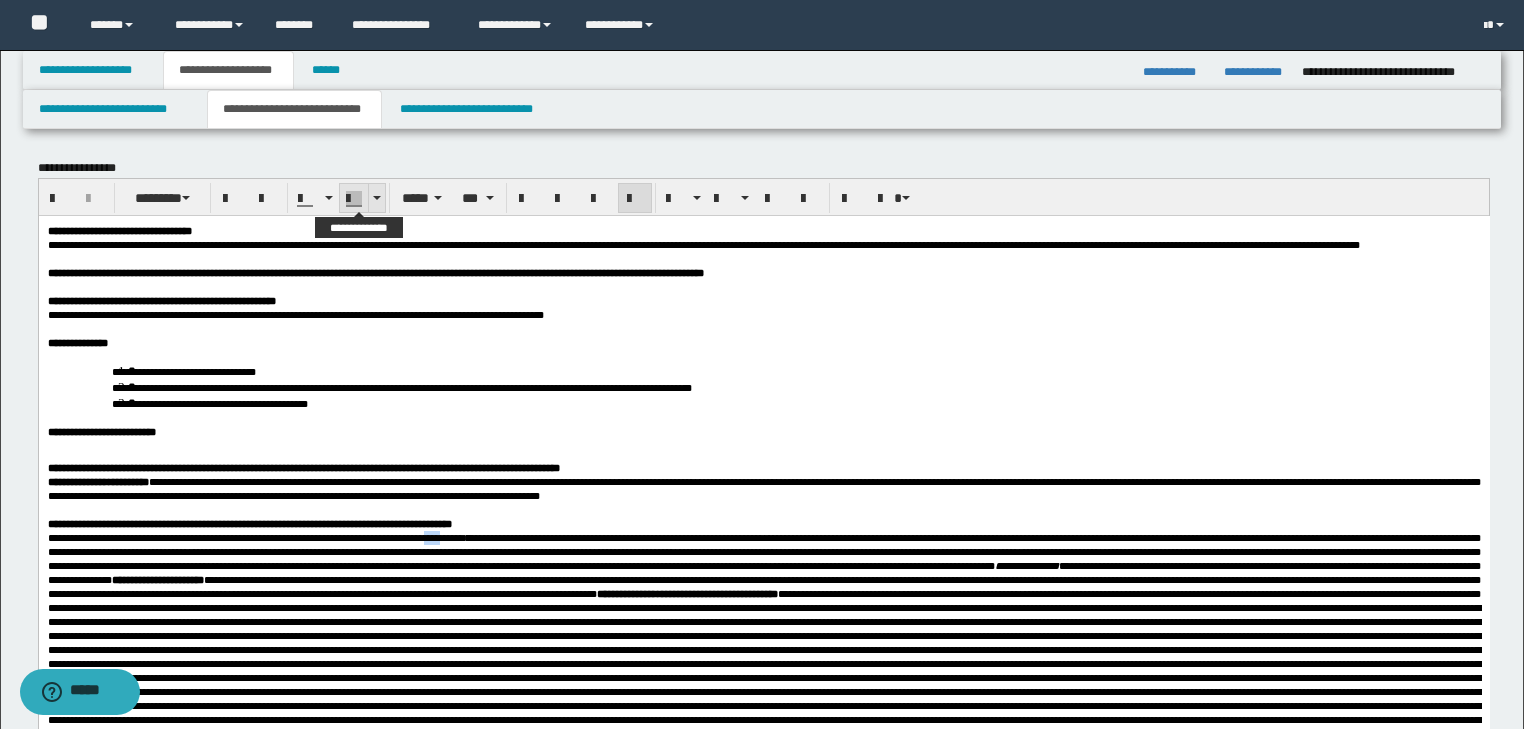 scroll, scrollTop: 80, scrollLeft: 0, axis: vertical 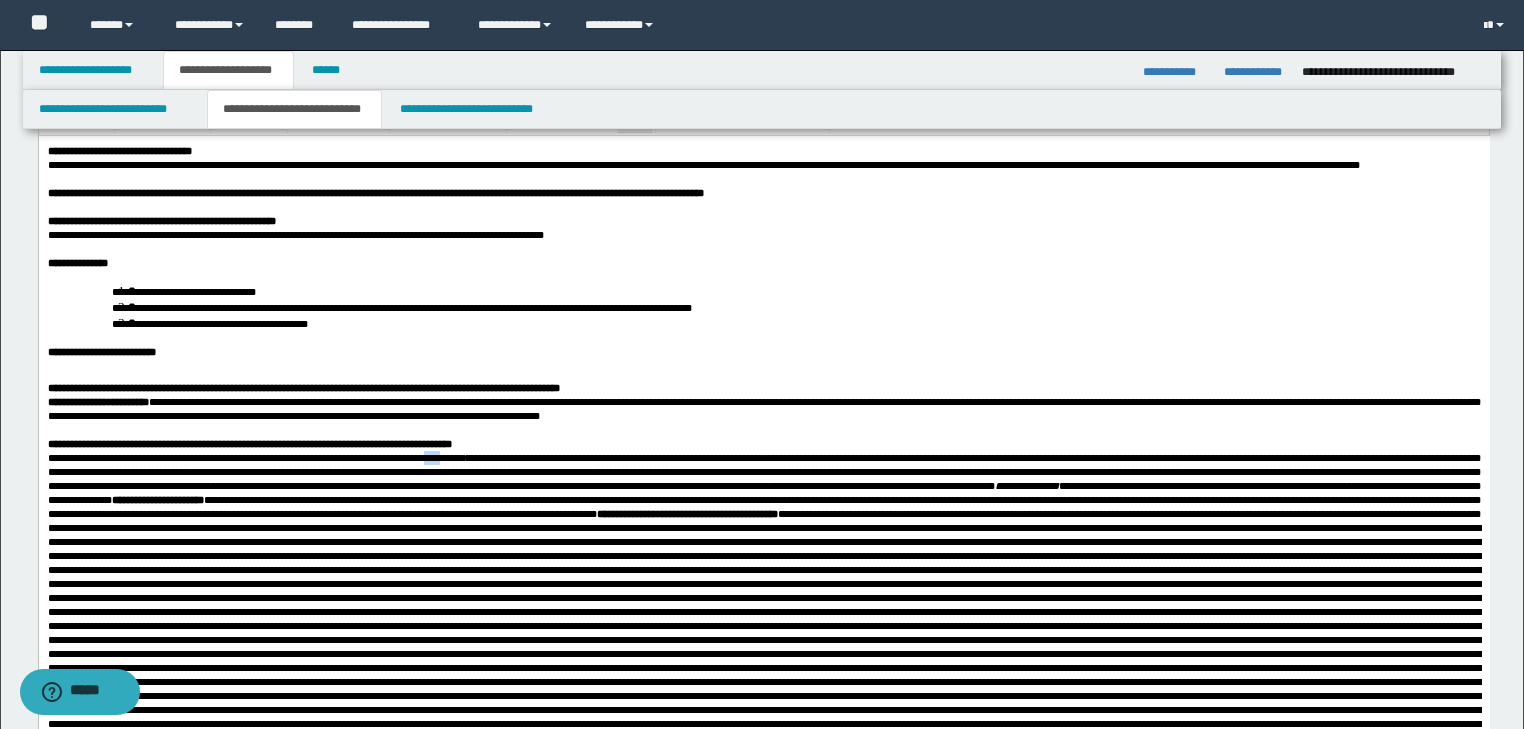 click on "**********" at bounding box center (255, 457) 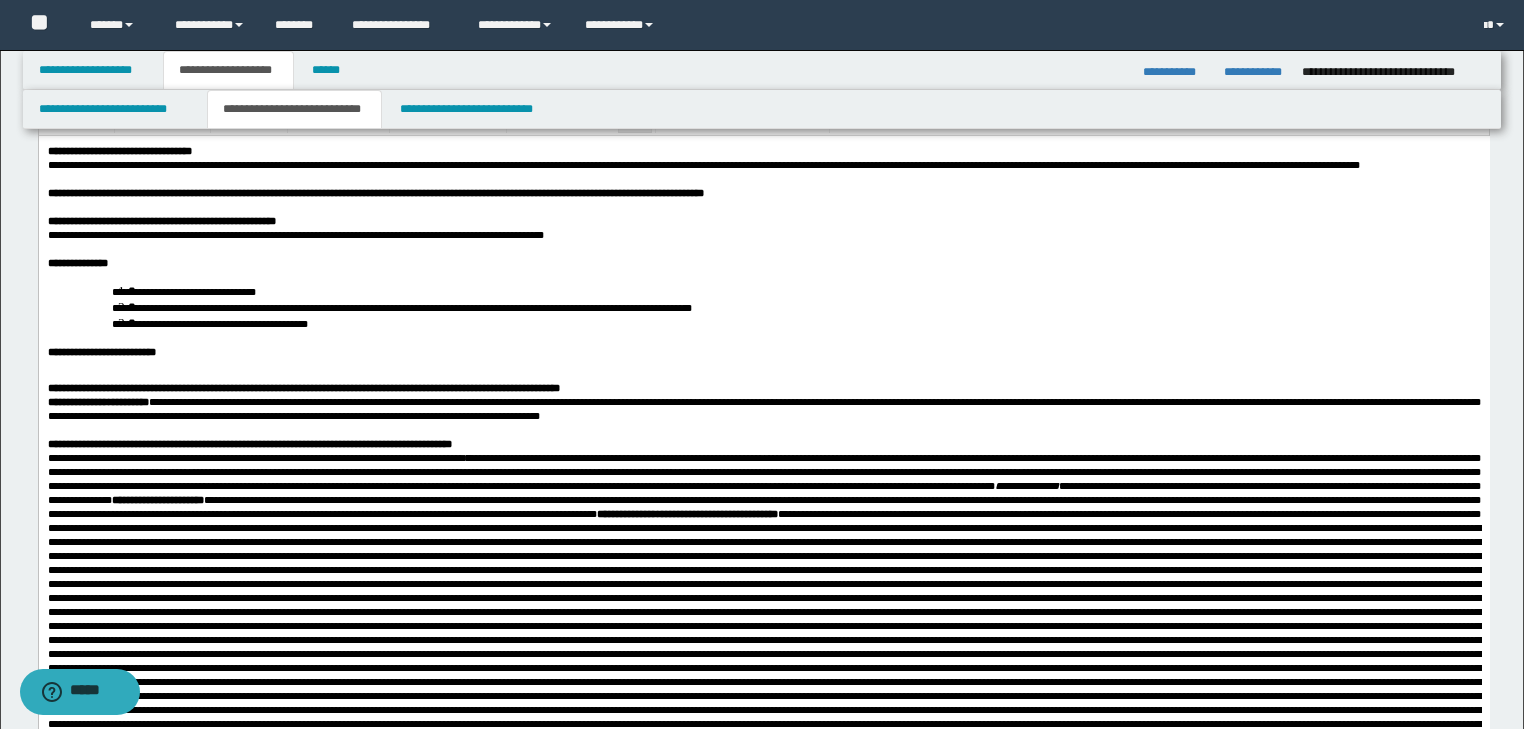 click on "**********" at bounding box center [255, 457] 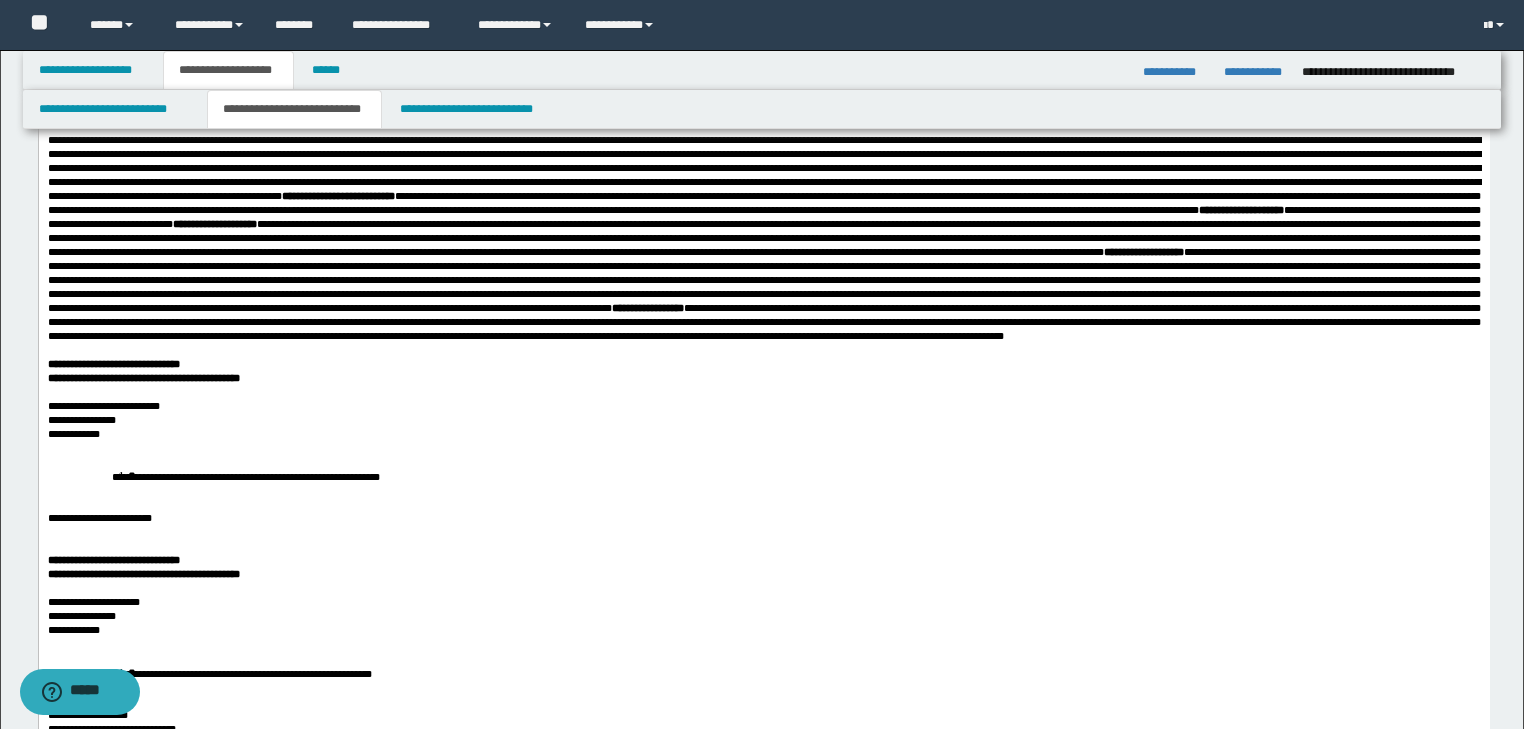 scroll, scrollTop: 960, scrollLeft: 0, axis: vertical 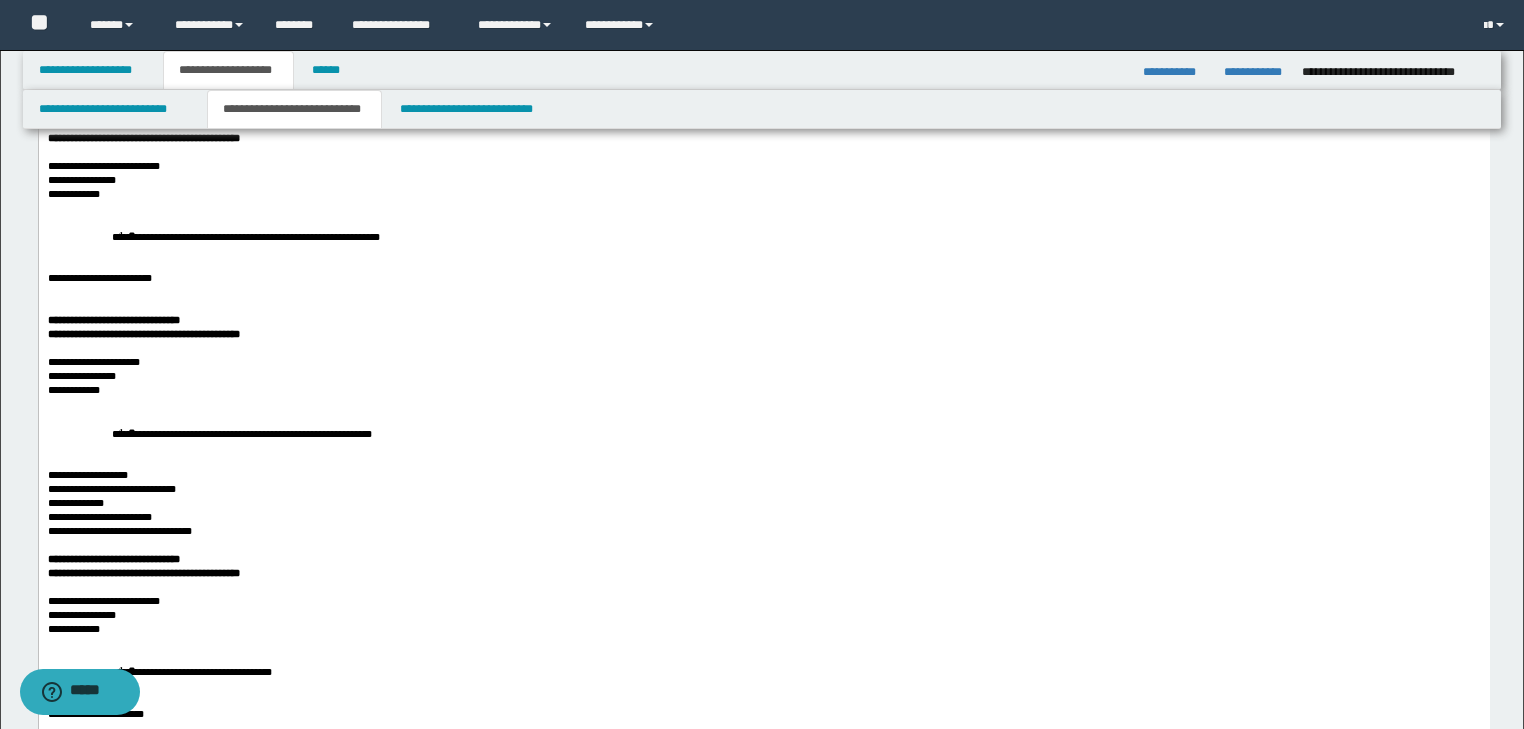 click on "**********" at bounding box center (763, 194) 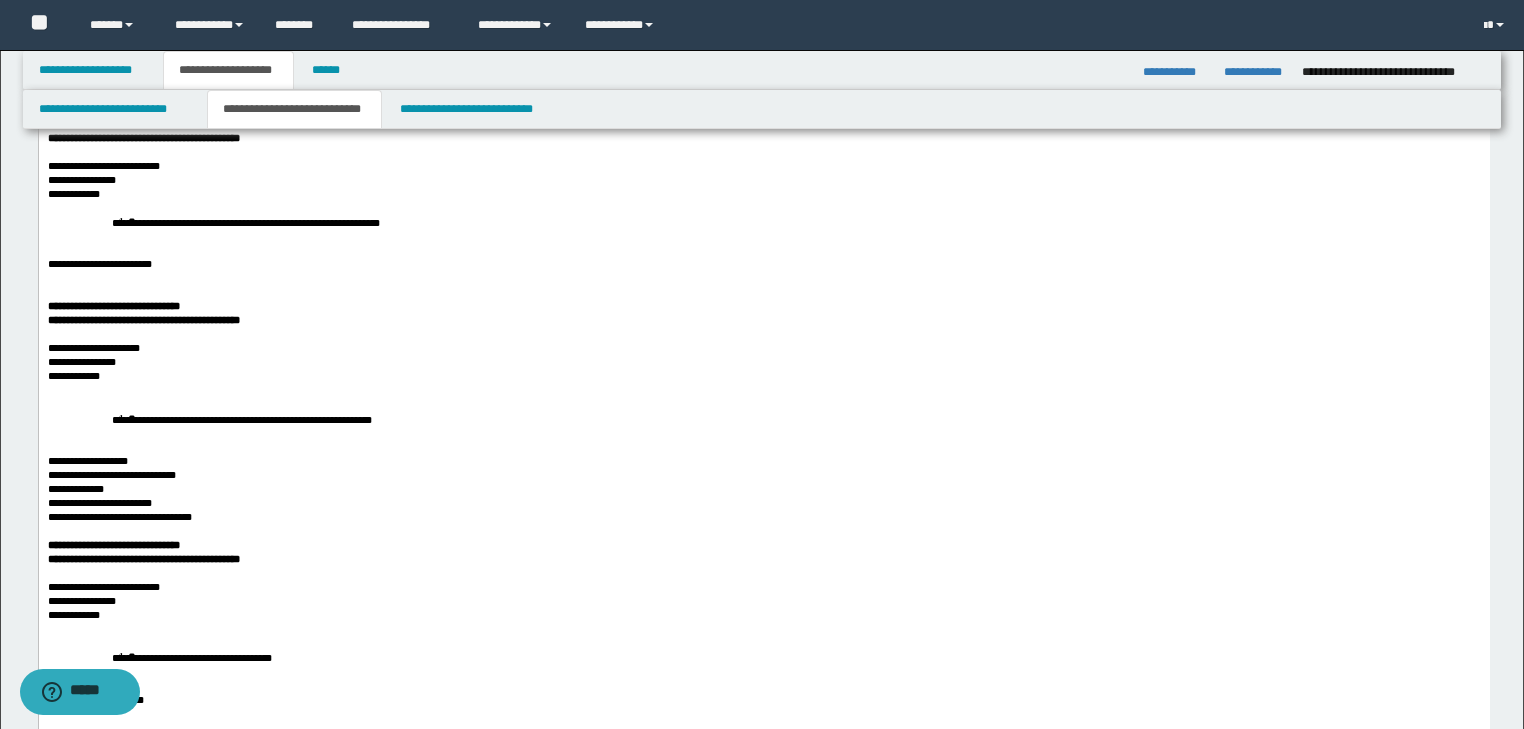click on "**********" at bounding box center (763, 222) 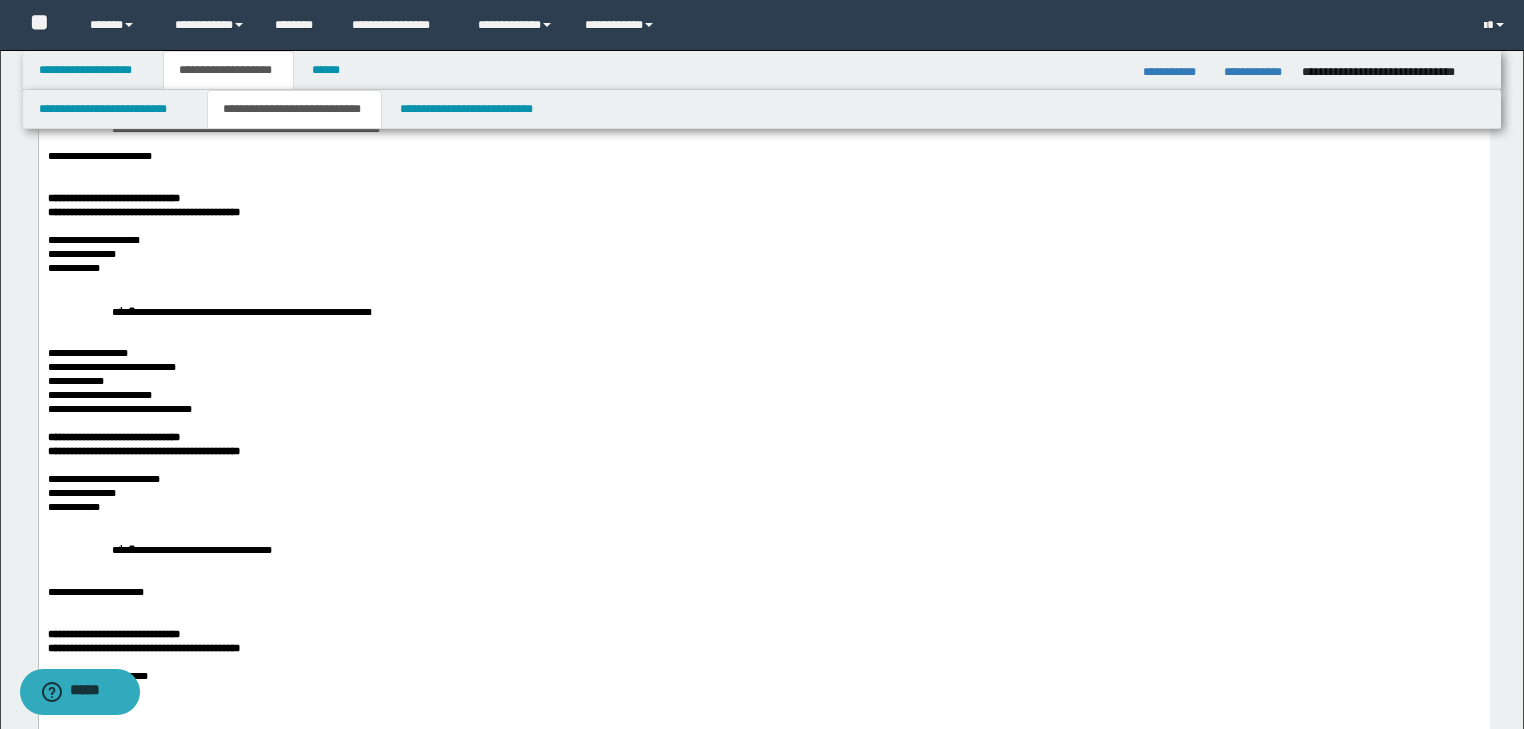 scroll, scrollTop: 1200, scrollLeft: 0, axis: vertical 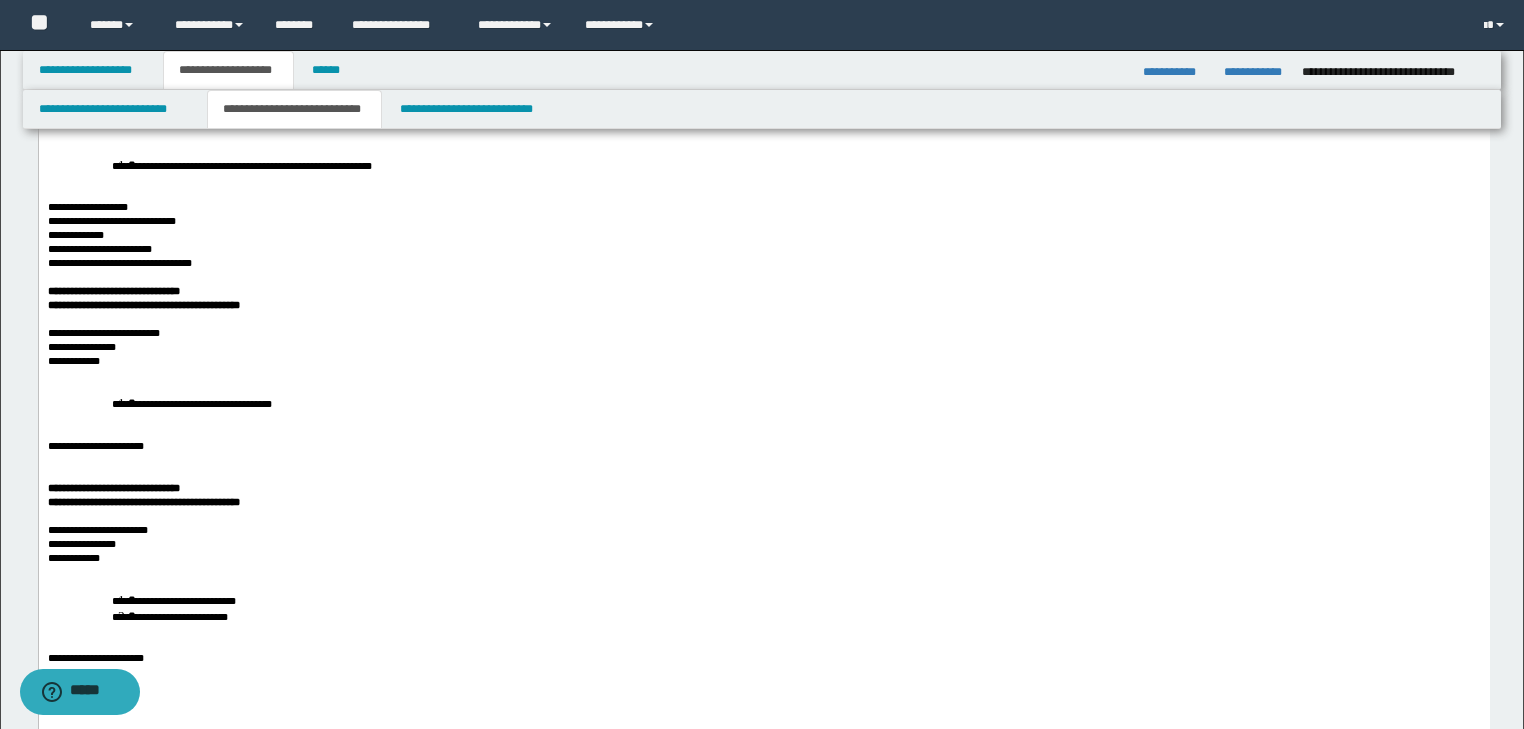 click at bounding box center [763, 136] 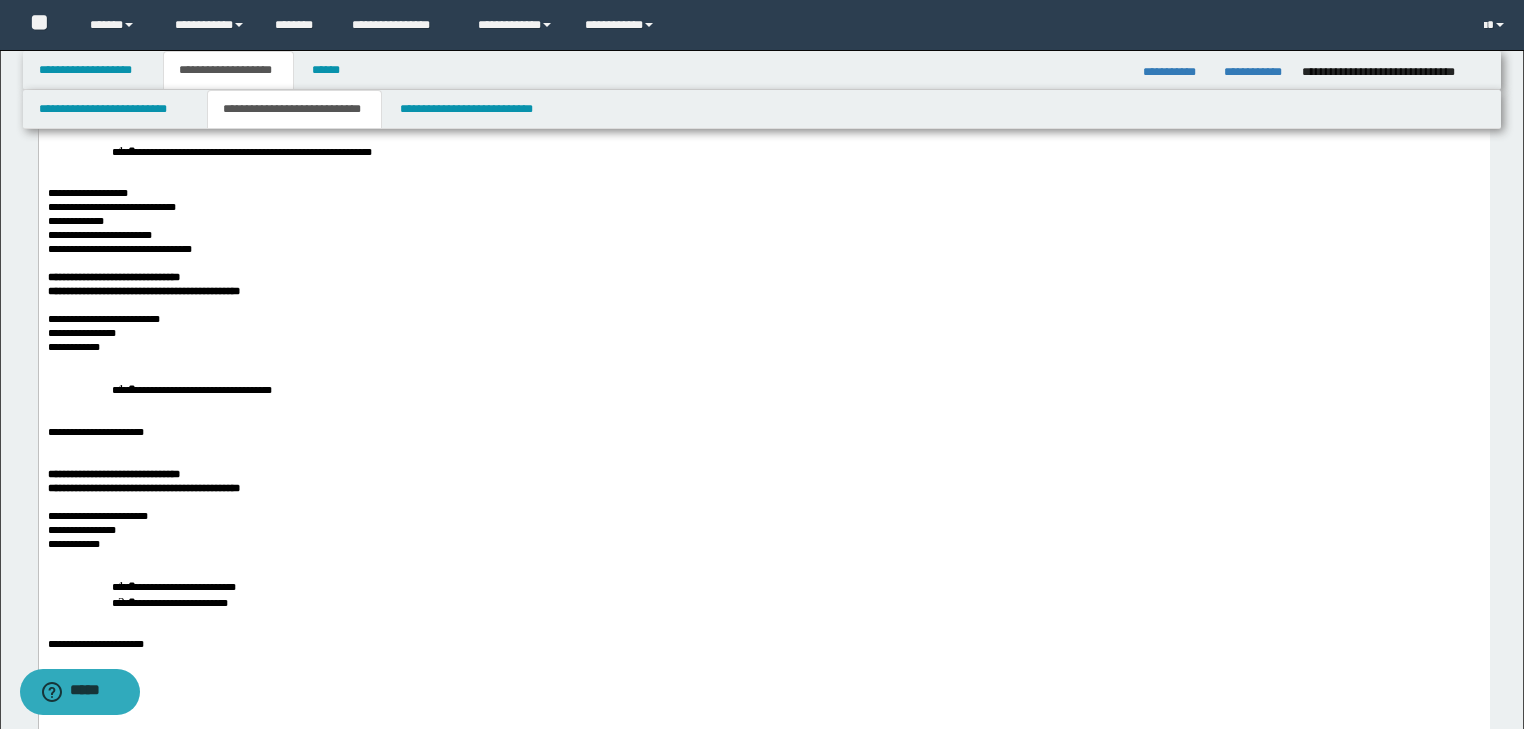 click on "**********" at bounding box center (763, 151) 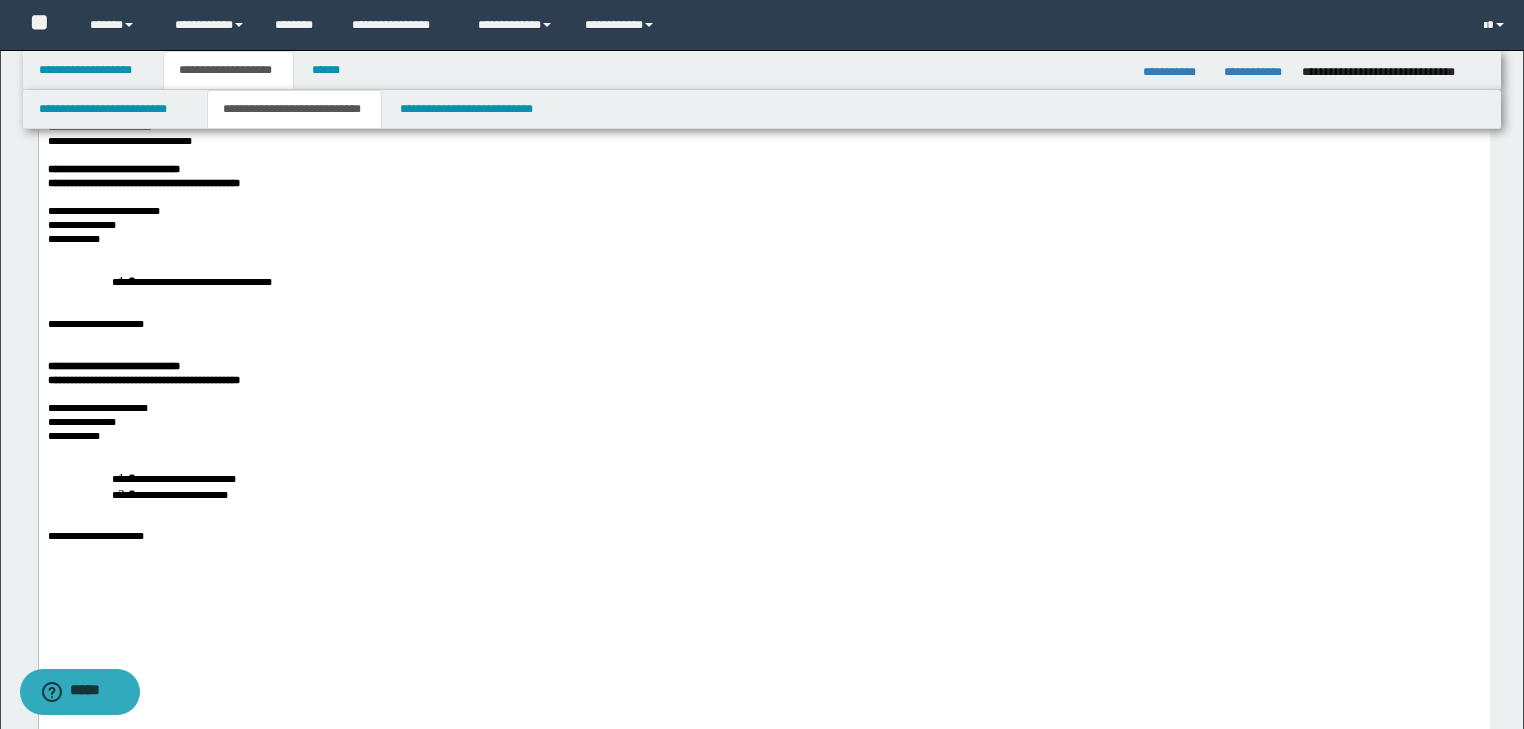 scroll, scrollTop: 1360, scrollLeft: 0, axis: vertical 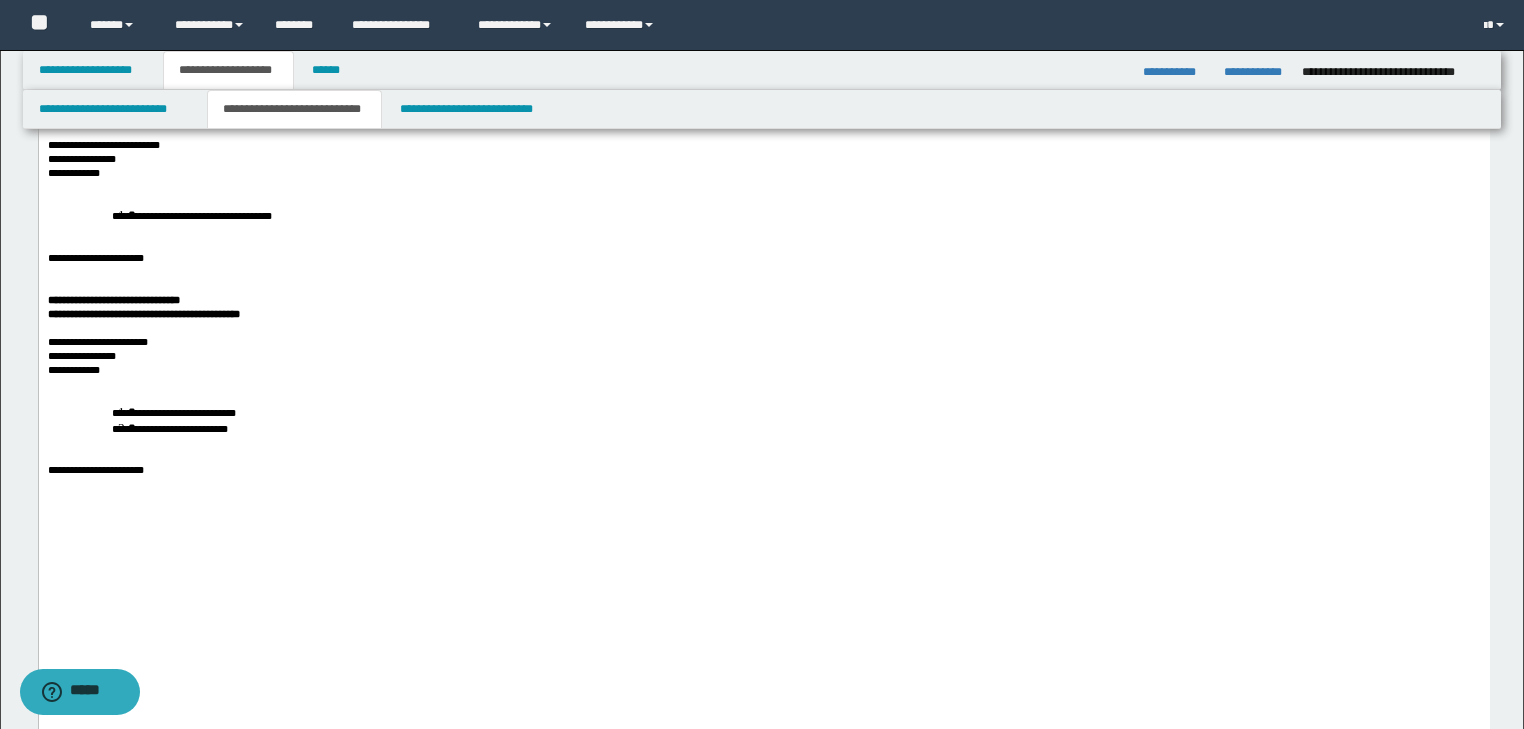 click at bounding box center [763, 187] 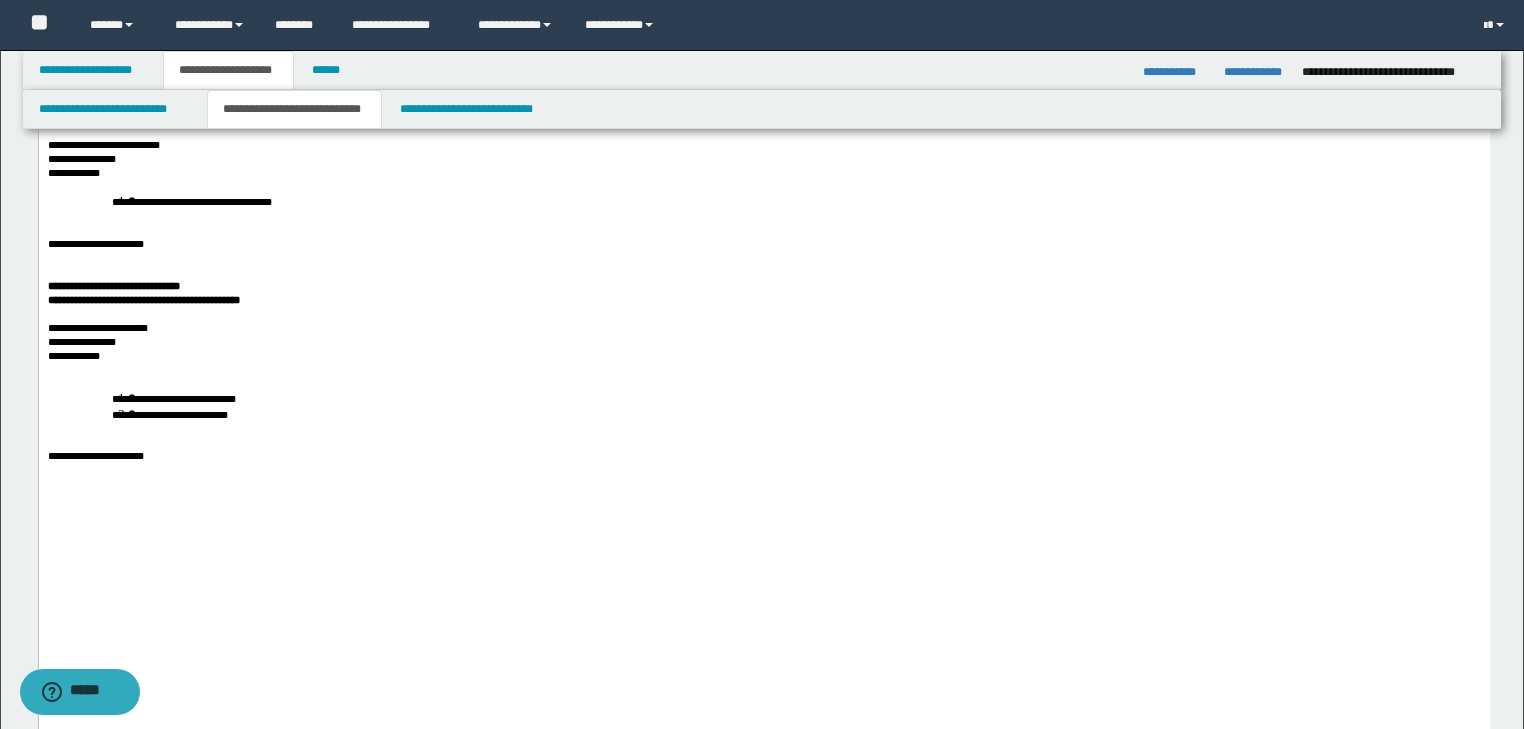 click on "**********" at bounding box center [807, 201] 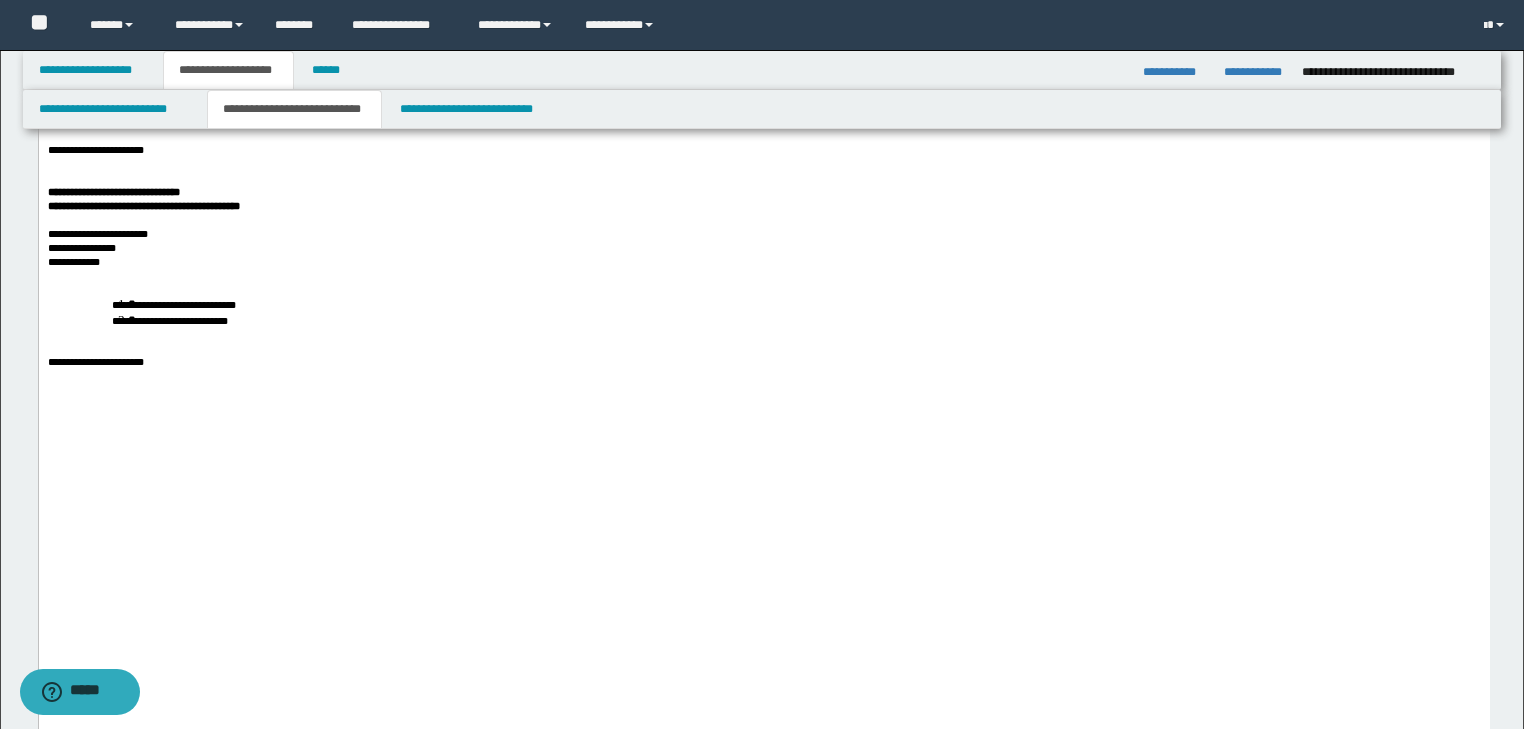 scroll, scrollTop: 1600, scrollLeft: 0, axis: vertical 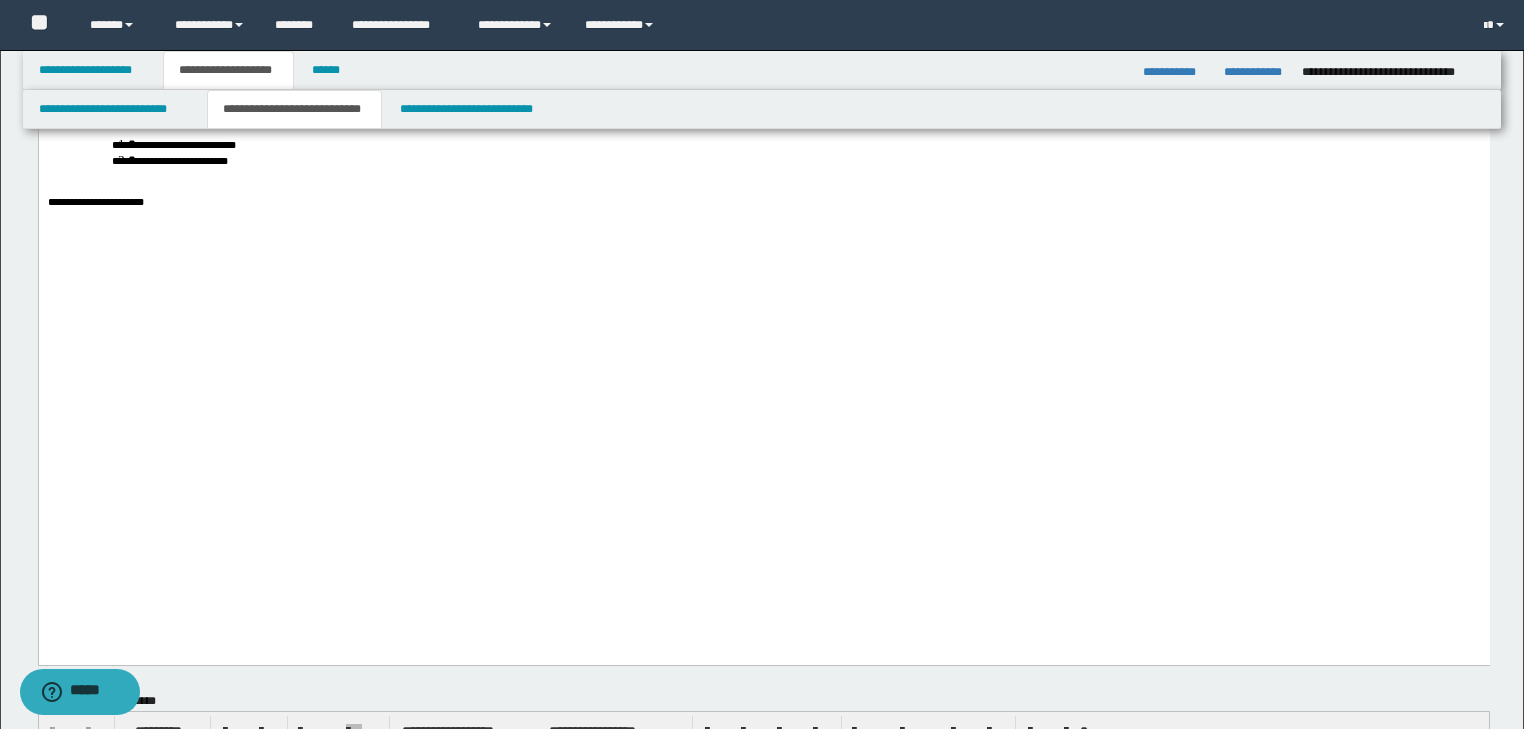 click on "**********" at bounding box center [763, 102] 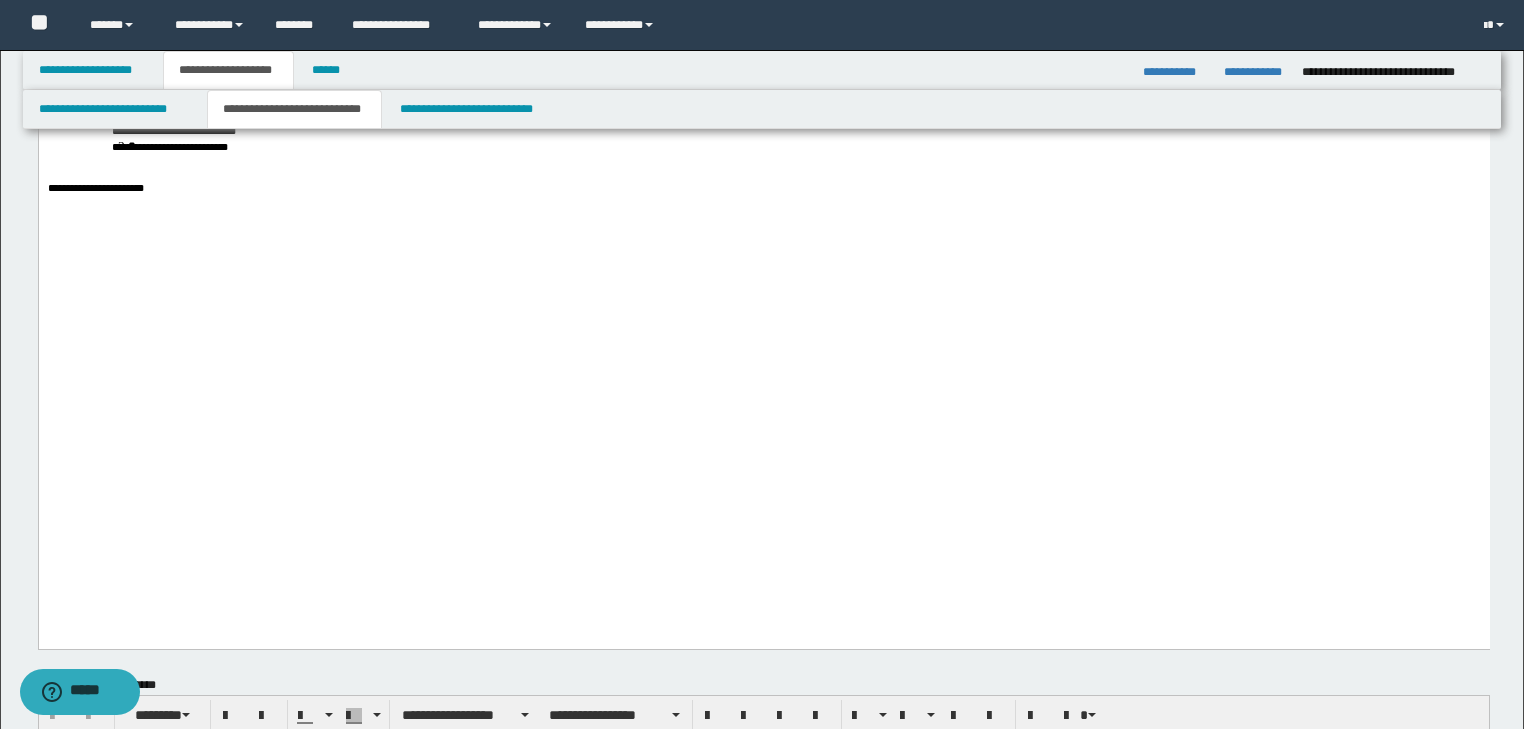 click on "**********" at bounding box center (763, 138) 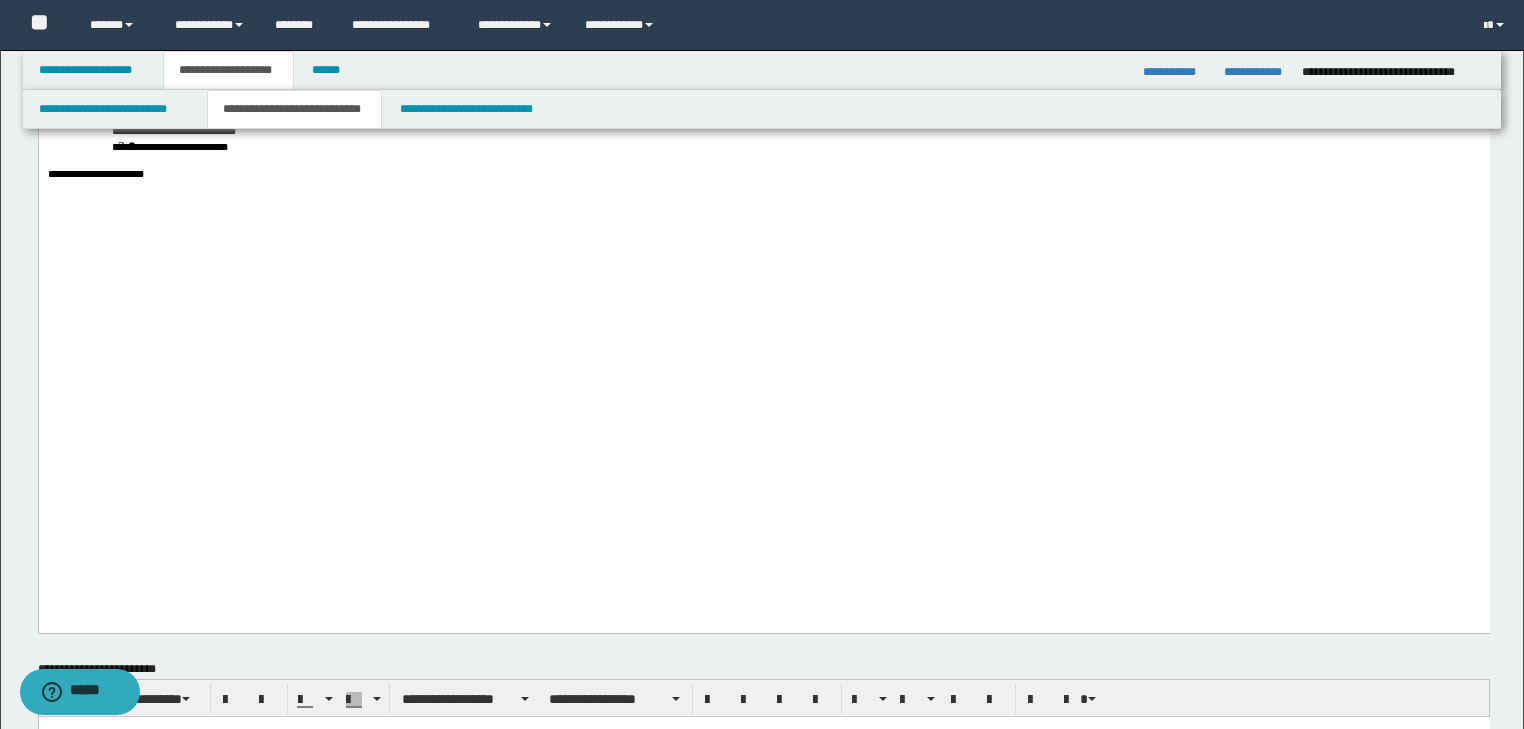 click on "**********" at bounding box center [763, 174] 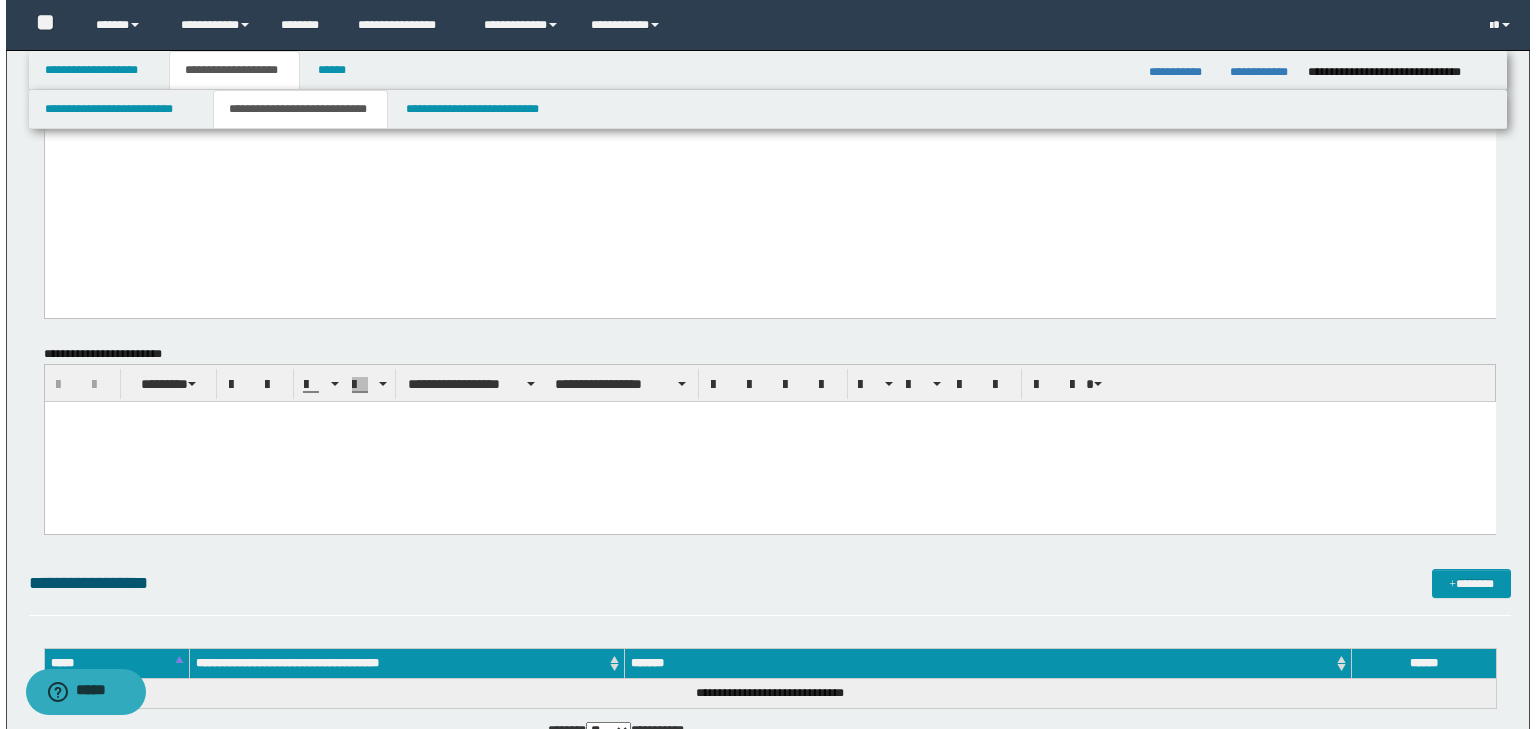 scroll, scrollTop: 2000, scrollLeft: 0, axis: vertical 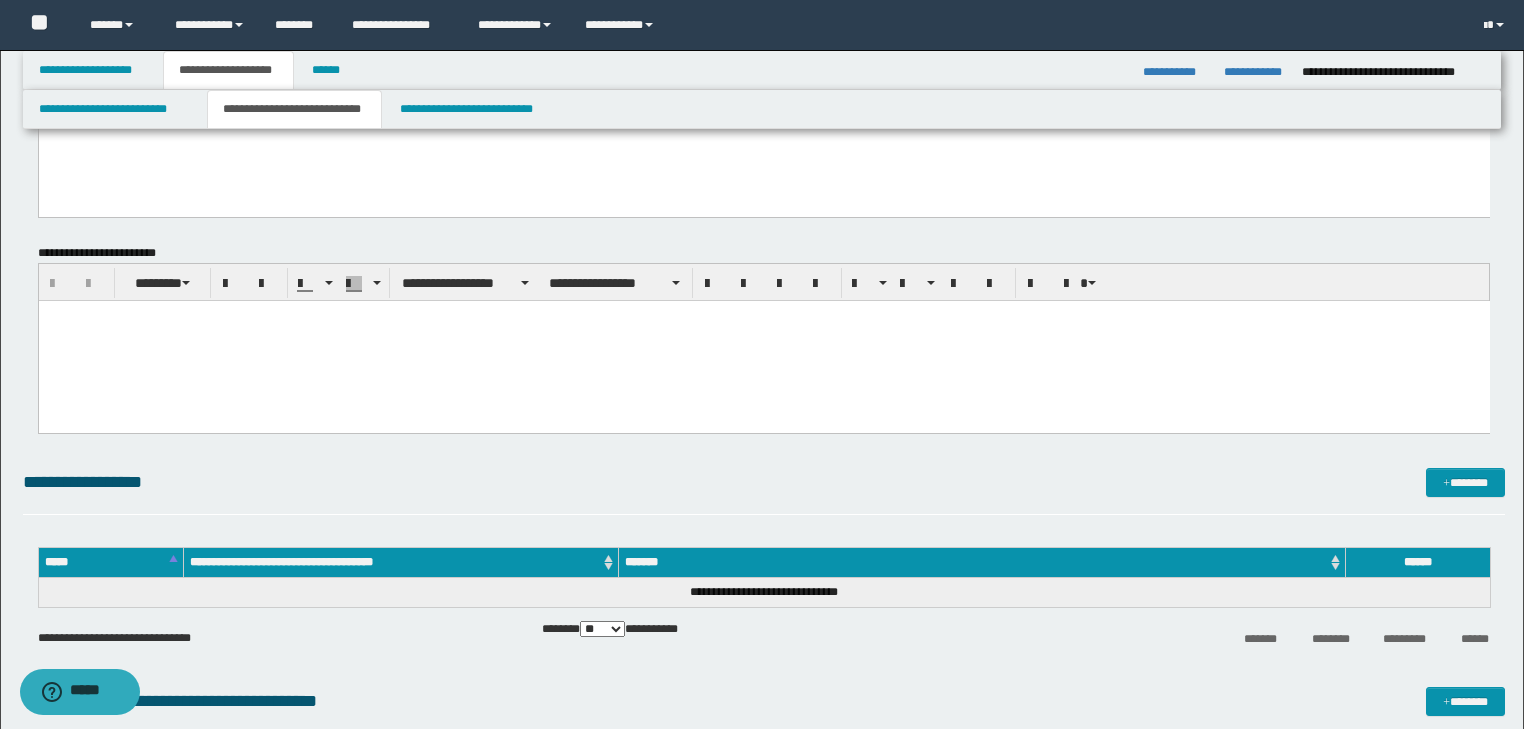 click at bounding box center (763, 340) 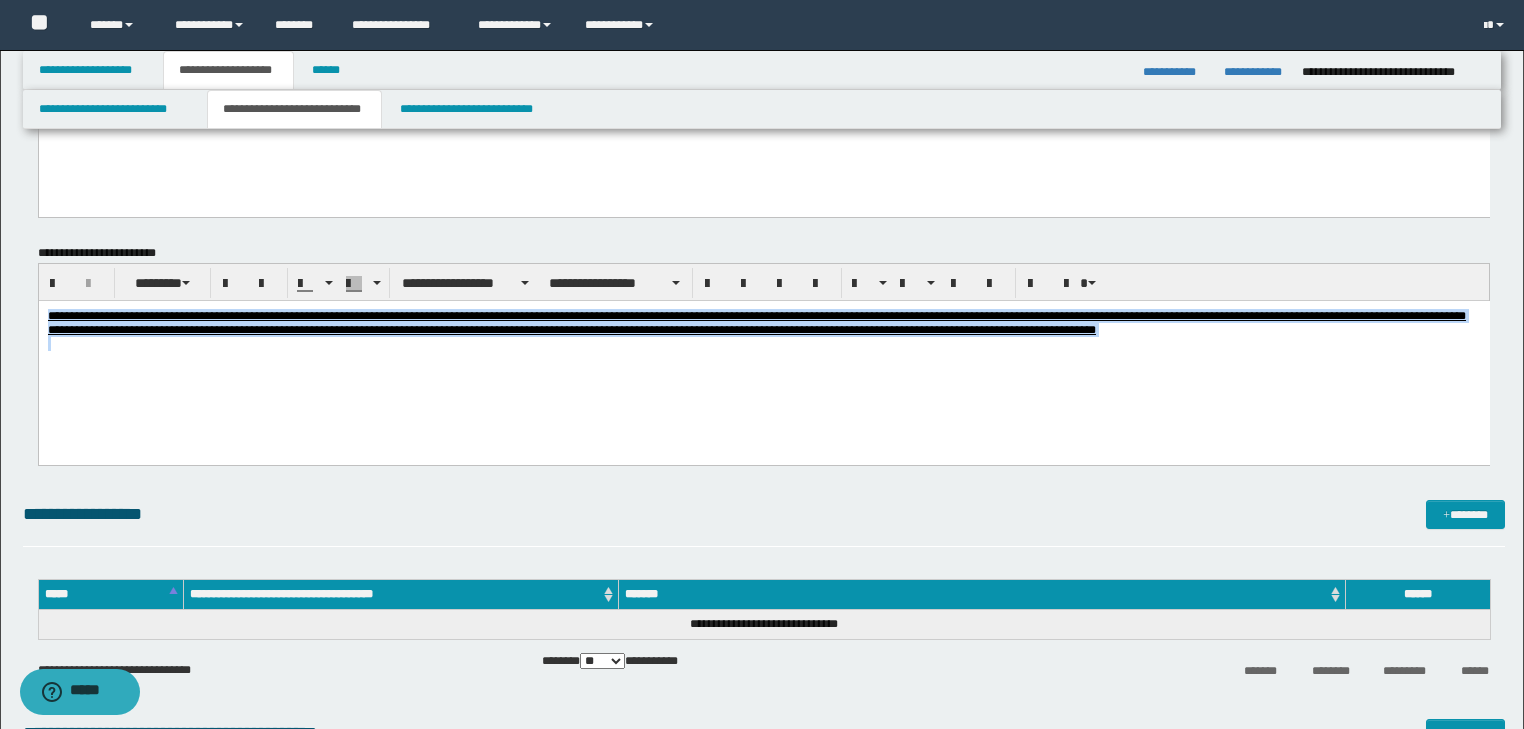 drag, startPoint x: 47, startPoint y: 312, endPoint x: 1088, endPoint y: 394, distance: 1044.2246 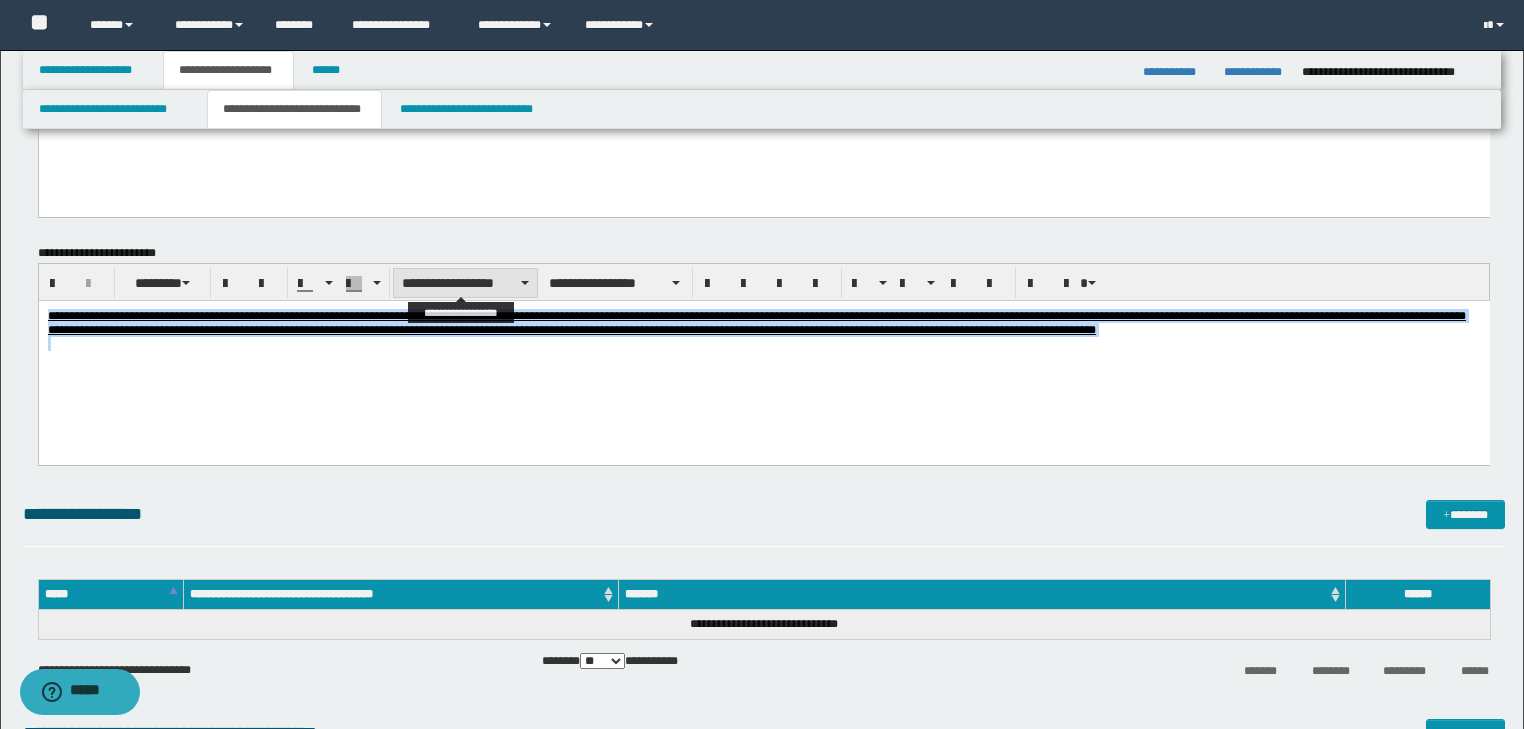 click on "**********" at bounding box center [465, 283] 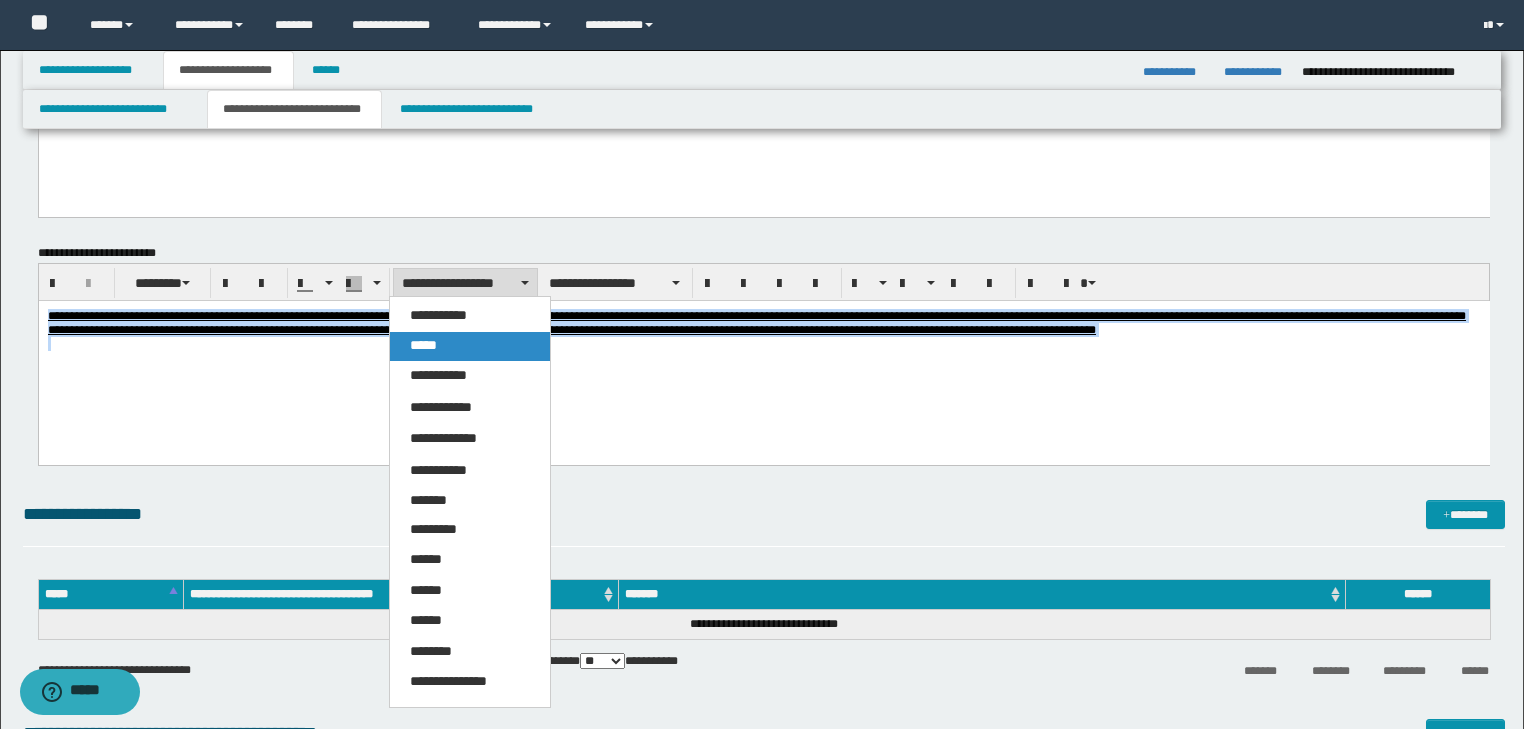 click on "*****" at bounding box center (470, 346) 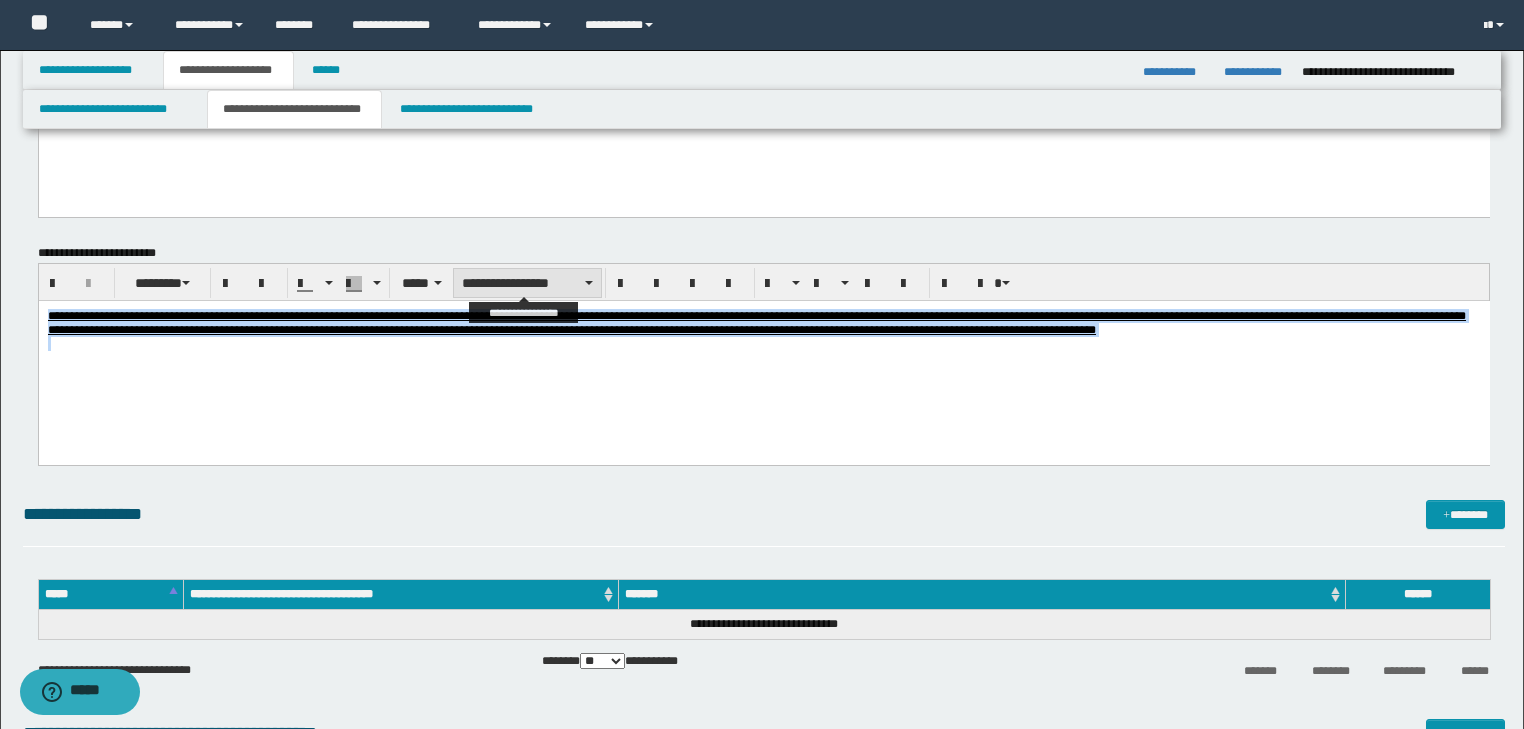 click on "**********" at bounding box center [527, 283] 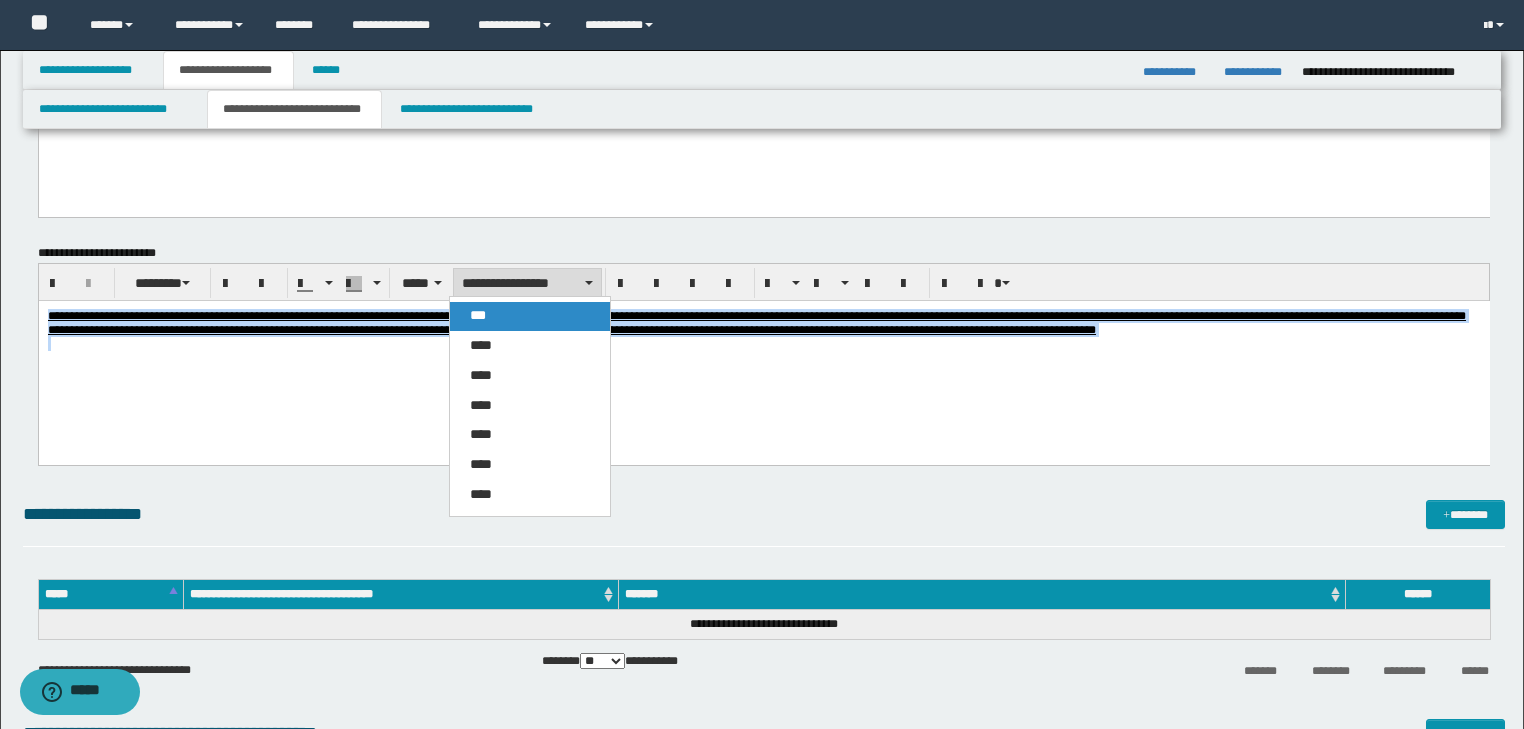 click on "***" at bounding box center [478, 315] 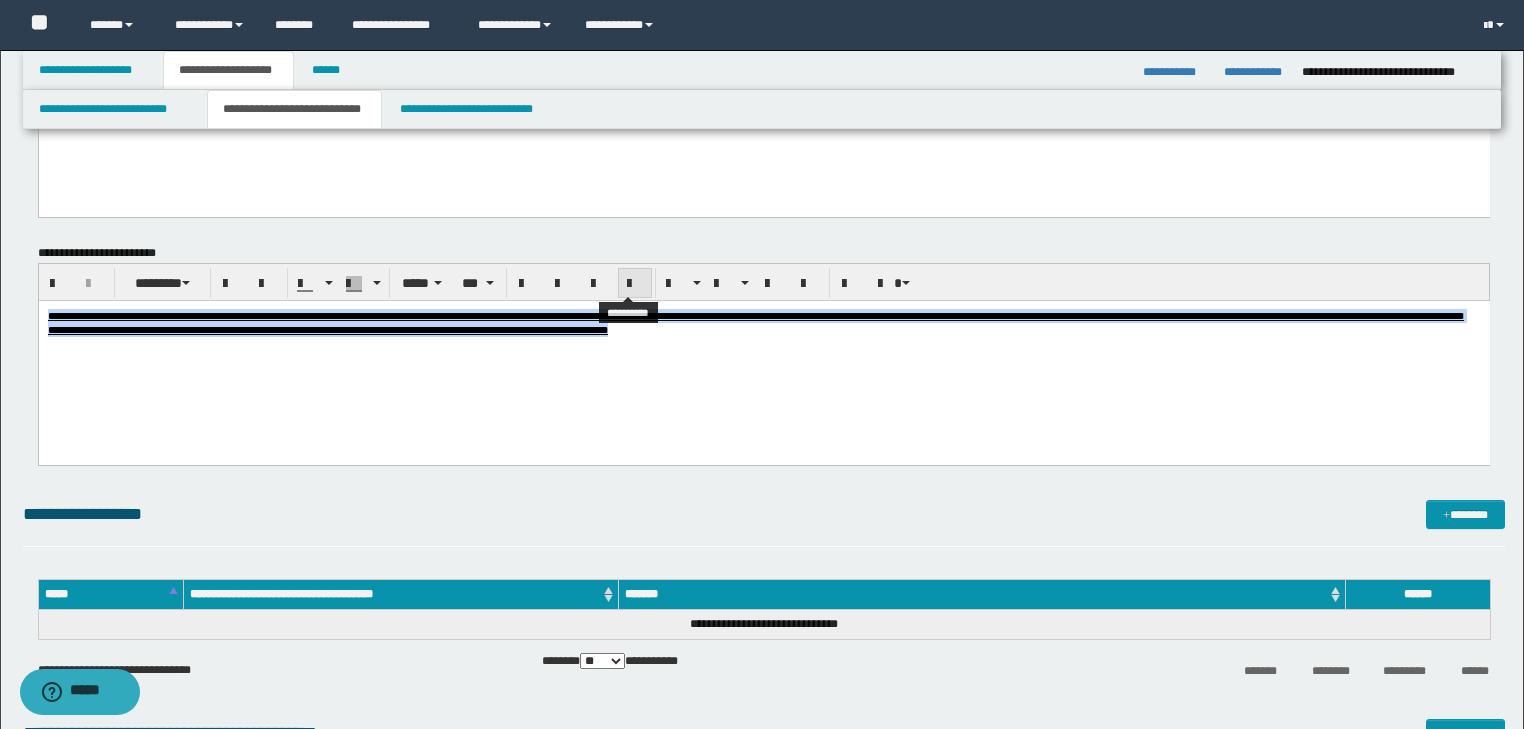 click at bounding box center [635, 283] 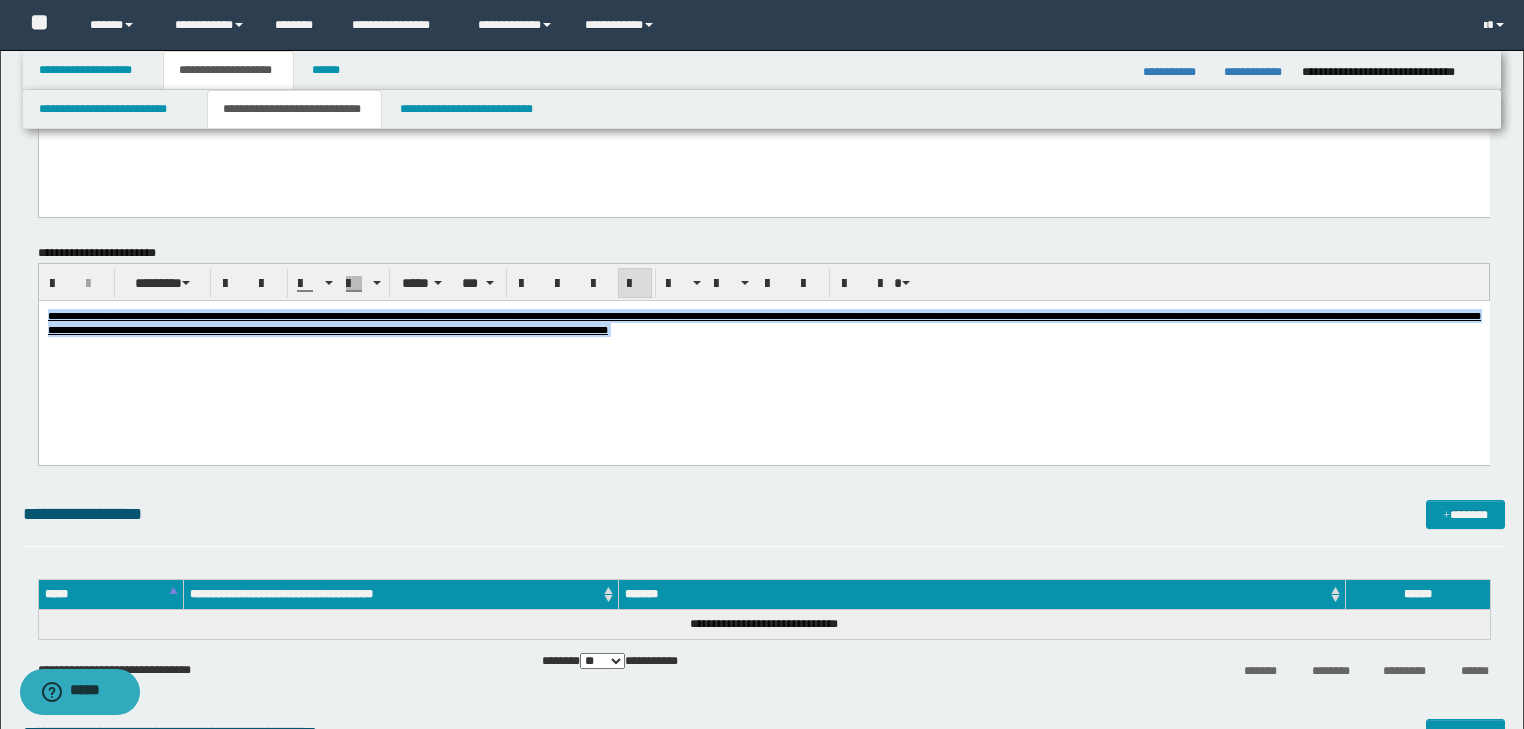 click on "**********" at bounding box center (763, 354) 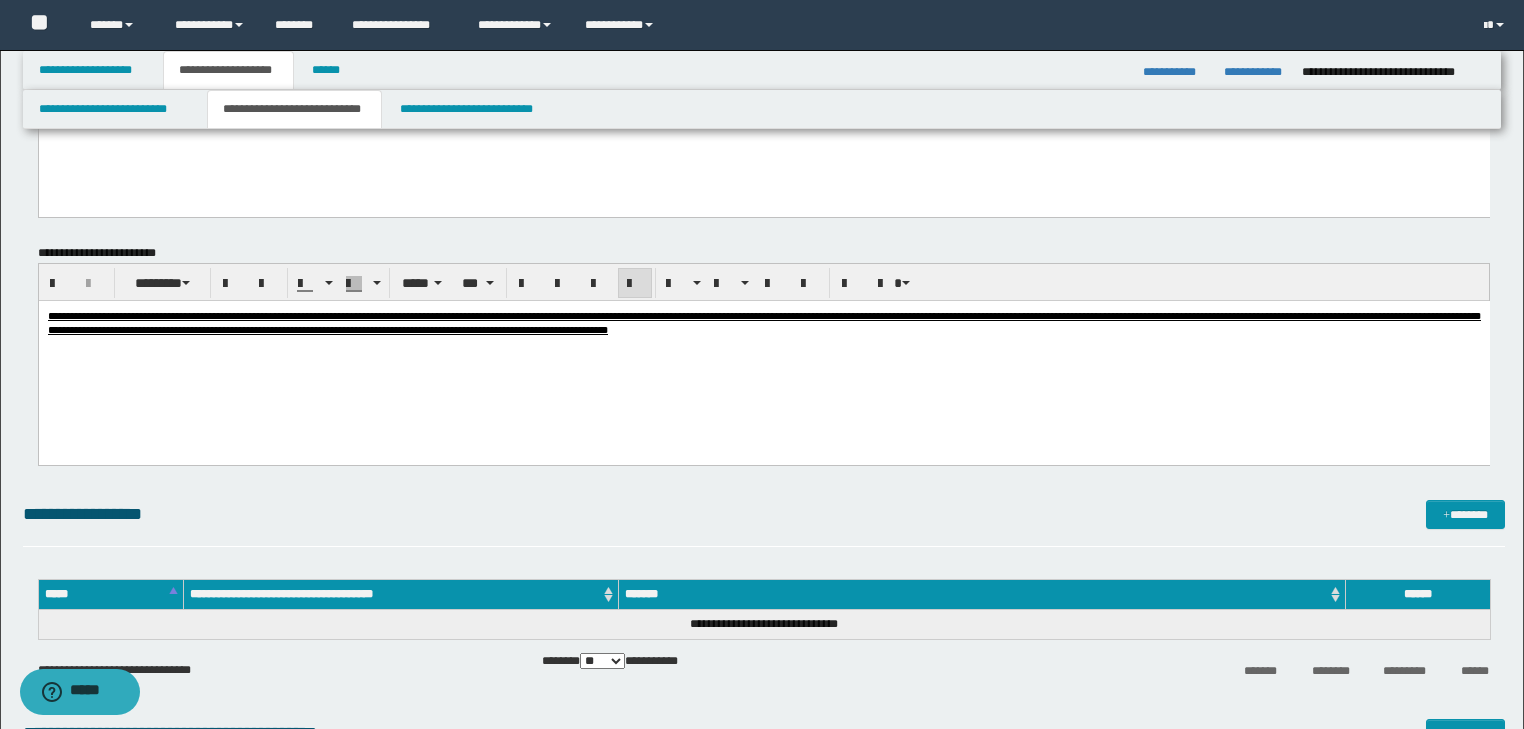 click on "**********" at bounding box center (763, 322) 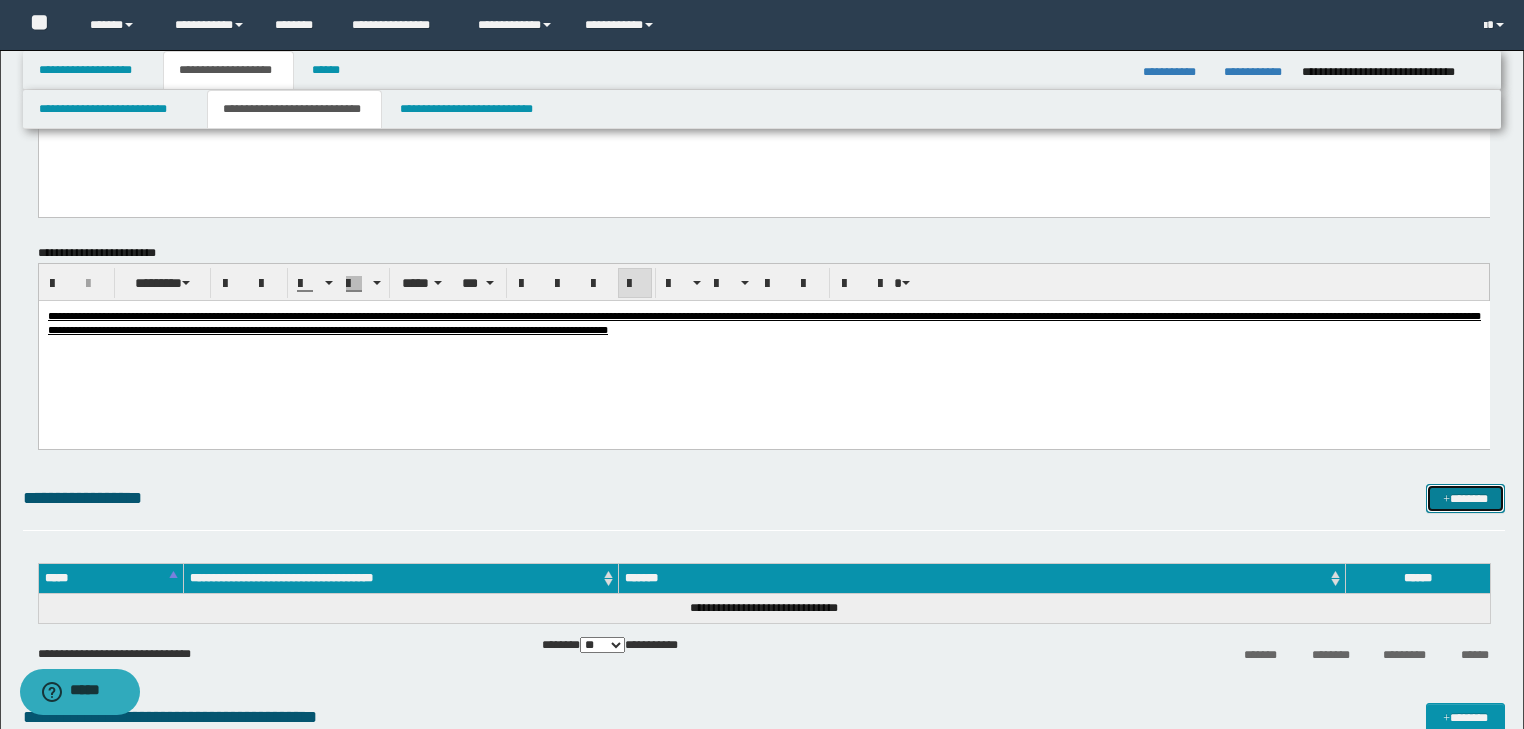 drag, startPoint x: 1468, startPoint y: 507, endPoint x: 1386, endPoint y: 494, distance: 83.02409 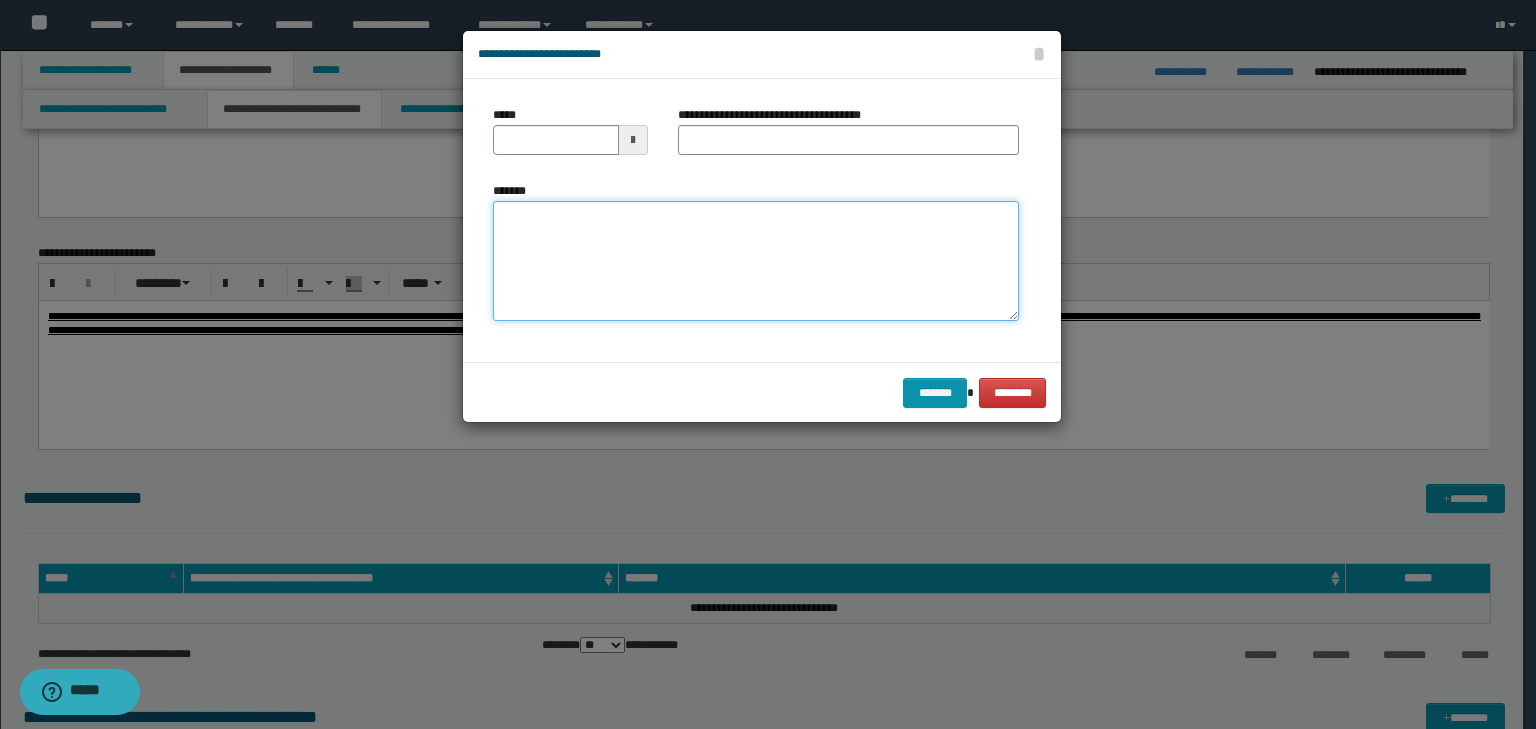 click on "*******" at bounding box center (756, 261) 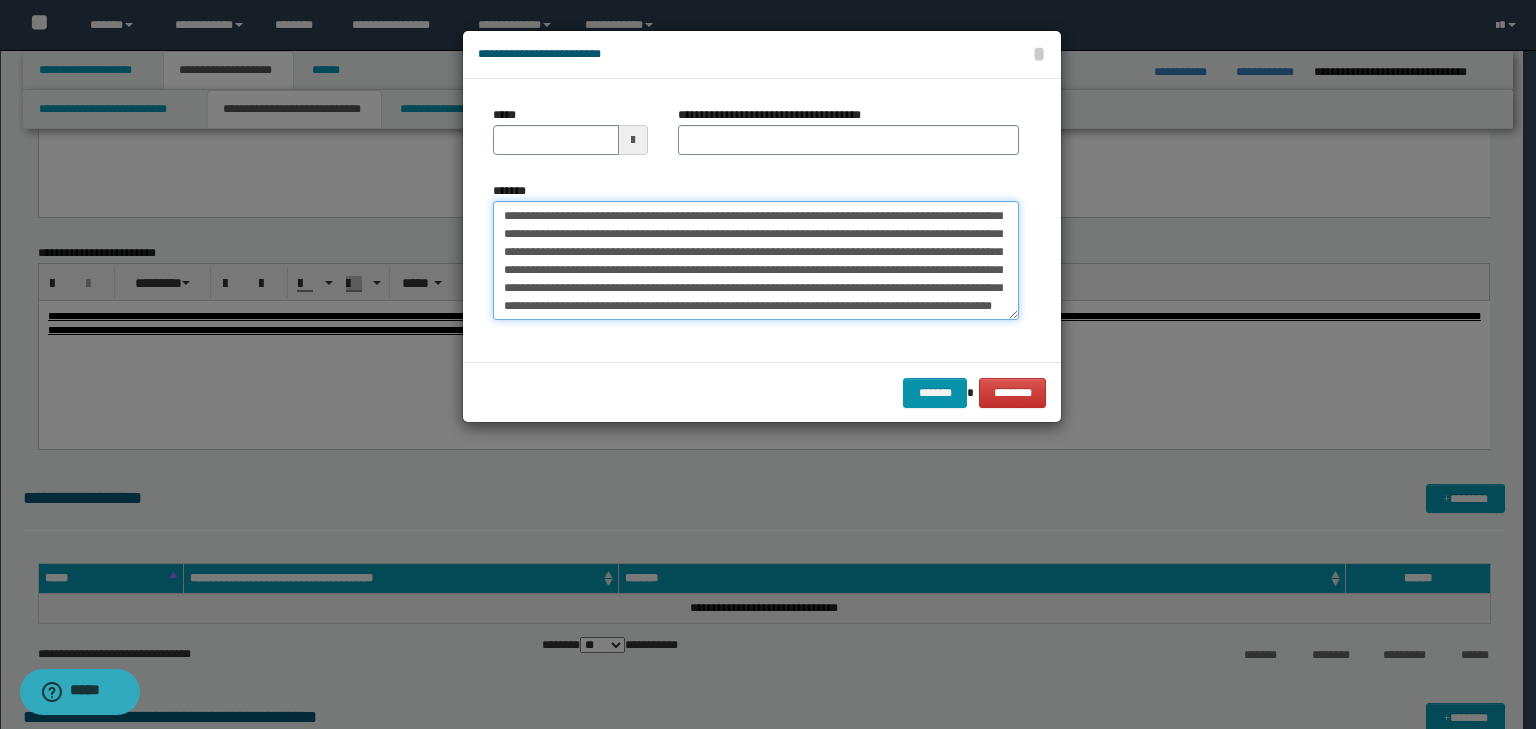 scroll, scrollTop: 0, scrollLeft: 0, axis: both 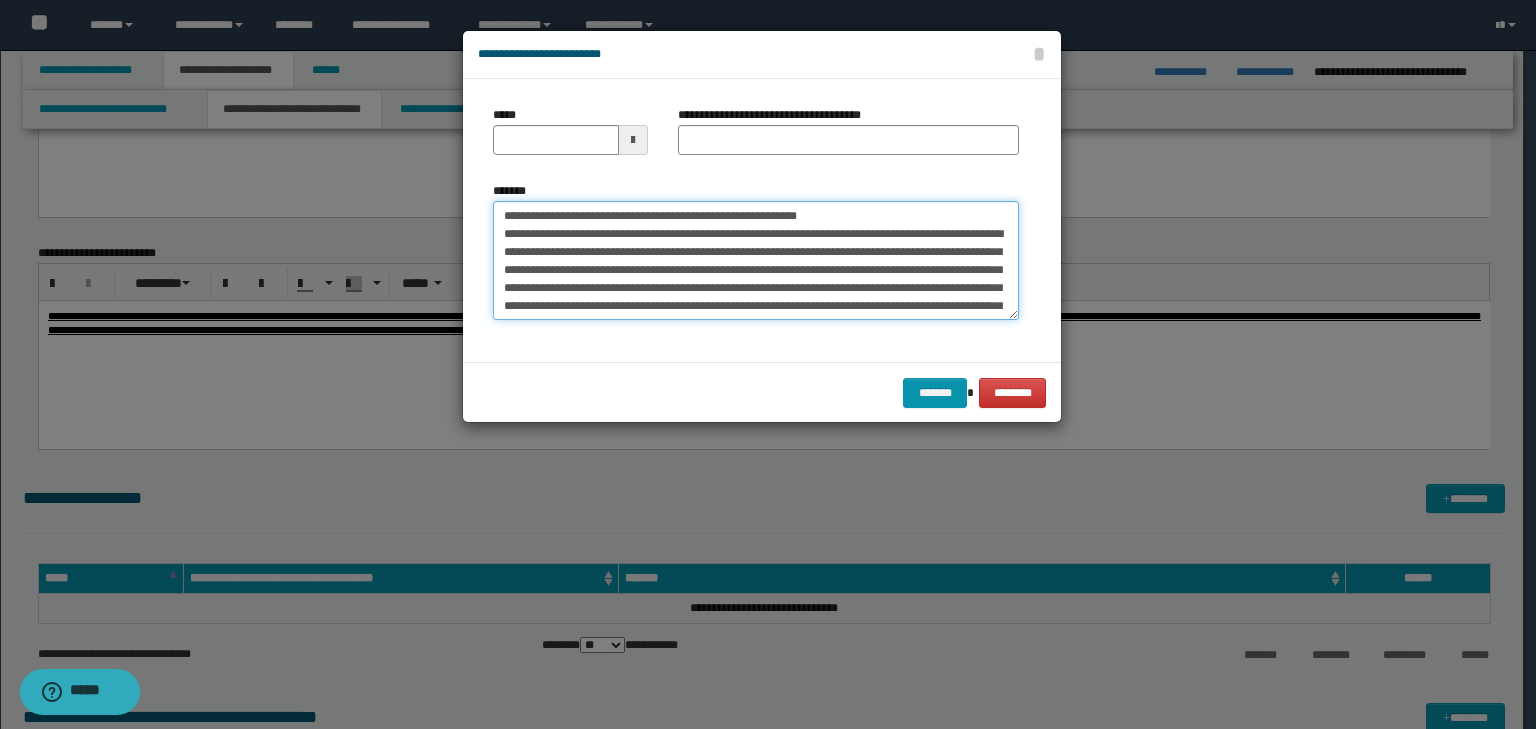 drag, startPoint x: 563, startPoint y: 217, endPoint x: 406, endPoint y: 176, distance: 162.26521 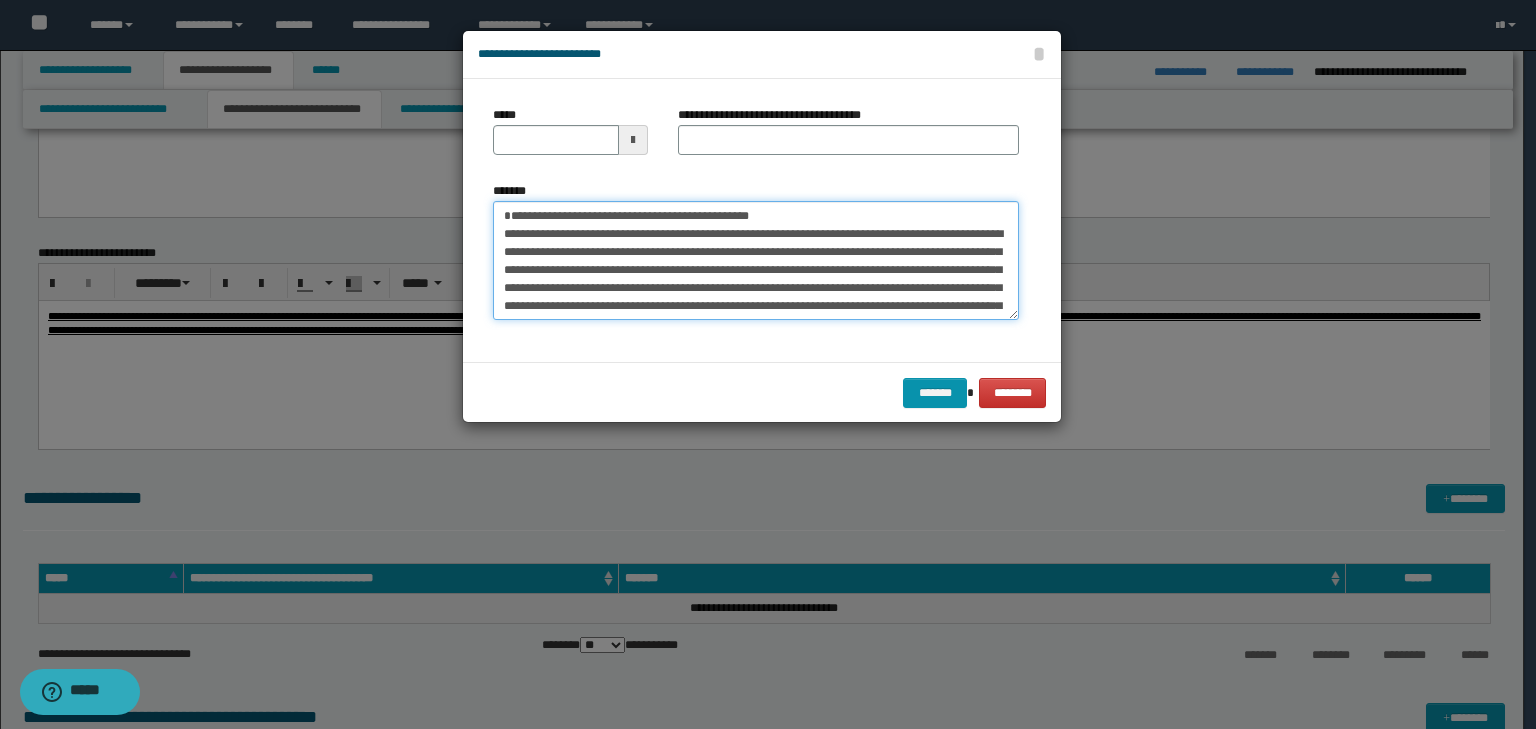 type 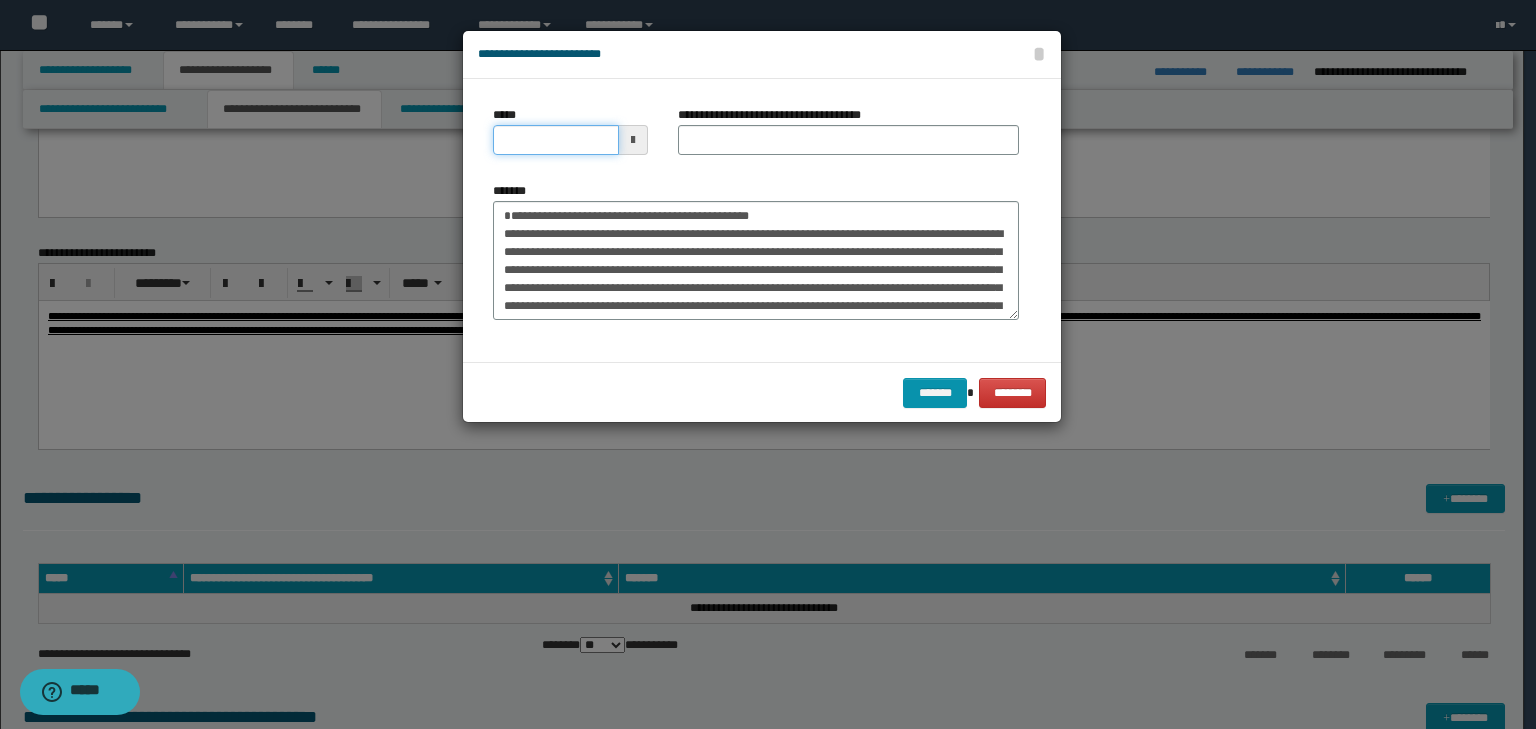 click on "*****" at bounding box center (556, 140) 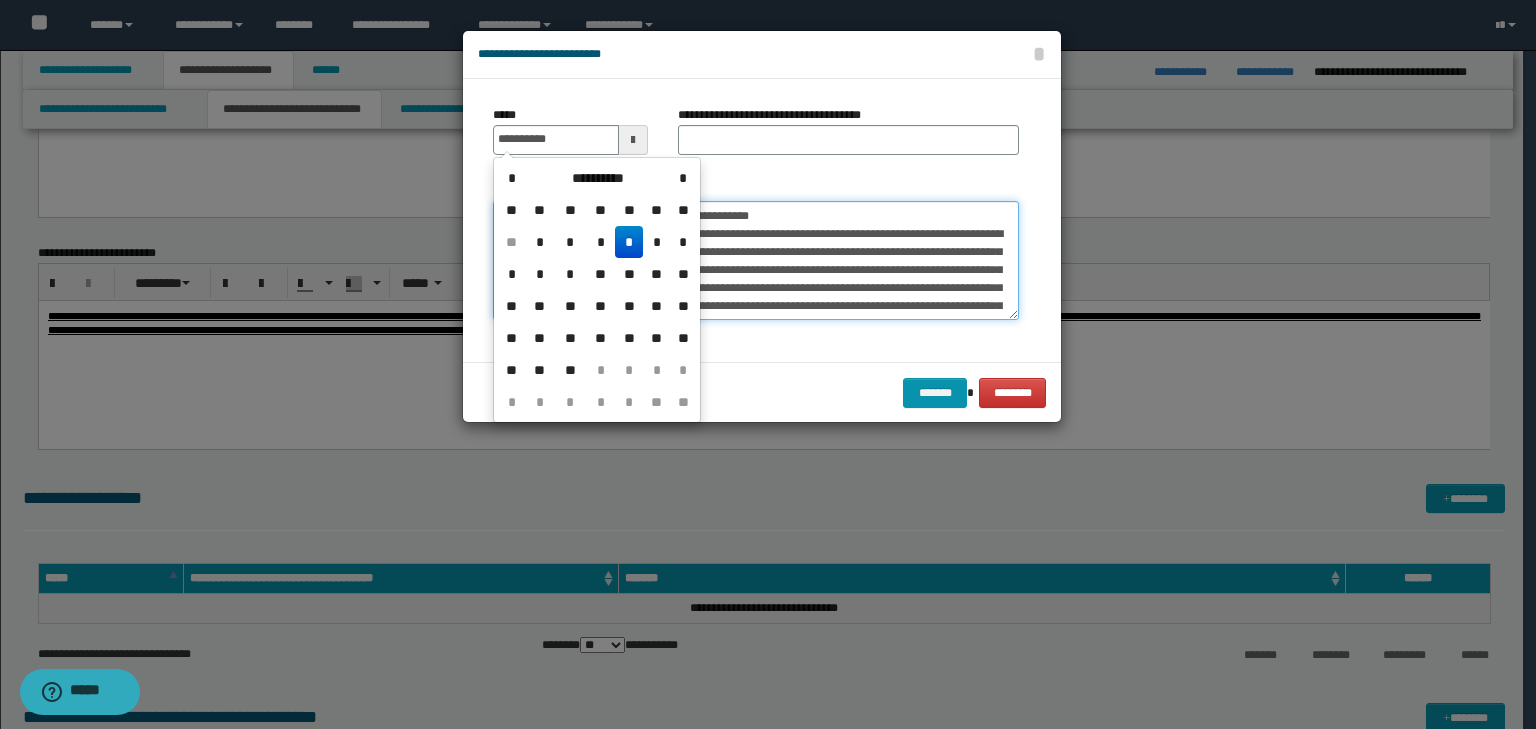 type on "**********" 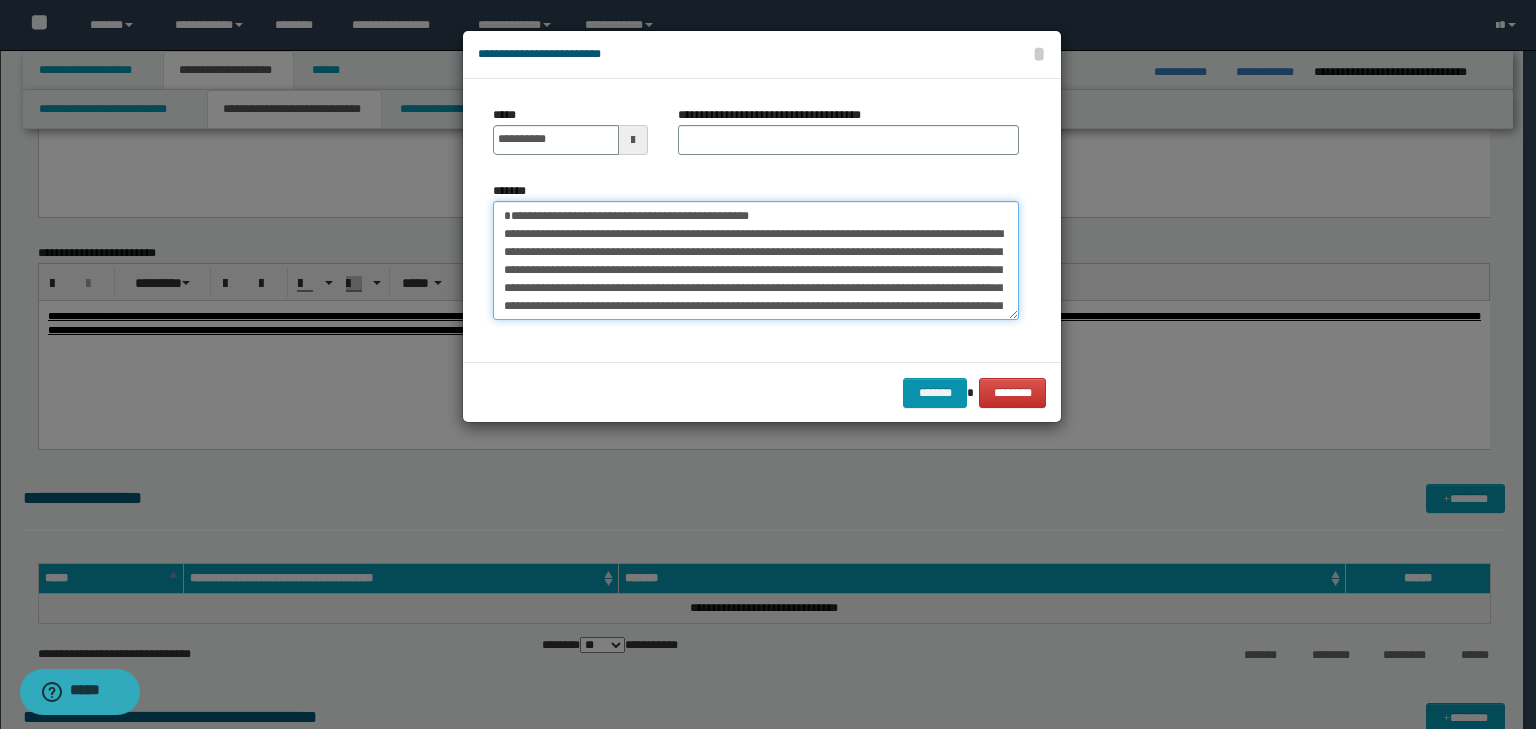 drag, startPoint x: 748, startPoint y: 192, endPoint x: 276, endPoint y: 137, distance: 475.19363 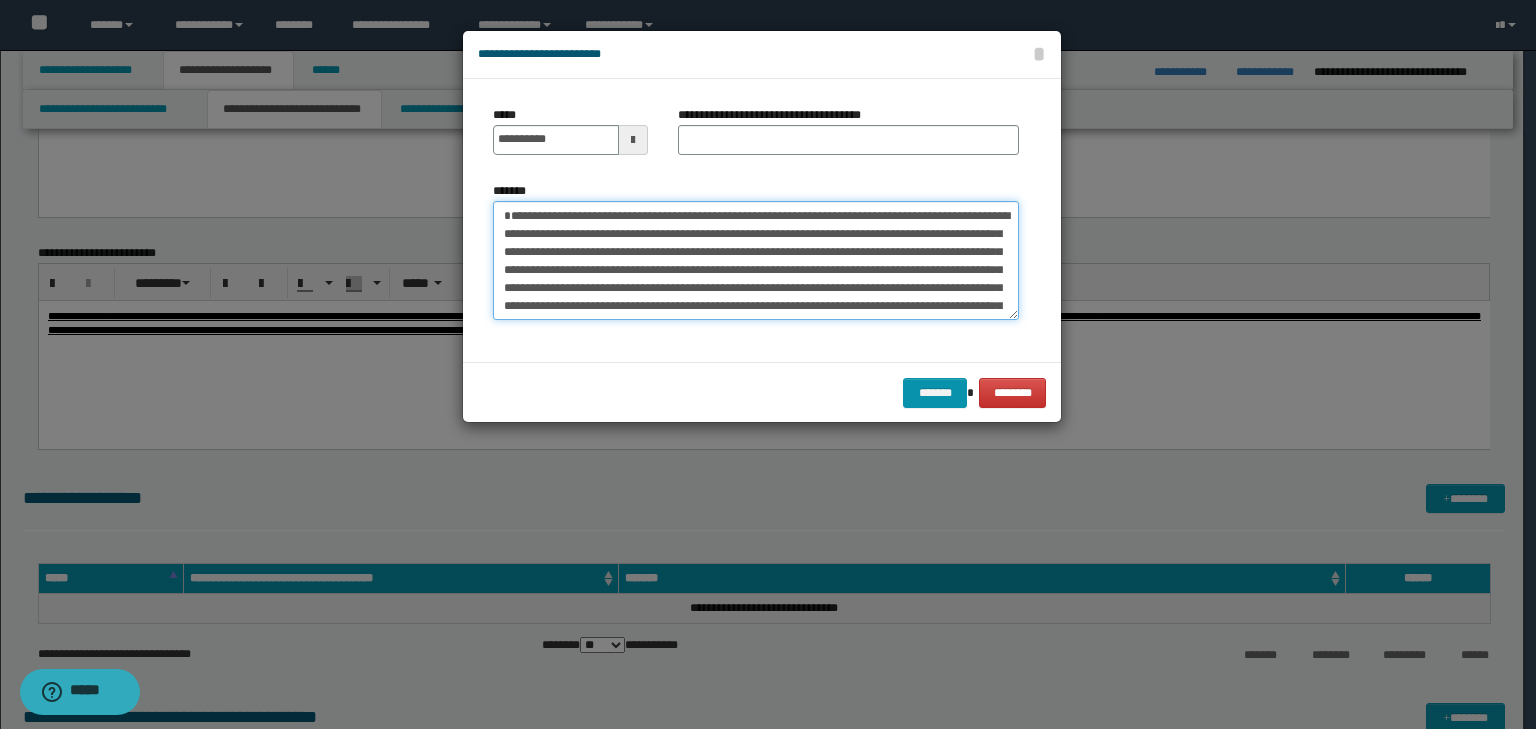 type on "**********" 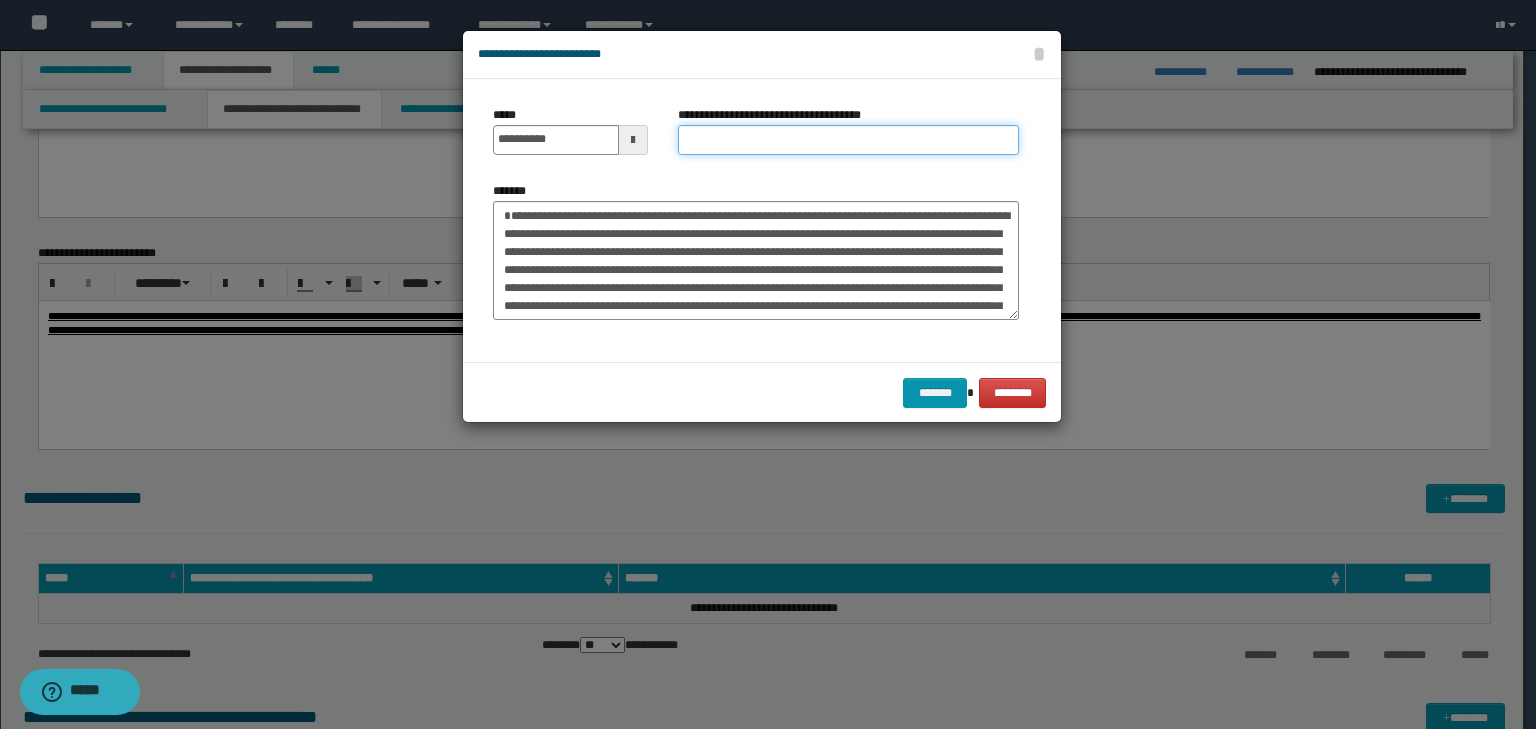 click on "**********" at bounding box center (848, 140) 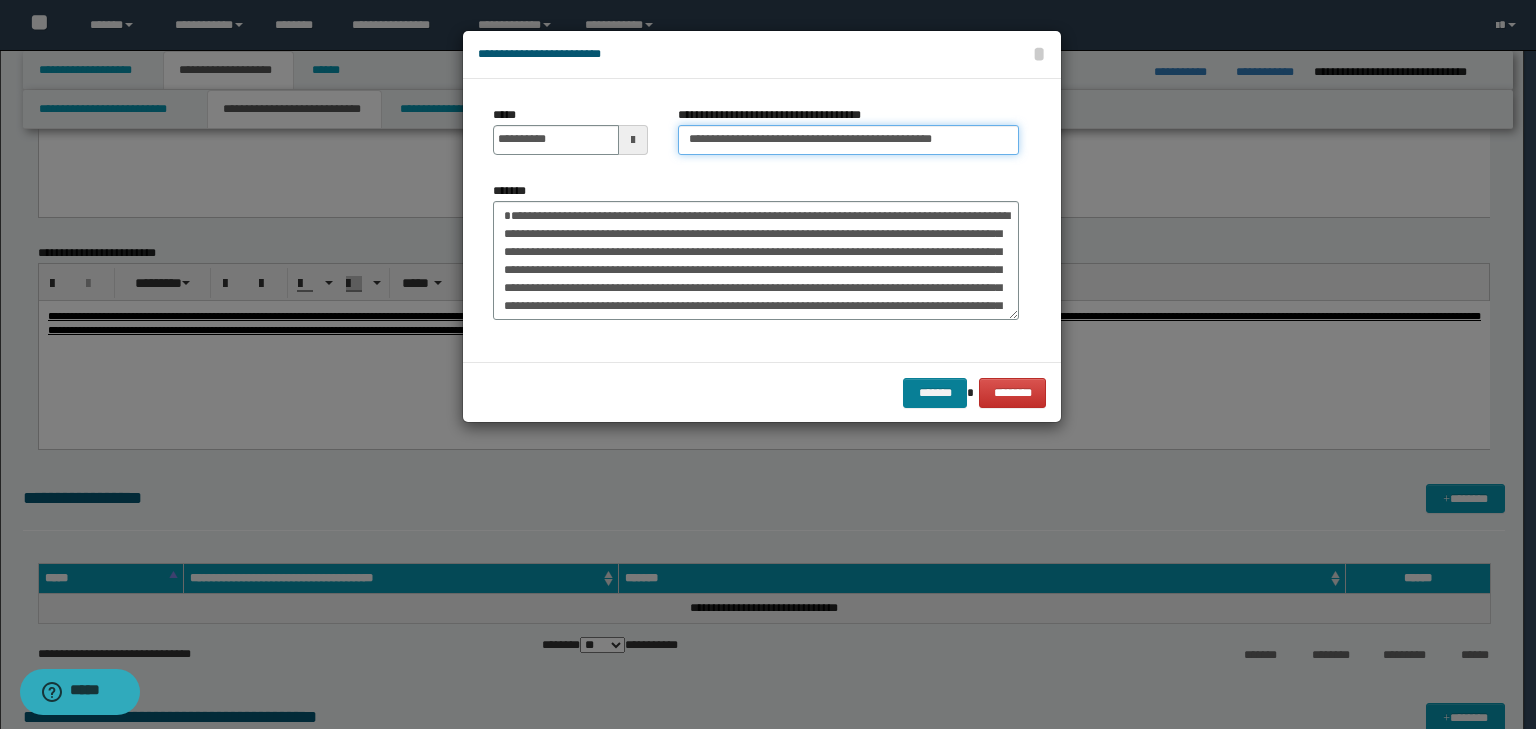 type on "**********" 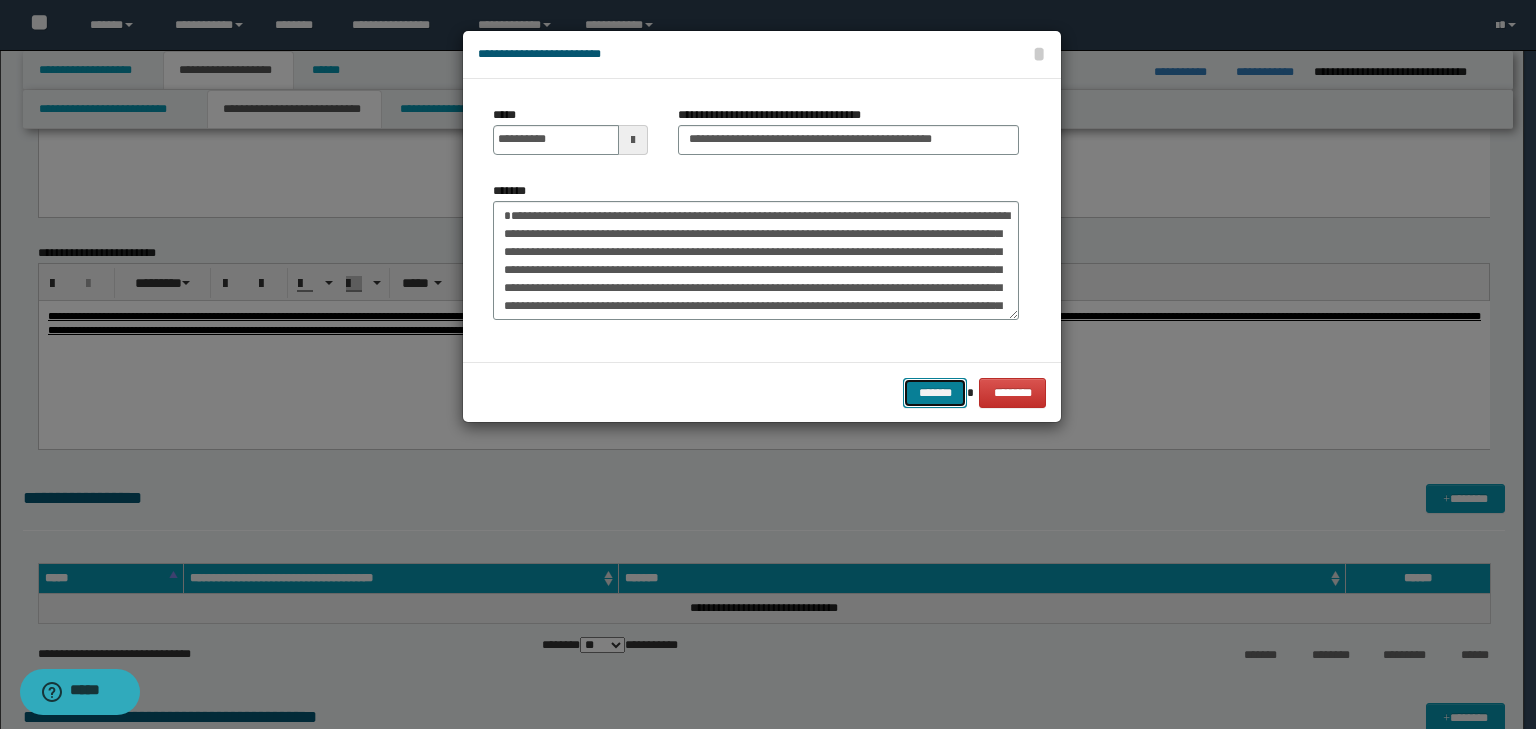 click on "*******" at bounding box center [935, 393] 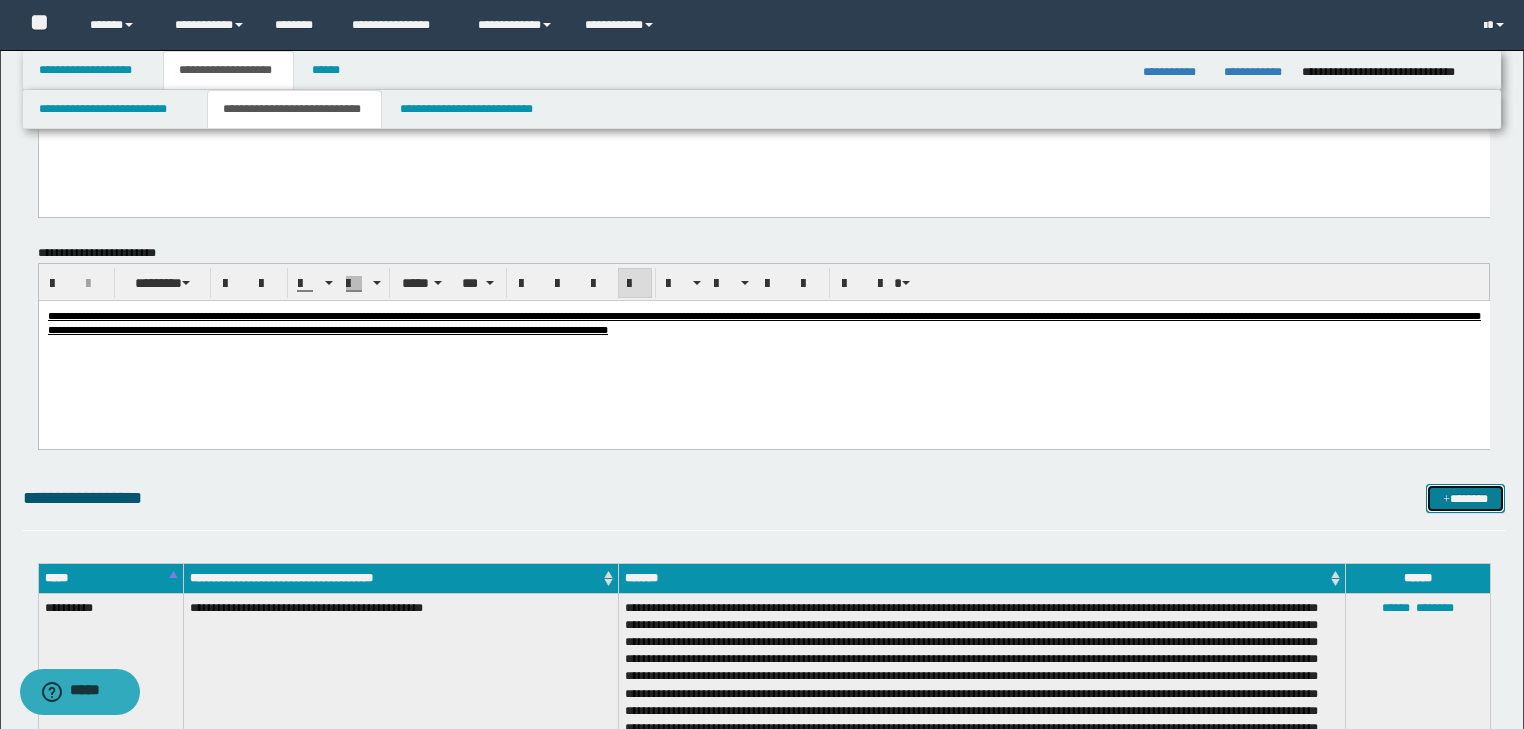 click on "*******" at bounding box center (1465, 499) 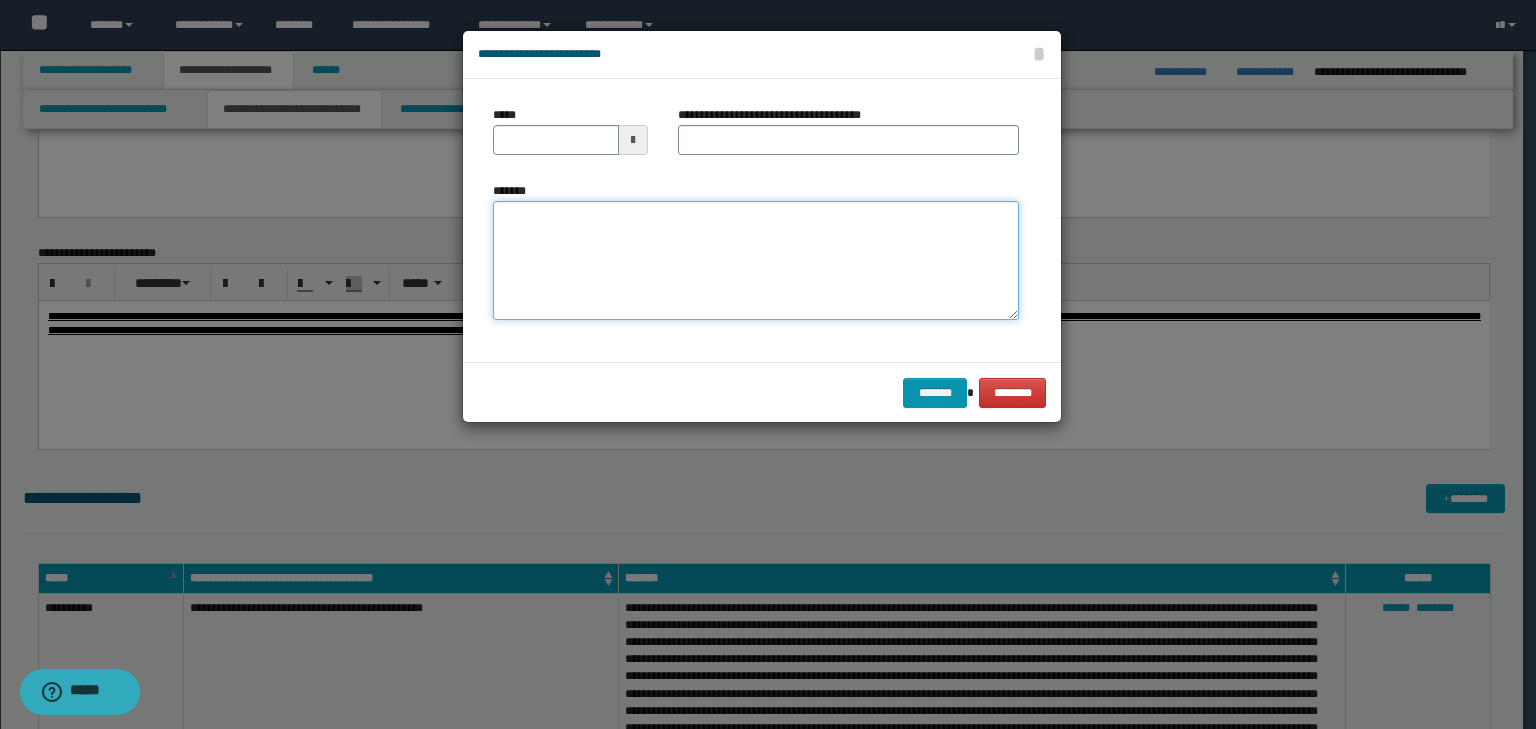 click on "*******" at bounding box center [756, 261] 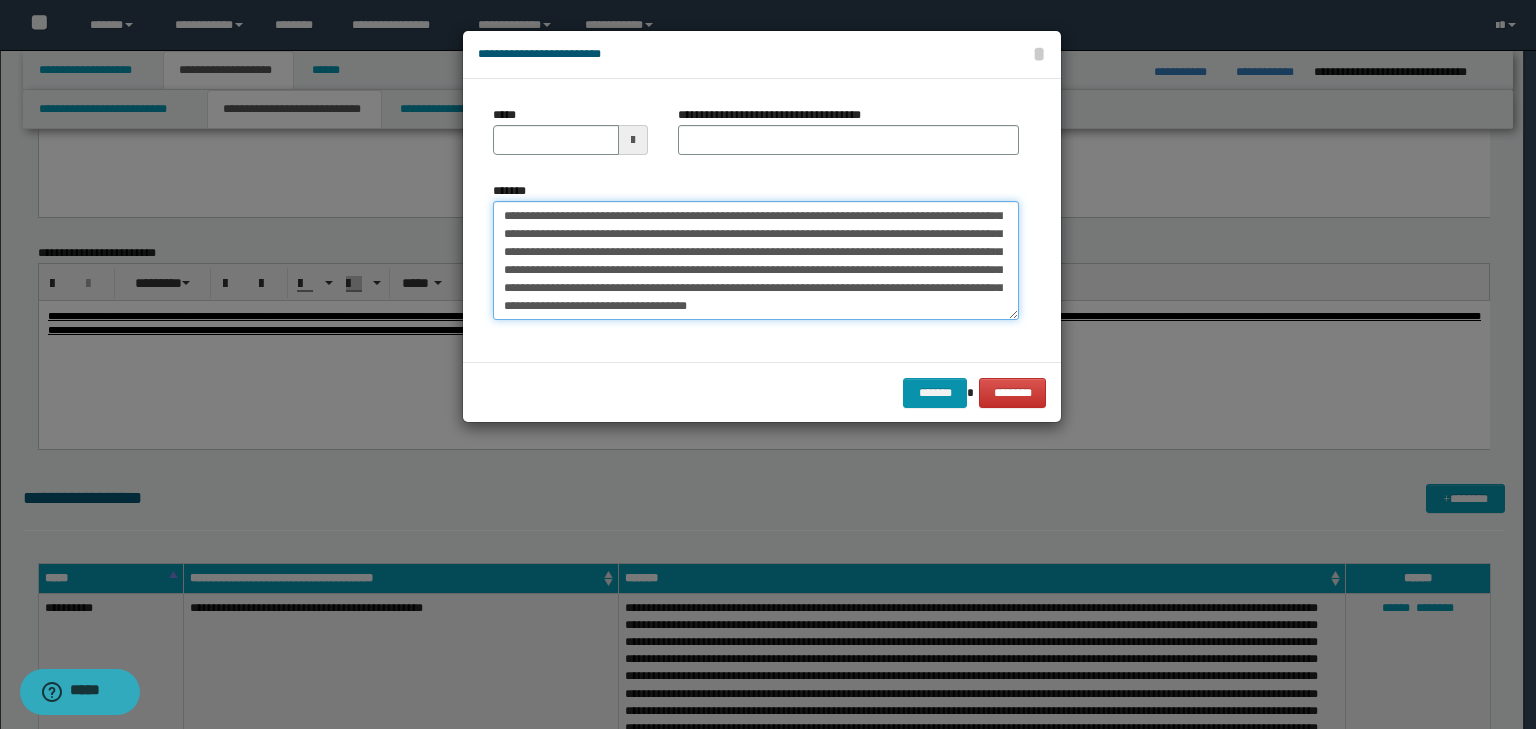 scroll, scrollTop: 0, scrollLeft: 0, axis: both 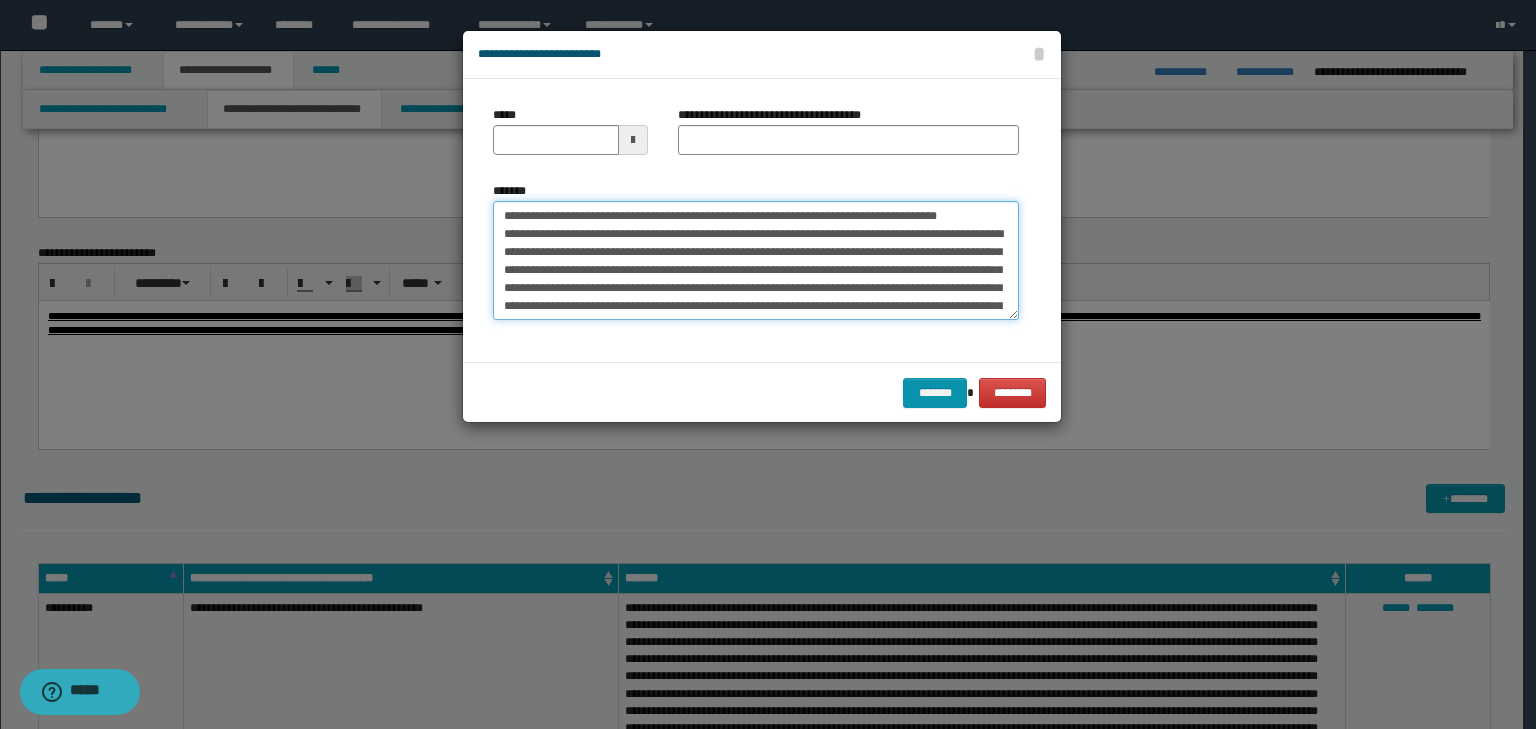 drag, startPoint x: 567, startPoint y: 214, endPoint x: 411, endPoint y: 193, distance: 157.40712 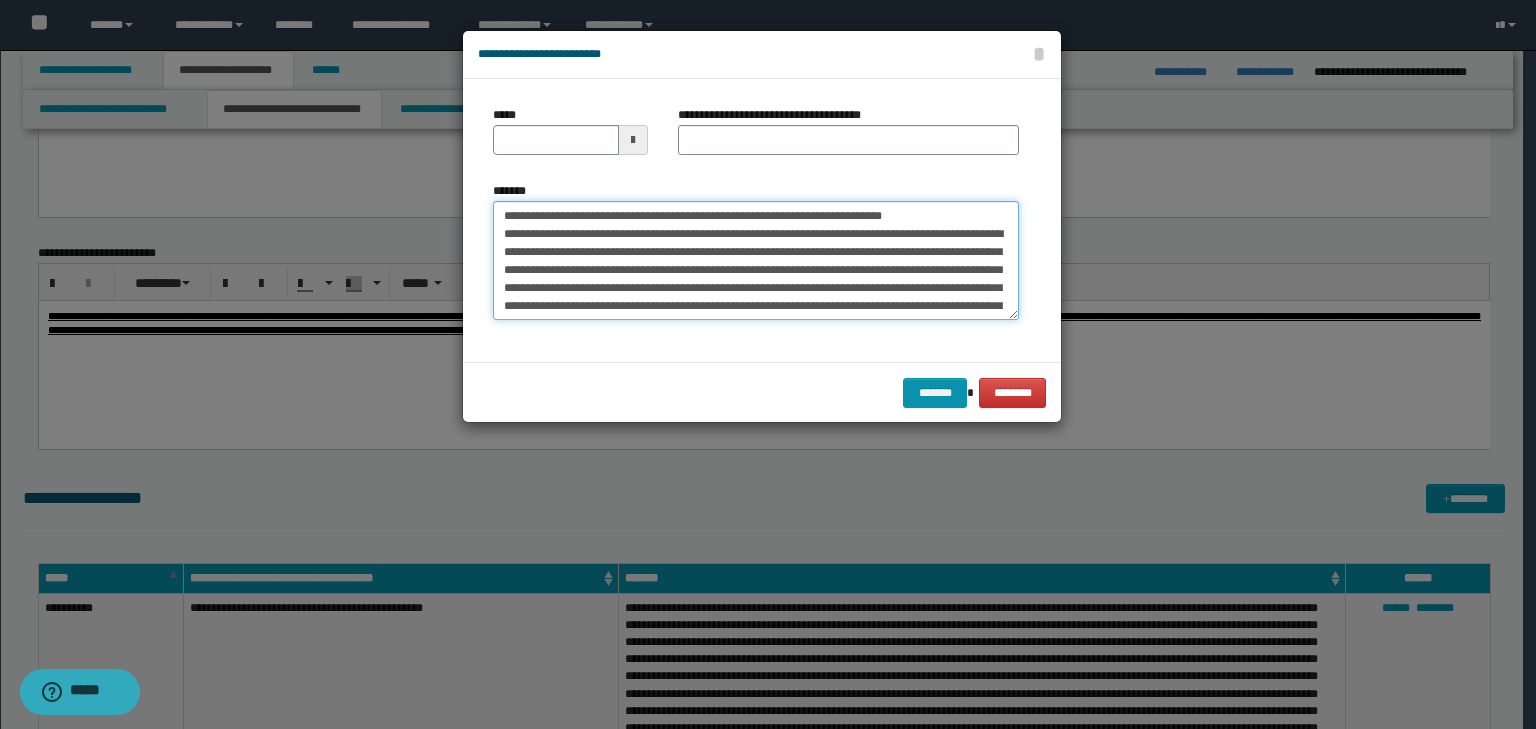 type 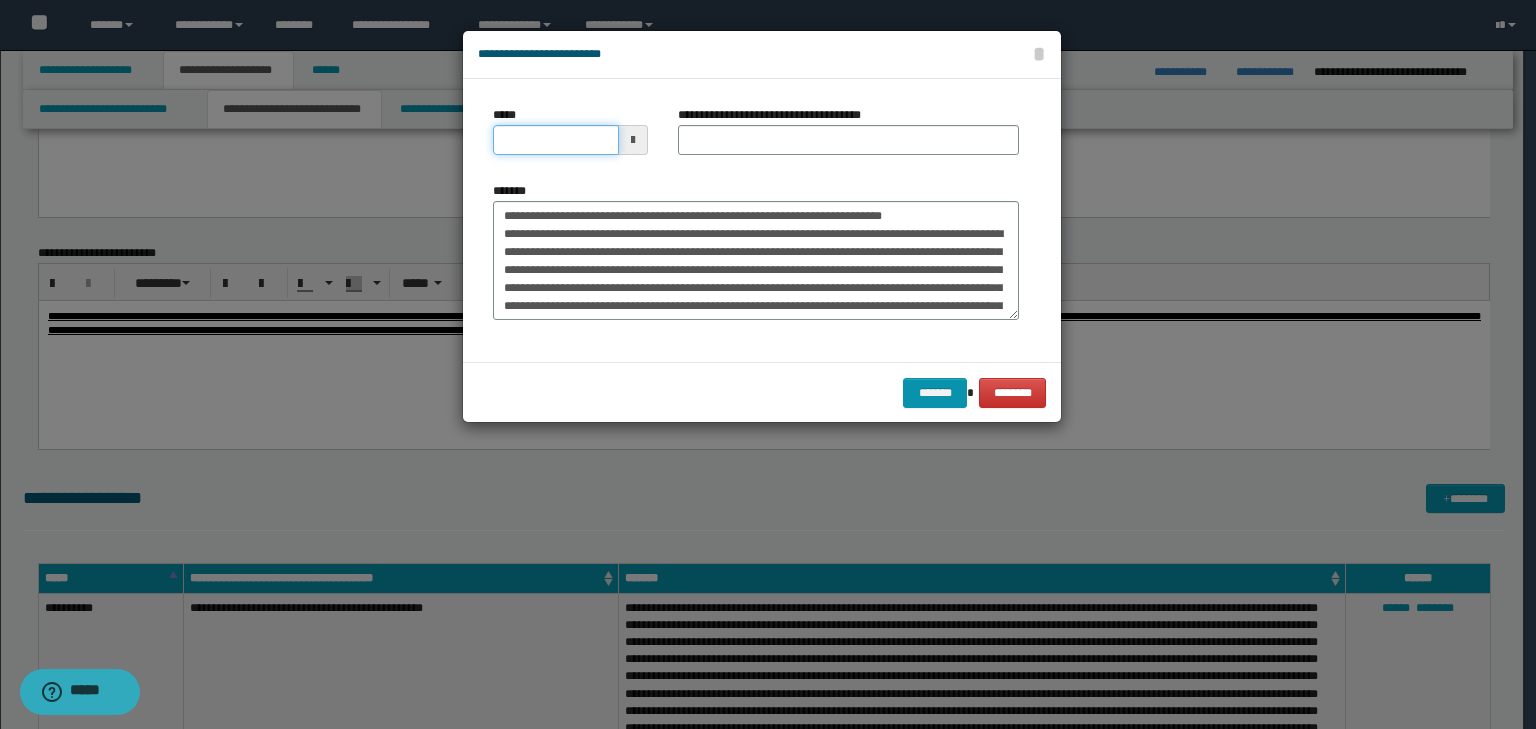 click on "*****" at bounding box center [556, 140] 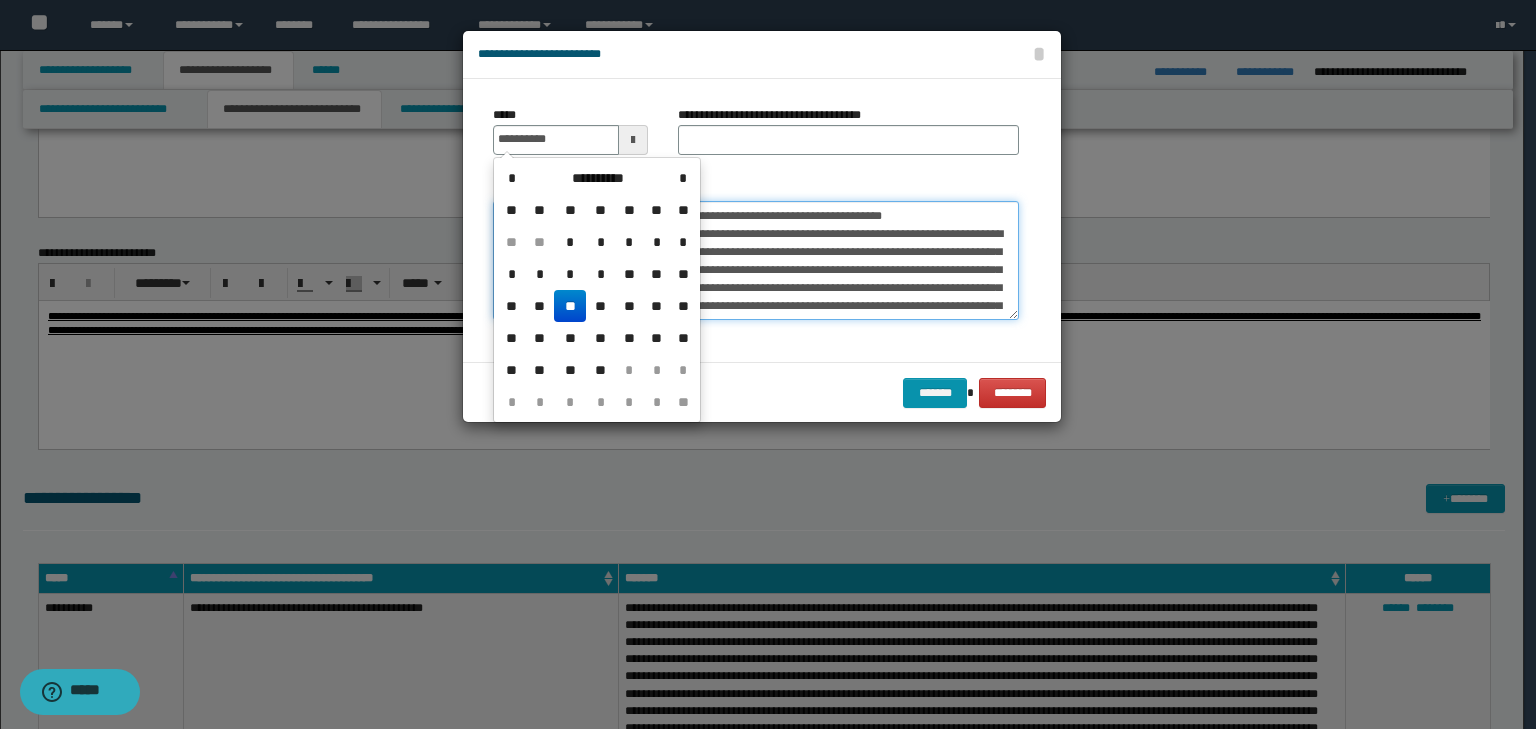 type on "**********" 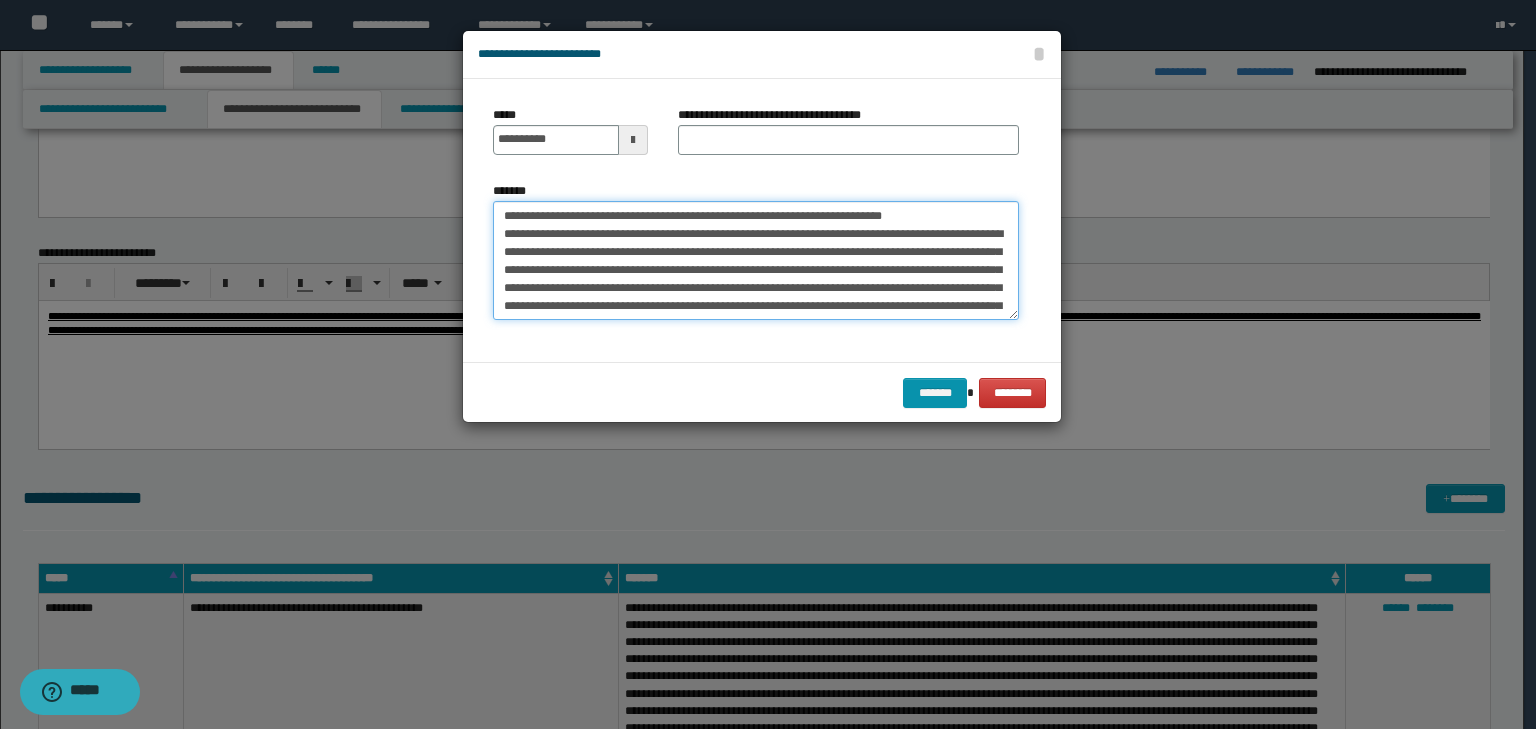 drag, startPoint x: 964, startPoint y: 212, endPoint x: 396, endPoint y: 191, distance: 568.38806 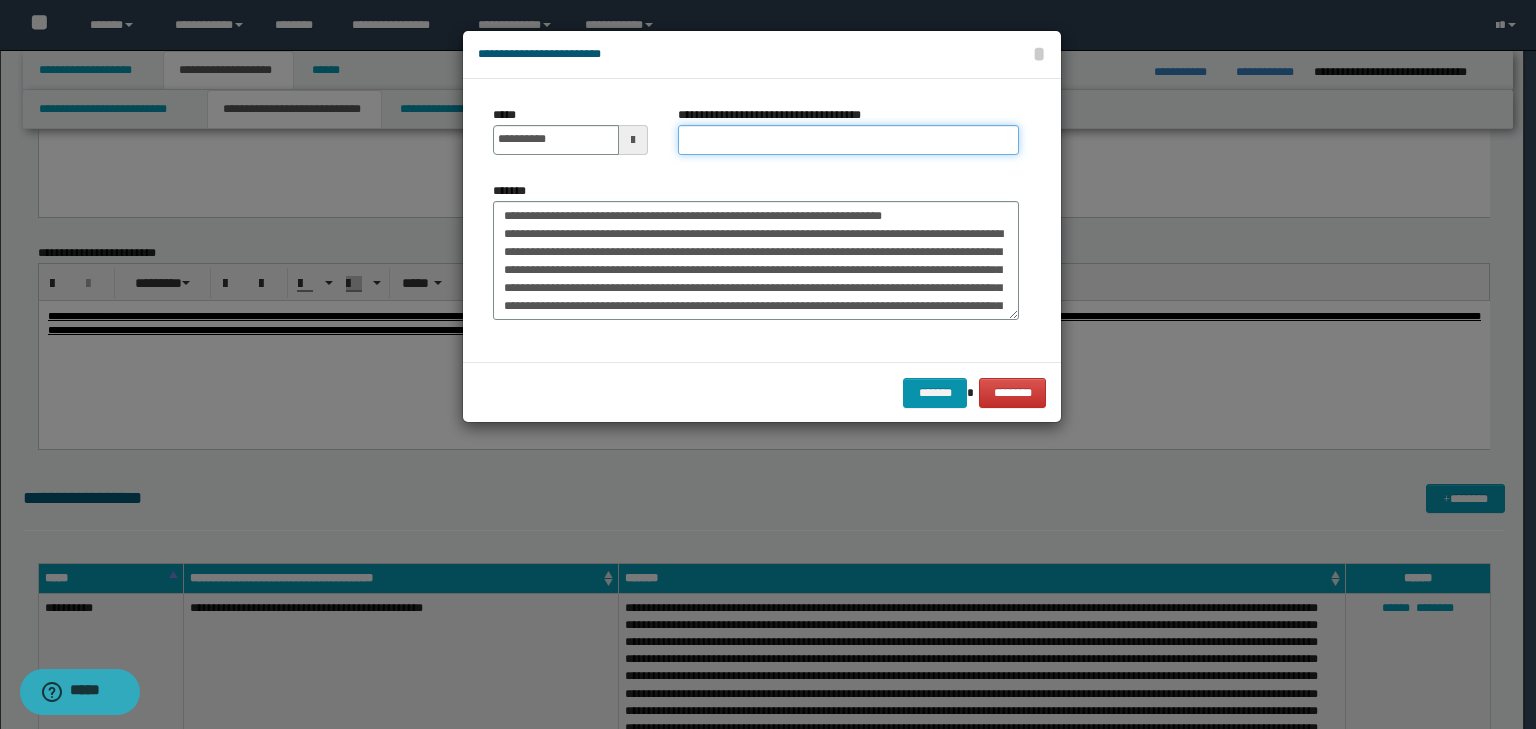 click on "**********" at bounding box center (848, 140) 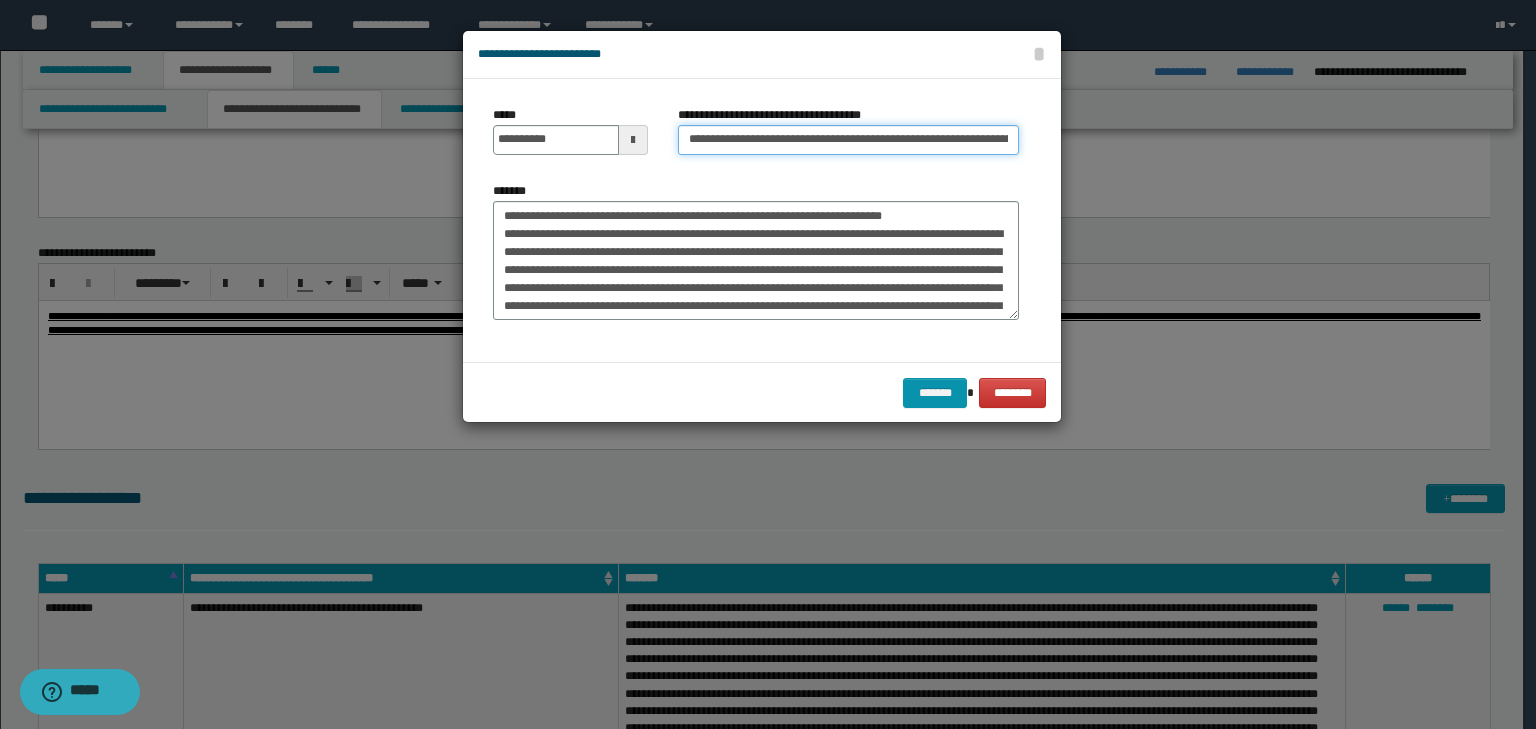 scroll, scrollTop: 0, scrollLeft: 175, axis: horizontal 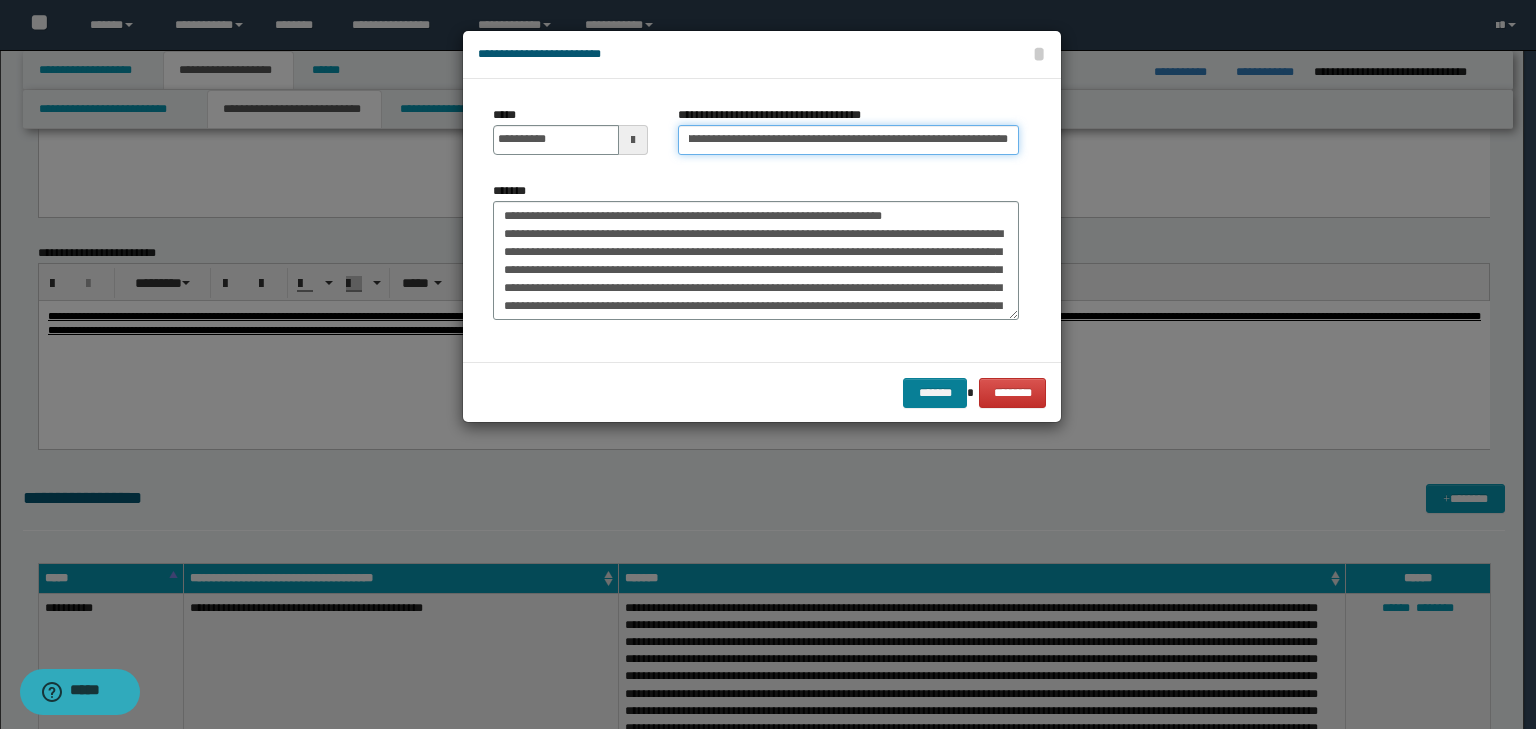 type on "**********" 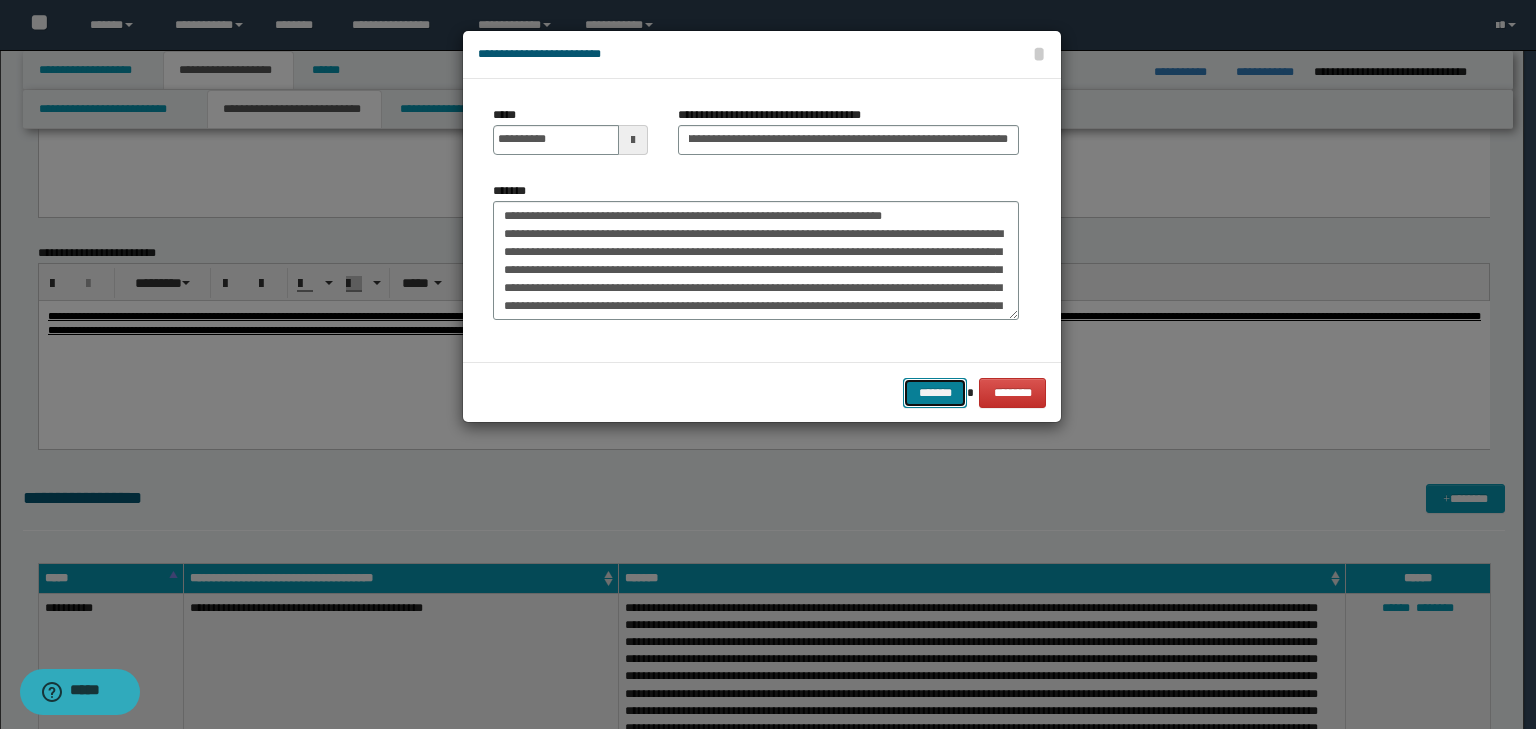 click on "*******" at bounding box center [935, 393] 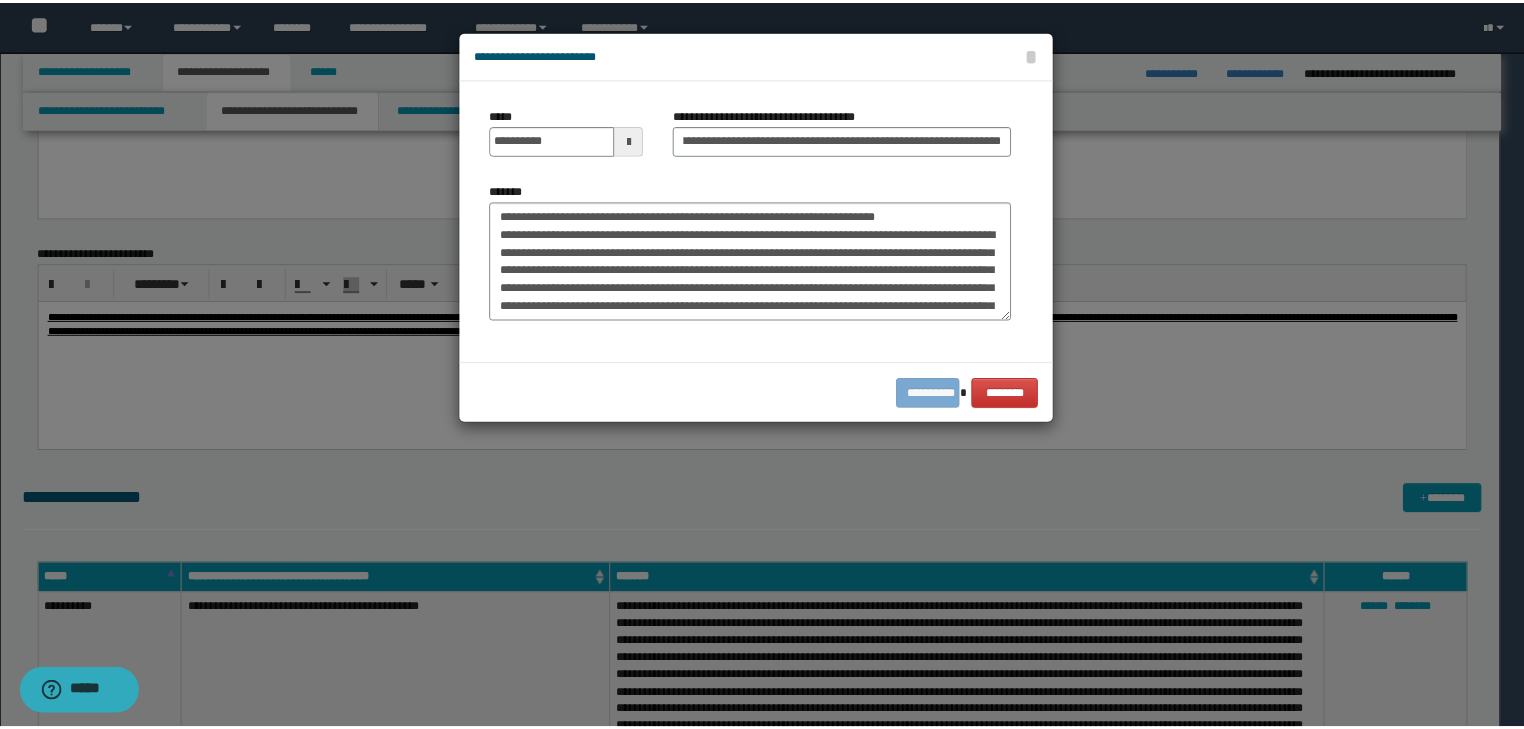 scroll, scrollTop: 0, scrollLeft: 0, axis: both 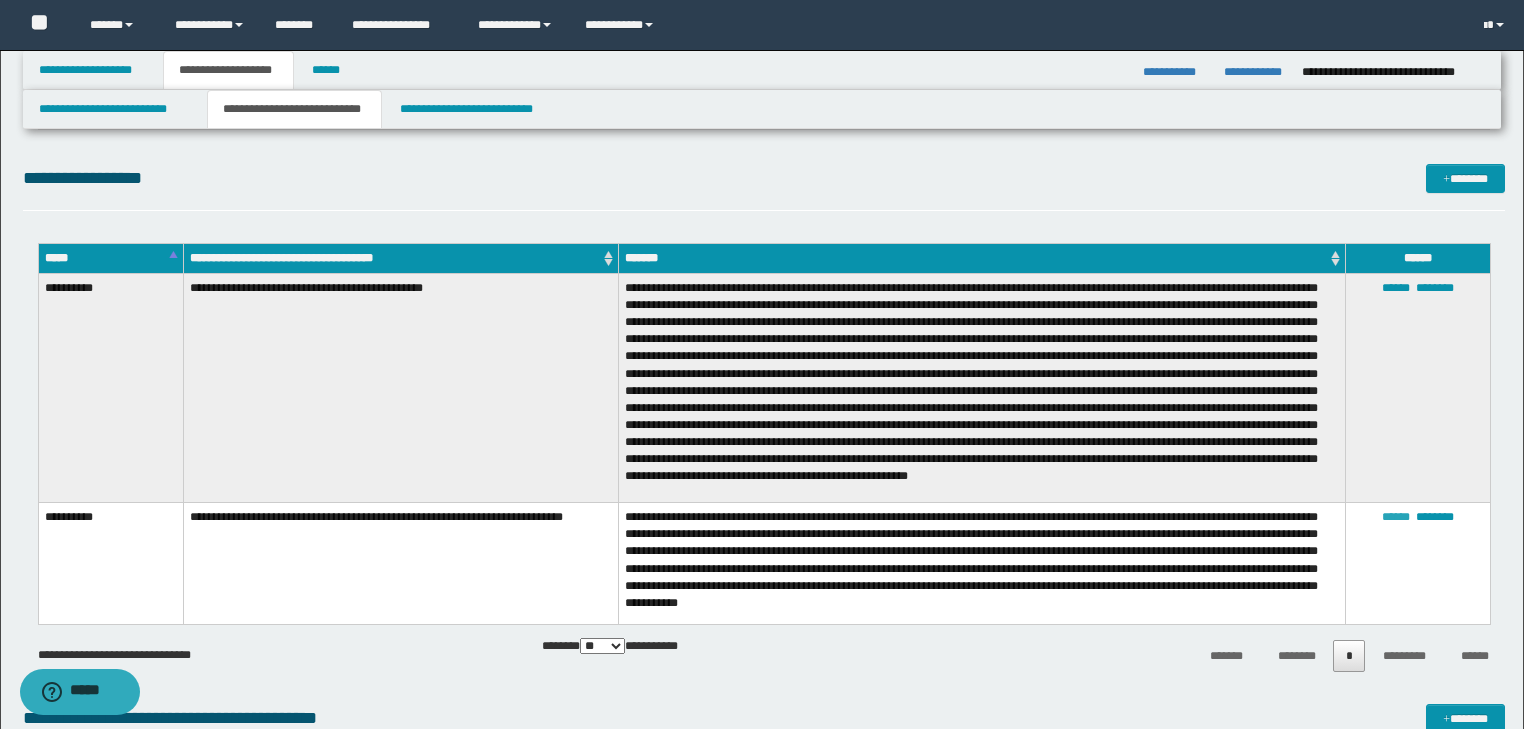click on "******" at bounding box center (1396, 517) 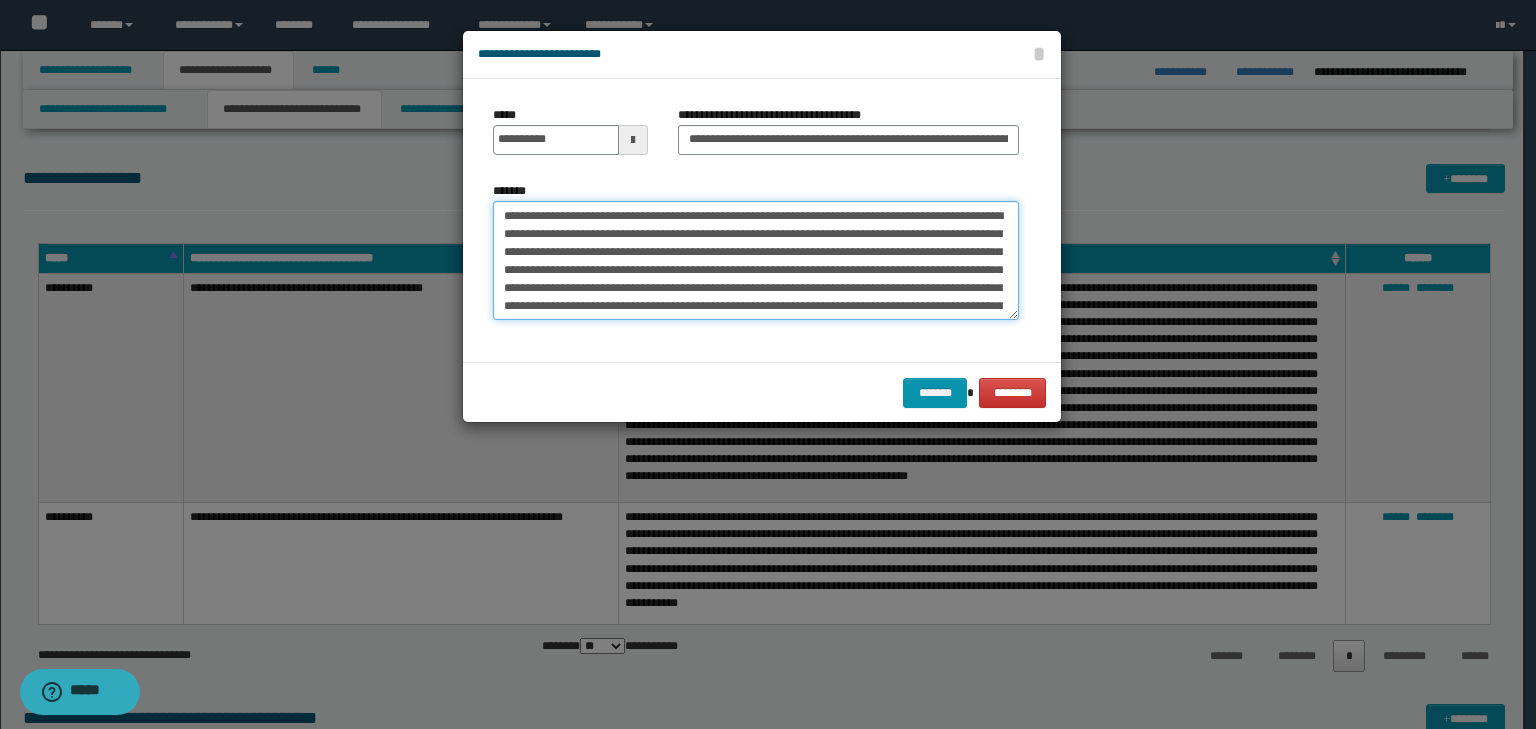 drag, startPoint x: 1004, startPoint y: 212, endPoint x: 467, endPoint y: 170, distance: 538.63995 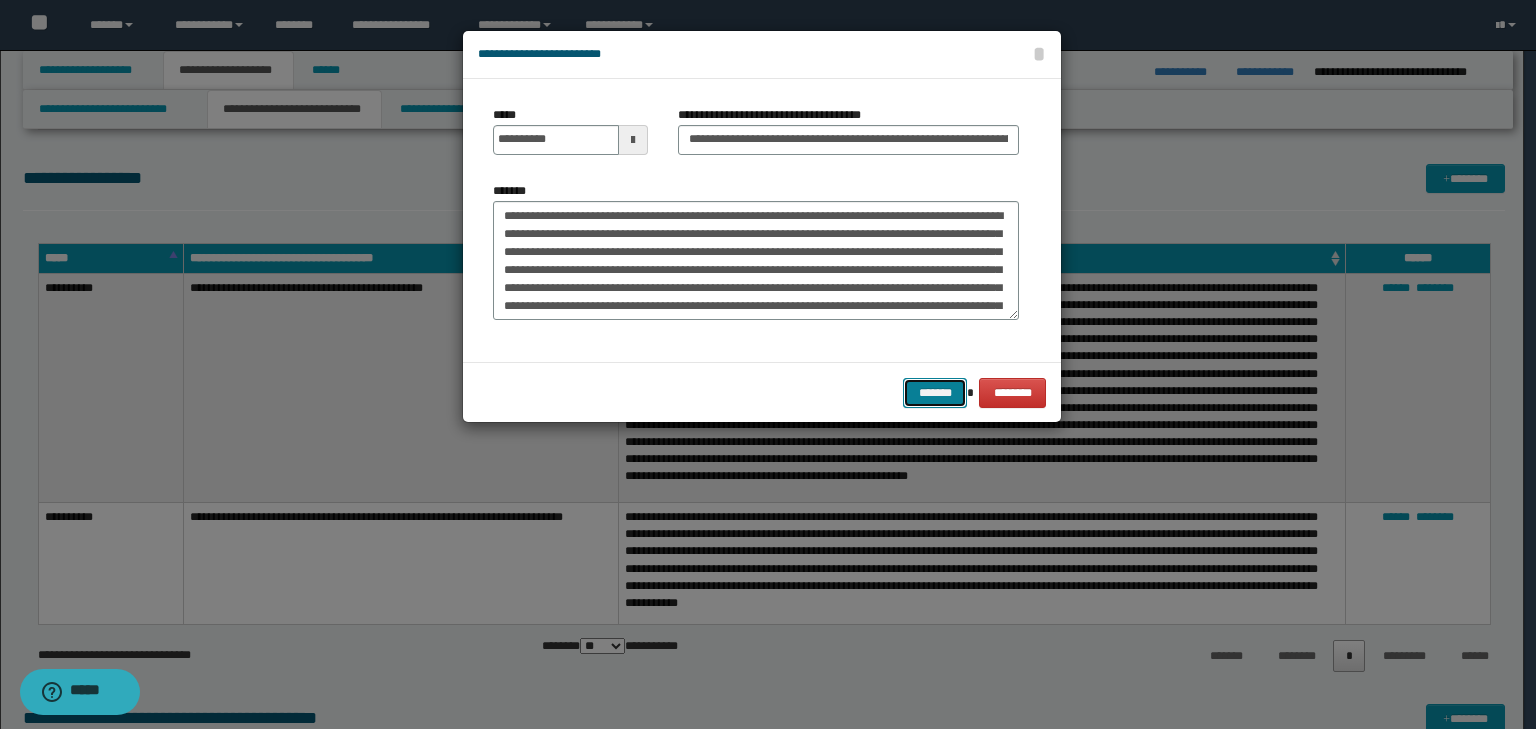 click on "*******" at bounding box center [935, 393] 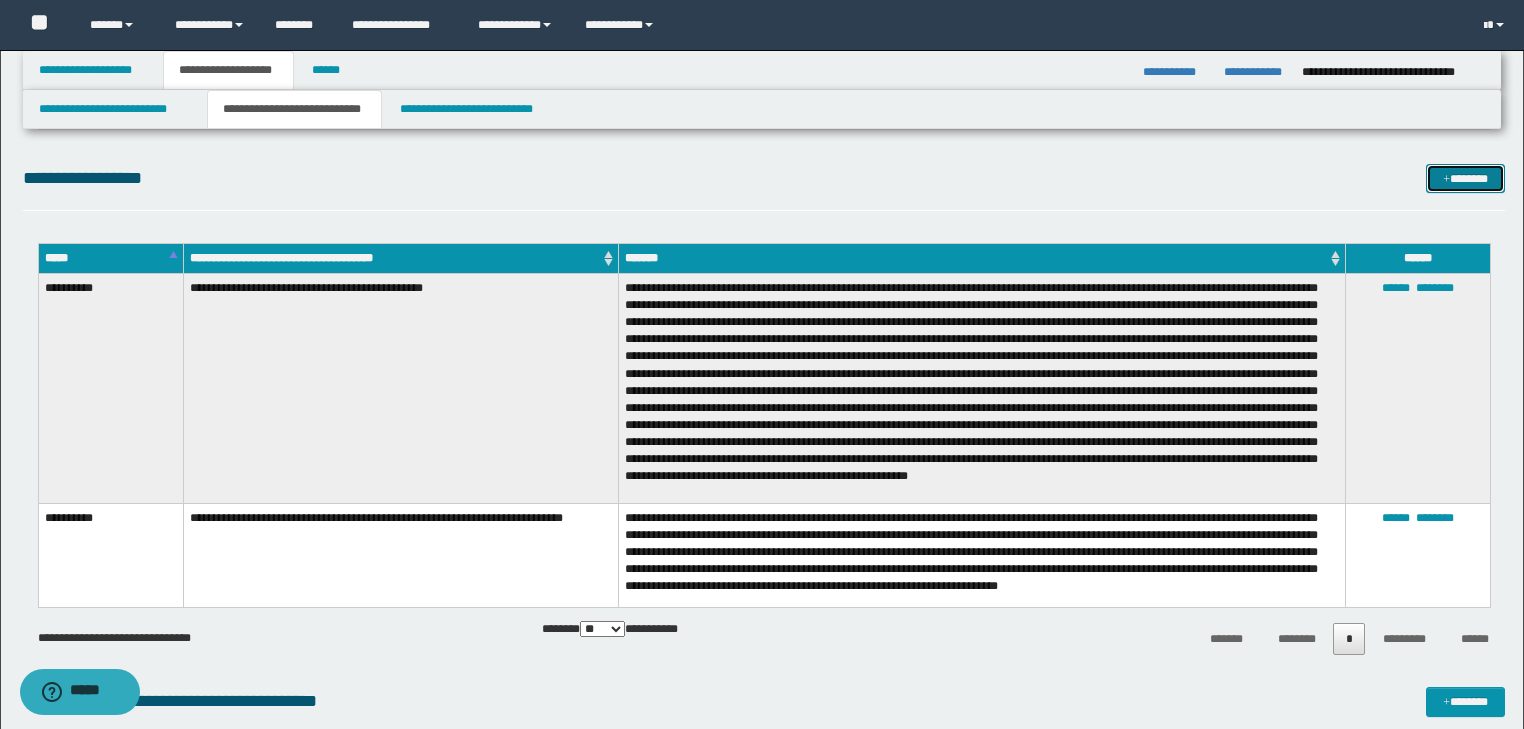 click on "*******" at bounding box center (1465, 179) 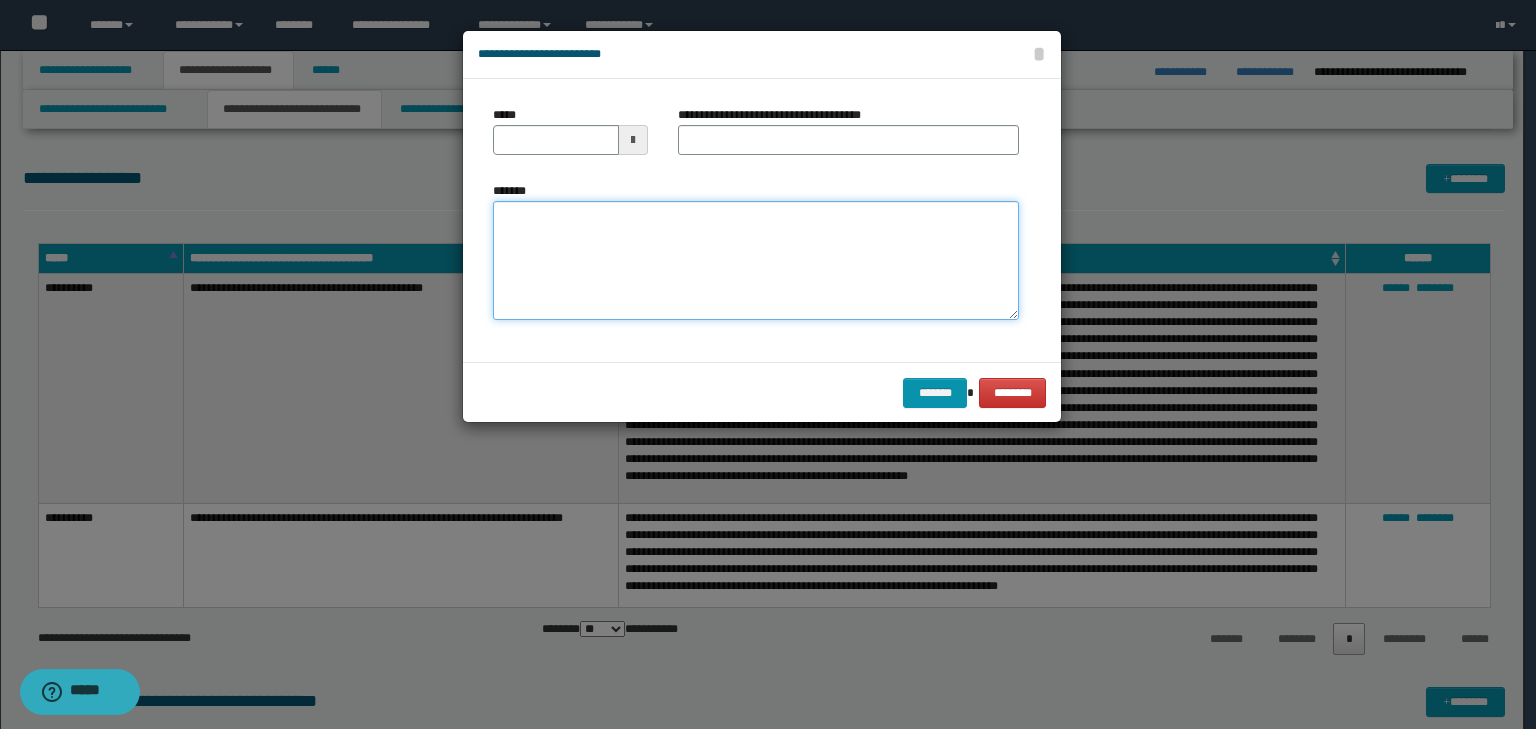 click on "*******" at bounding box center (756, 261) 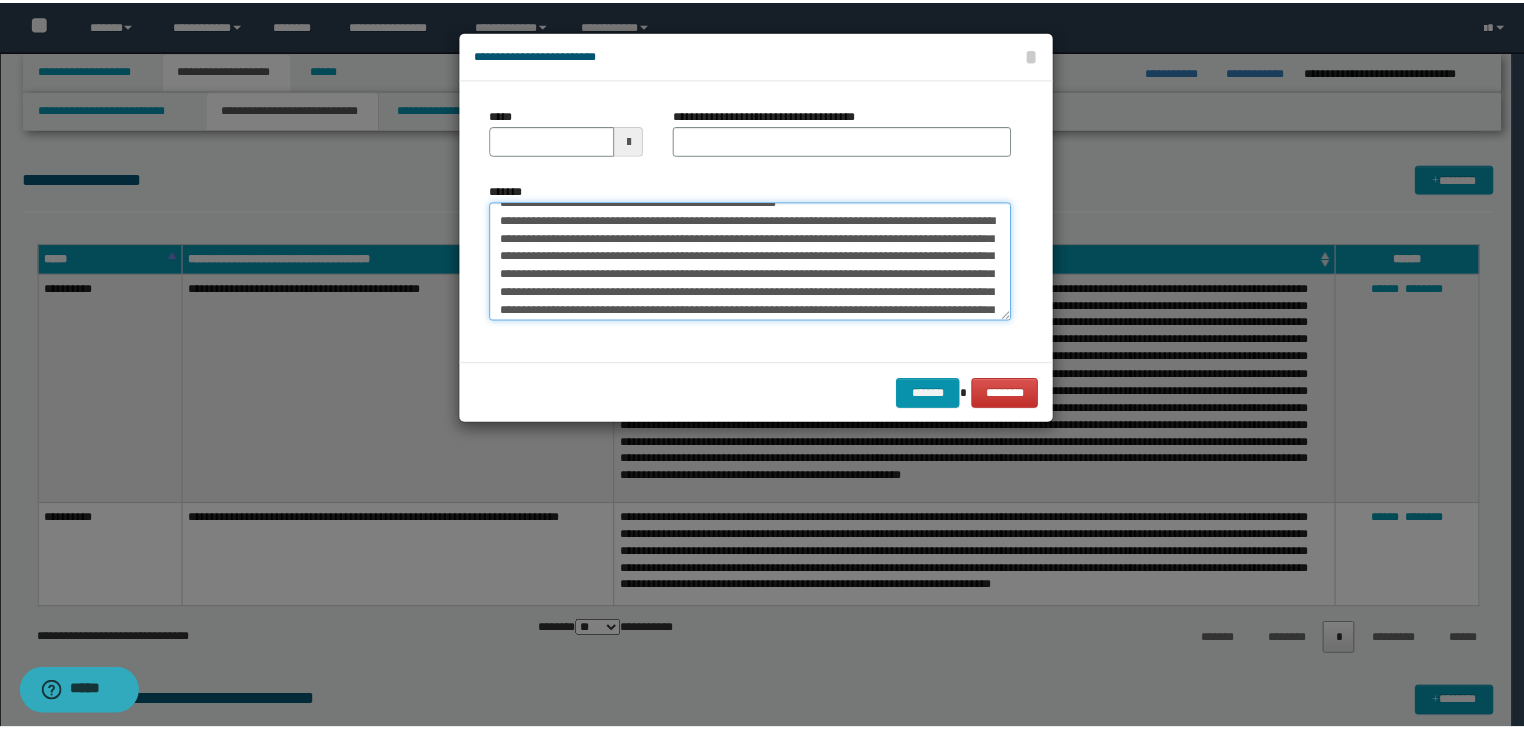 scroll, scrollTop: 0, scrollLeft: 0, axis: both 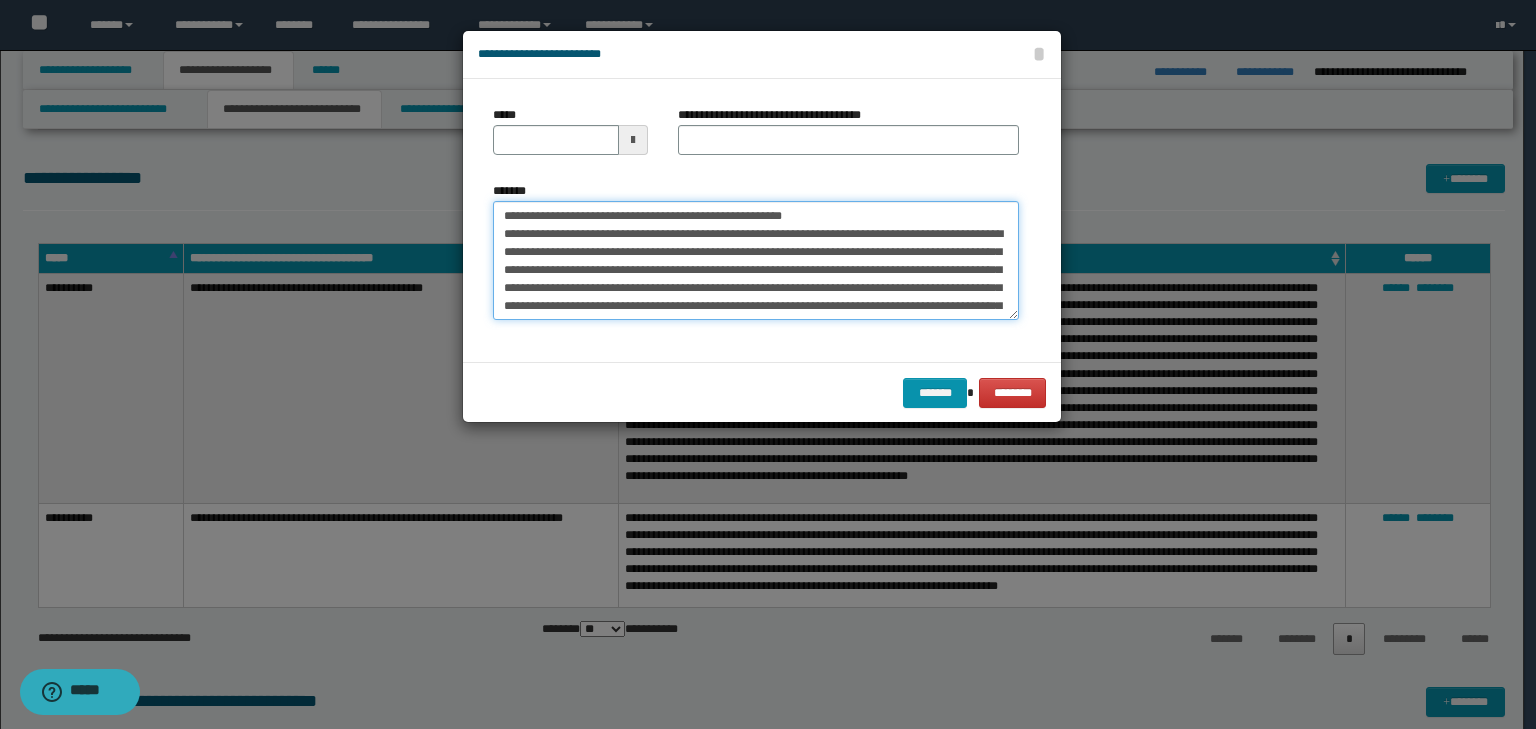 drag, startPoint x: 566, startPoint y: 211, endPoint x: 364, endPoint y: 163, distance: 207.62466 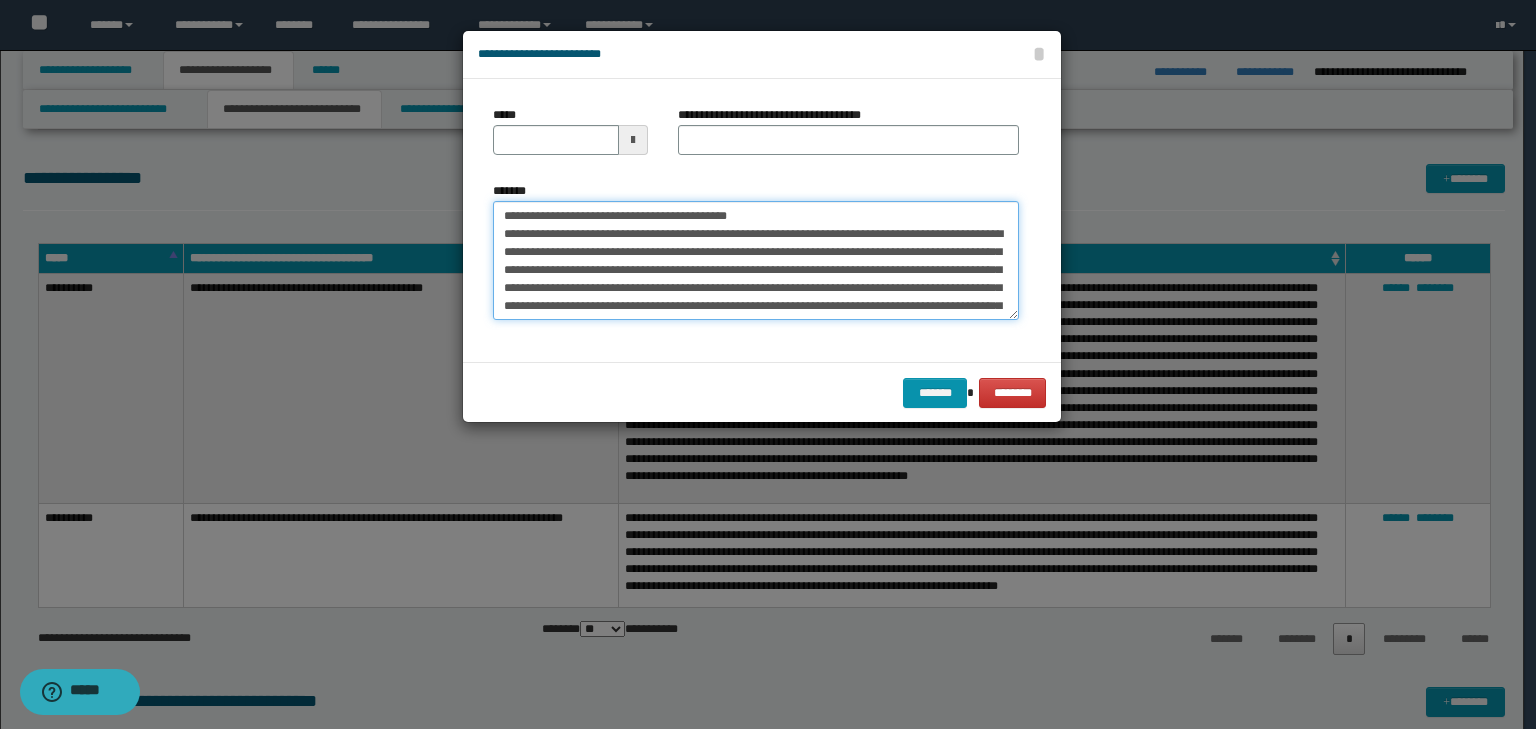 type 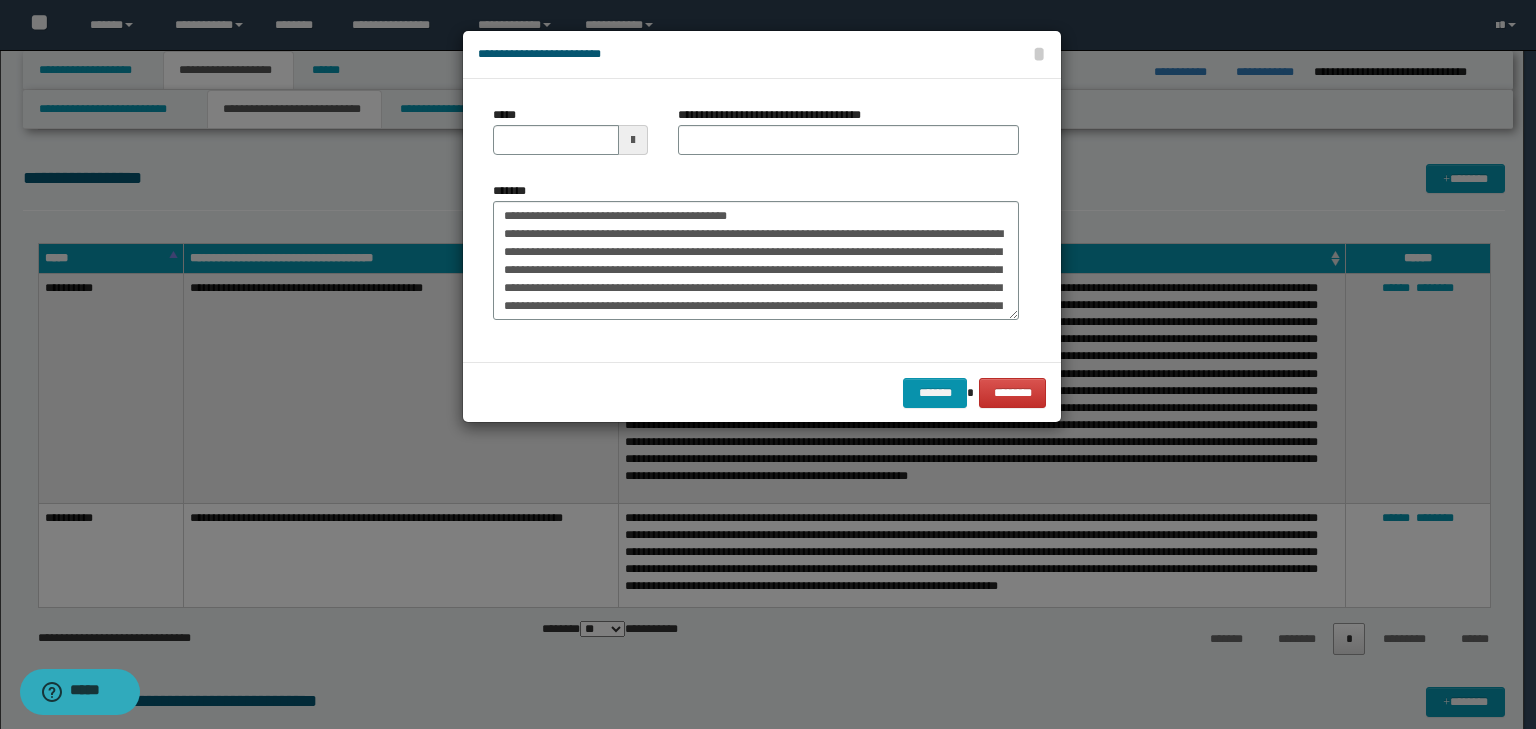 click on "*****" at bounding box center [508, 115] 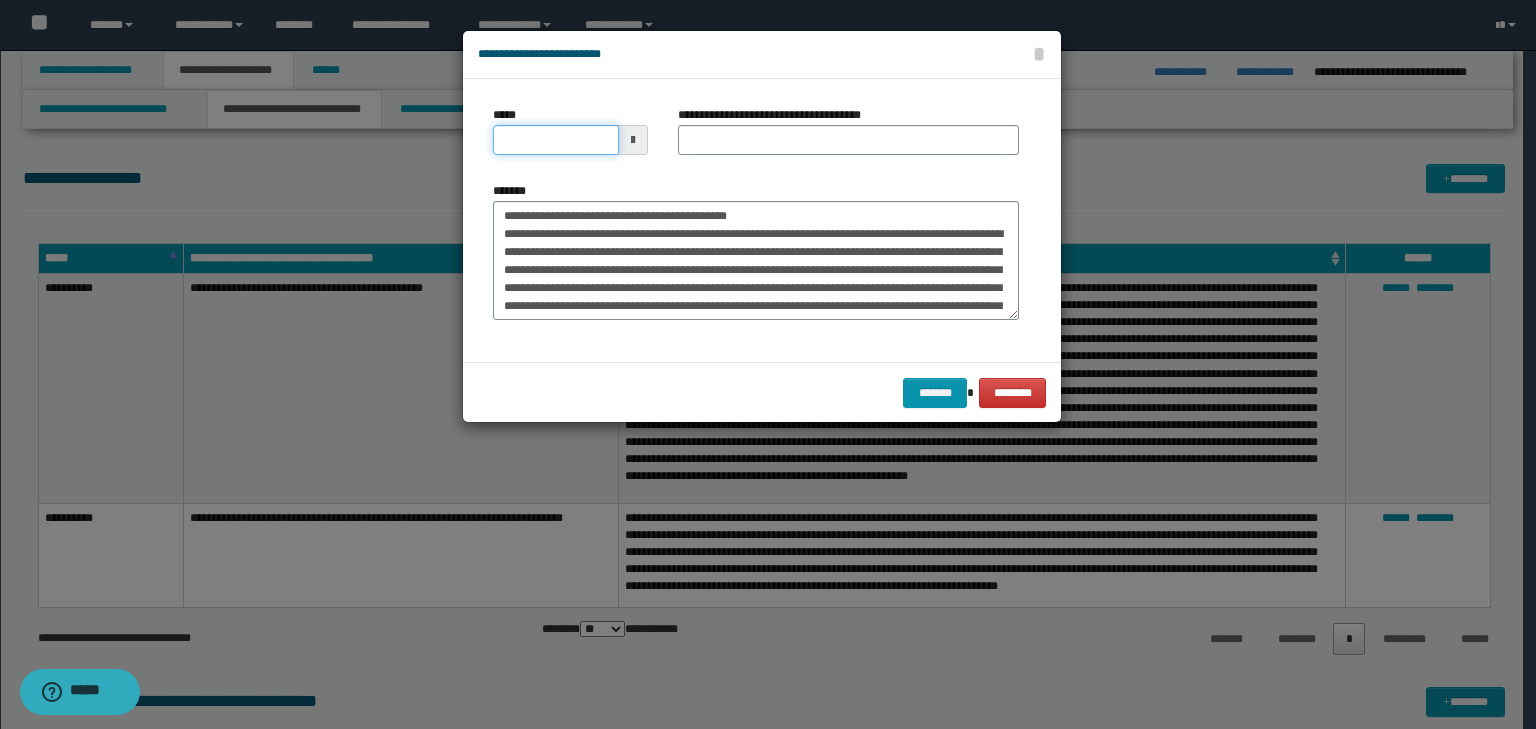 click on "*****" at bounding box center [556, 140] 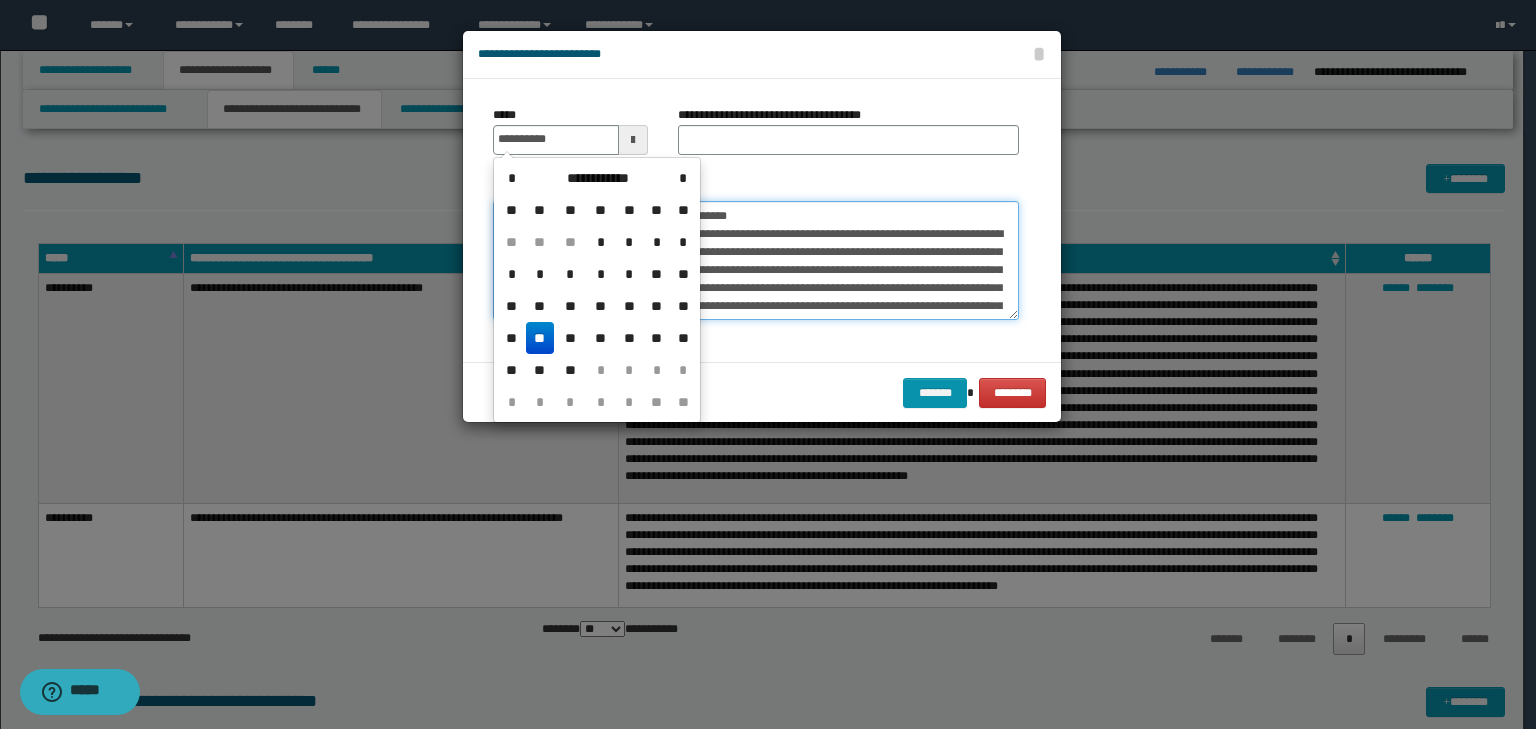 type on "**********" 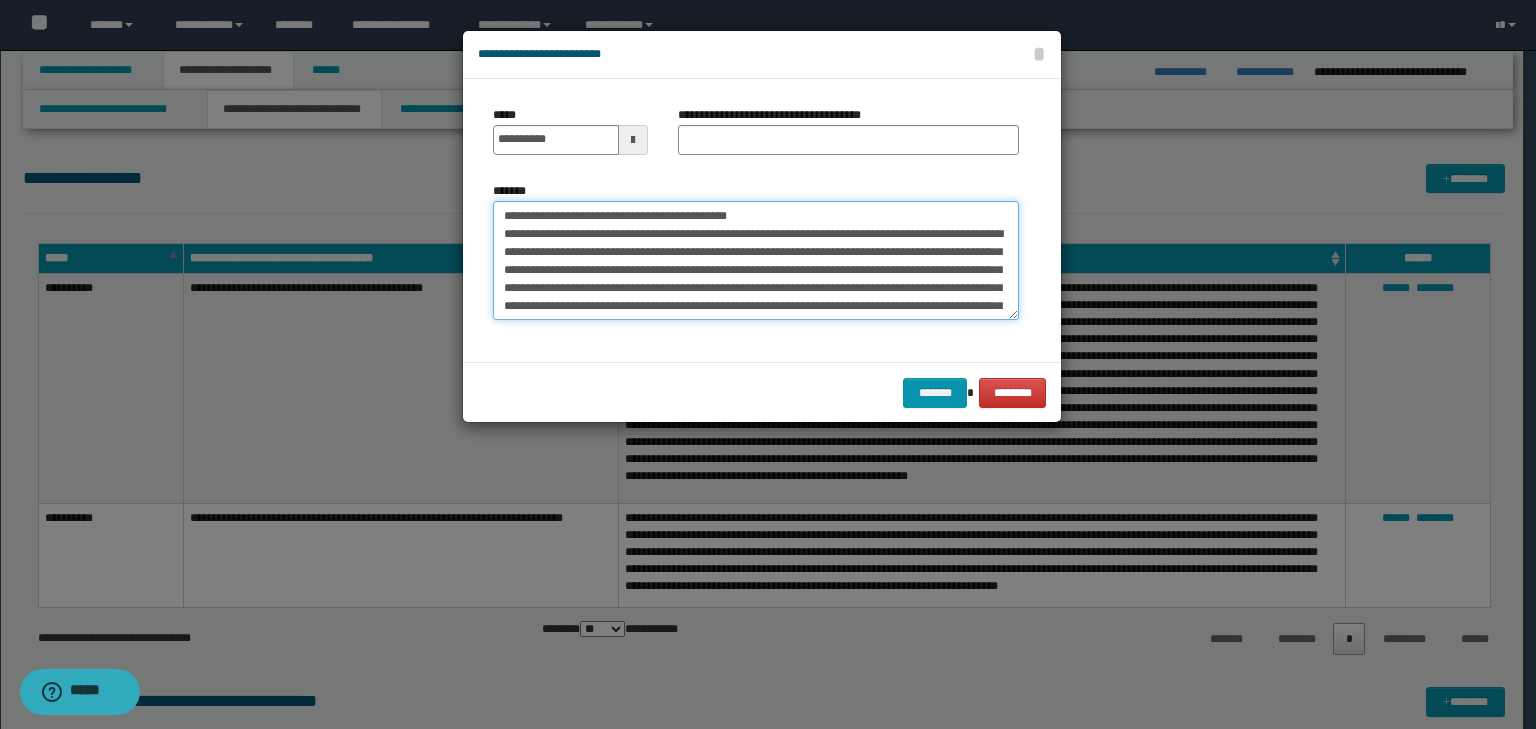 drag, startPoint x: 802, startPoint y: 214, endPoint x: 216, endPoint y: 176, distance: 587.2308 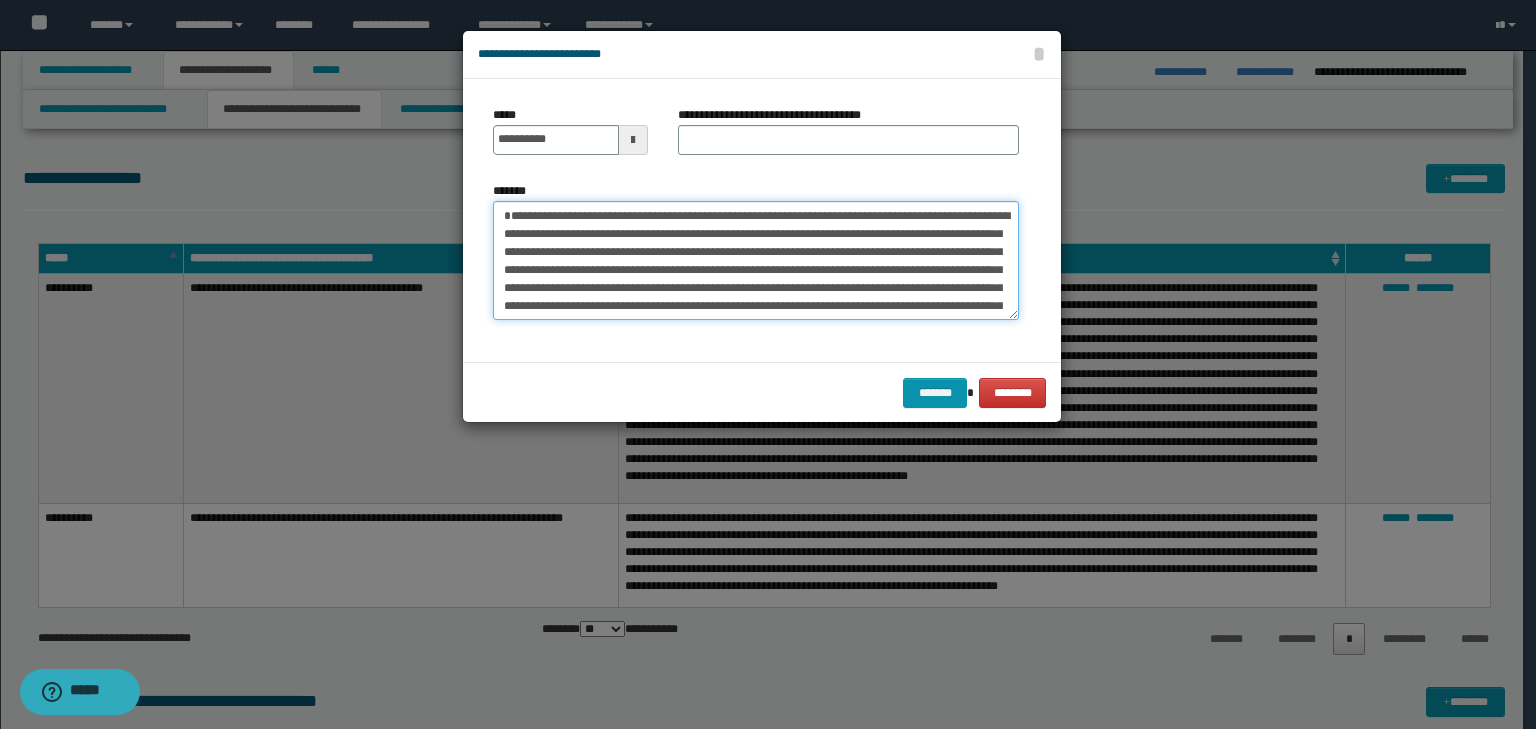 type on "**********" 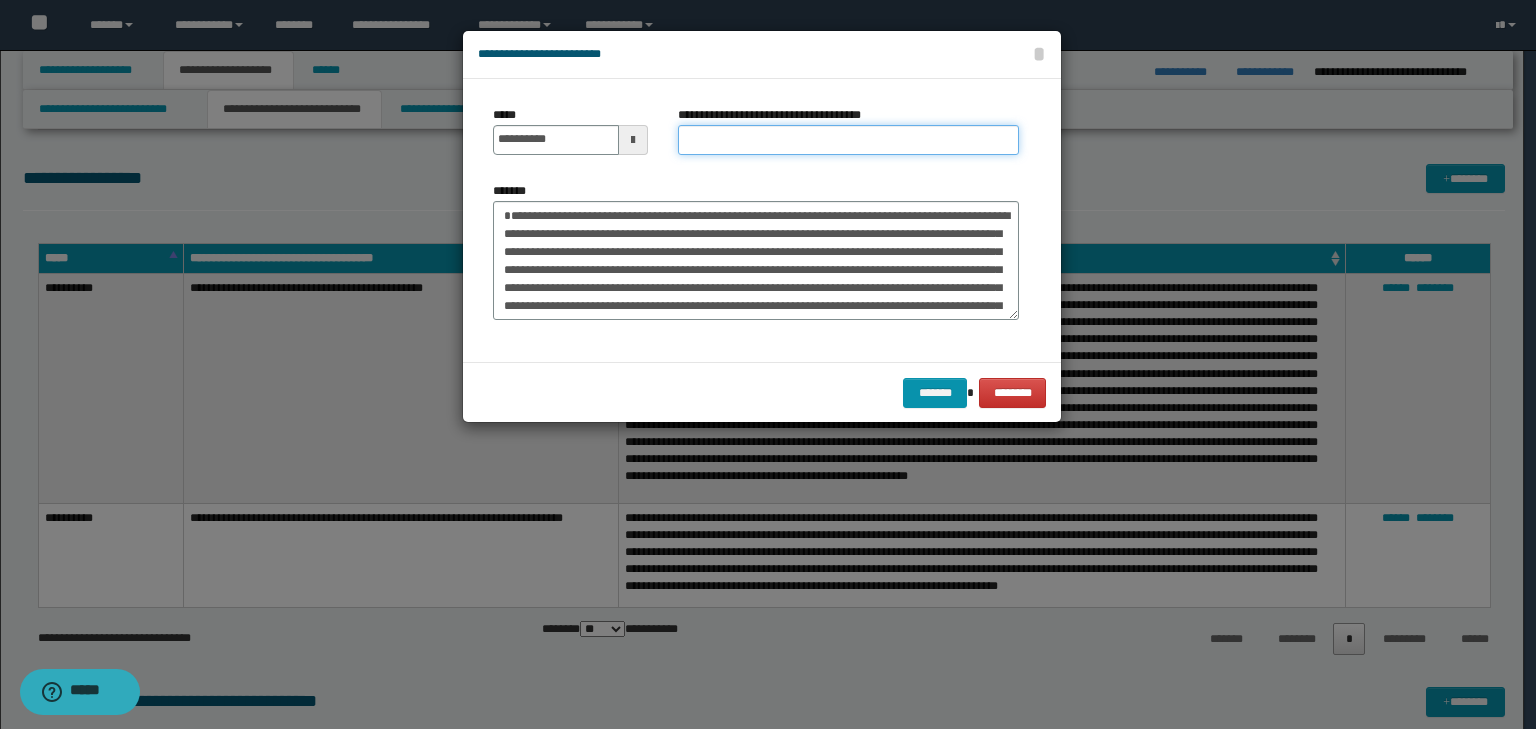 click on "**********" at bounding box center (848, 140) 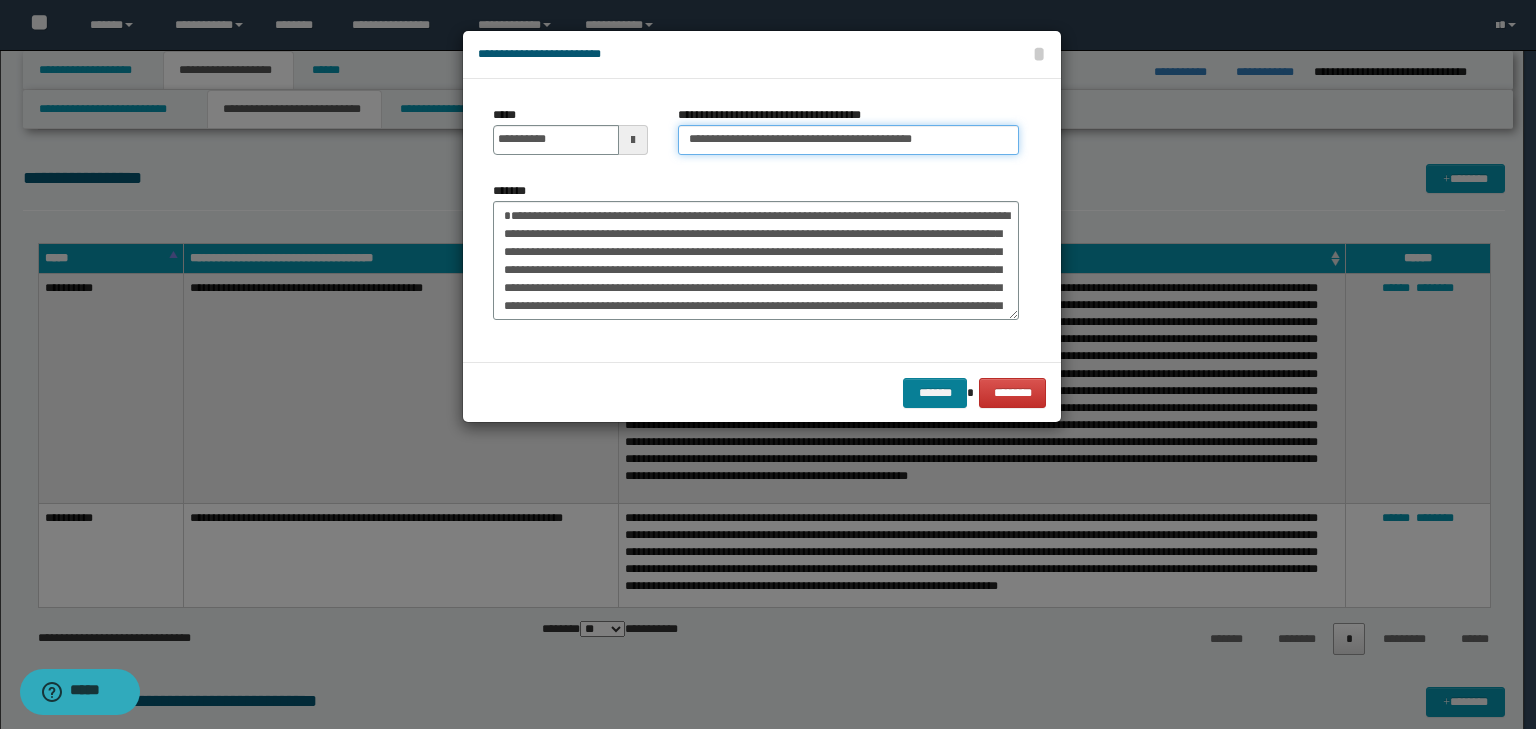 type on "**********" 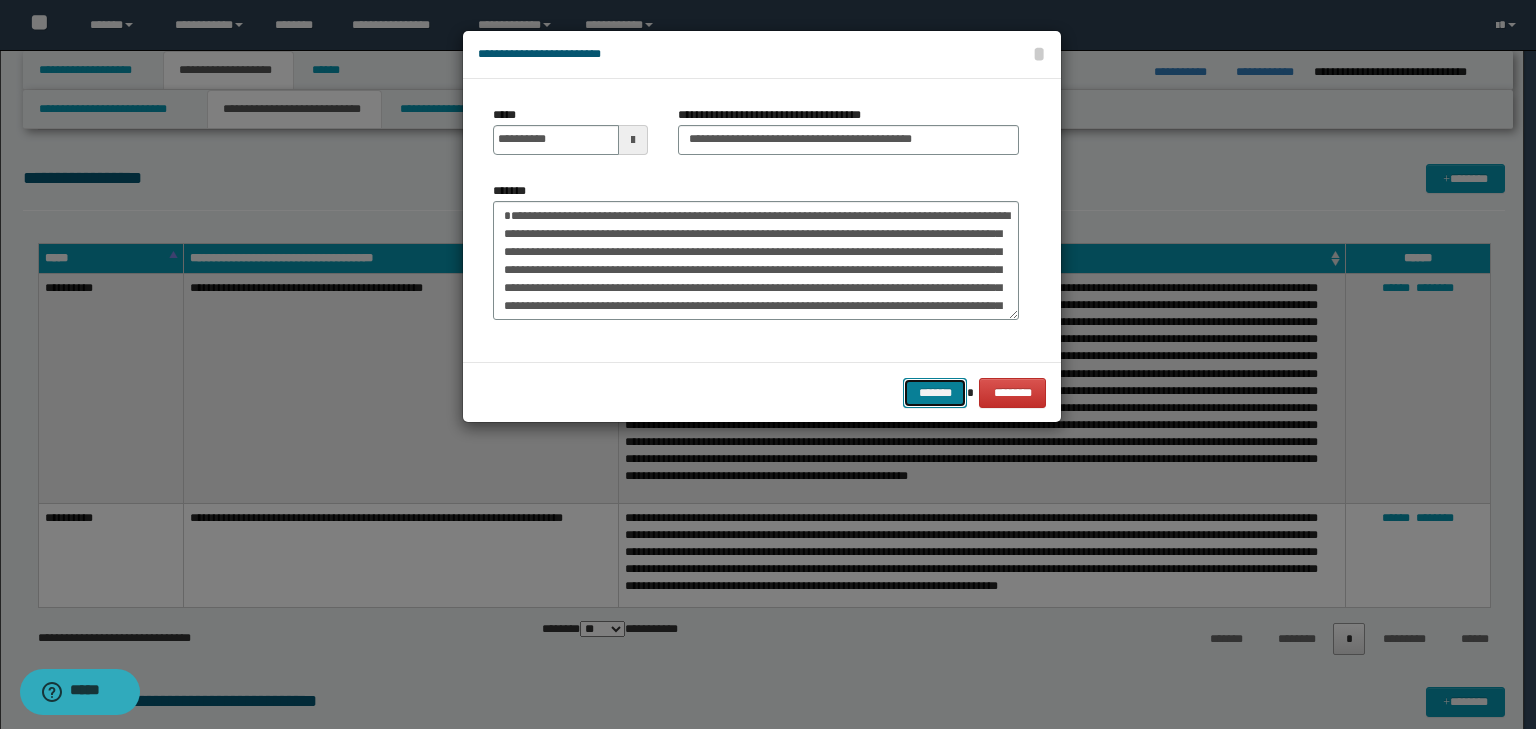 click on "*******" at bounding box center [935, 393] 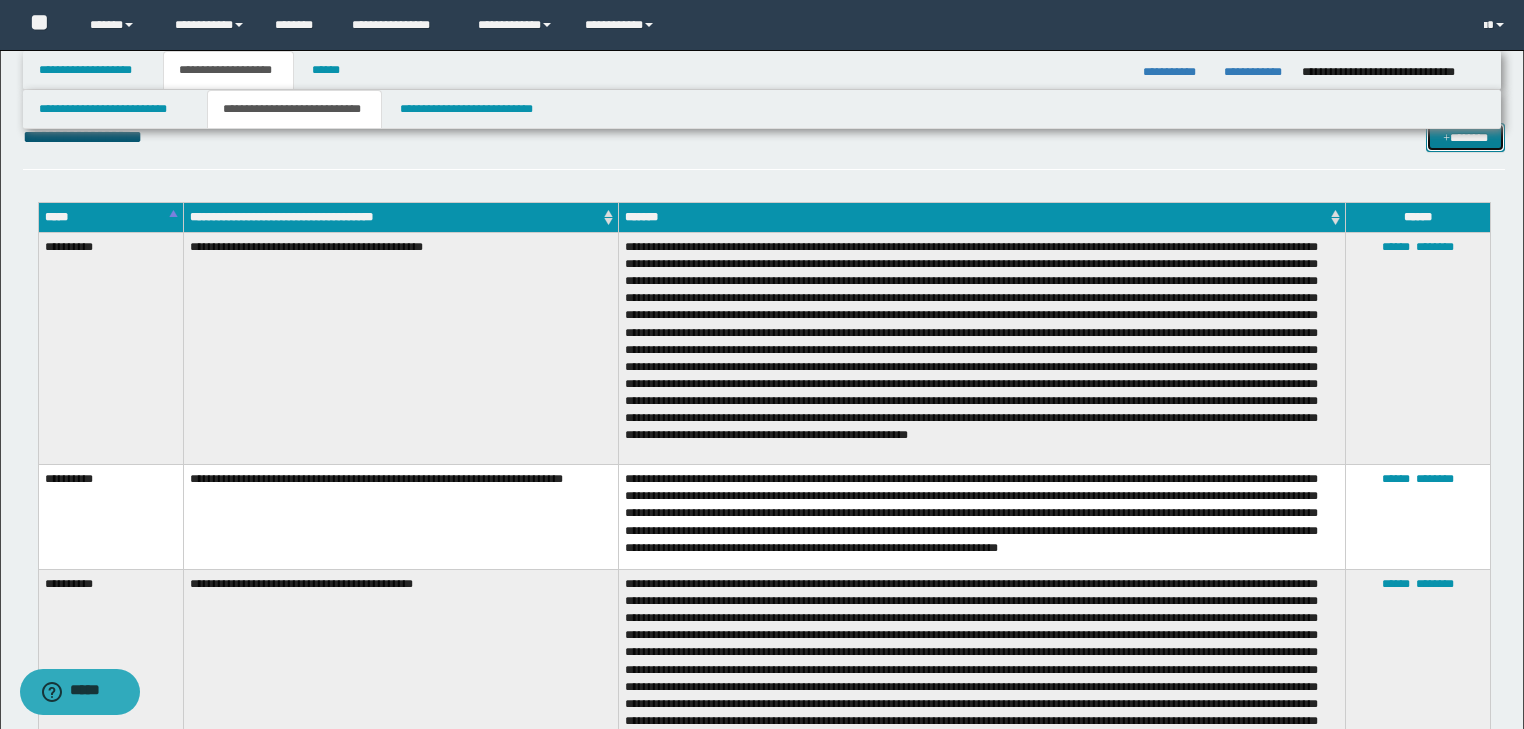 scroll, scrollTop: 2400, scrollLeft: 0, axis: vertical 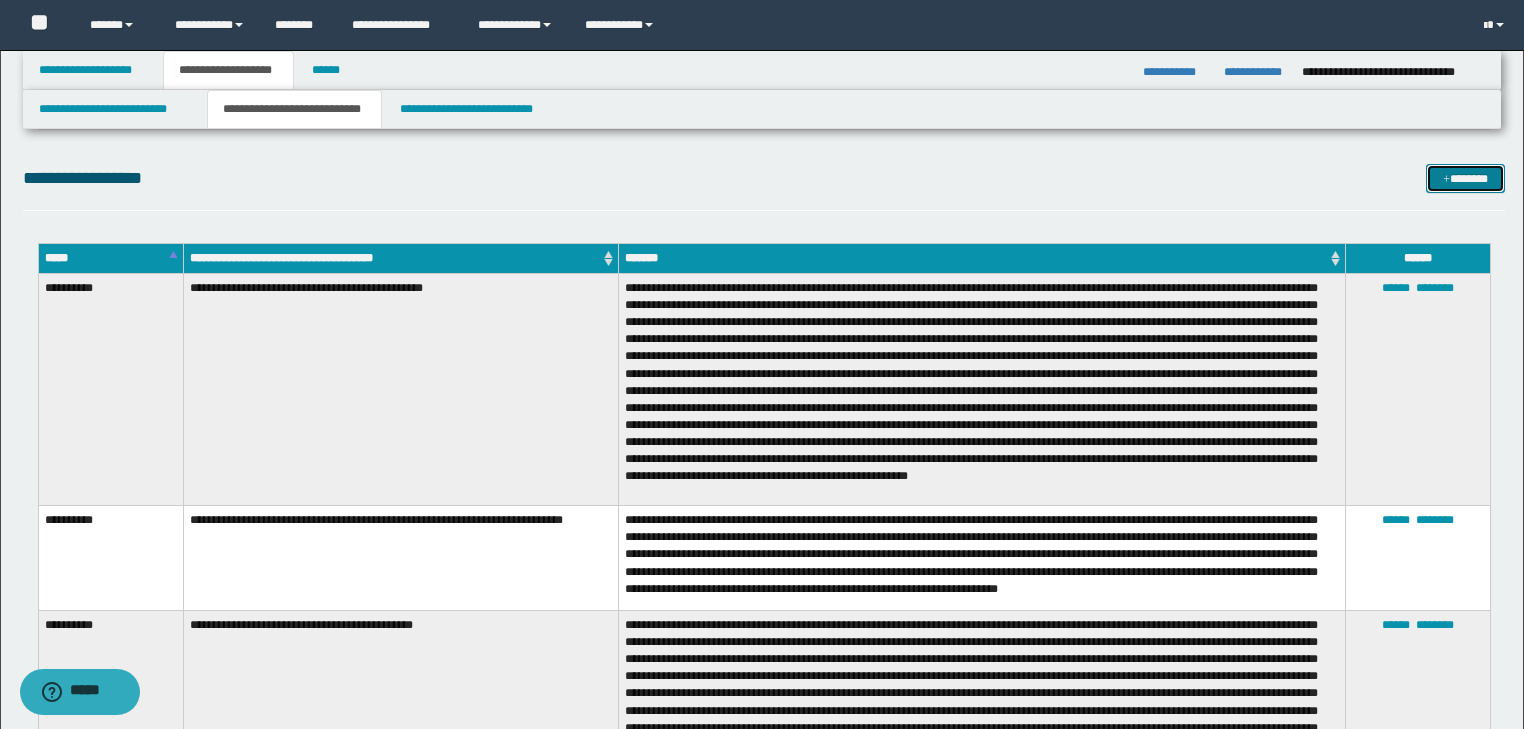 click on "*******" at bounding box center [1465, 179] 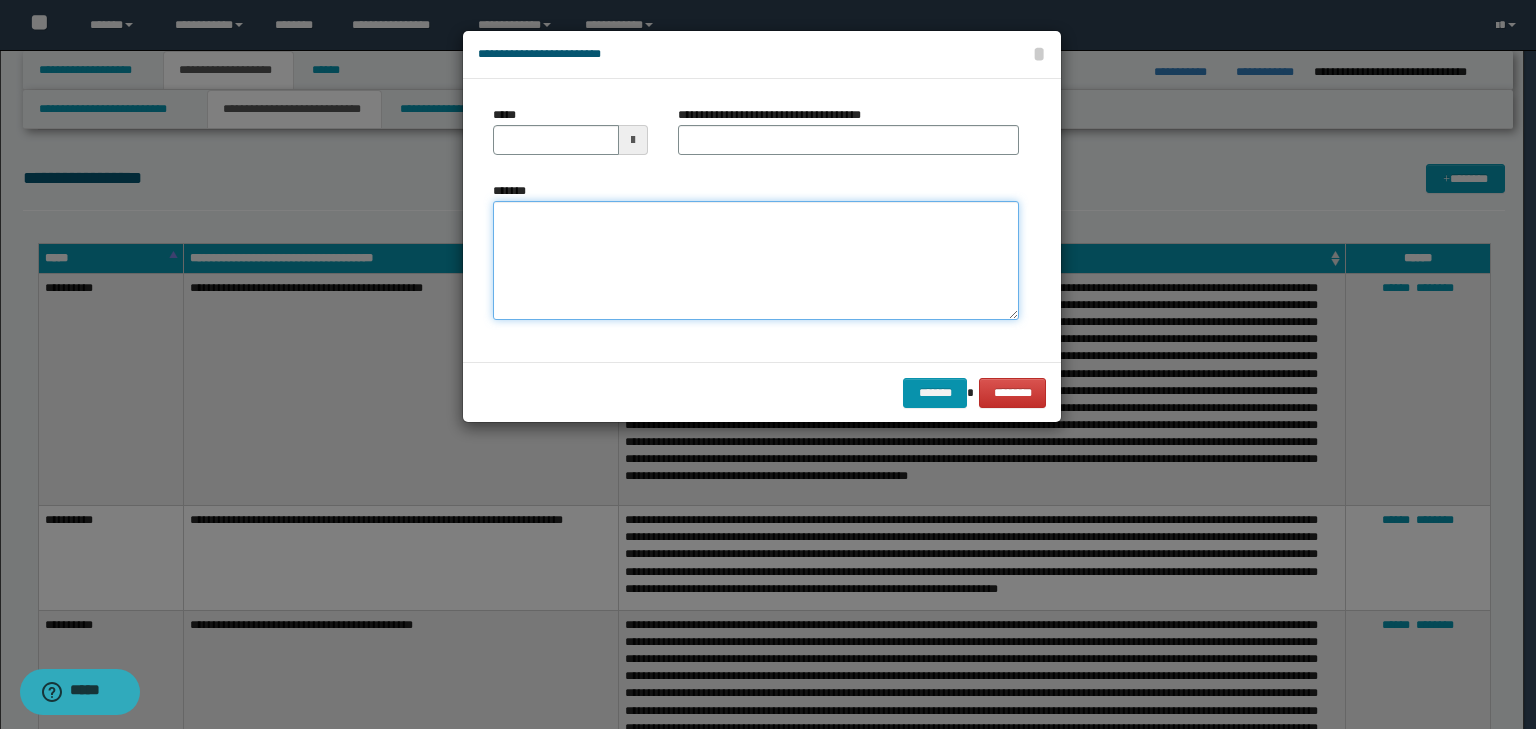 click on "*******" at bounding box center [756, 261] 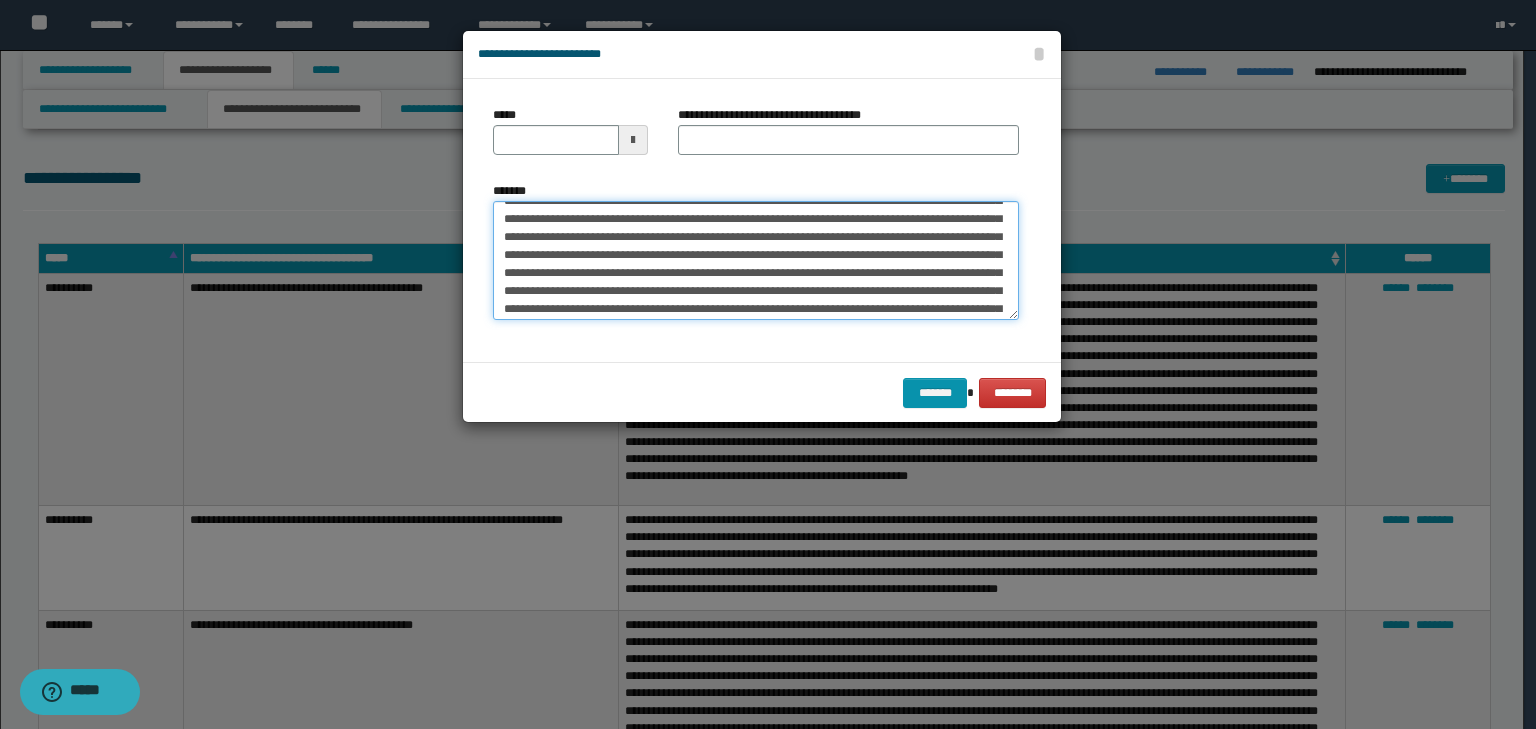 scroll, scrollTop: 0, scrollLeft: 0, axis: both 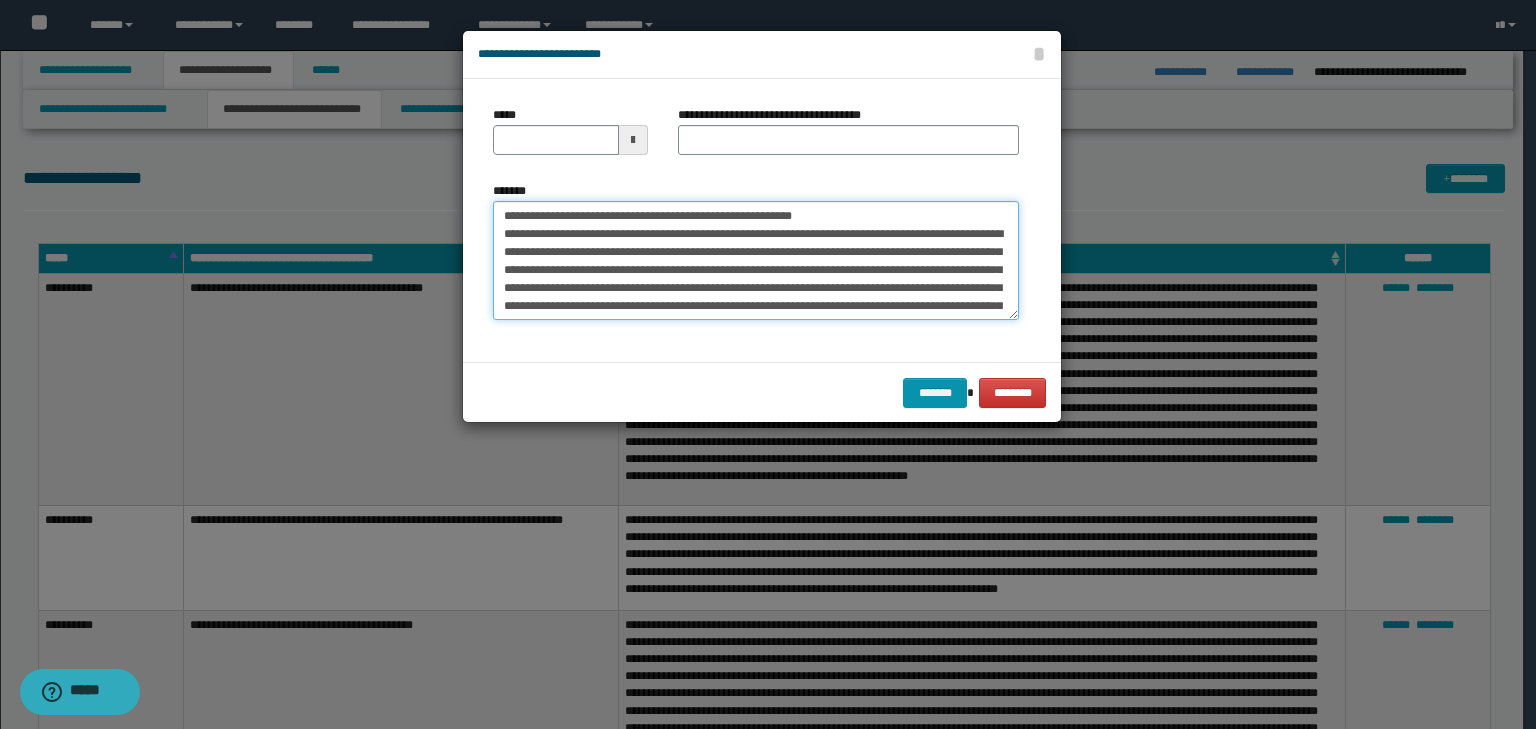drag, startPoint x: 567, startPoint y: 214, endPoint x: 349, endPoint y: 170, distance: 222.39604 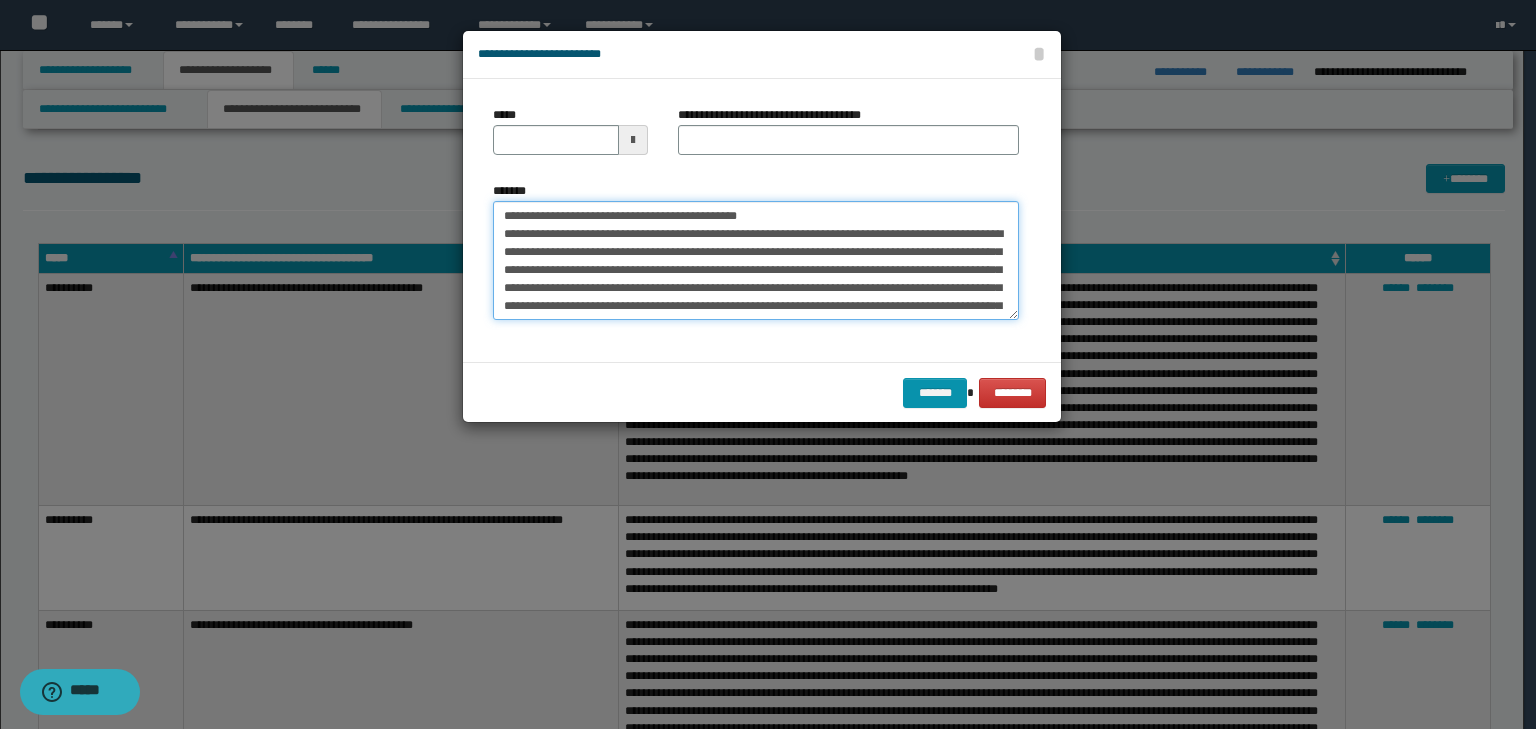 type 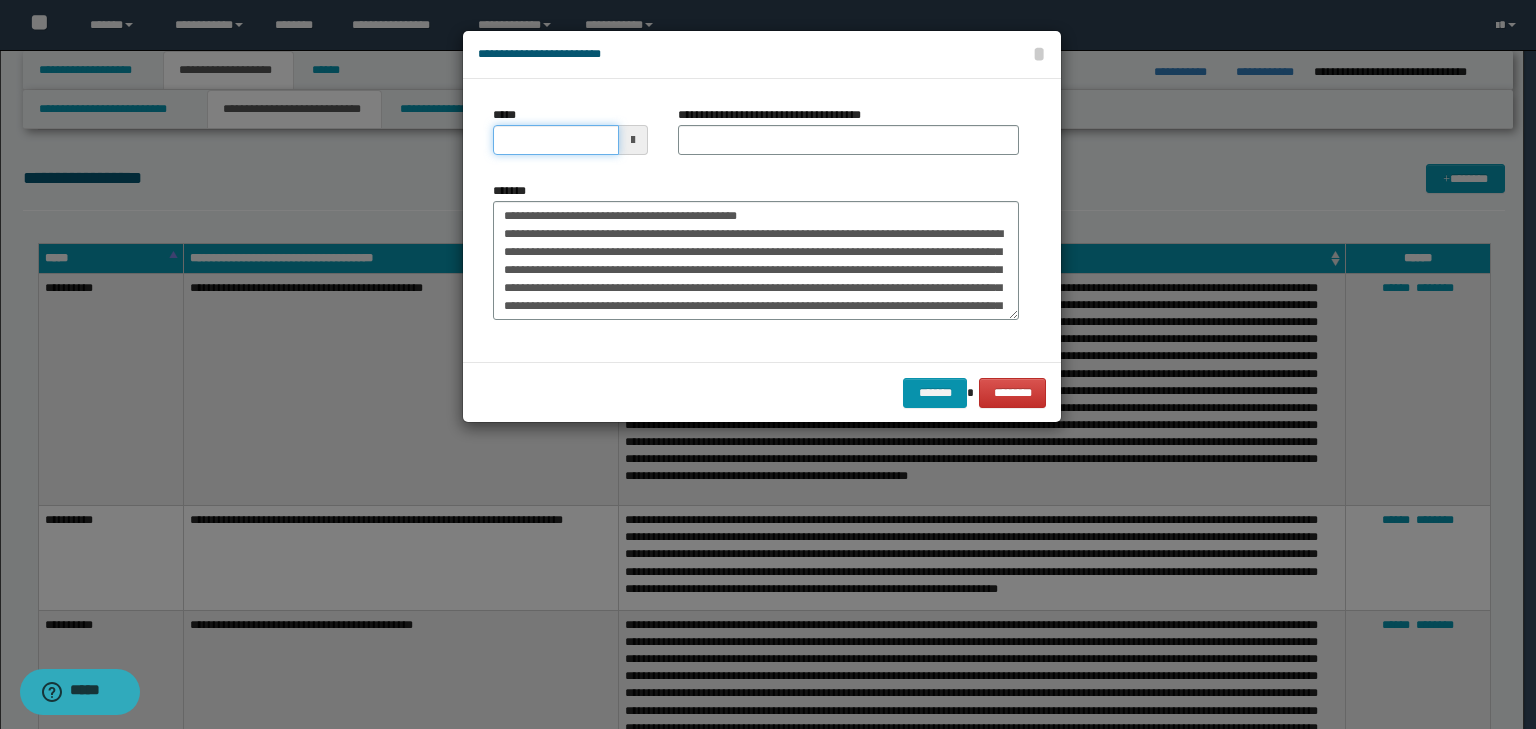 click on "*****" at bounding box center [556, 140] 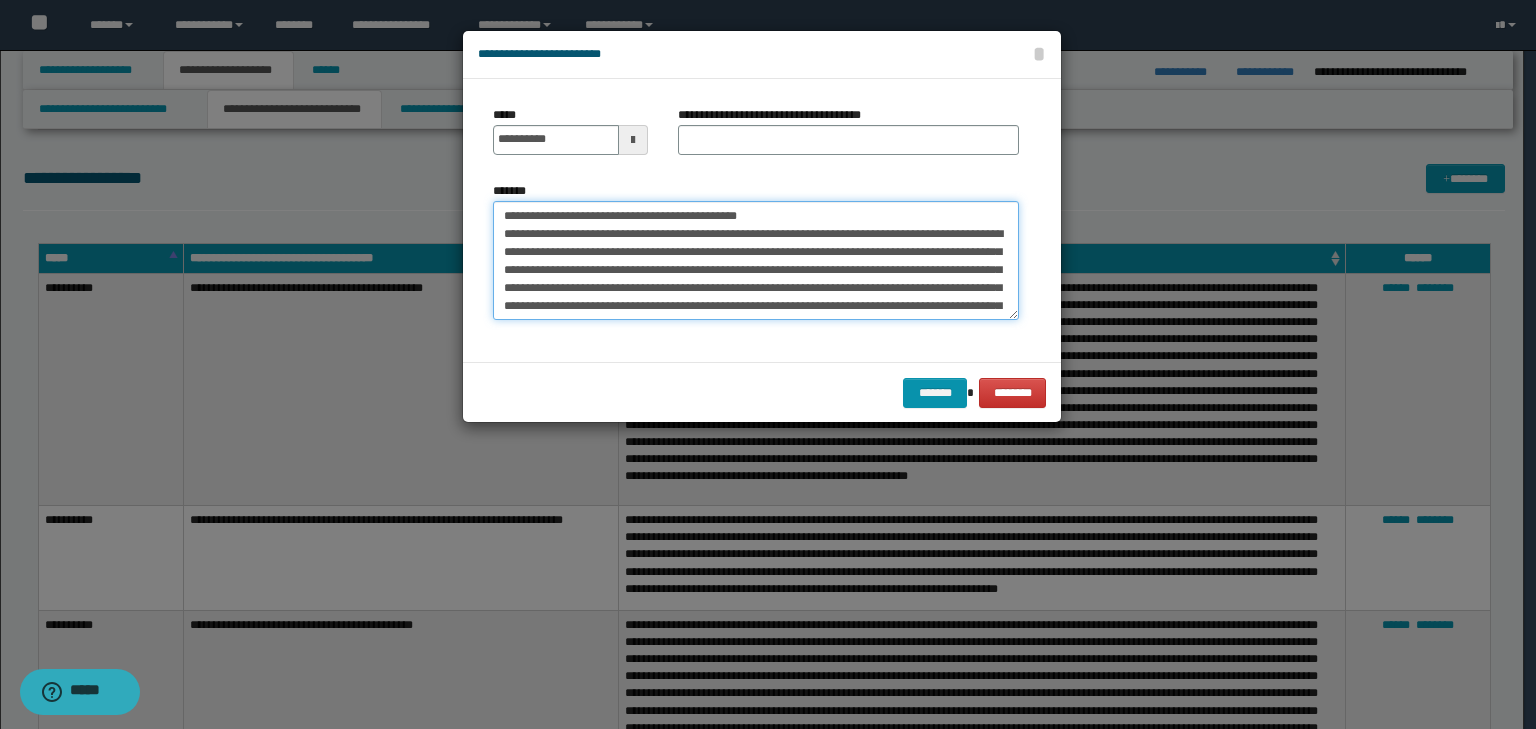 type on "**********" 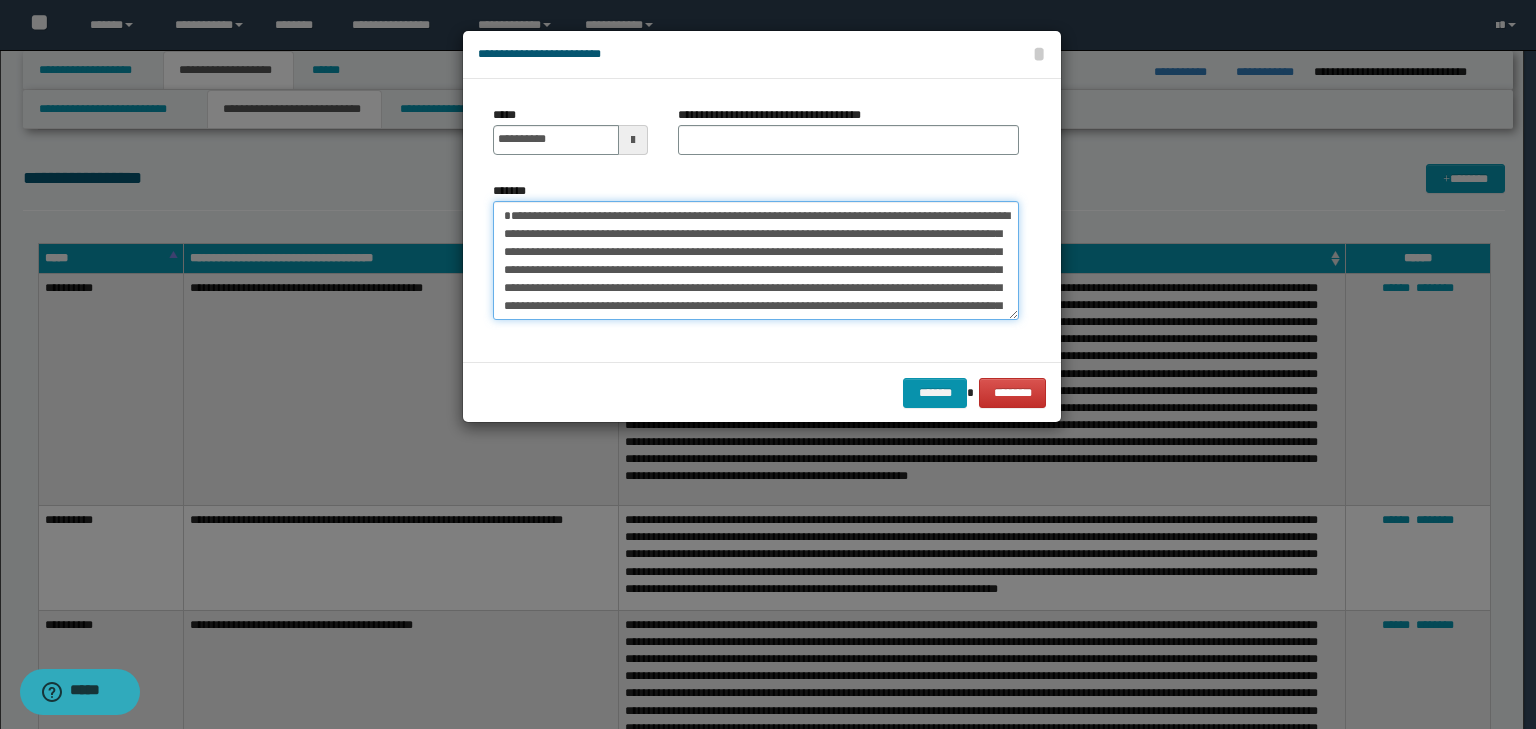 type on "**********" 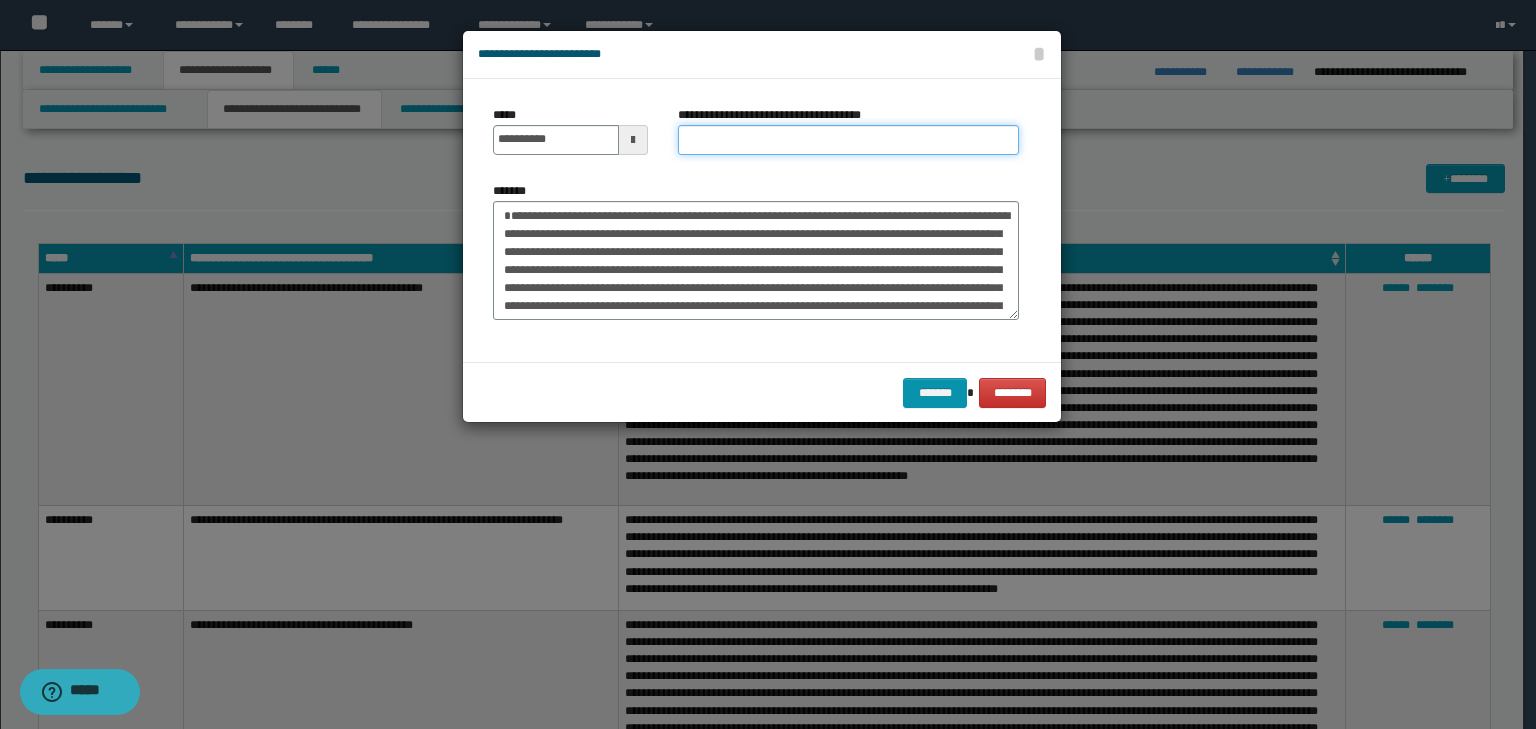 click on "**********" at bounding box center (848, 140) 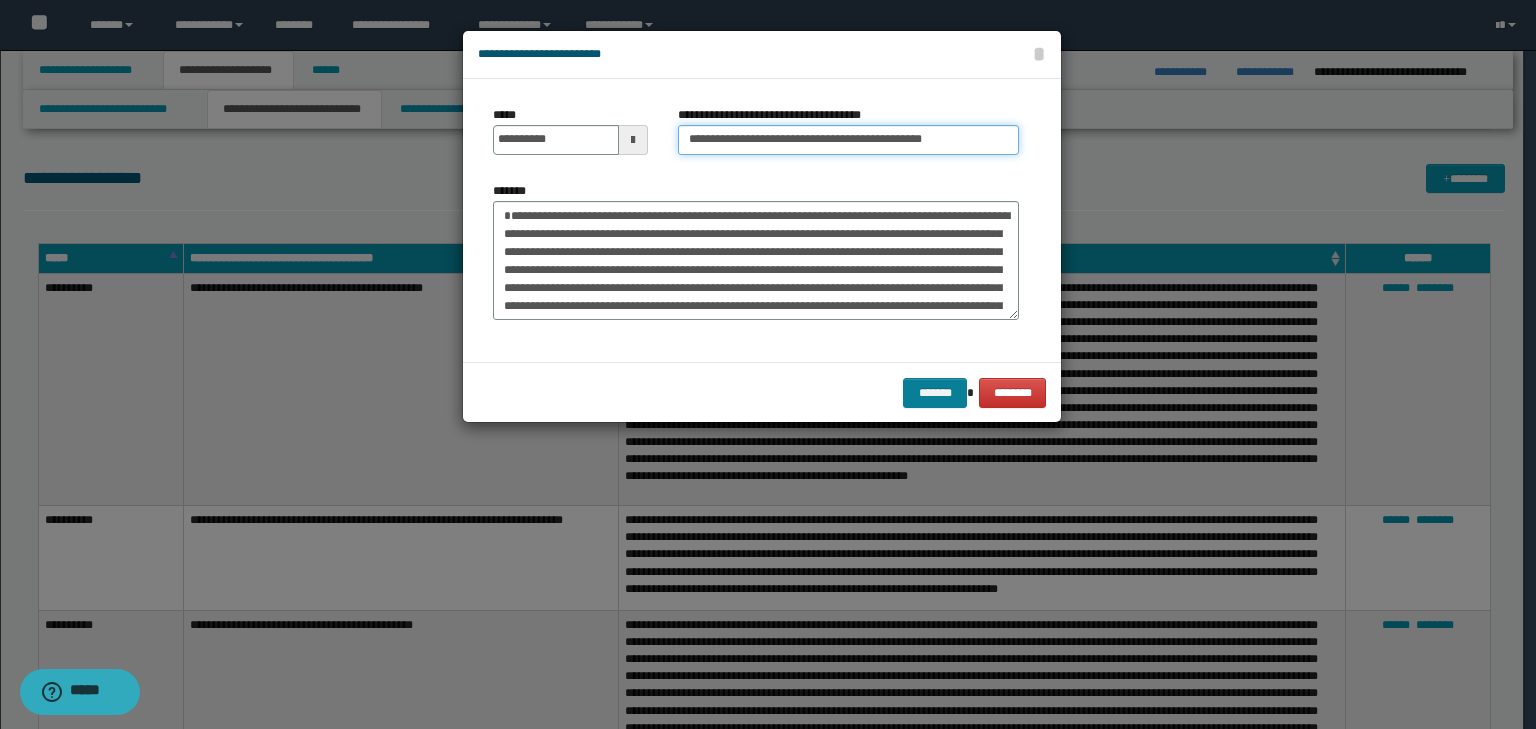 type on "**********" 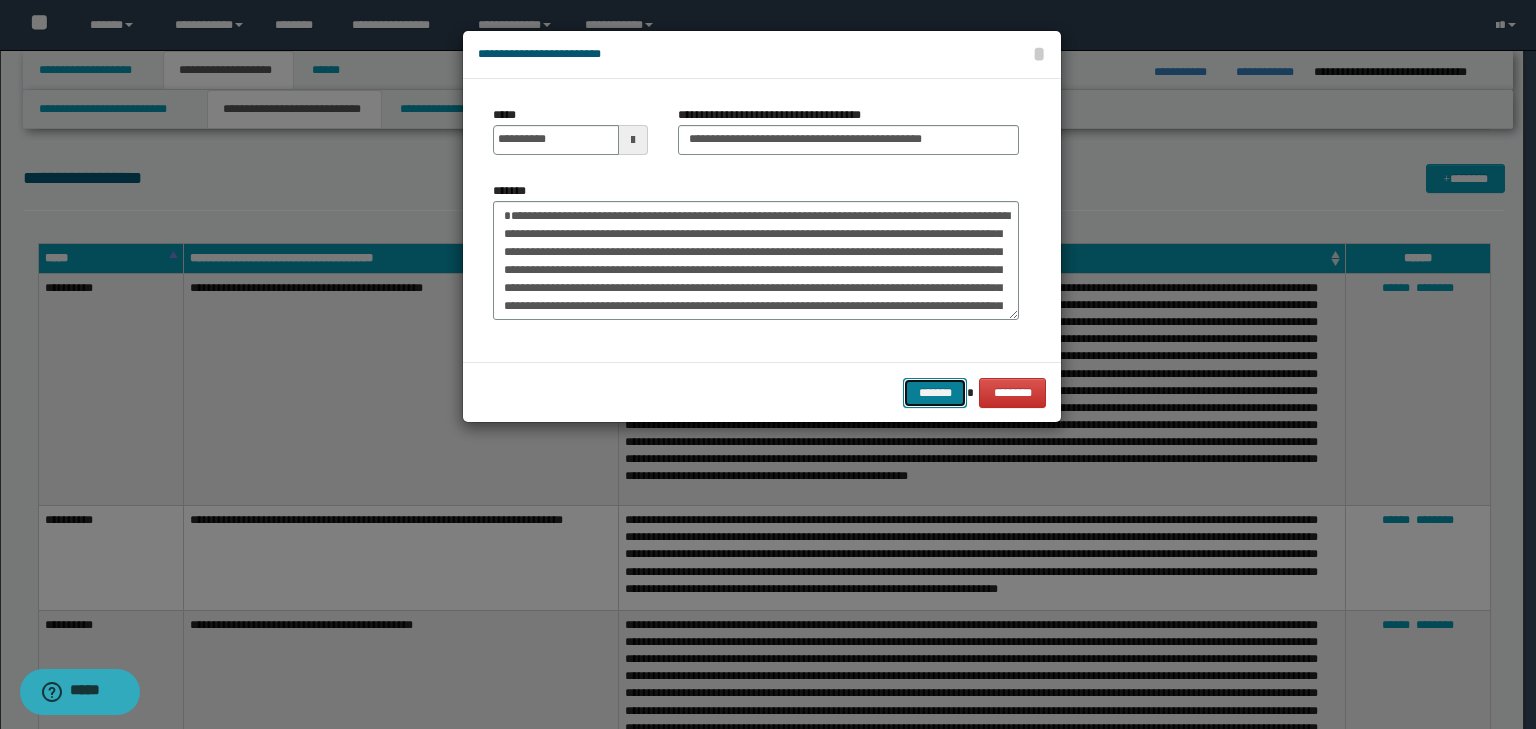 click on "*******" at bounding box center (935, 393) 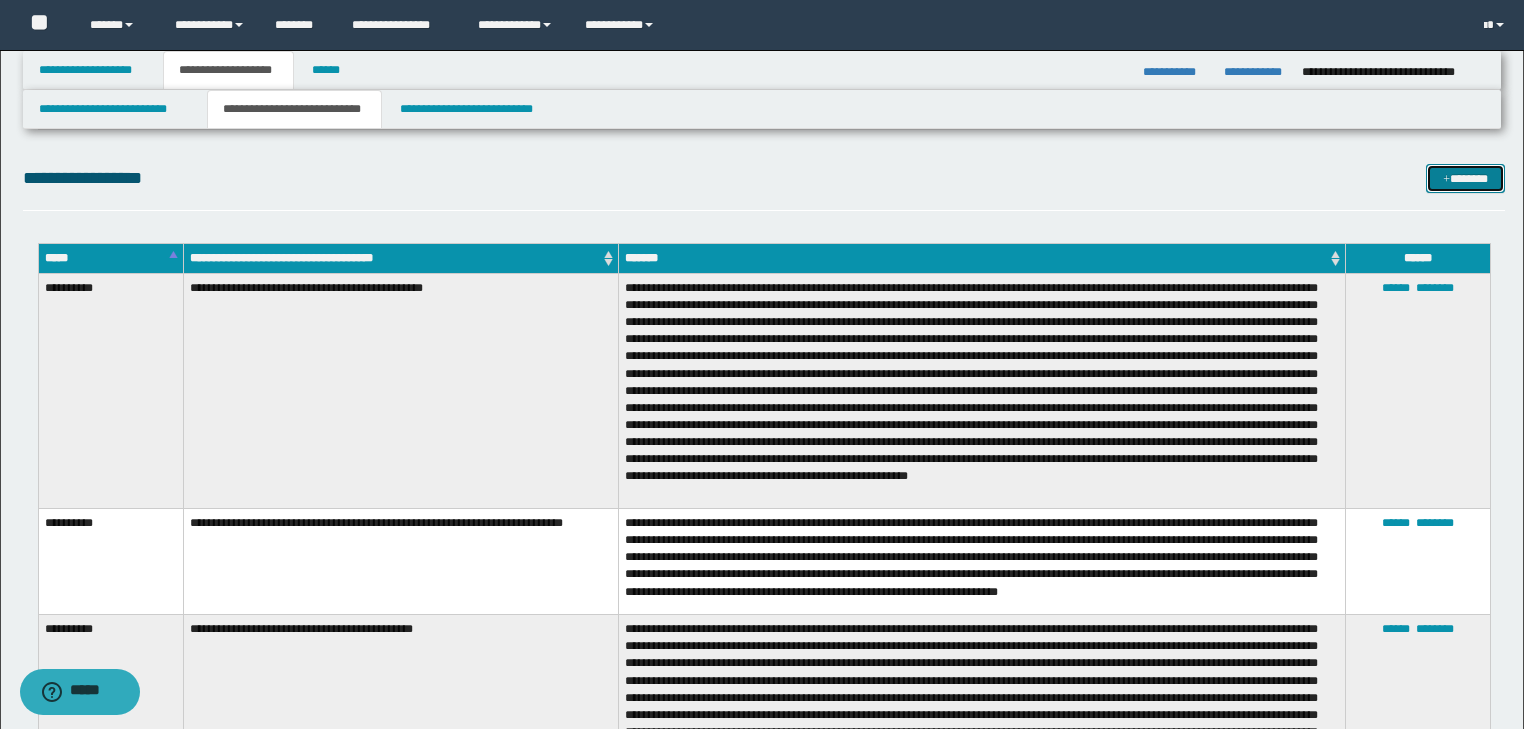 click at bounding box center [1446, 180] 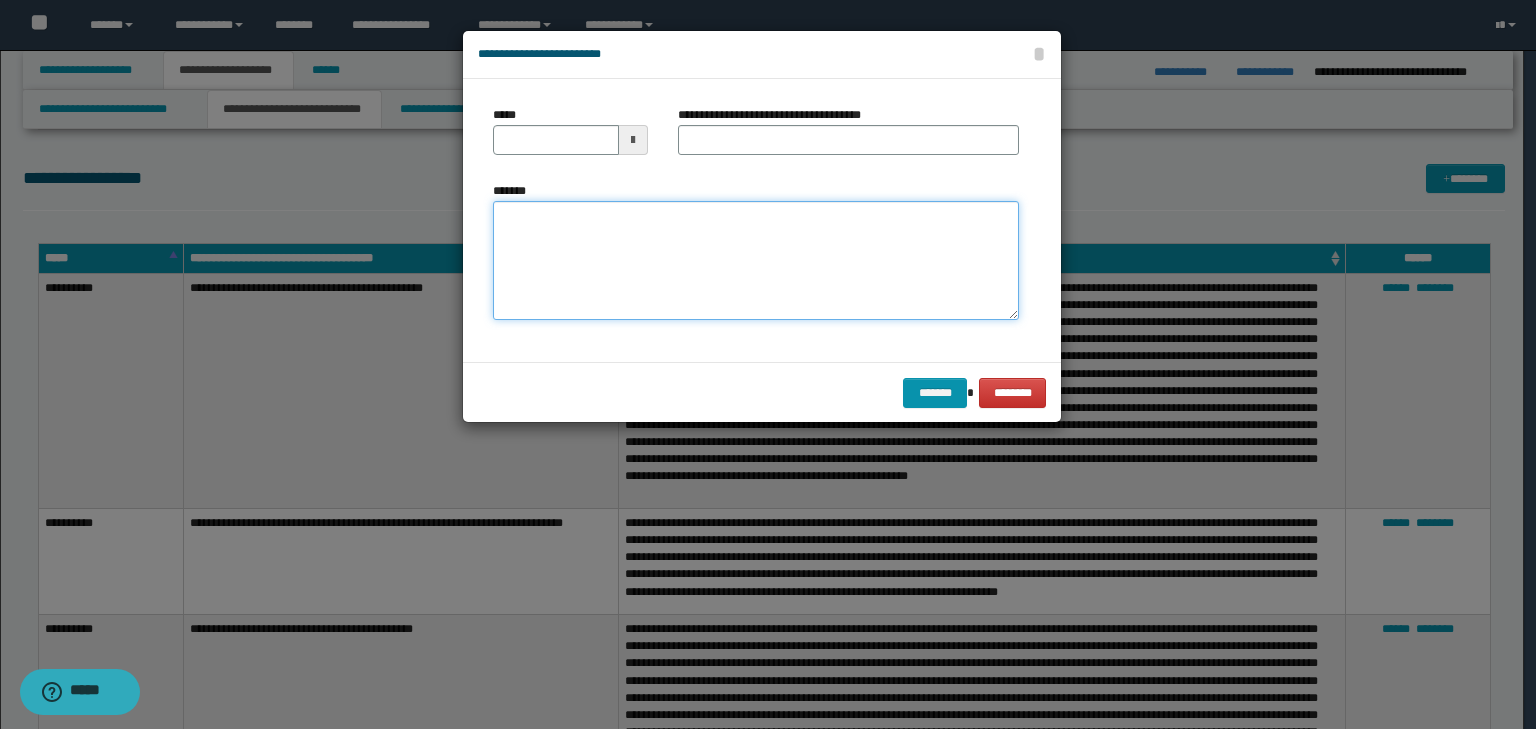 click on "*******" at bounding box center [756, 261] 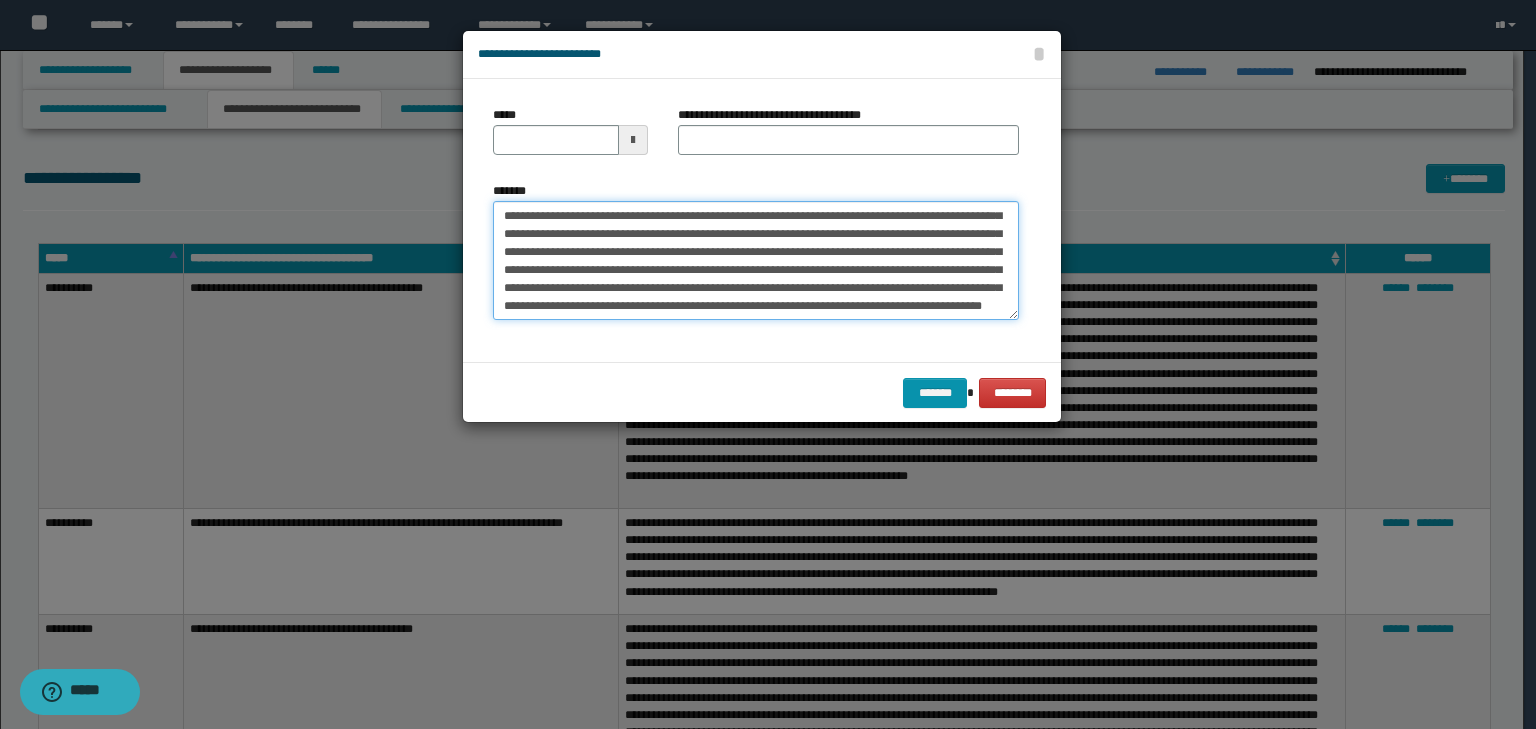 scroll, scrollTop: 0, scrollLeft: 0, axis: both 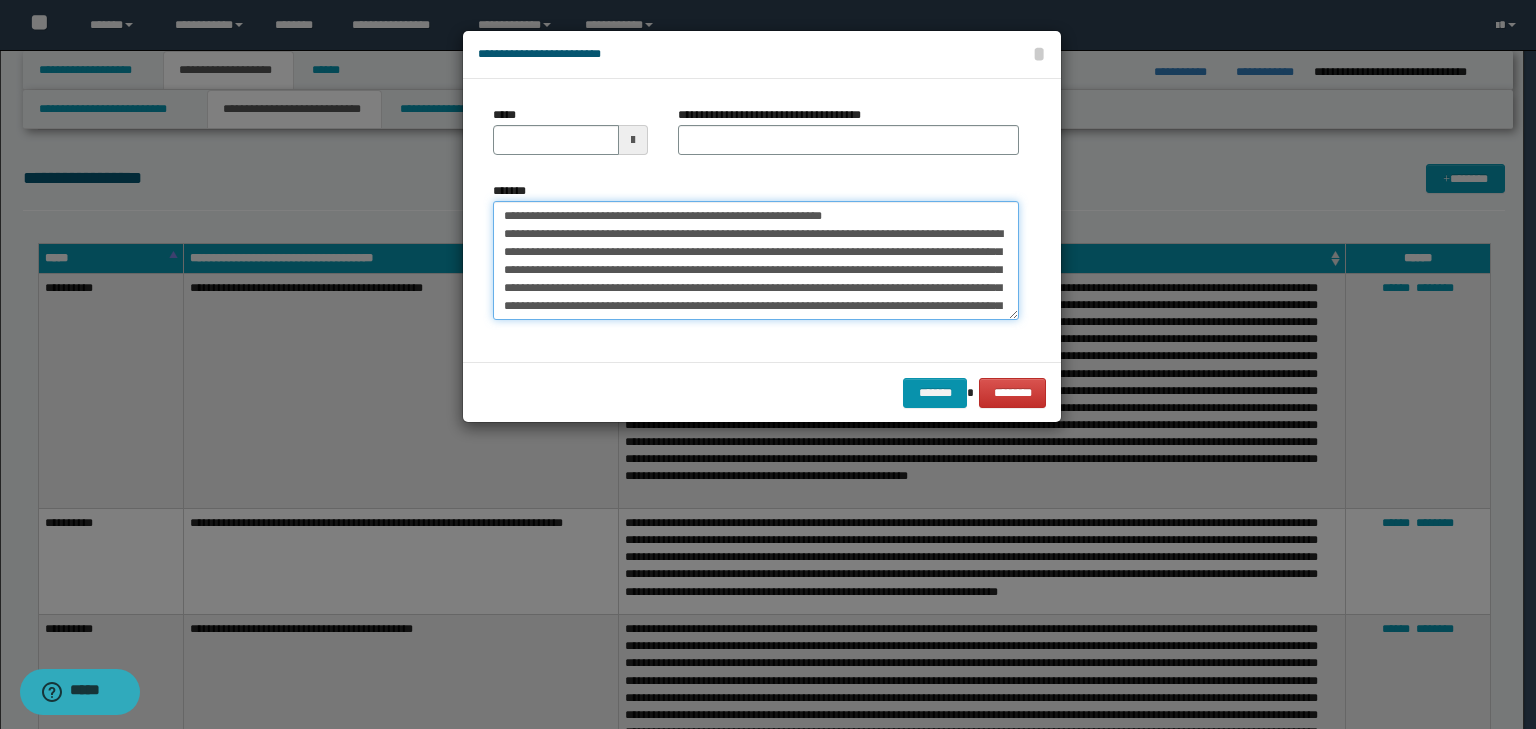 drag, startPoint x: 563, startPoint y: 211, endPoint x: 432, endPoint y: 187, distance: 133.18033 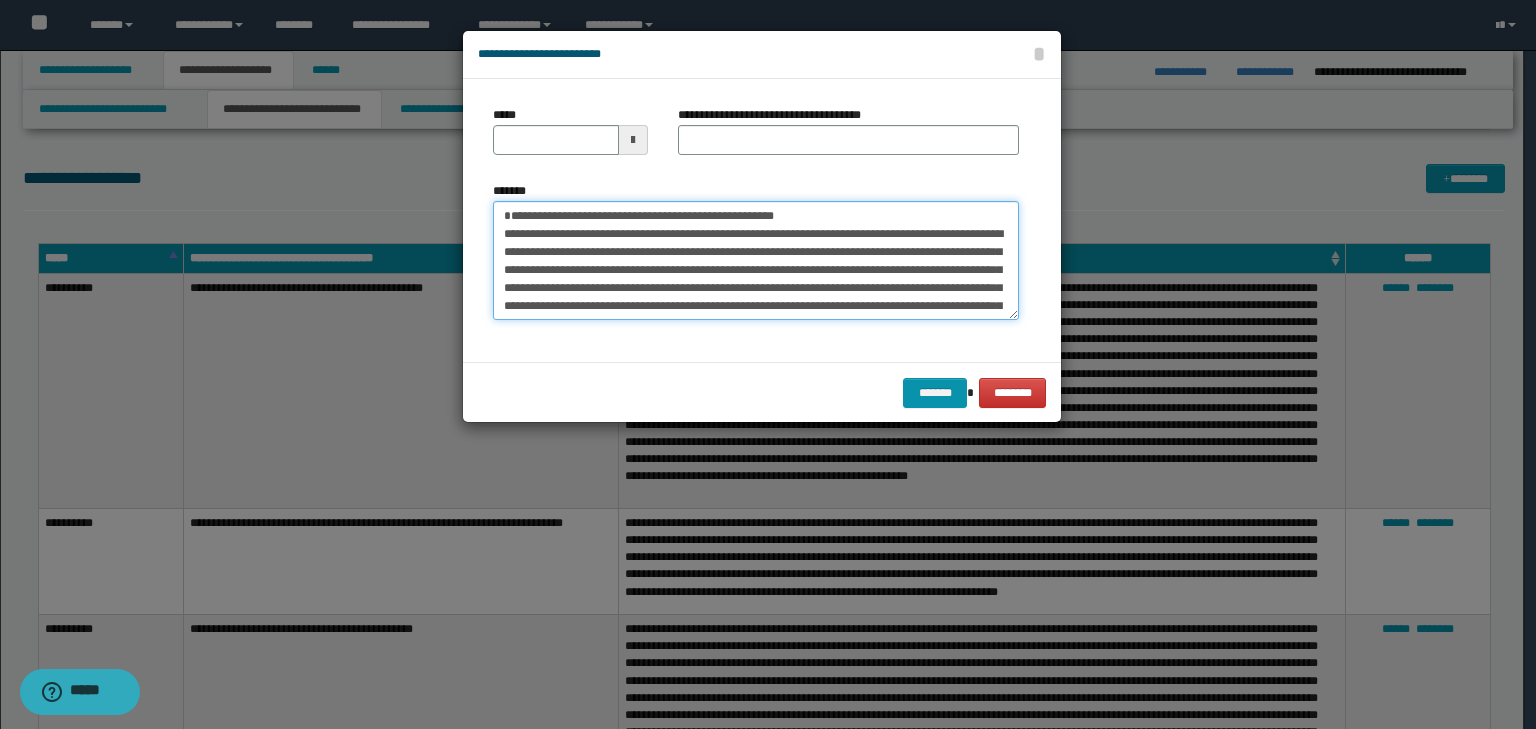 type 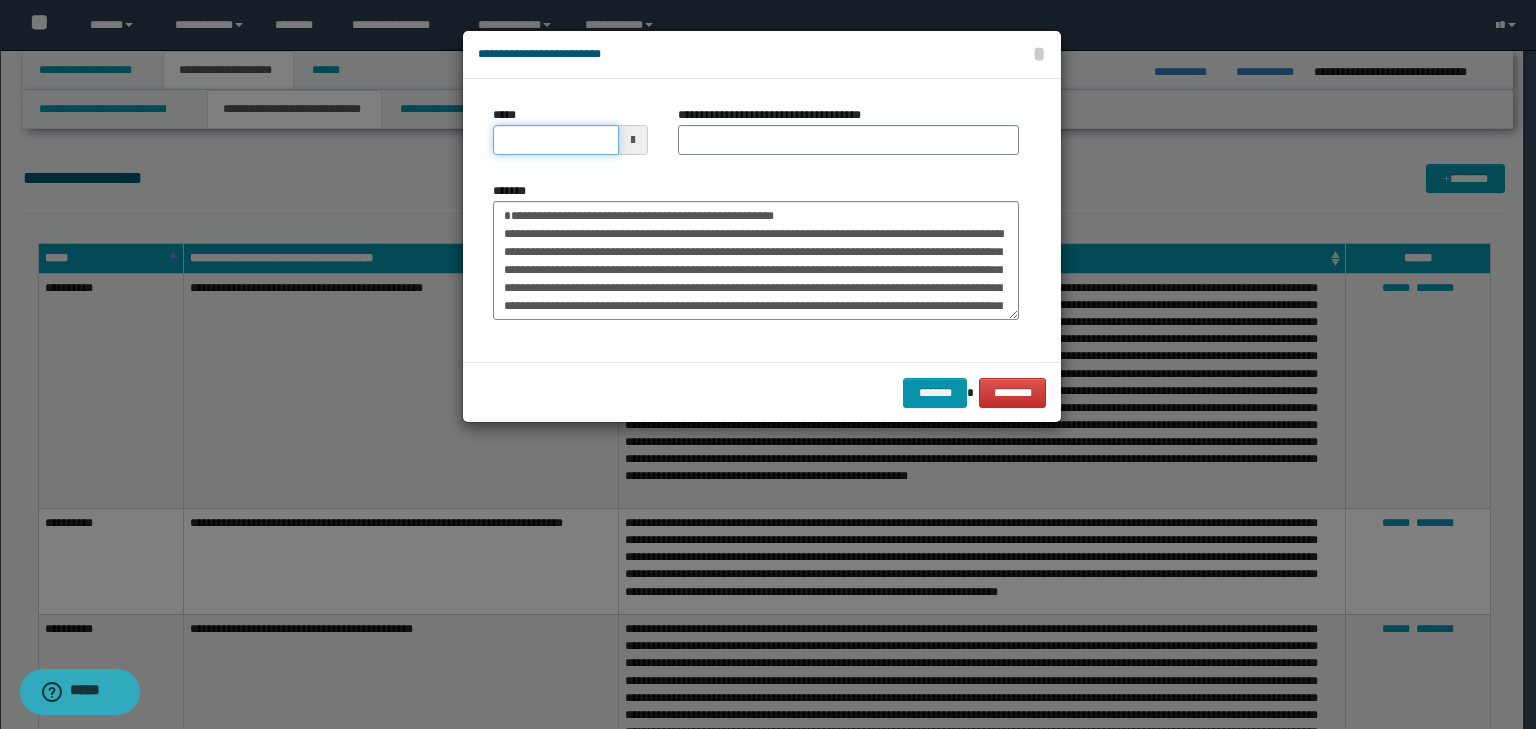 click on "*****" at bounding box center (556, 140) 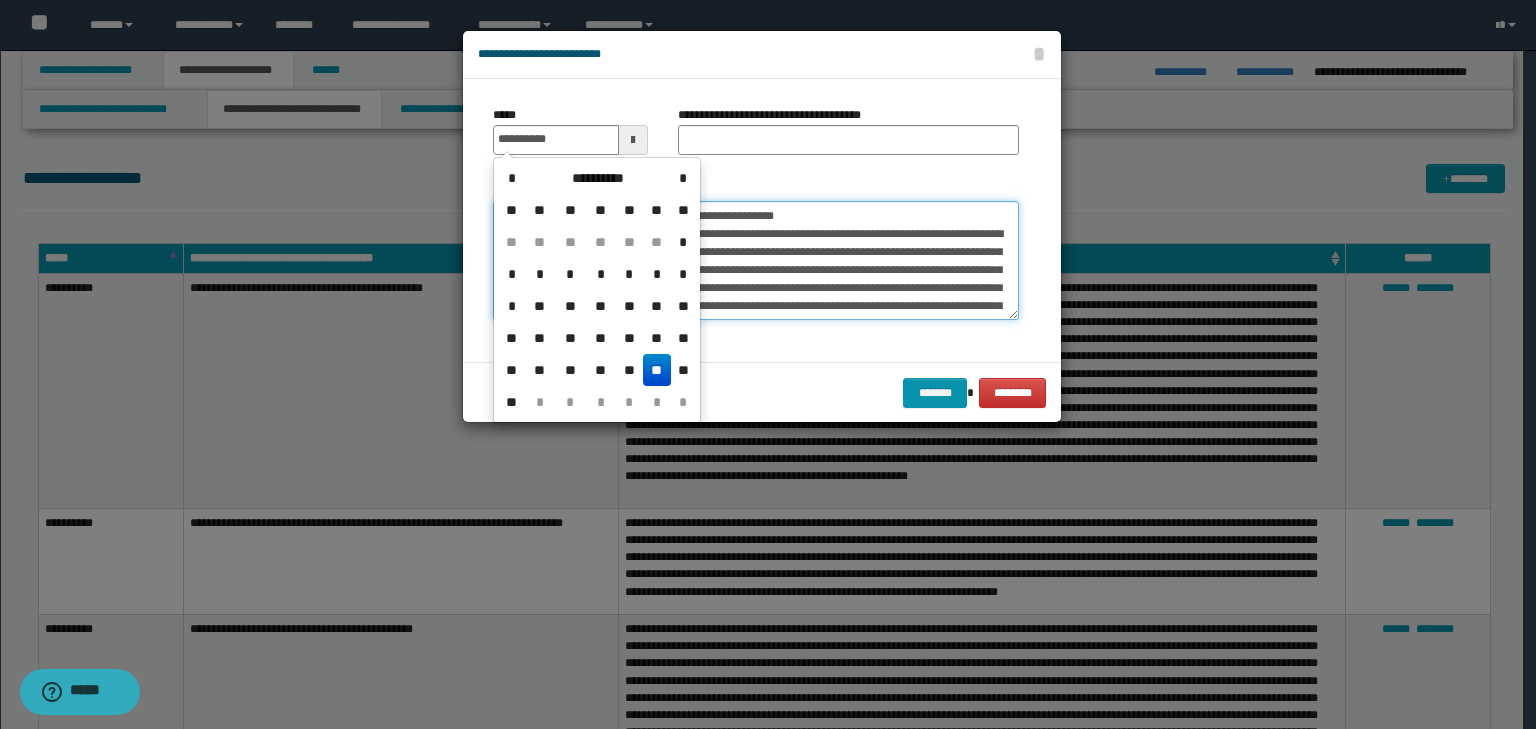 type on "**********" 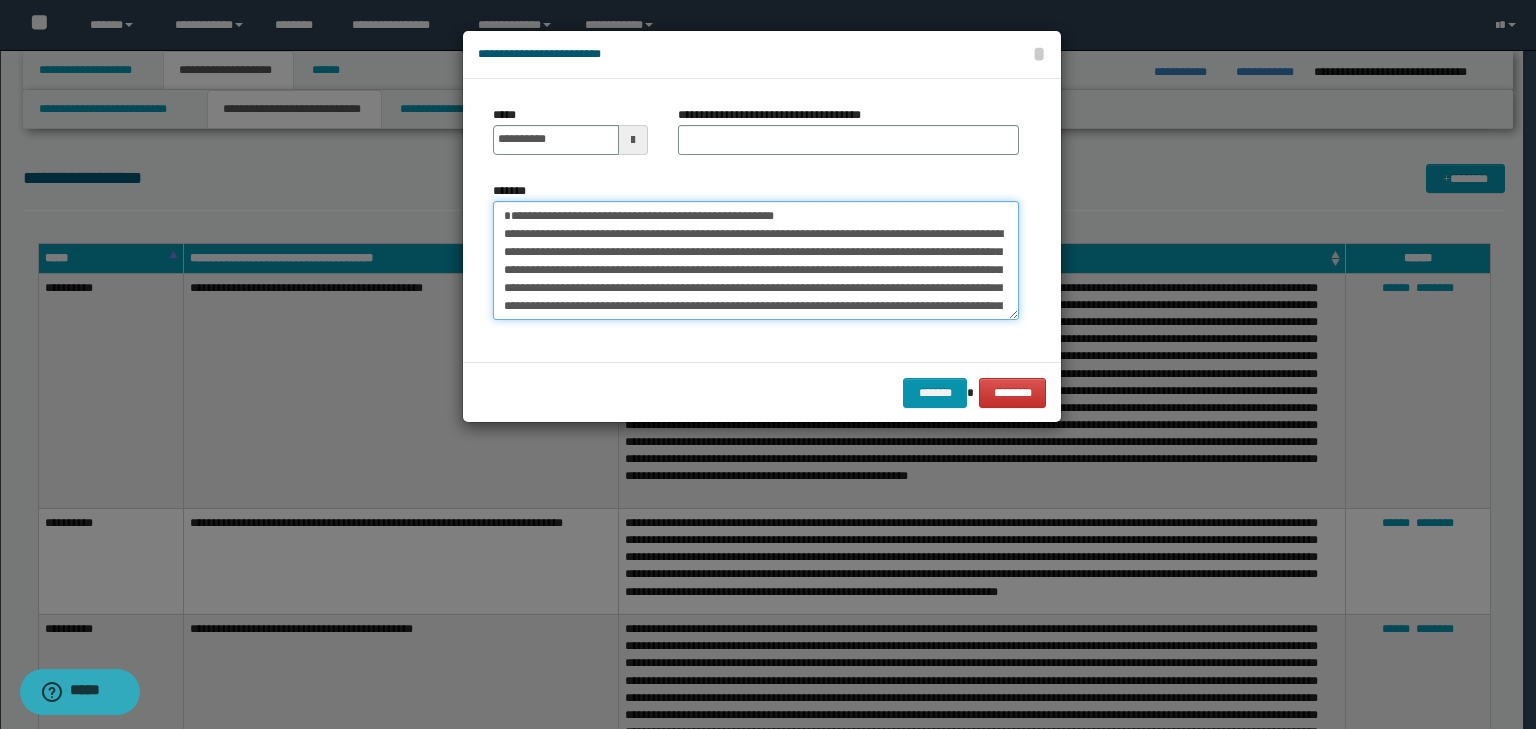 drag, startPoint x: 856, startPoint y: 215, endPoint x: 296, endPoint y: 156, distance: 563.0995 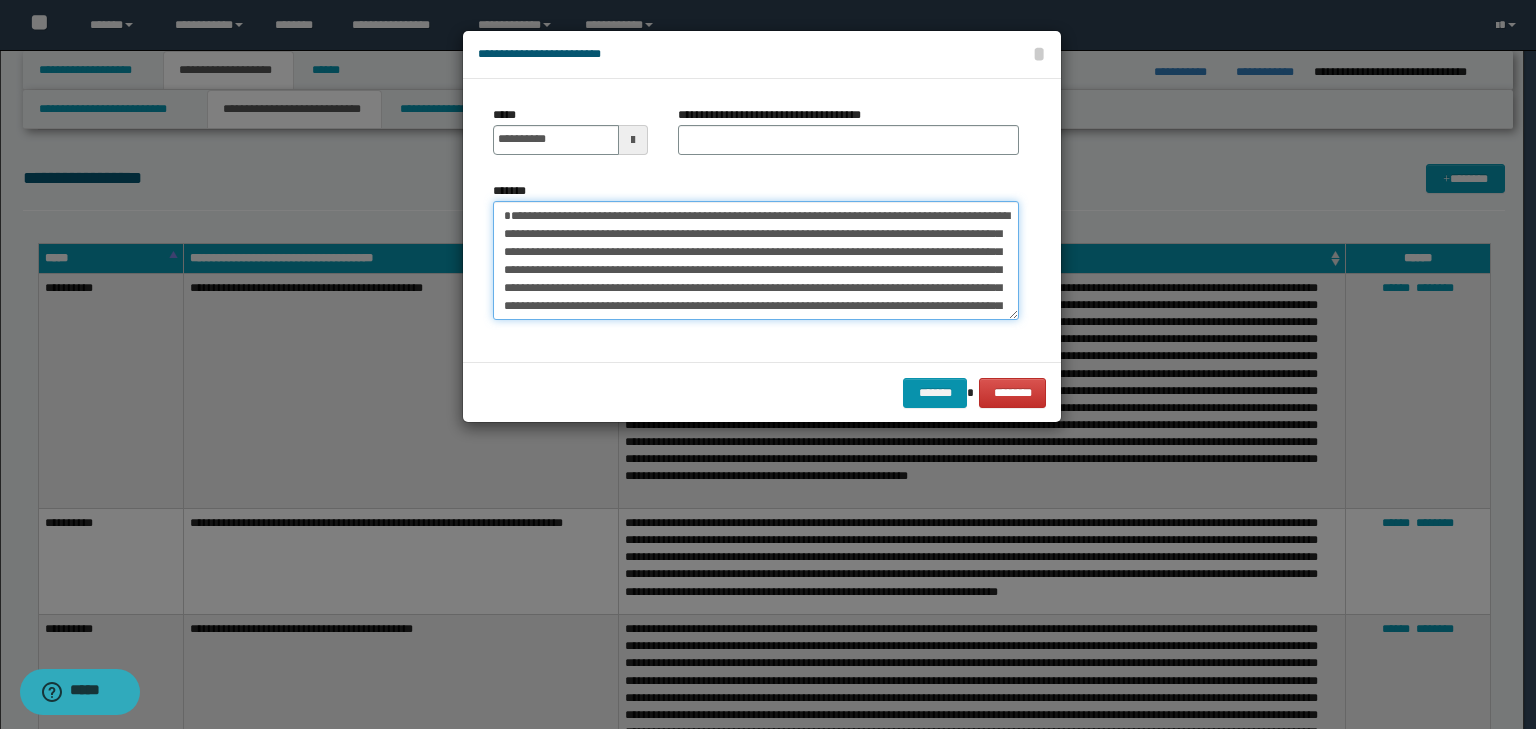 type on "**********" 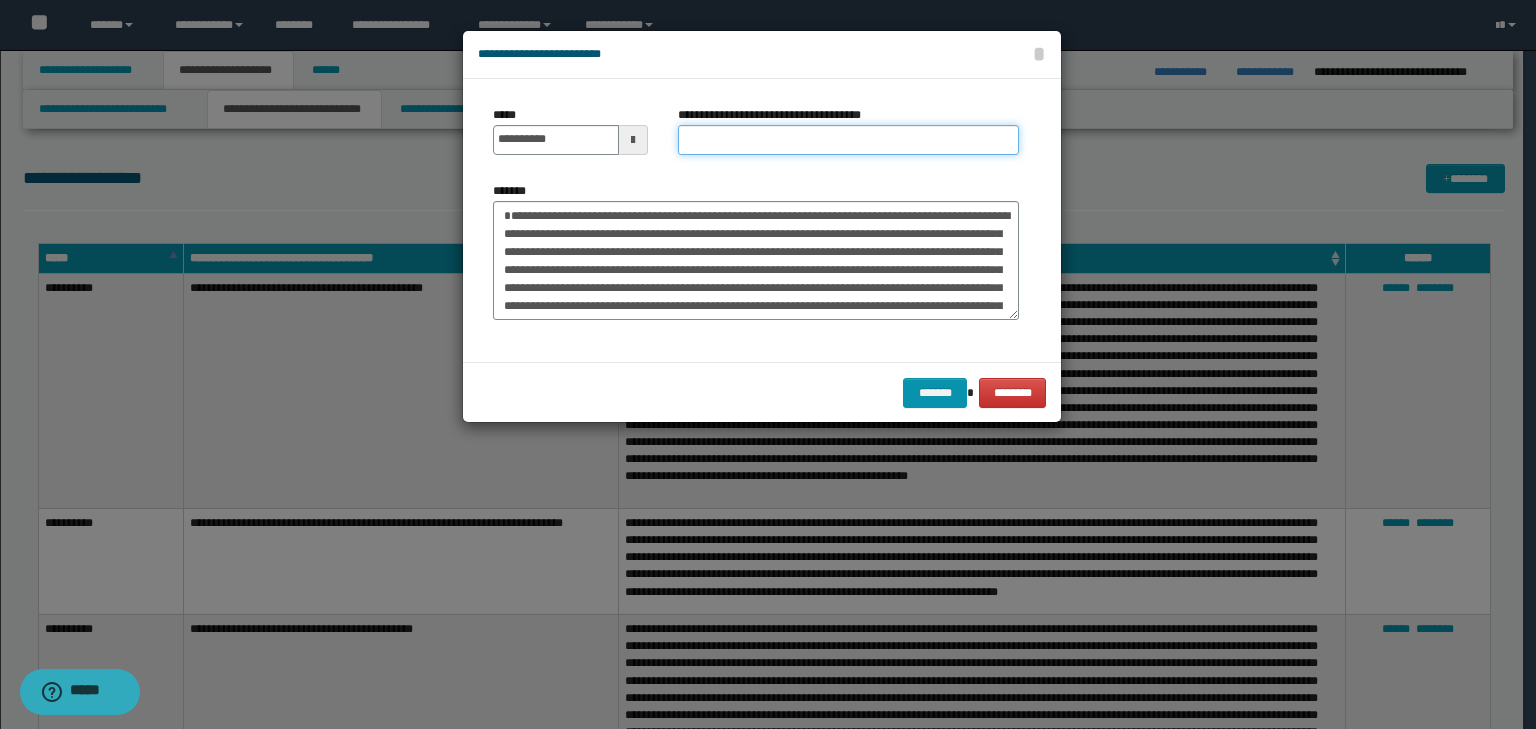 click on "**********" at bounding box center [848, 140] 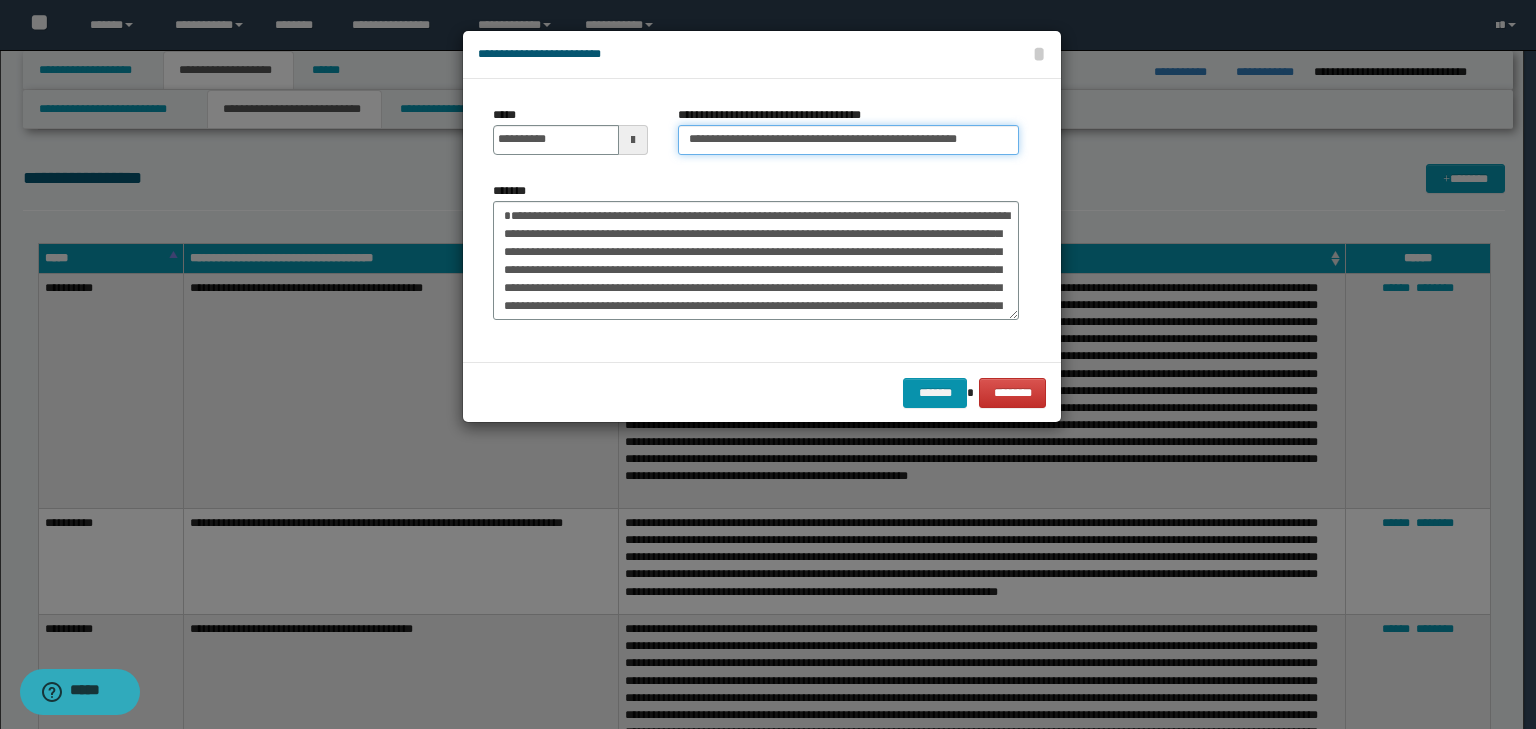 scroll, scrollTop: 0, scrollLeft: 26, axis: horizontal 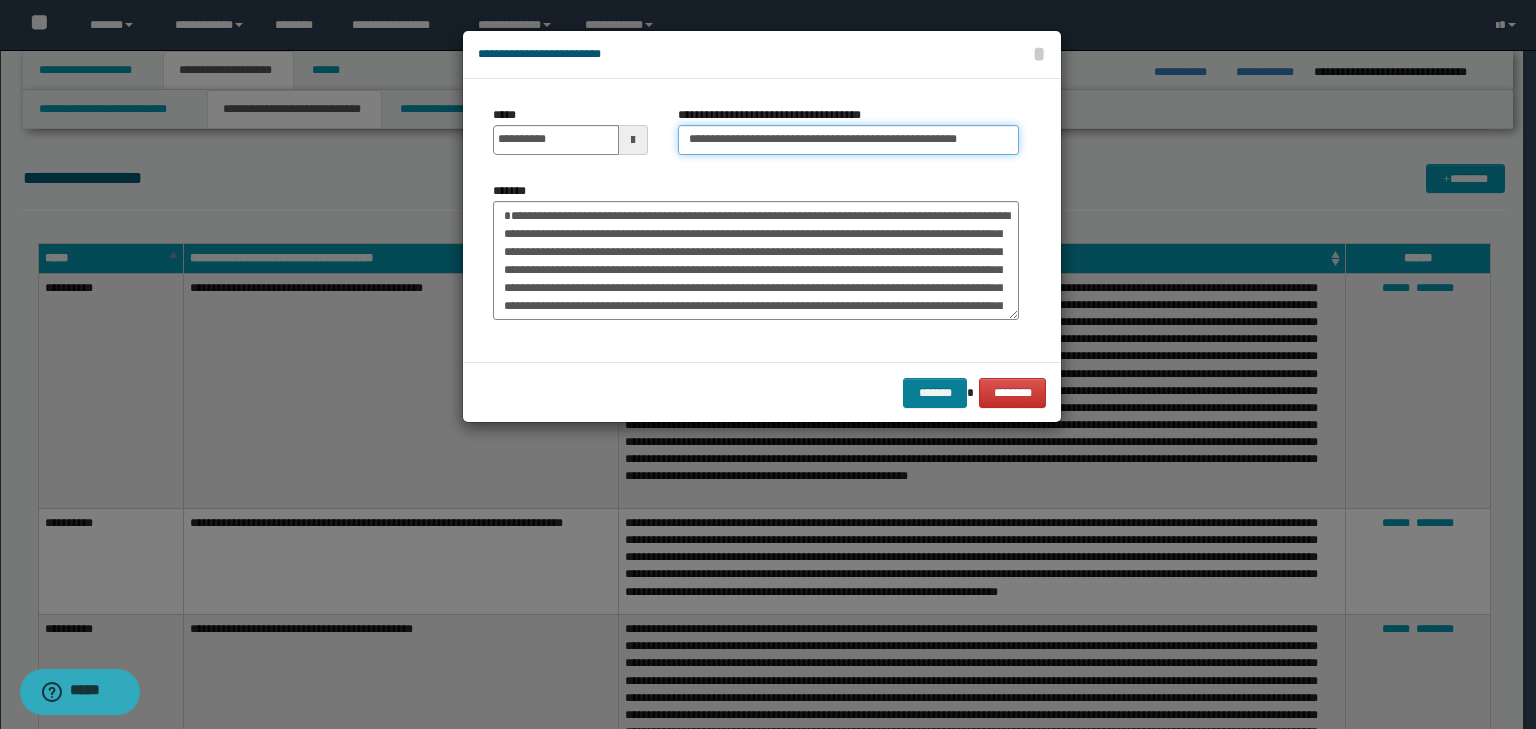 type on "**********" 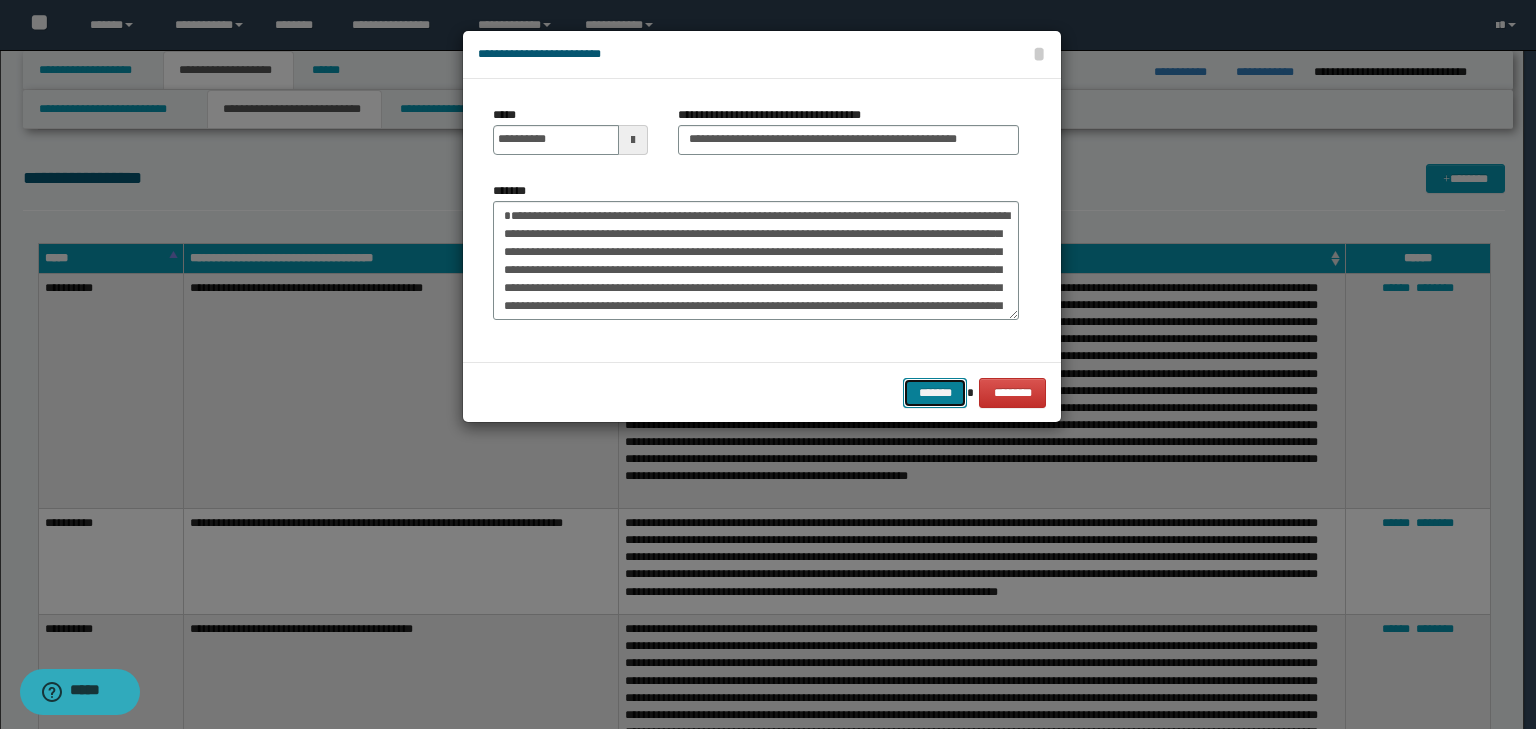 click on "*******" at bounding box center [935, 393] 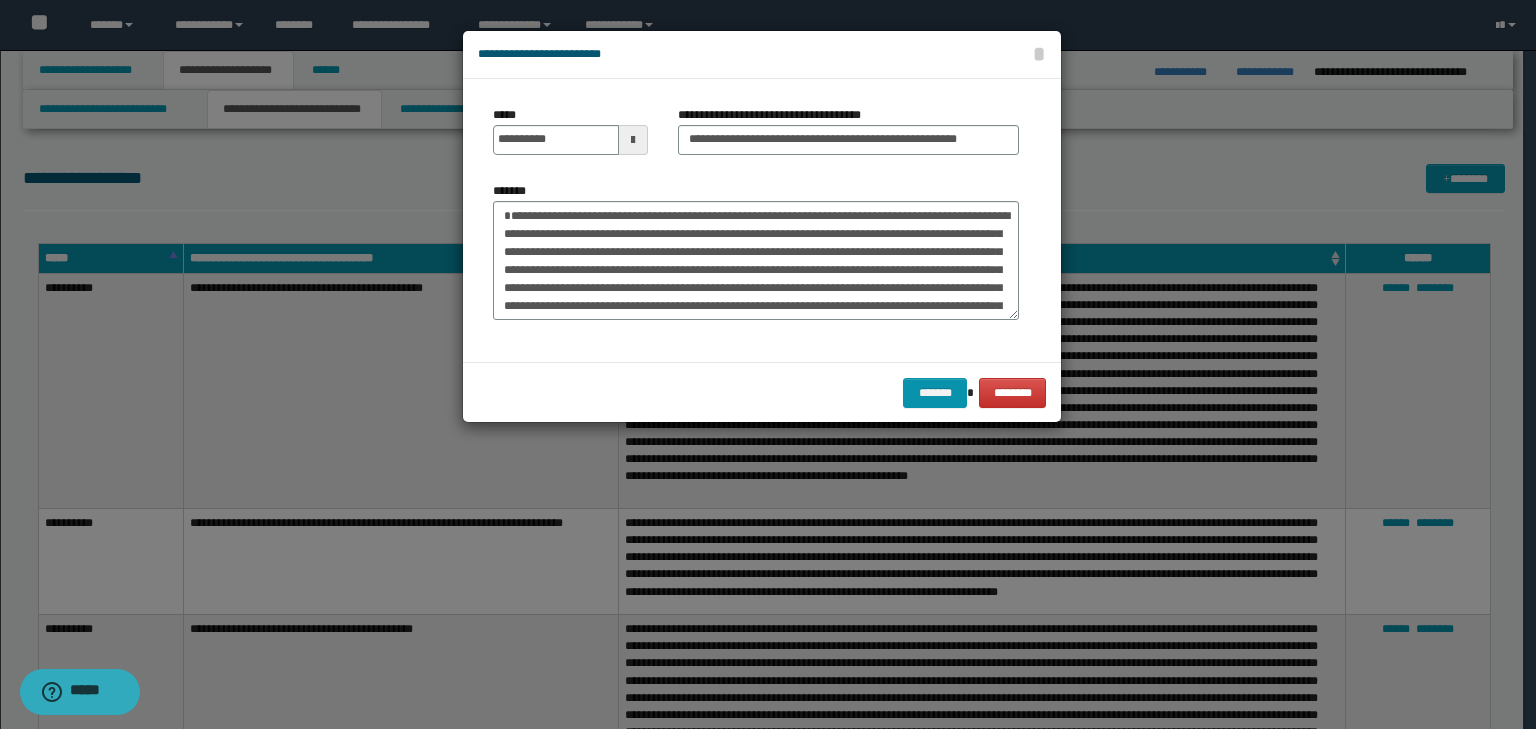 scroll, scrollTop: 0, scrollLeft: 0, axis: both 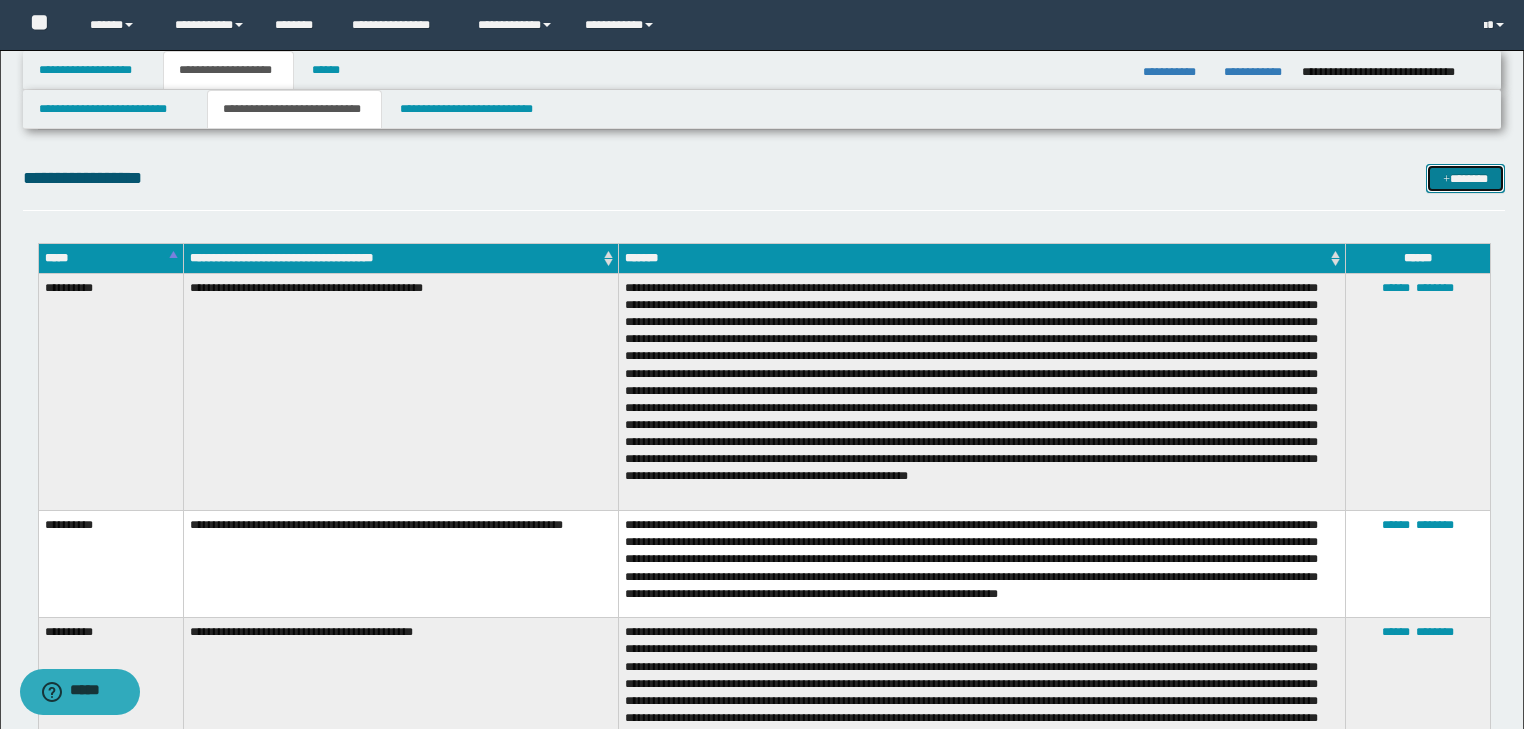 click on "*******" at bounding box center (1465, 179) 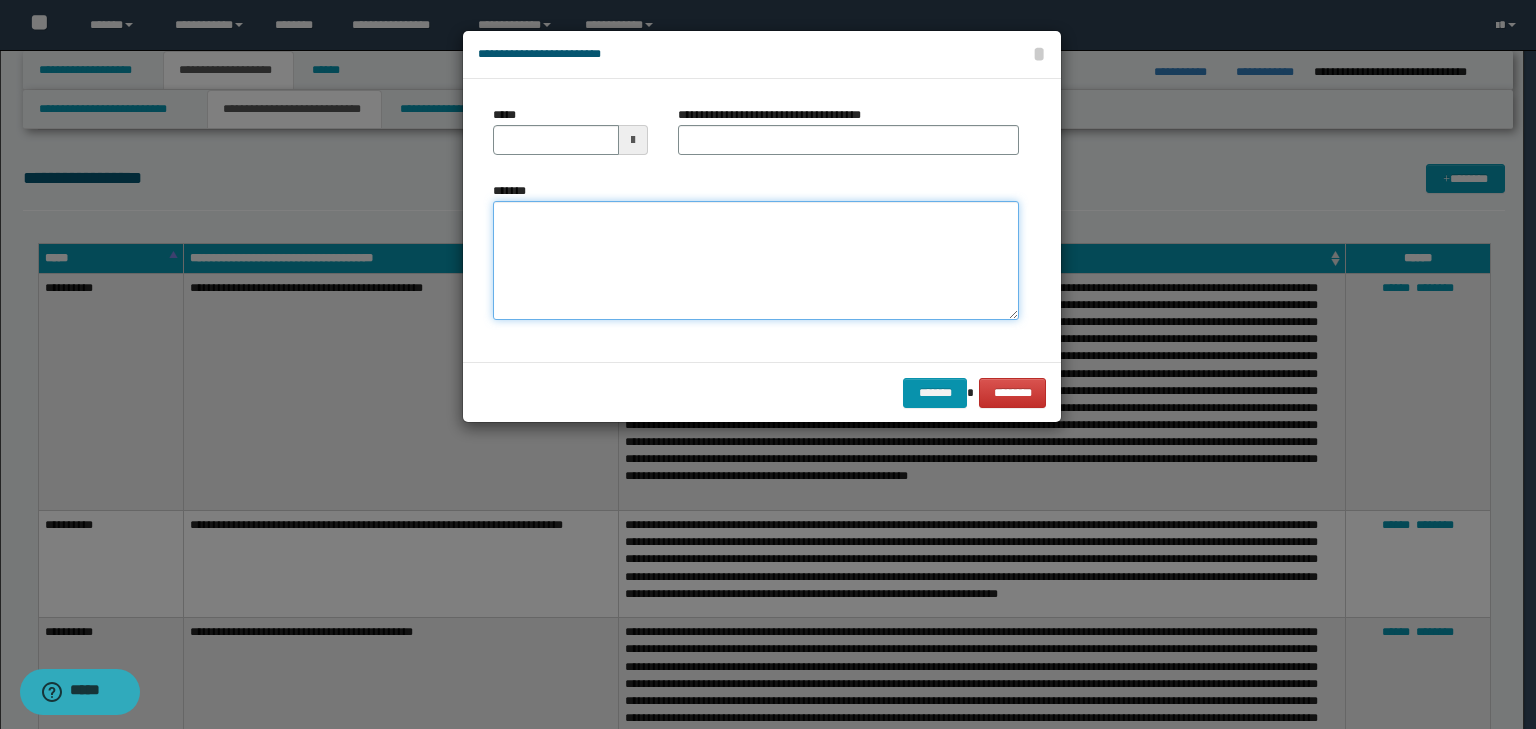click on "*******" at bounding box center (756, 261) 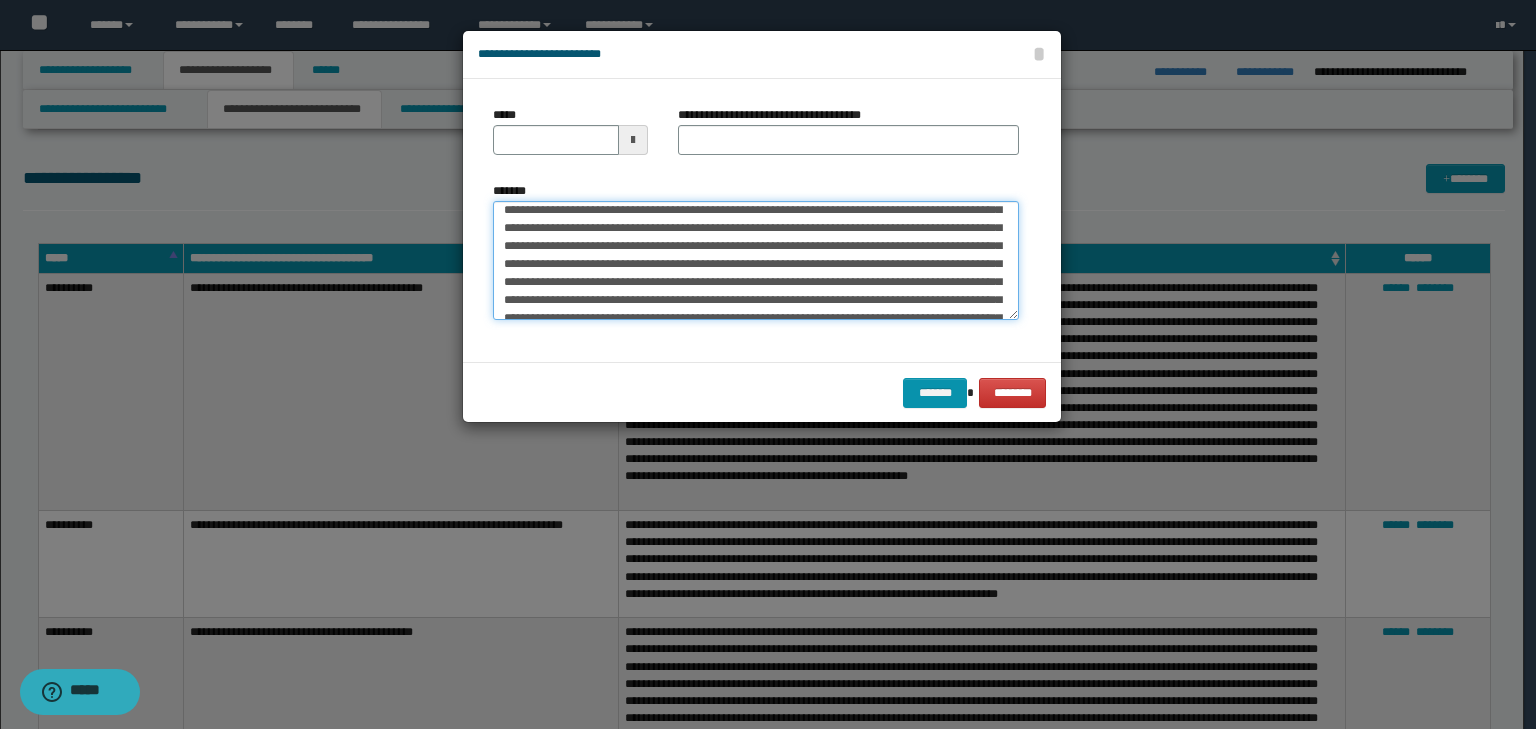 scroll, scrollTop: 0, scrollLeft: 0, axis: both 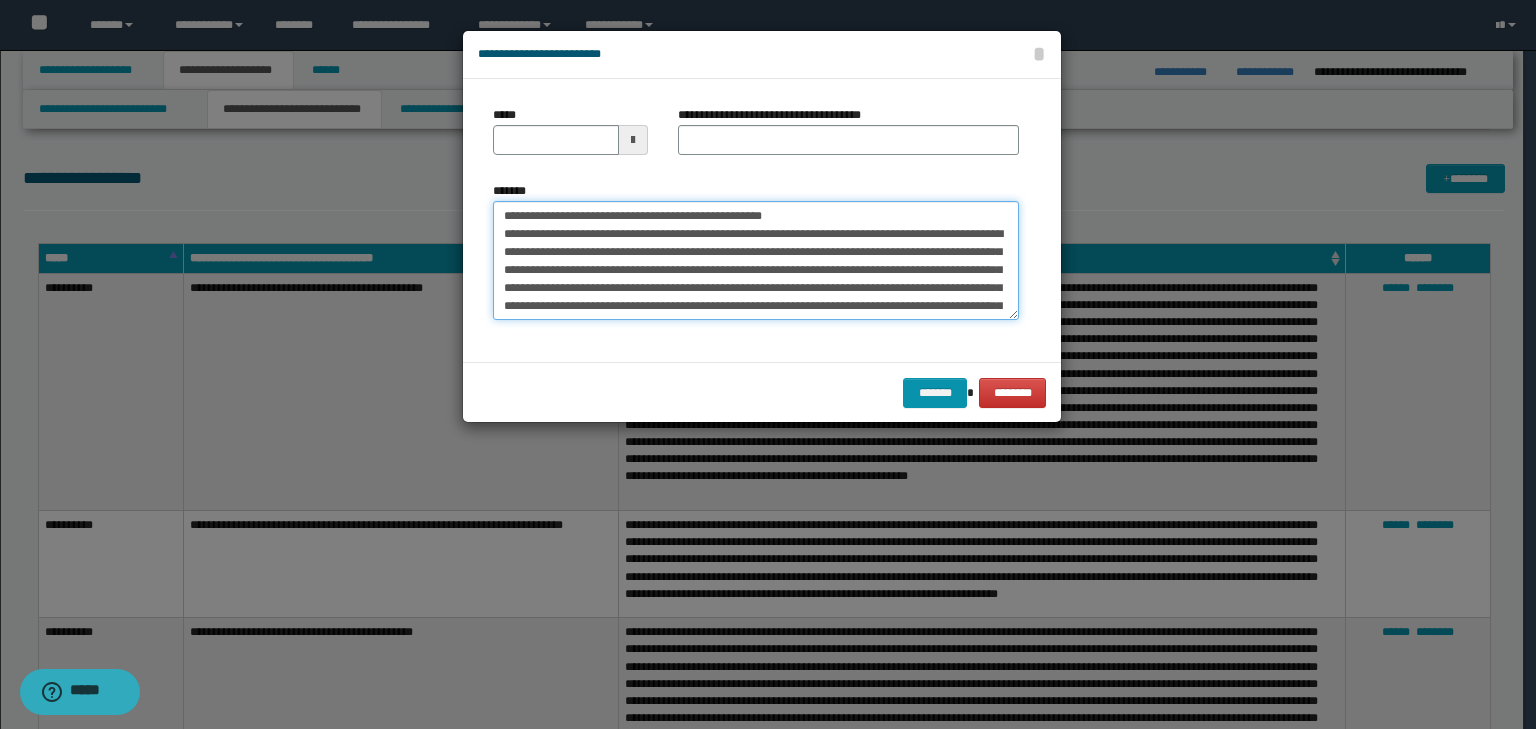 drag, startPoint x: 565, startPoint y: 212, endPoint x: 418, endPoint y: 197, distance: 147.76332 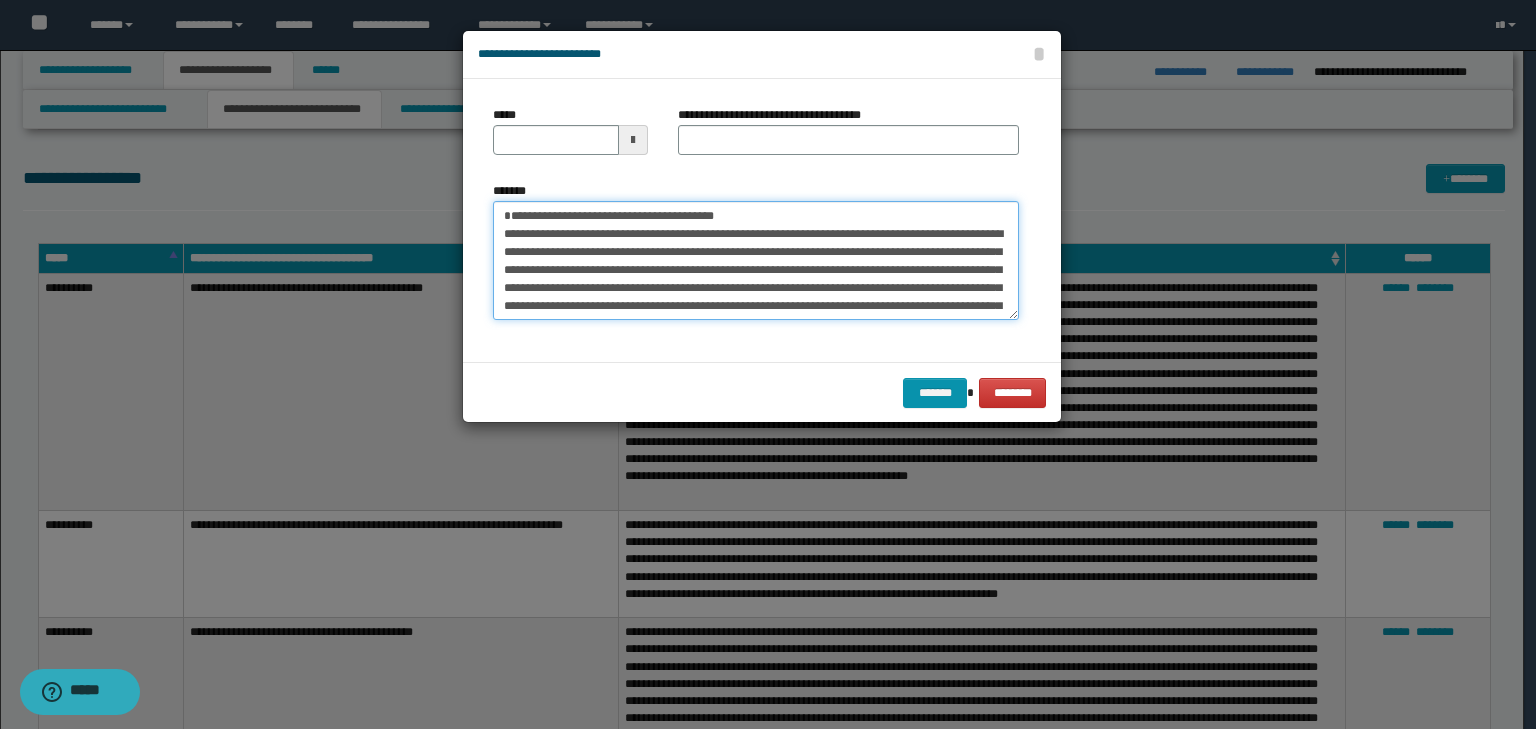 type 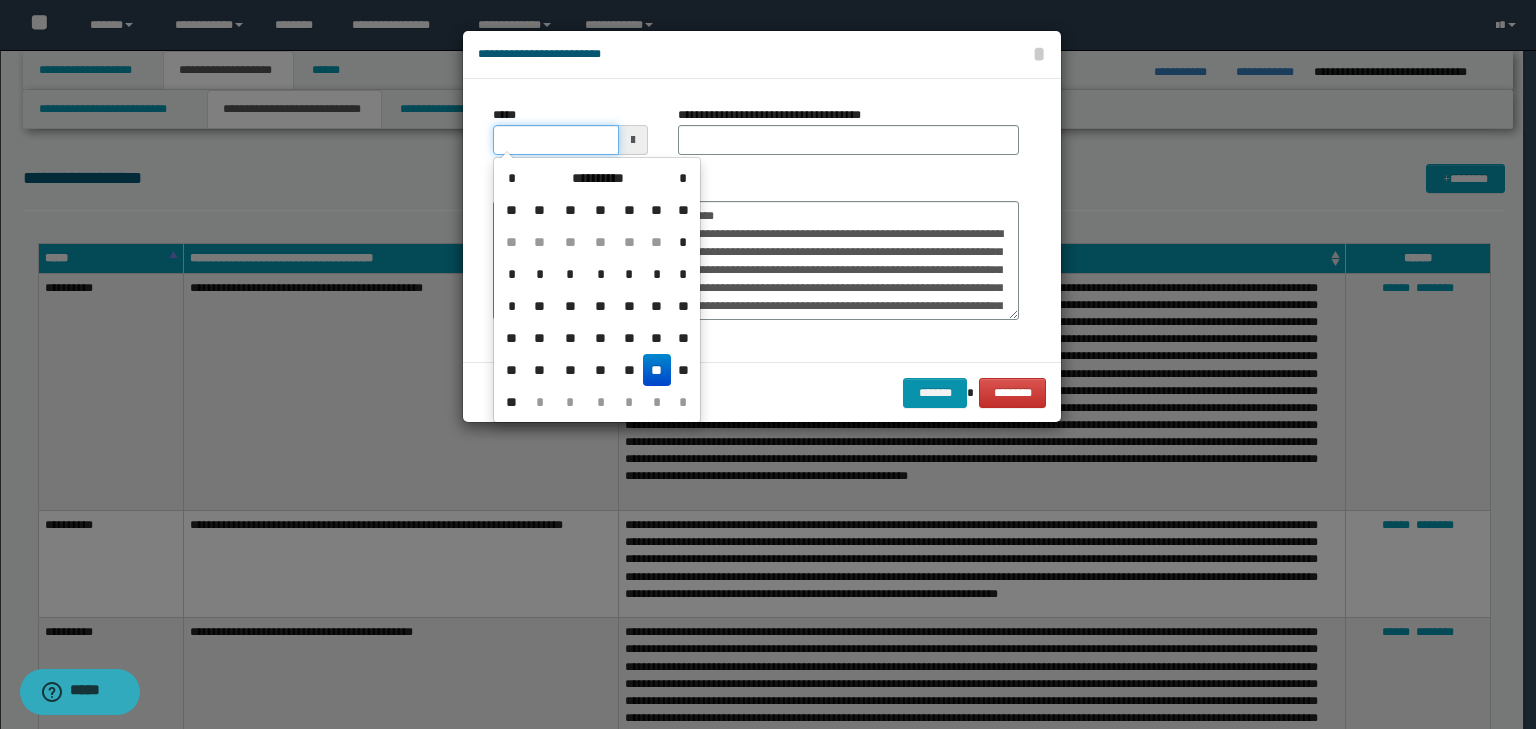 click on "*****" at bounding box center [556, 140] 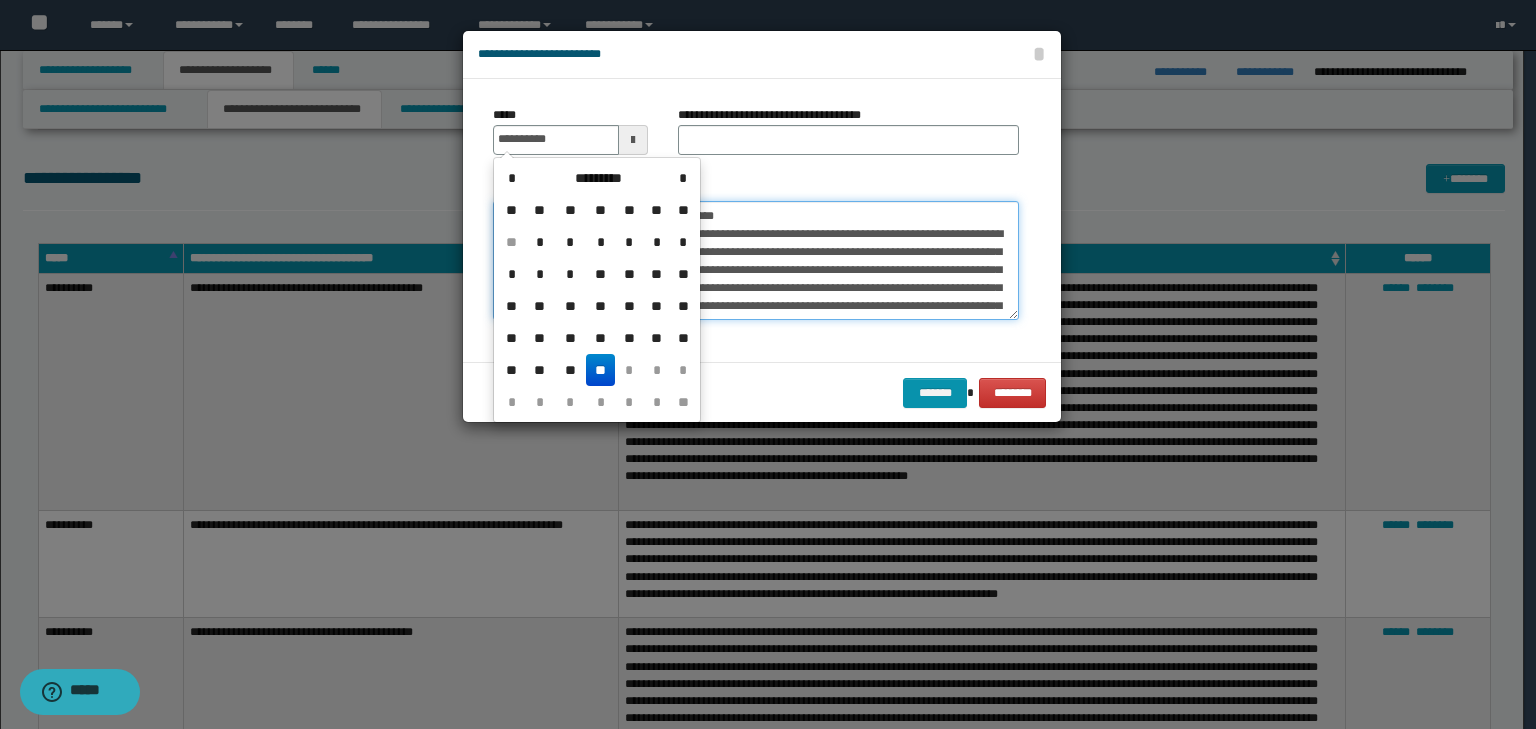 type on "**********" 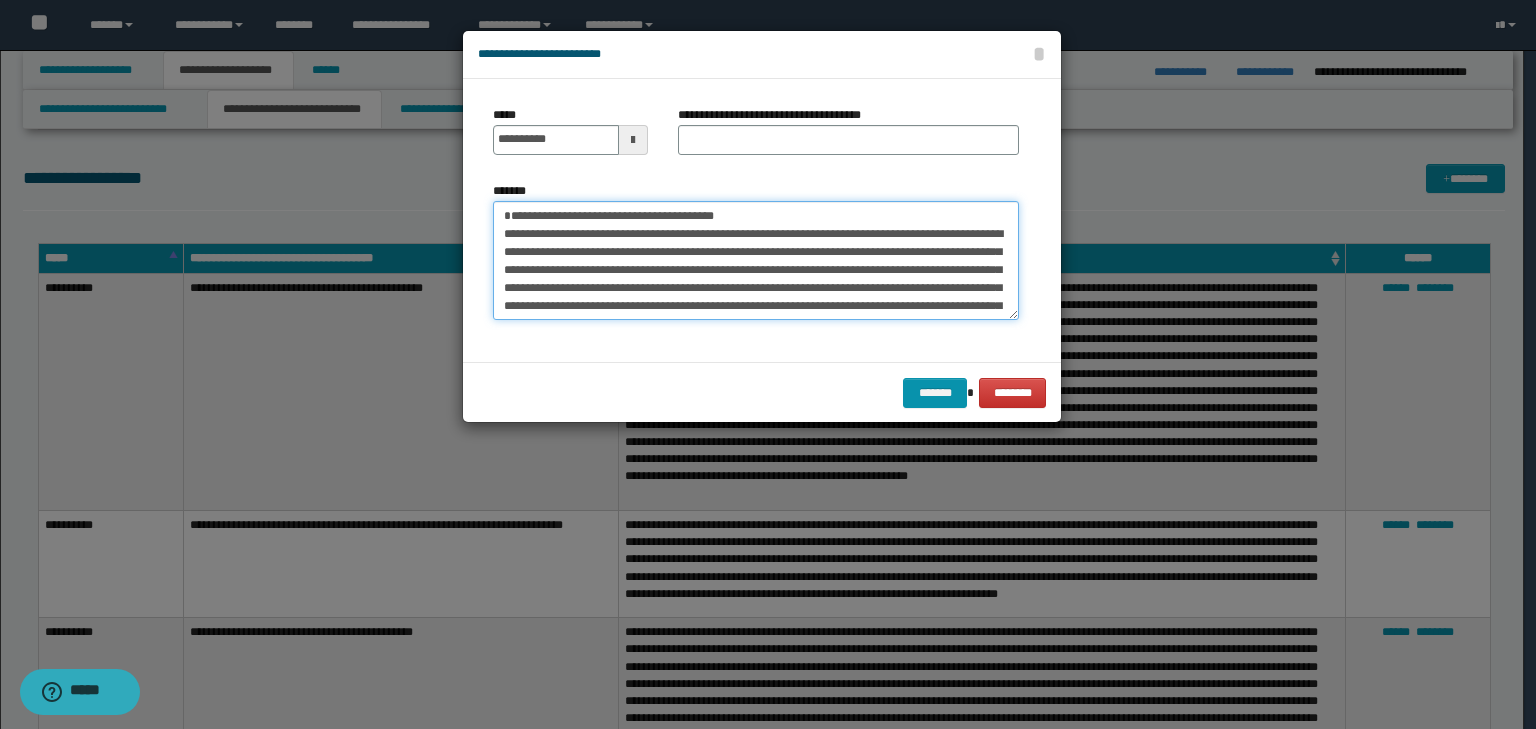 drag, startPoint x: 774, startPoint y: 211, endPoint x: 284, endPoint y: 180, distance: 490.97964 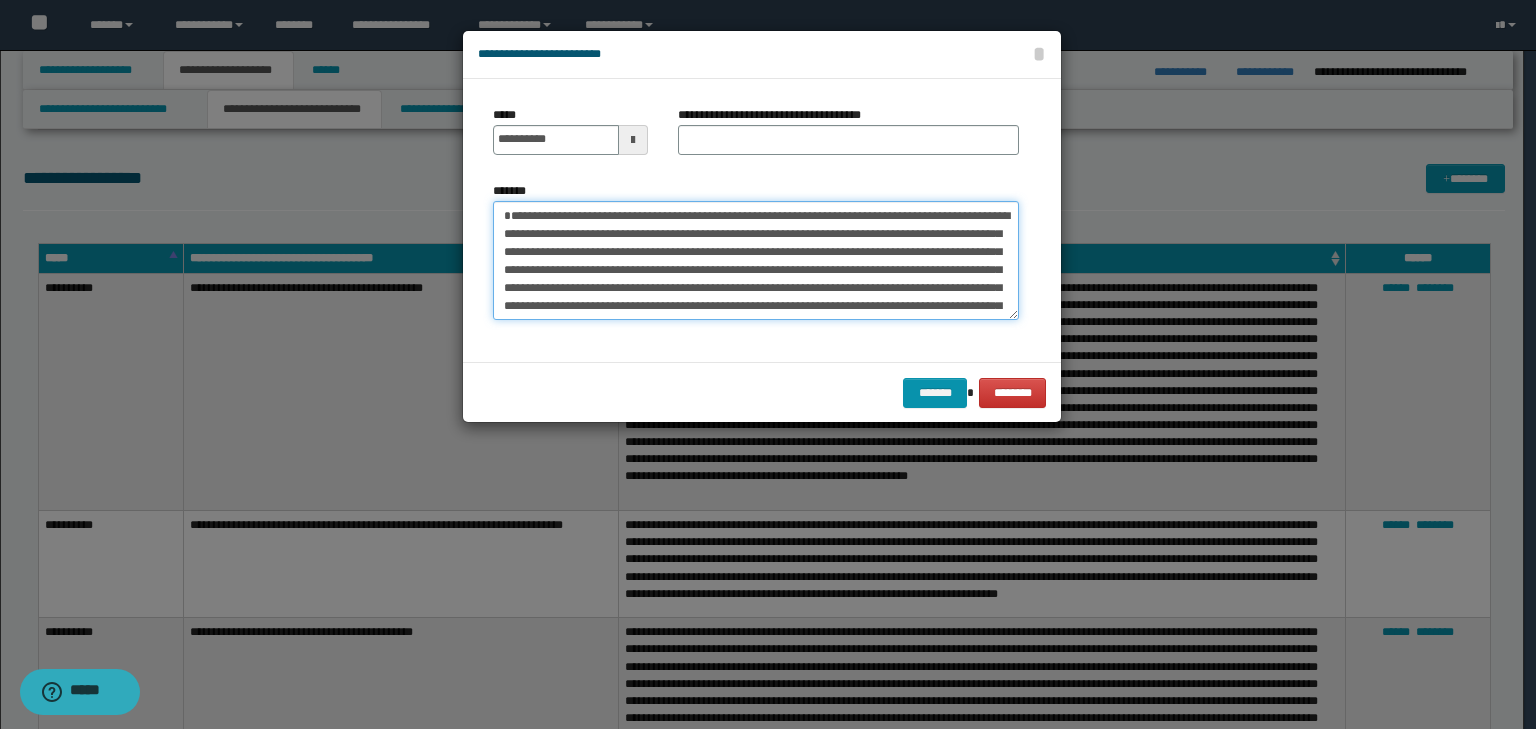 type on "**********" 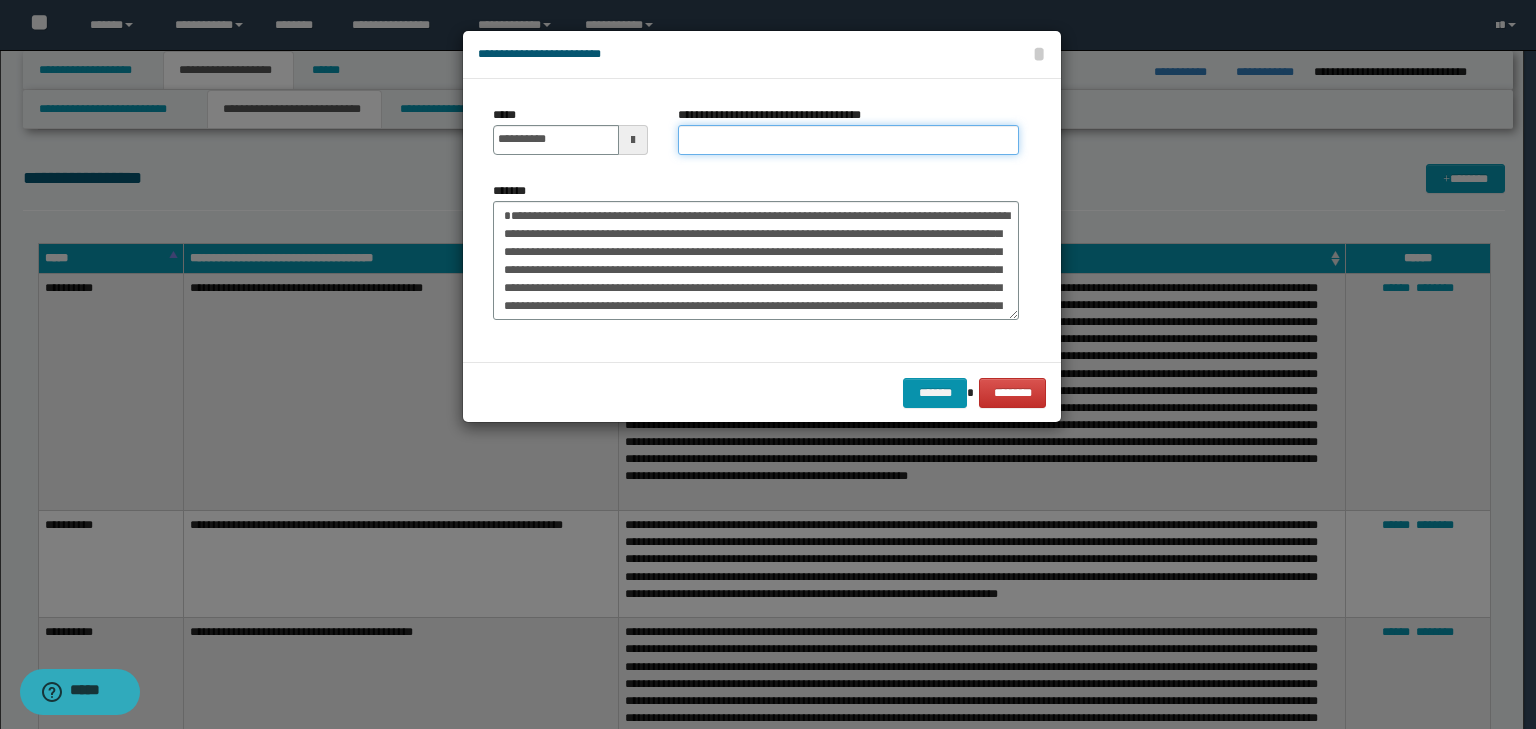 click on "**********" at bounding box center (848, 140) 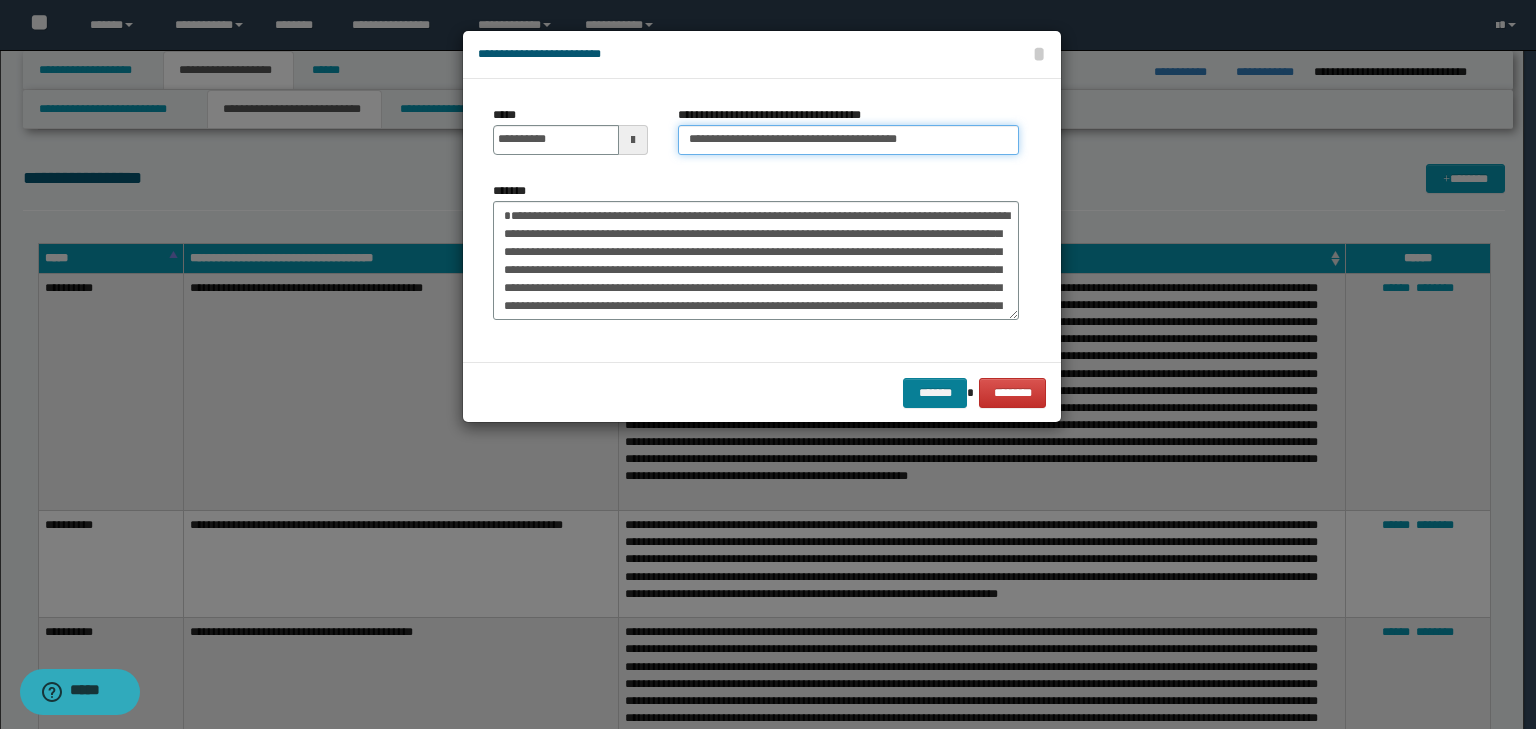 type on "**********" 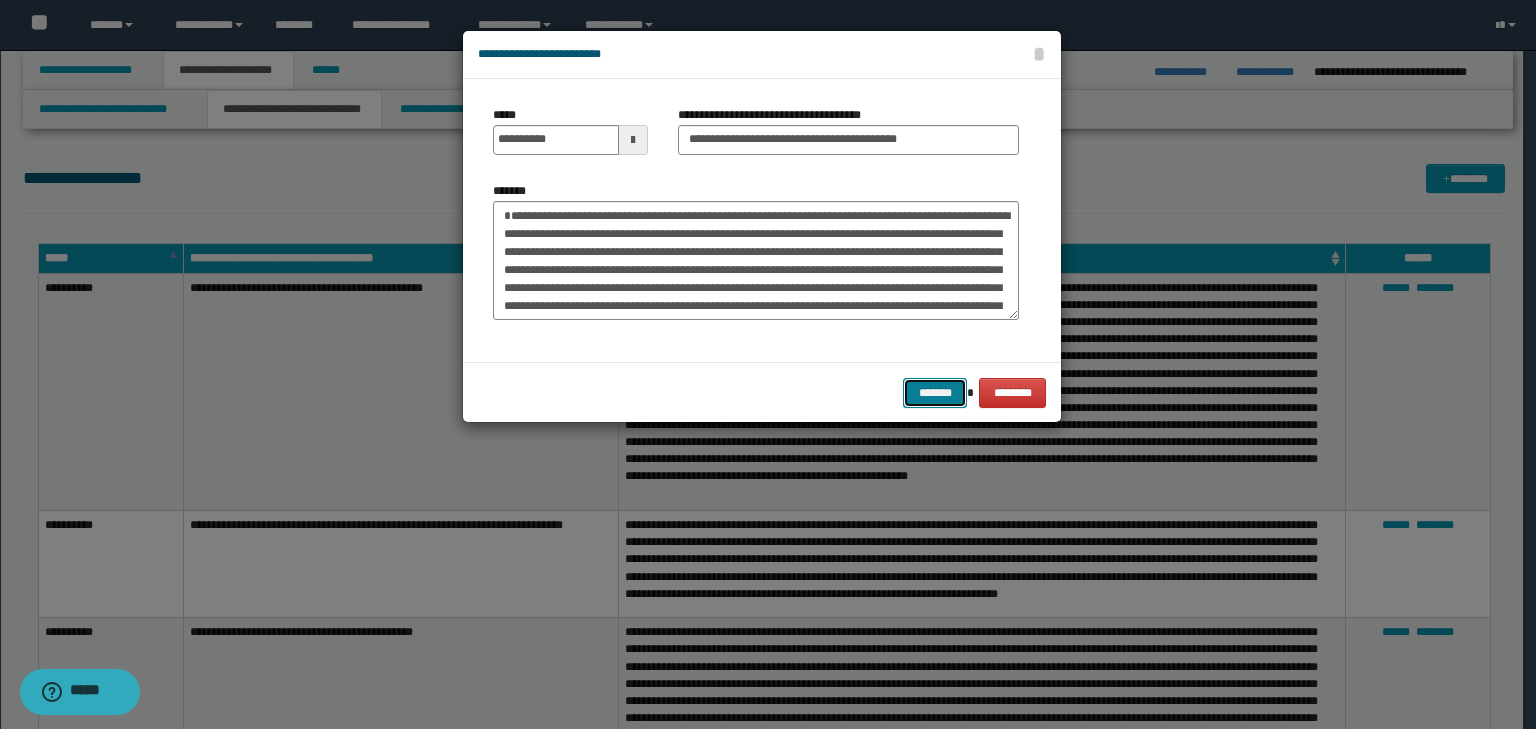 click on "*******" at bounding box center [935, 393] 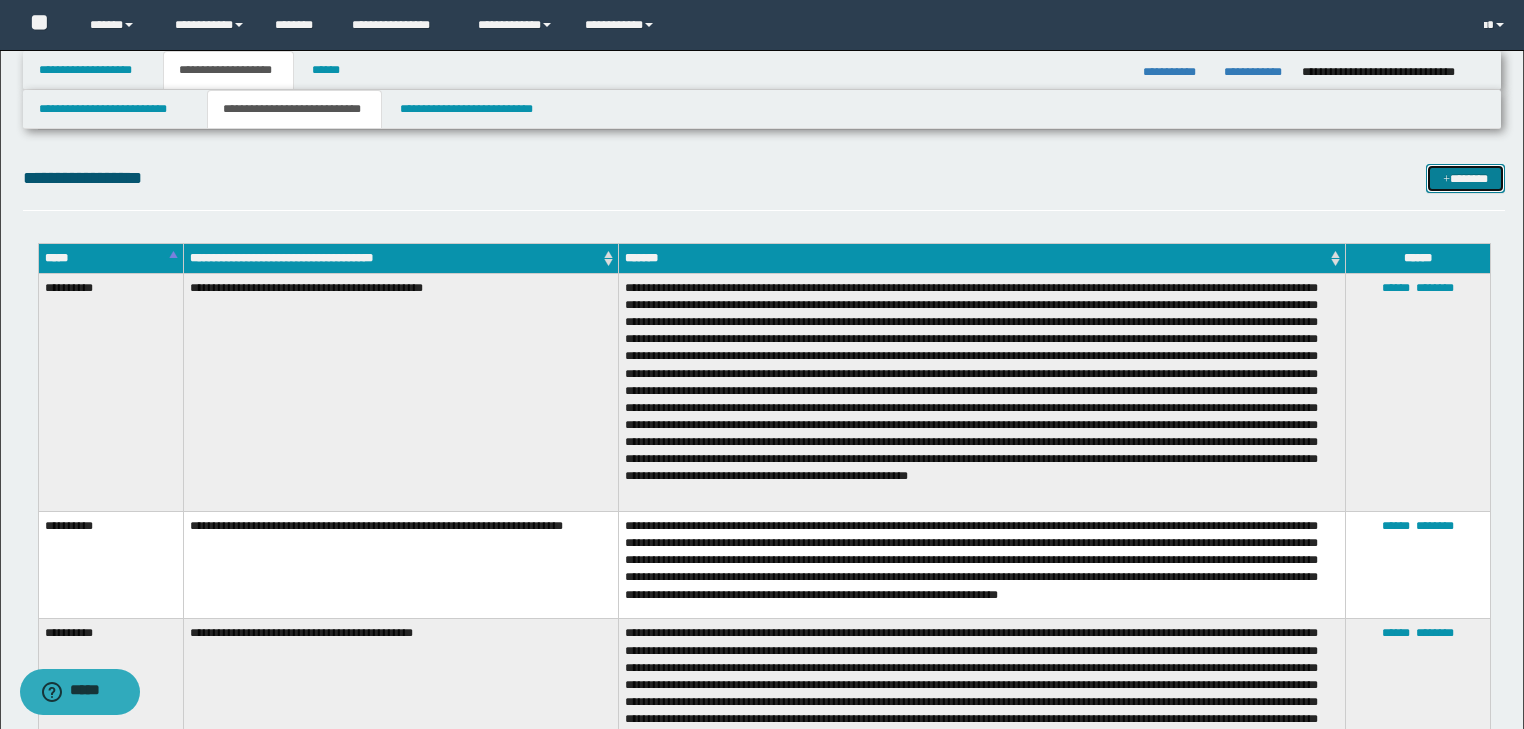 click at bounding box center [1446, 180] 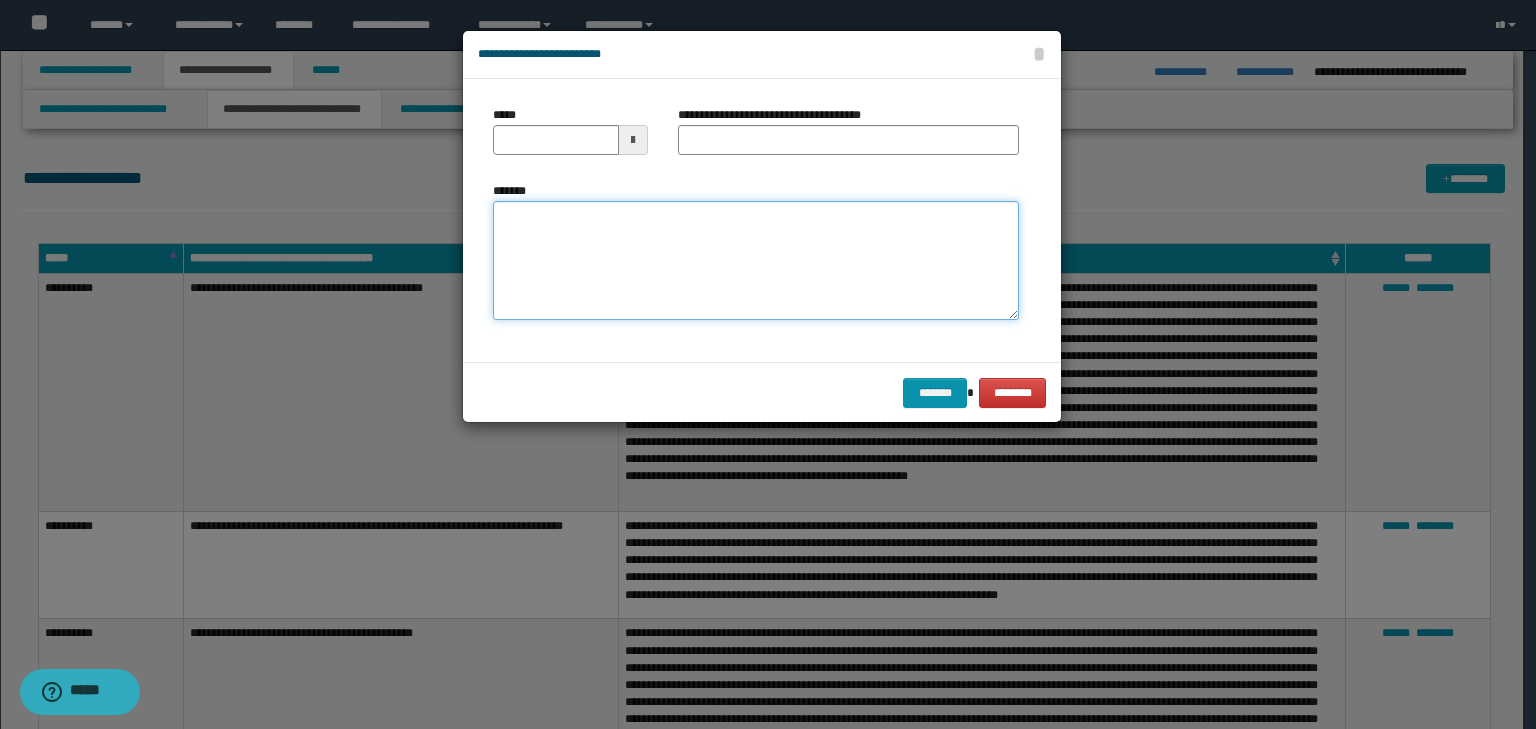 click on "*******" at bounding box center (756, 261) 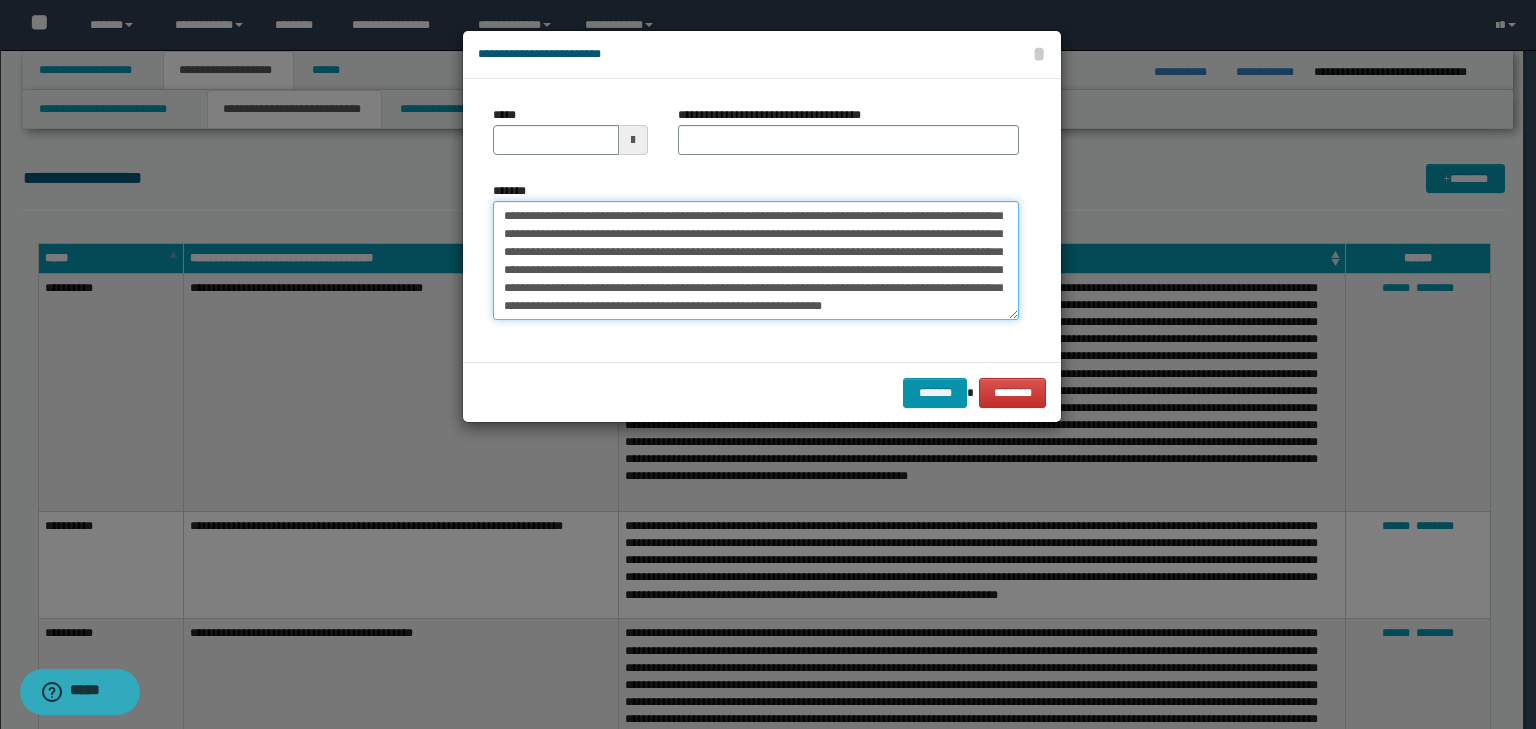 scroll, scrollTop: 0, scrollLeft: 0, axis: both 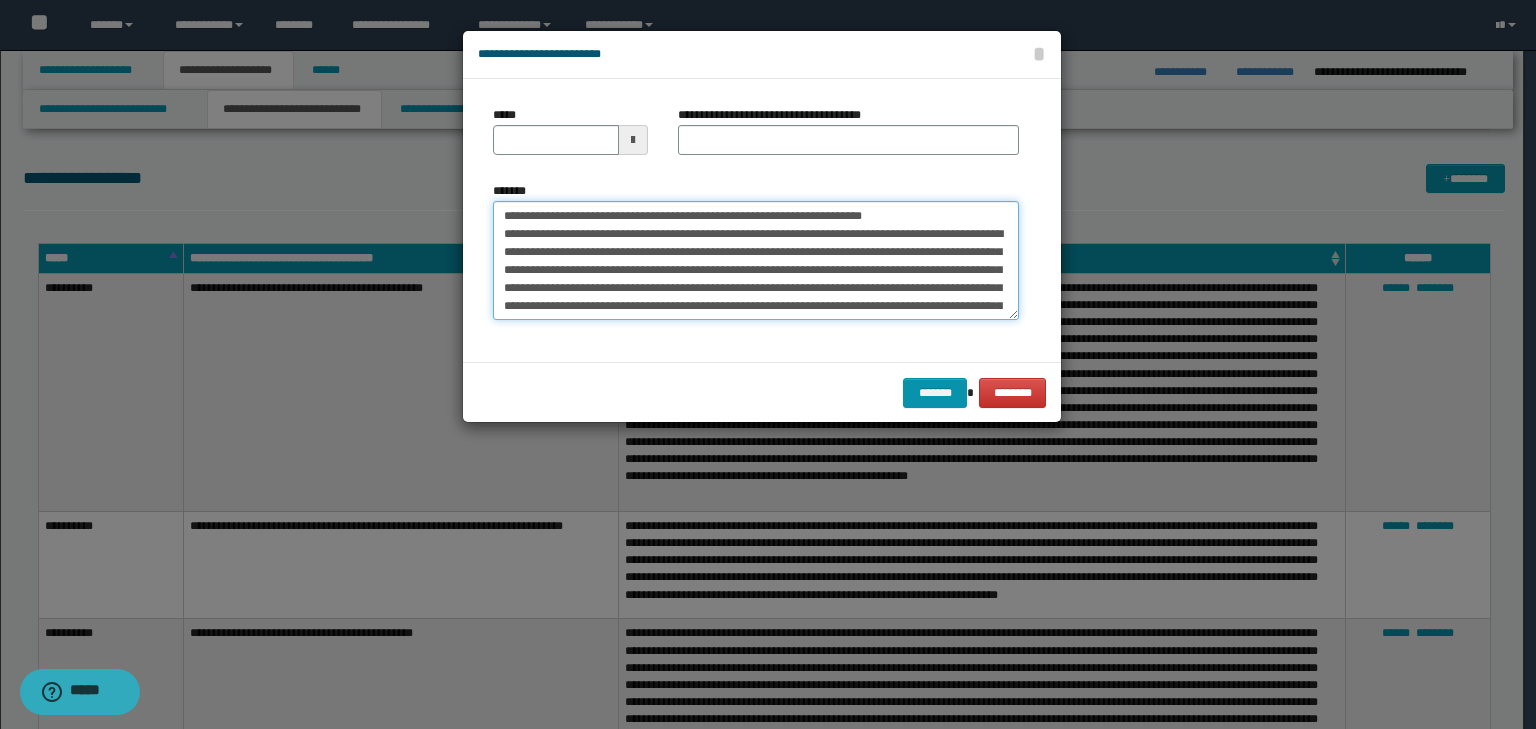 drag, startPoint x: 564, startPoint y: 216, endPoint x: 466, endPoint y: 206, distance: 98.50888 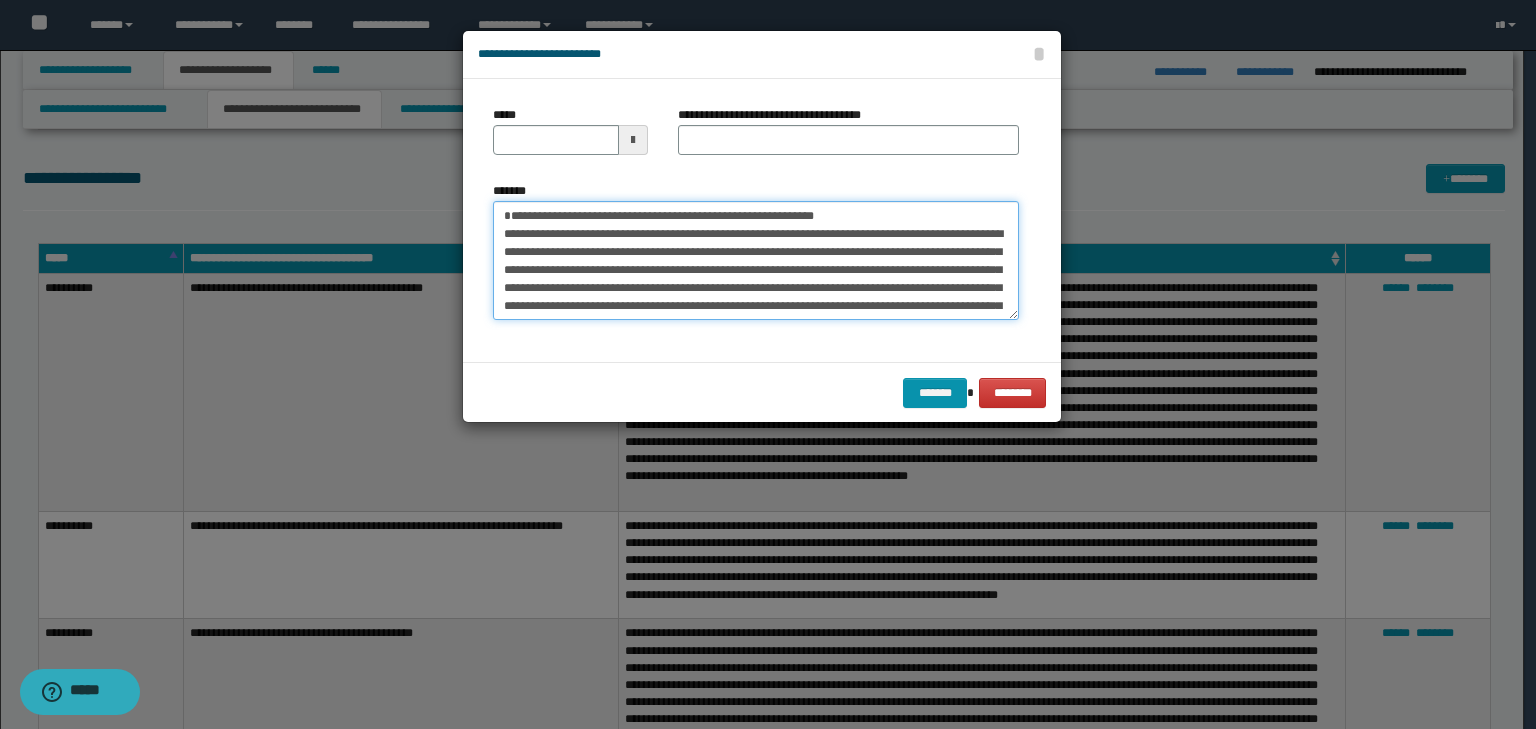 type 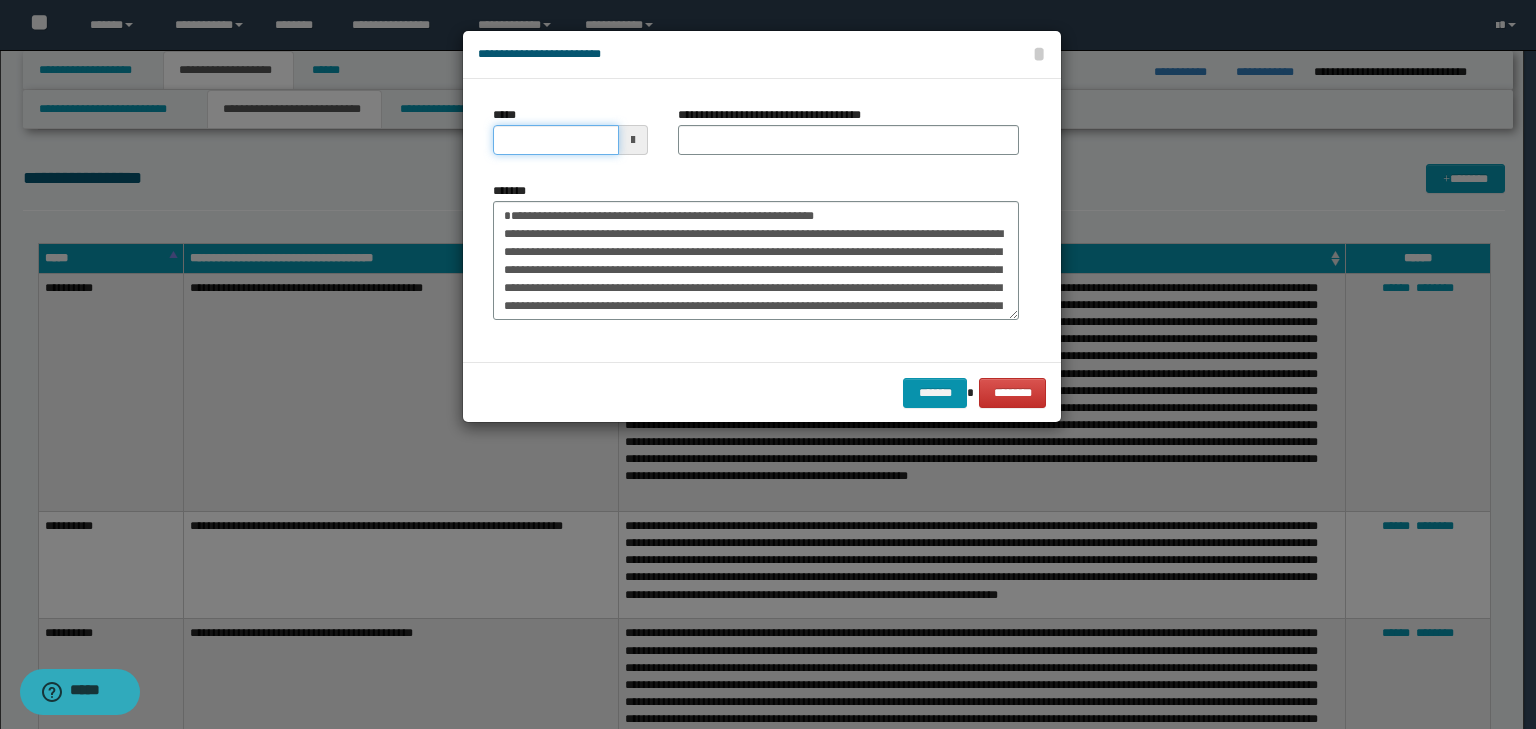 click on "*****" at bounding box center (556, 140) 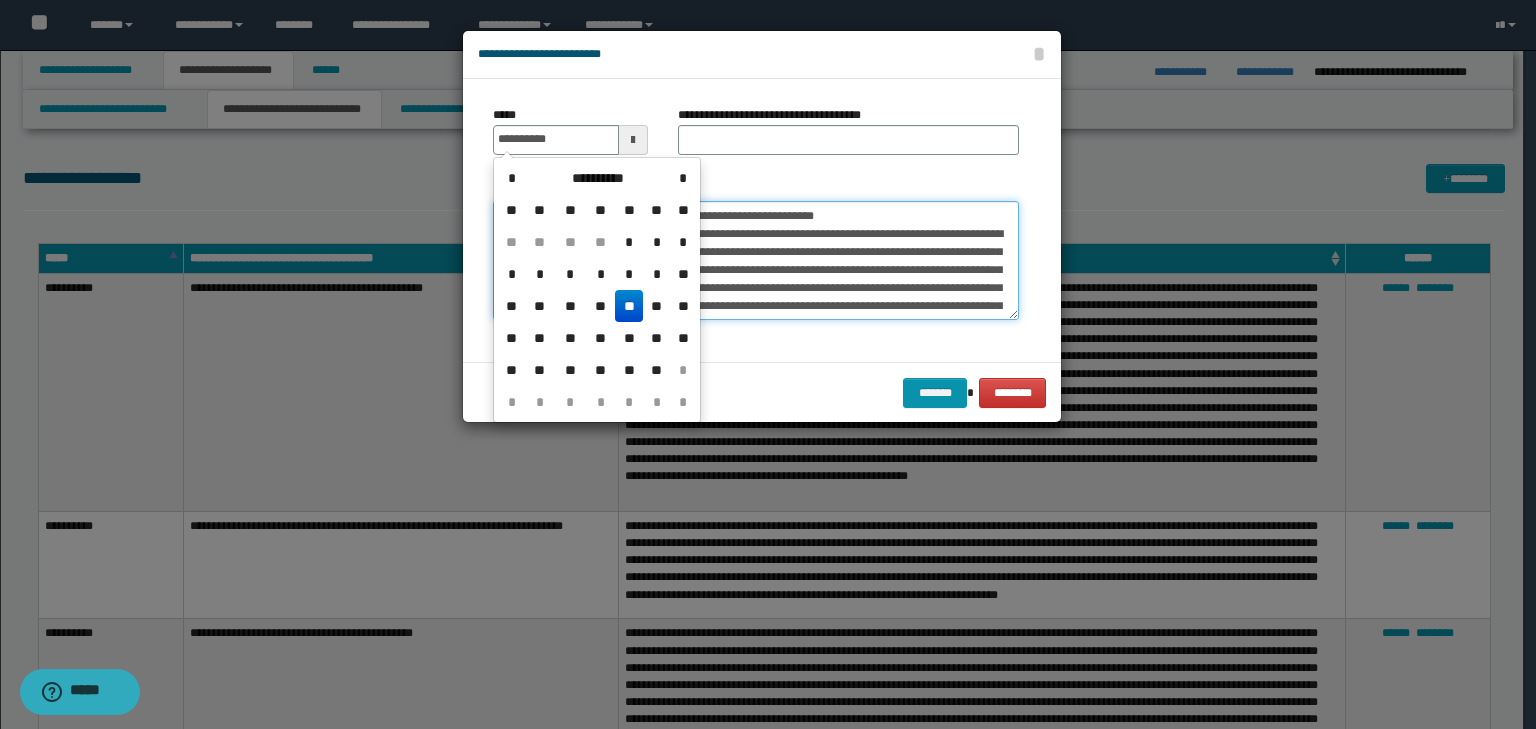 type on "**********" 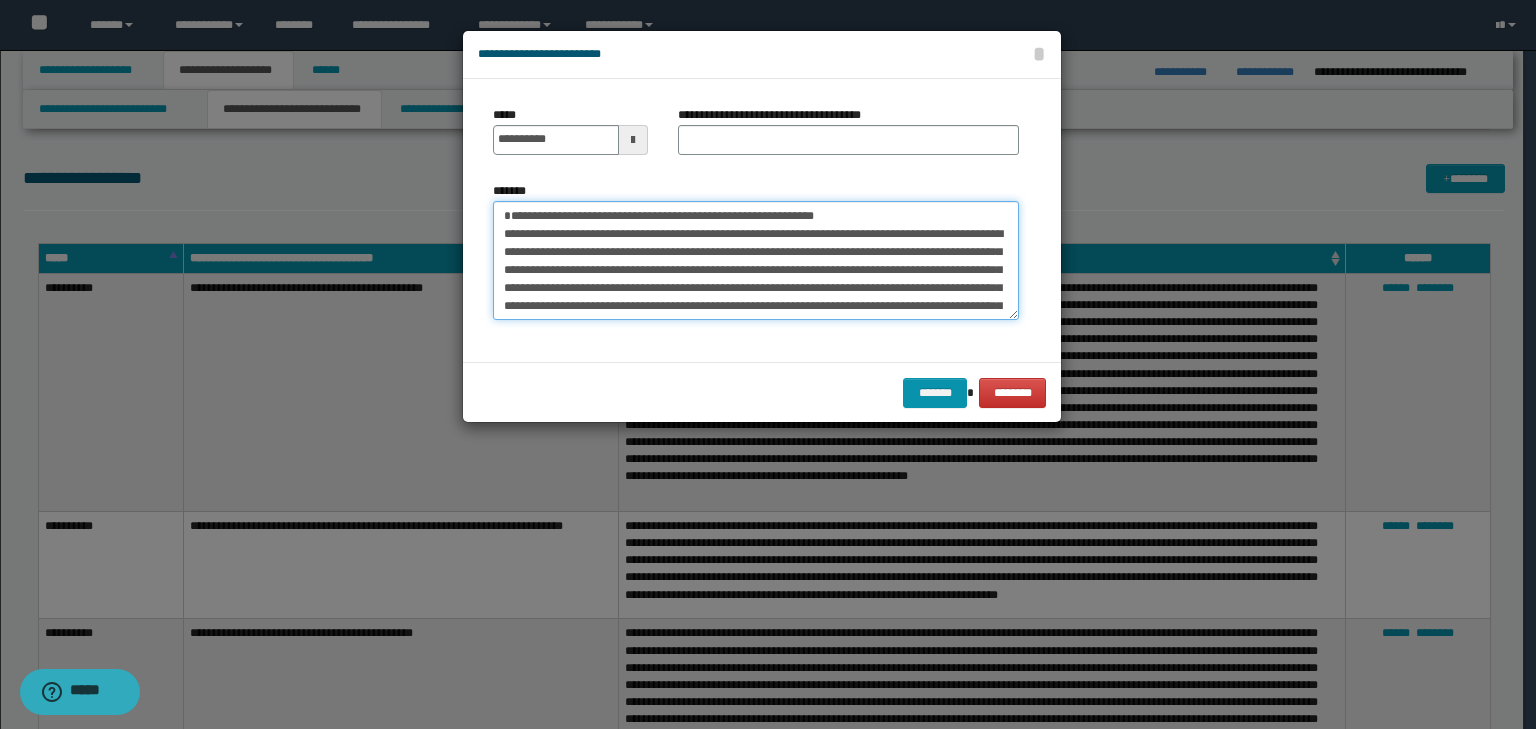 drag, startPoint x: 884, startPoint y: 212, endPoint x: 466, endPoint y: 173, distance: 419.81543 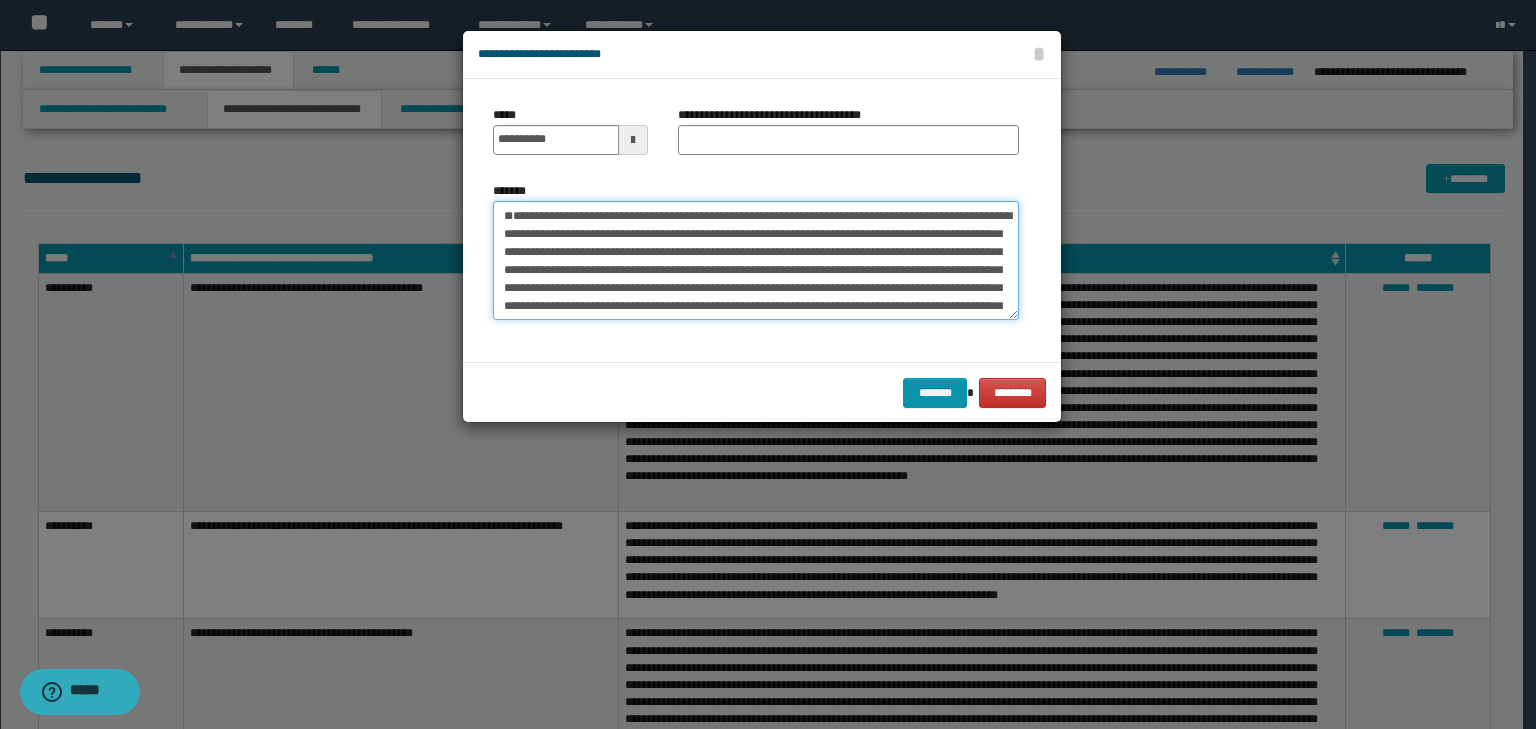 type on "**********" 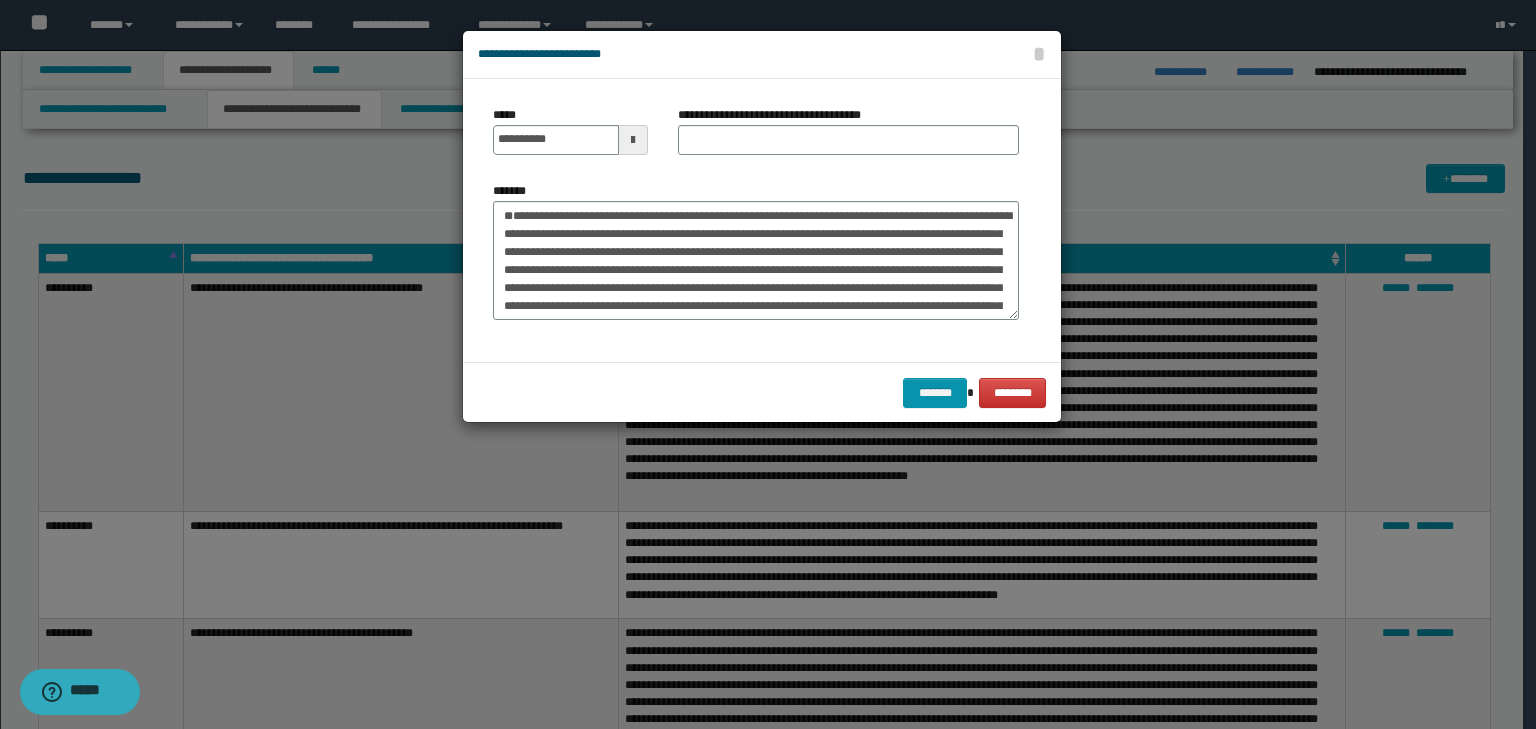 drag, startPoint x: 776, startPoint y: 116, endPoint x: 768, endPoint y: 130, distance: 16.124516 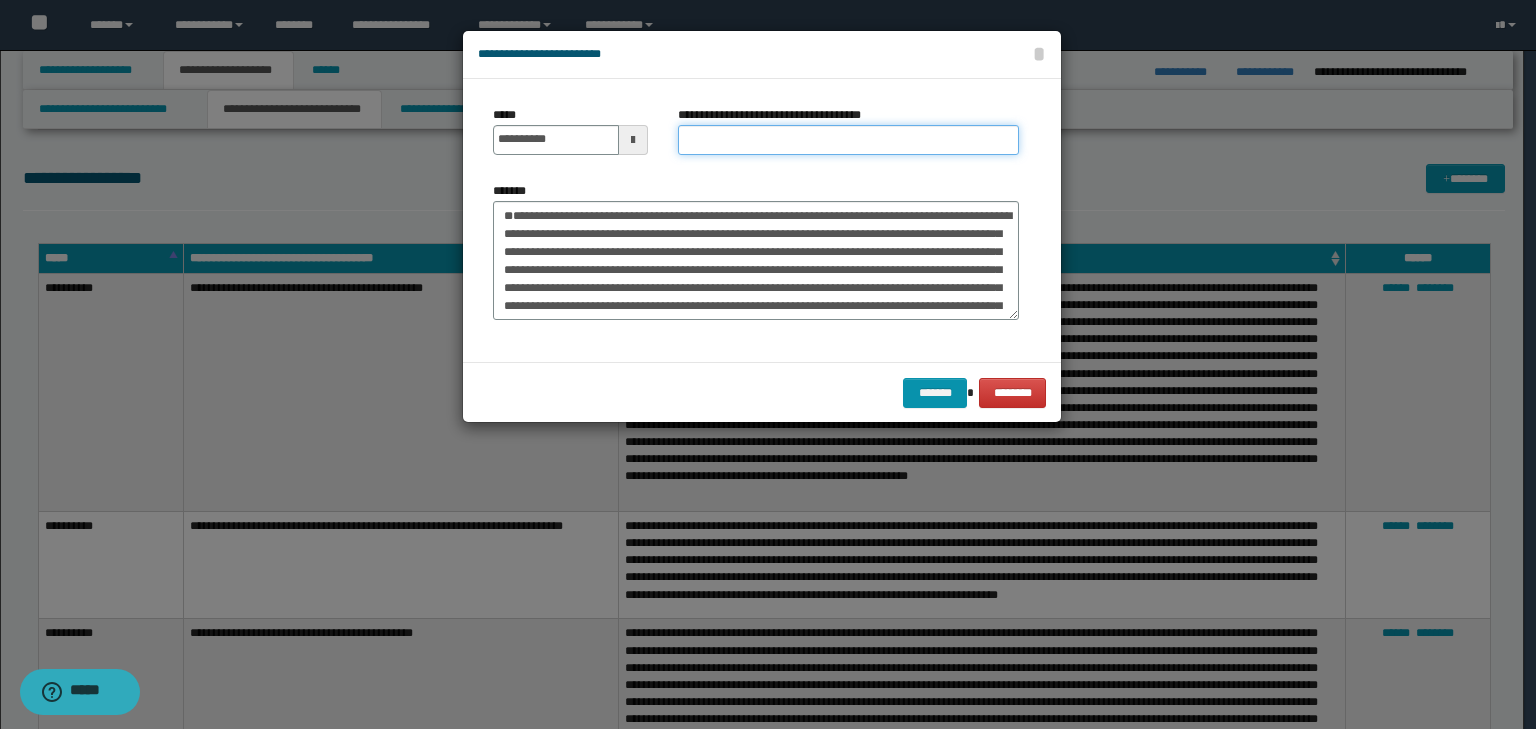click on "**********" at bounding box center [848, 140] 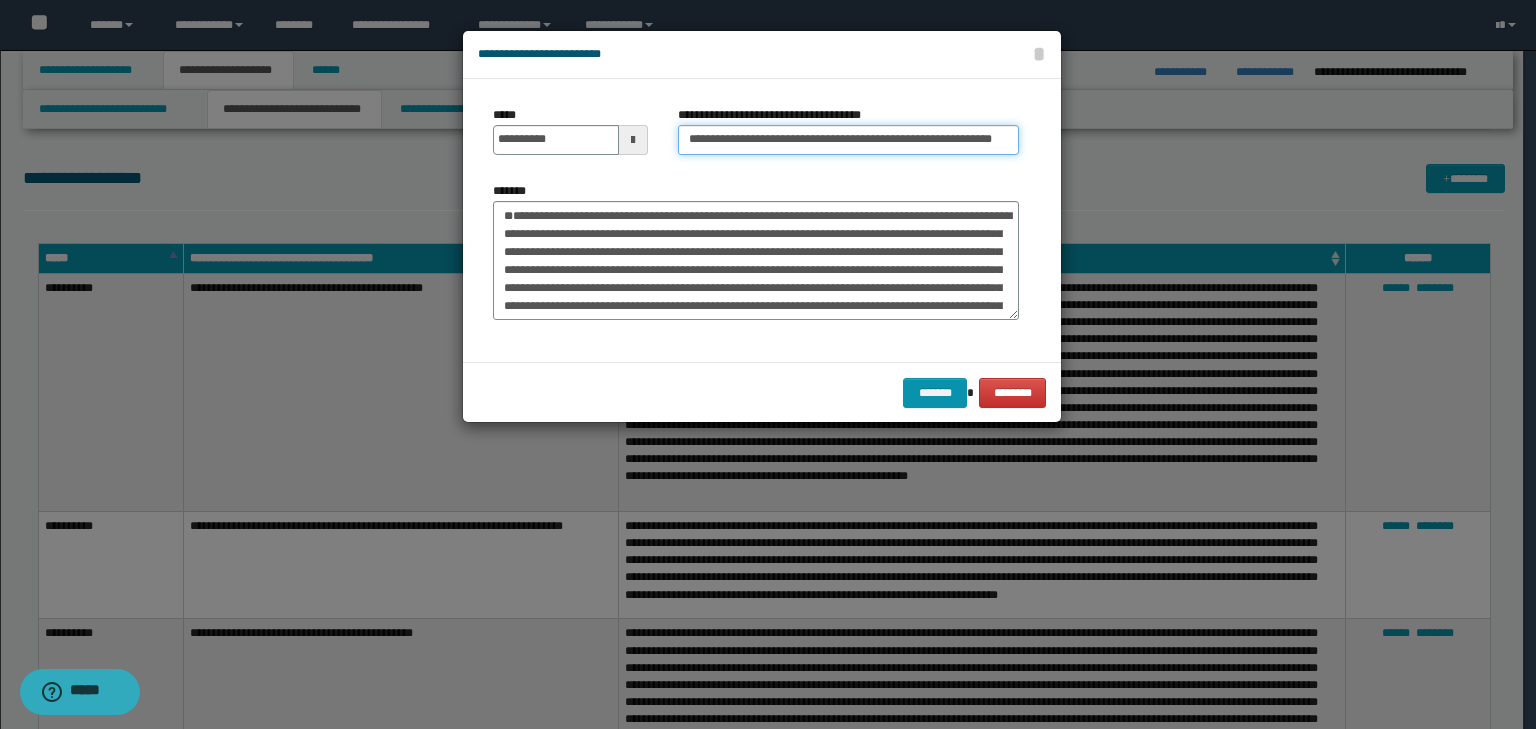 scroll, scrollTop: 0, scrollLeft: 64, axis: horizontal 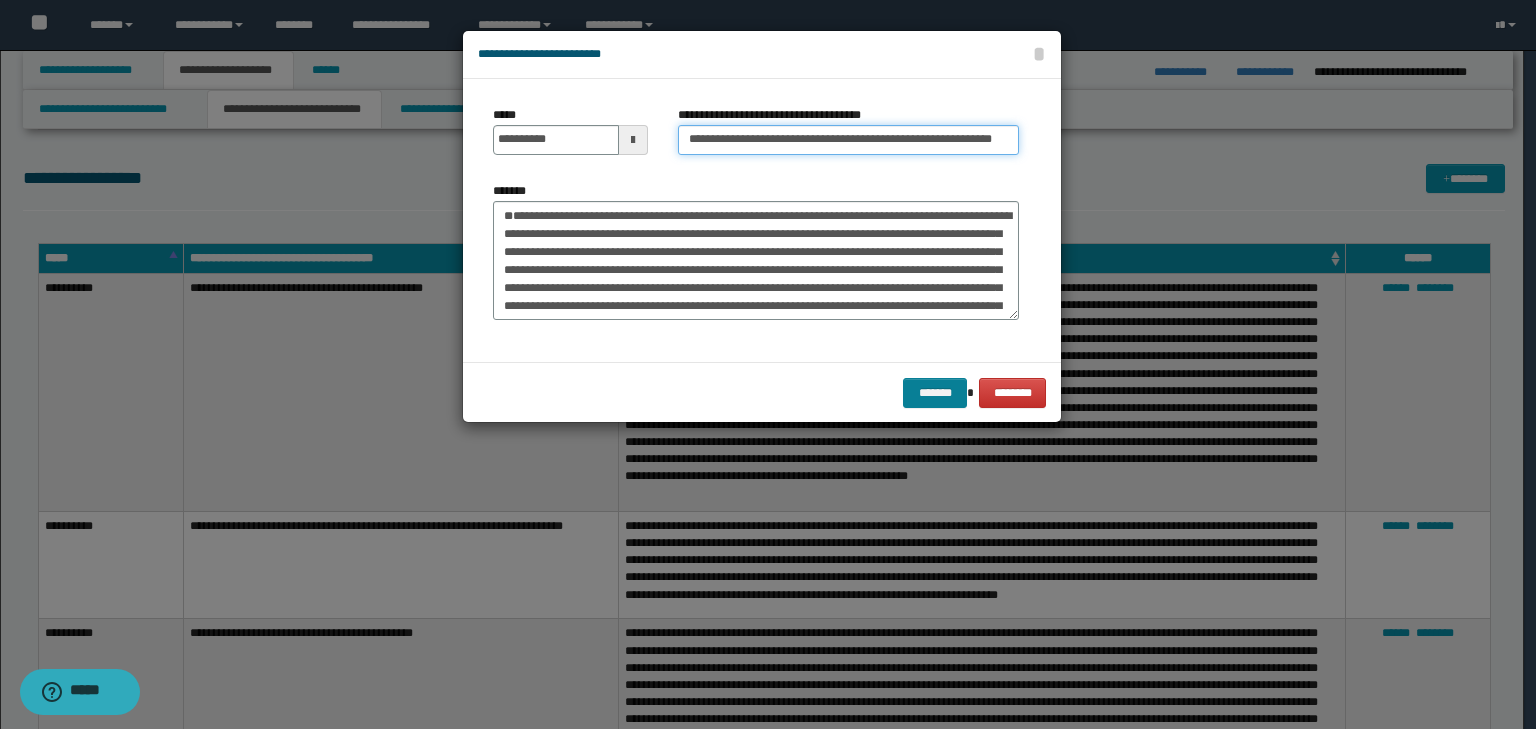 type on "**********" 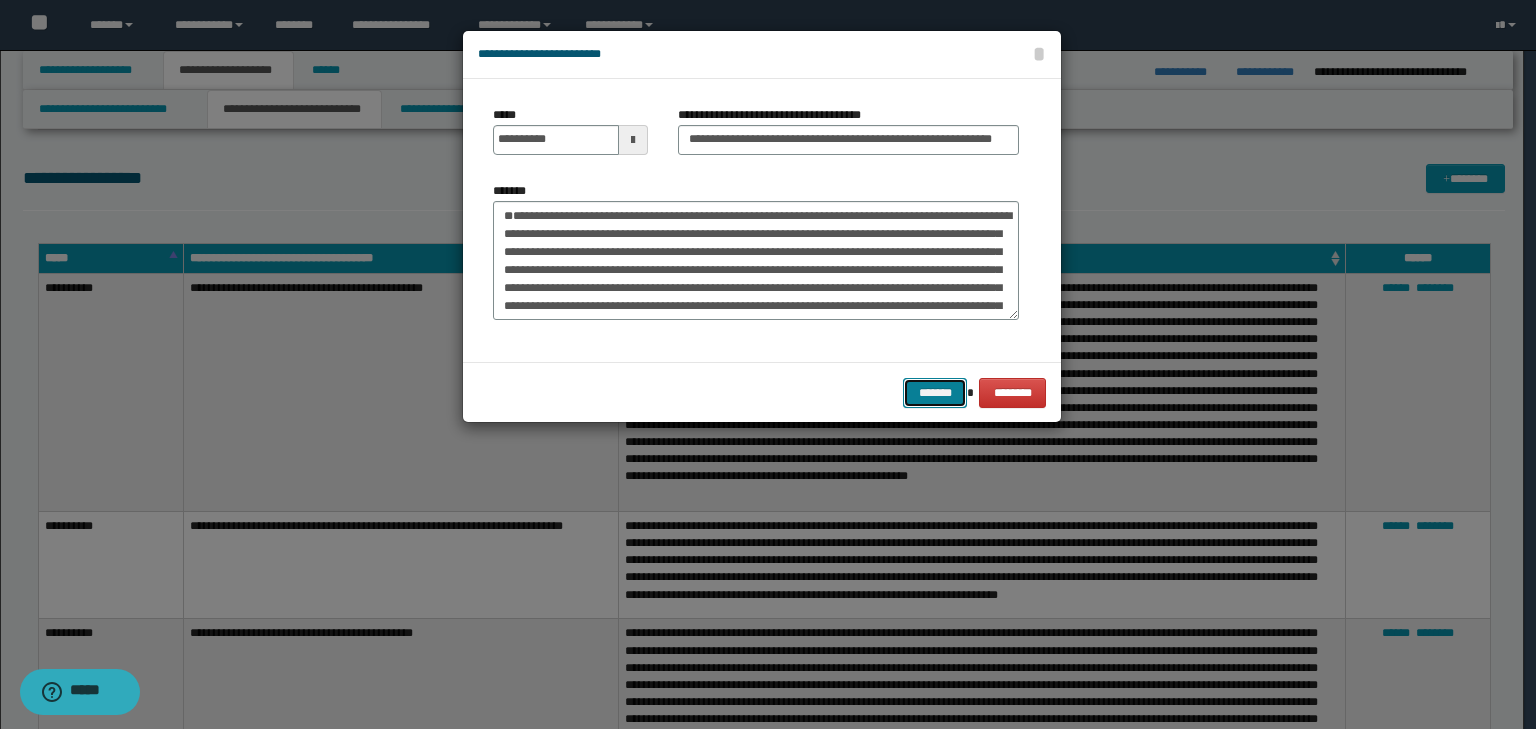 click on "*******" at bounding box center [935, 393] 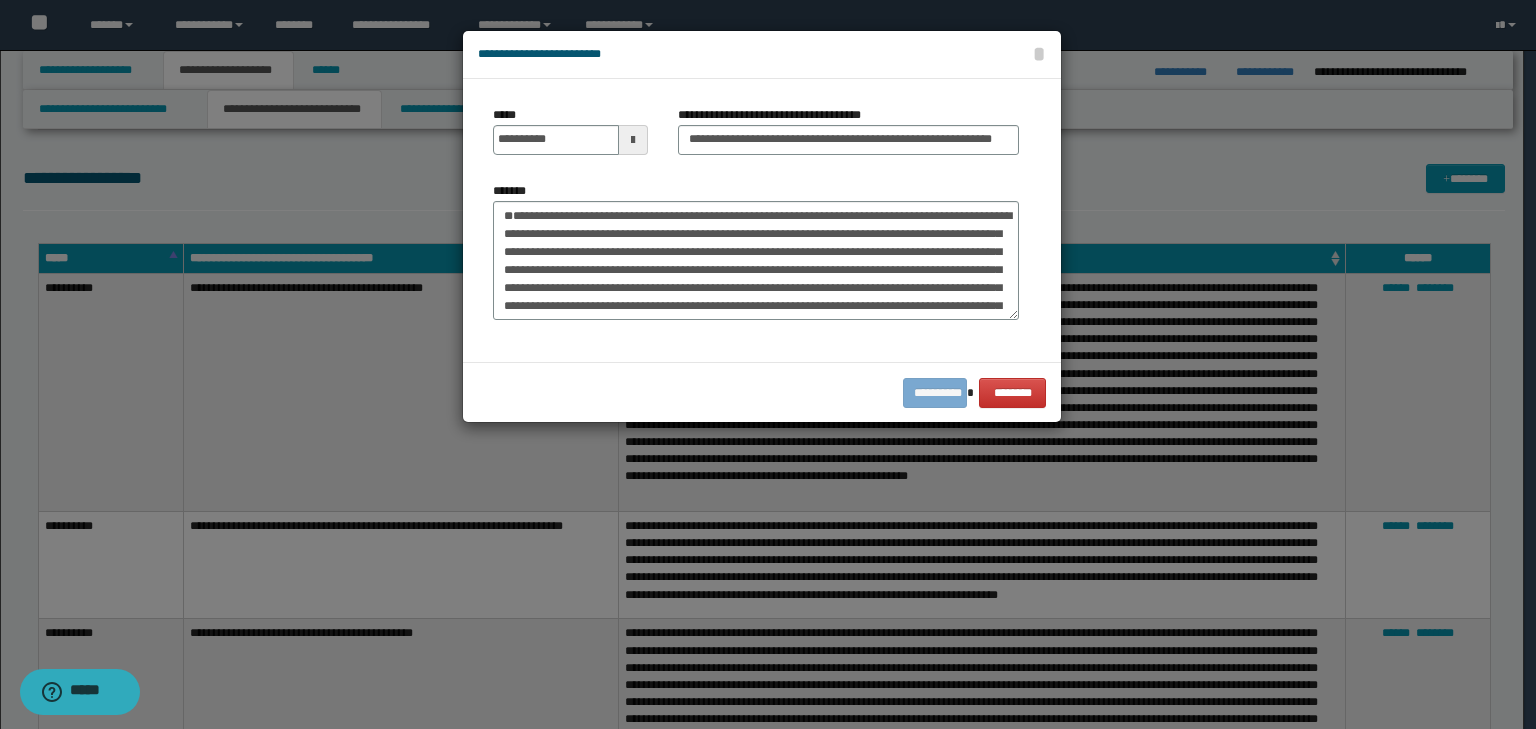 scroll, scrollTop: 0, scrollLeft: 0, axis: both 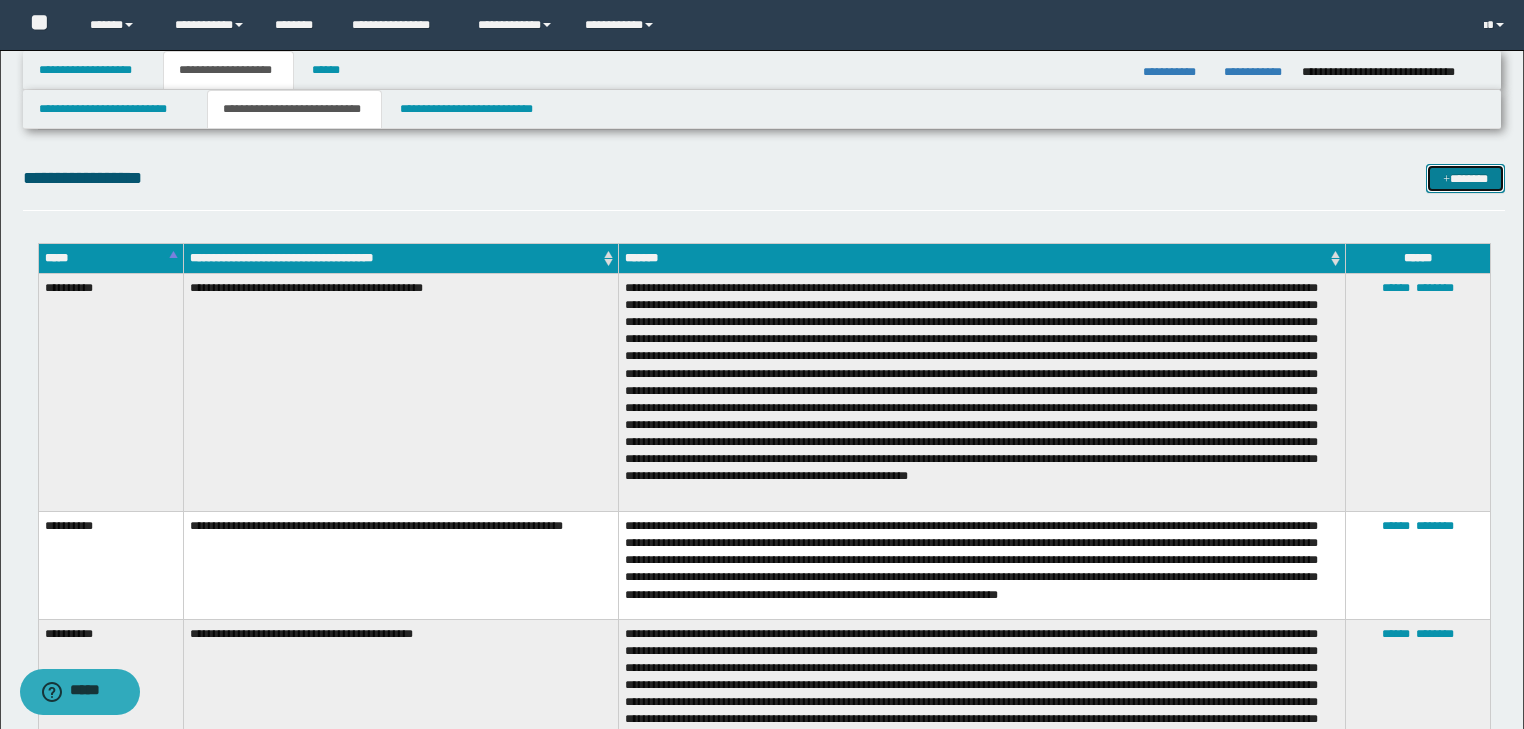 click at bounding box center [1446, 180] 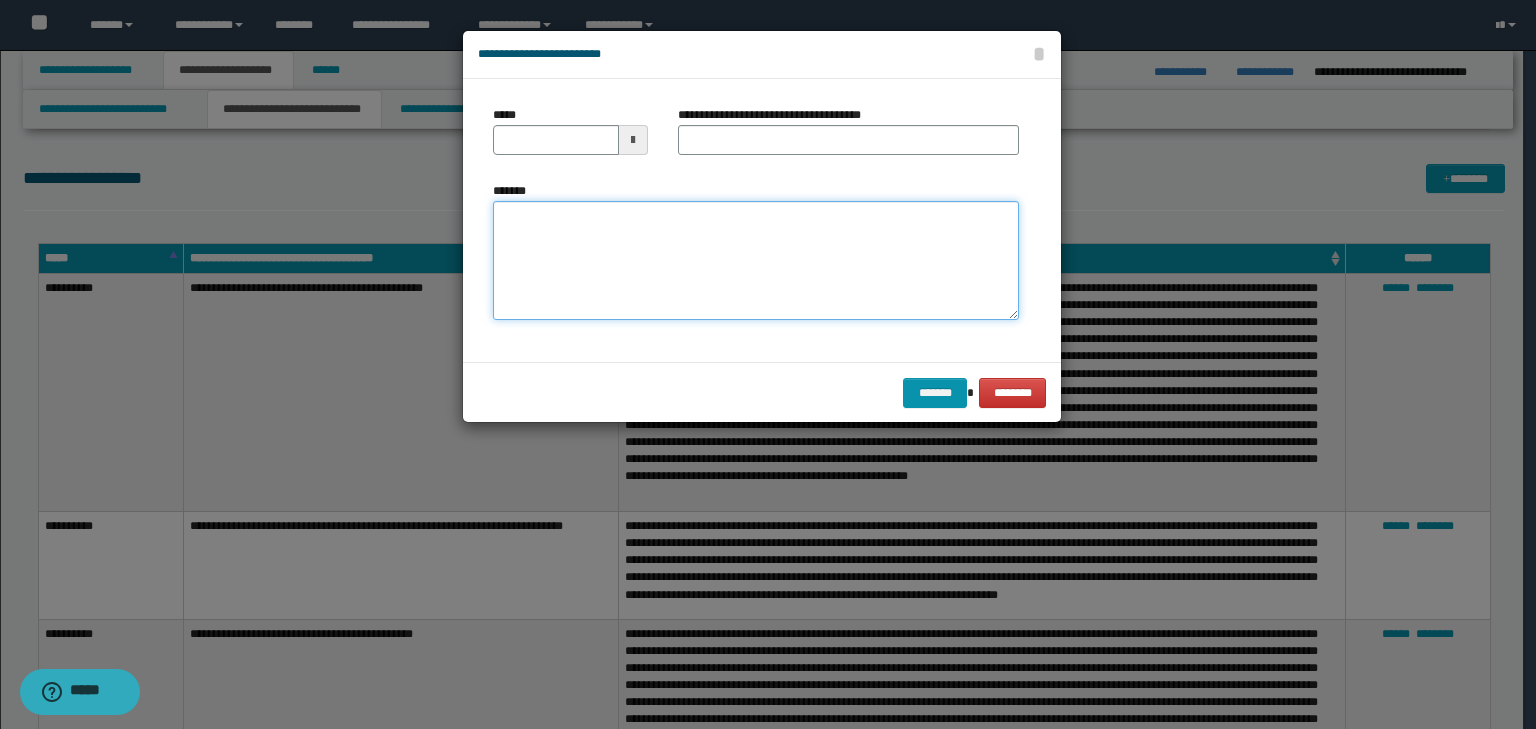 click on "*******" at bounding box center [756, 261] 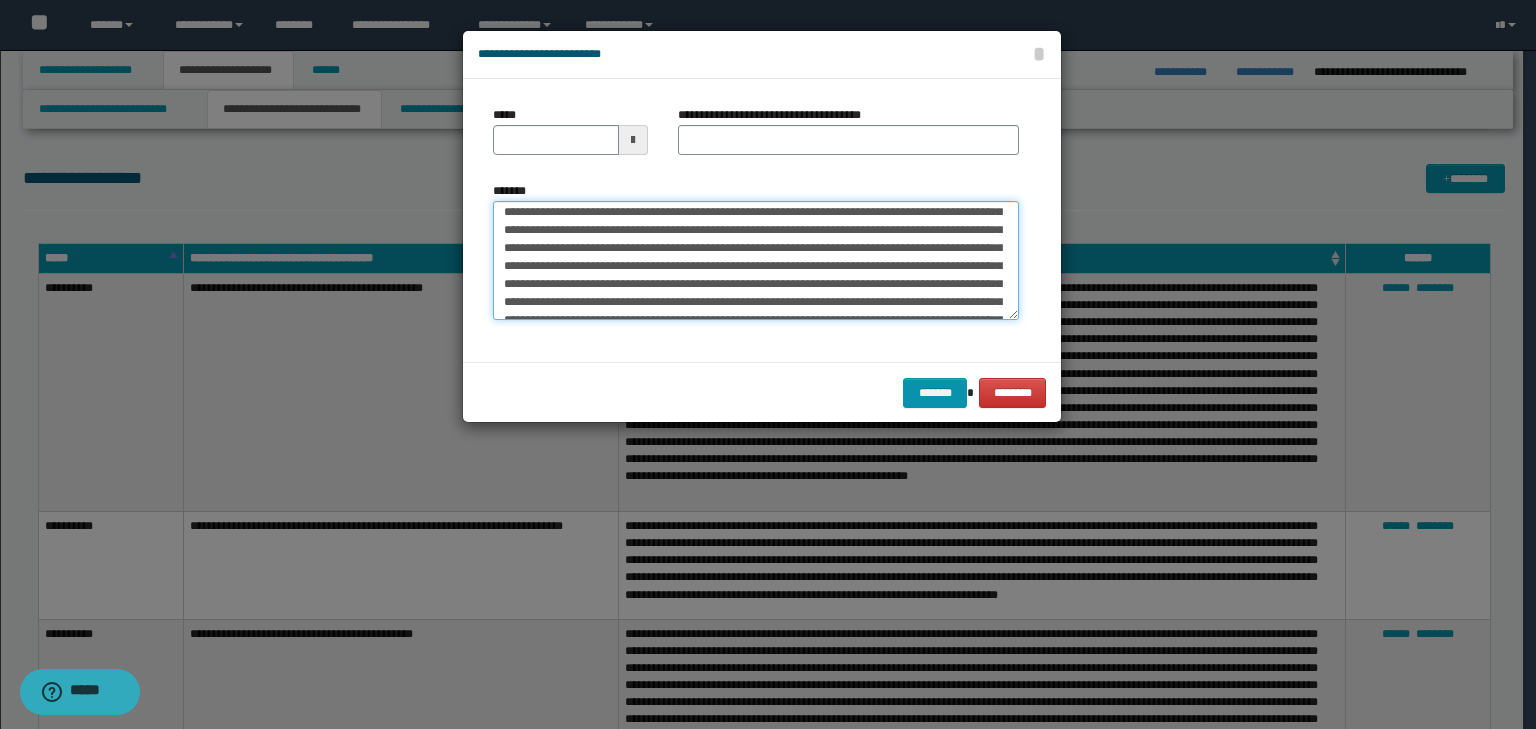 scroll, scrollTop: 0, scrollLeft: 0, axis: both 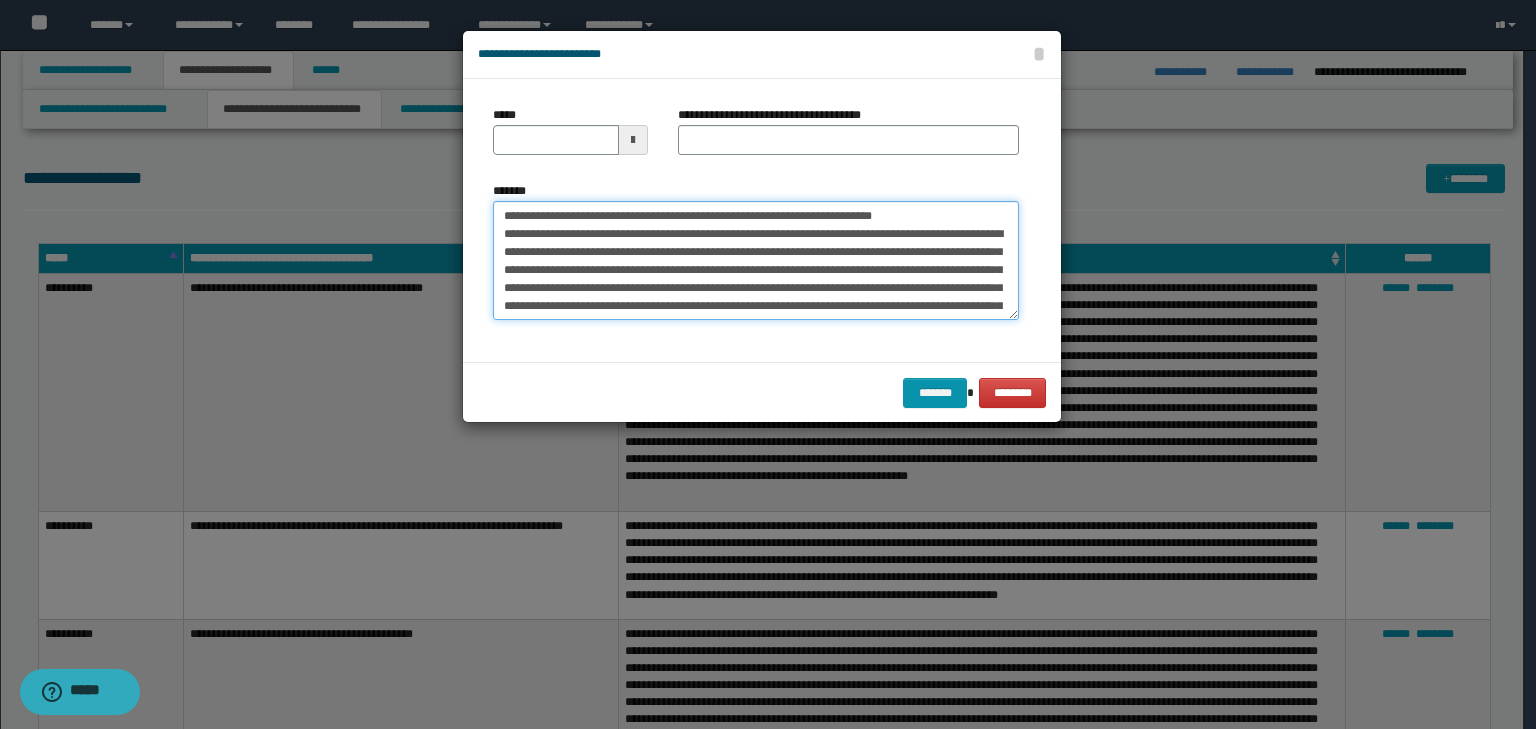 drag, startPoint x: 565, startPoint y: 212, endPoint x: 424, endPoint y: 195, distance: 142.02112 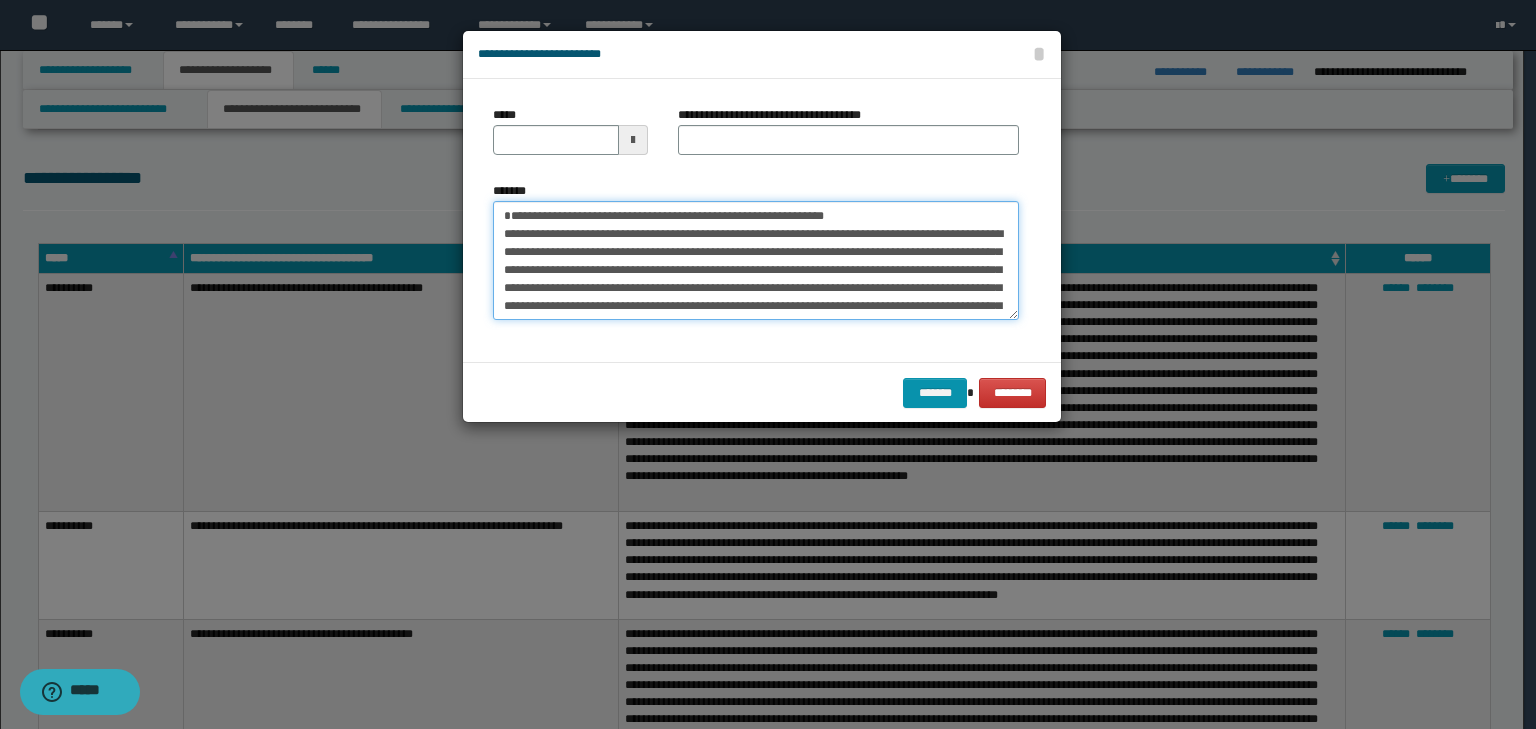 type 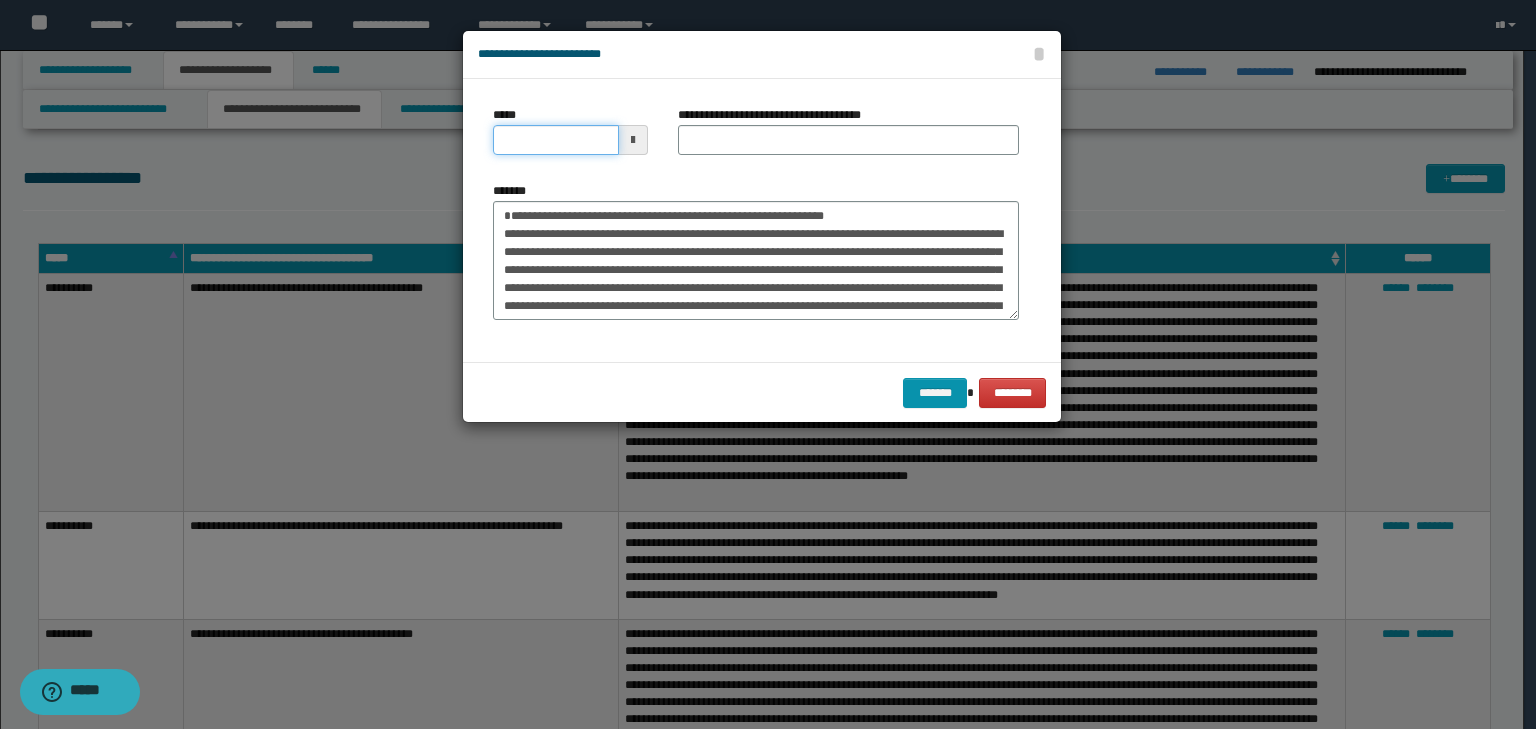 click on "*****" at bounding box center (556, 140) 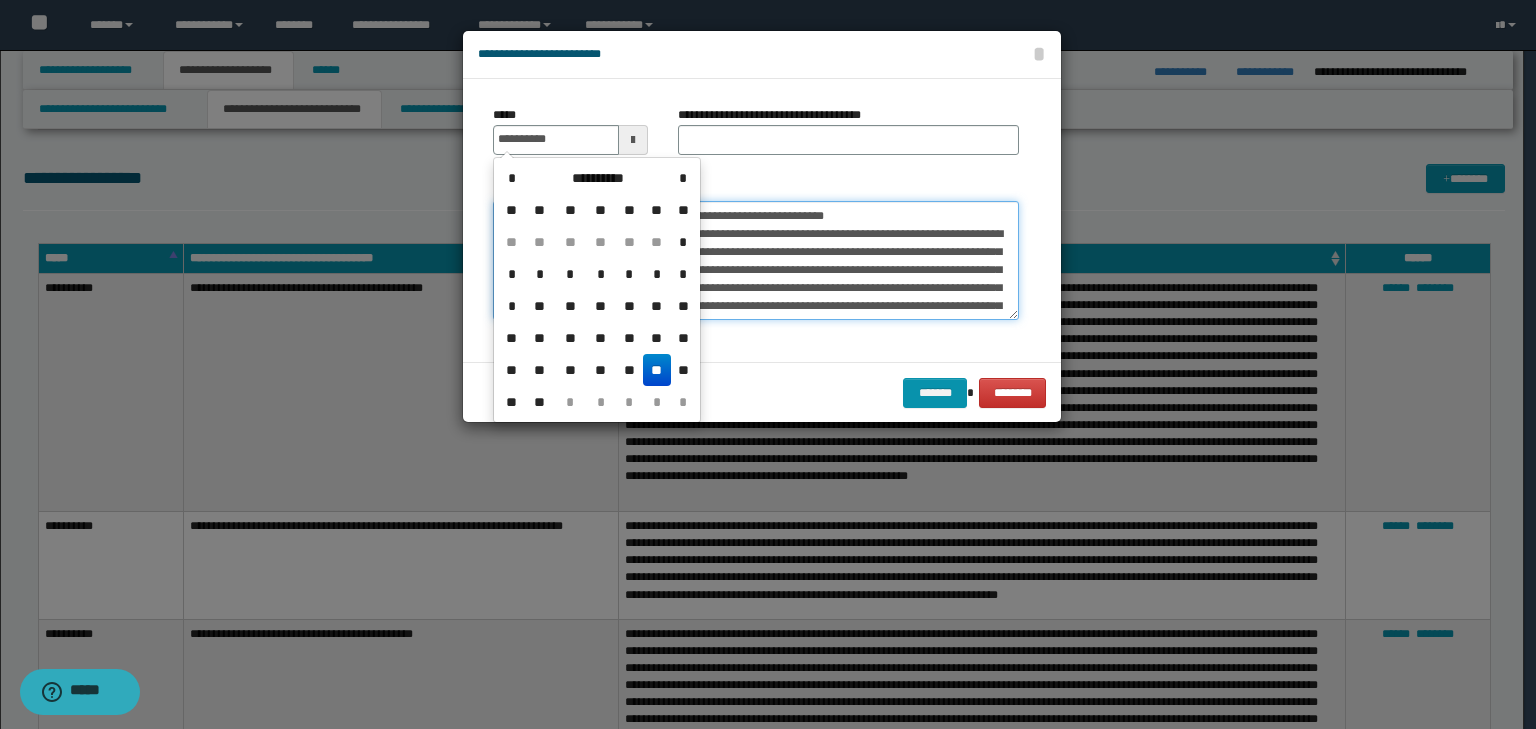 type on "**********" 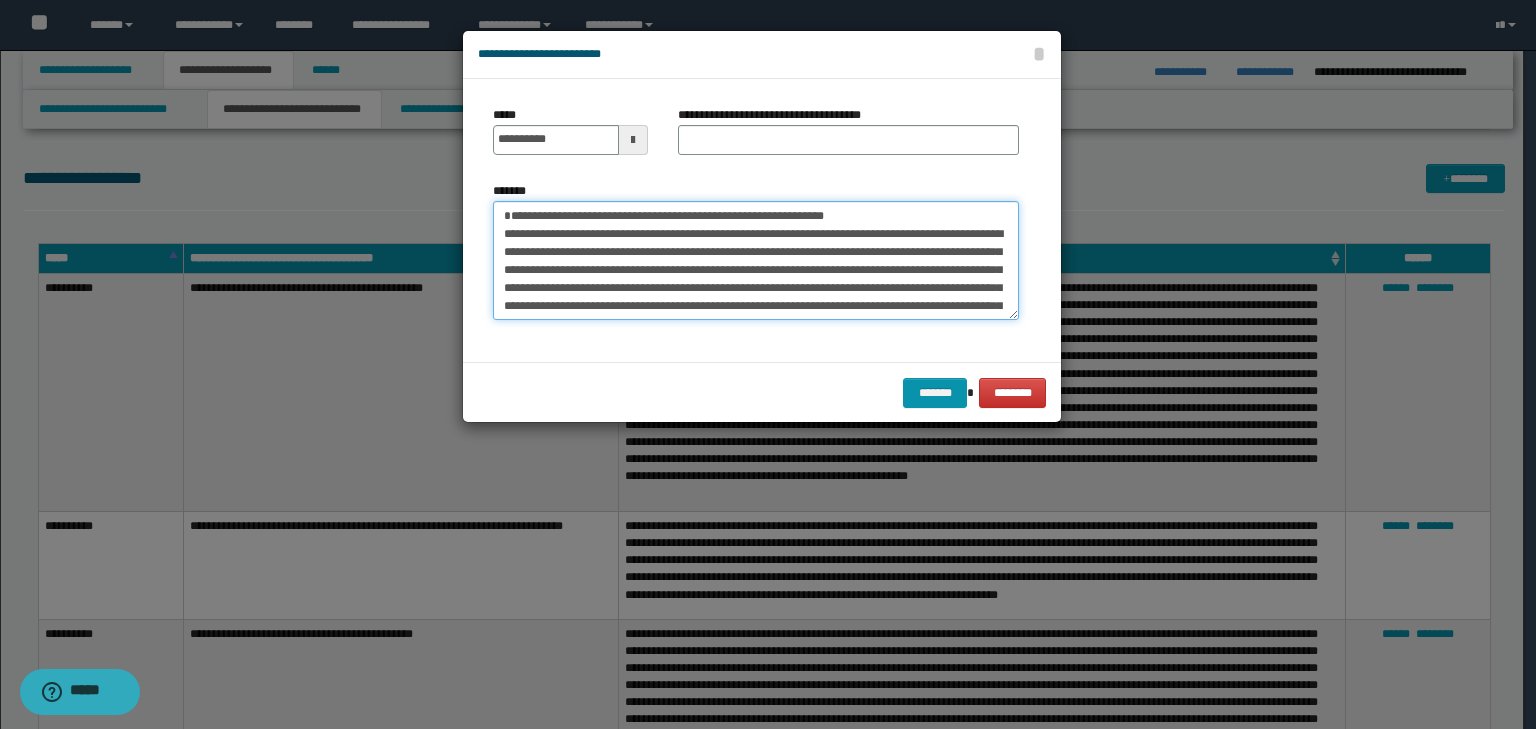 drag, startPoint x: 941, startPoint y: 211, endPoint x: 330, endPoint y: 142, distance: 614.8837 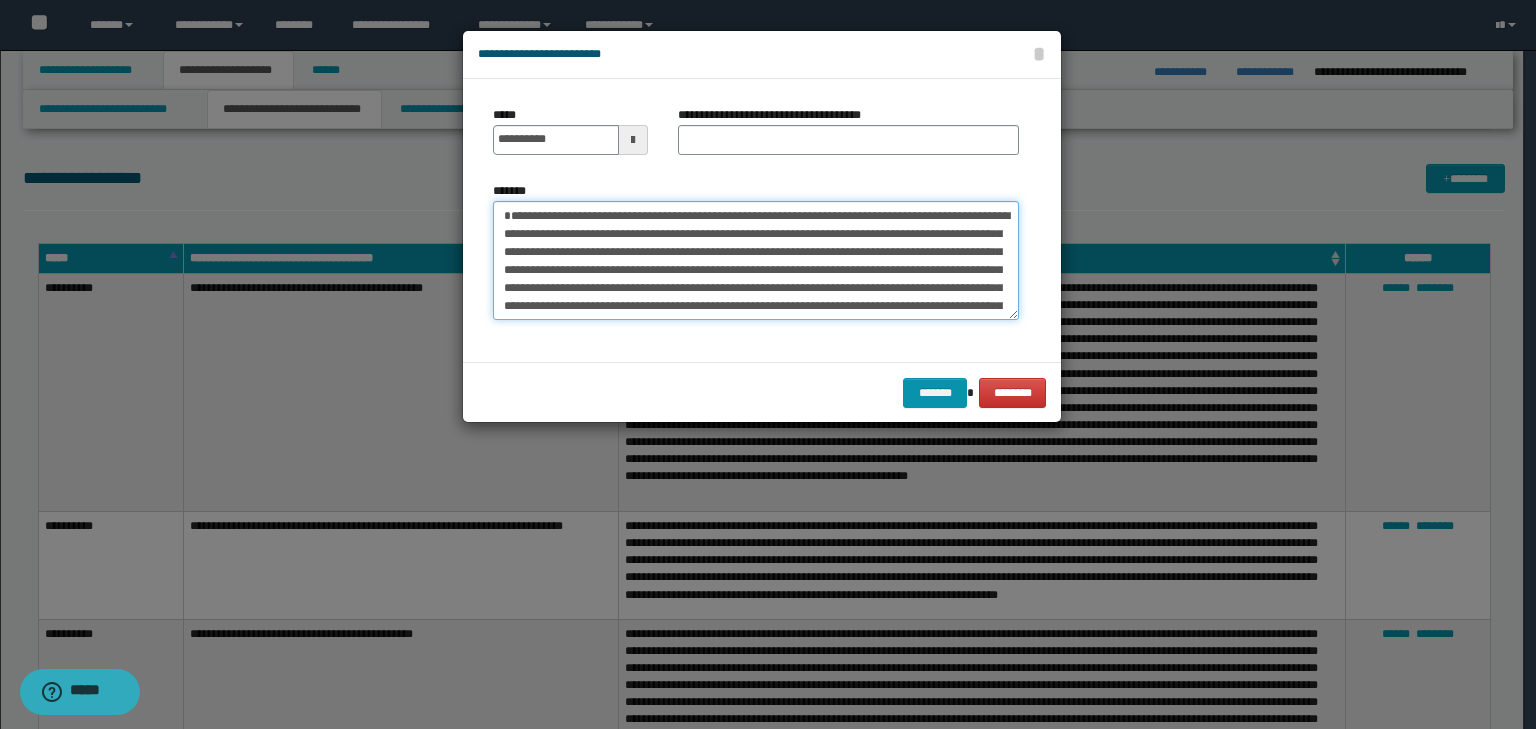 type on "**********" 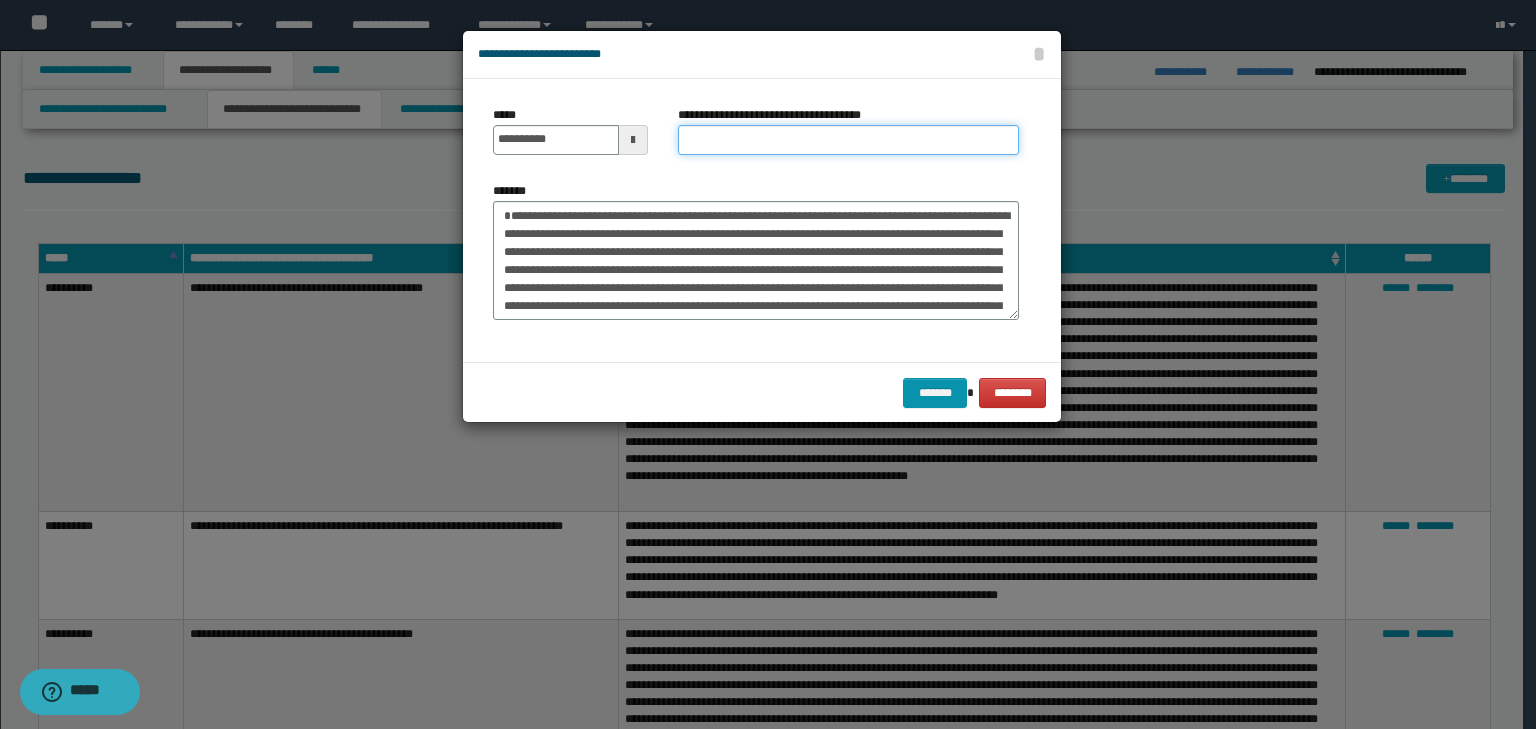 click on "**********" at bounding box center [848, 140] 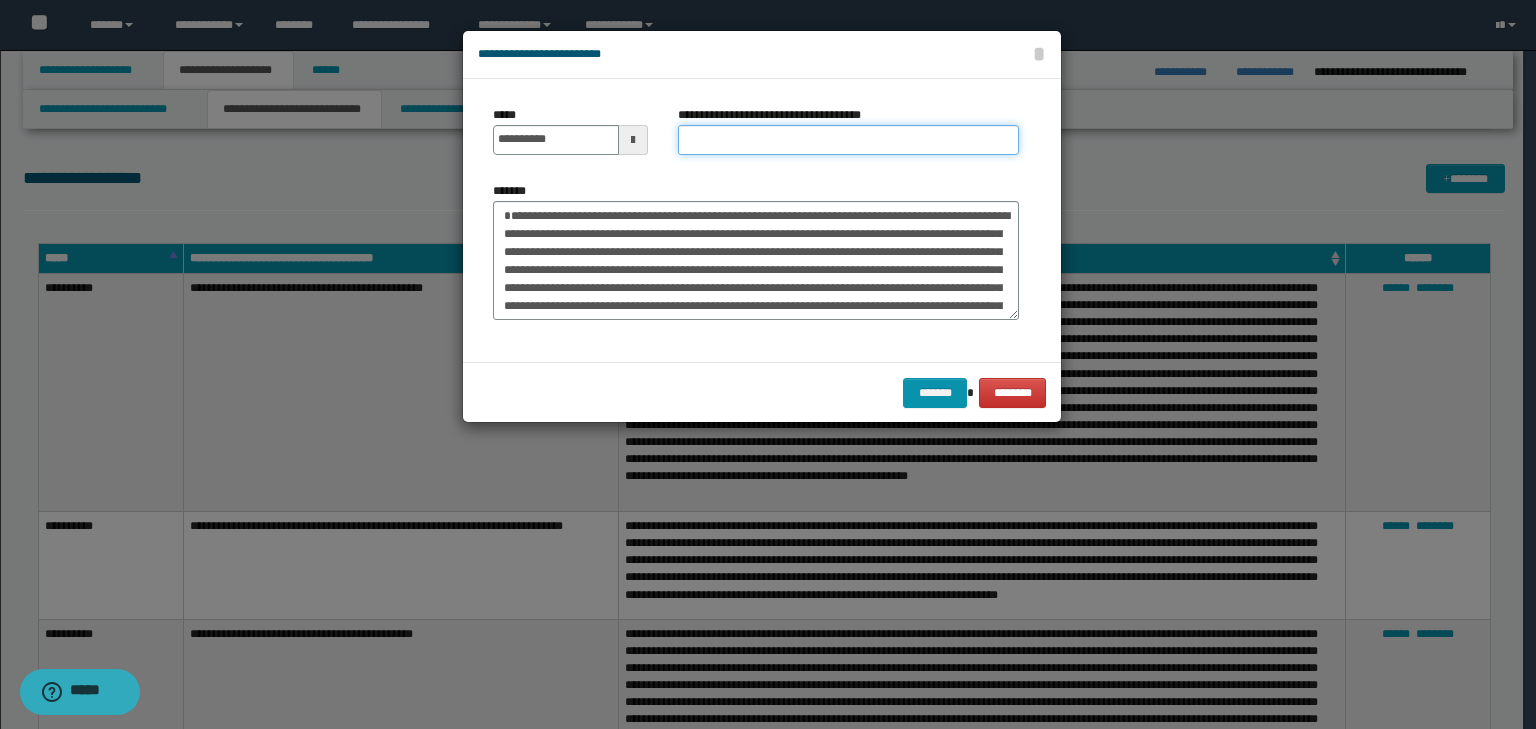 paste on "**********" 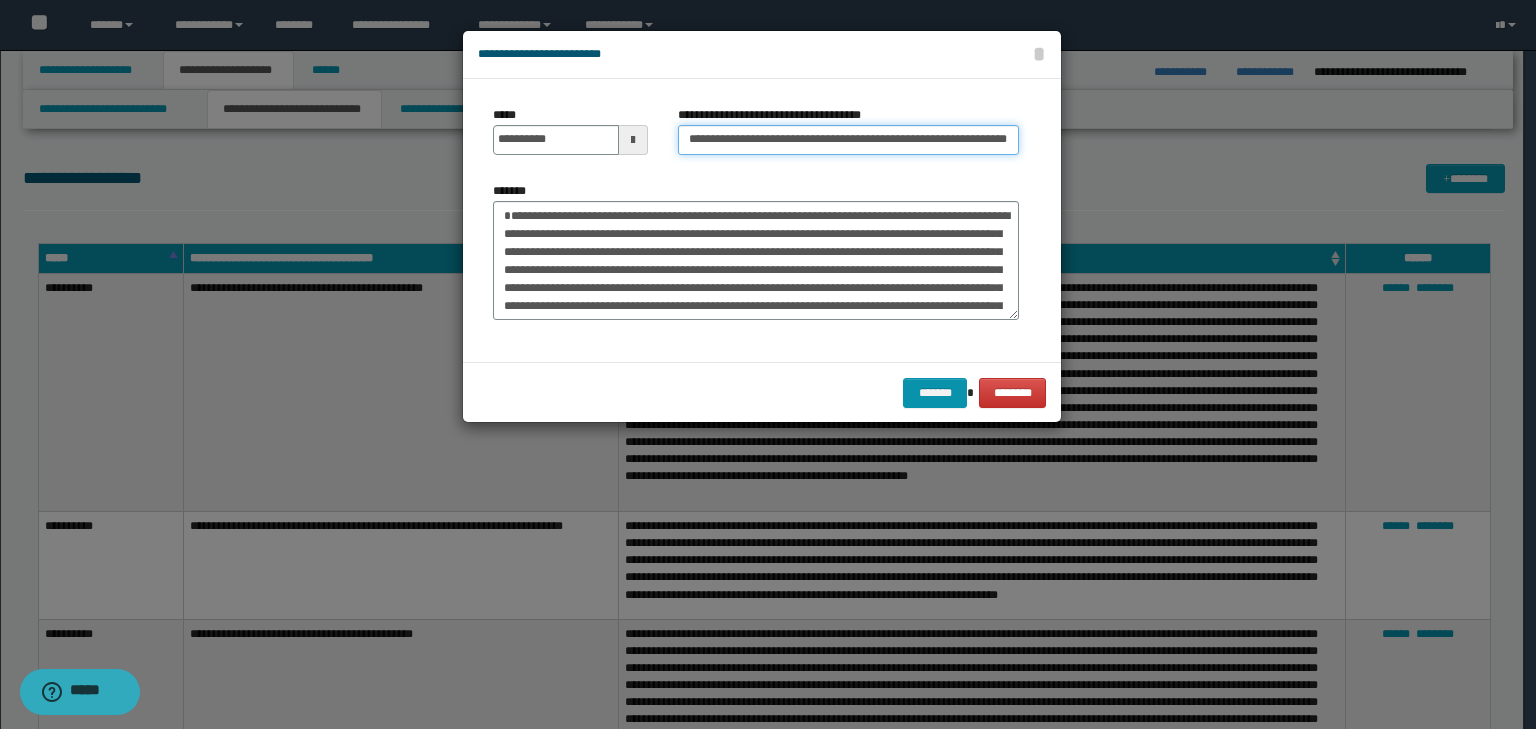 scroll, scrollTop: 0, scrollLeft: 77, axis: horizontal 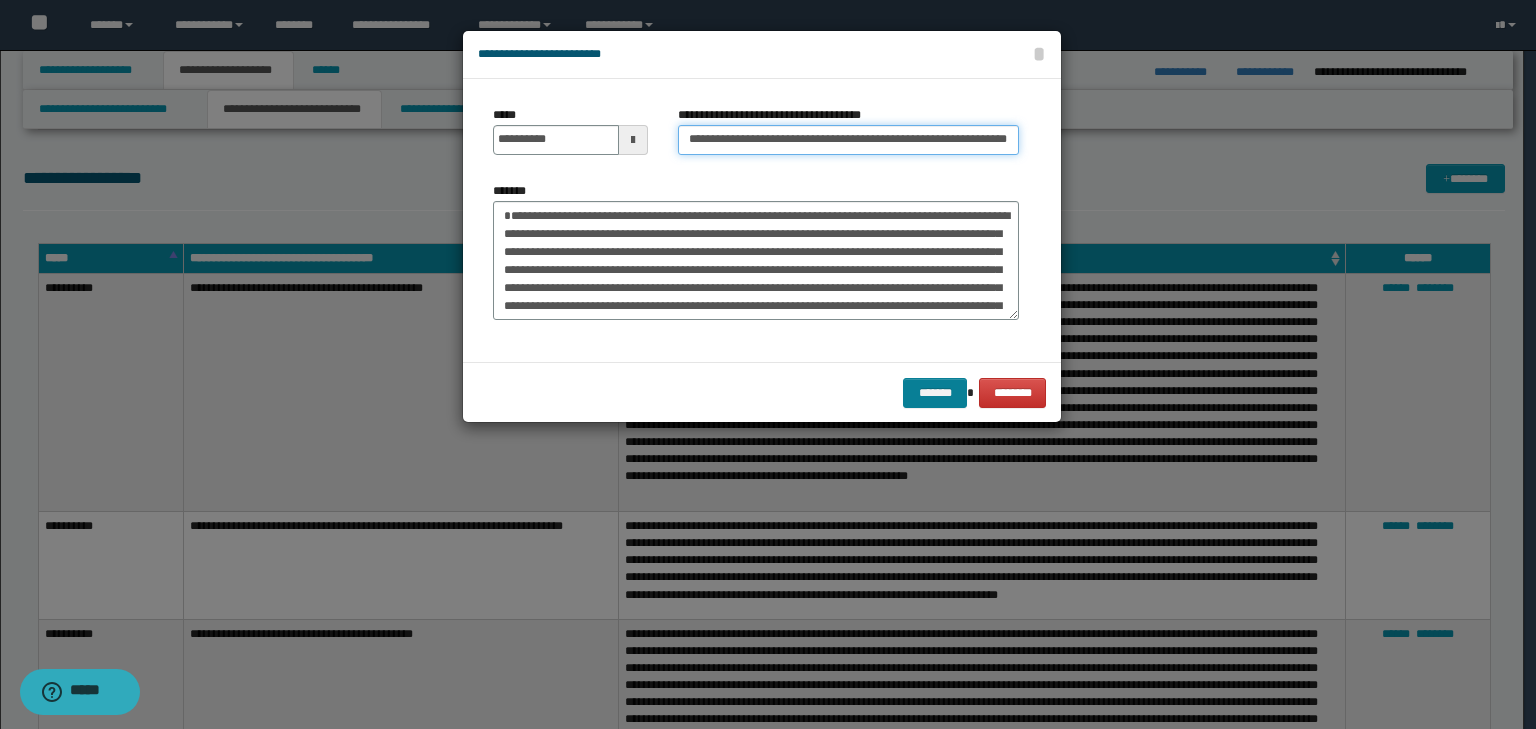 type on "**********" 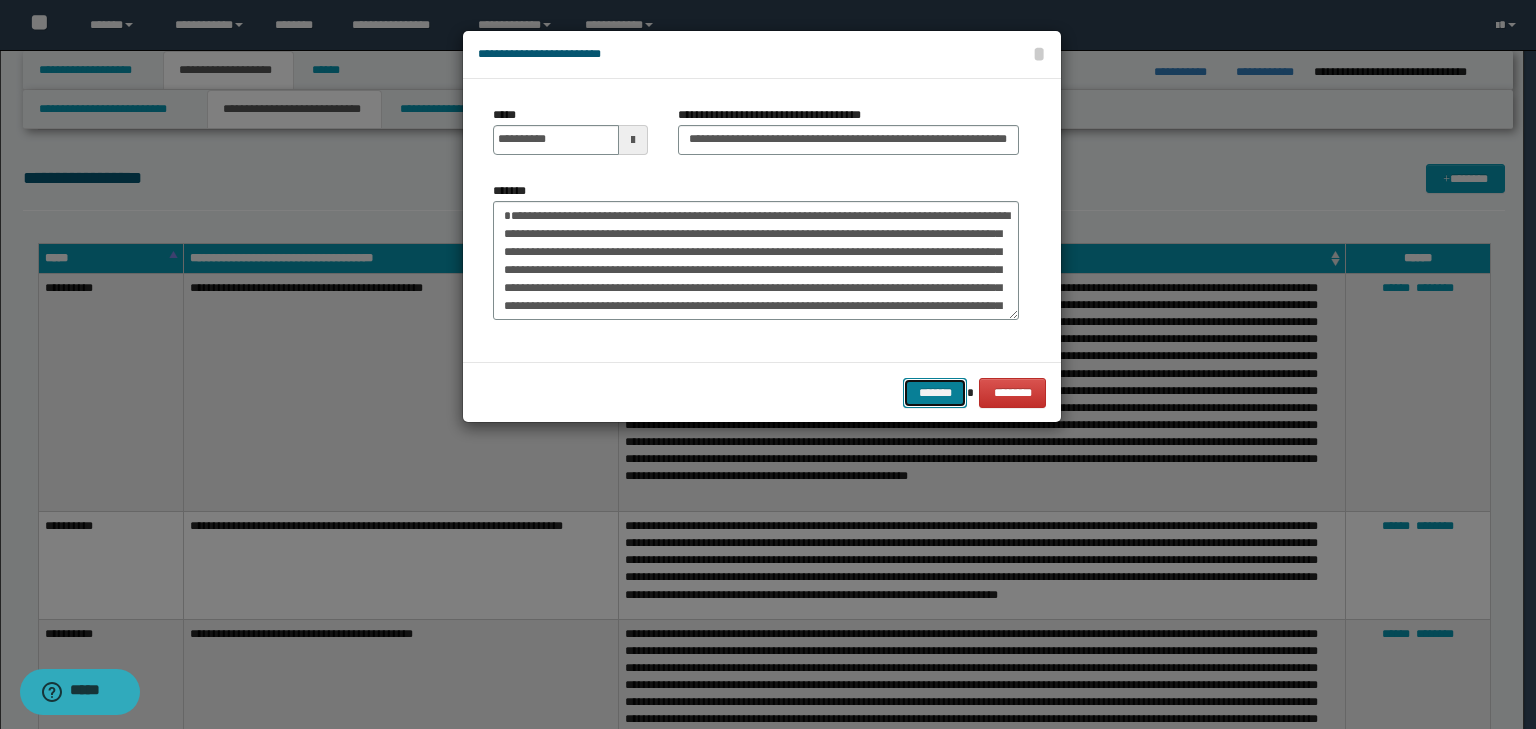 click on "*******" at bounding box center (935, 393) 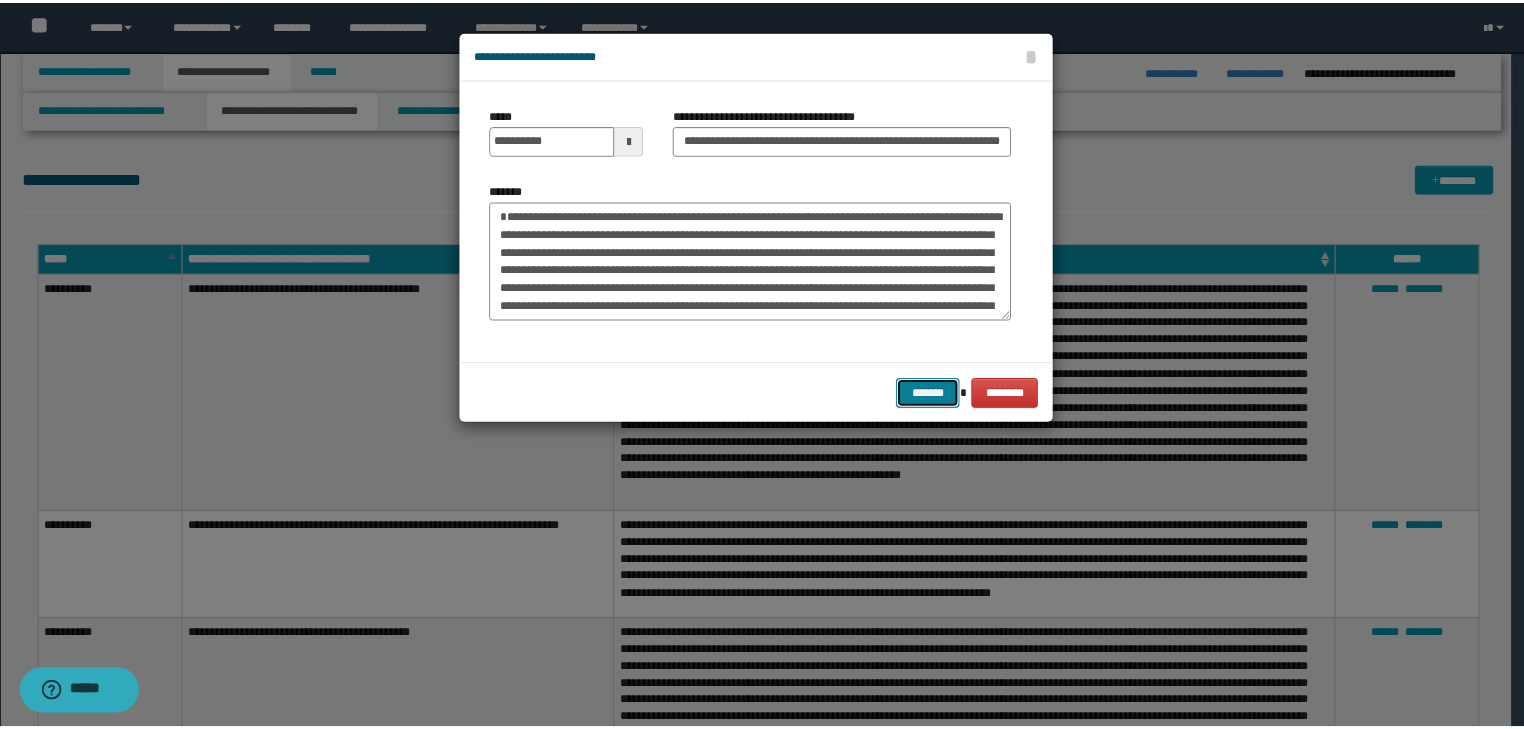 scroll, scrollTop: 0, scrollLeft: 0, axis: both 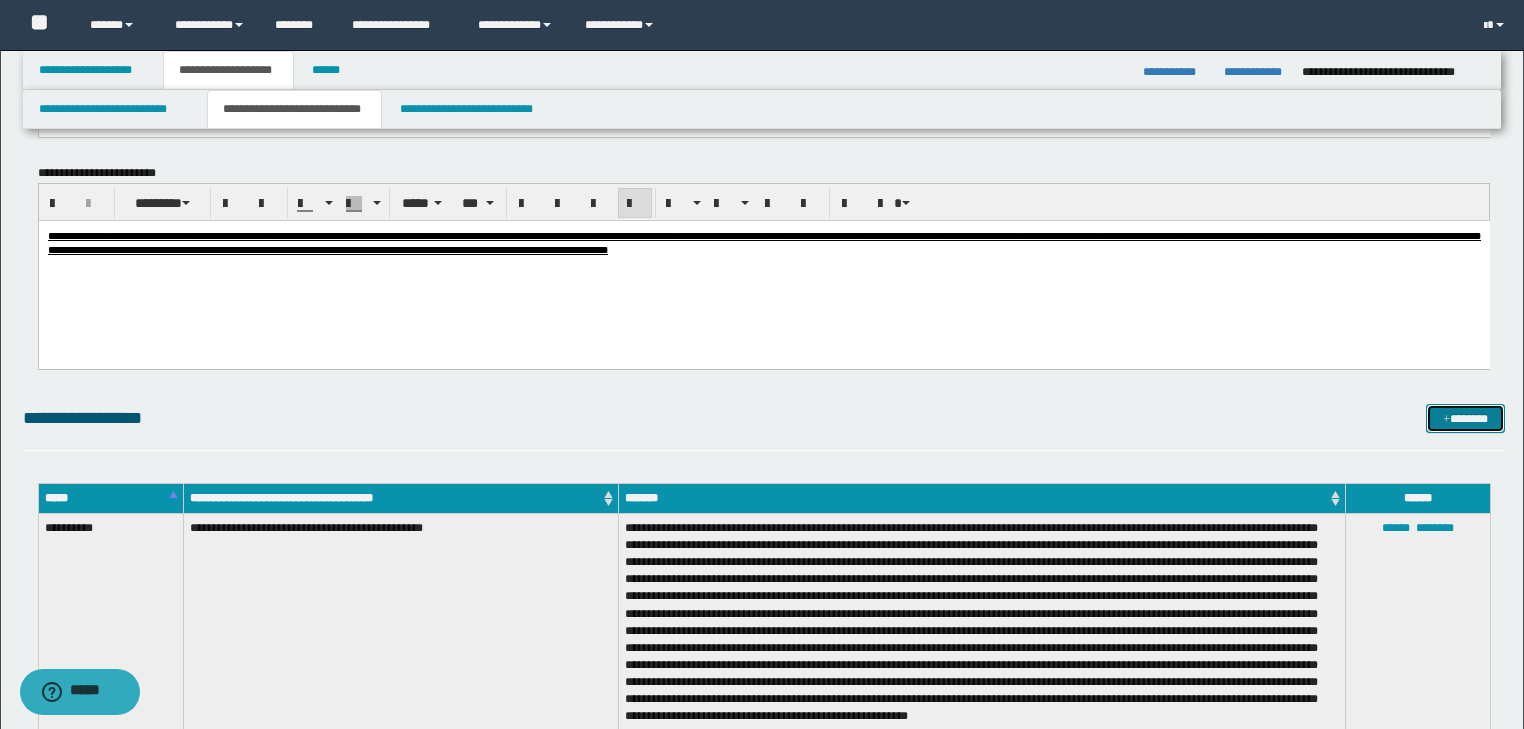 click on "*******" at bounding box center [1465, 419] 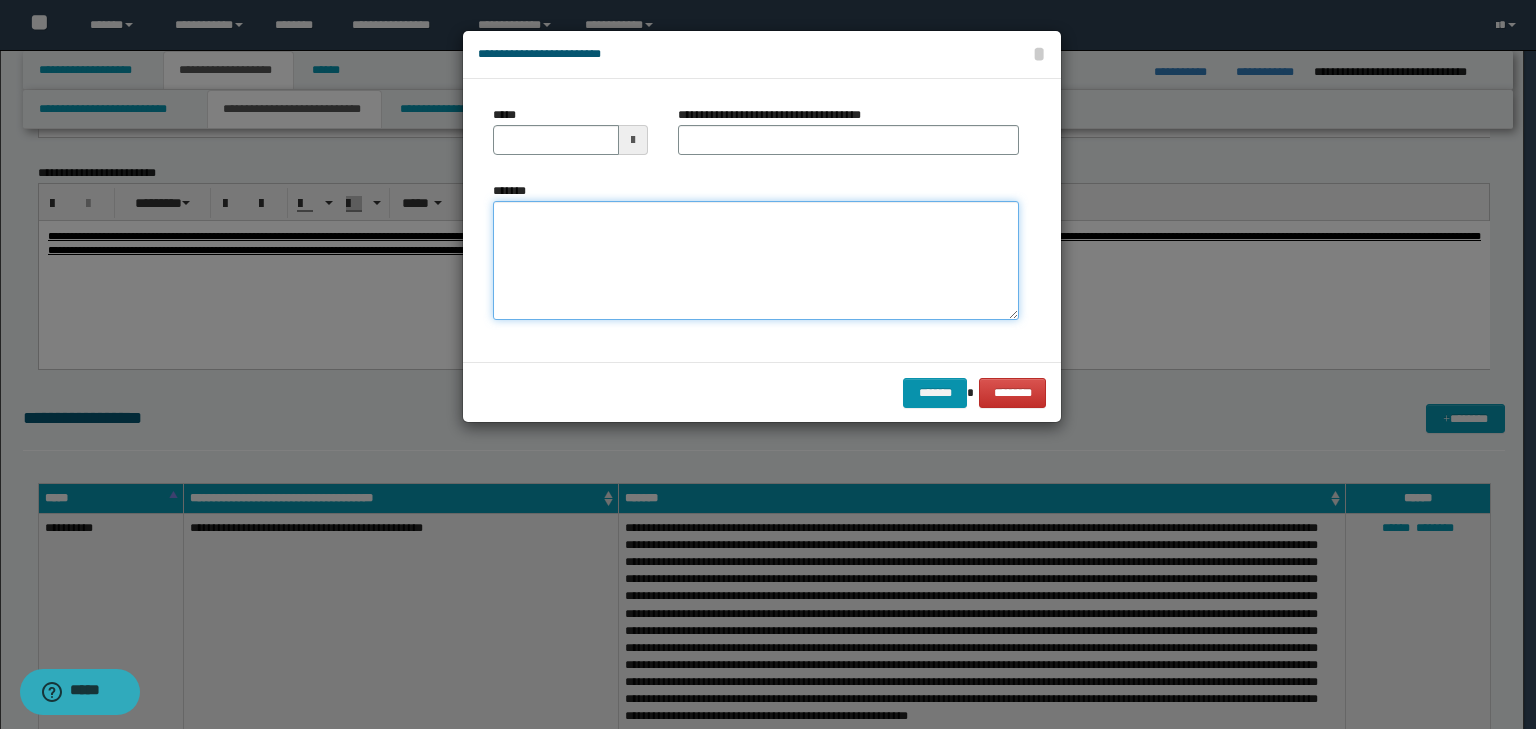 click on "*******" at bounding box center (756, 261) 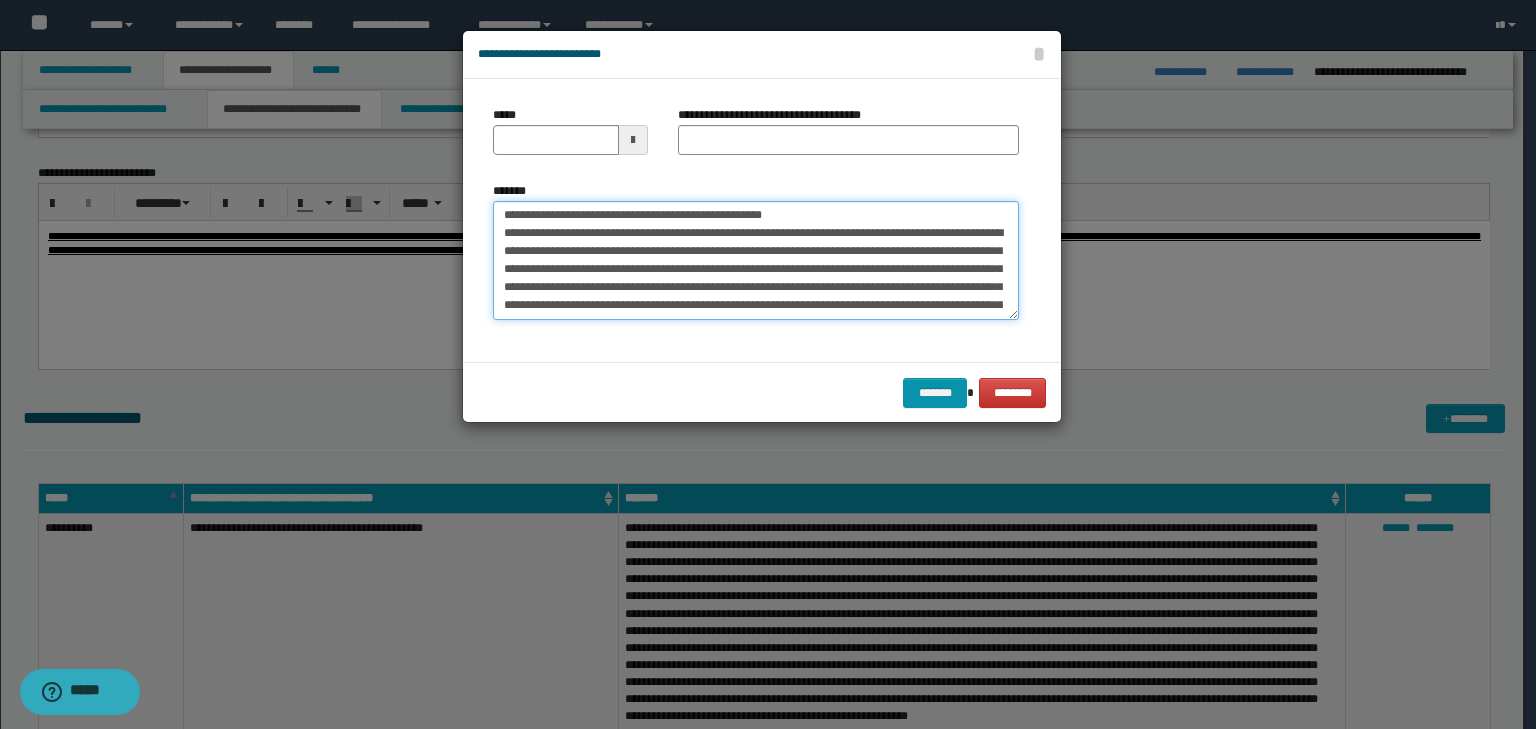 scroll, scrollTop: 0, scrollLeft: 0, axis: both 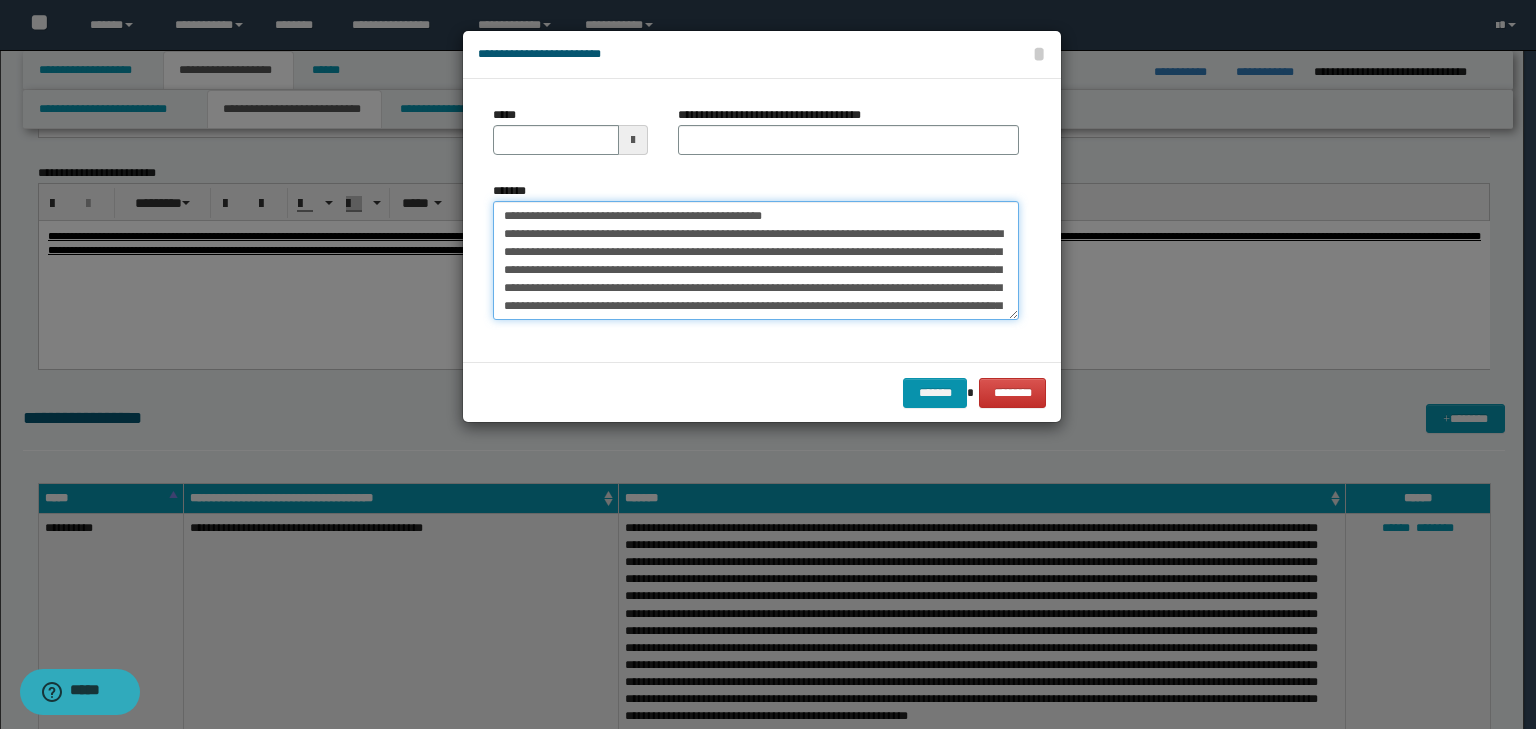 drag, startPoint x: 564, startPoint y: 215, endPoint x: 468, endPoint y: 196, distance: 97.862144 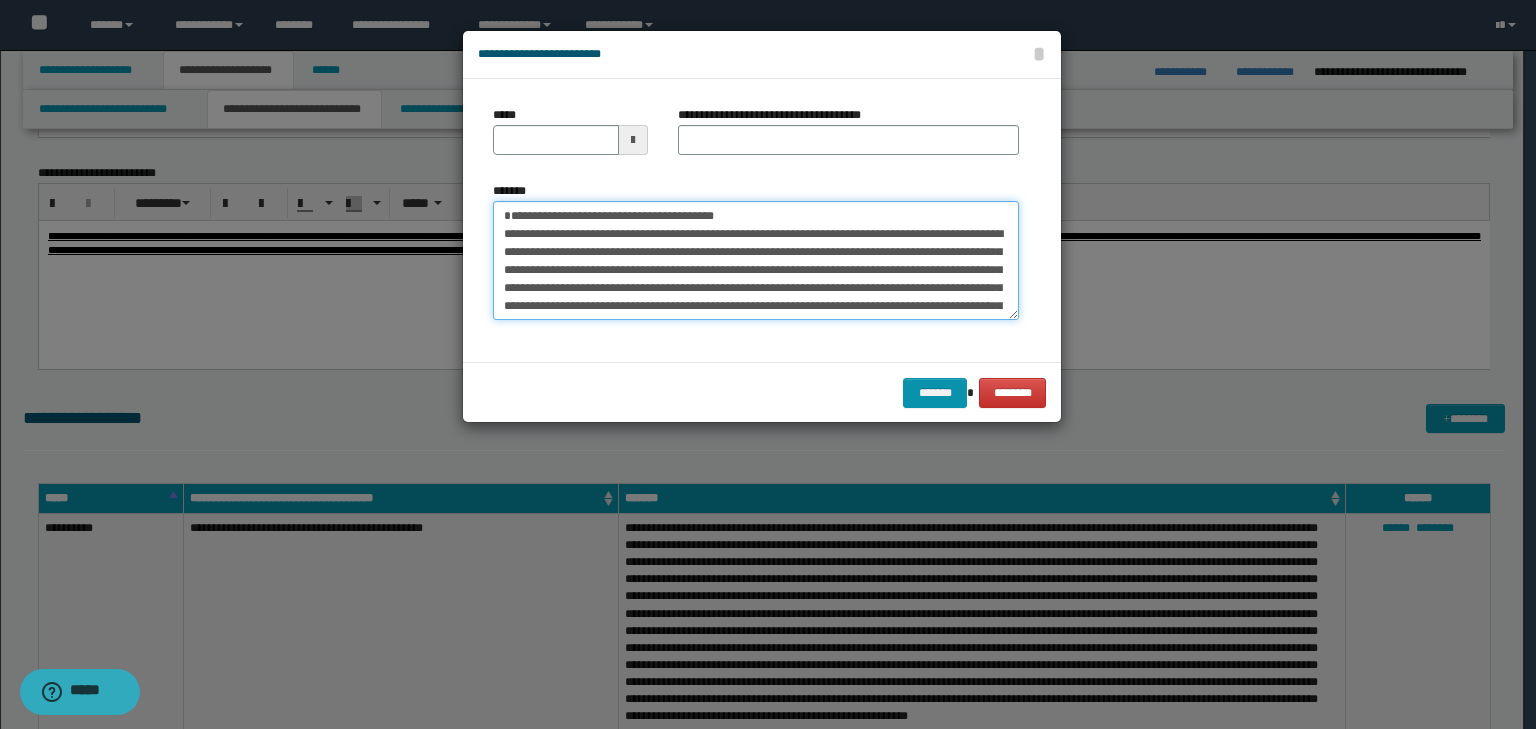 type on "**********" 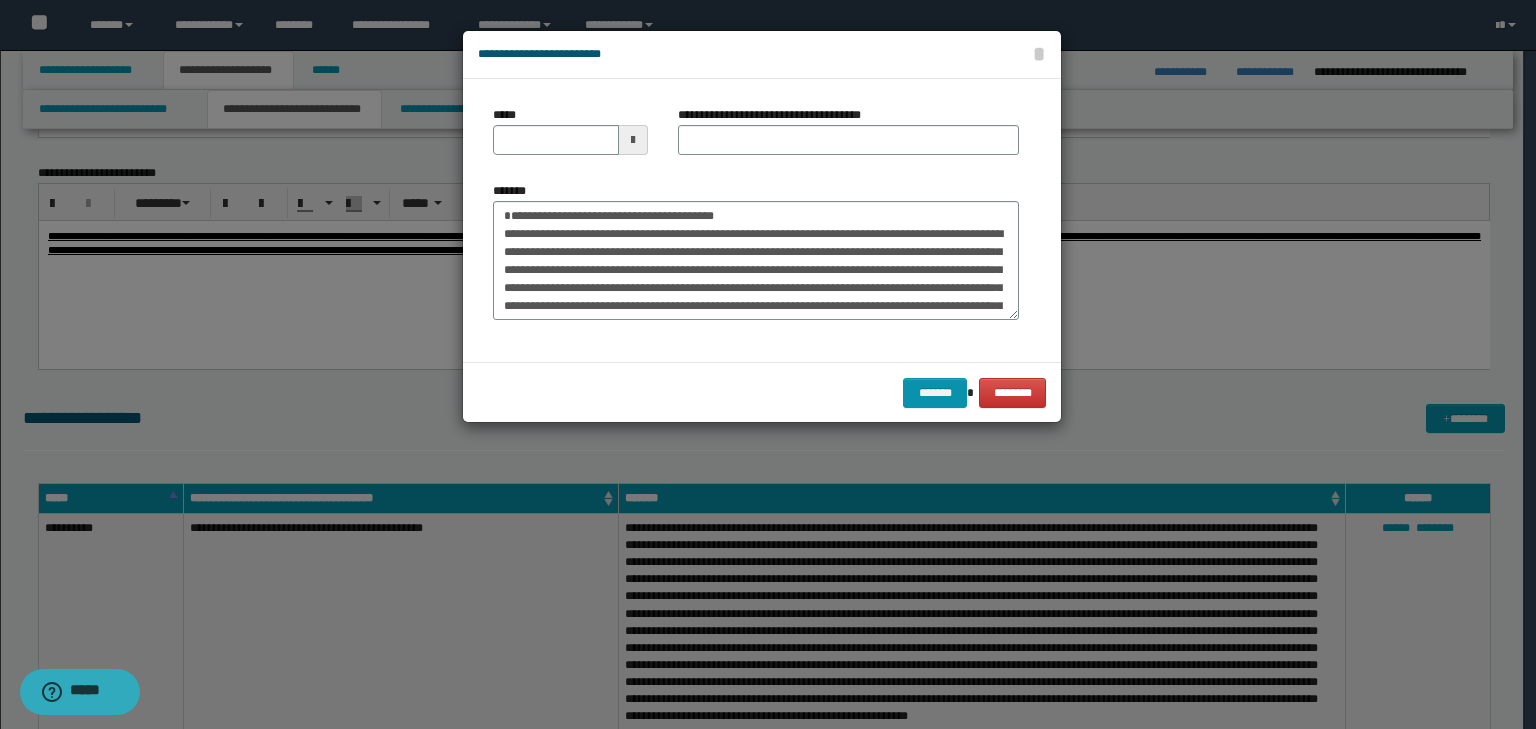 click on "*****" at bounding box center [570, 138] 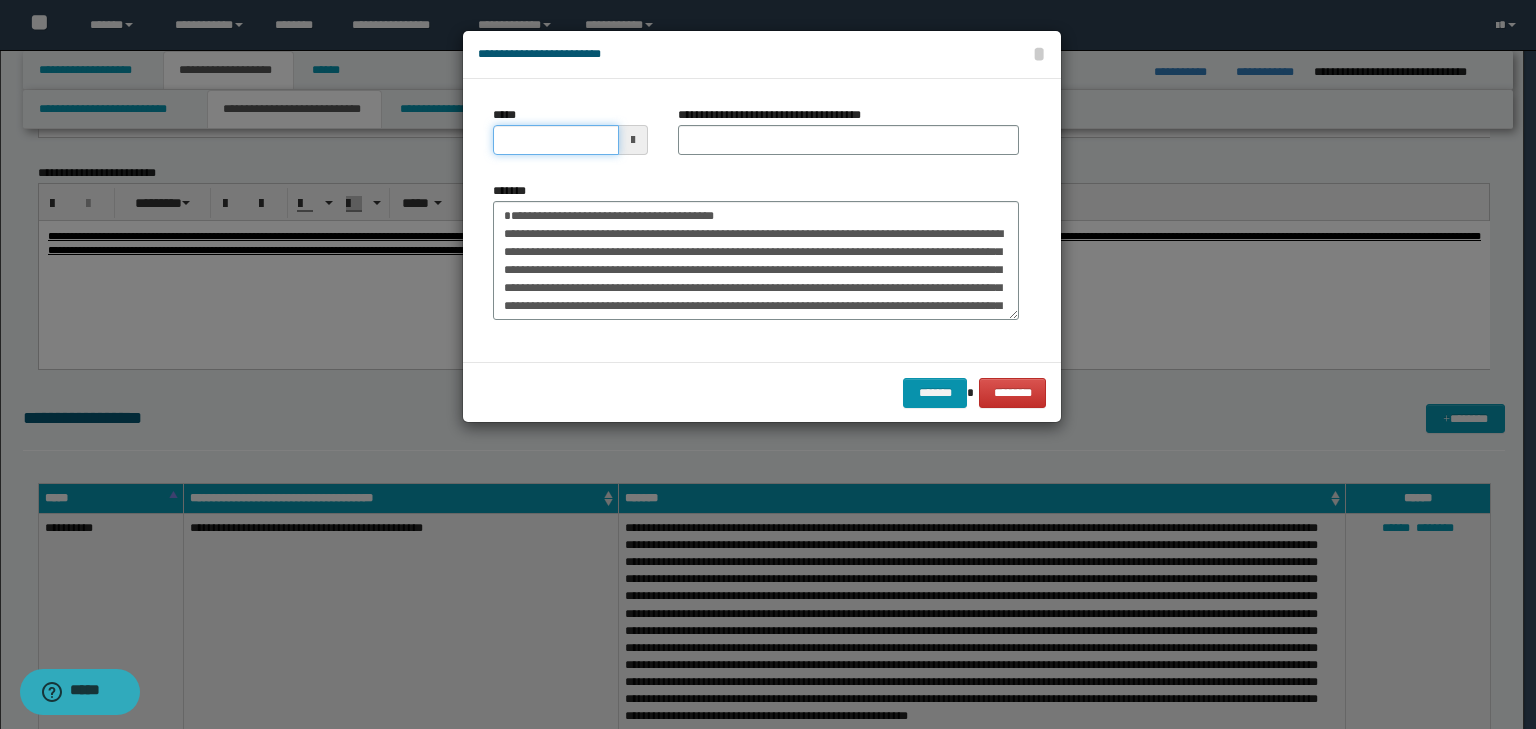 click on "*****" at bounding box center [556, 140] 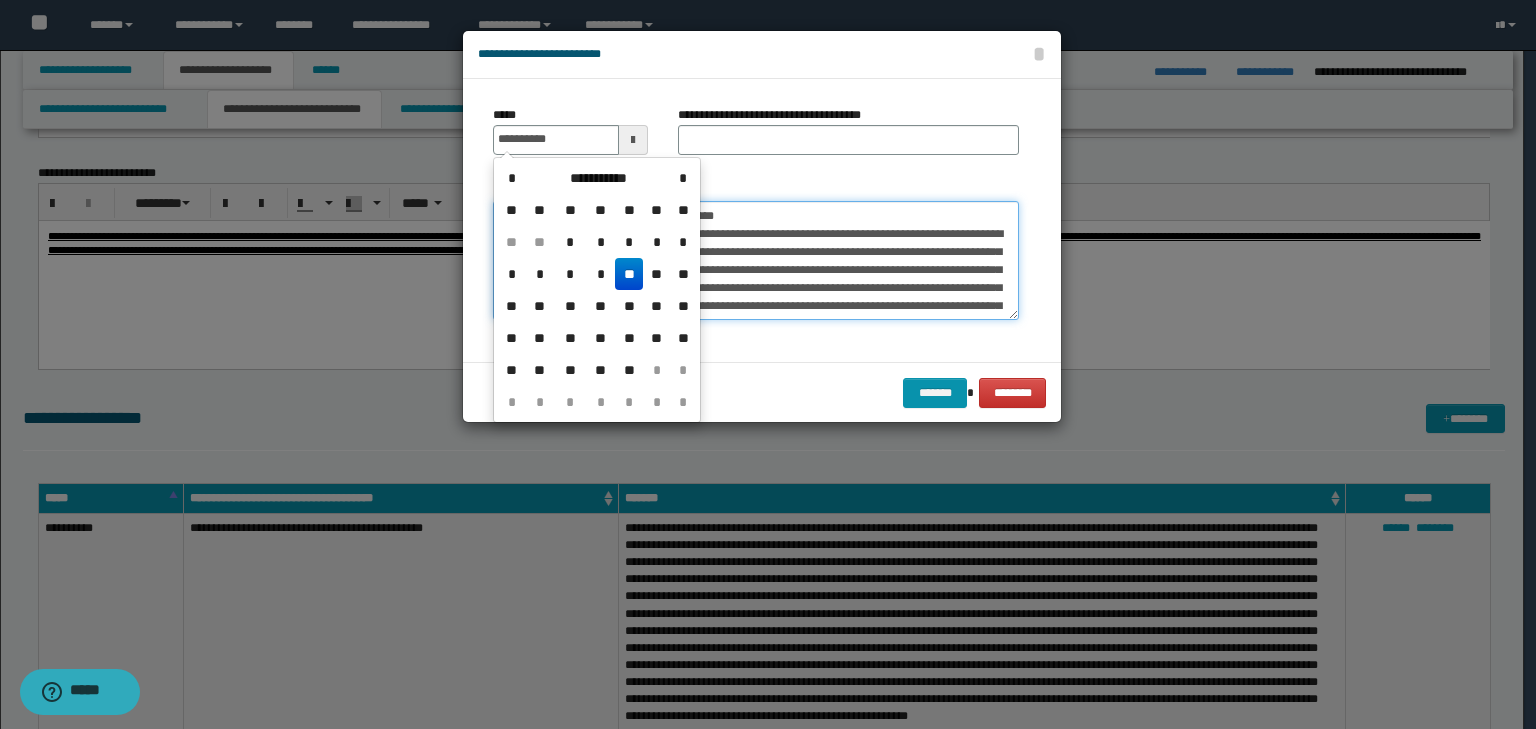 type on "**********" 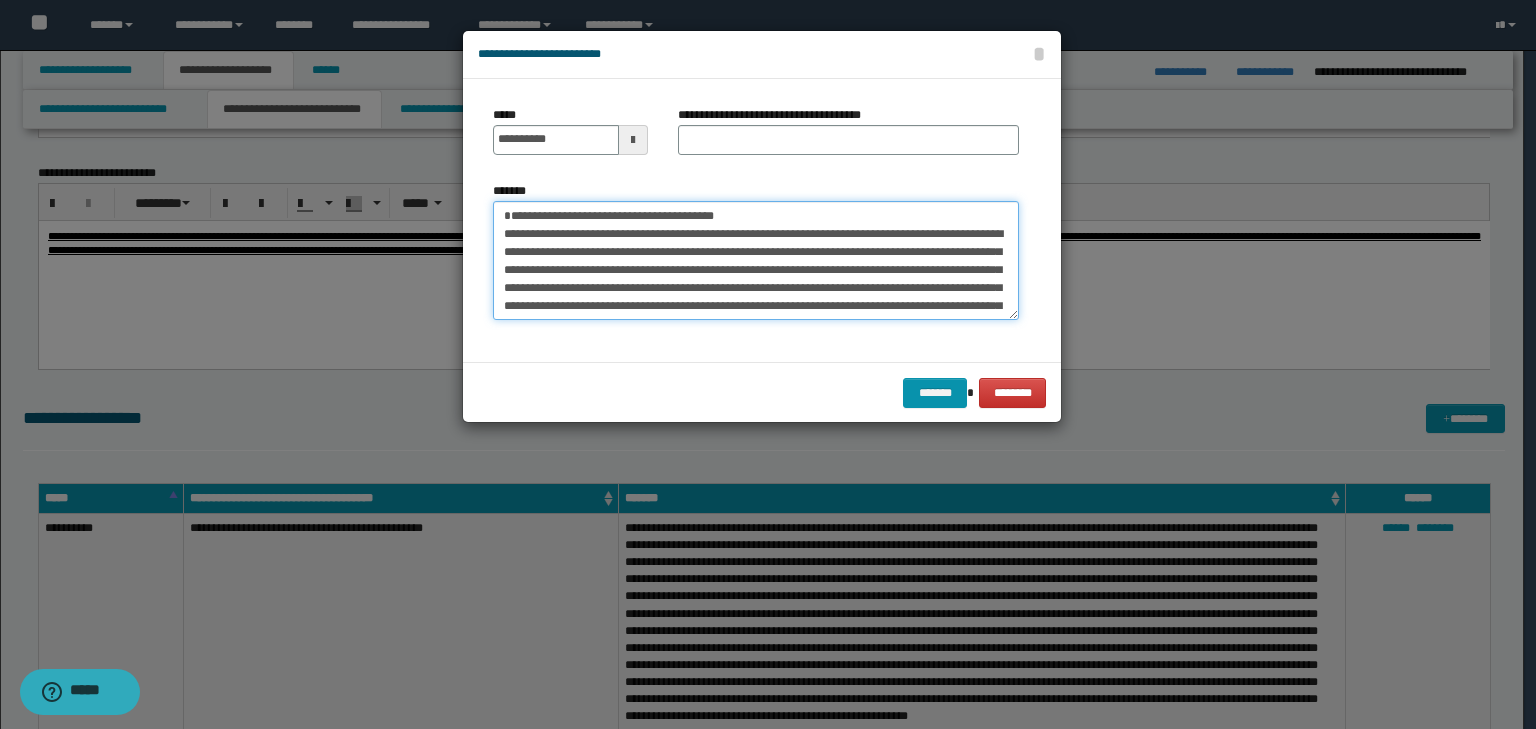 drag, startPoint x: 764, startPoint y: 211, endPoint x: 404, endPoint y: 172, distance: 362.10632 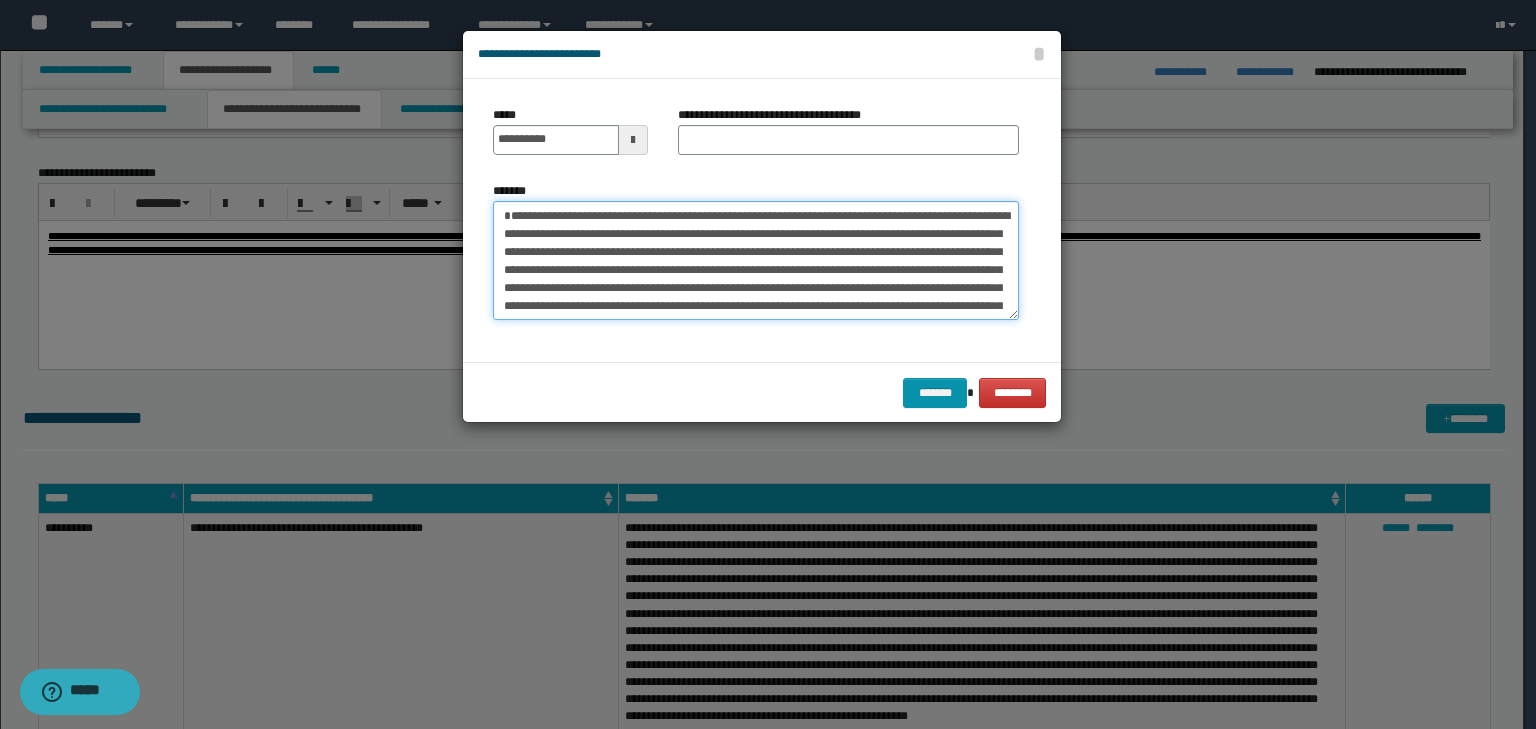 type on "**********" 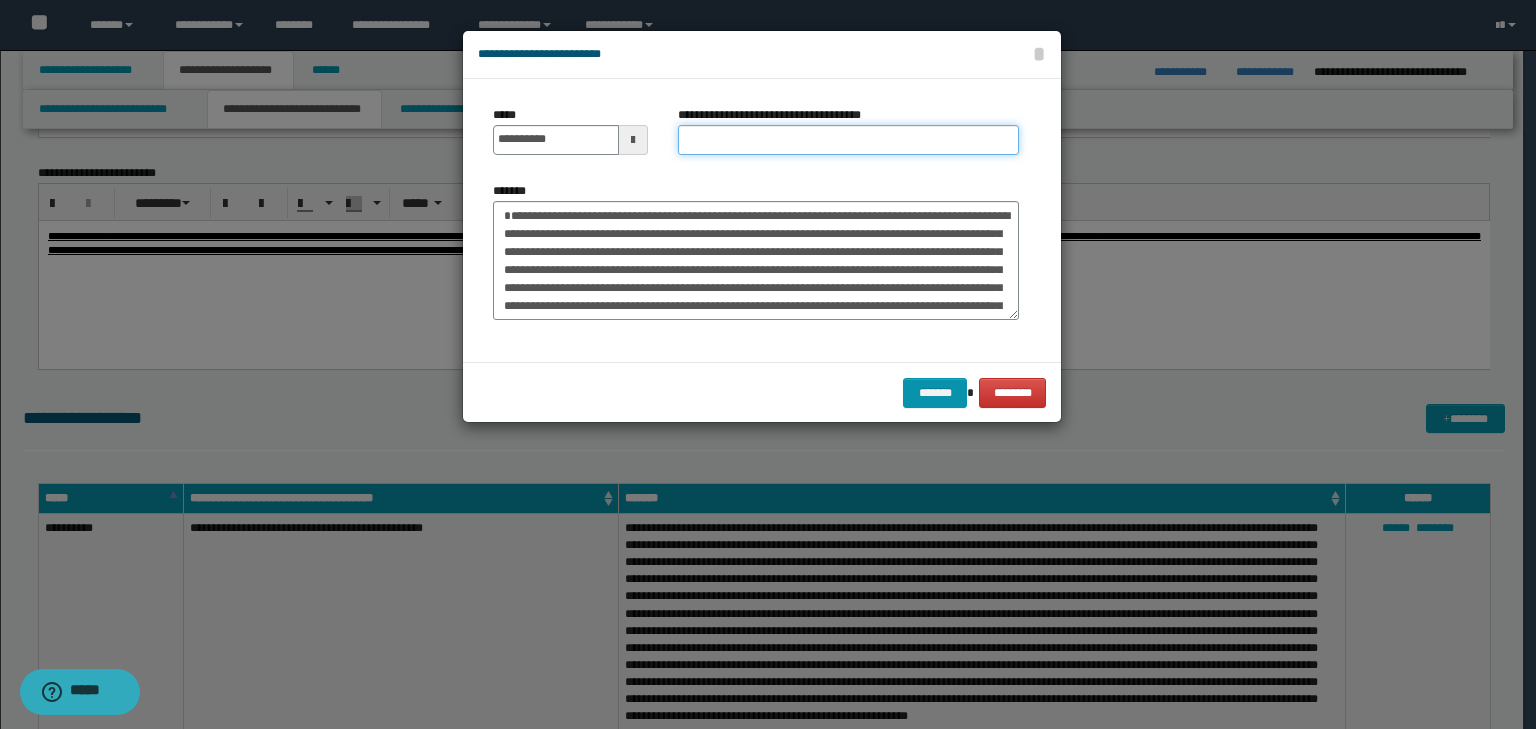 click on "**********" at bounding box center (848, 140) 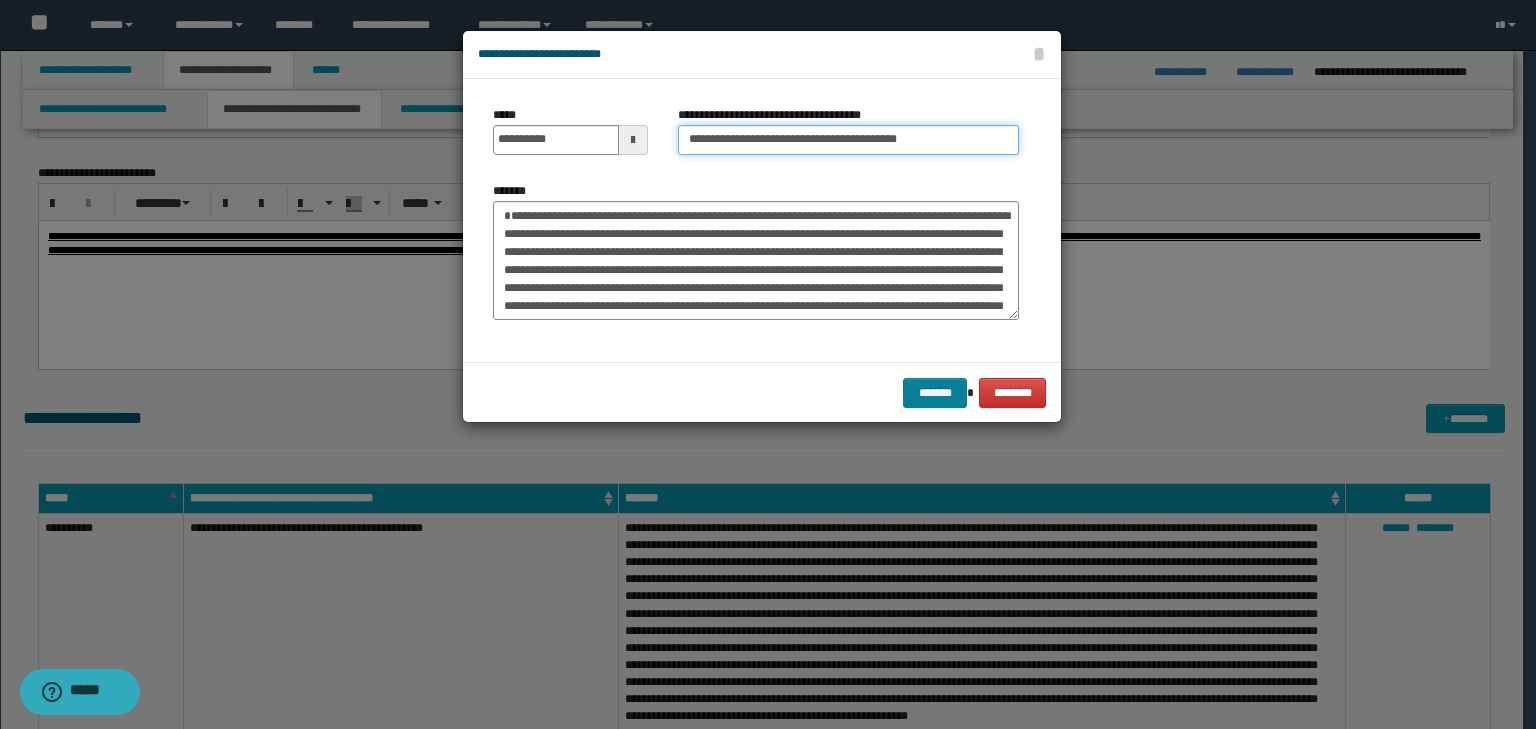 type on "**********" 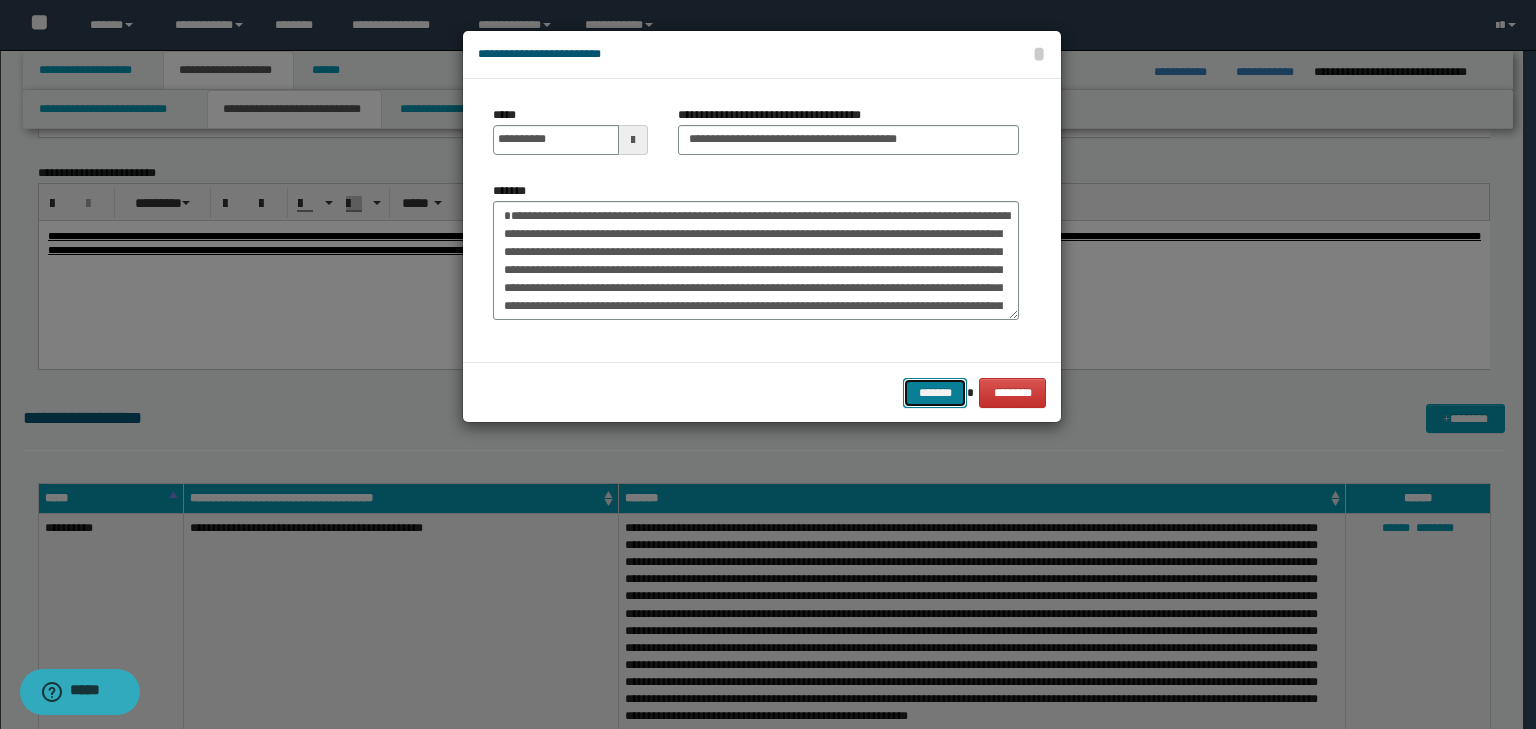click on "*******" at bounding box center [935, 393] 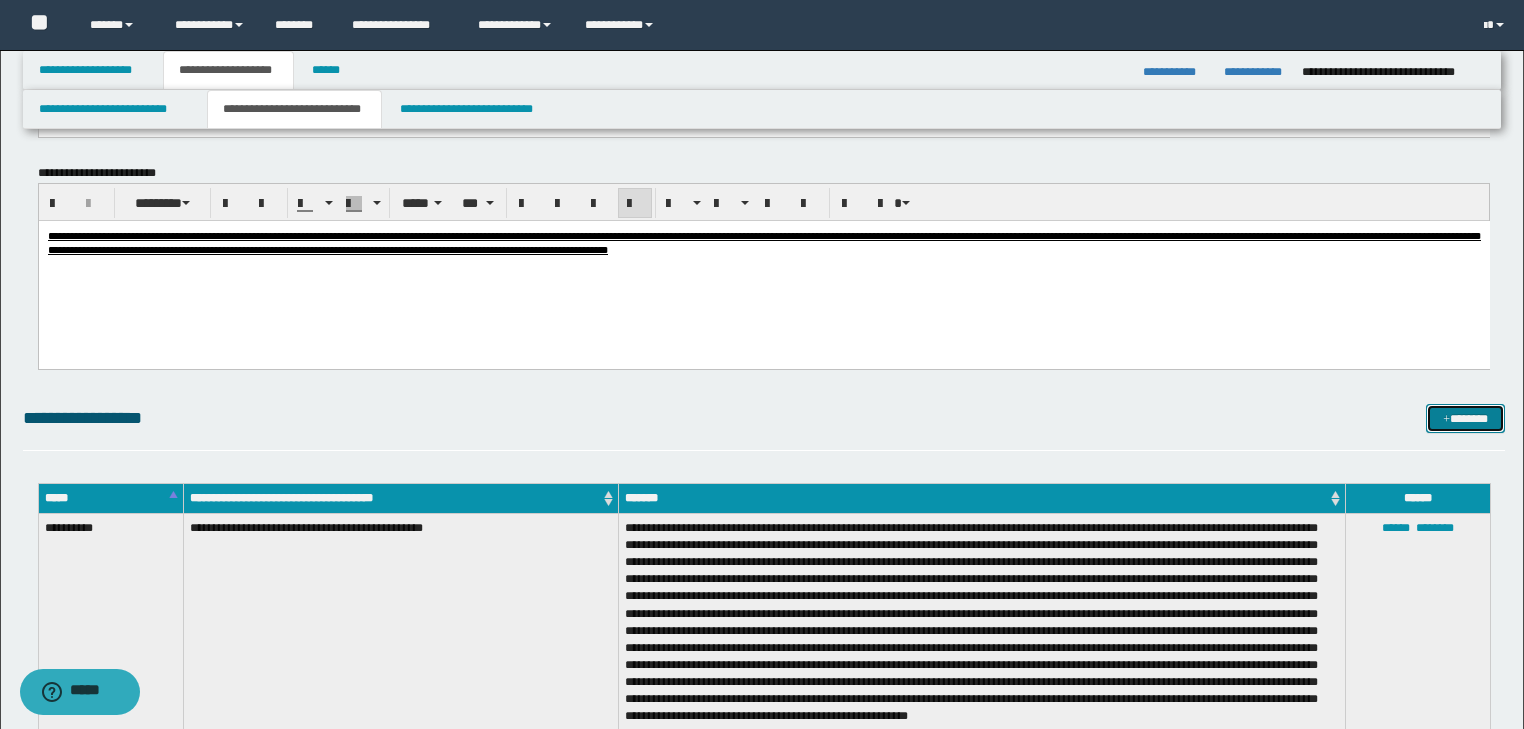 click on "*******" at bounding box center [1465, 419] 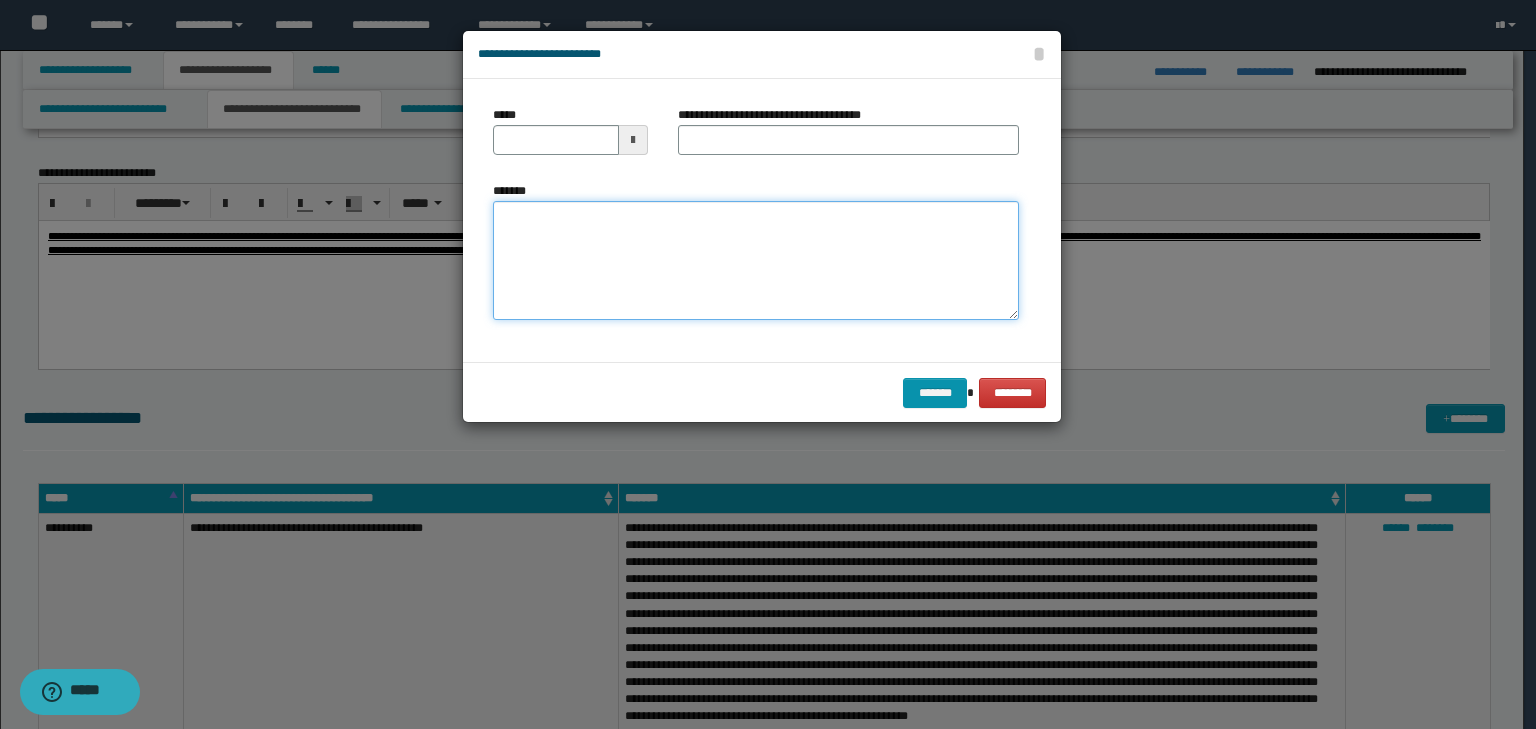 click on "*******" at bounding box center (756, 261) 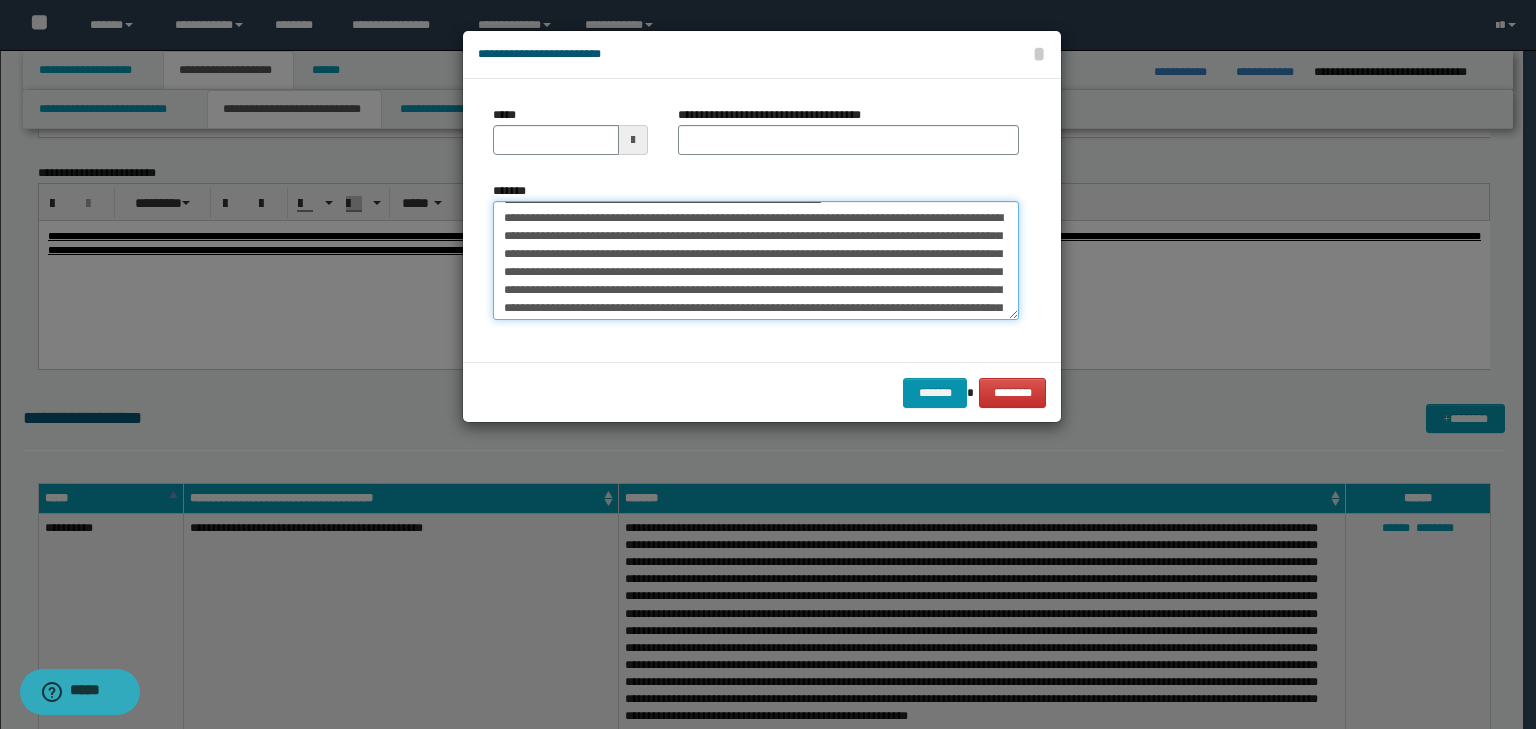scroll, scrollTop: 0, scrollLeft: 0, axis: both 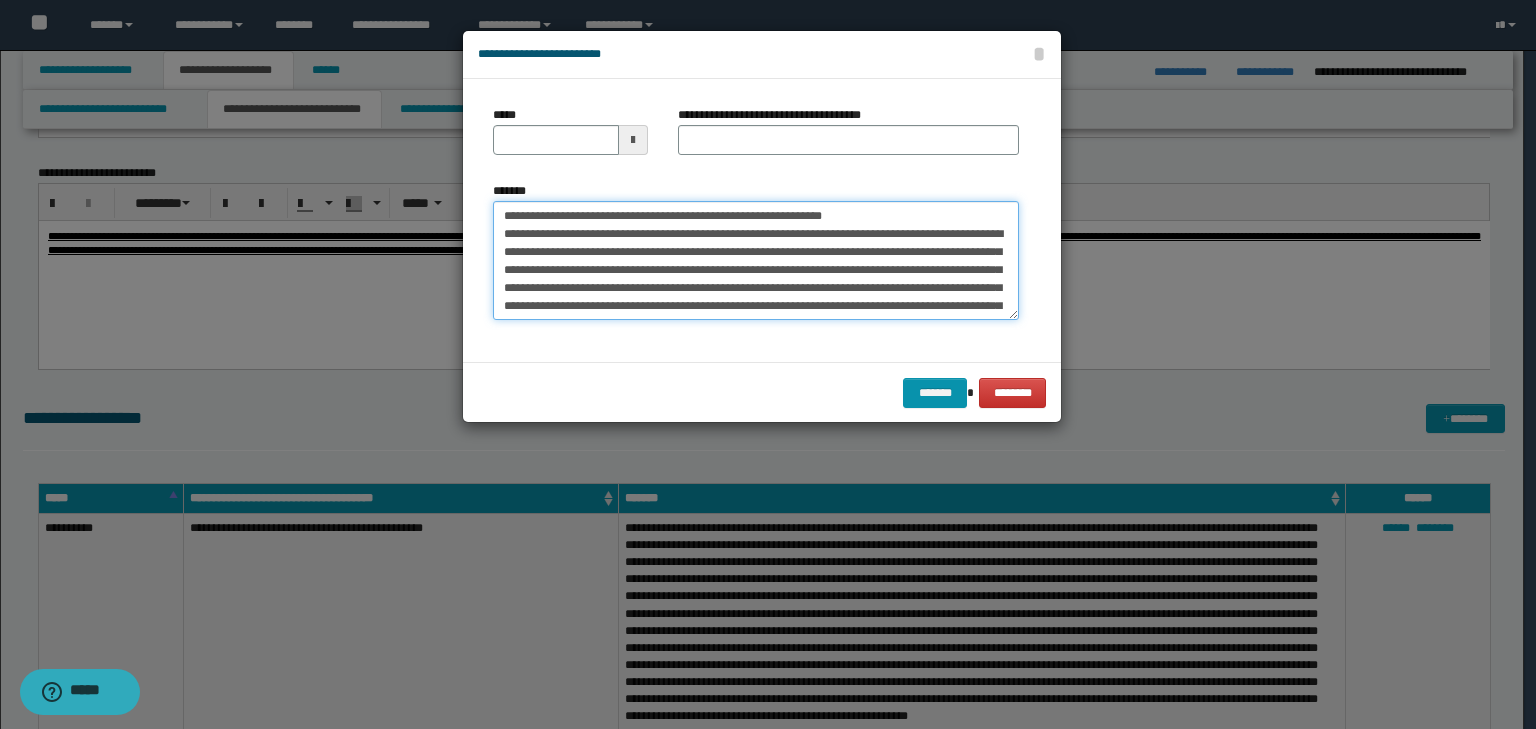 drag, startPoint x: 562, startPoint y: 216, endPoint x: 429, endPoint y: 188, distance: 135.91542 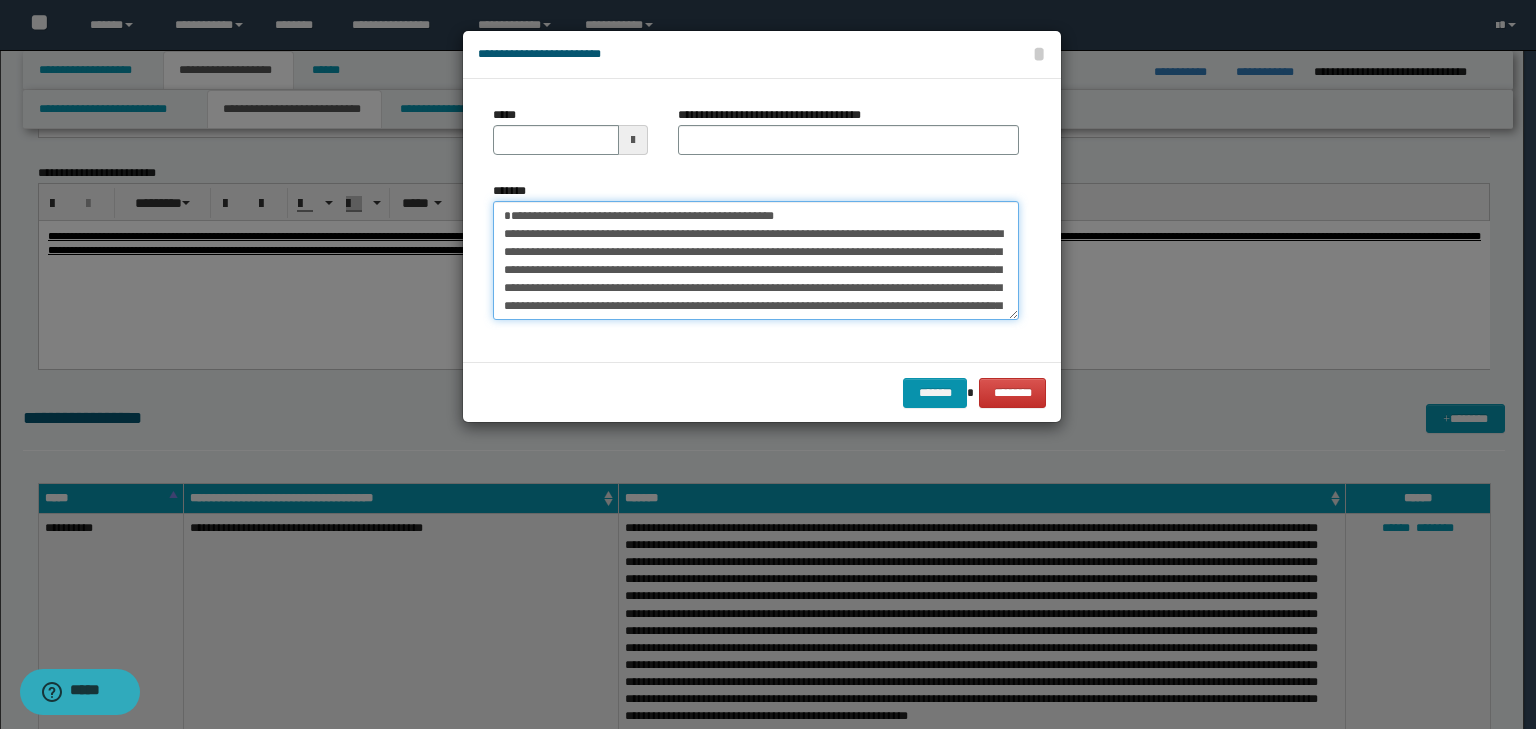 type 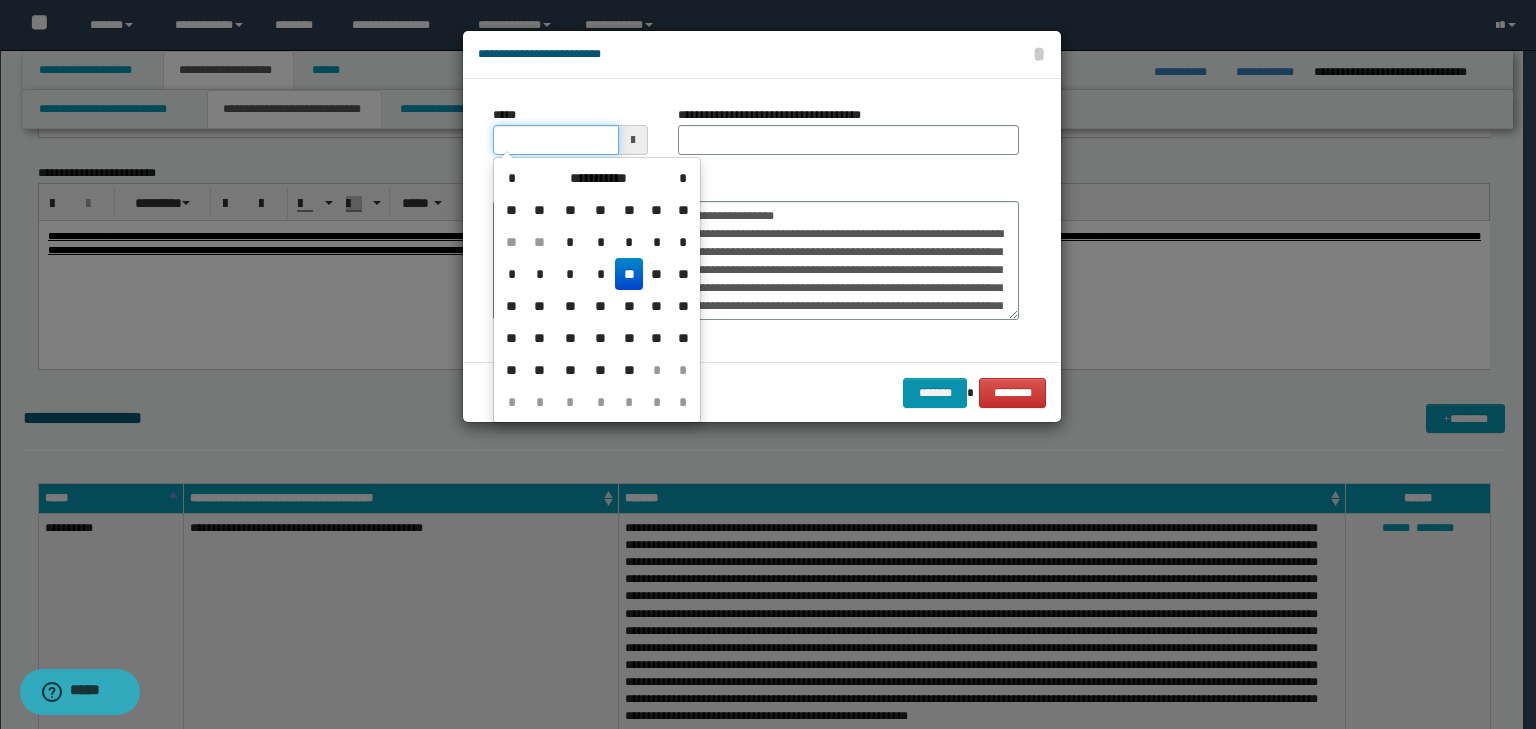 click on "*****" at bounding box center [556, 140] 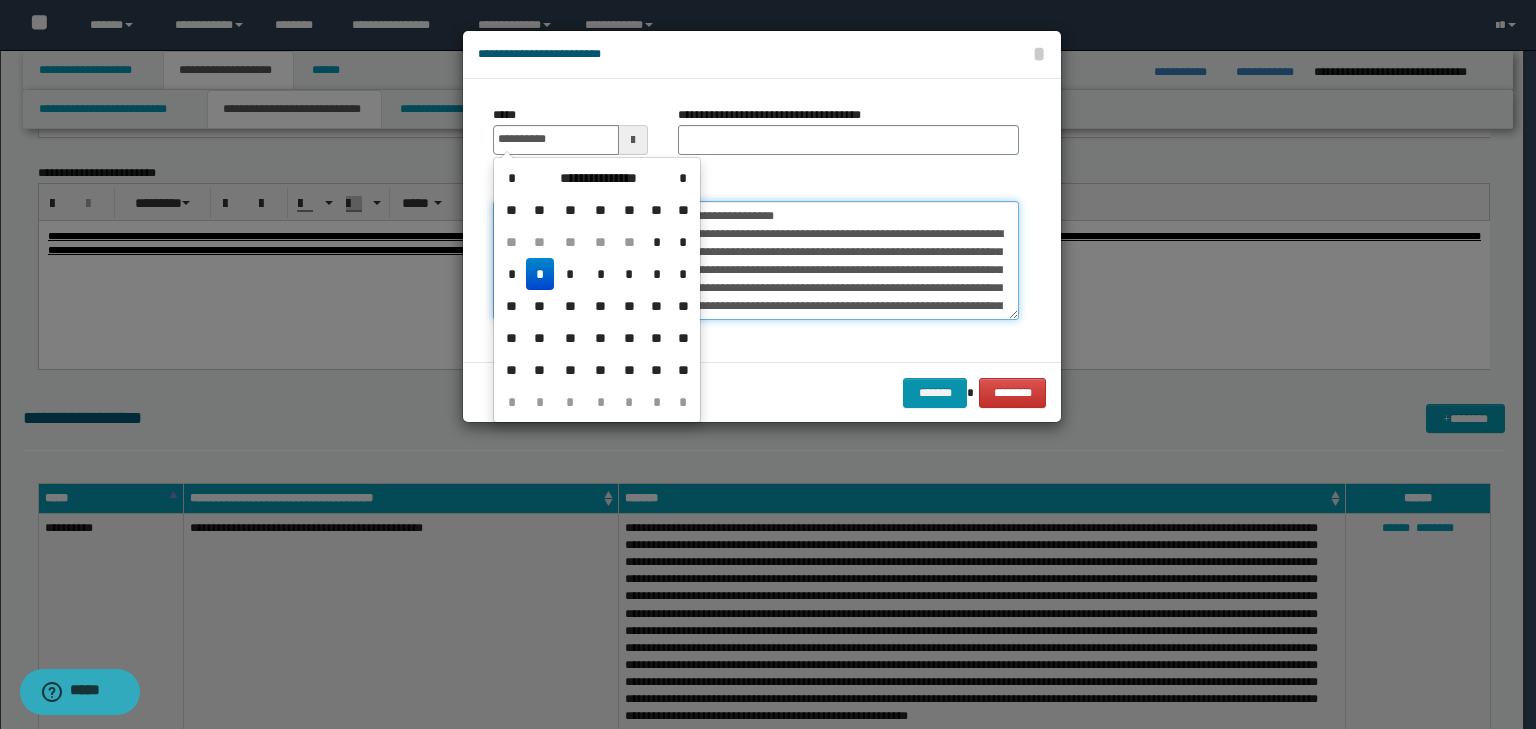 type on "**********" 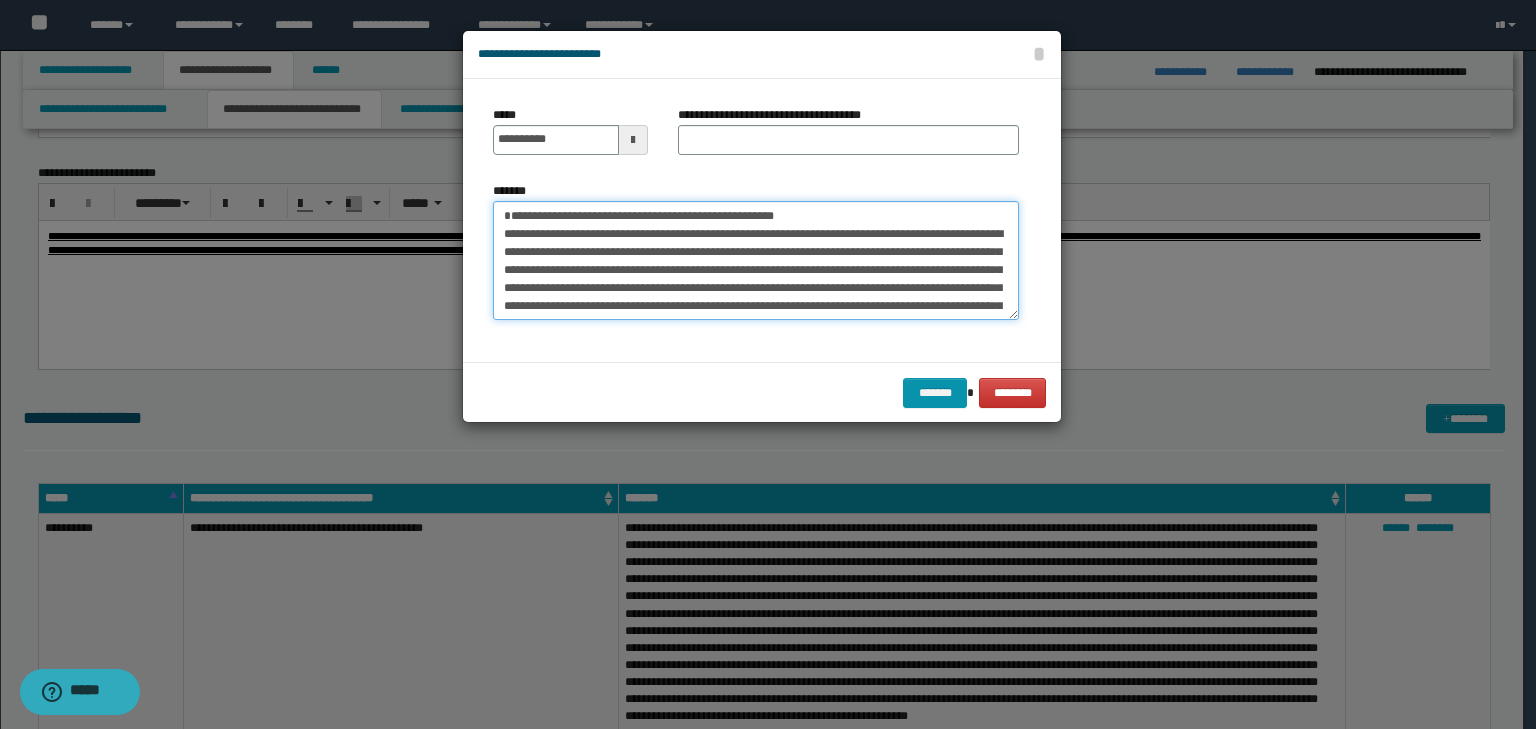 drag, startPoint x: 885, startPoint y: 212, endPoint x: 276, endPoint y: 172, distance: 610.3122 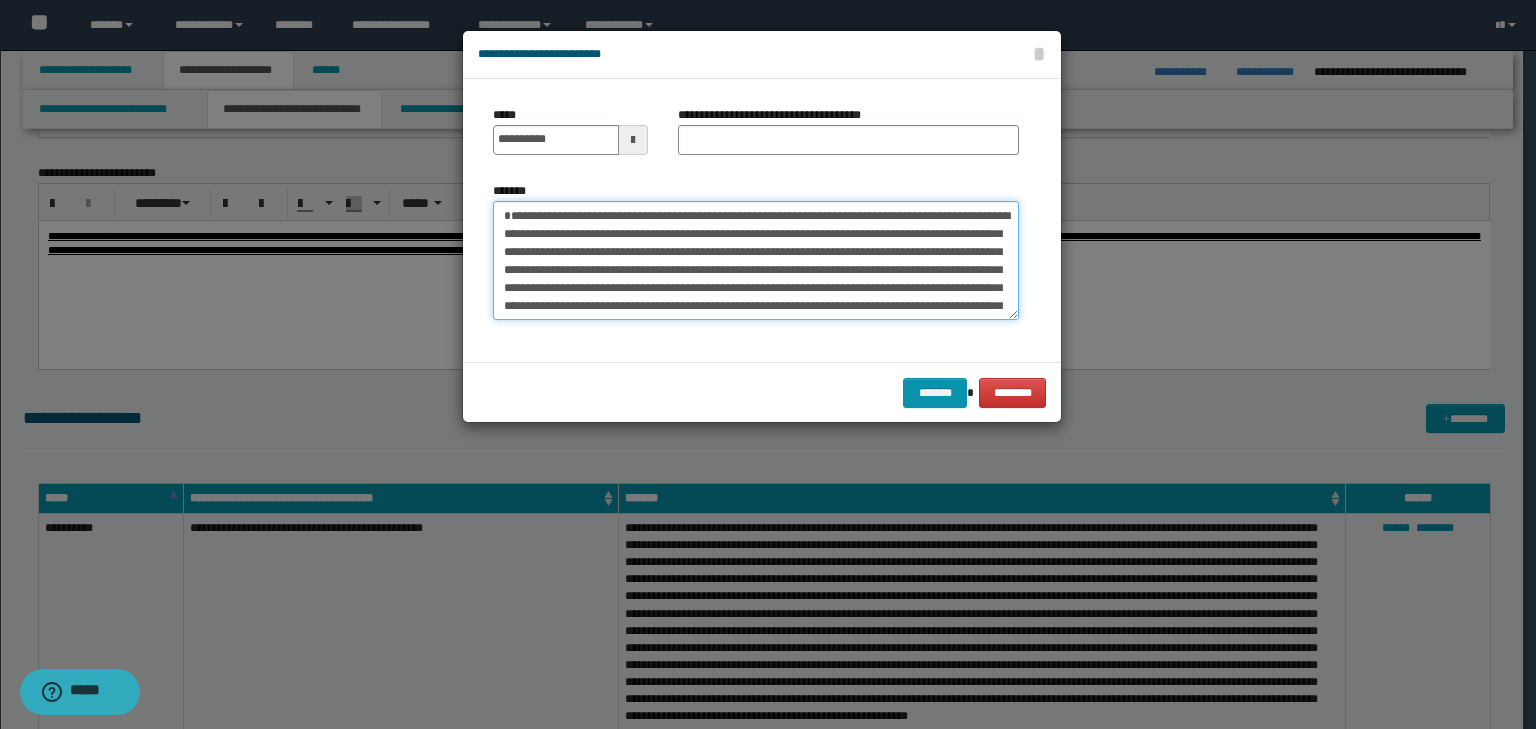 type on "**********" 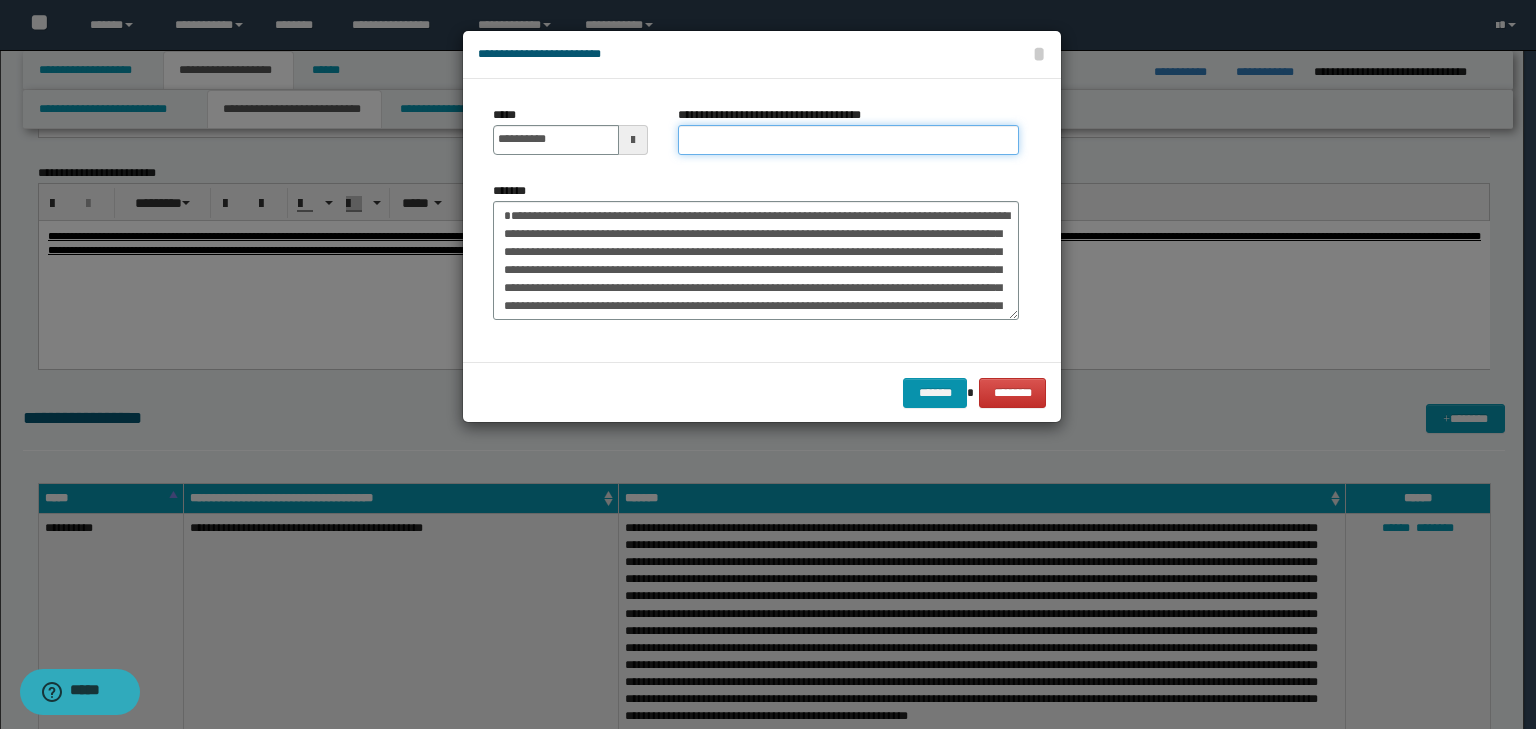 click on "**********" at bounding box center (848, 140) 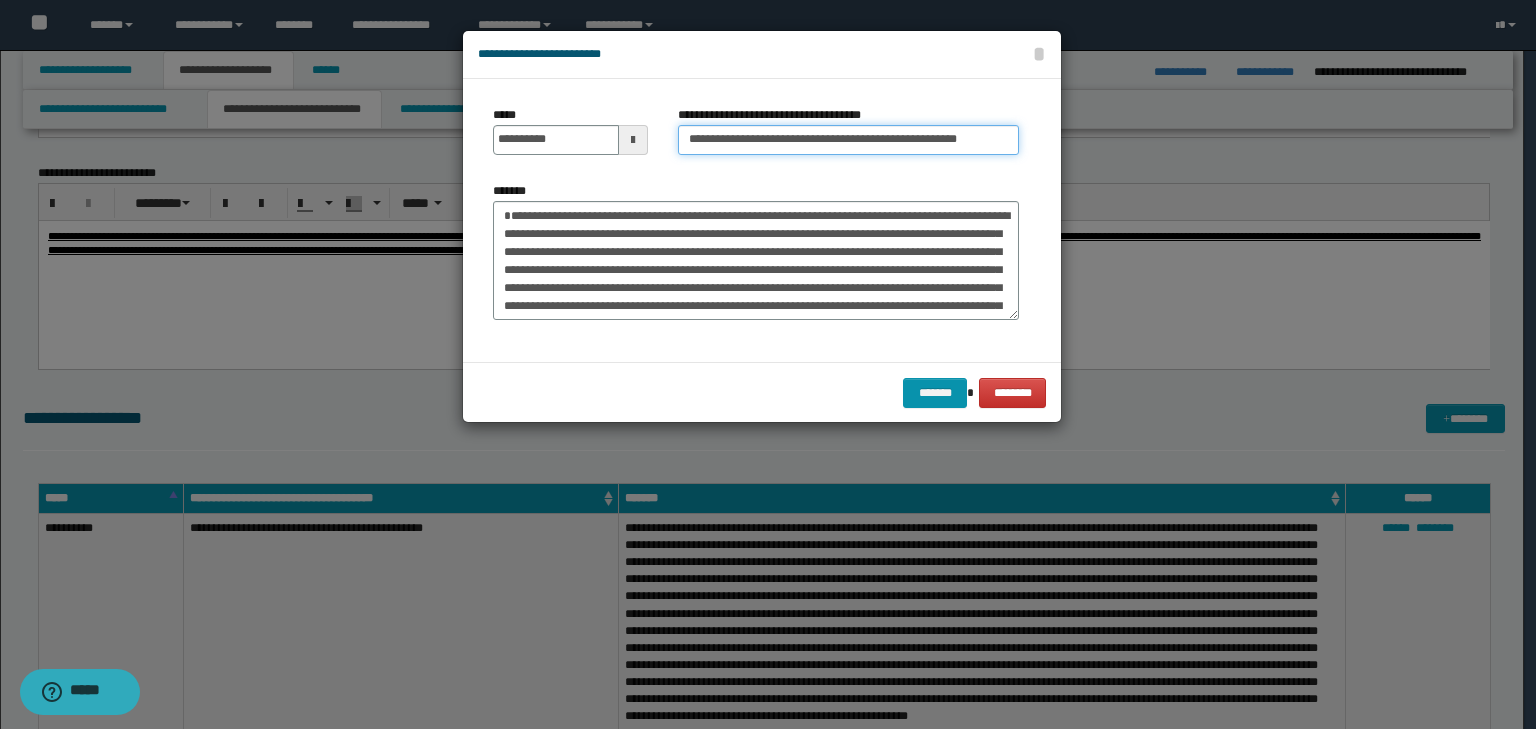 scroll, scrollTop: 0, scrollLeft: 24, axis: horizontal 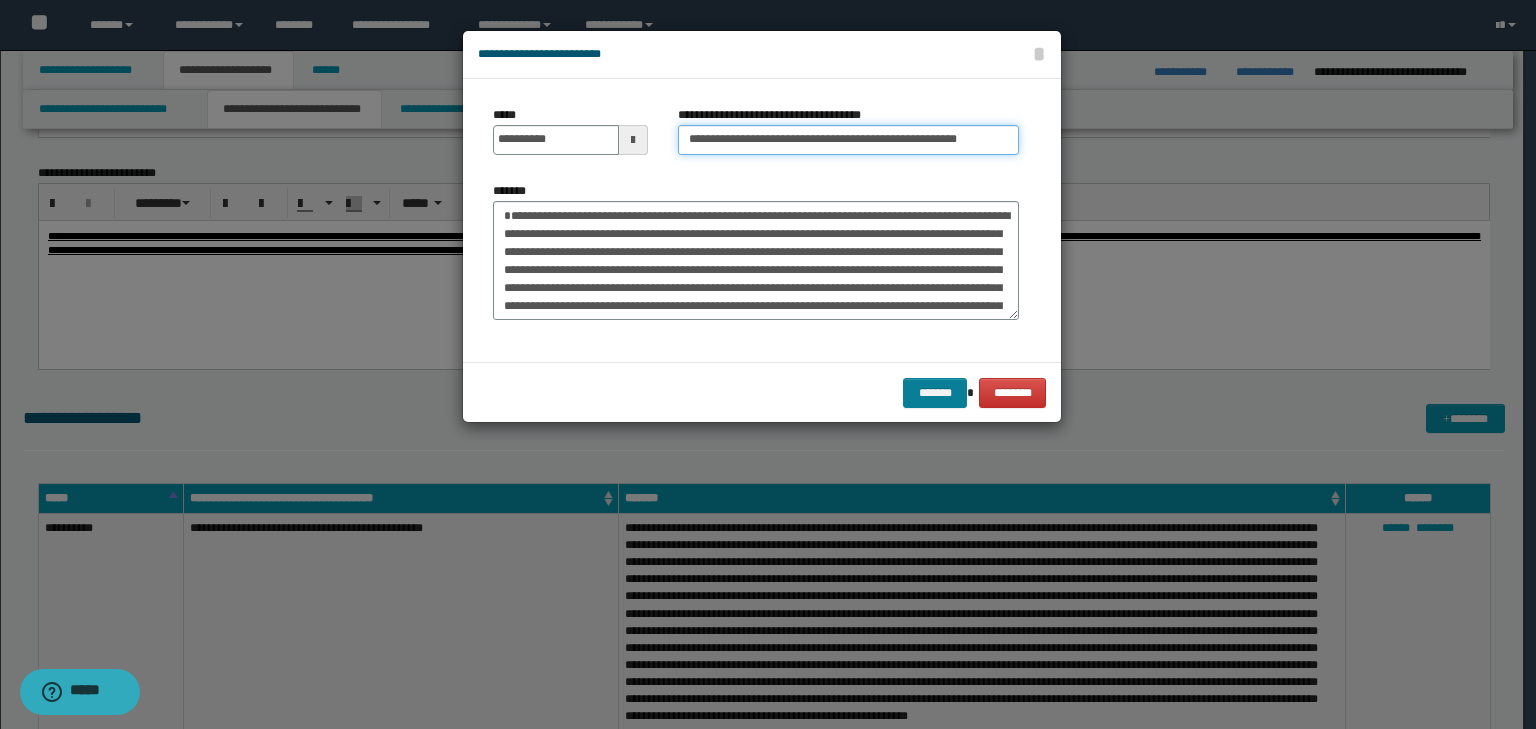 type on "**********" 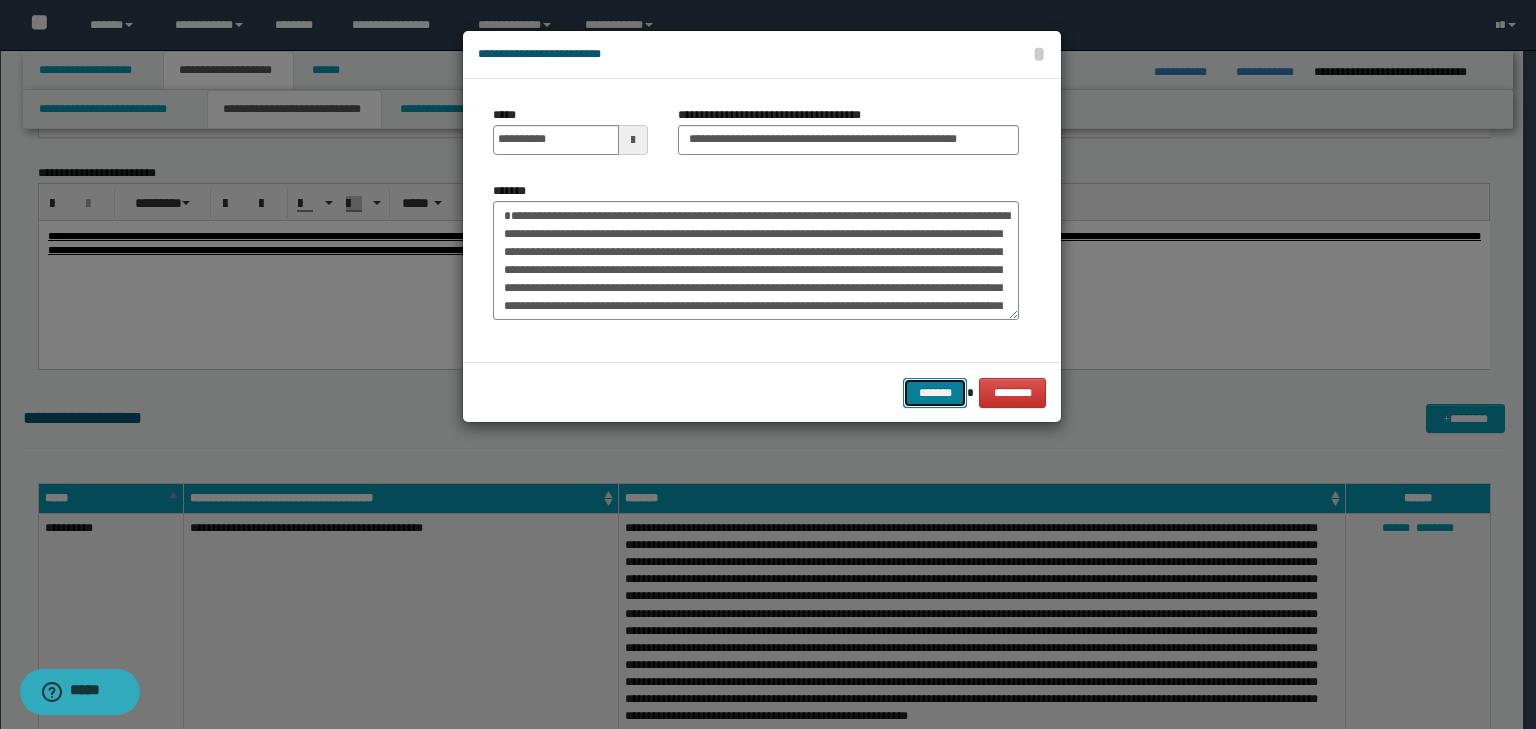 click on "*******" at bounding box center [935, 393] 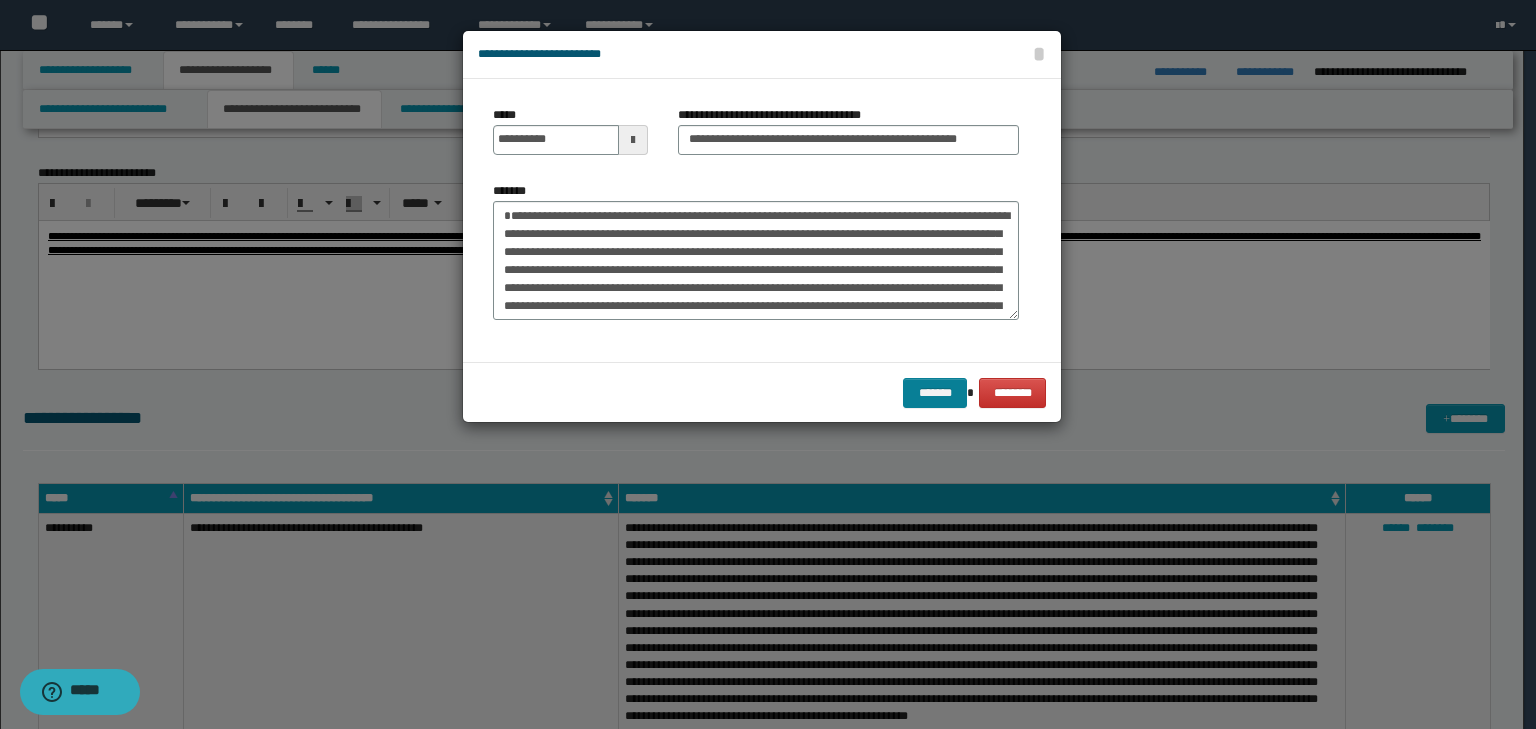 scroll, scrollTop: 0, scrollLeft: 0, axis: both 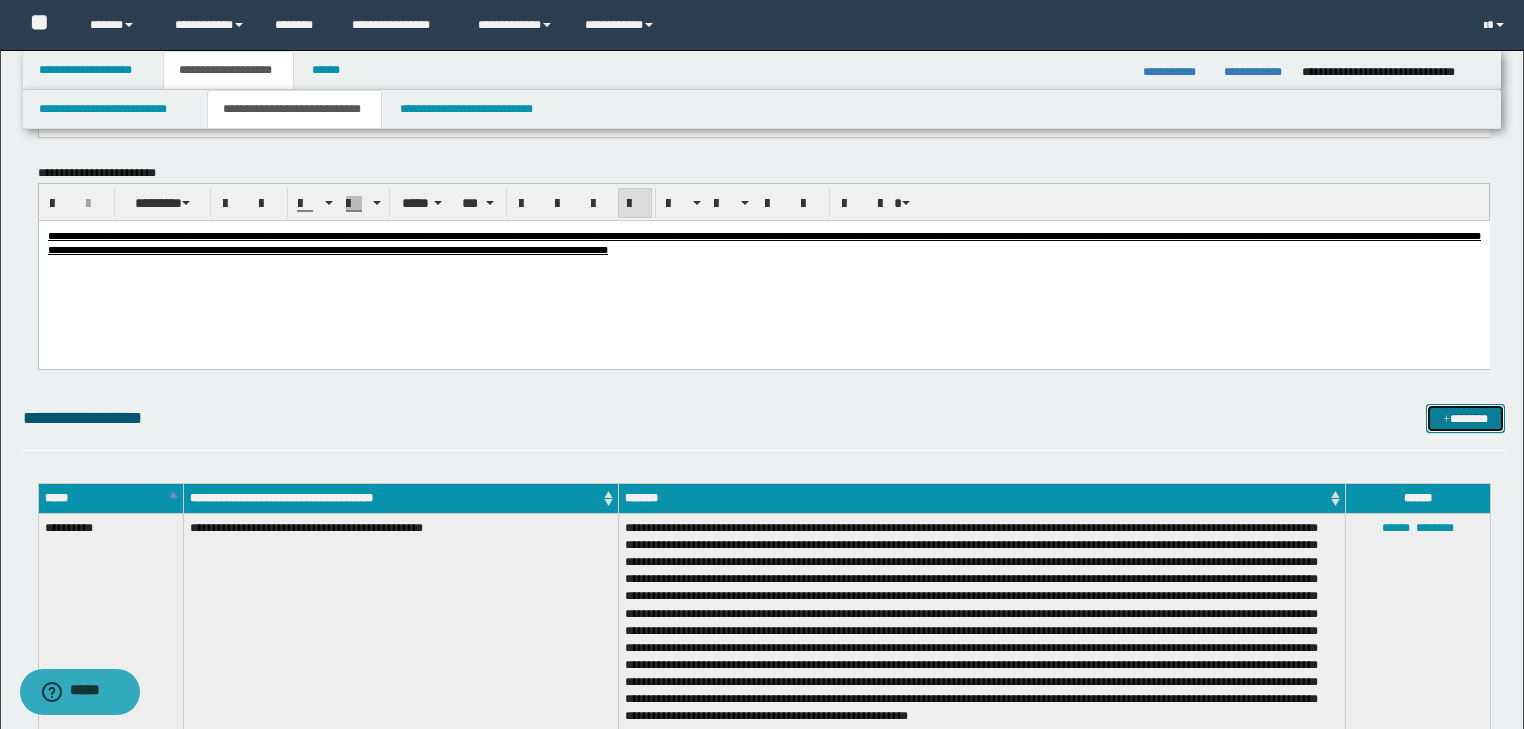 click on "*******" at bounding box center [1465, 419] 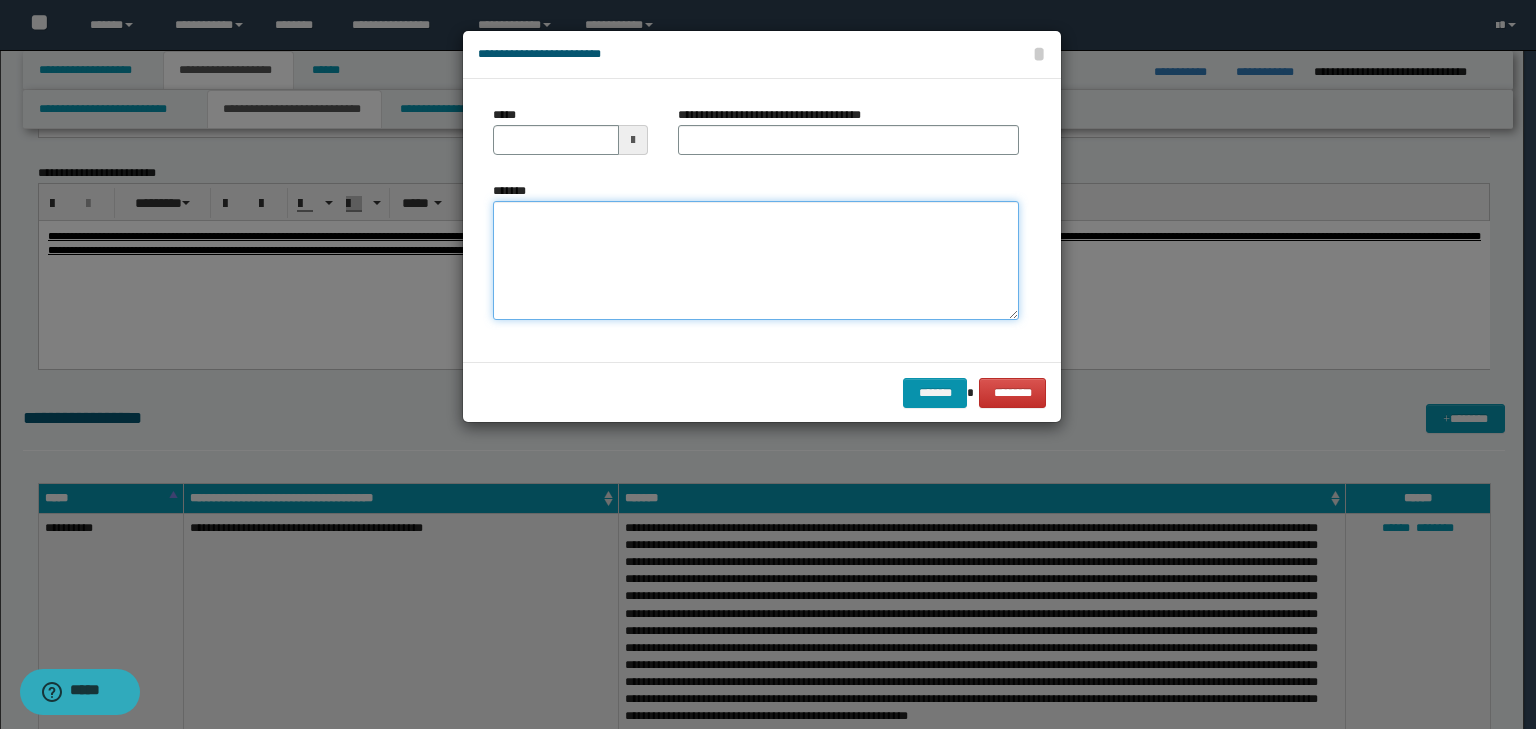 click on "*******" at bounding box center (756, 261) 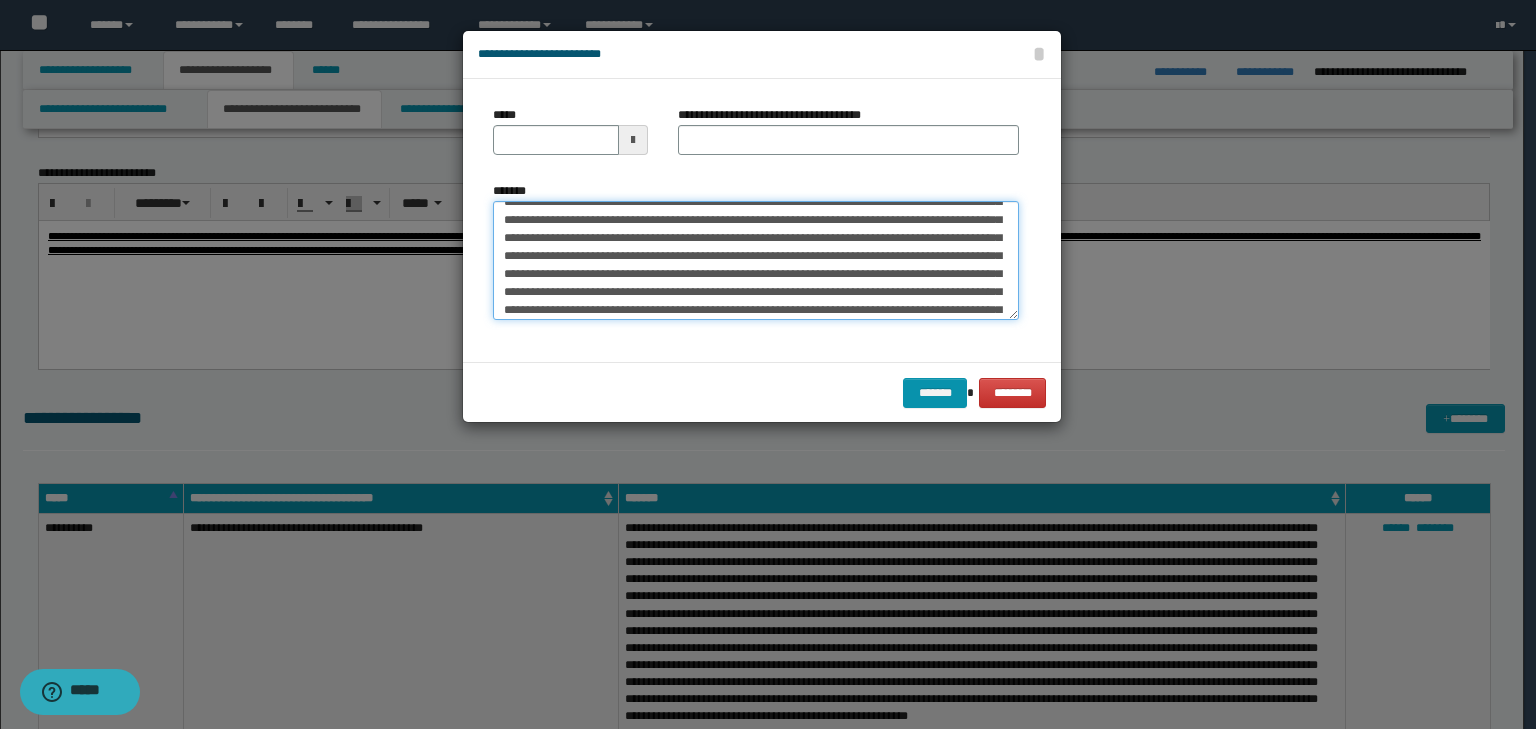 scroll, scrollTop: 0, scrollLeft: 0, axis: both 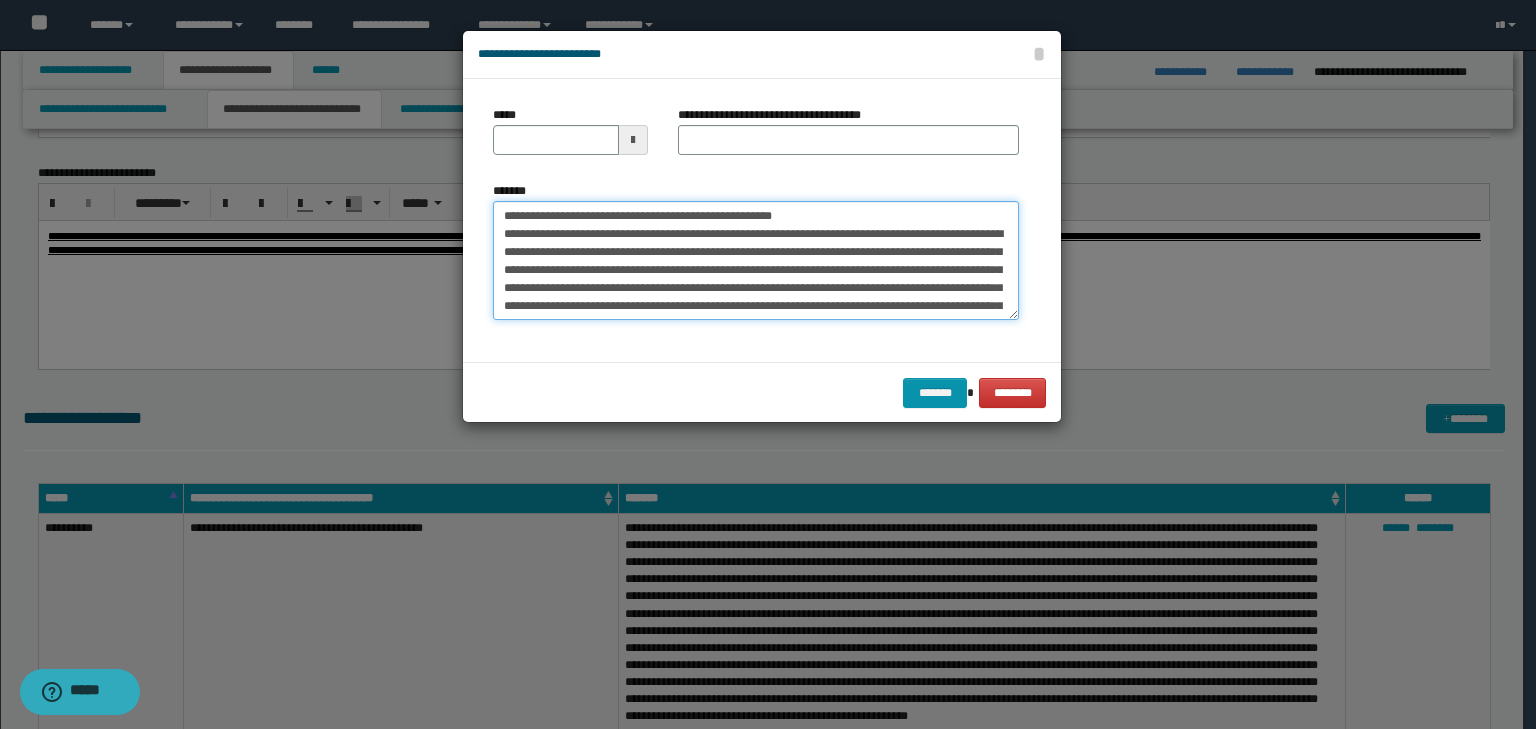 drag, startPoint x: 565, startPoint y: 215, endPoint x: 434, endPoint y: 201, distance: 131.74597 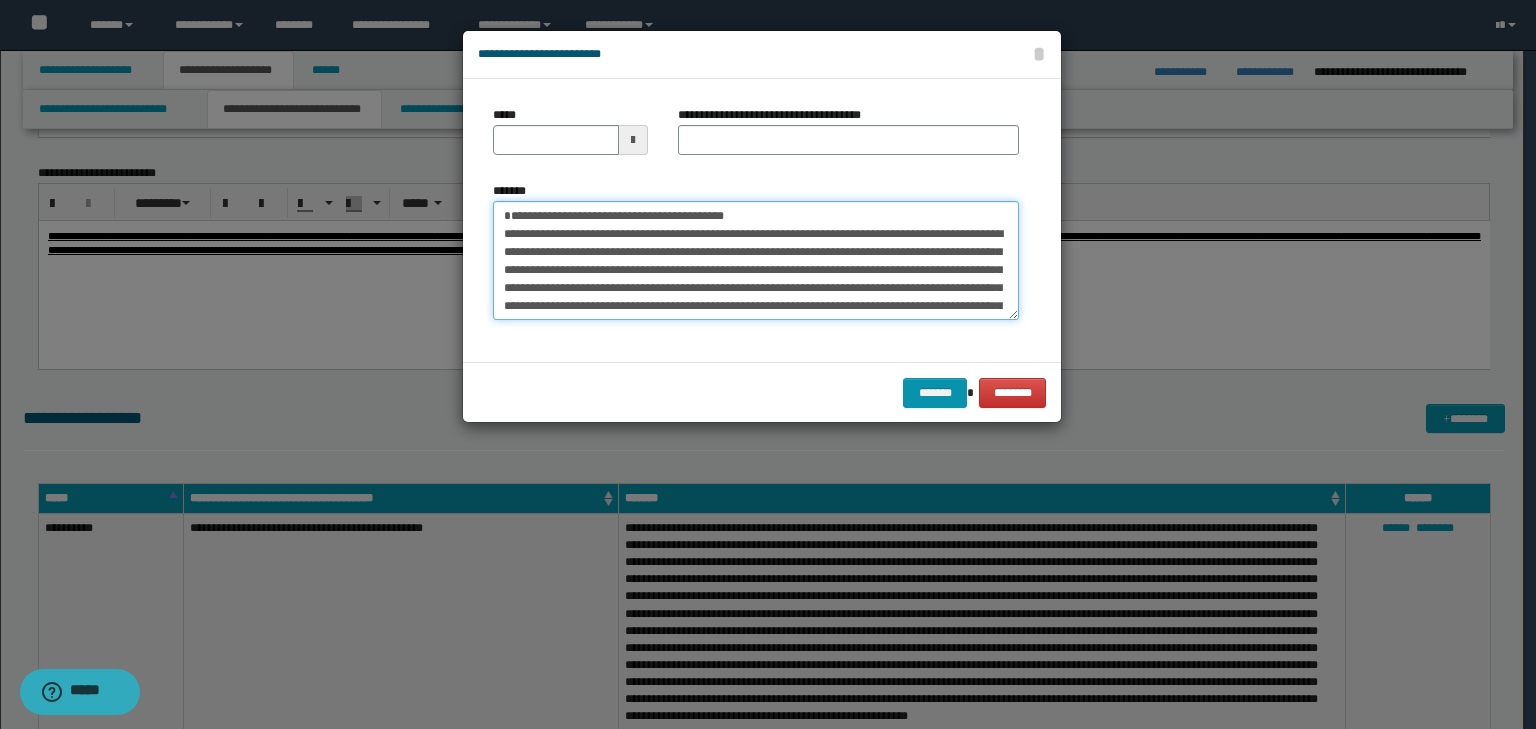 type 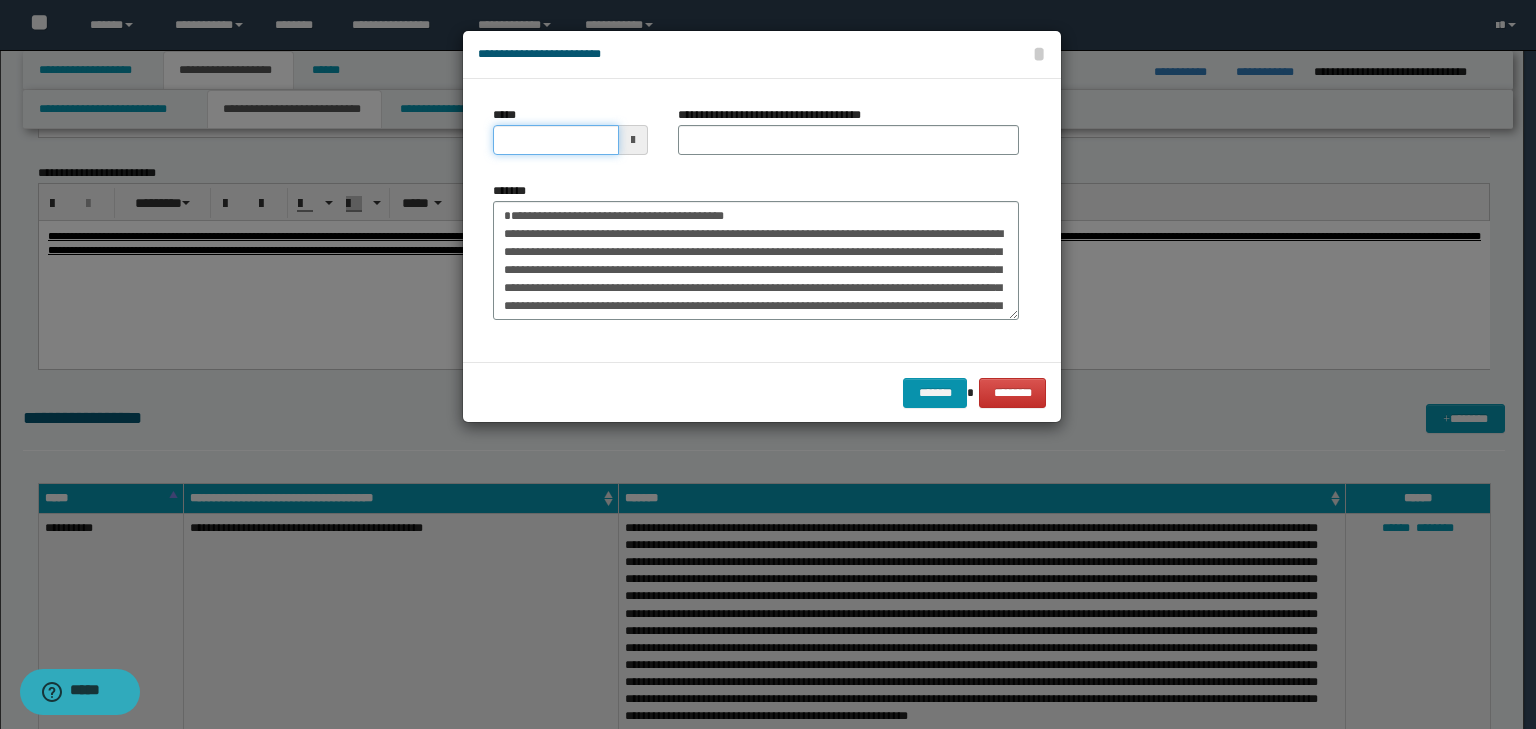 click on "*****" at bounding box center [556, 140] 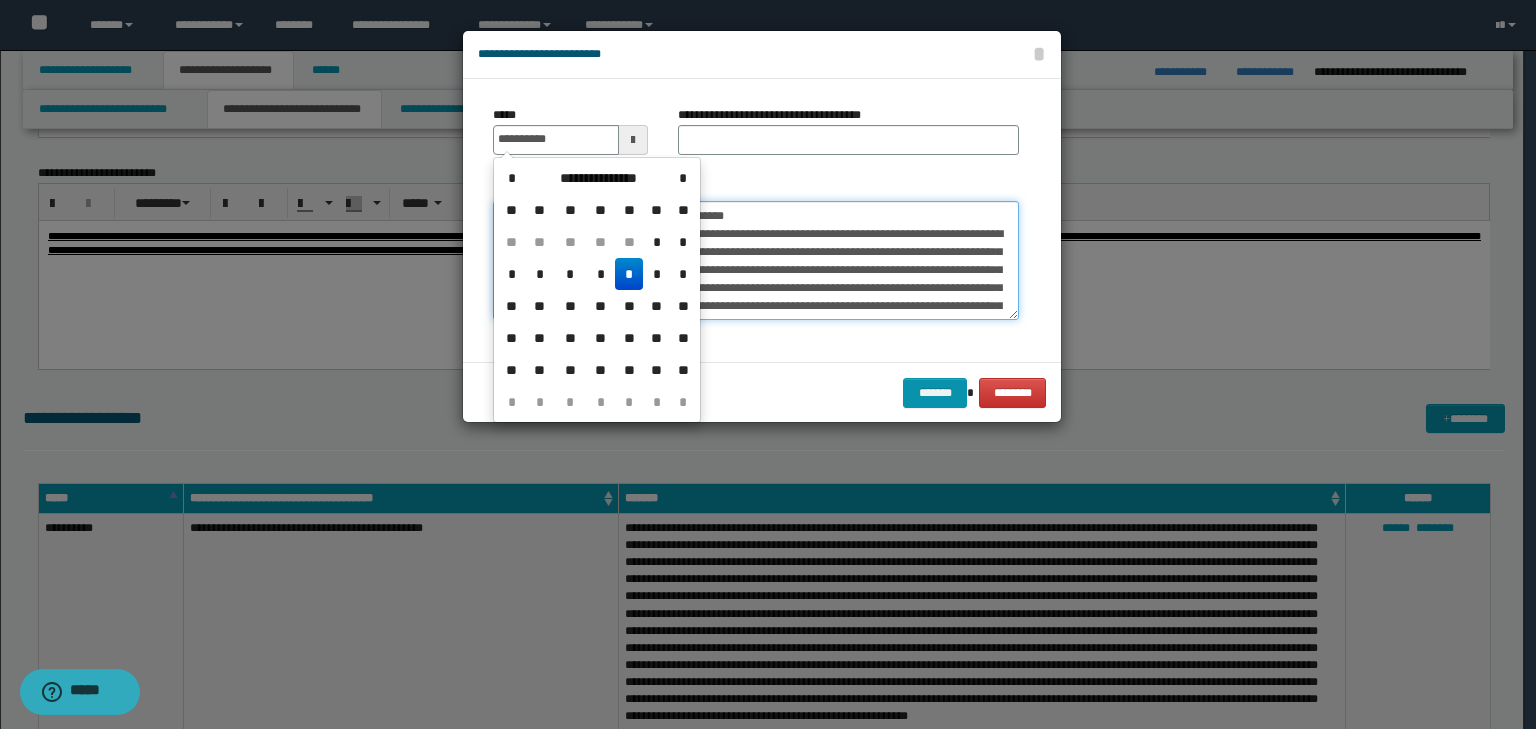 type on "**********" 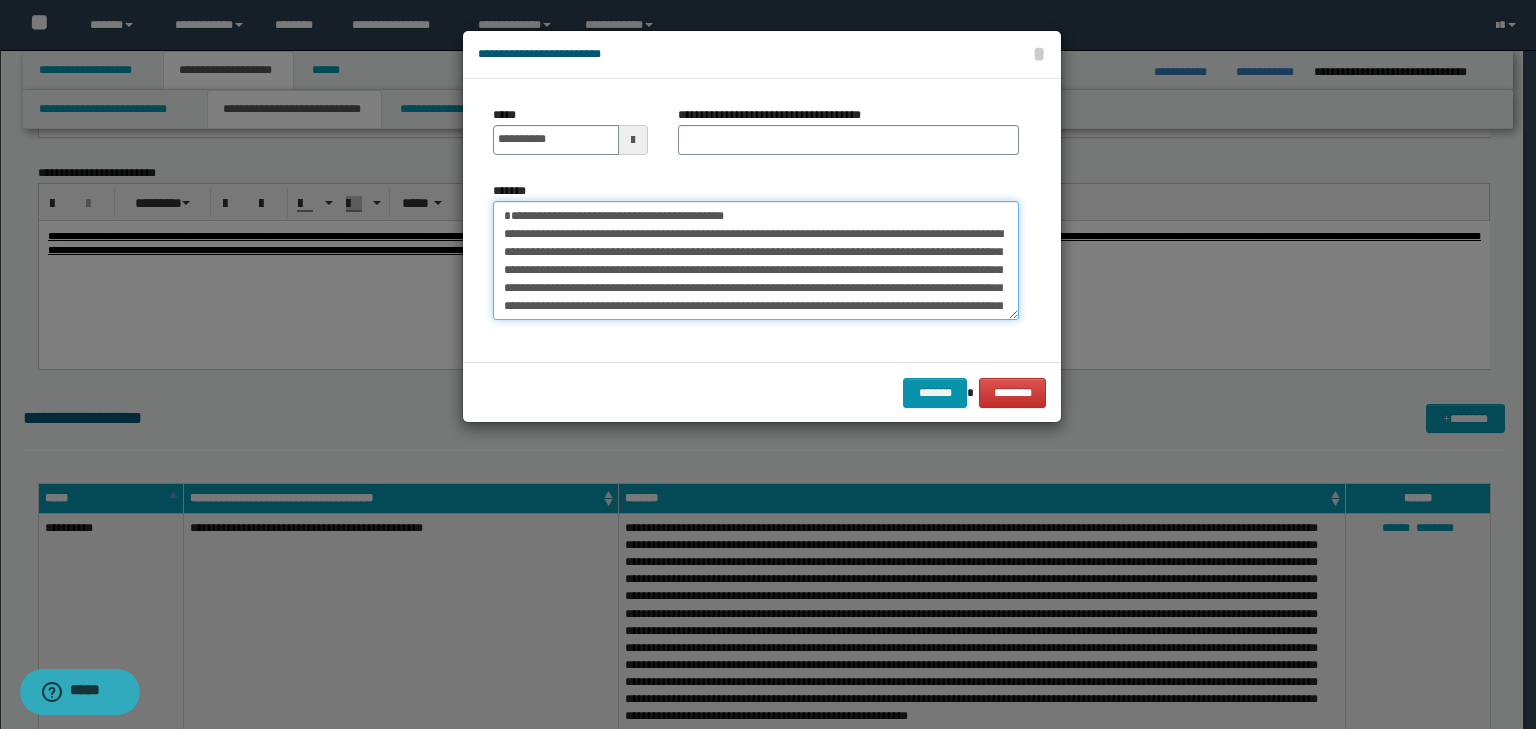 drag, startPoint x: 859, startPoint y: 212, endPoint x: 204, endPoint y: 151, distance: 657.83435 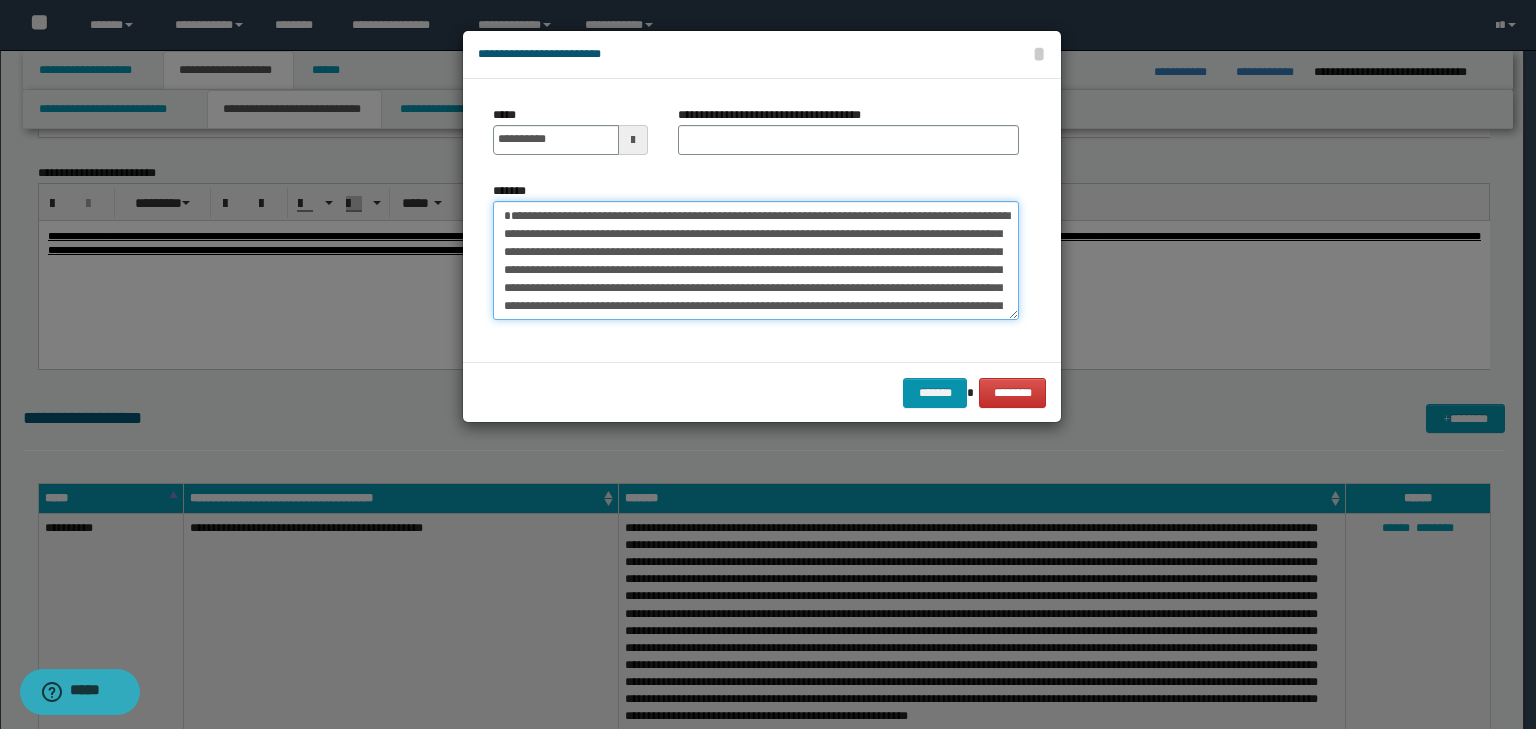 type on "**********" 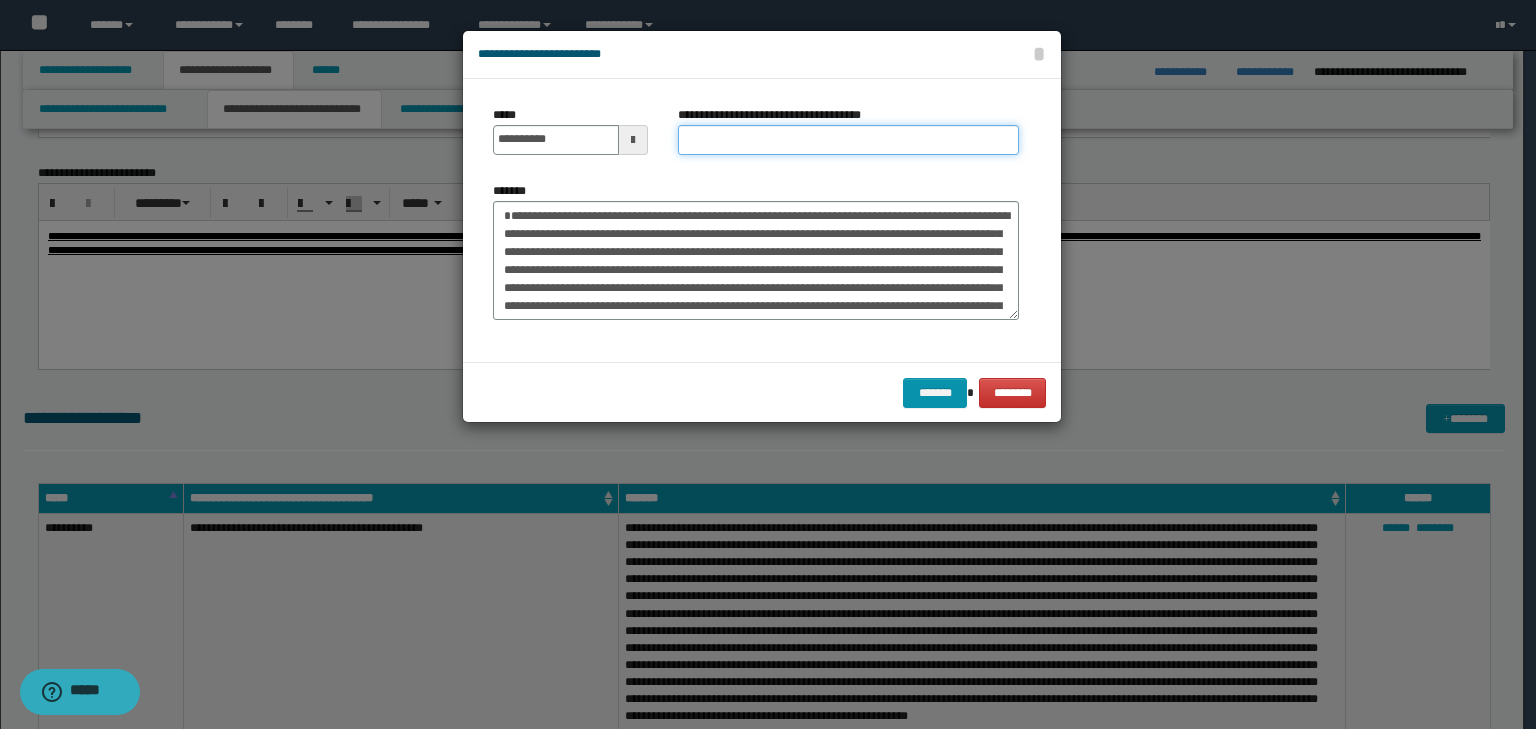 click on "**********" at bounding box center (848, 140) 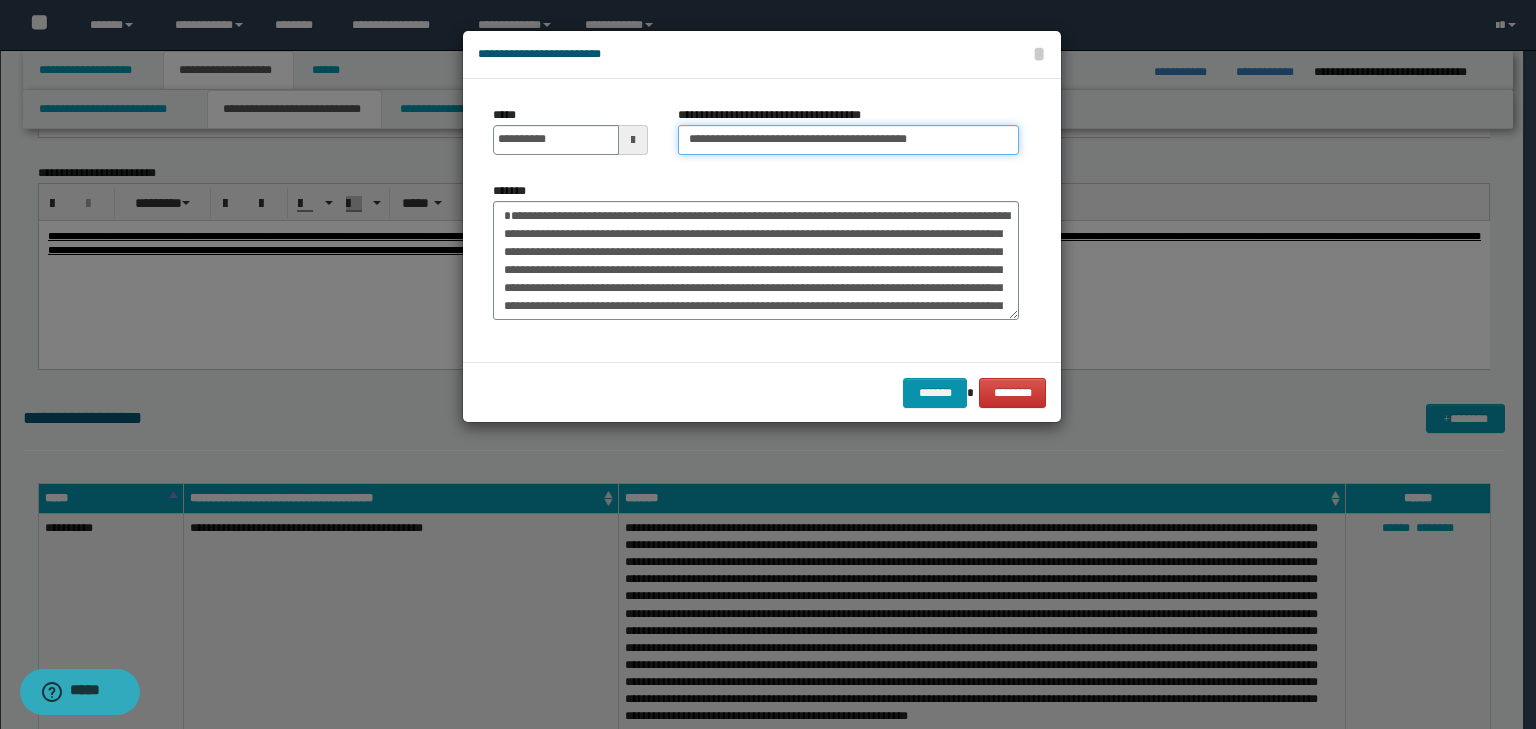 type on "**********" 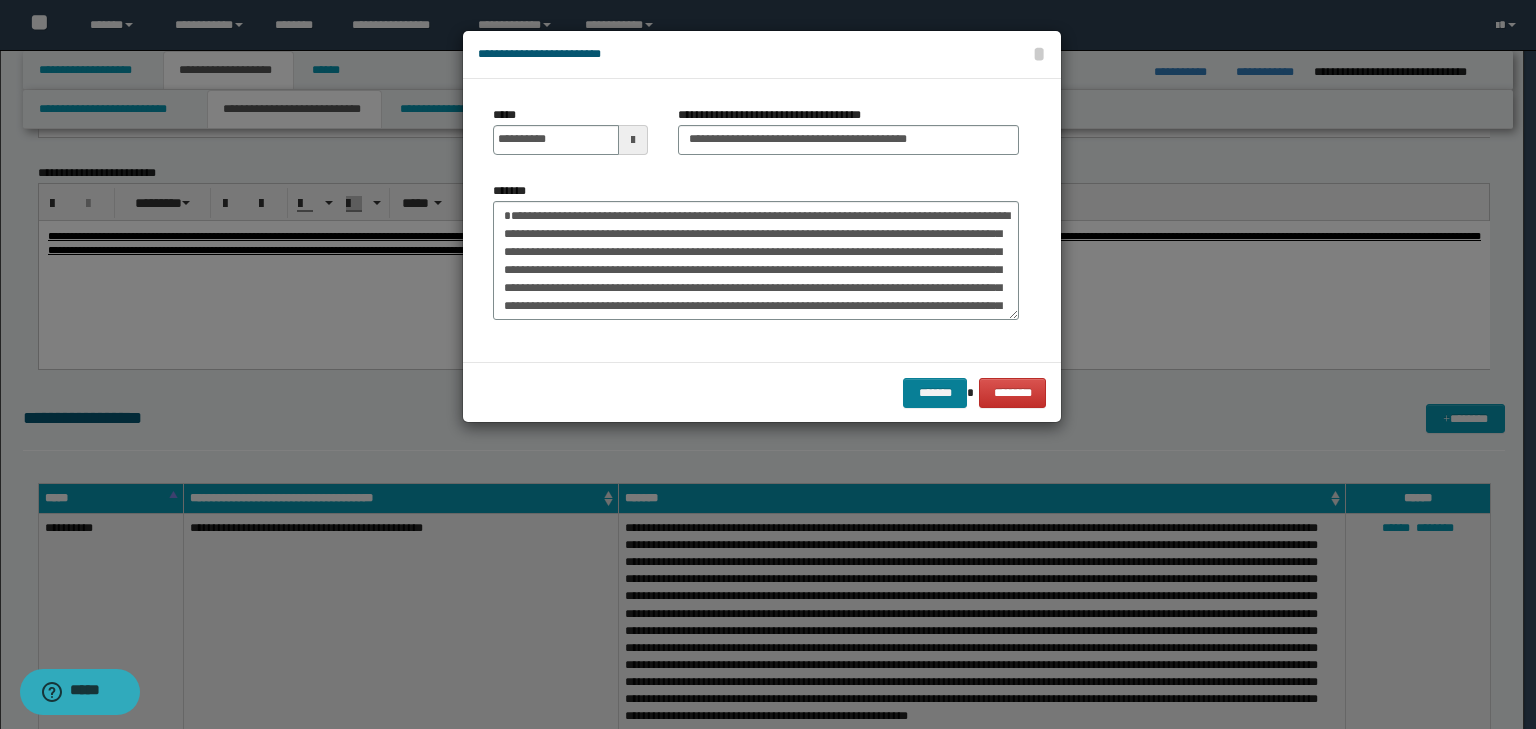 drag, startPoint x: 904, startPoint y: 378, endPoint x: 914, endPoint y: 388, distance: 14.142136 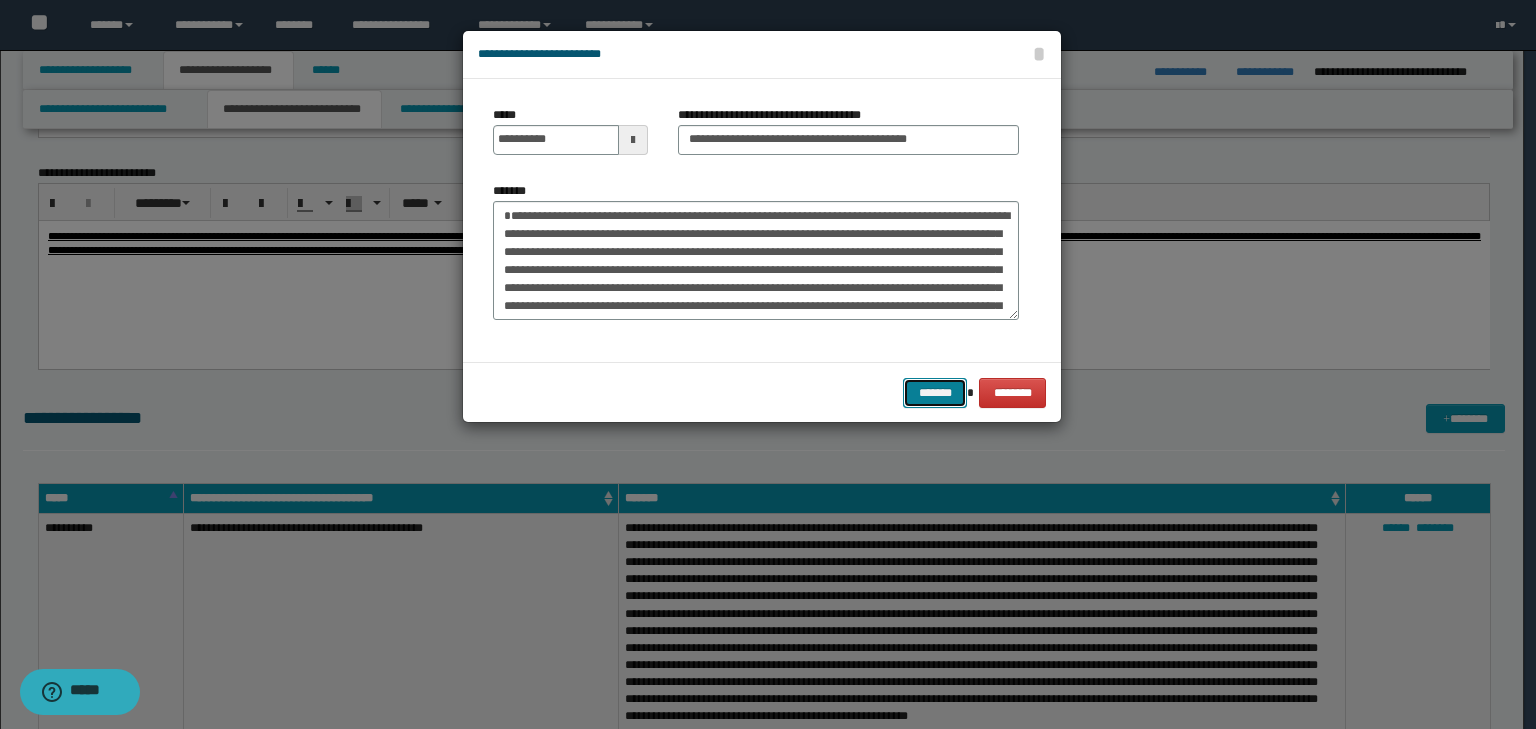click on "*******" at bounding box center [935, 393] 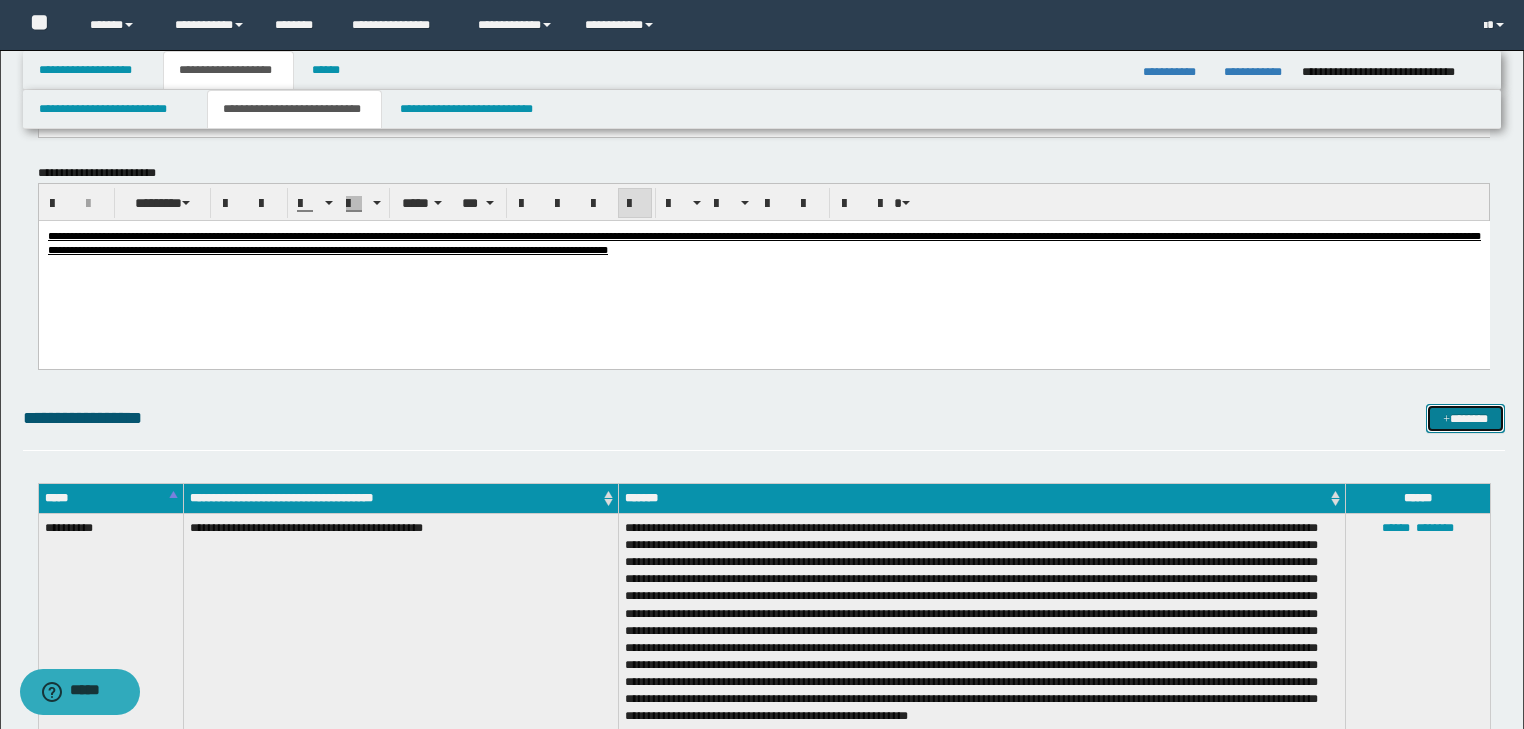 click at bounding box center [1446, 420] 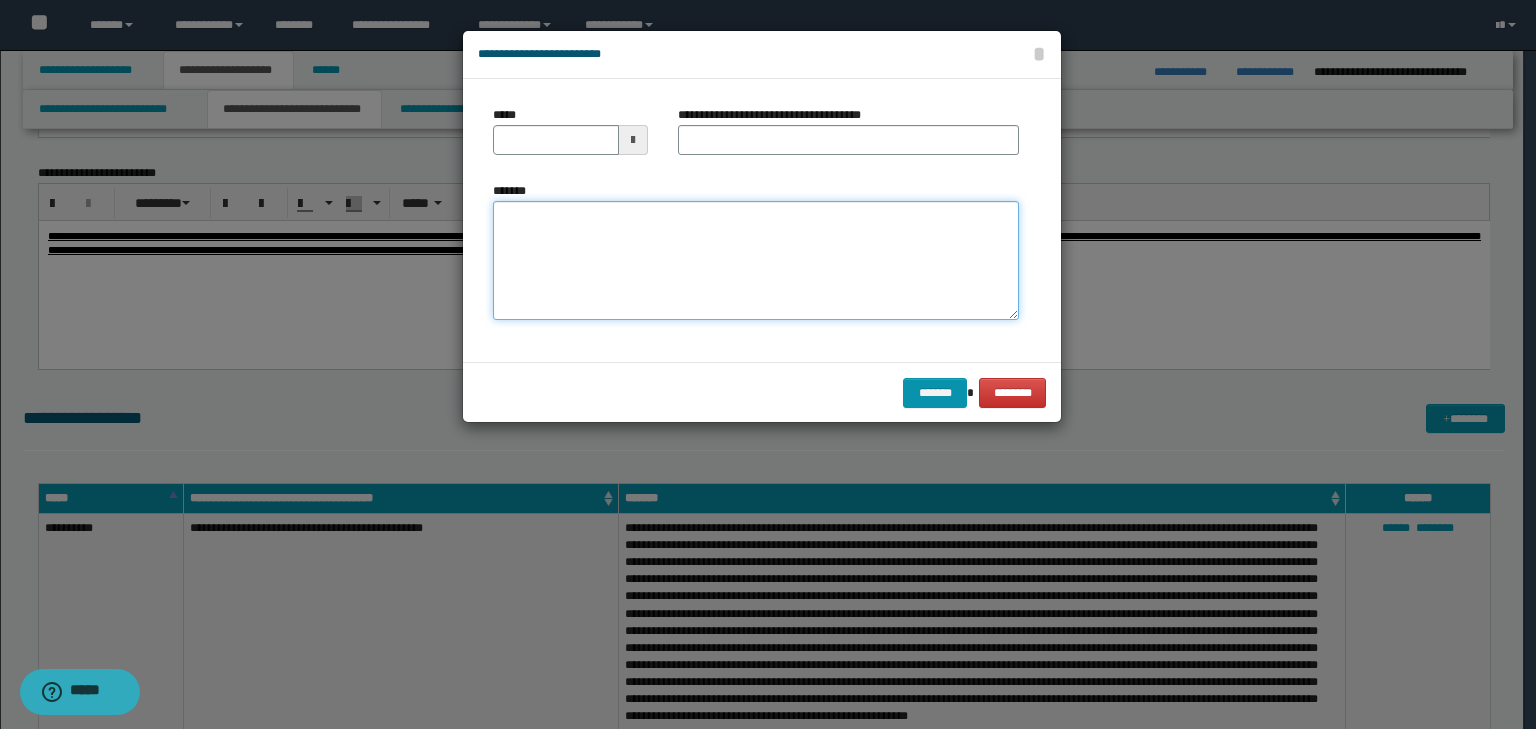 click on "*******" at bounding box center [756, 261] 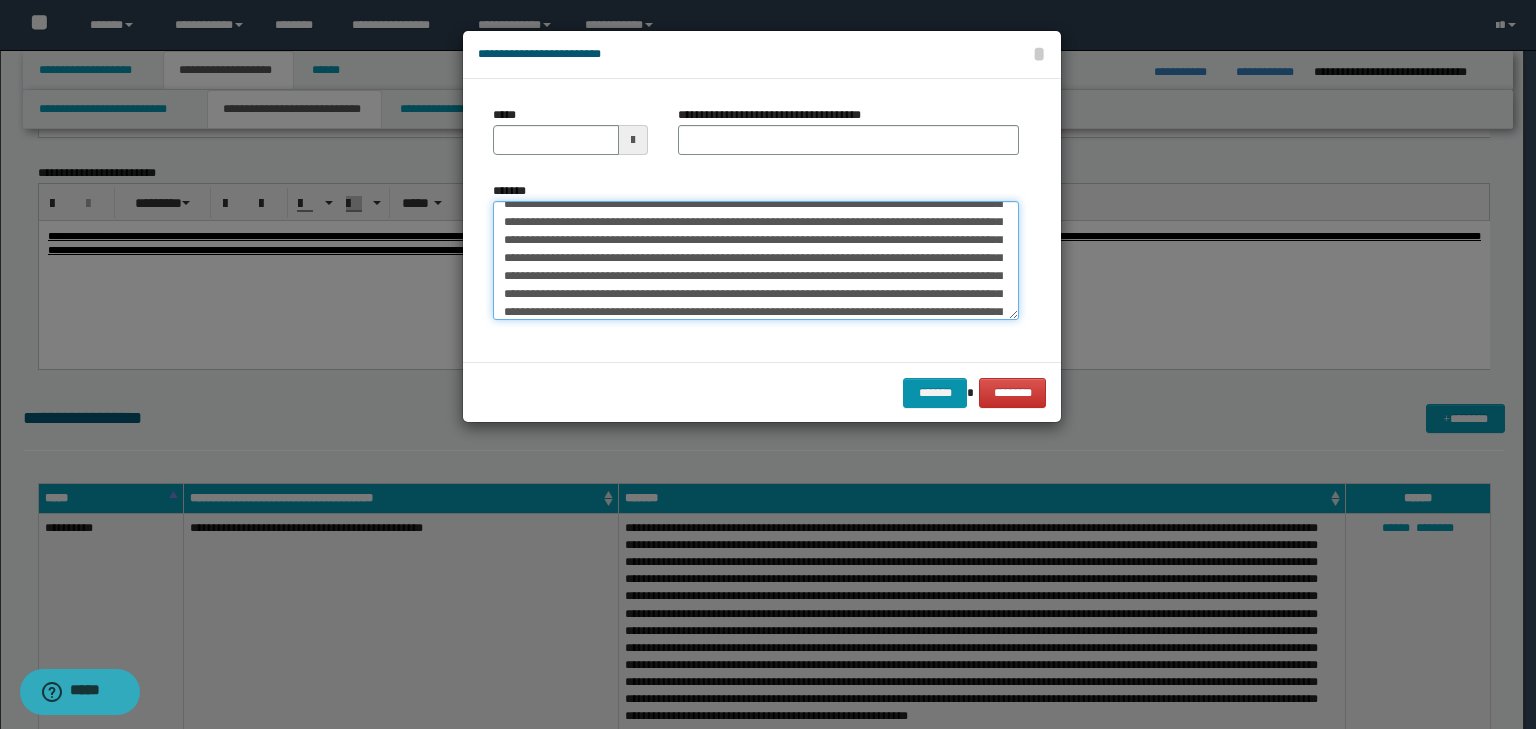 scroll, scrollTop: 0, scrollLeft: 0, axis: both 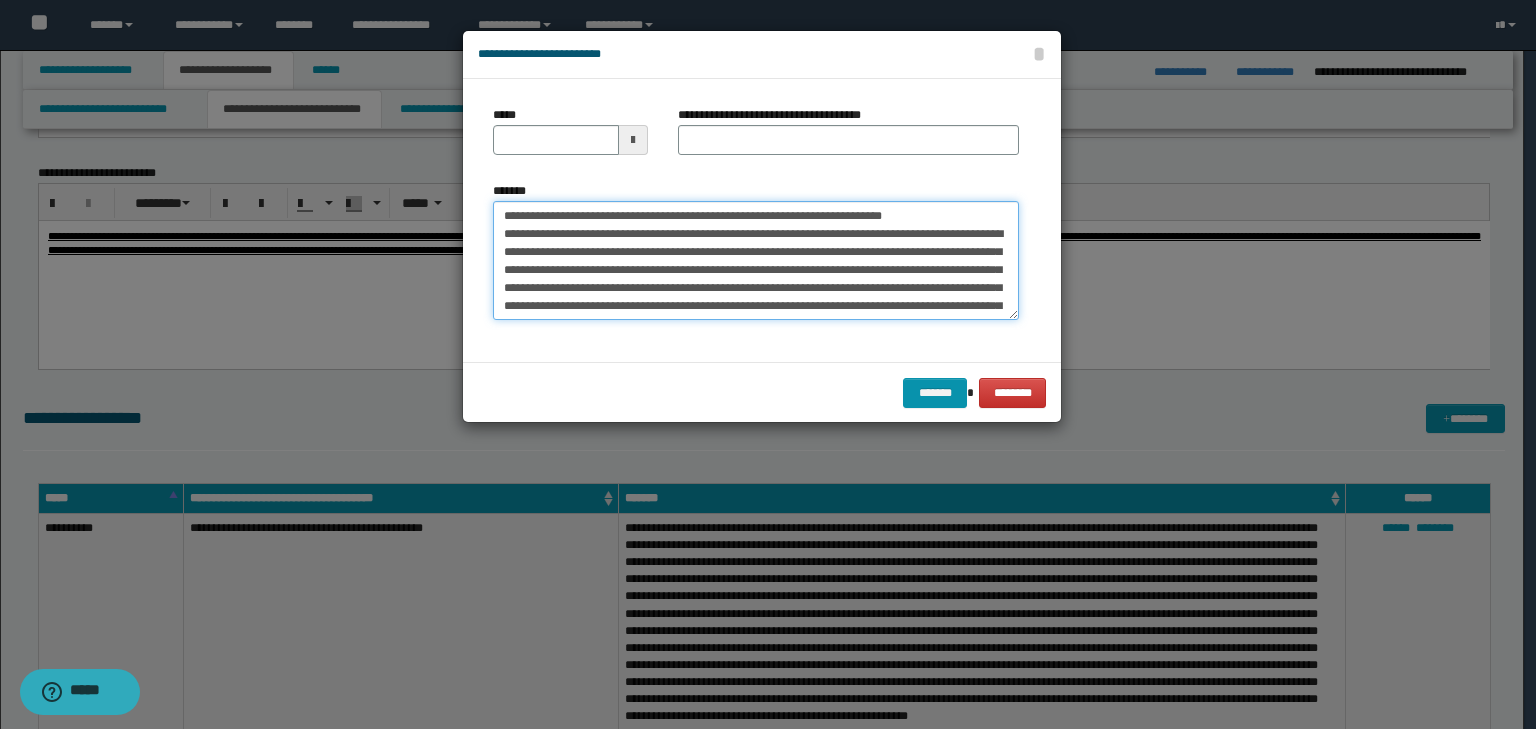 drag, startPoint x: 561, startPoint y: 216, endPoint x: 372, endPoint y: 103, distance: 220.20445 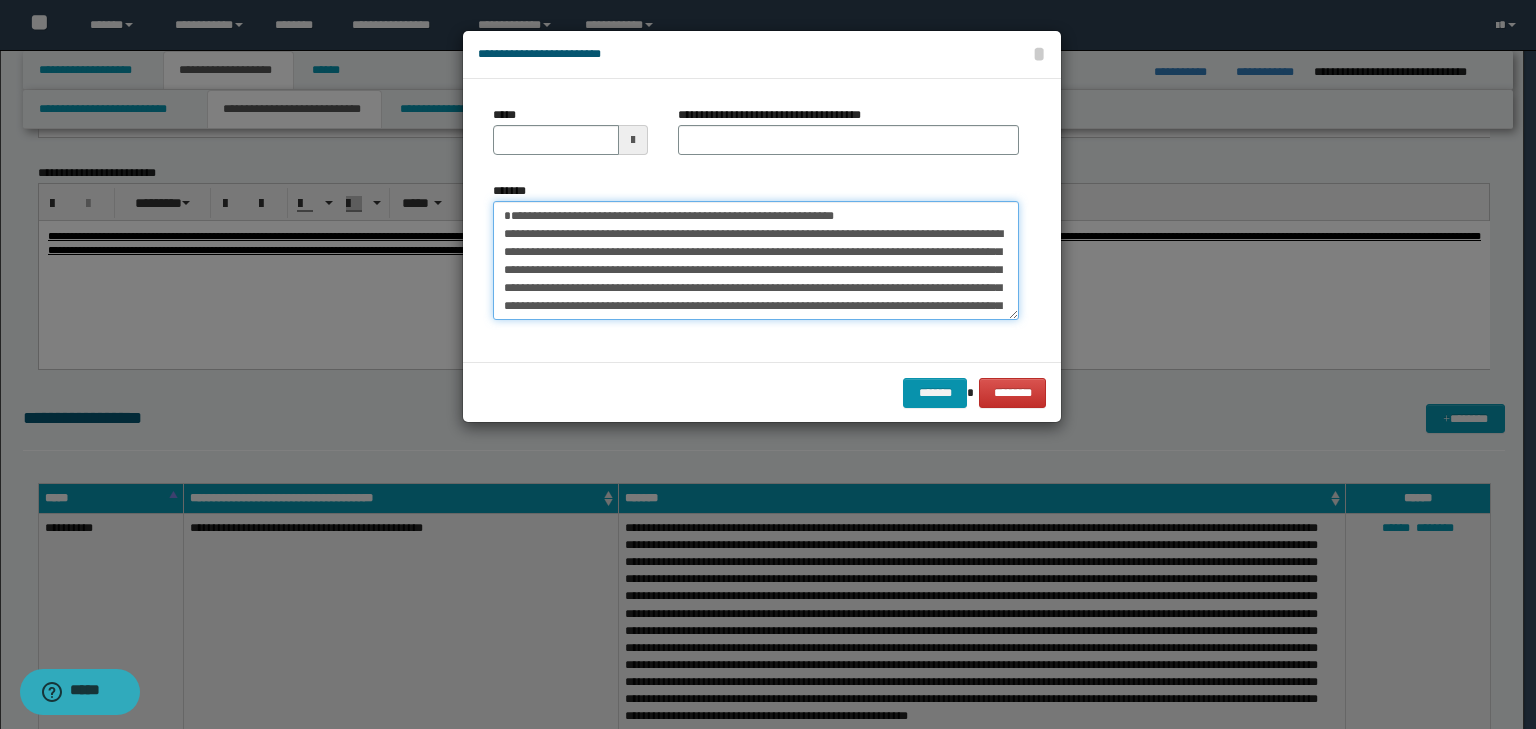 type 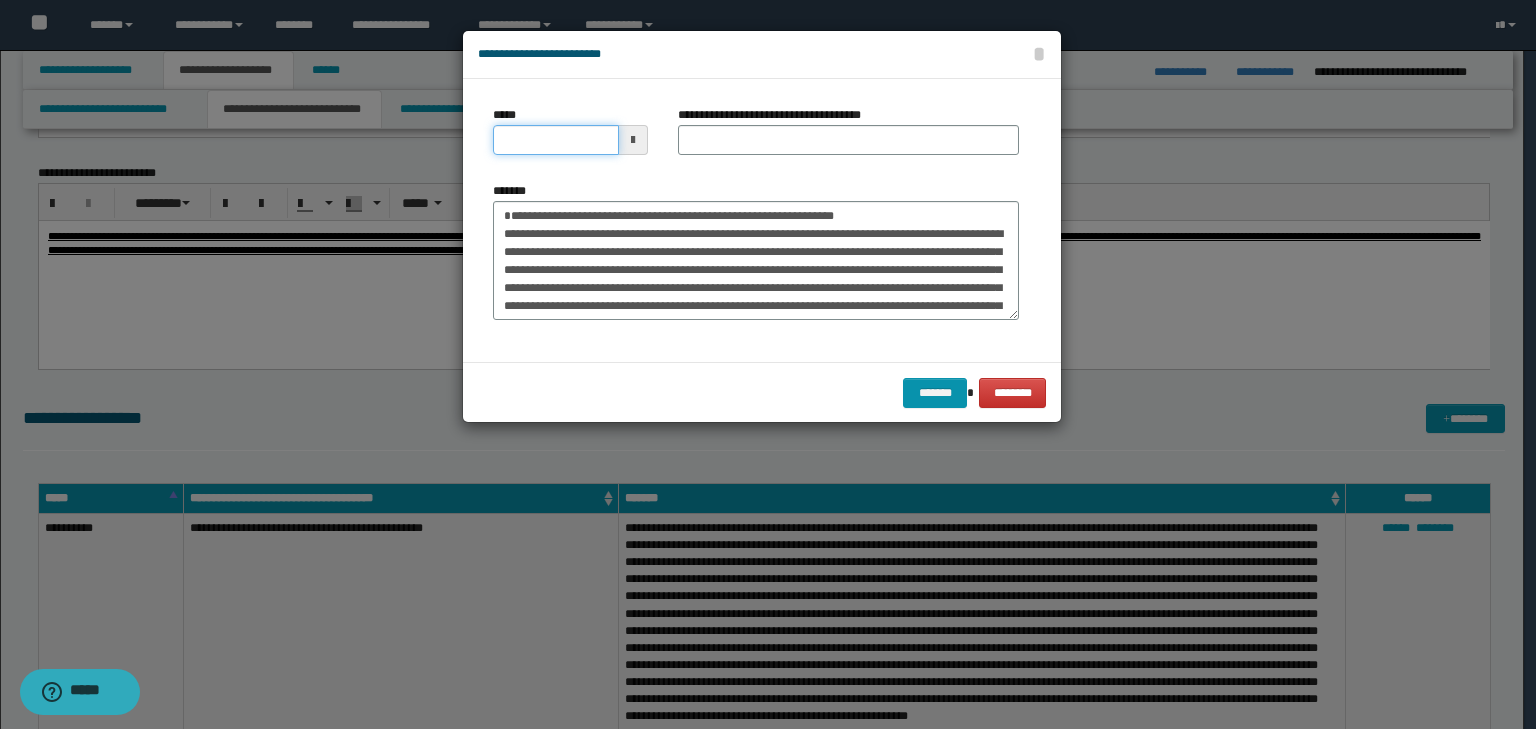 click on "*****" at bounding box center [556, 140] 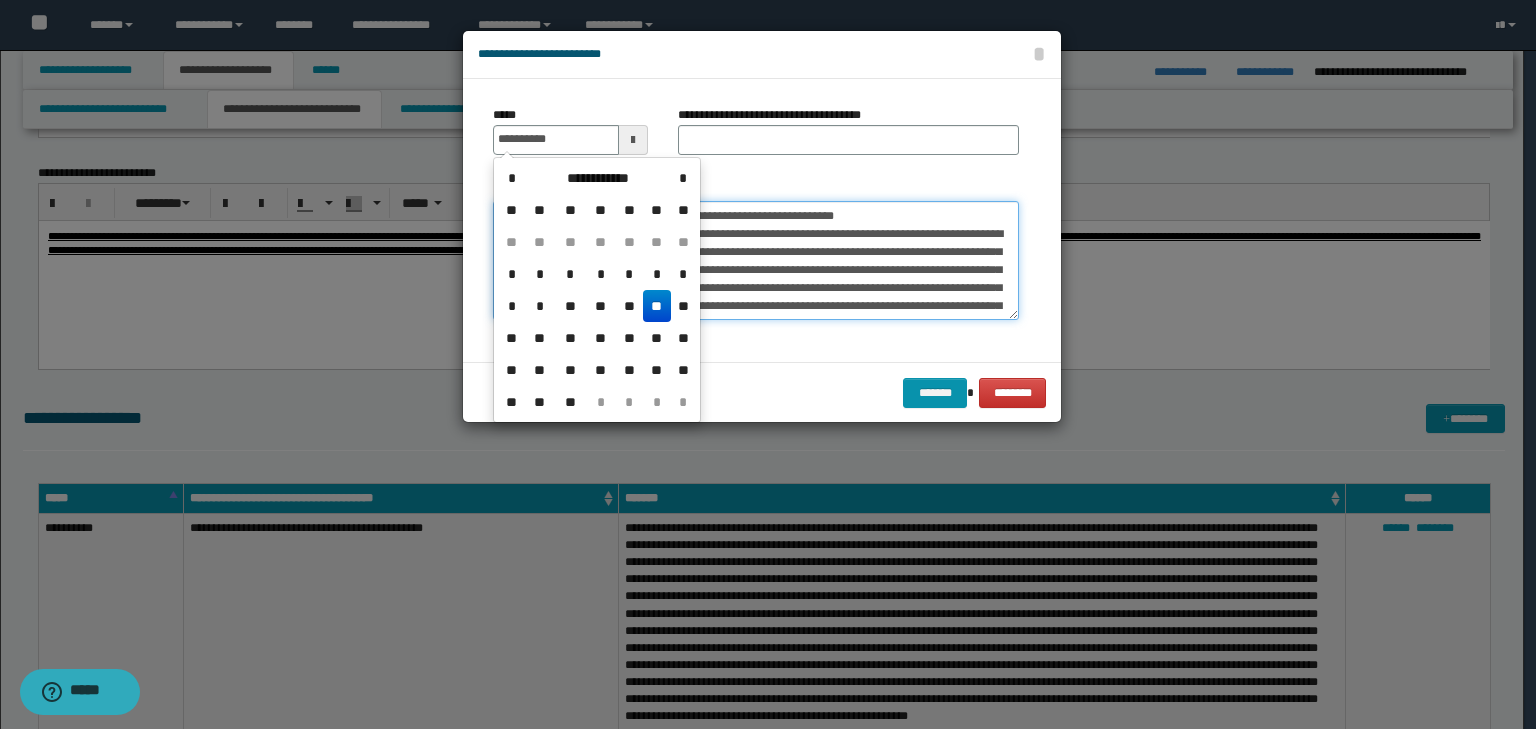 type on "**********" 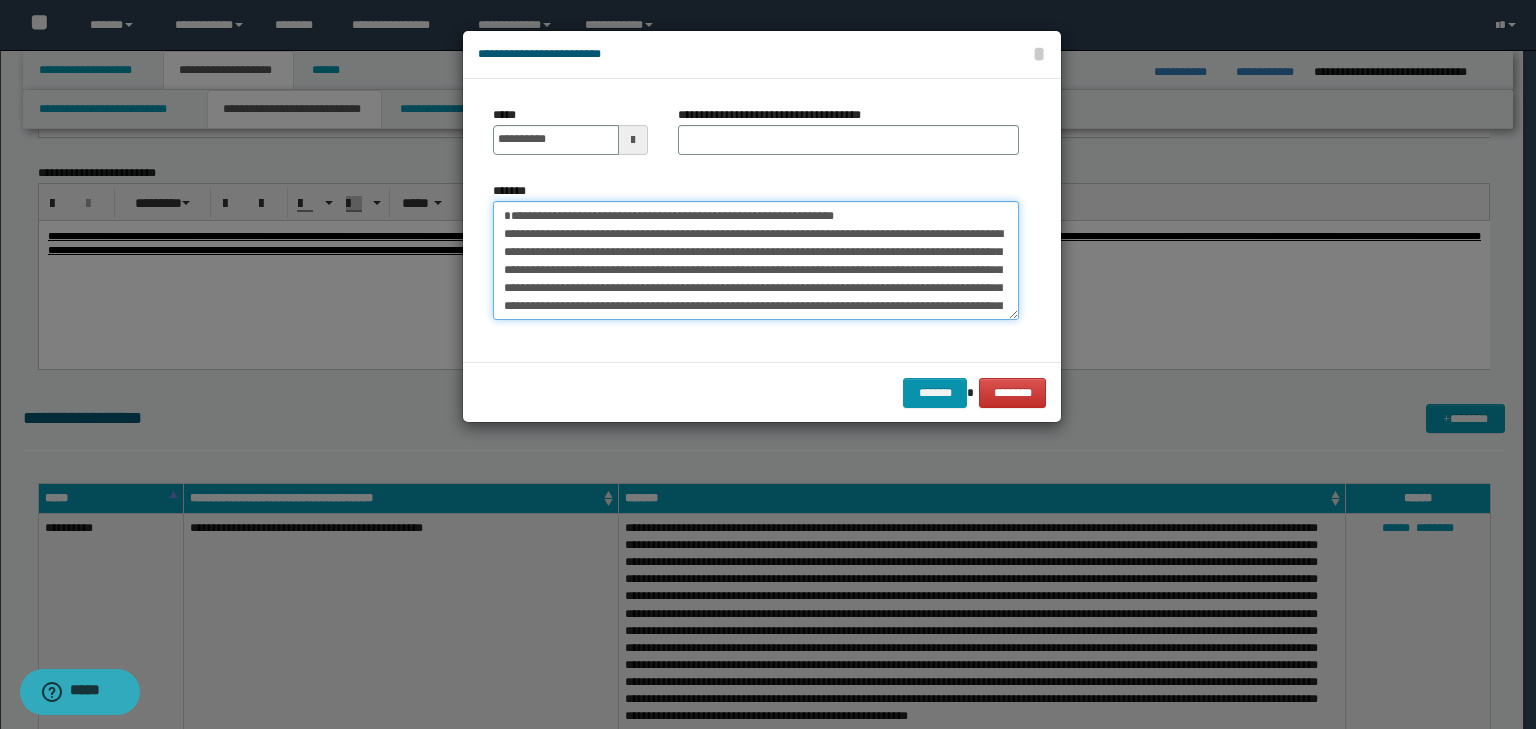drag, startPoint x: 924, startPoint y: 212, endPoint x: 445, endPoint y: 206, distance: 479.03757 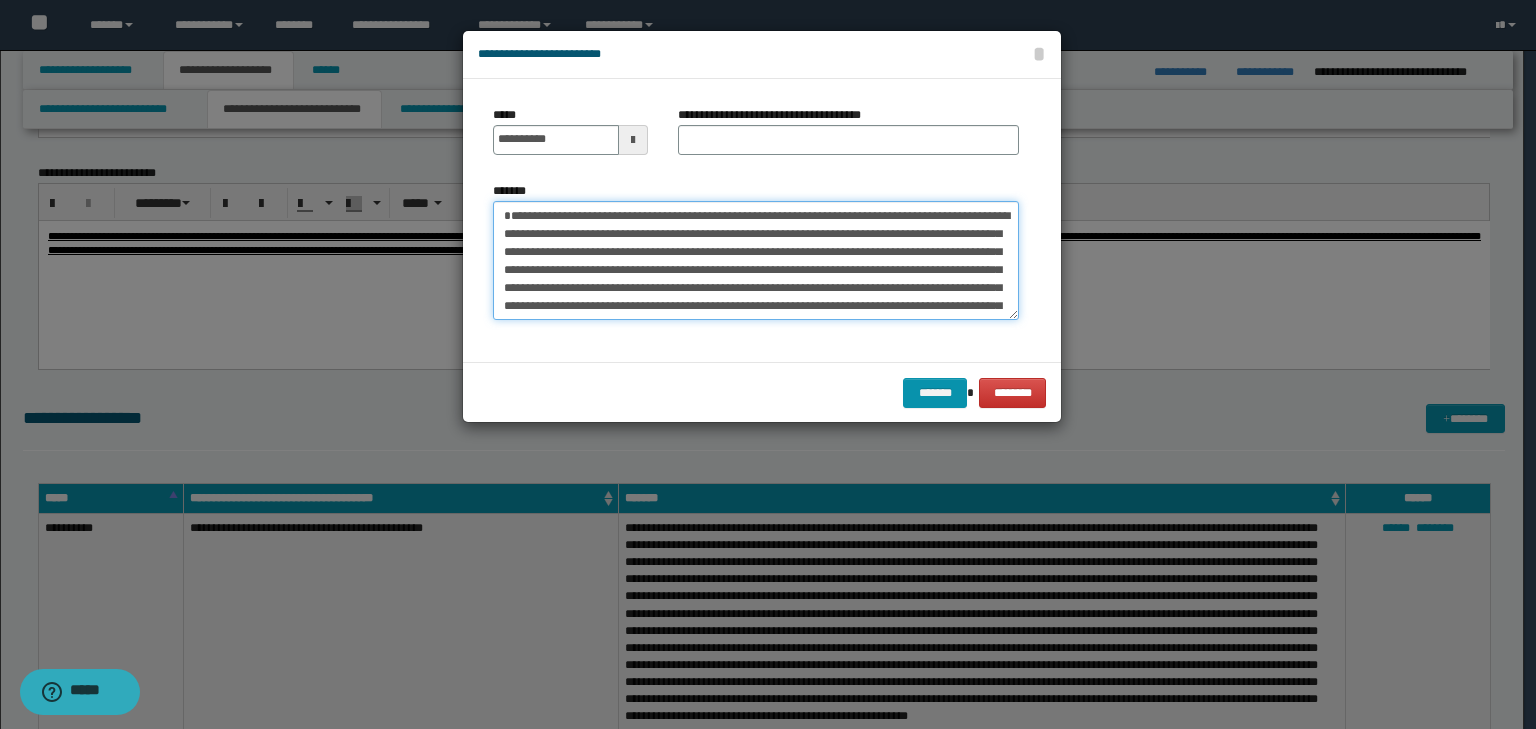 type on "**********" 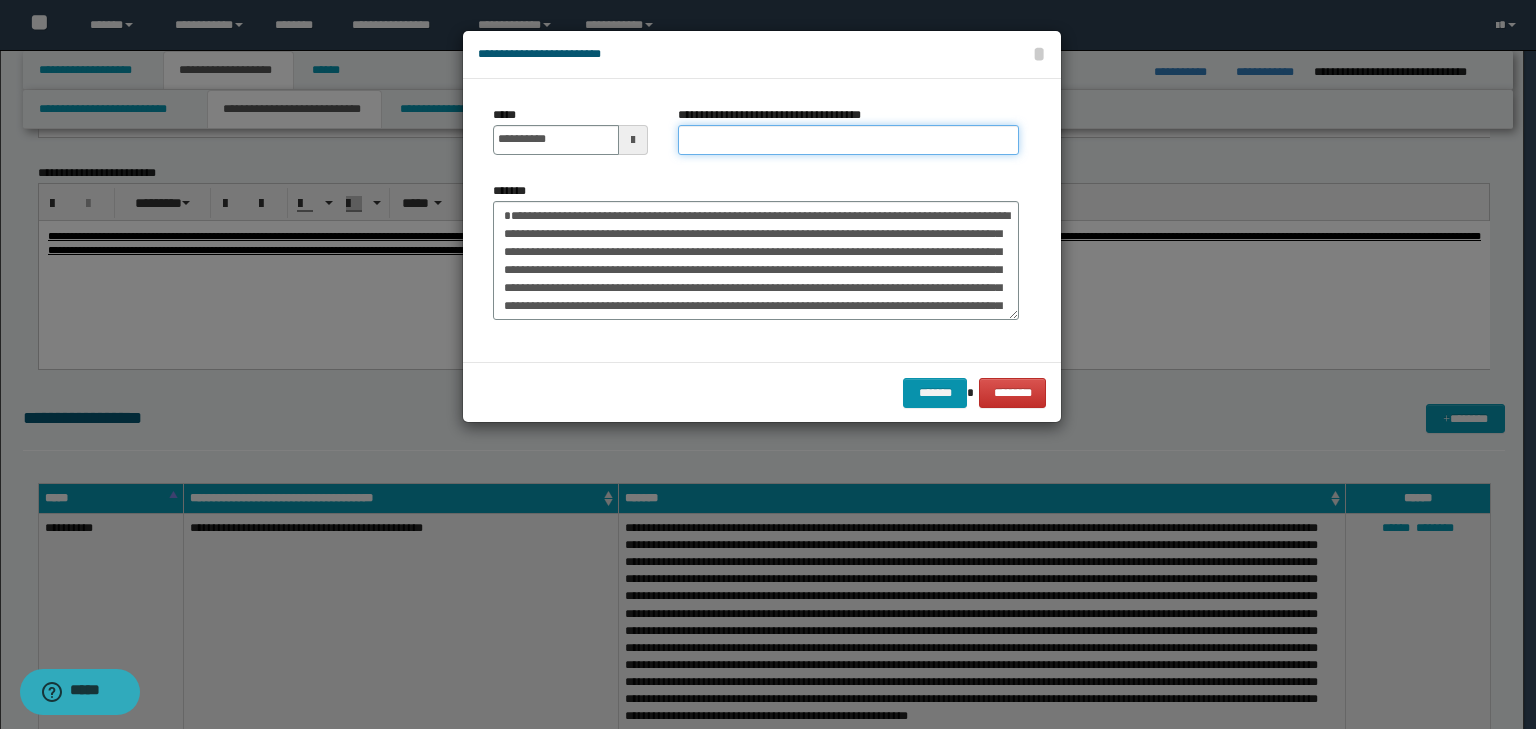 click on "**********" at bounding box center (848, 140) 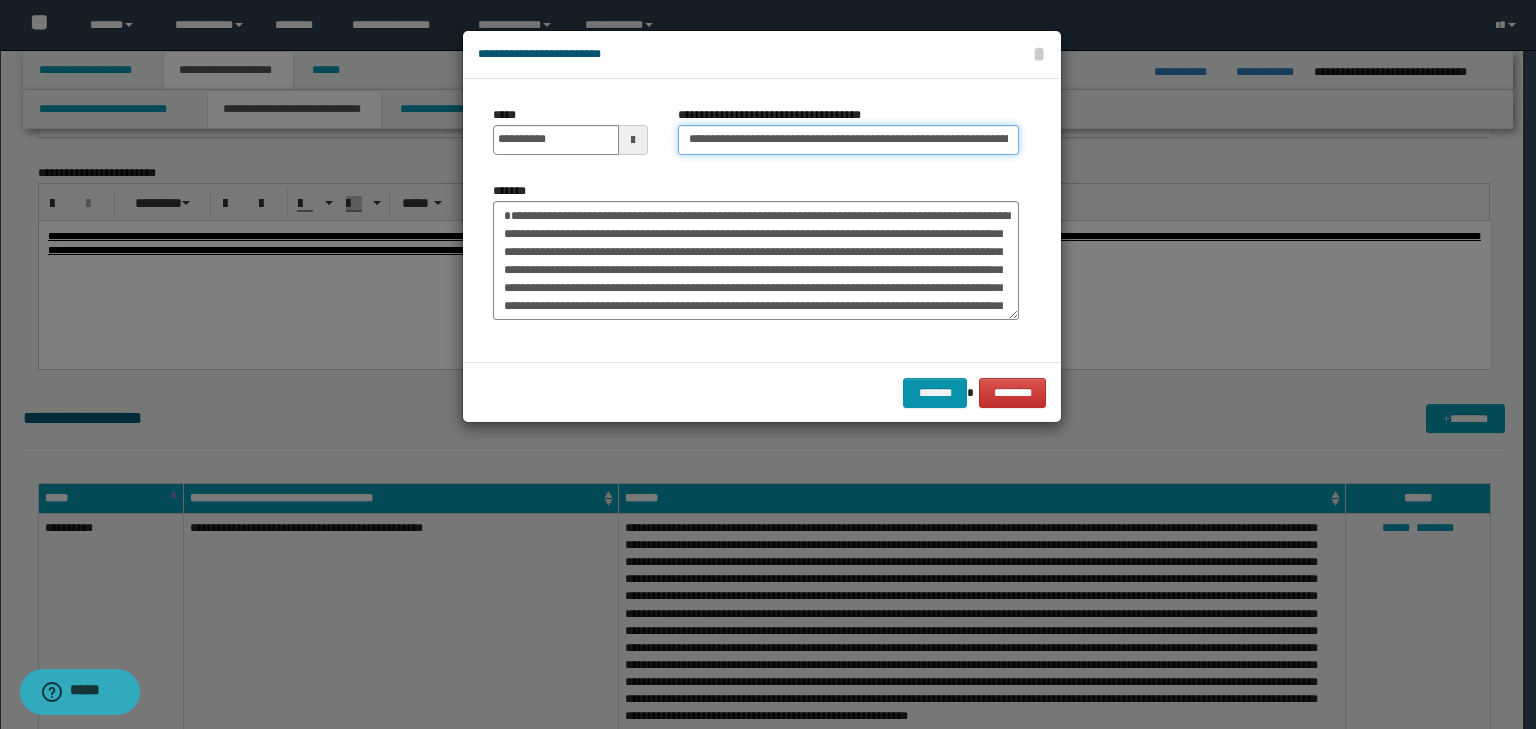 scroll, scrollTop: 0, scrollLeft: 85, axis: horizontal 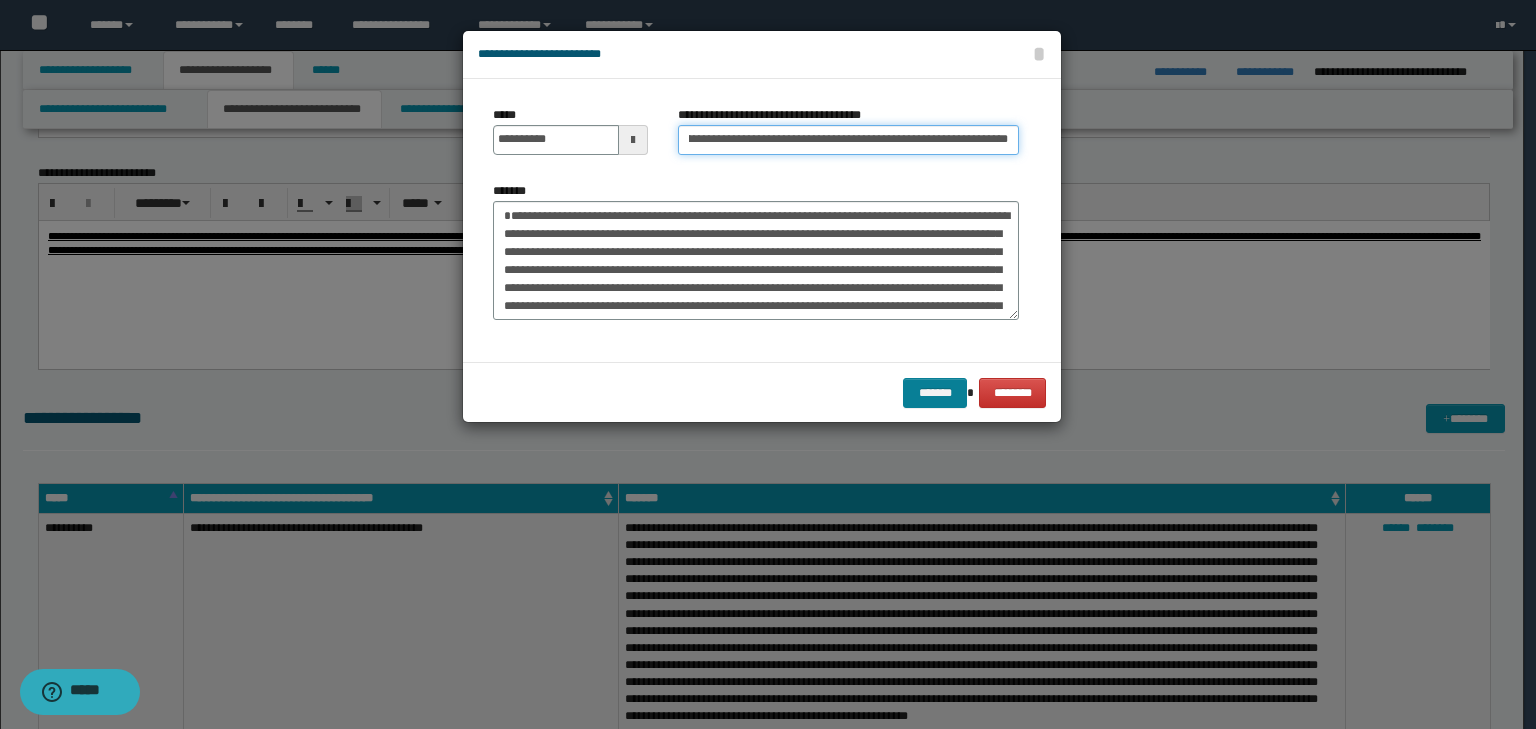 type on "**********" 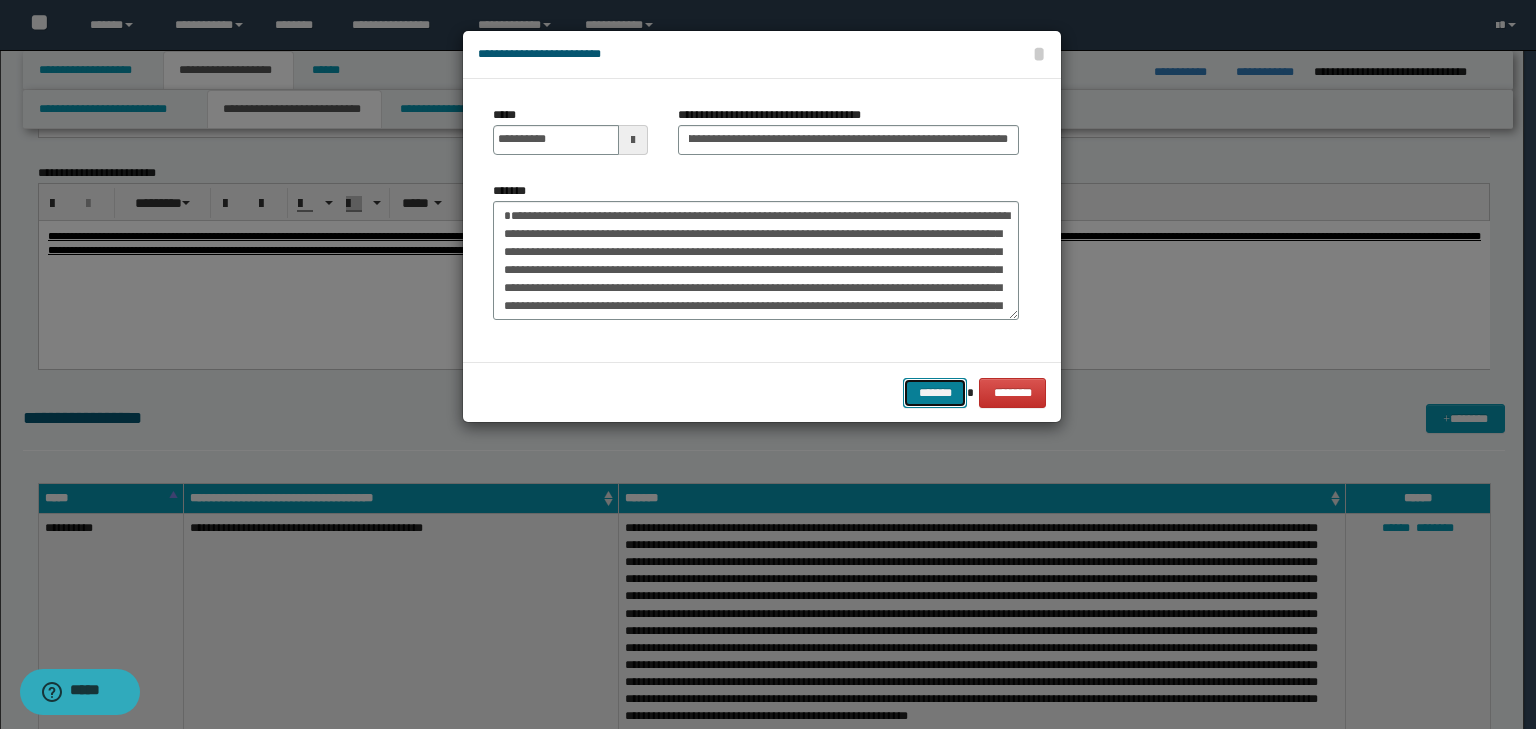 click on "*******" at bounding box center (935, 393) 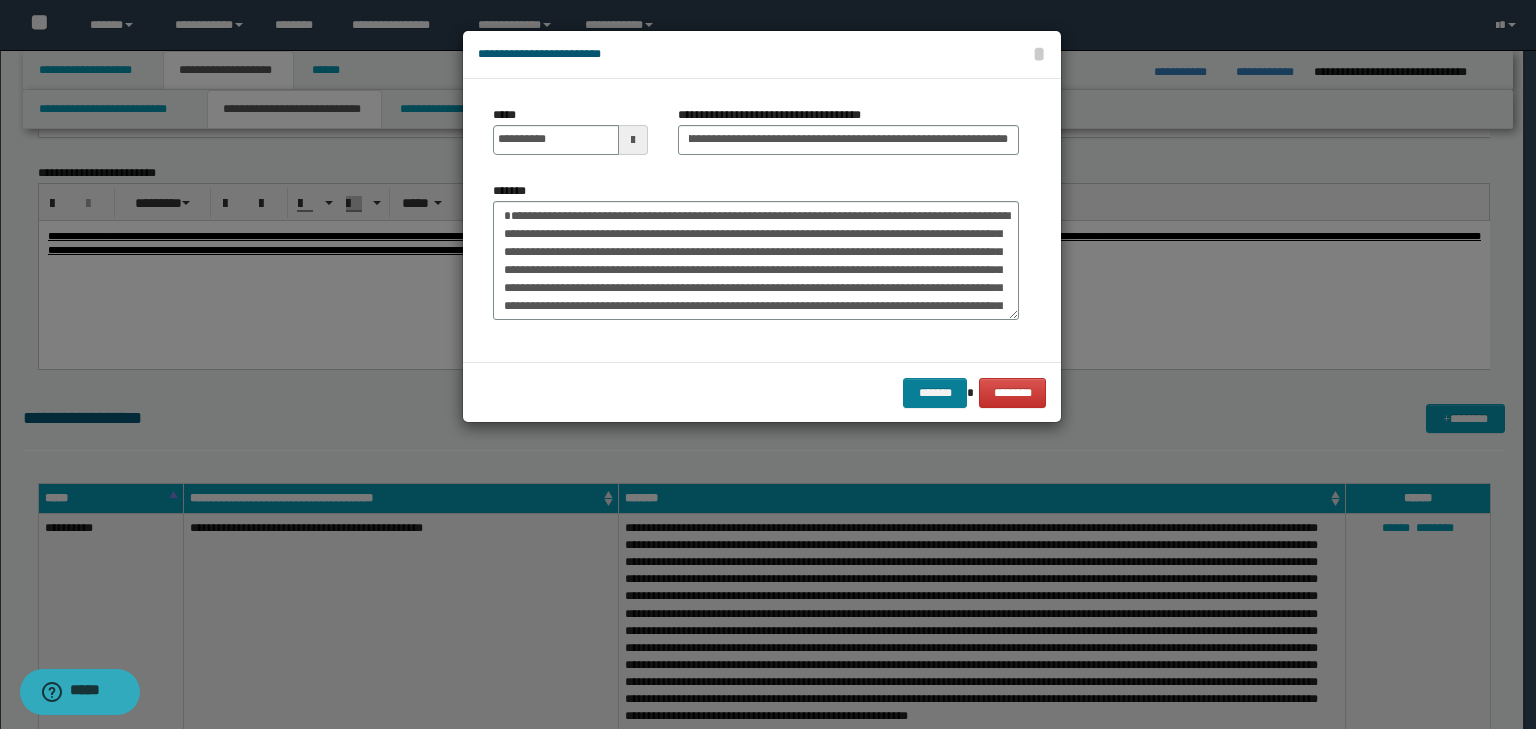 scroll, scrollTop: 0, scrollLeft: 0, axis: both 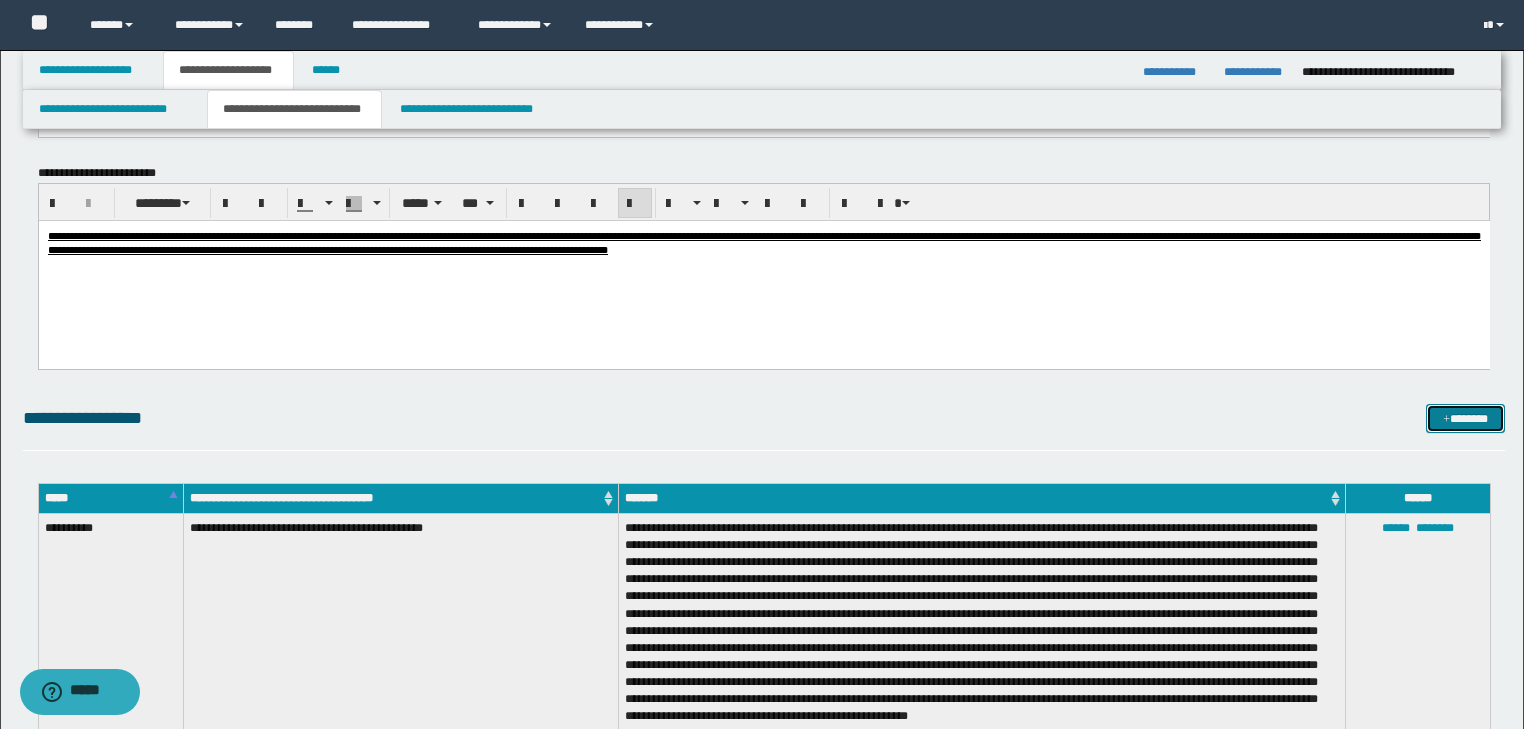 click at bounding box center [1446, 420] 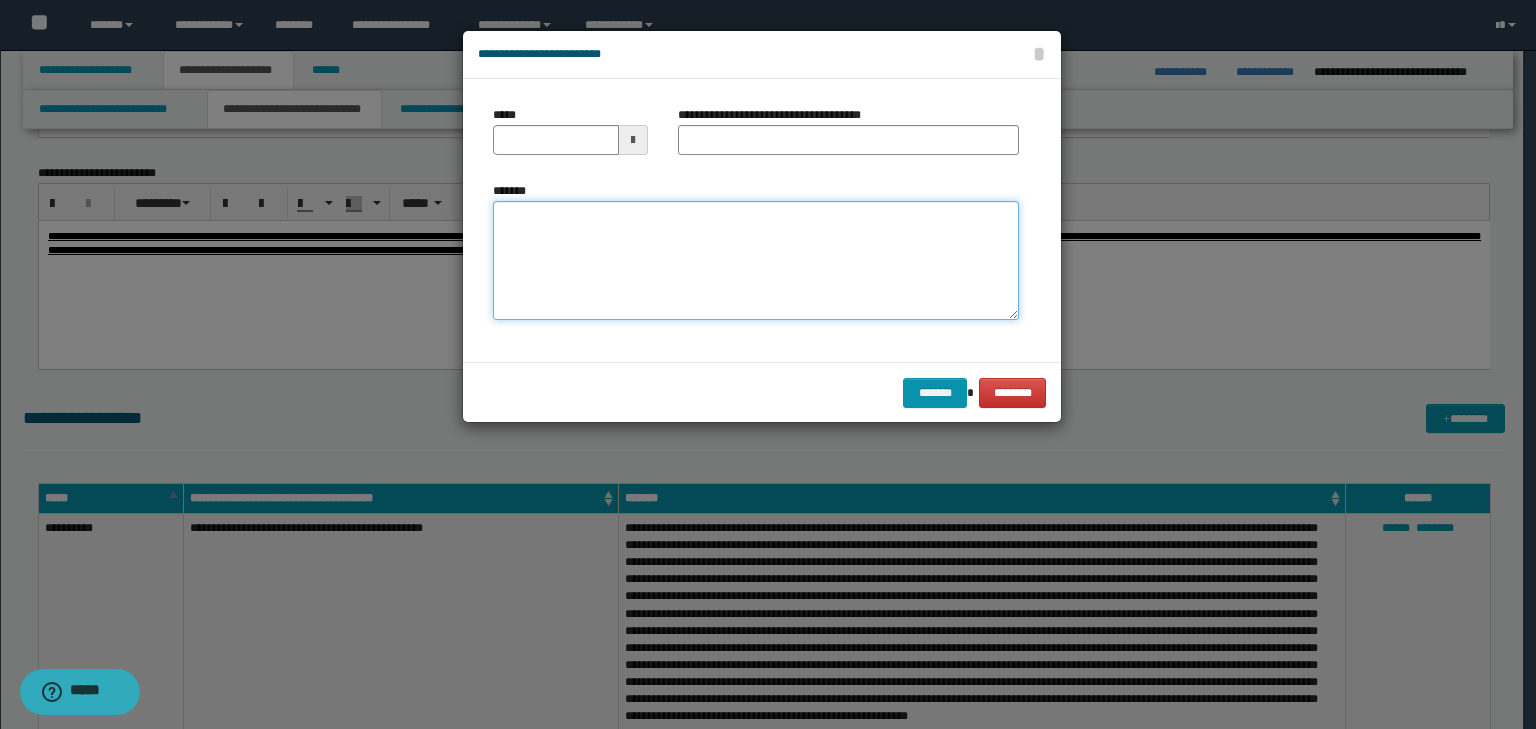 click on "*******" at bounding box center (756, 261) 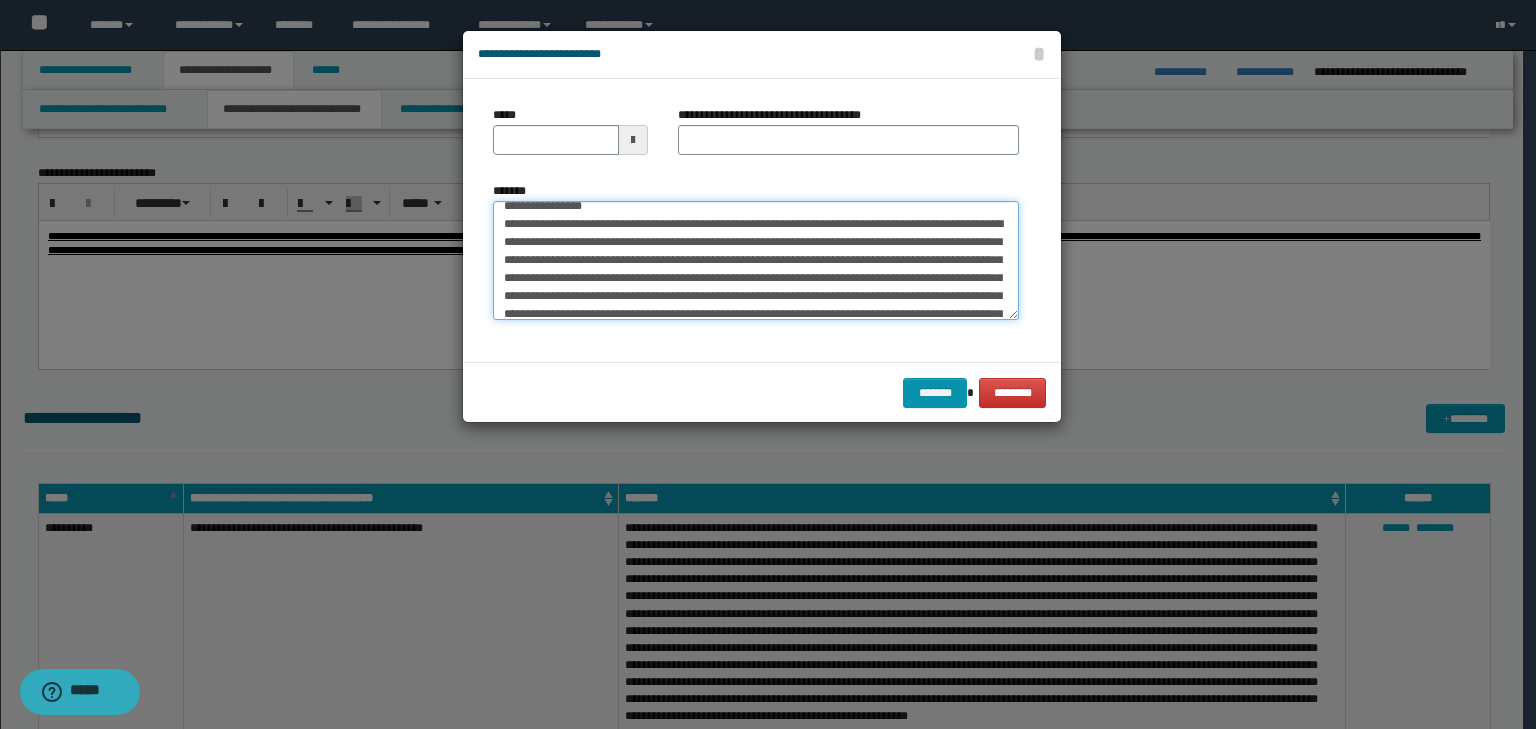 scroll, scrollTop: 0, scrollLeft: 0, axis: both 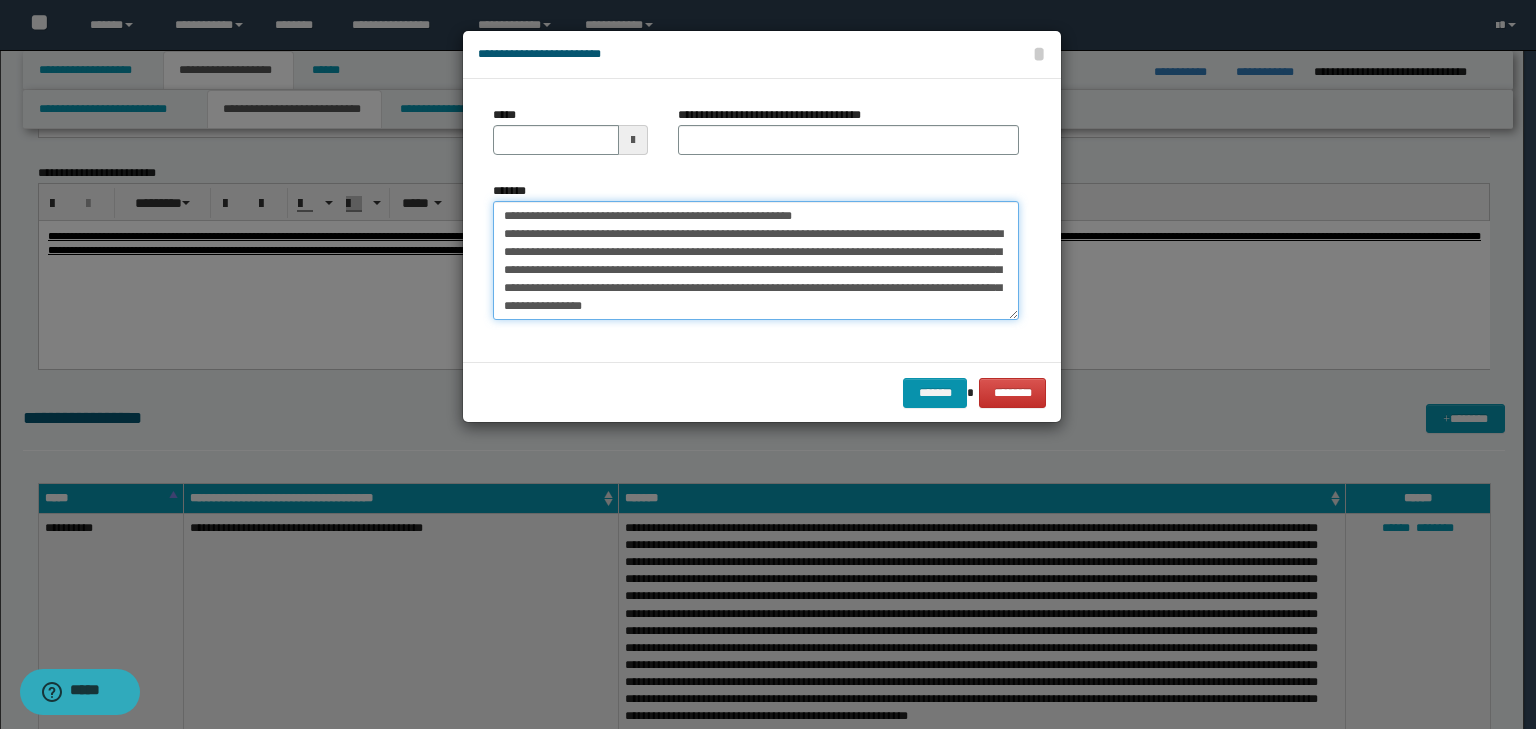 drag, startPoint x: 570, startPoint y: 216, endPoint x: 435, endPoint y: 207, distance: 135.29967 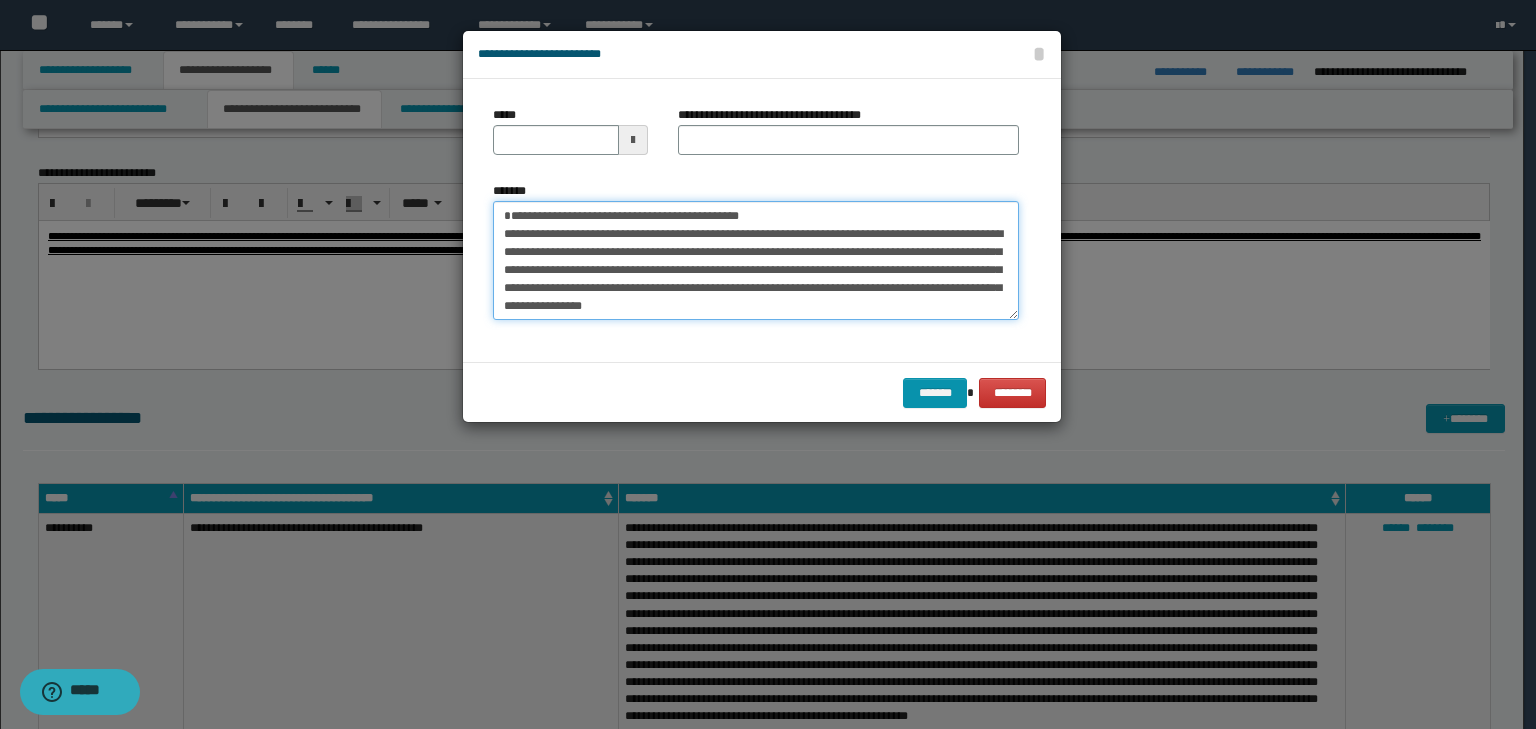 type 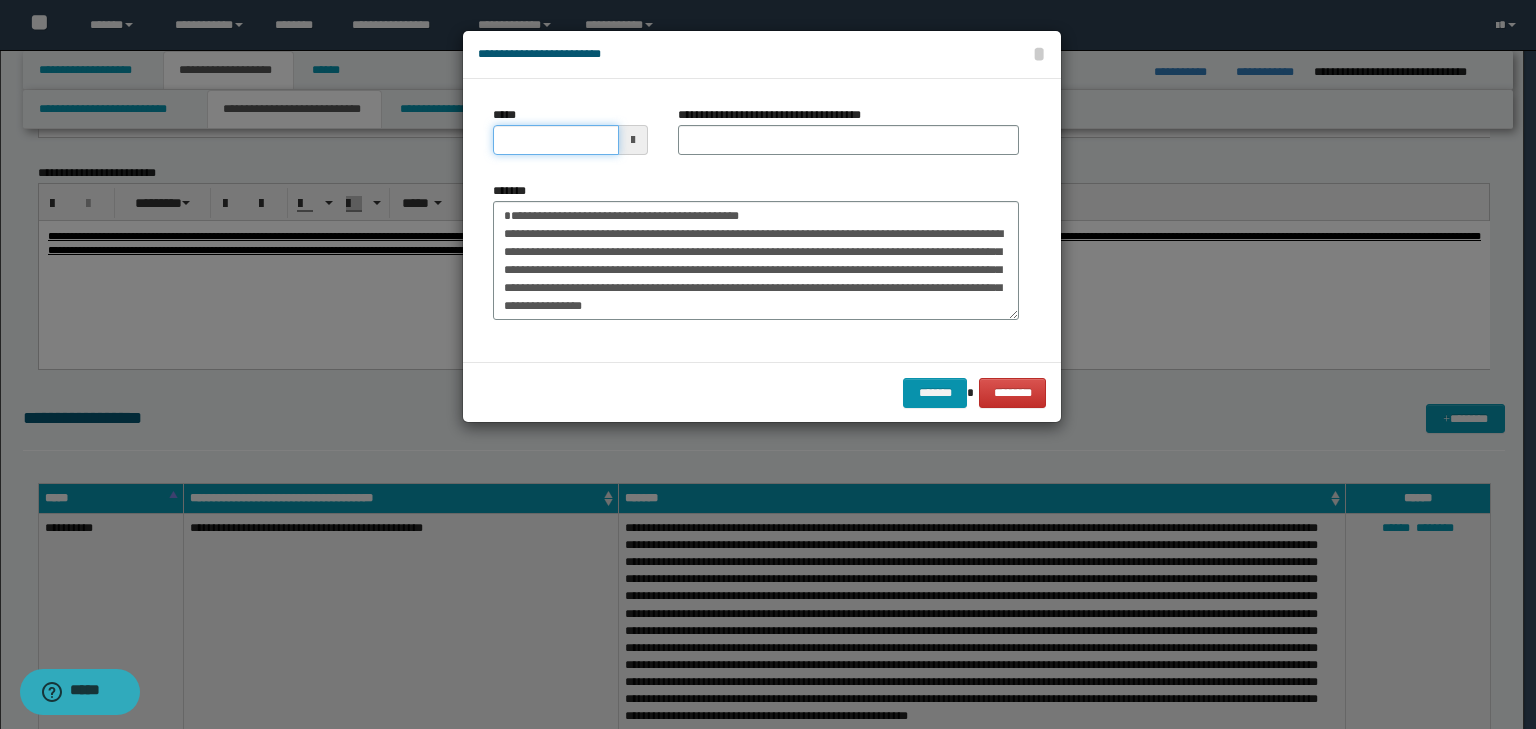 click on "*****" at bounding box center [556, 140] 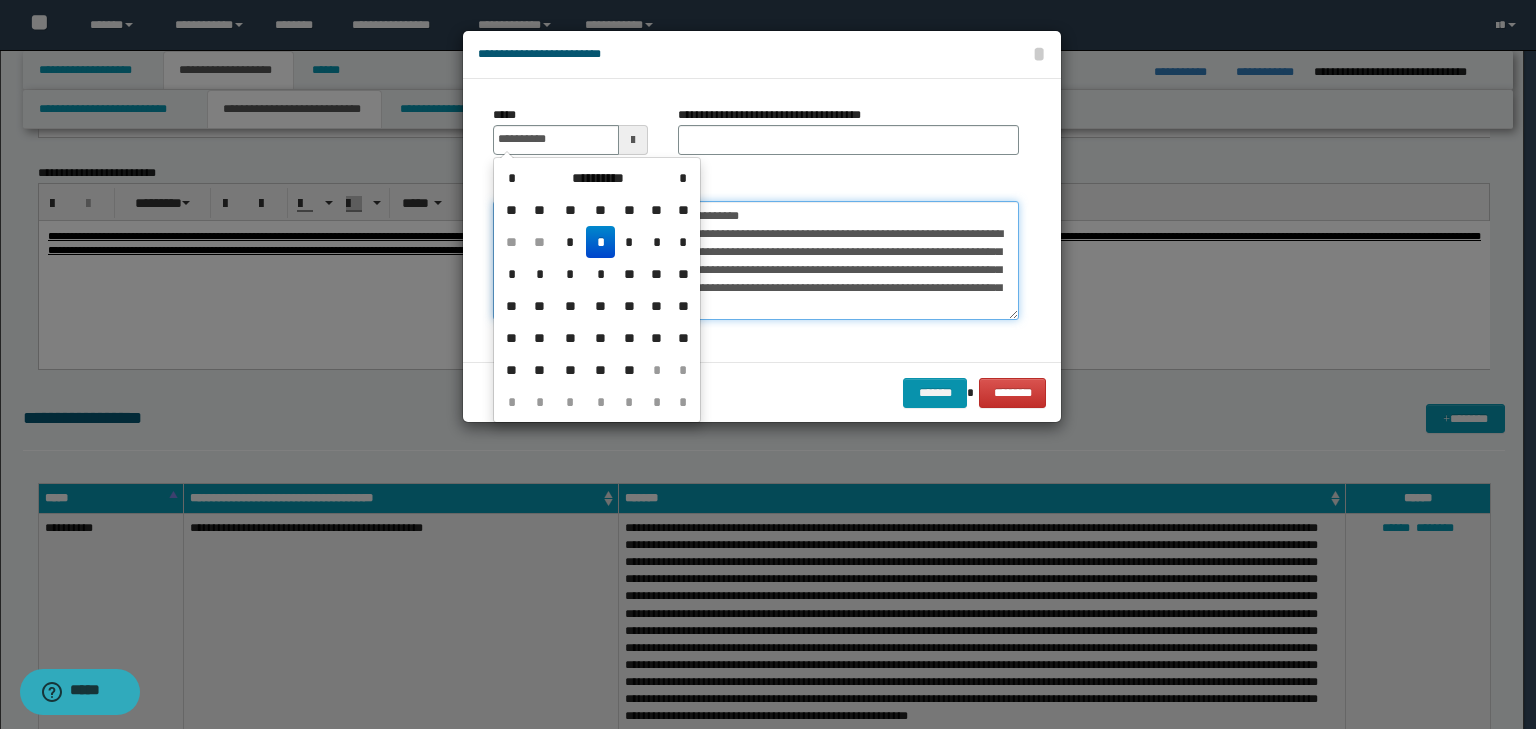 type on "**********" 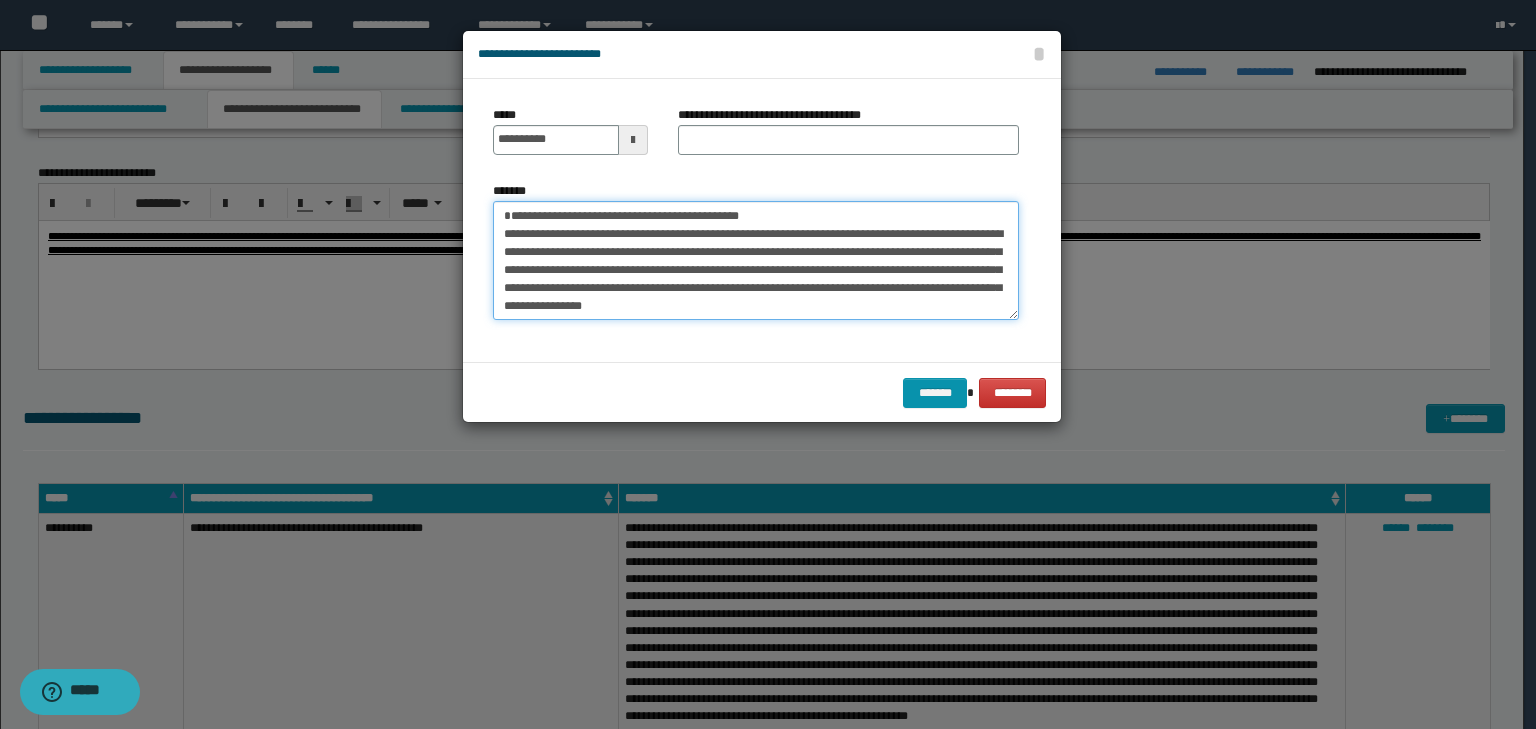 drag, startPoint x: 832, startPoint y: 218, endPoint x: 0, endPoint y: 144, distance: 835.28436 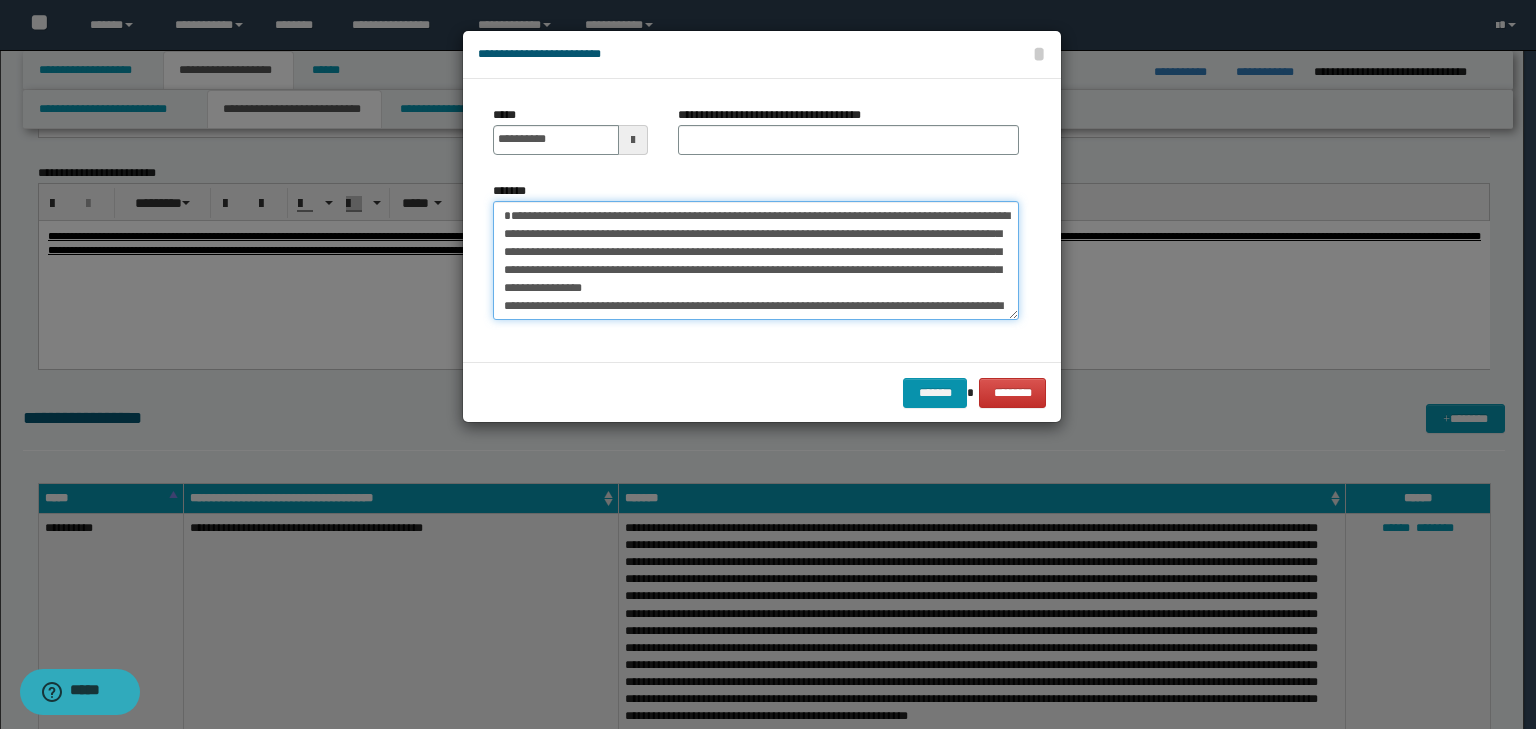 type on "**********" 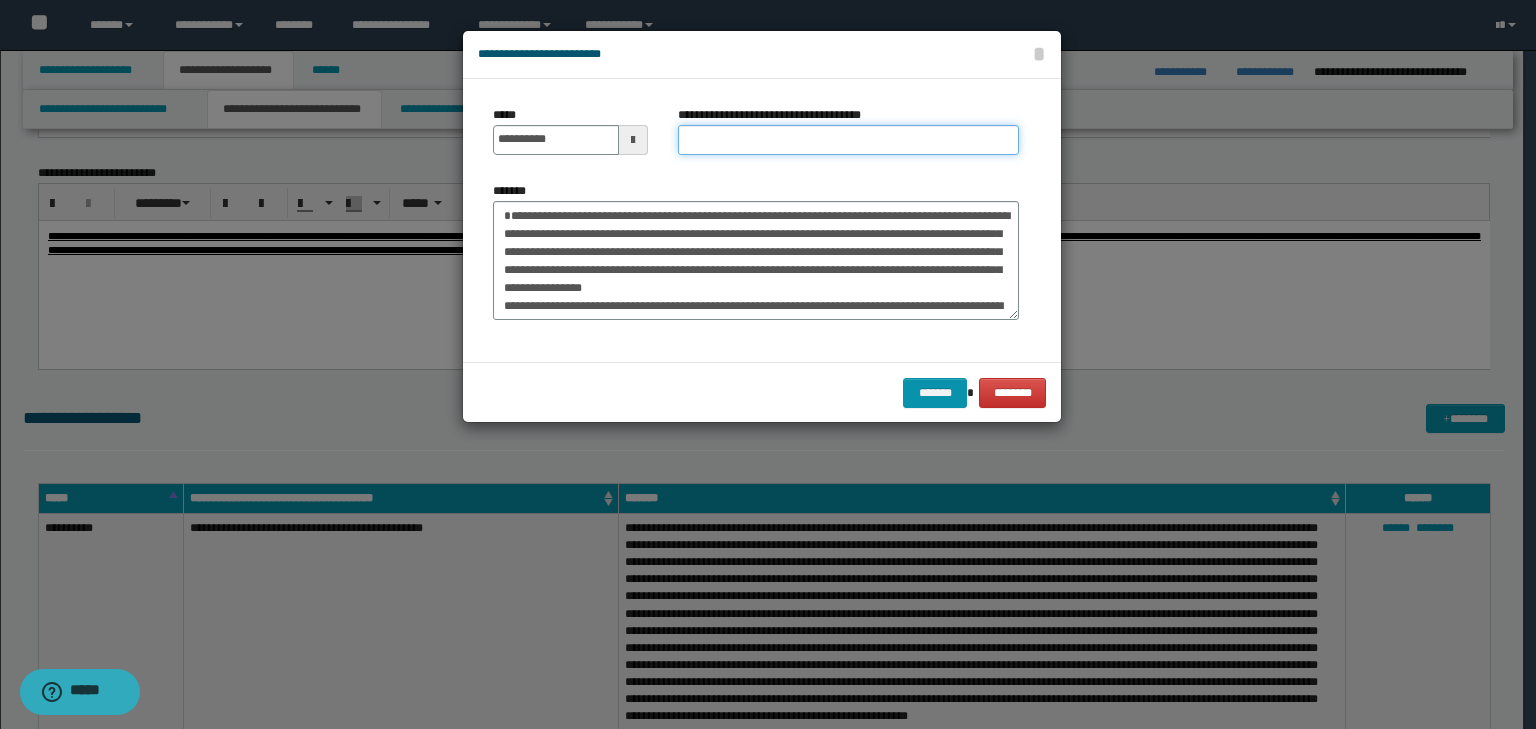 click on "**********" at bounding box center (848, 140) 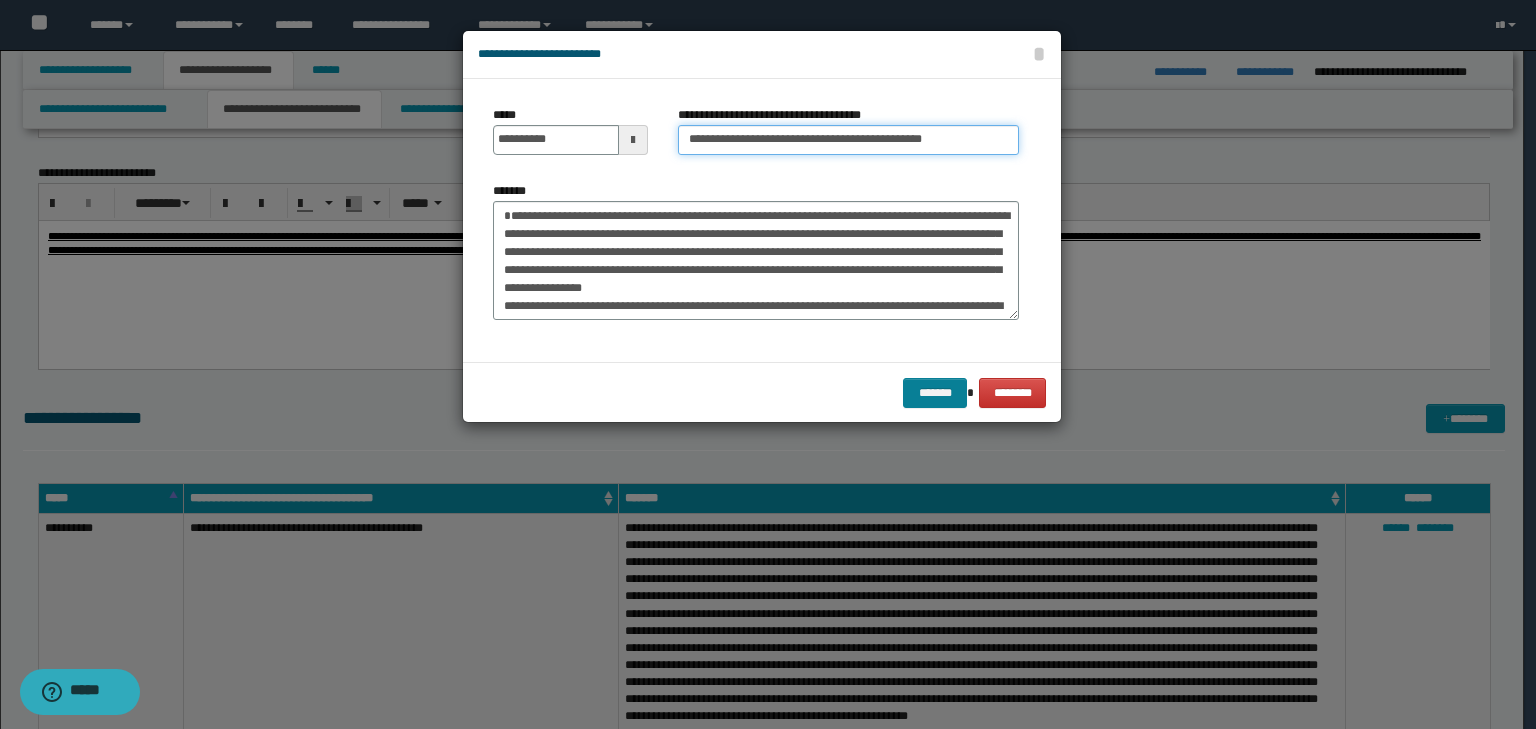 type on "**********" 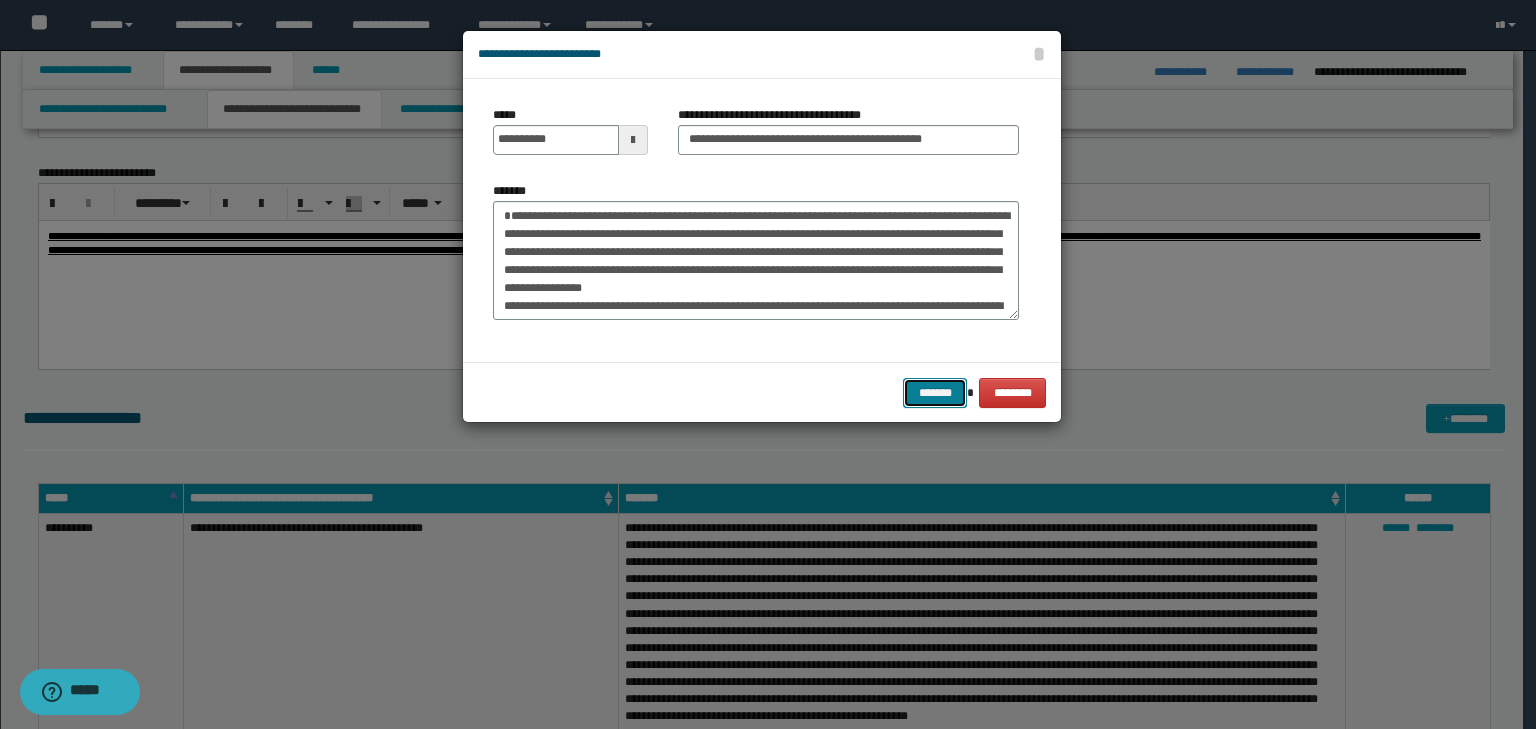 click on "*******" at bounding box center [935, 393] 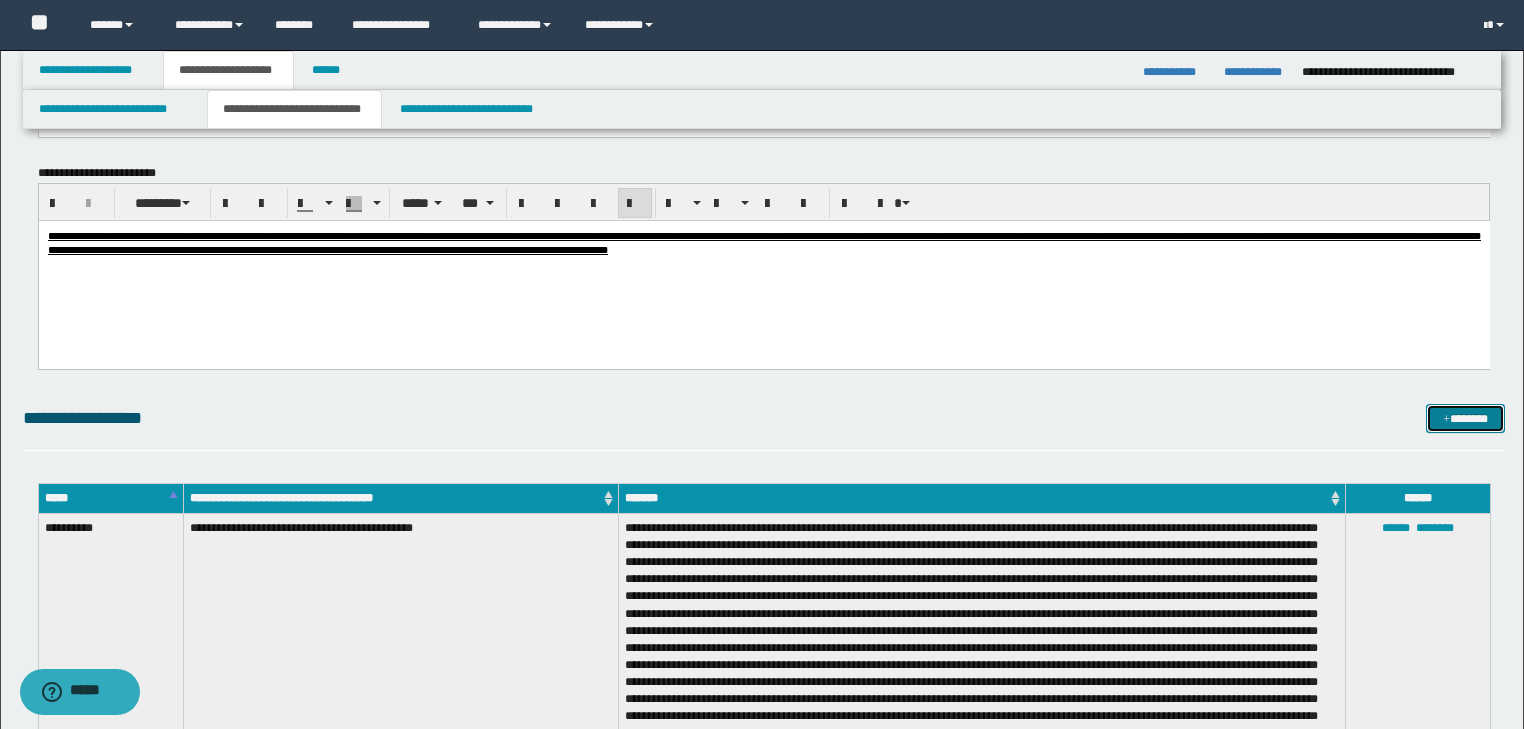 click on "*******" at bounding box center [1465, 419] 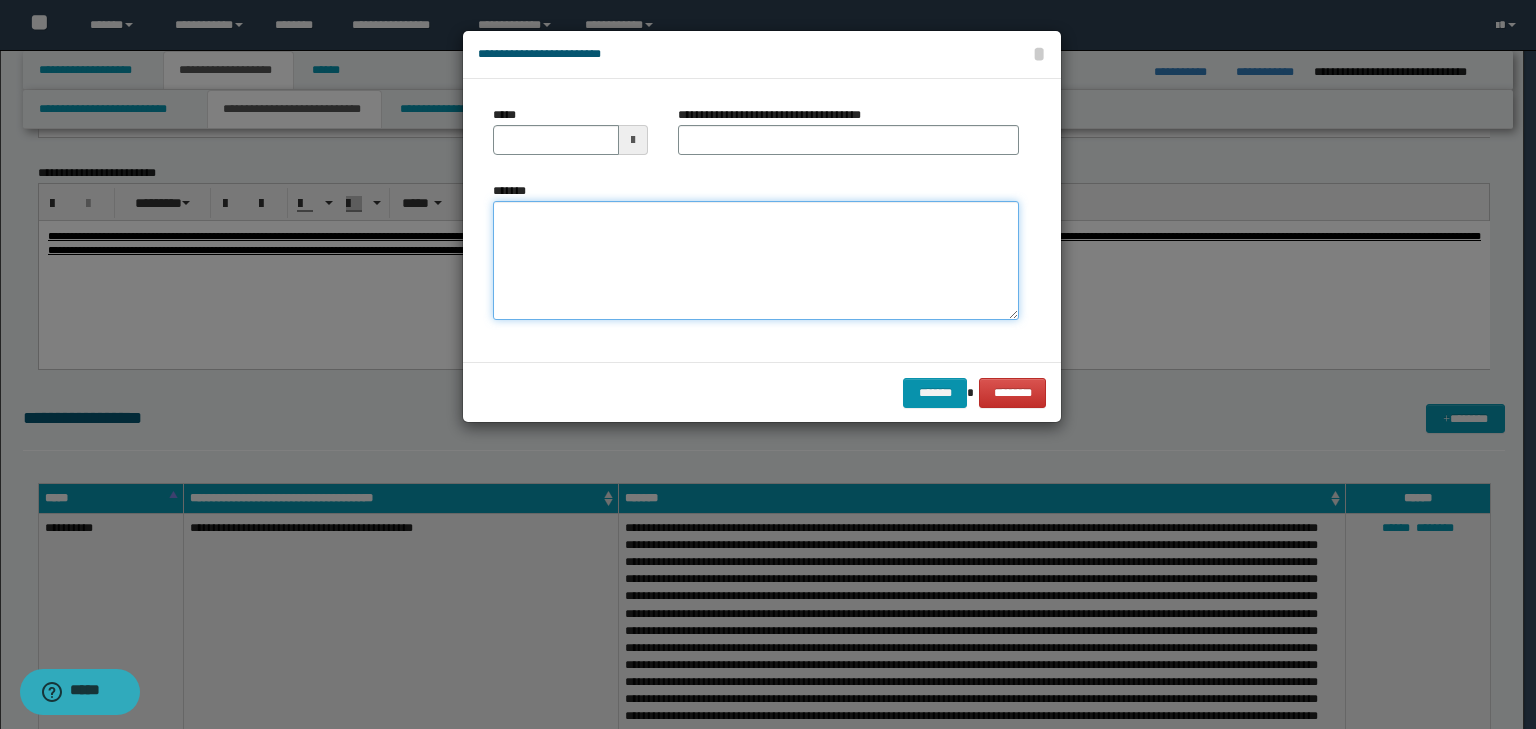 click on "*******" at bounding box center [756, 261] 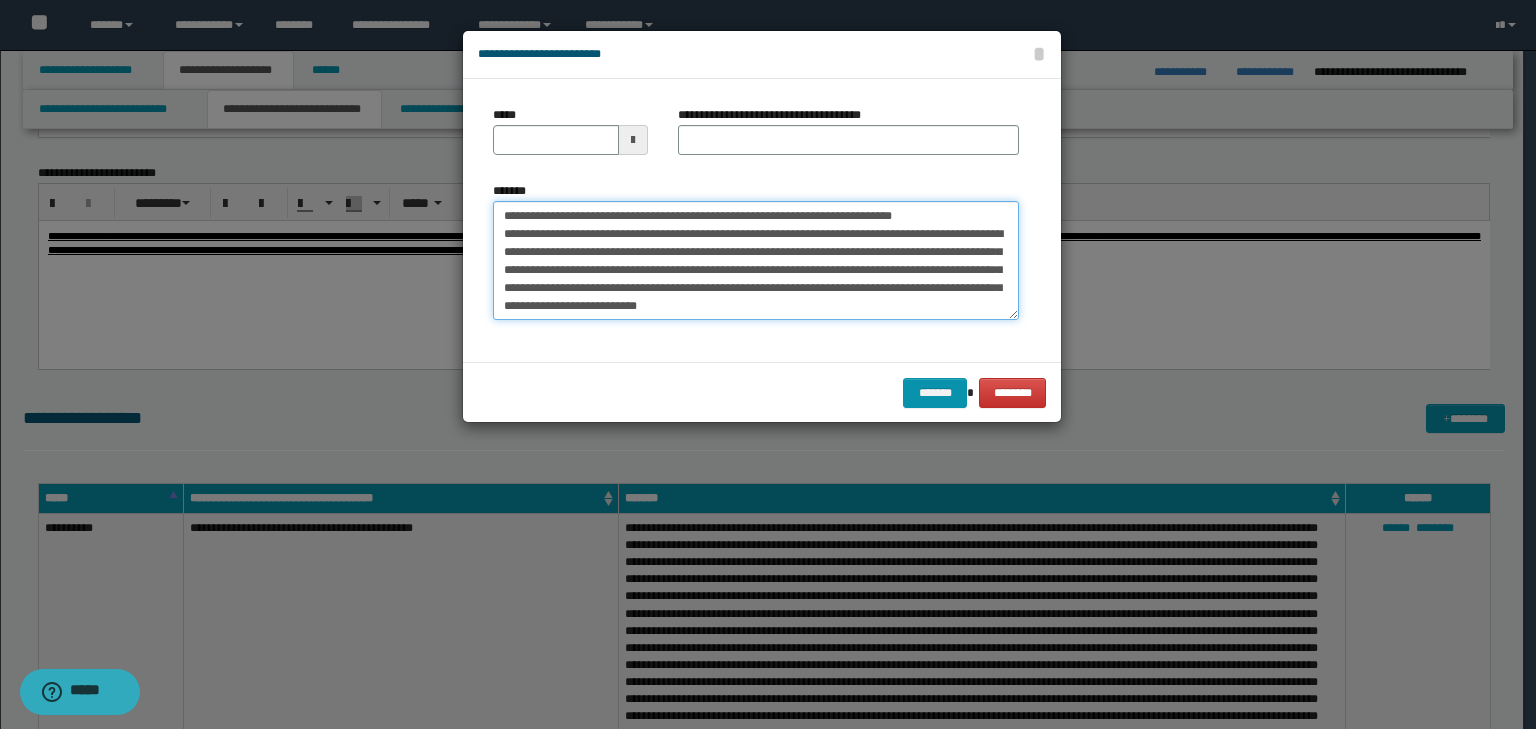 scroll, scrollTop: 0, scrollLeft: 0, axis: both 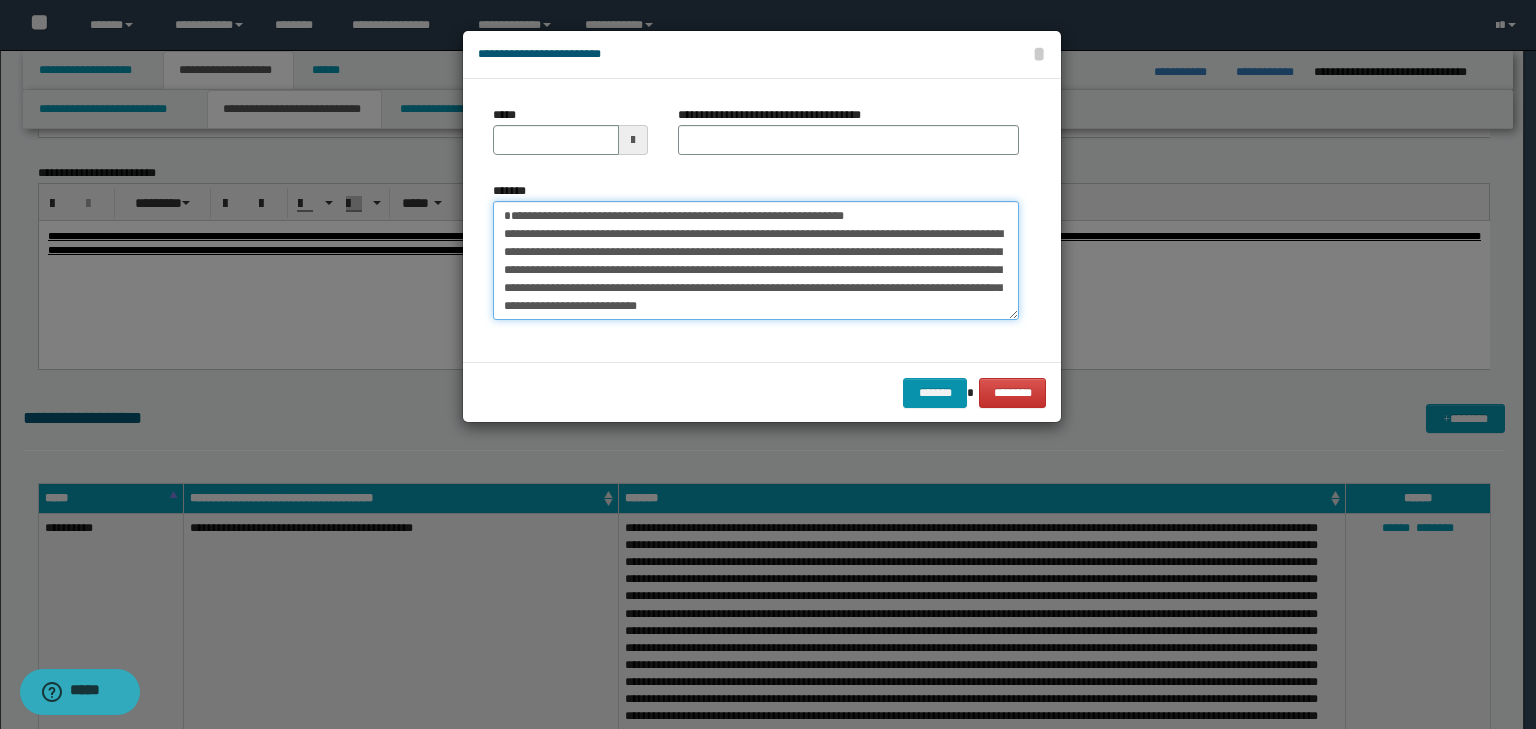 type 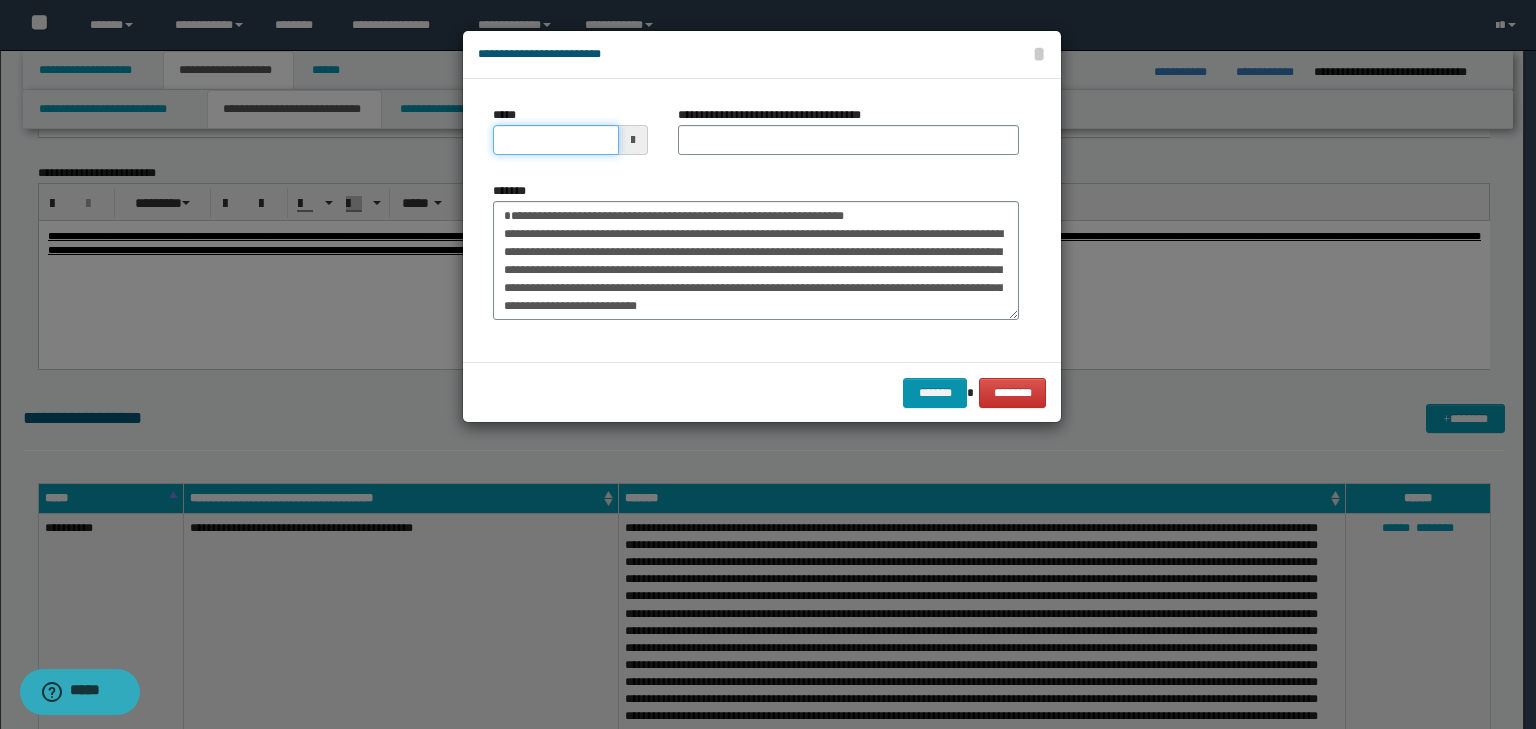 click on "*****" at bounding box center [556, 140] 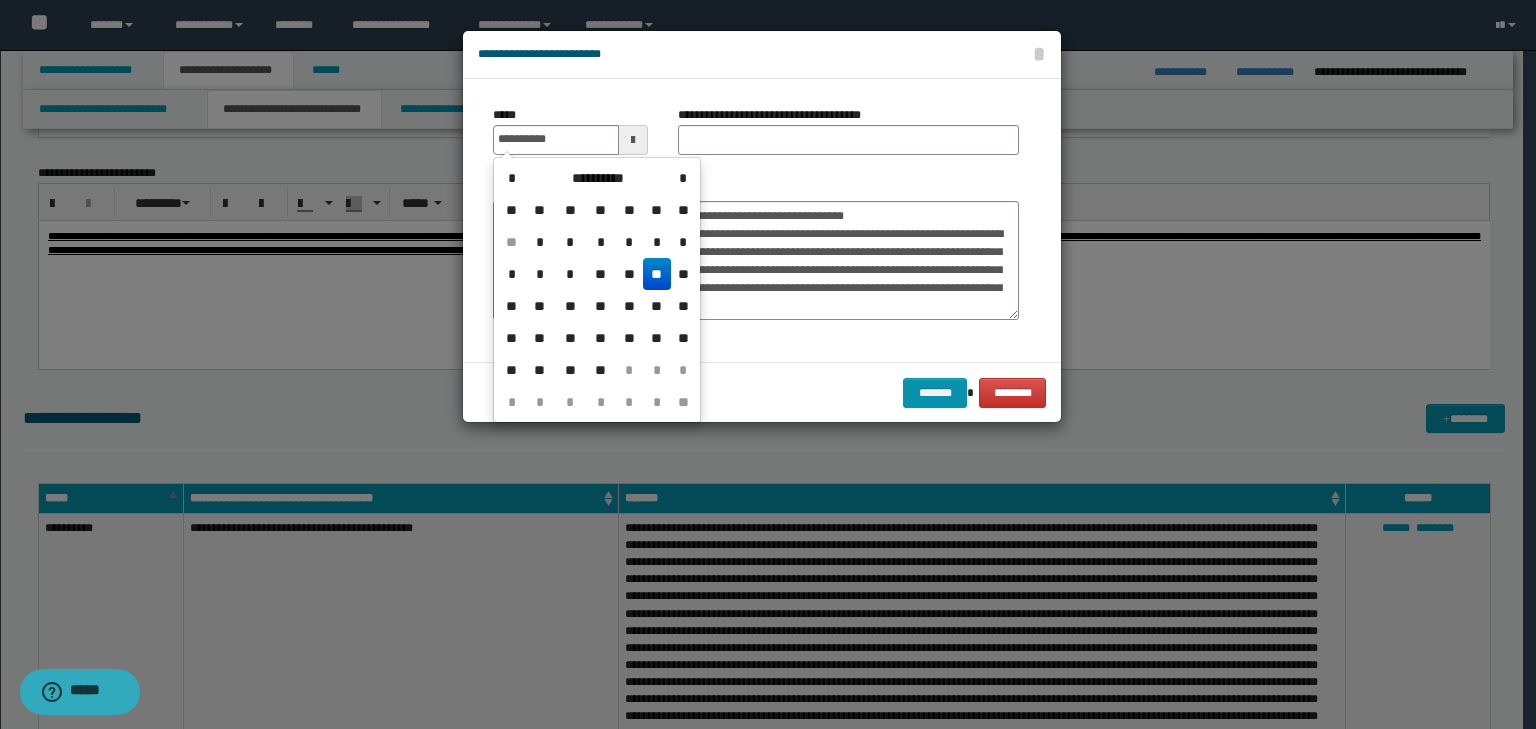 click on "**" at bounding box center (629, 210) 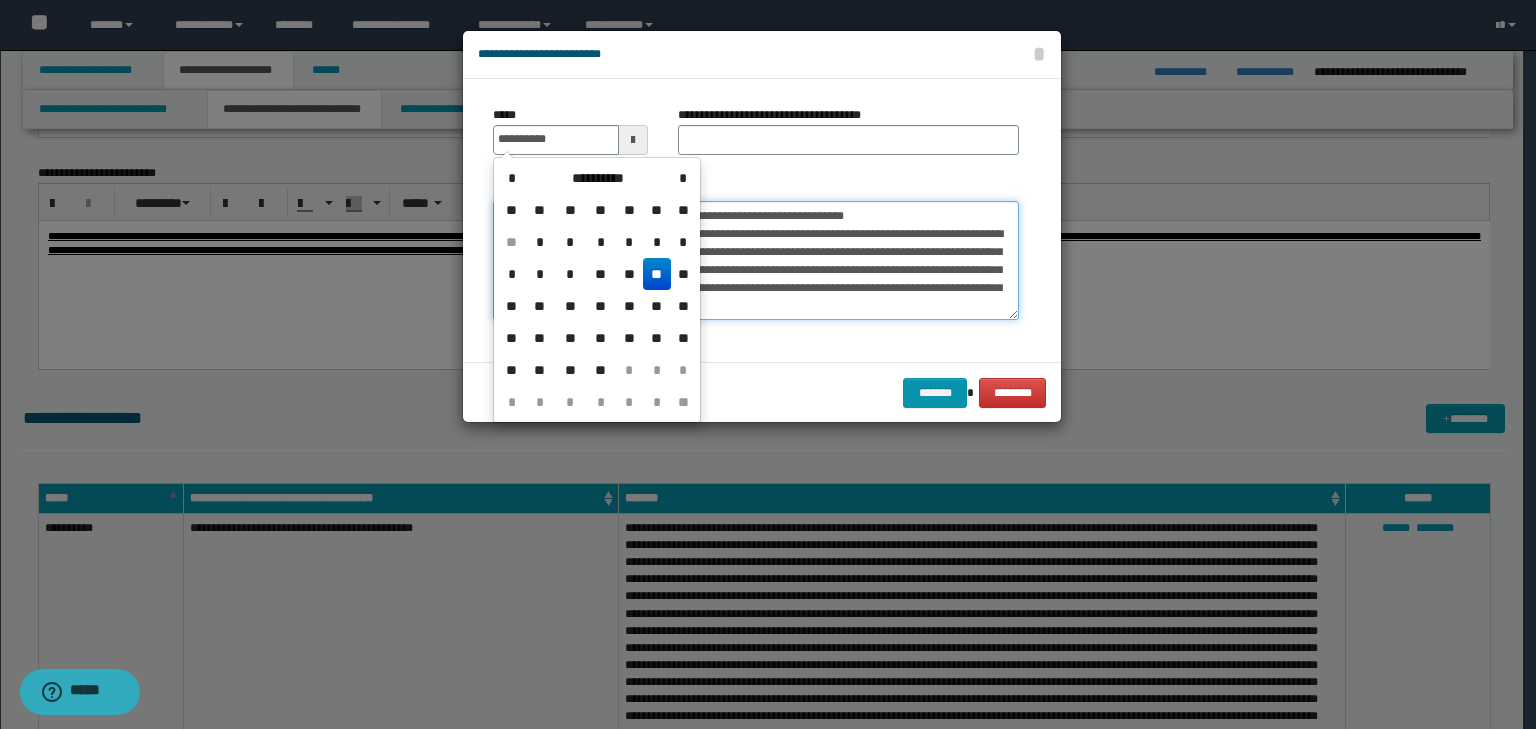 type on "**********" 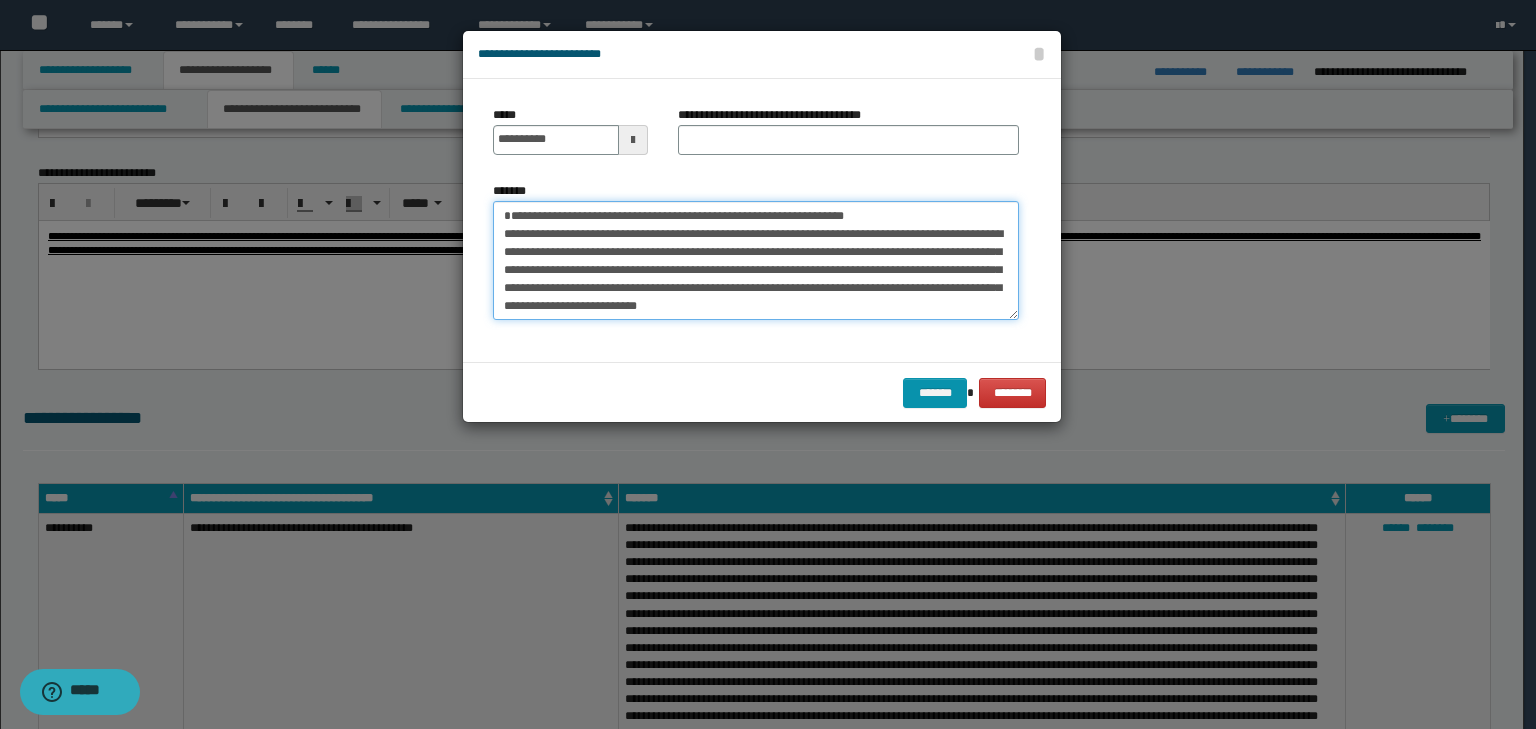 drag, startPoint x: 954, startPoint y: 214, endPoint x: 387, endPoint y: 190, distance: 567.5077 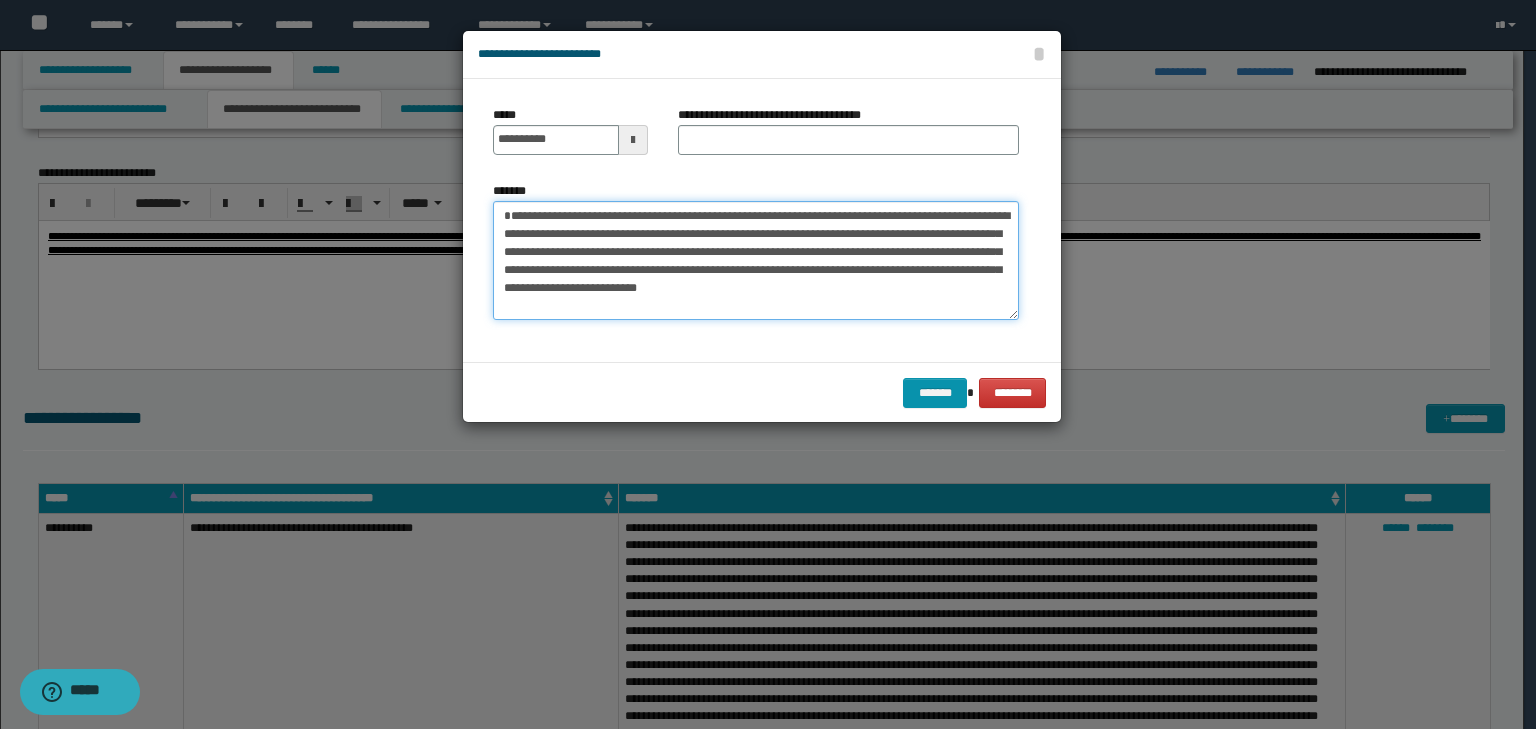 type on "**********" 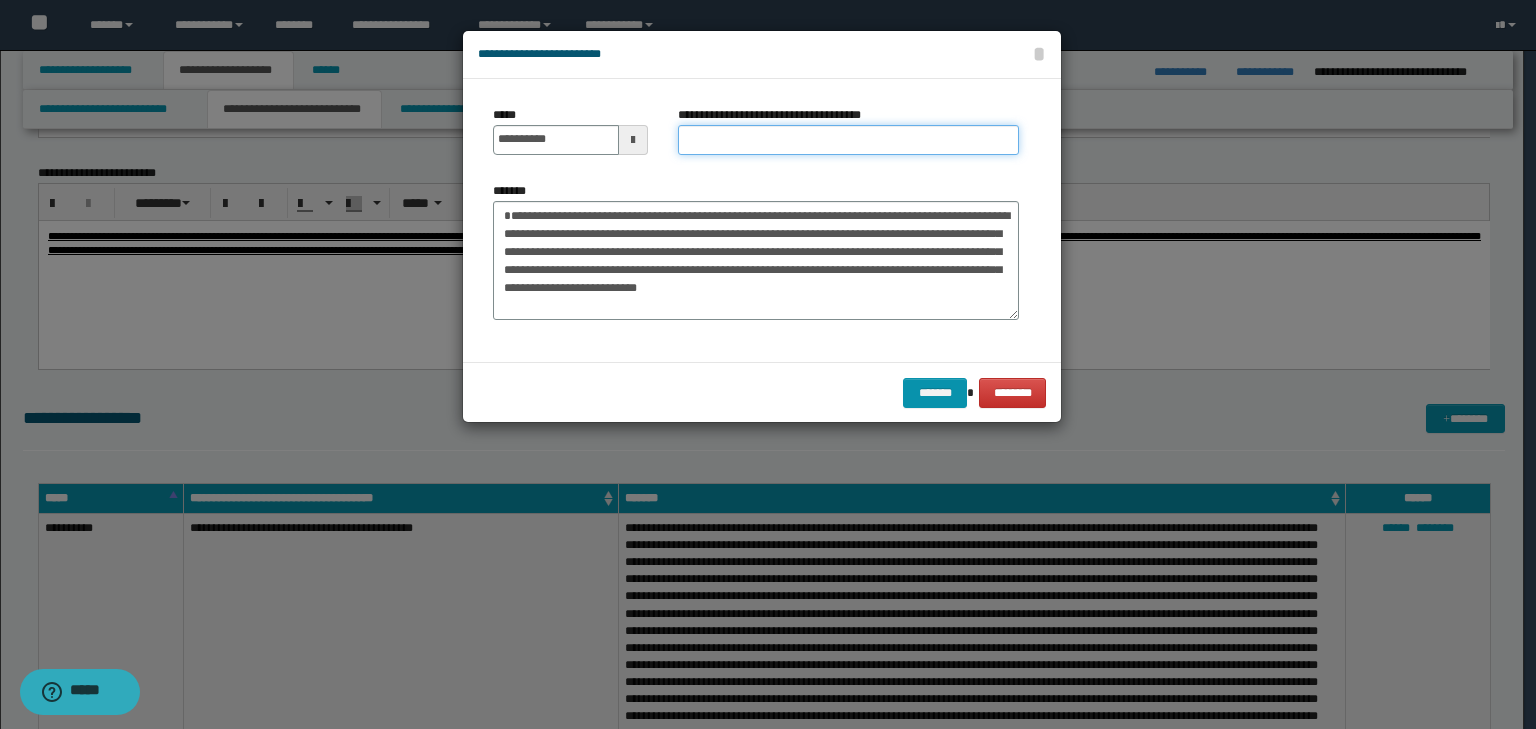 click on "**********" at bounding box center [848, 140] 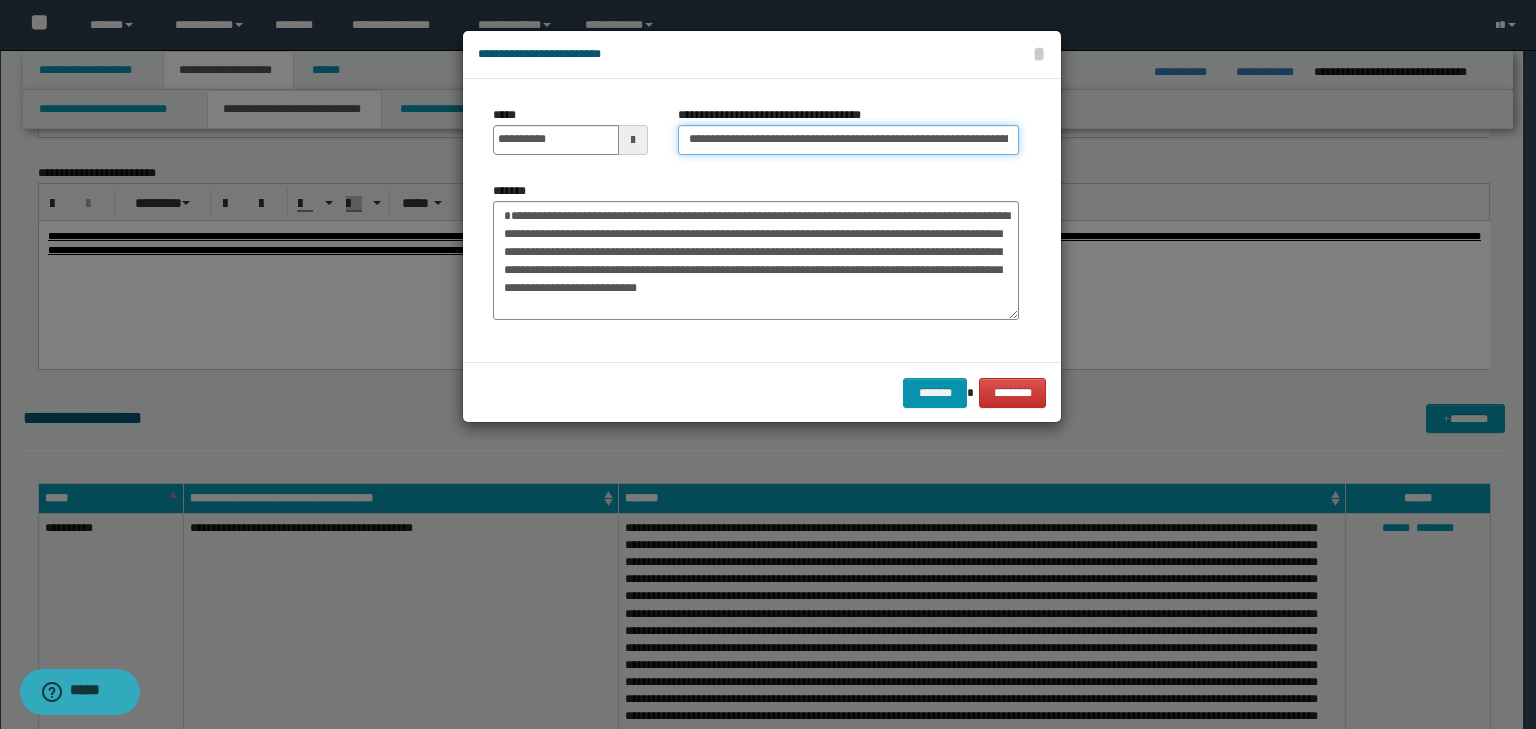 scroll, scrollTop: 0, scrollLeft: 116, axis: horizontal 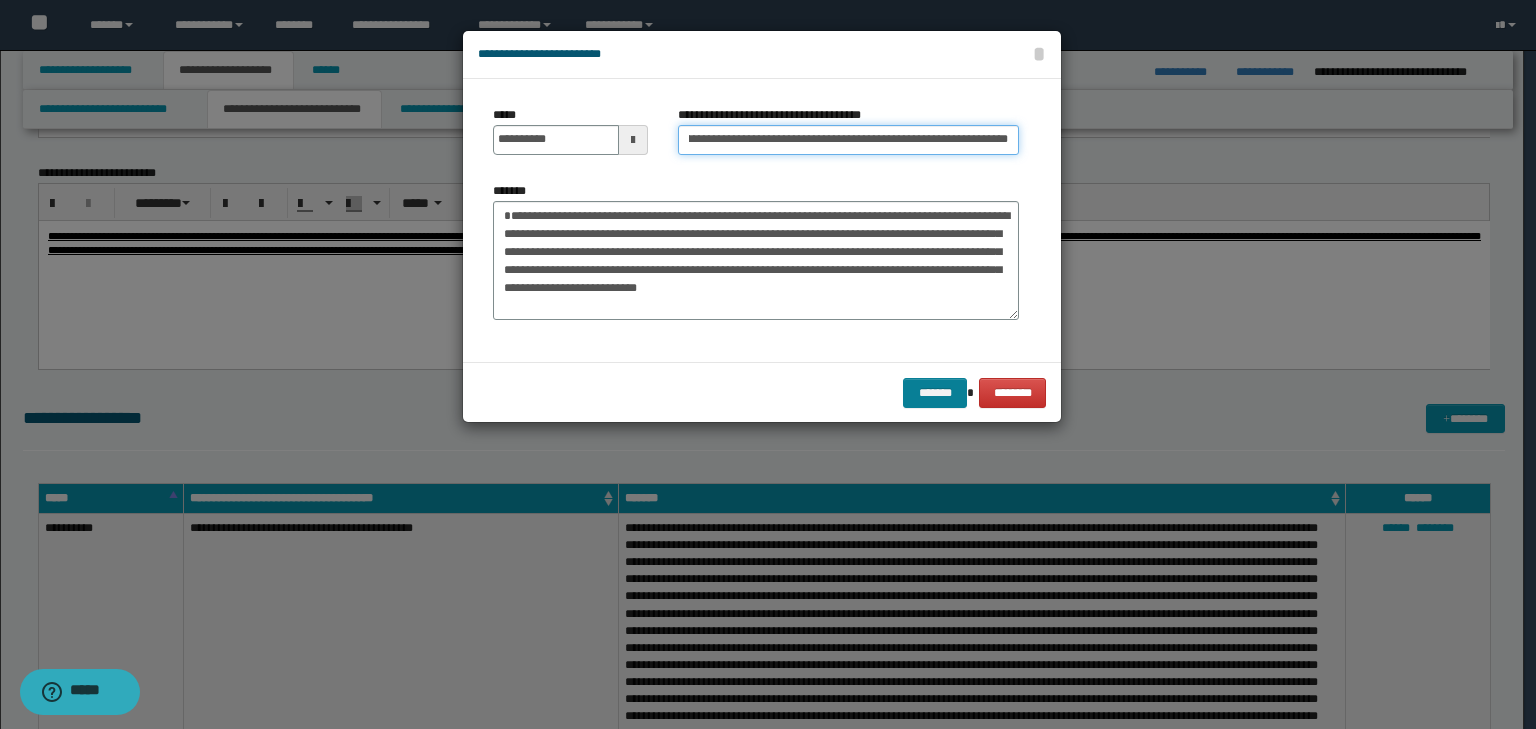 type on "**********" 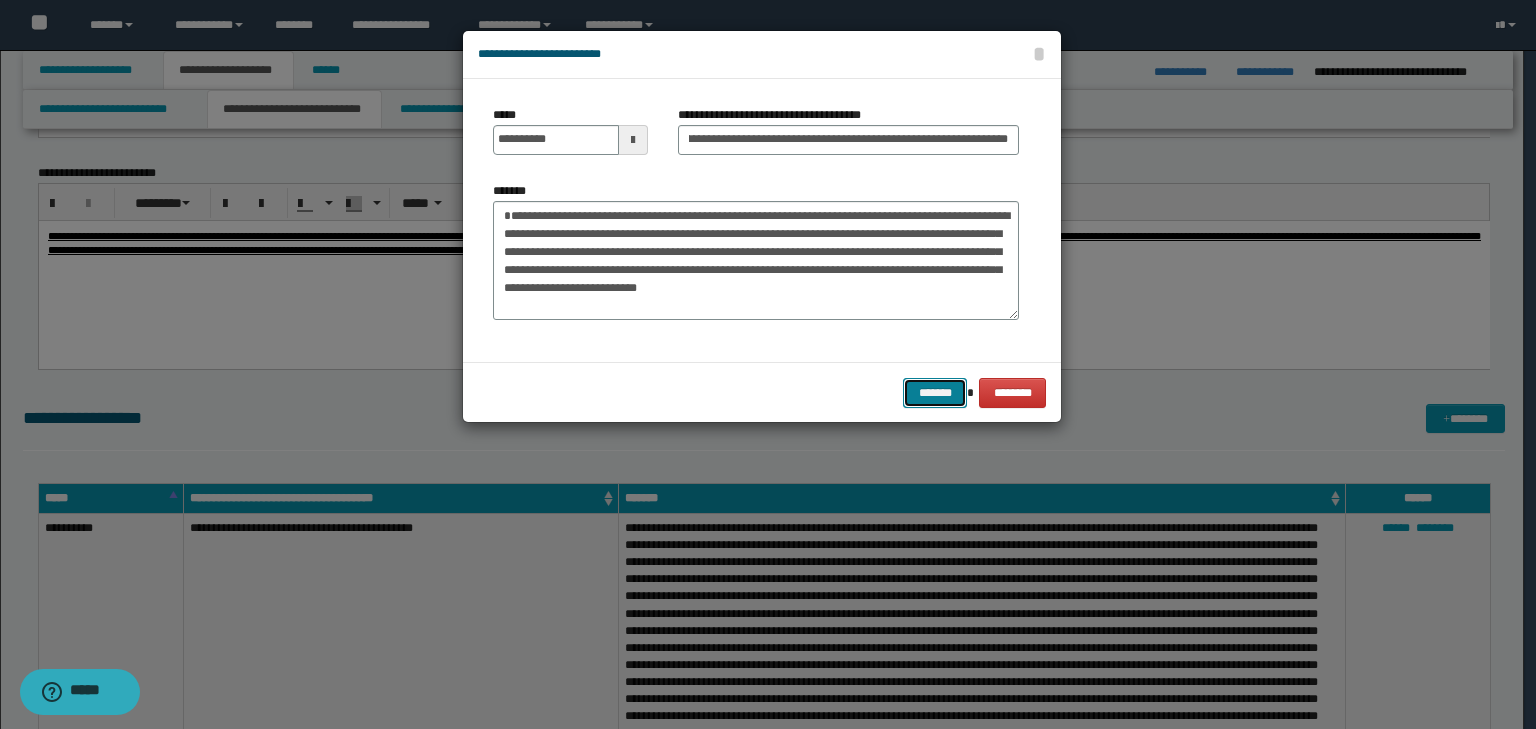 click on "*******" at bounding box center (935, 393) 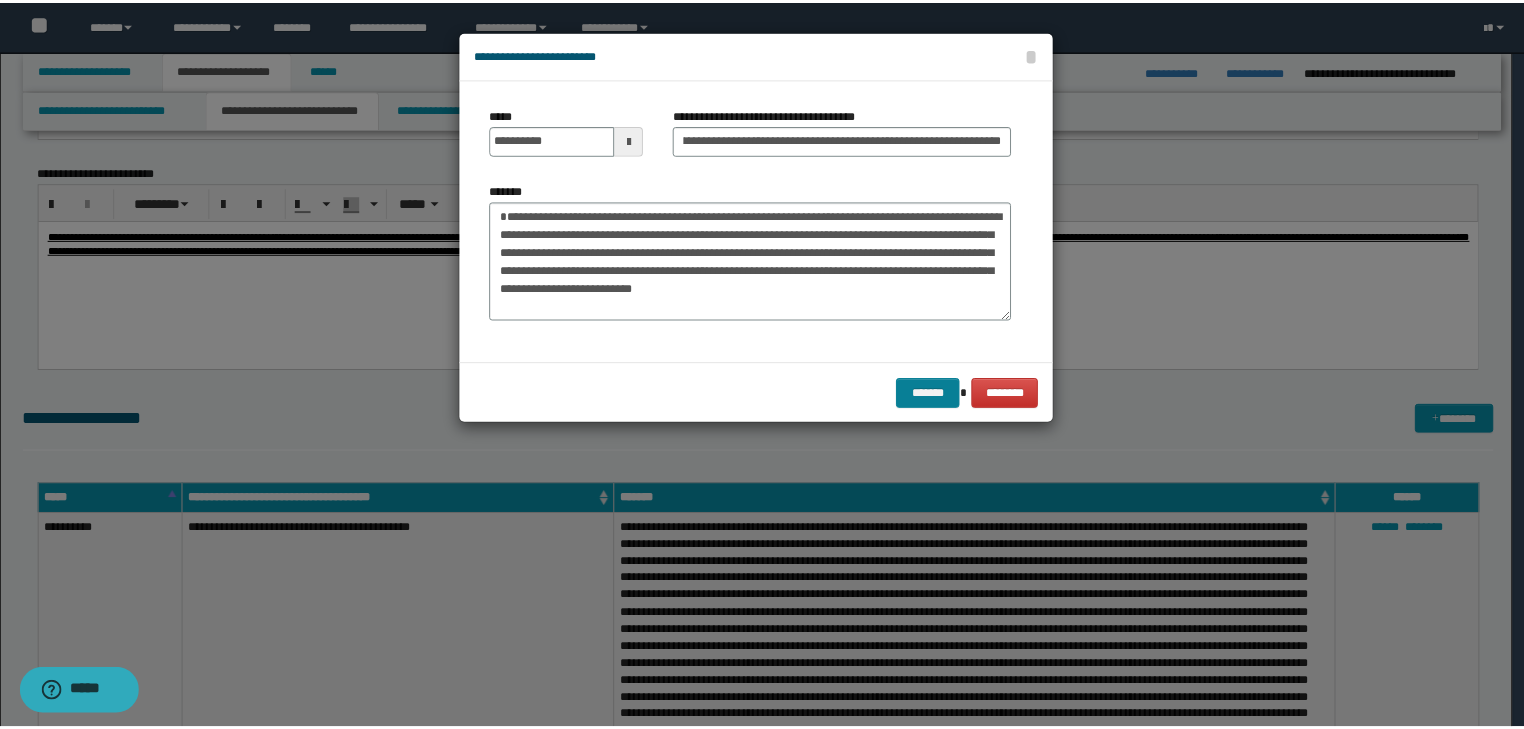 scroll, scrollTop: 0, scrollLeft: 0, axis: both 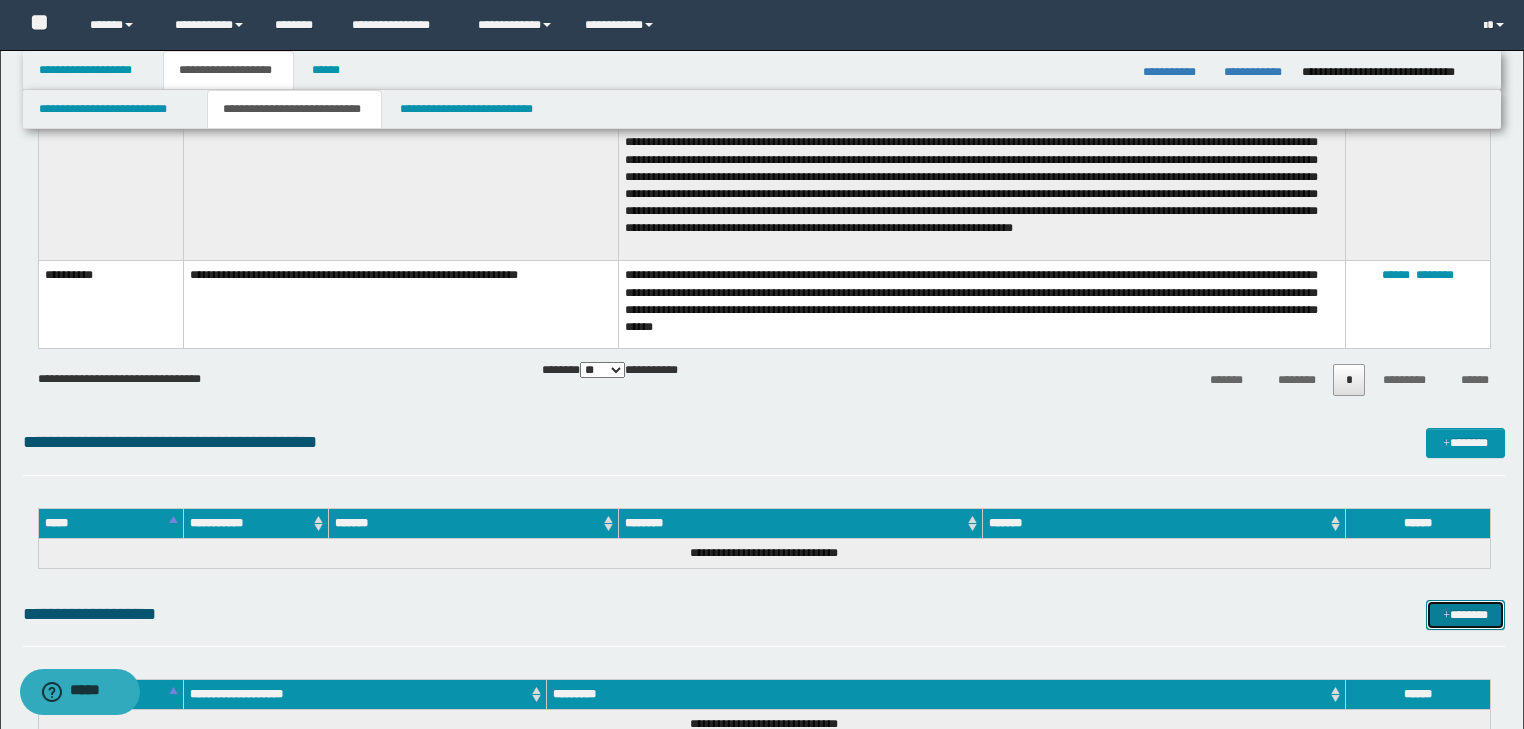 click on "*******" at bounding box center [1465, 615] 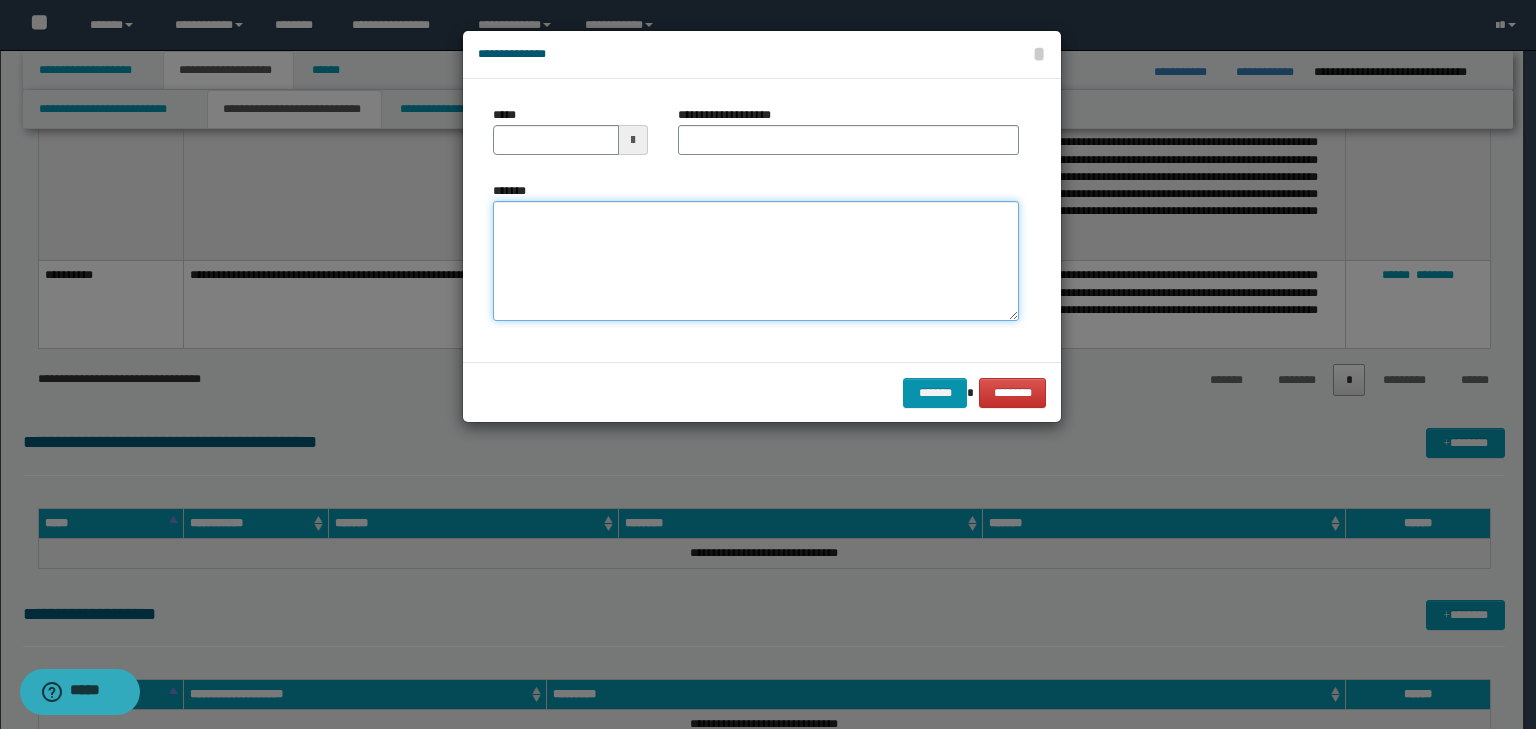 click on "*******" at bounding box center (756, 261) 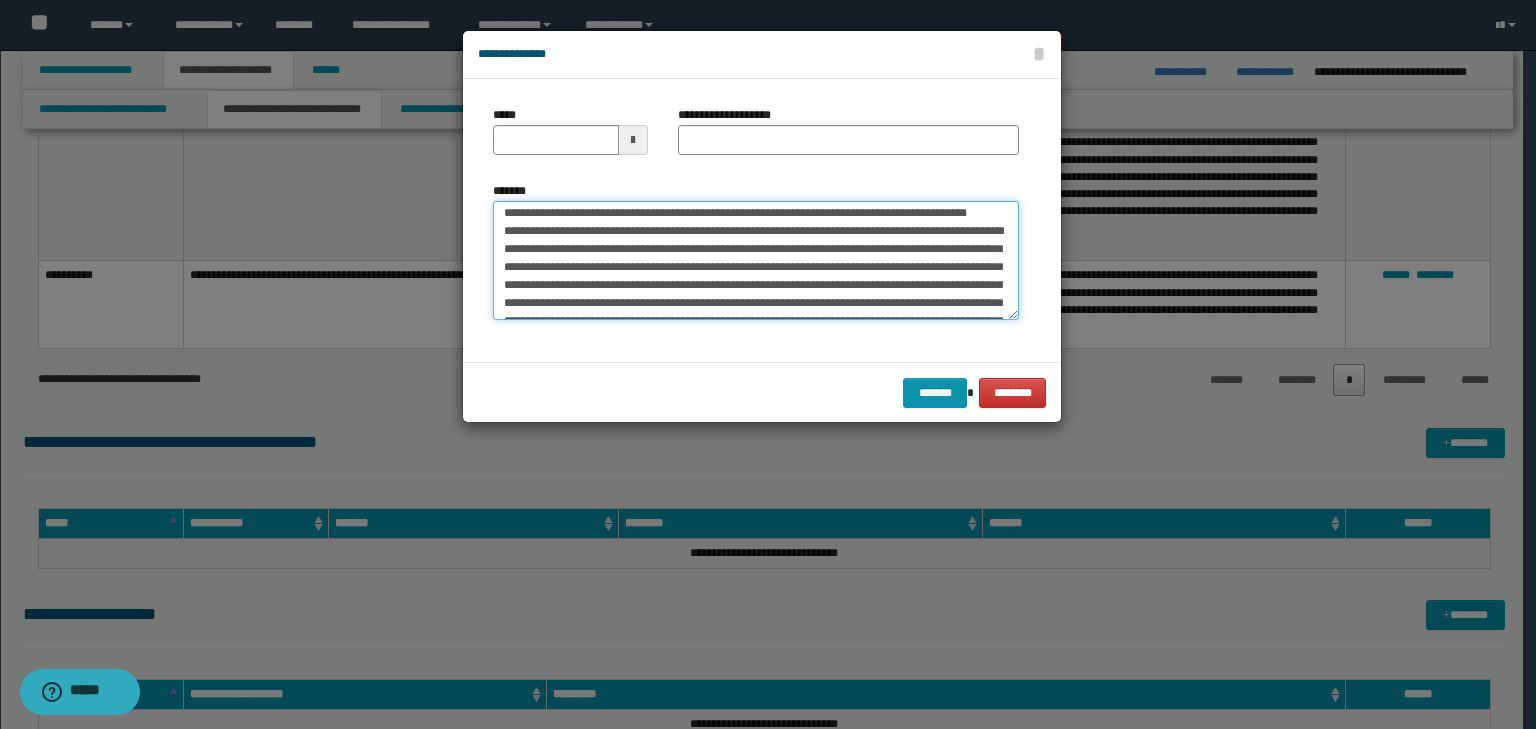 scroll, scrollTop: 0, scrollLeft: 0, axis: both 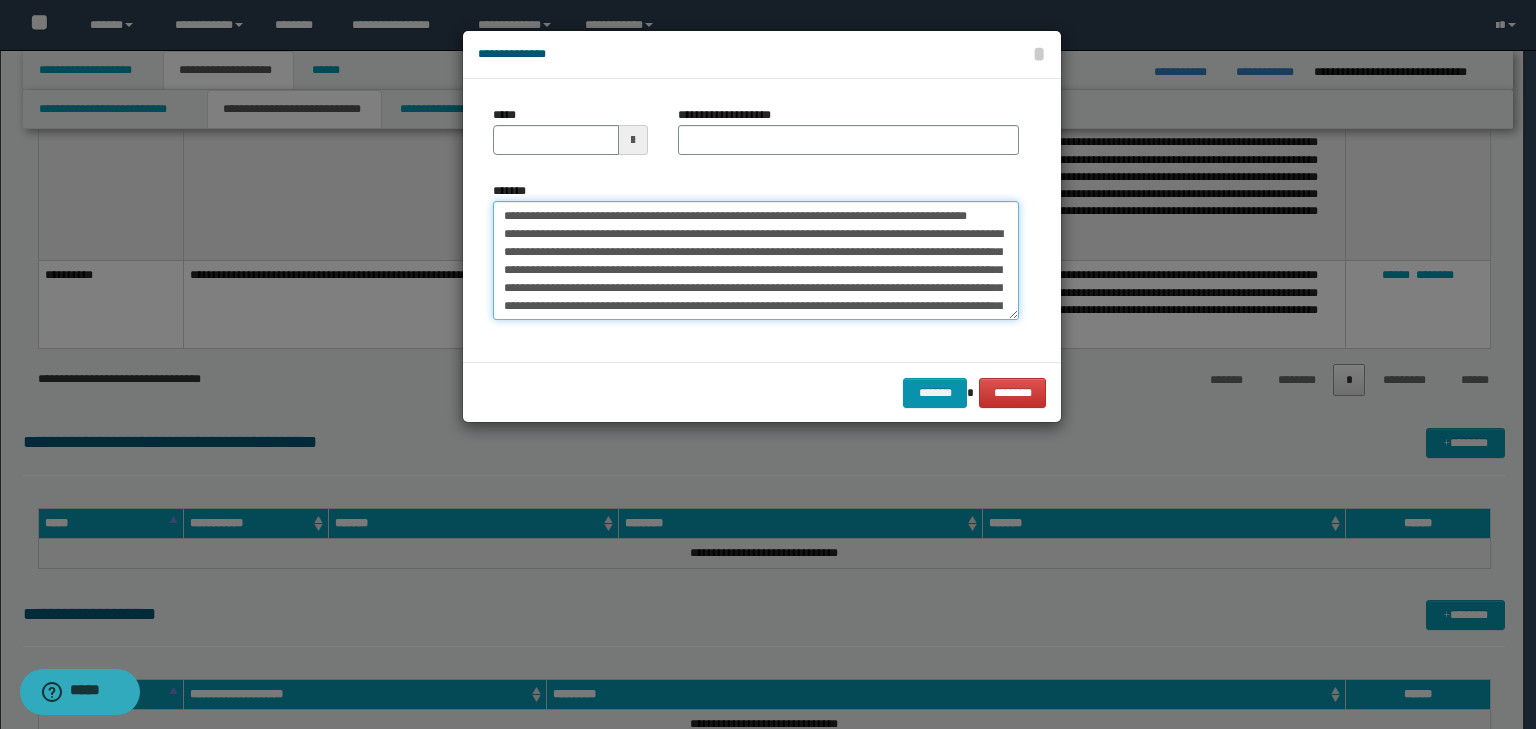 drag, startPoint x: 560, startPoint y: 215, endPoint x: 416, endPoint y: 204, distance: 144.41953 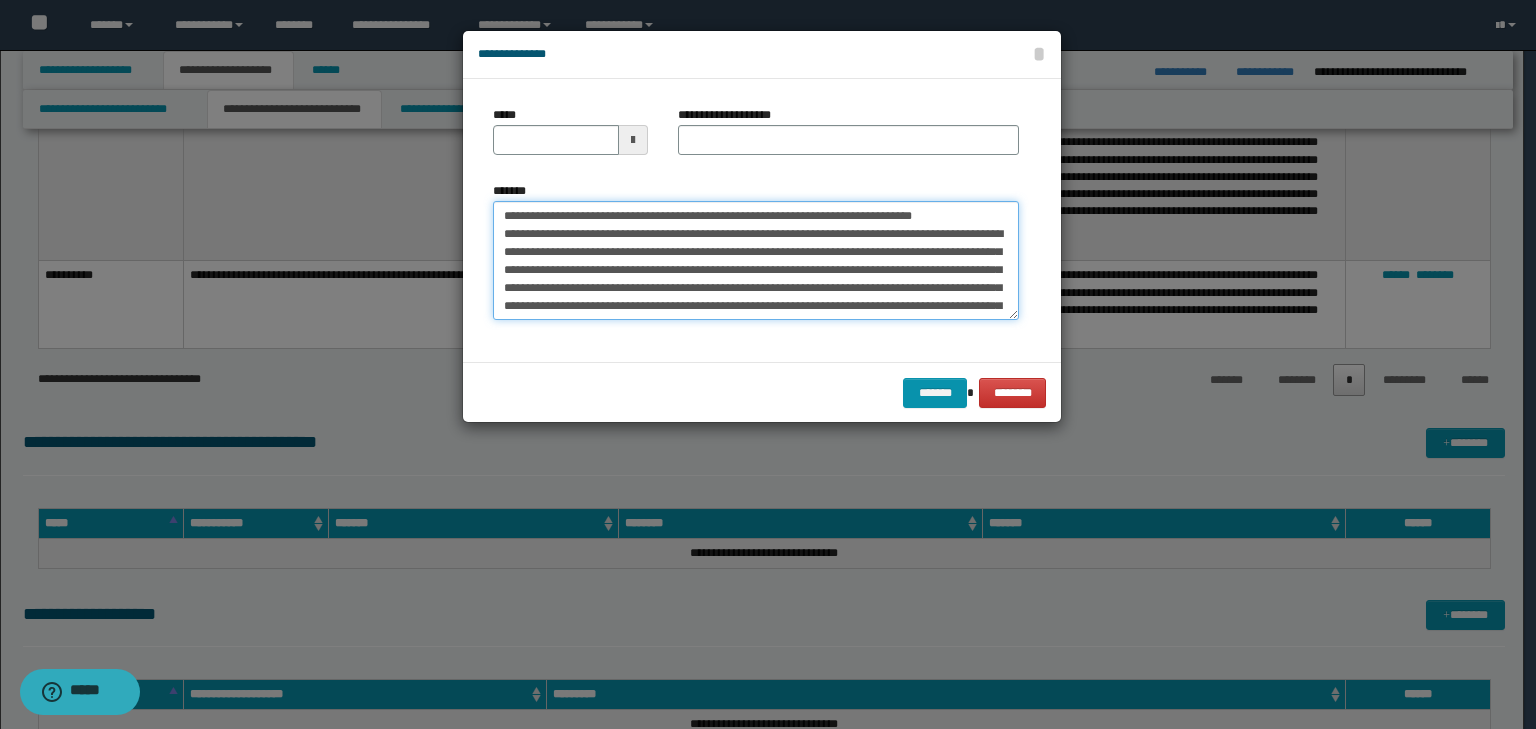 type 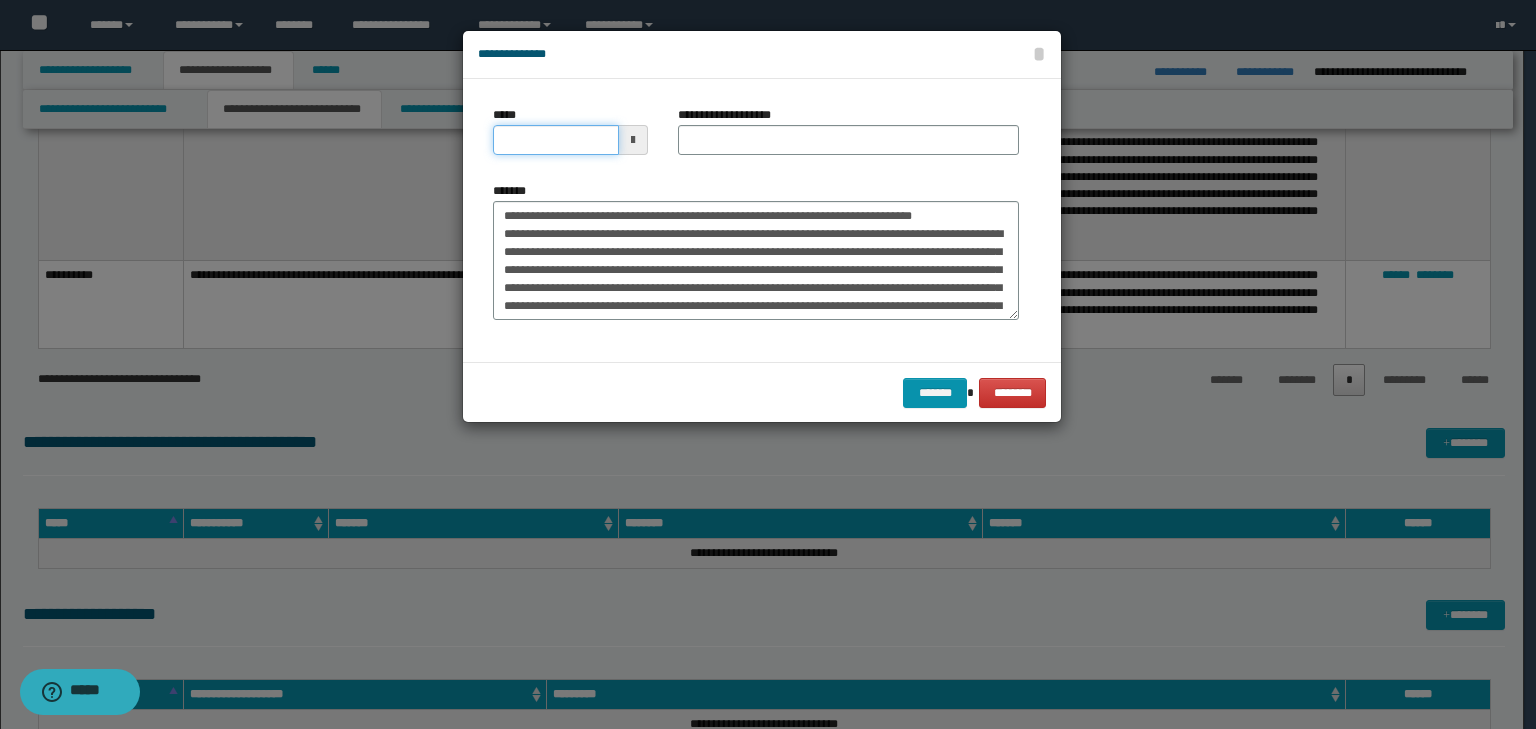 click on "*****" at bounding box center (556, 140) 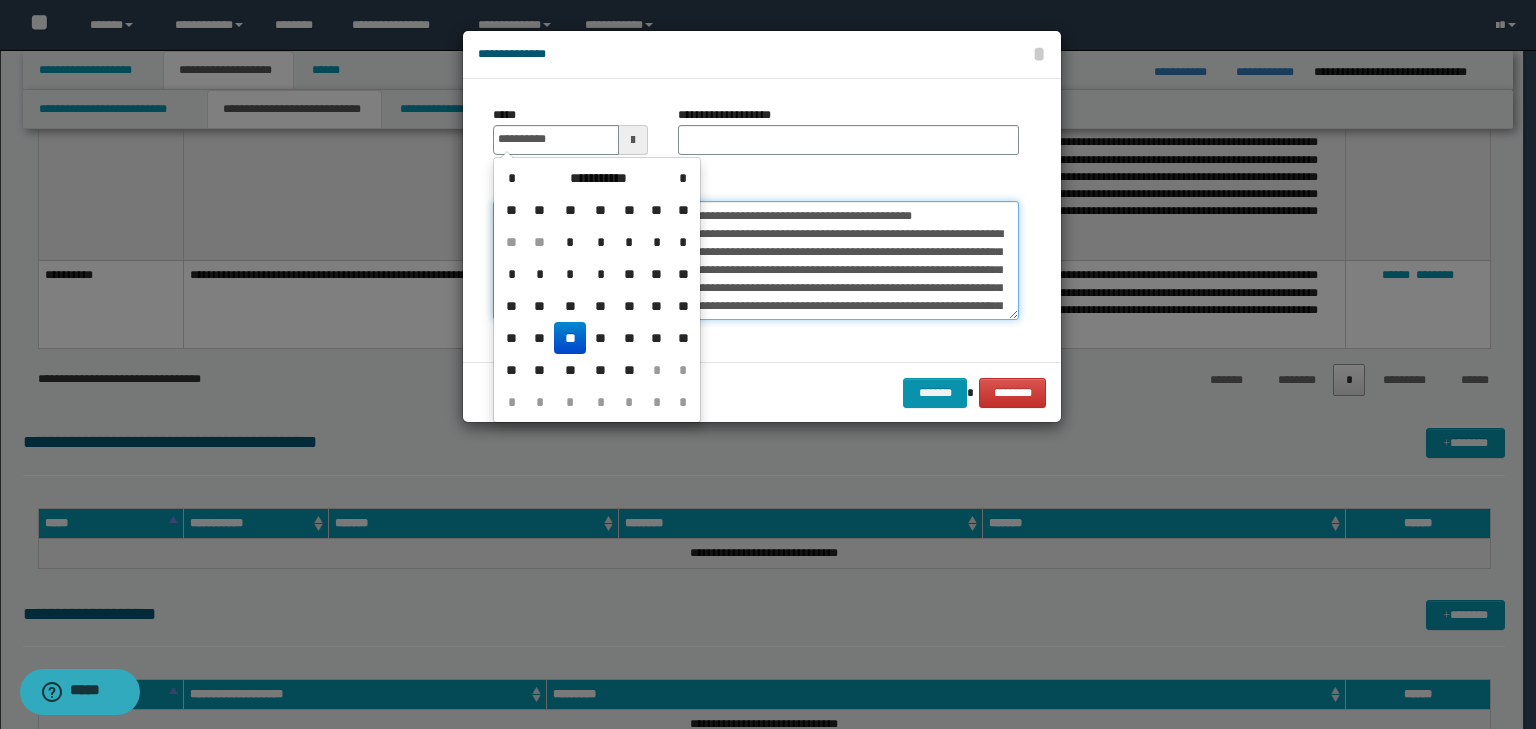 type on "**********" 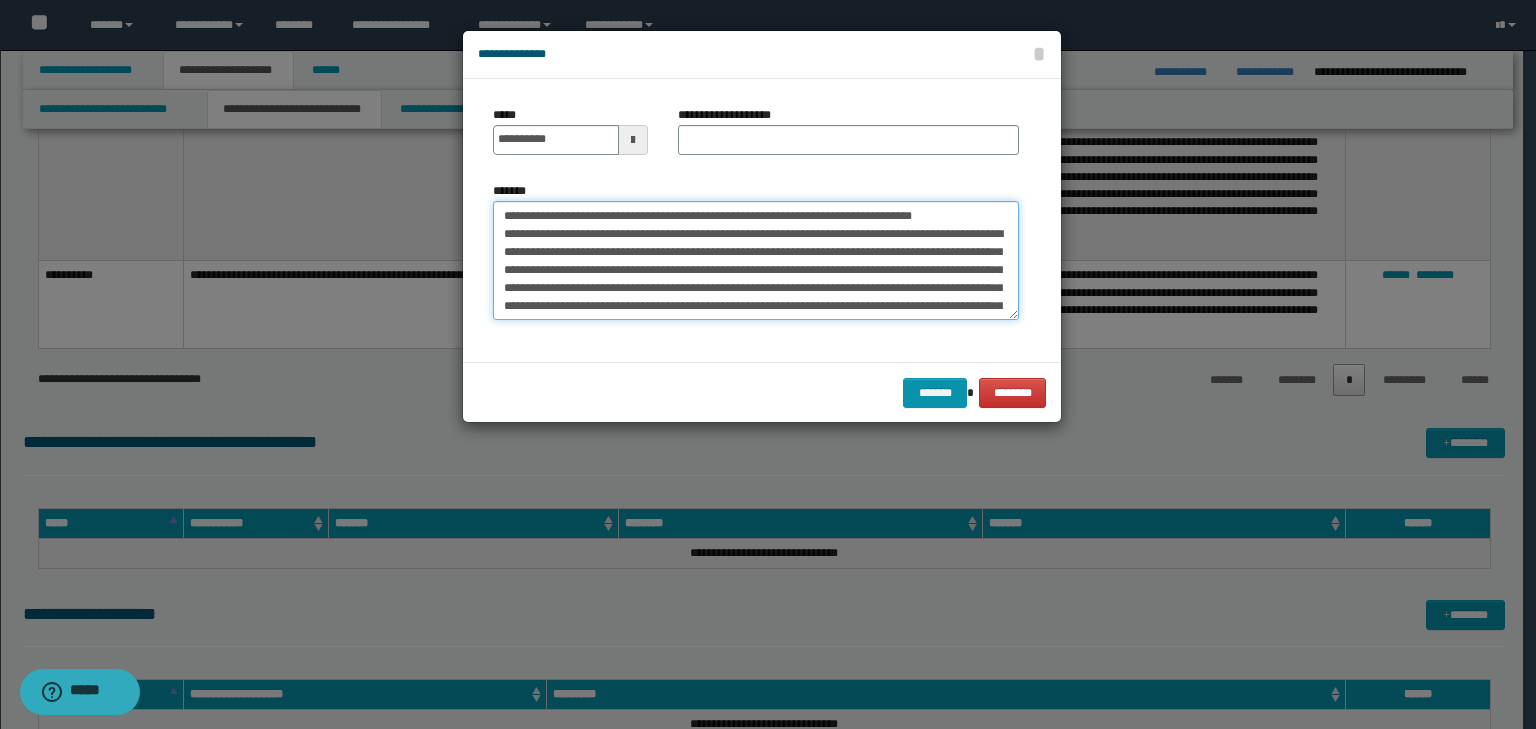 drag, startPoint x: 729, startPoint y: 232, endPoint x: 278, endPoint y: 144, distance: 459.50516 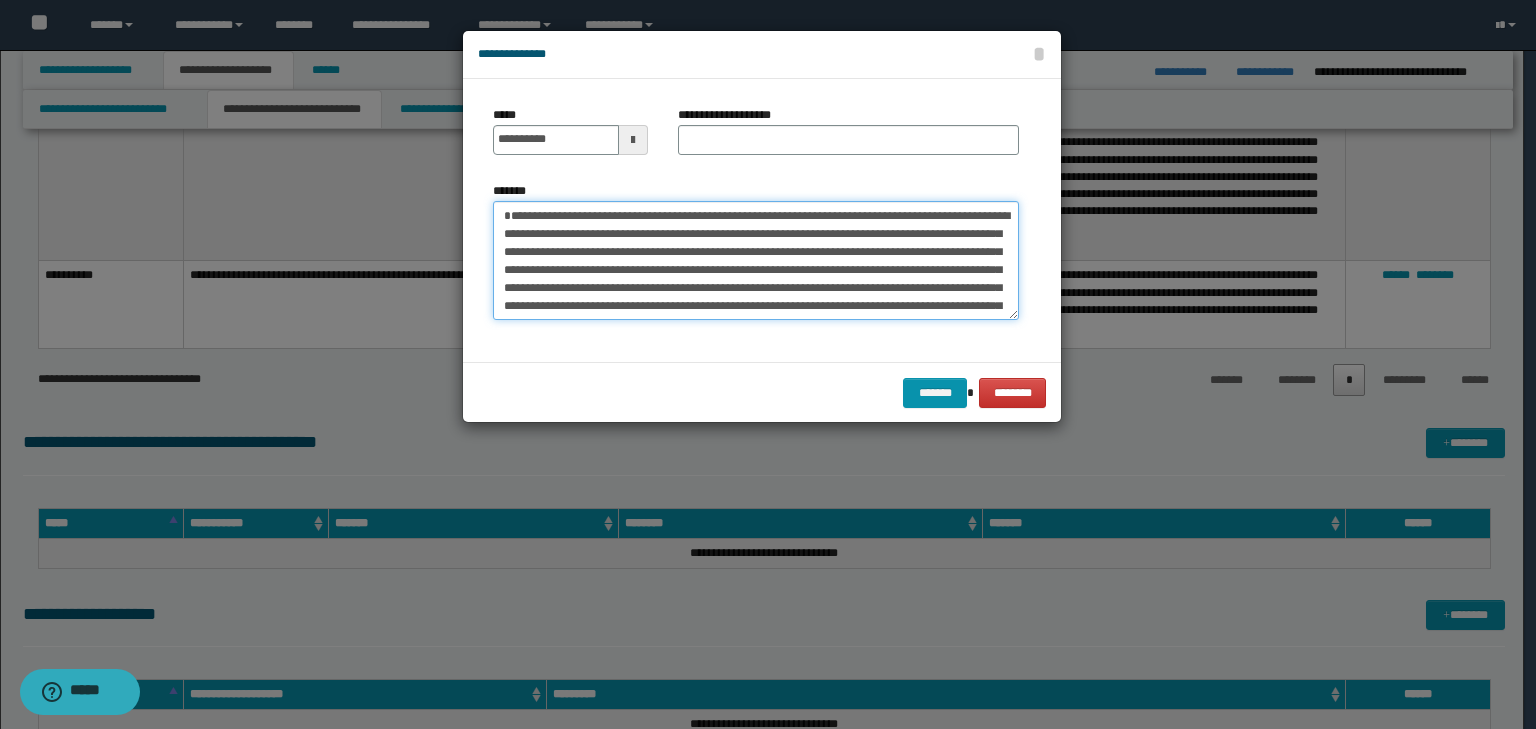type on "**********" 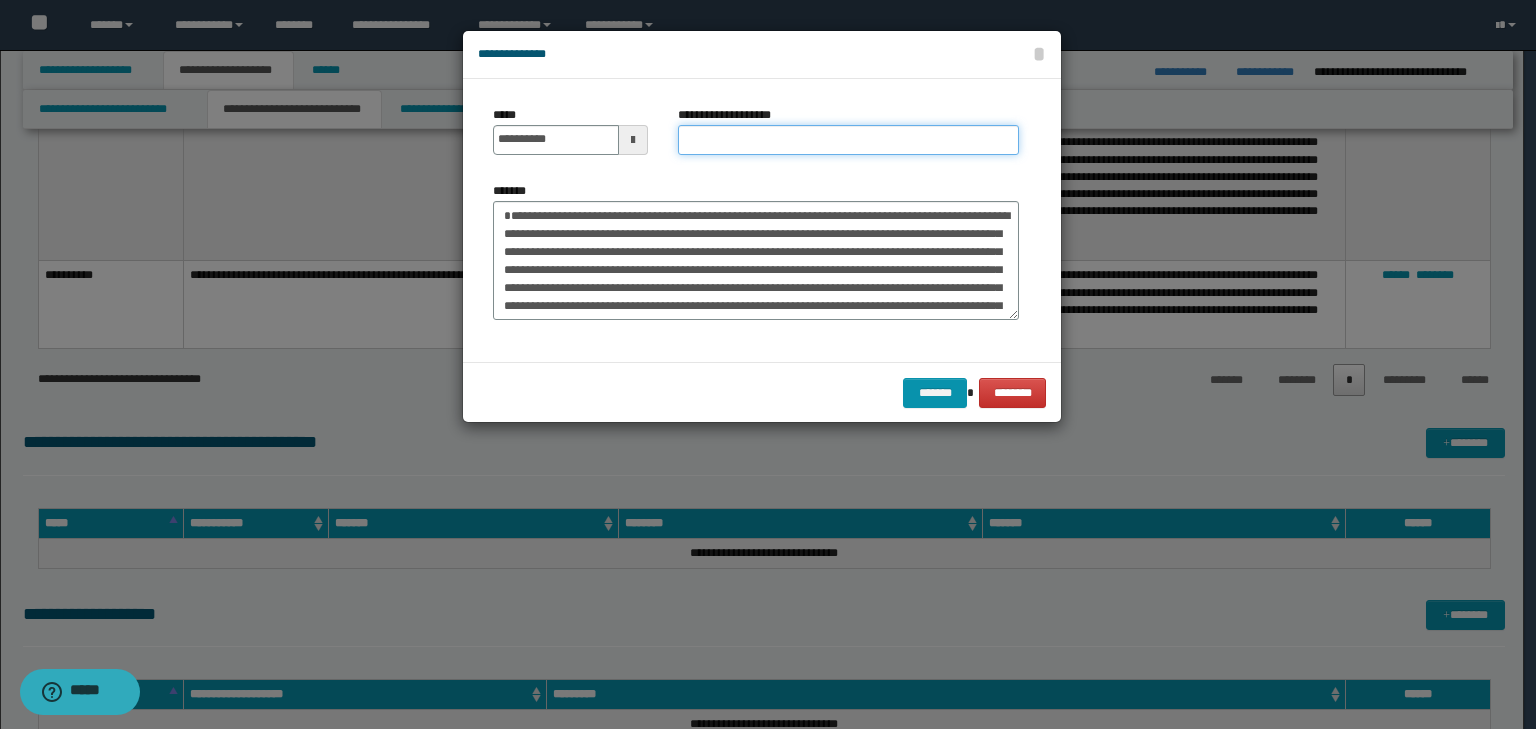 click on "**********" at bounding box center [848, 140] 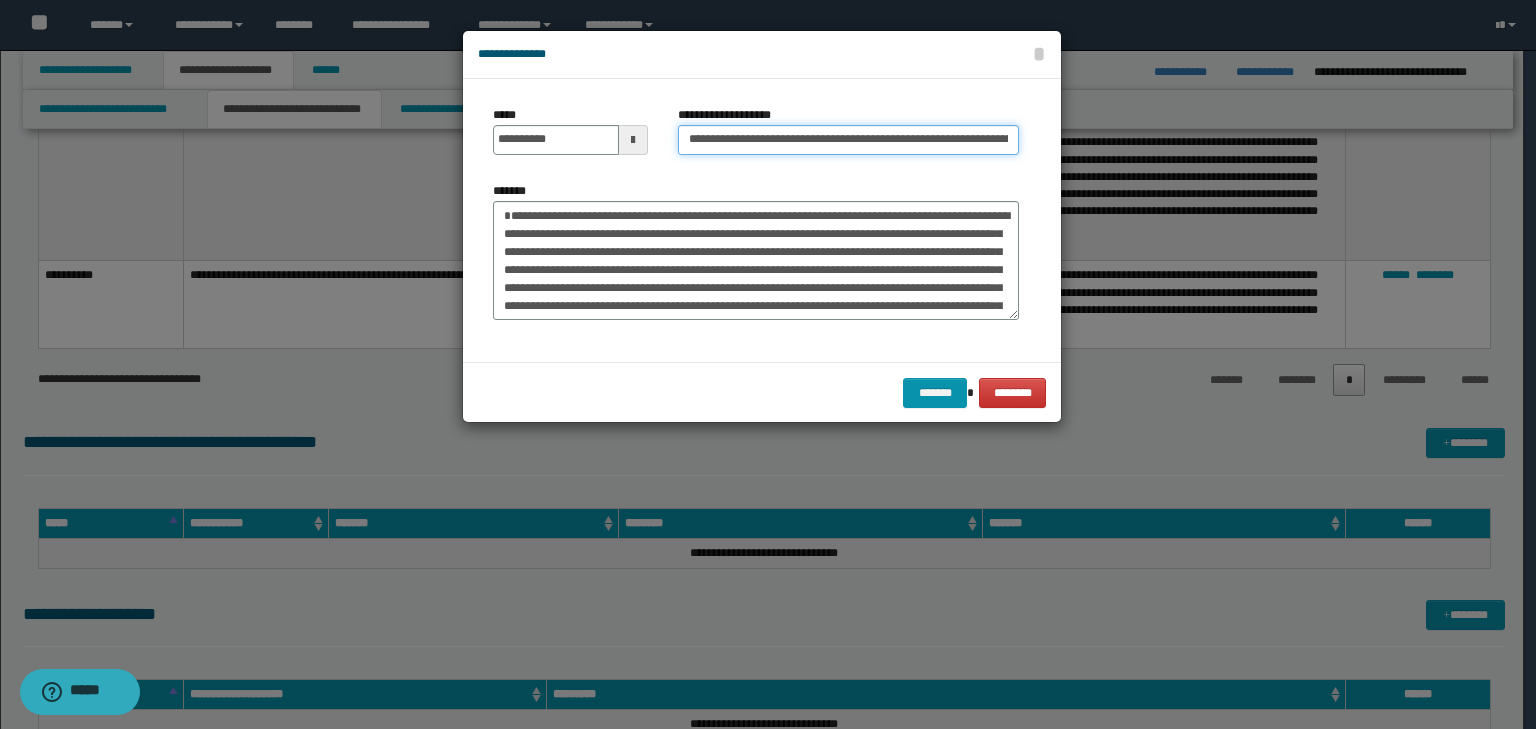 scroll, scrollTop: 0, scrollLeft: 216, axis: horizontal 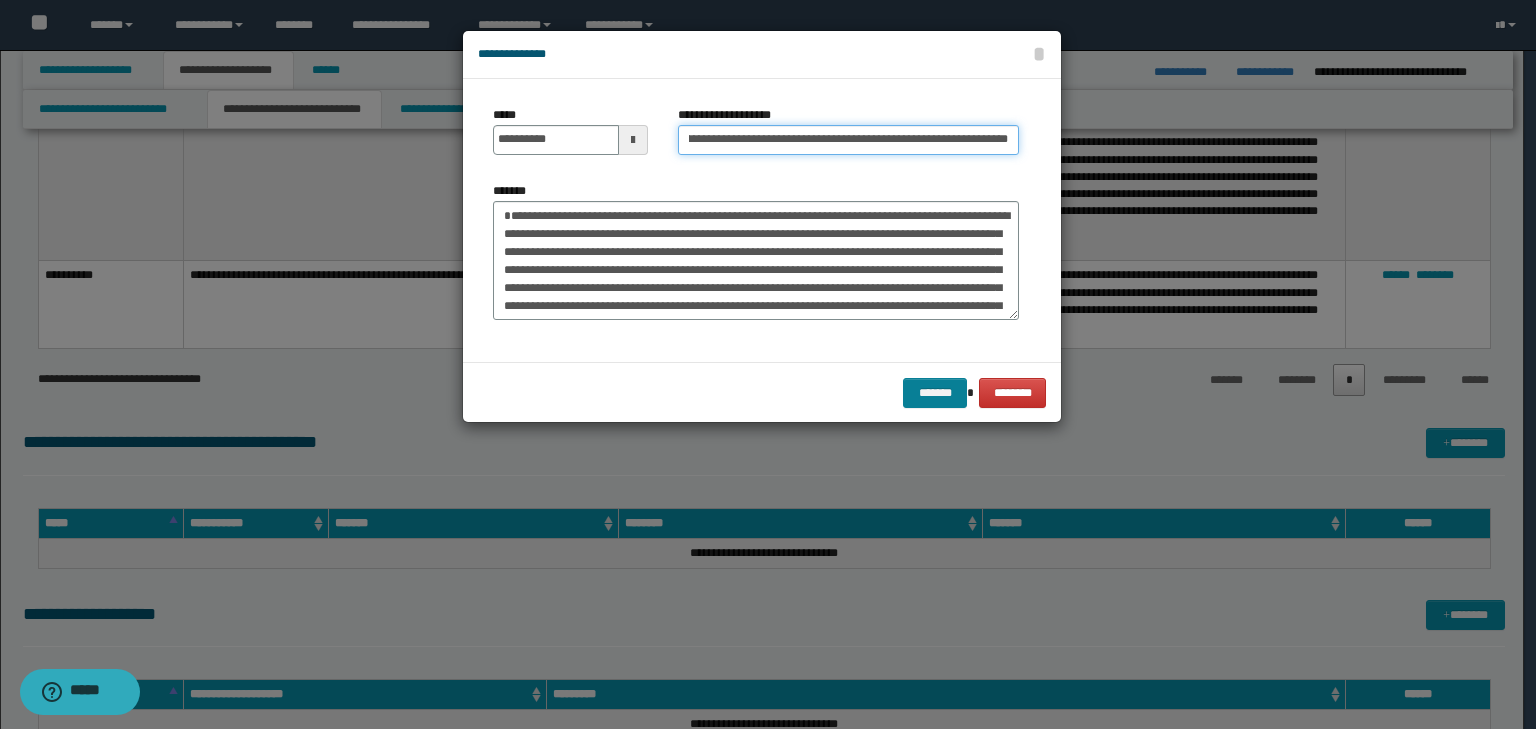 type on "**********" 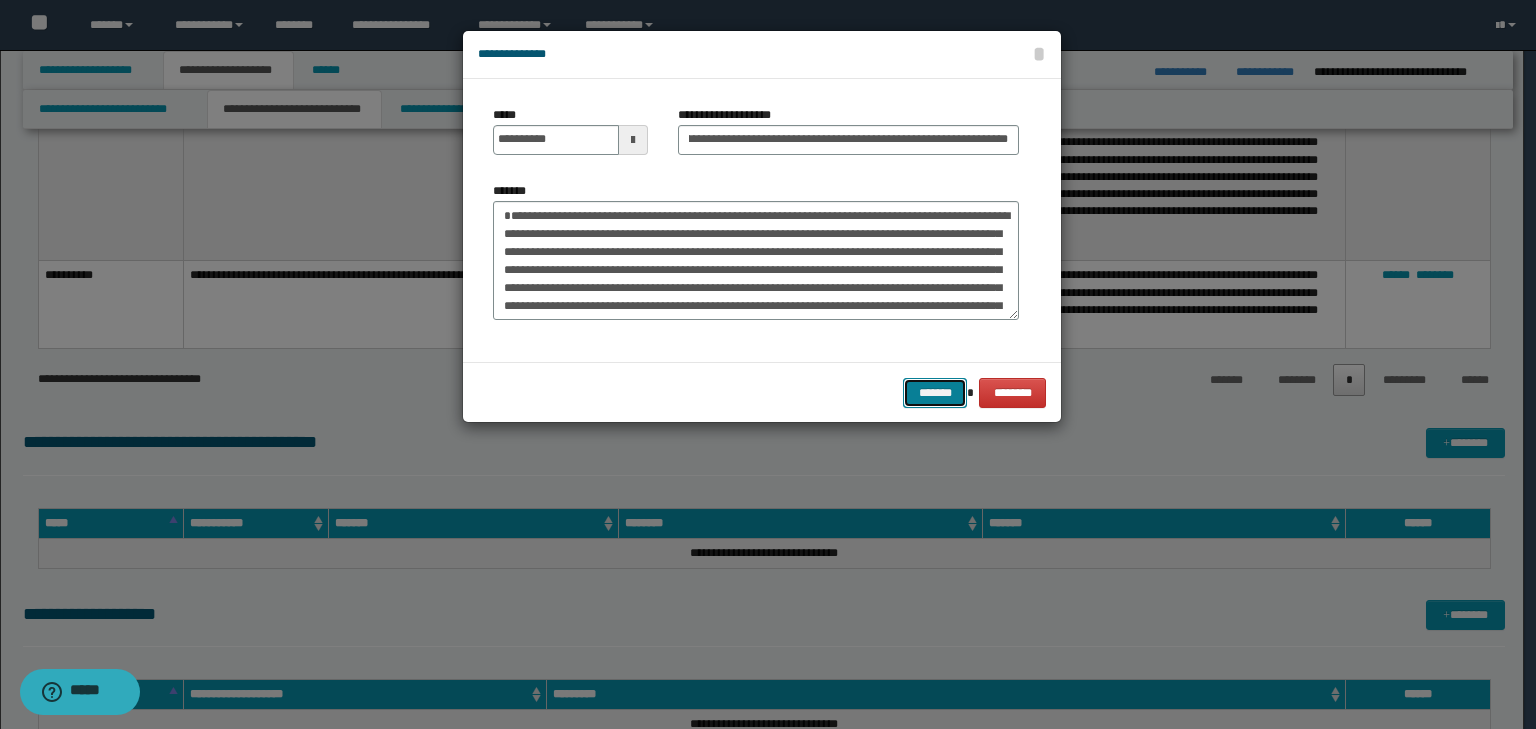 click on "*******" at bounding box center (935, 393) 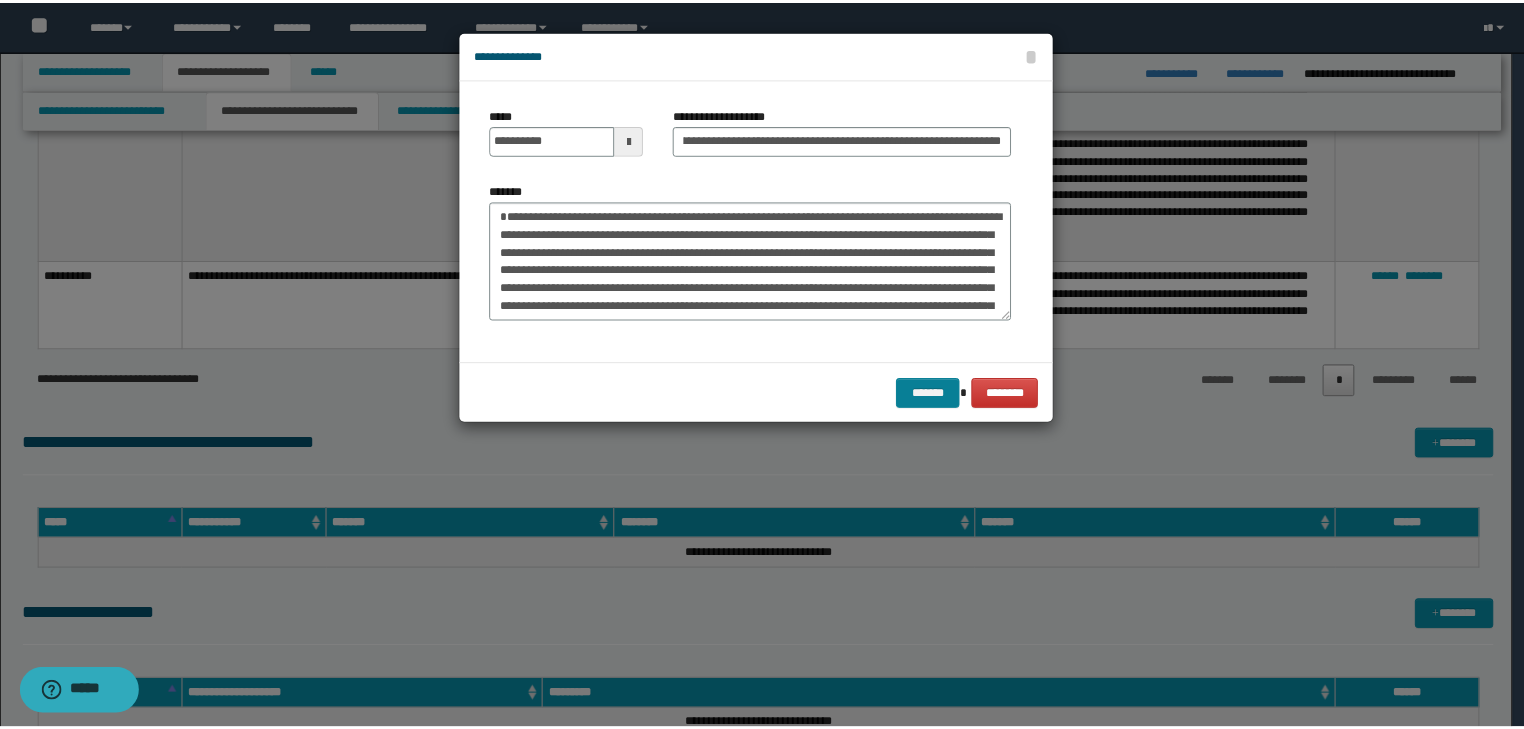 scroll, scrollTop: 0, scrollLeft: 0, axis: both 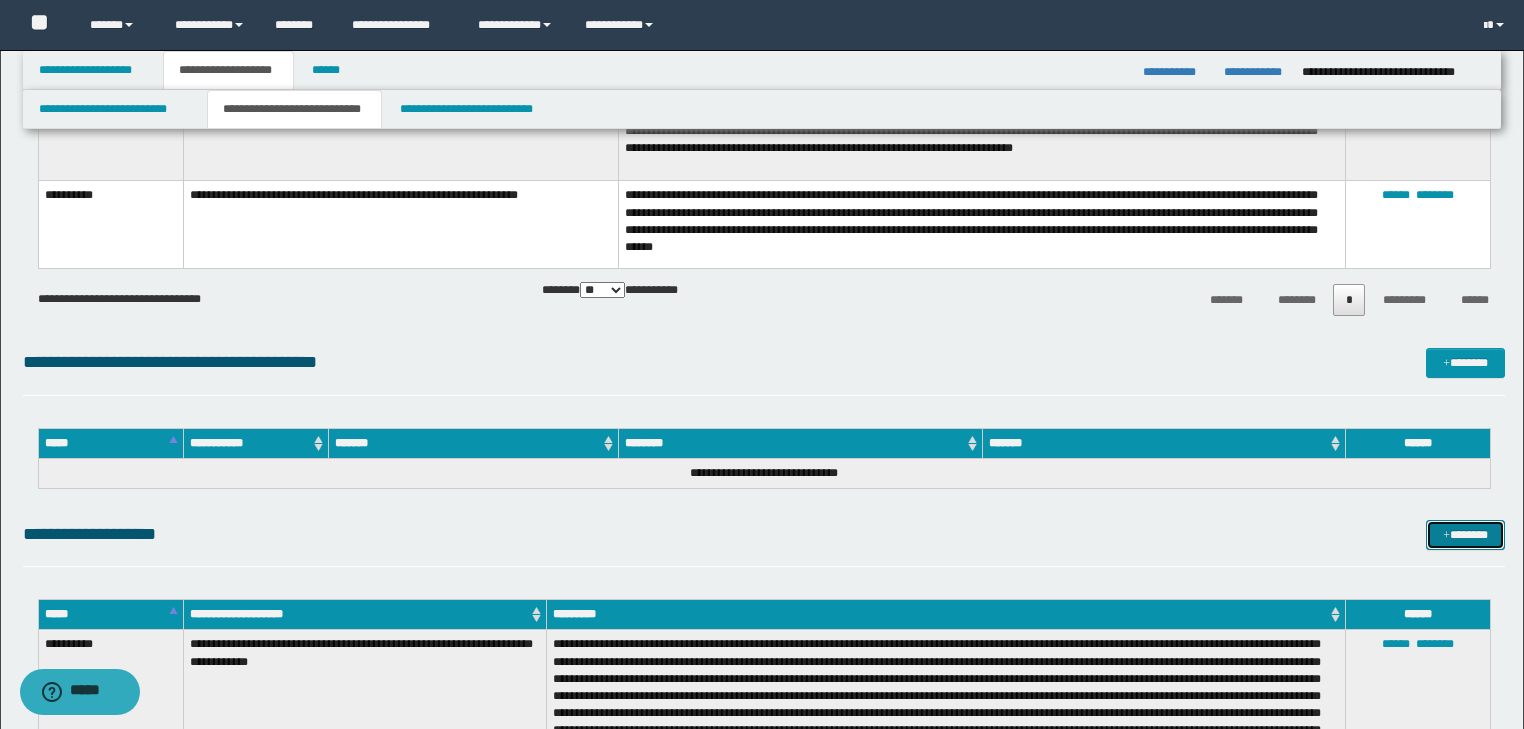 click on "*******" at bounding box center [1465, 535] 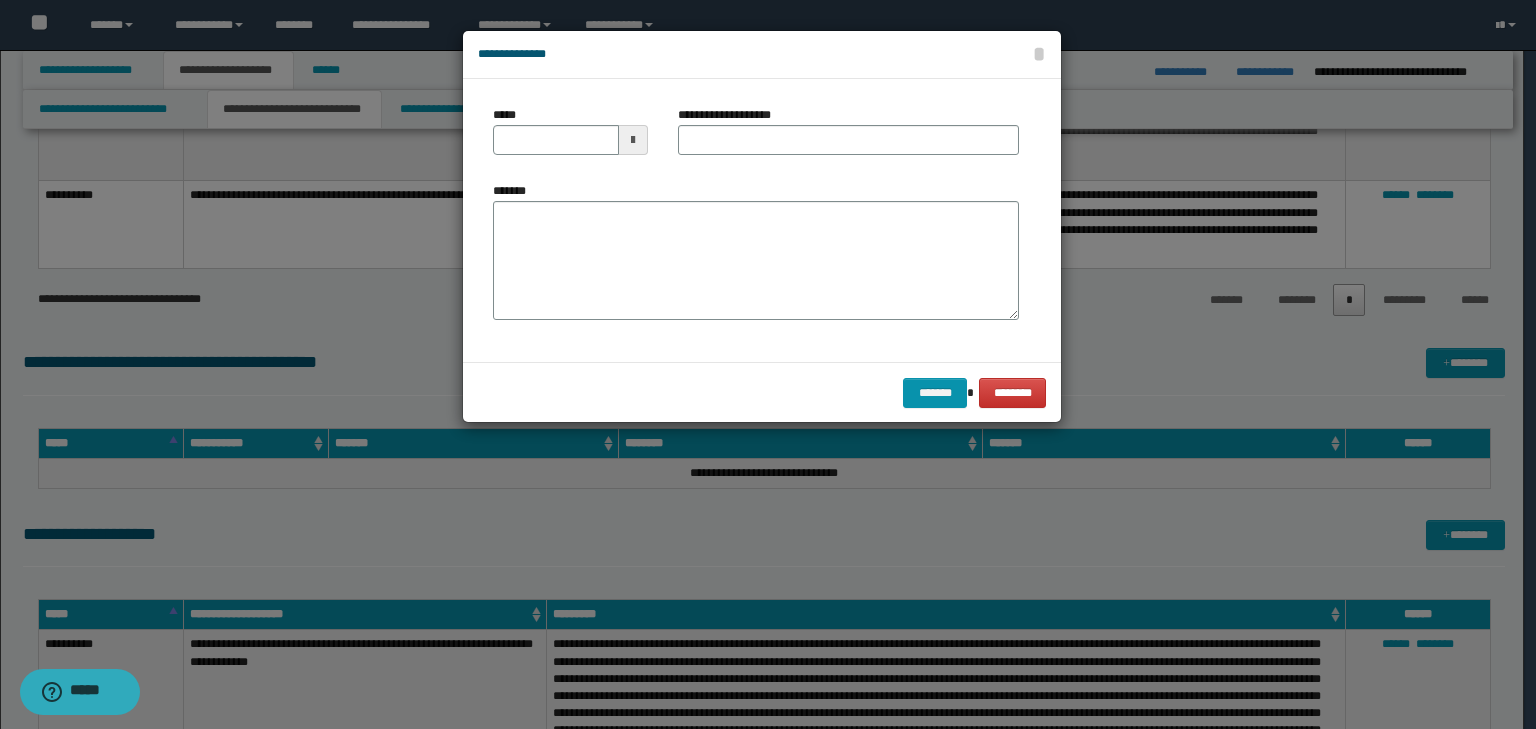 click on "*******" at bounding box center (756, 251) 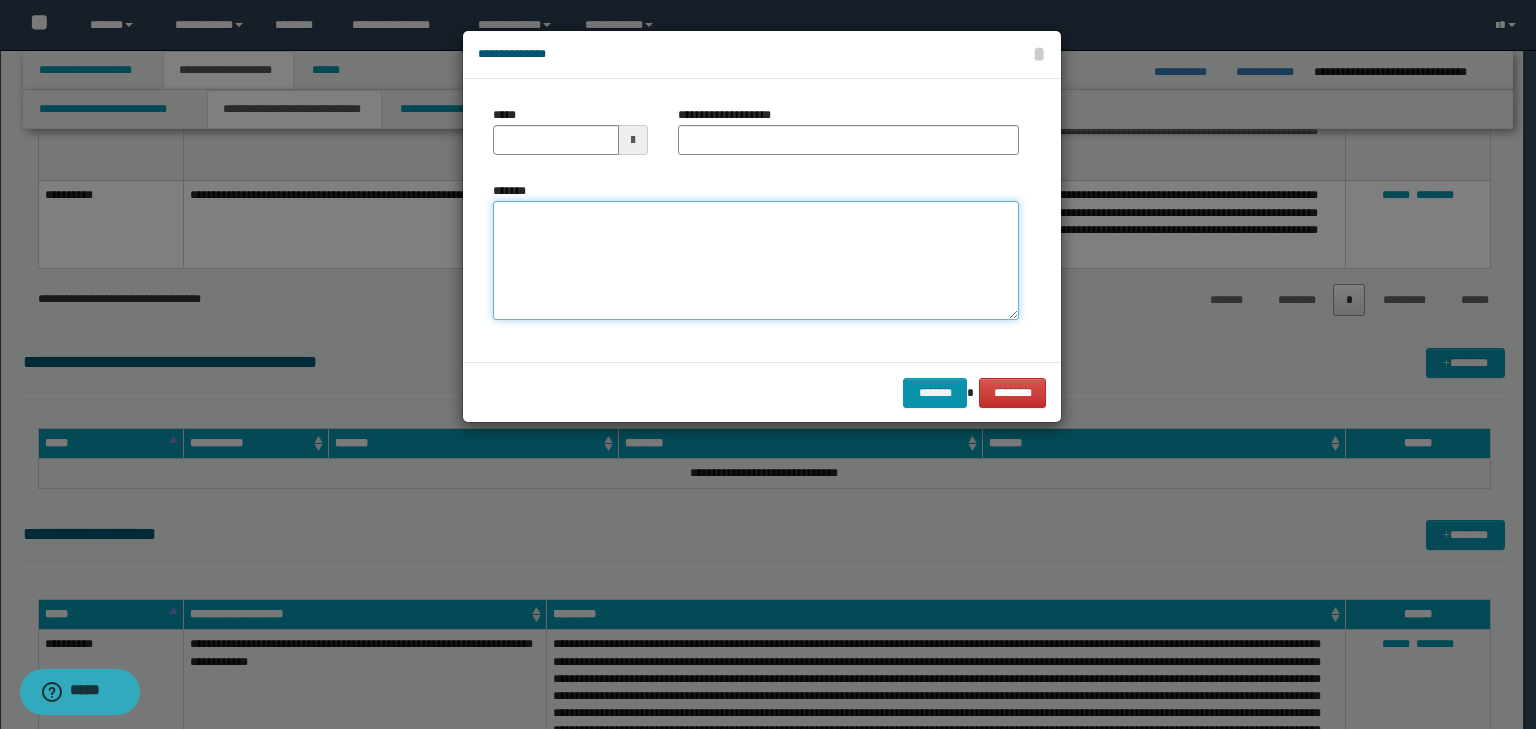 click on "*******" at bounding box center (756, 261) 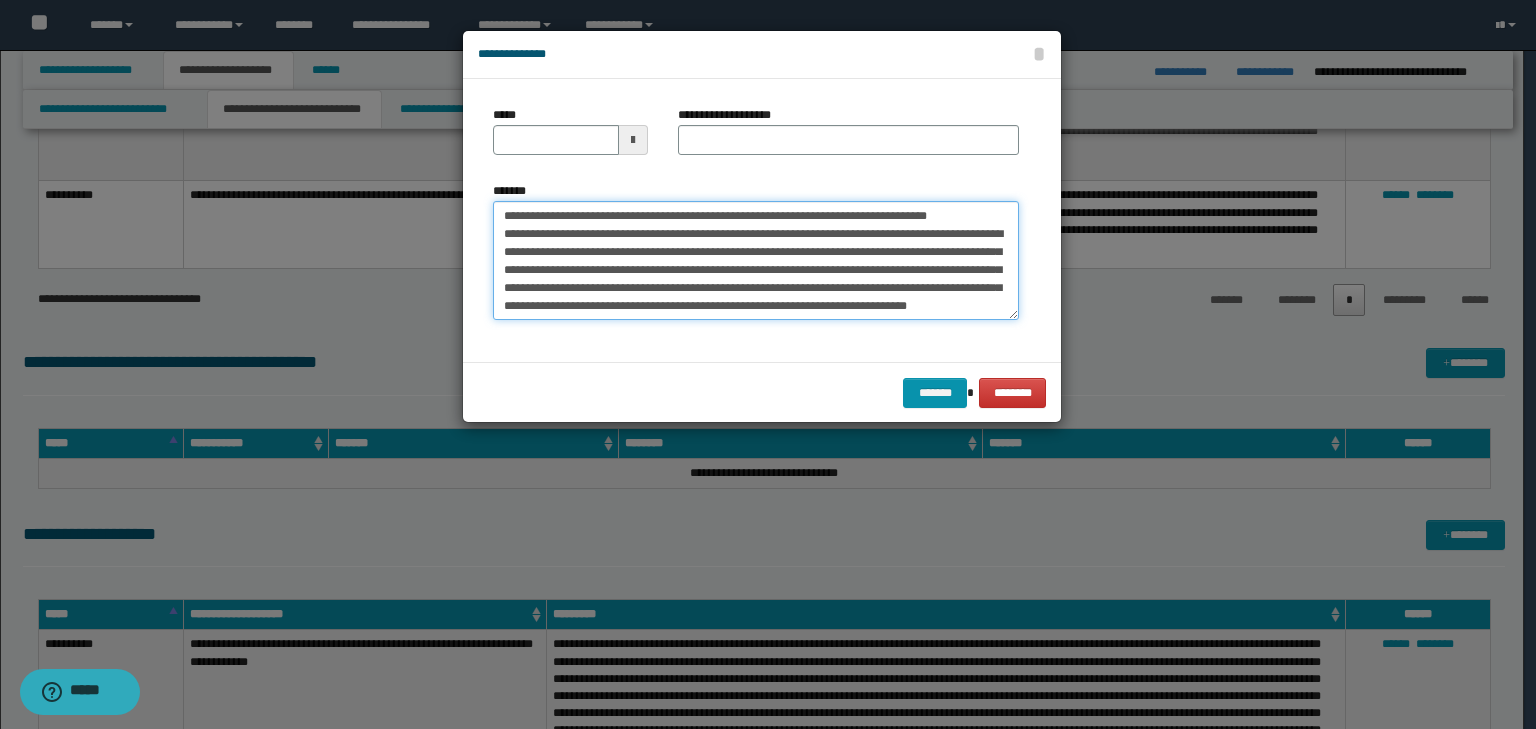 scroll, scrollTop: 0, scrollLeft: 0, axis: both 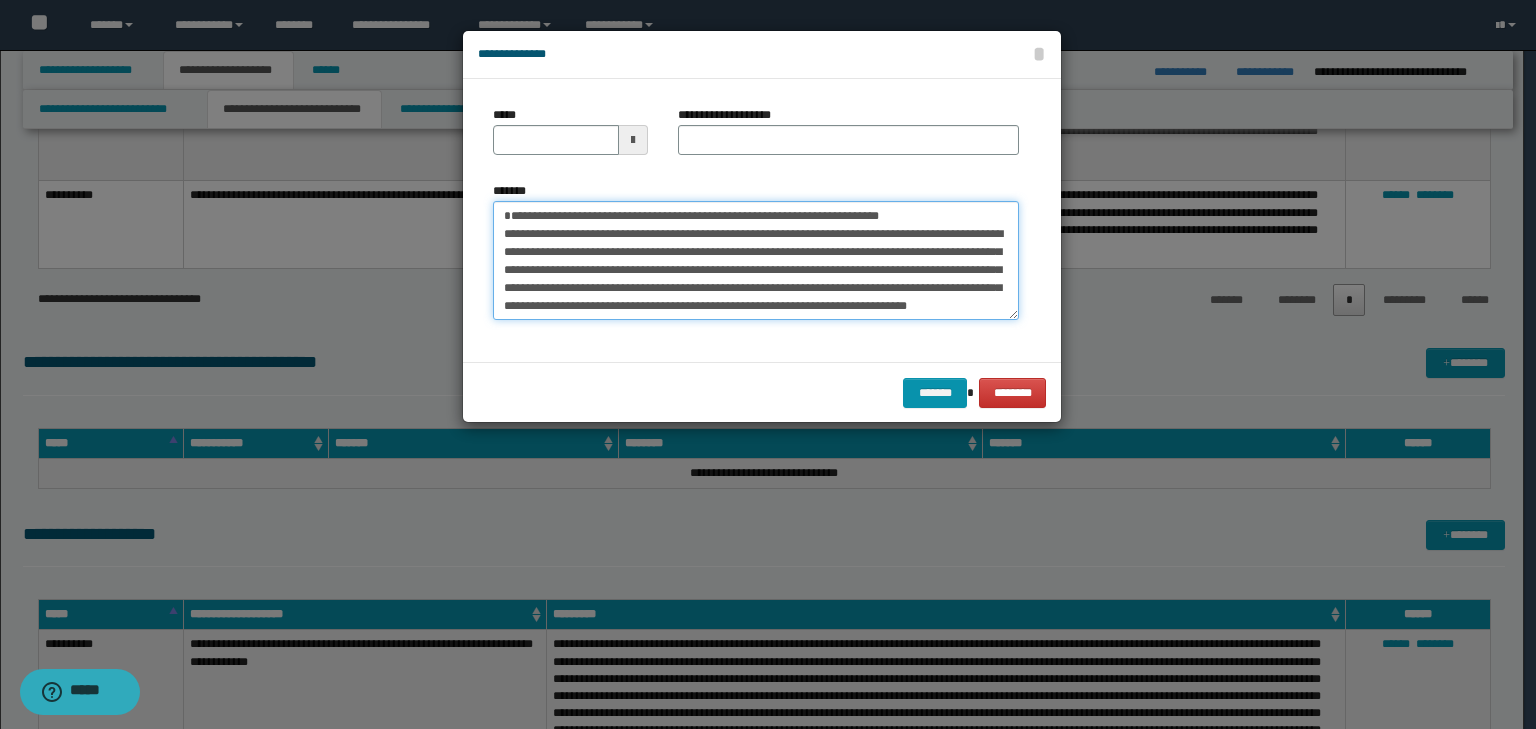 type on "**********" 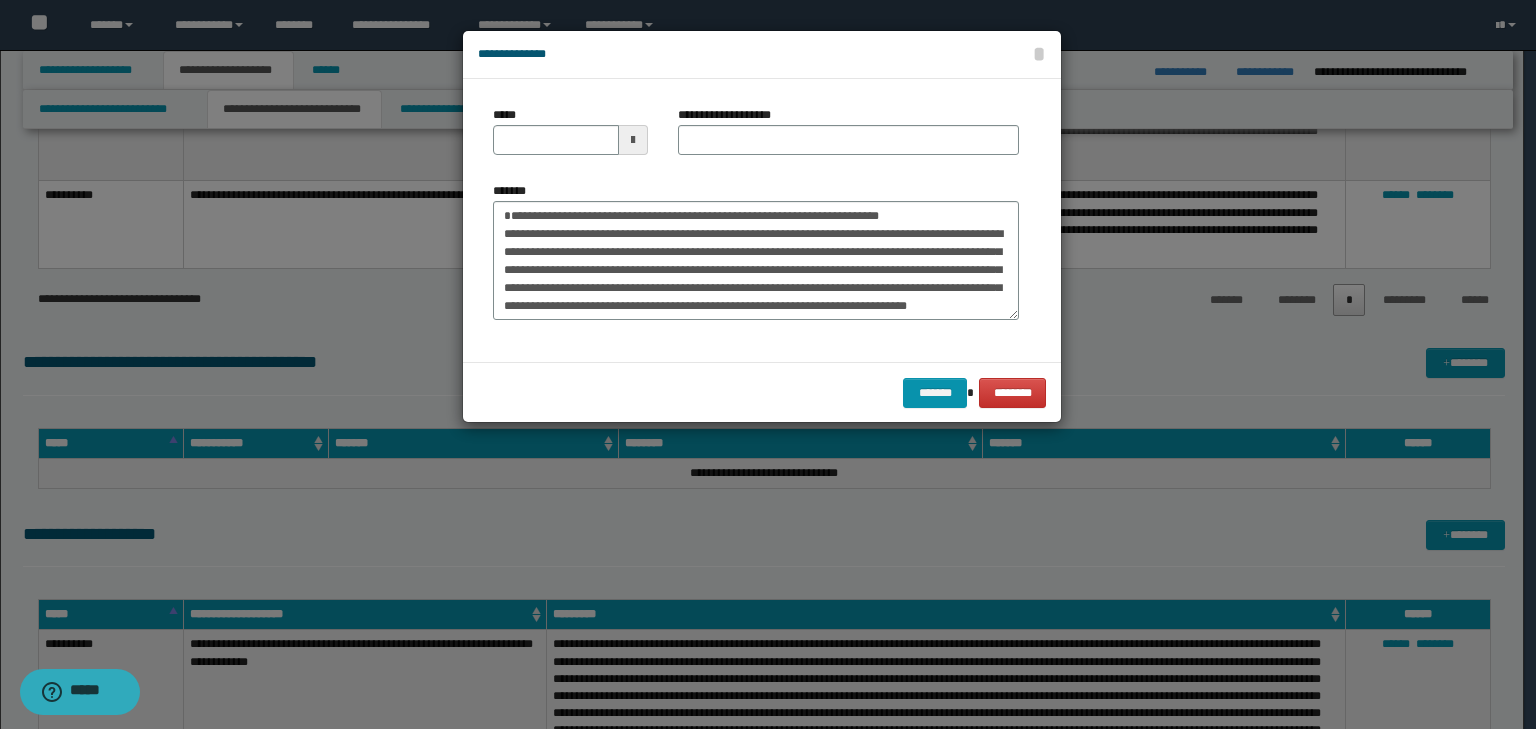 click on "*****" at bounding box center [570, 138] 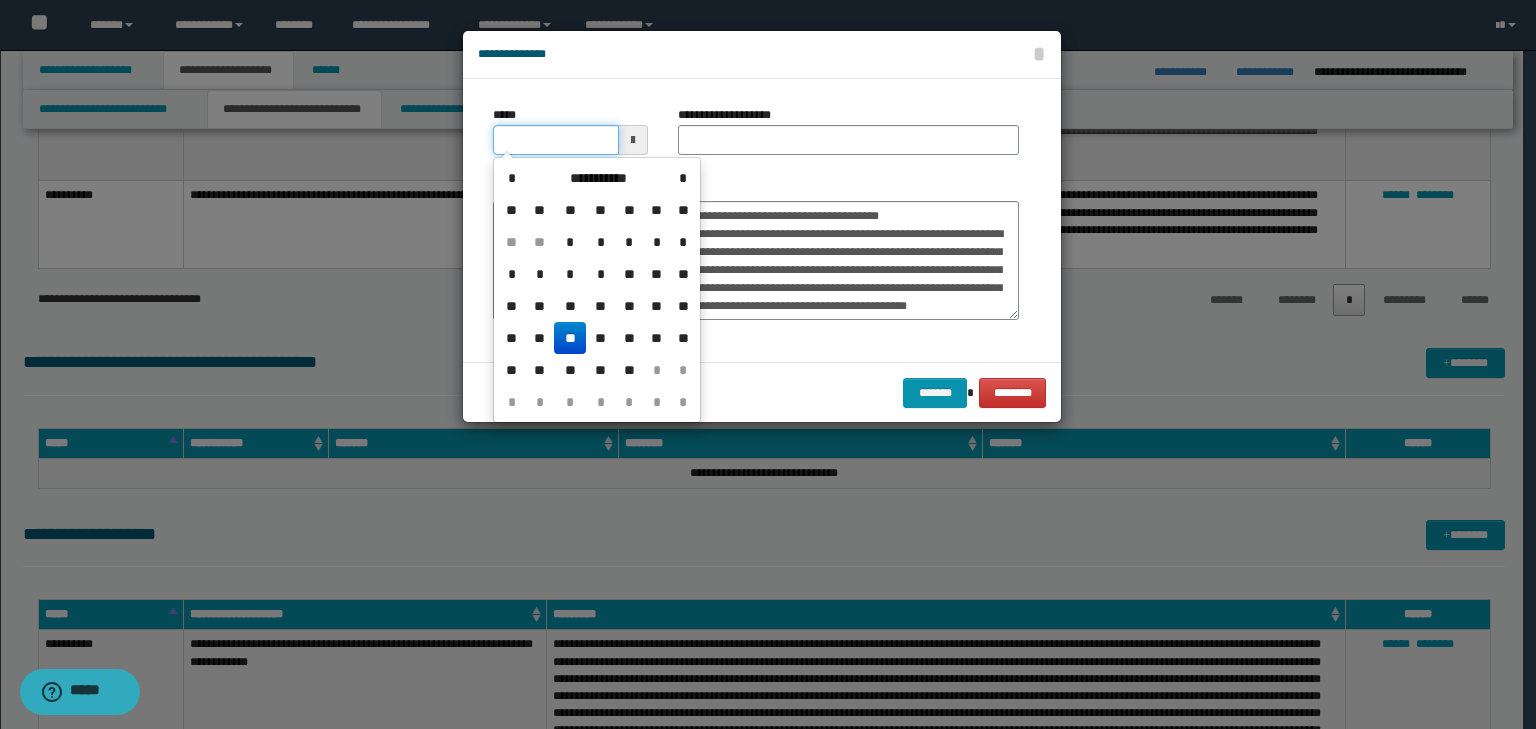 click on "*****" at bounding box center (556, 140) 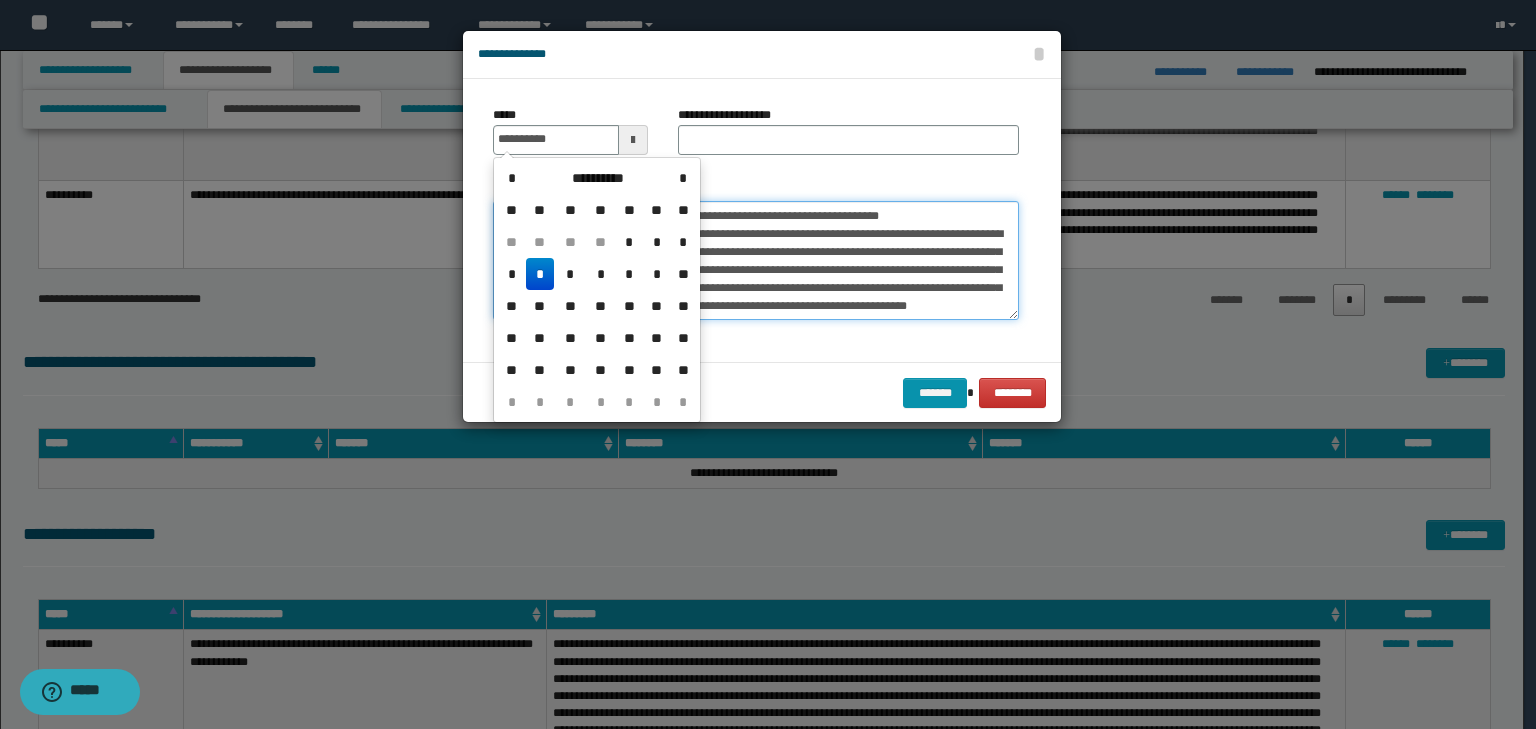 type on "**********" 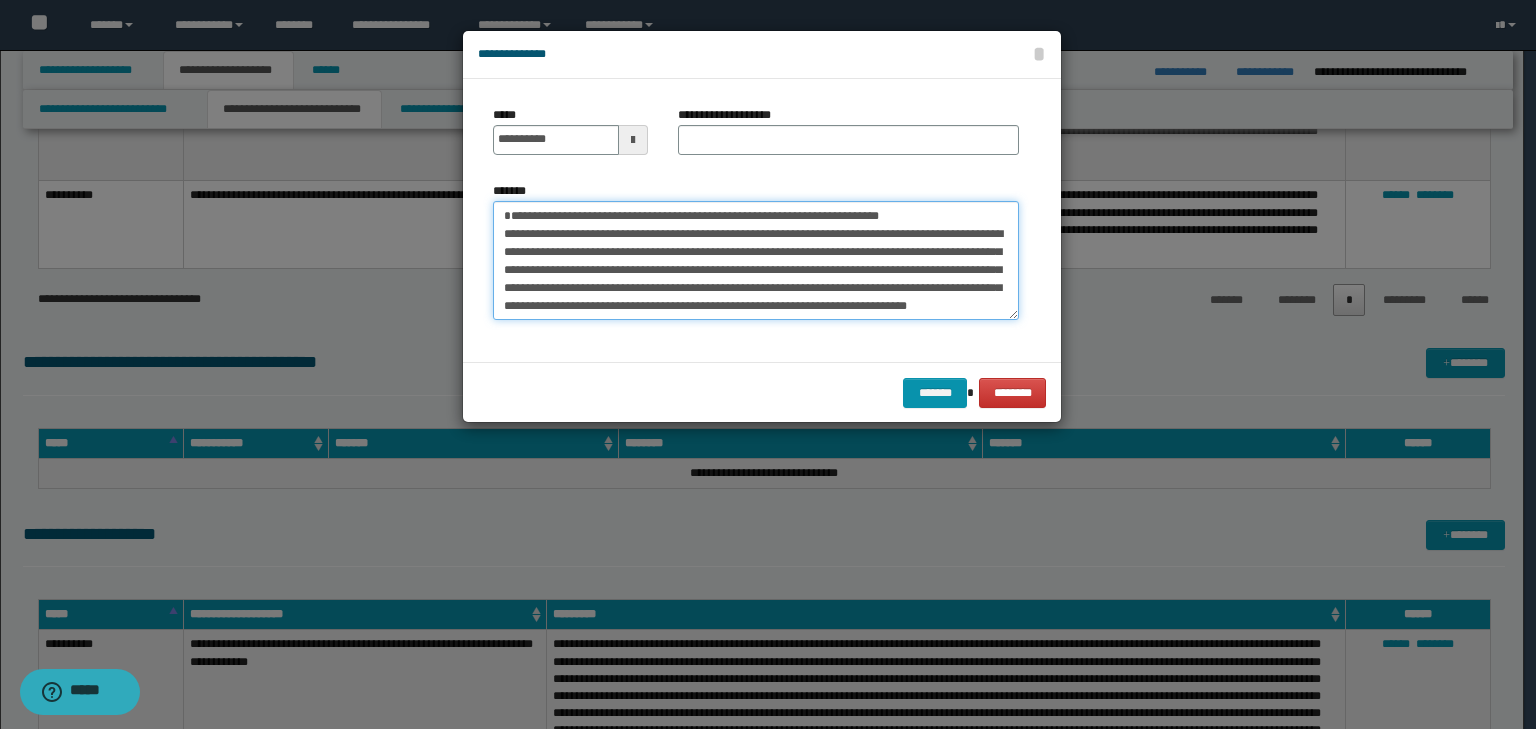 drag, startPoint x: 984, startPoint y: 215, endPoint x: 384, endPoint y: 149, distance: 603.6191 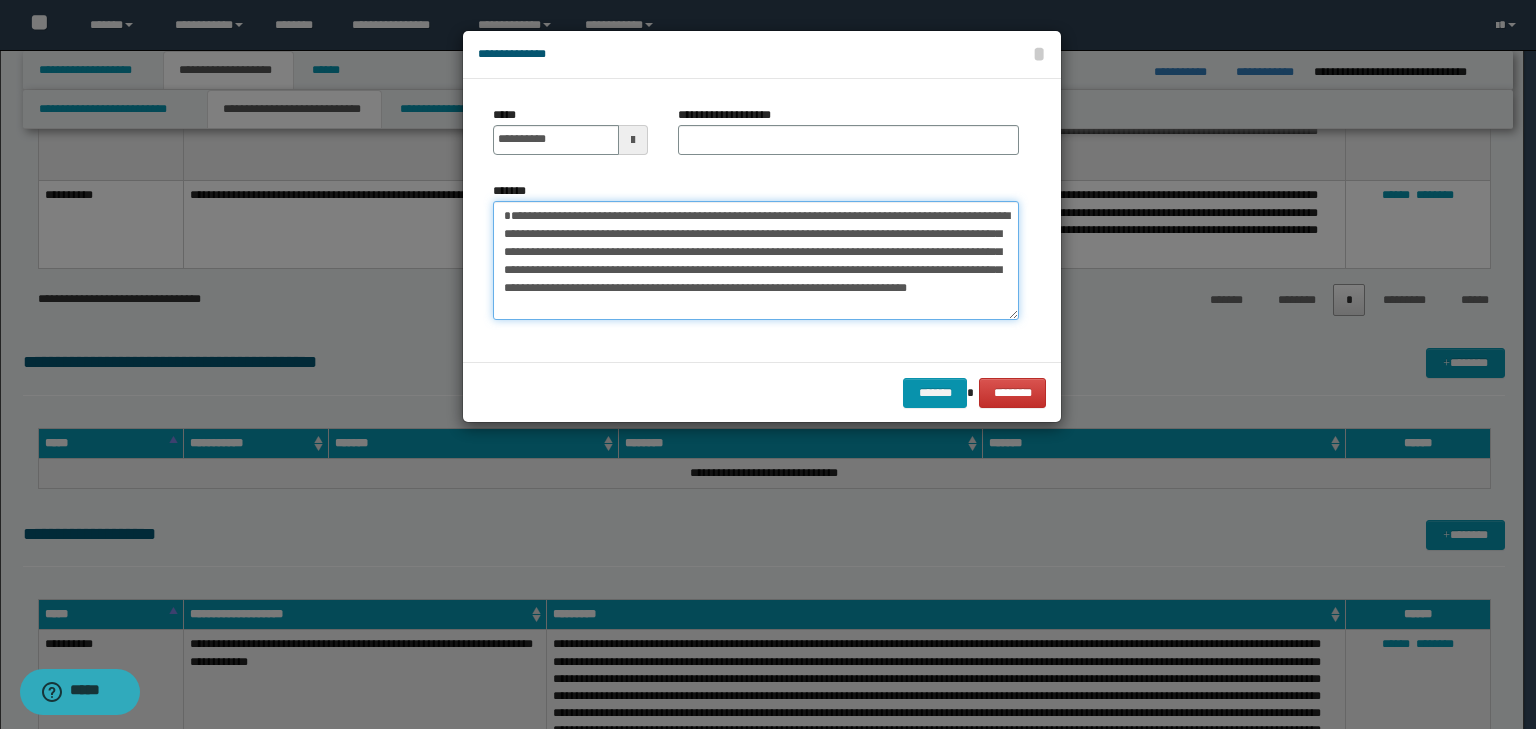 type on "**********" 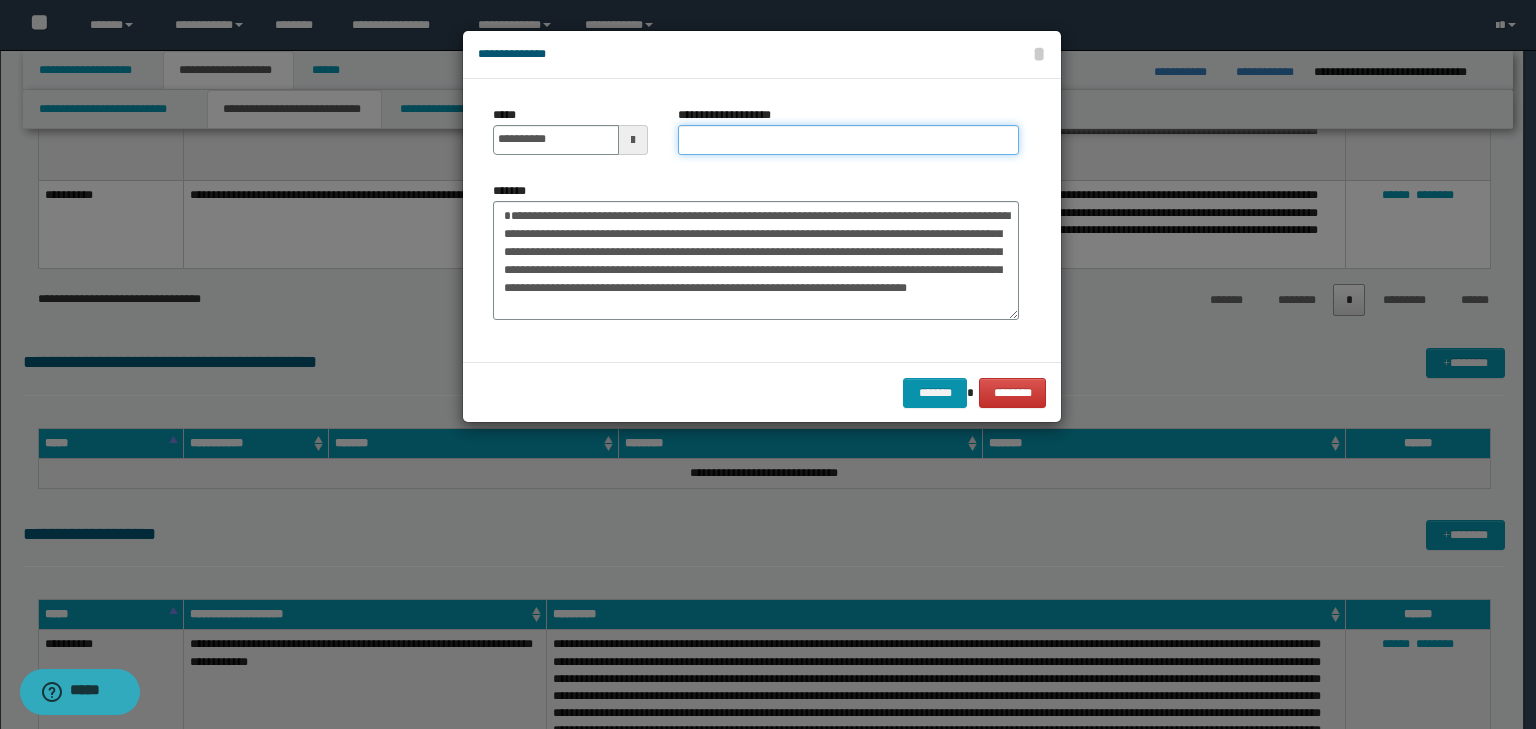 click on "**********" at bounding box center (848, 140) 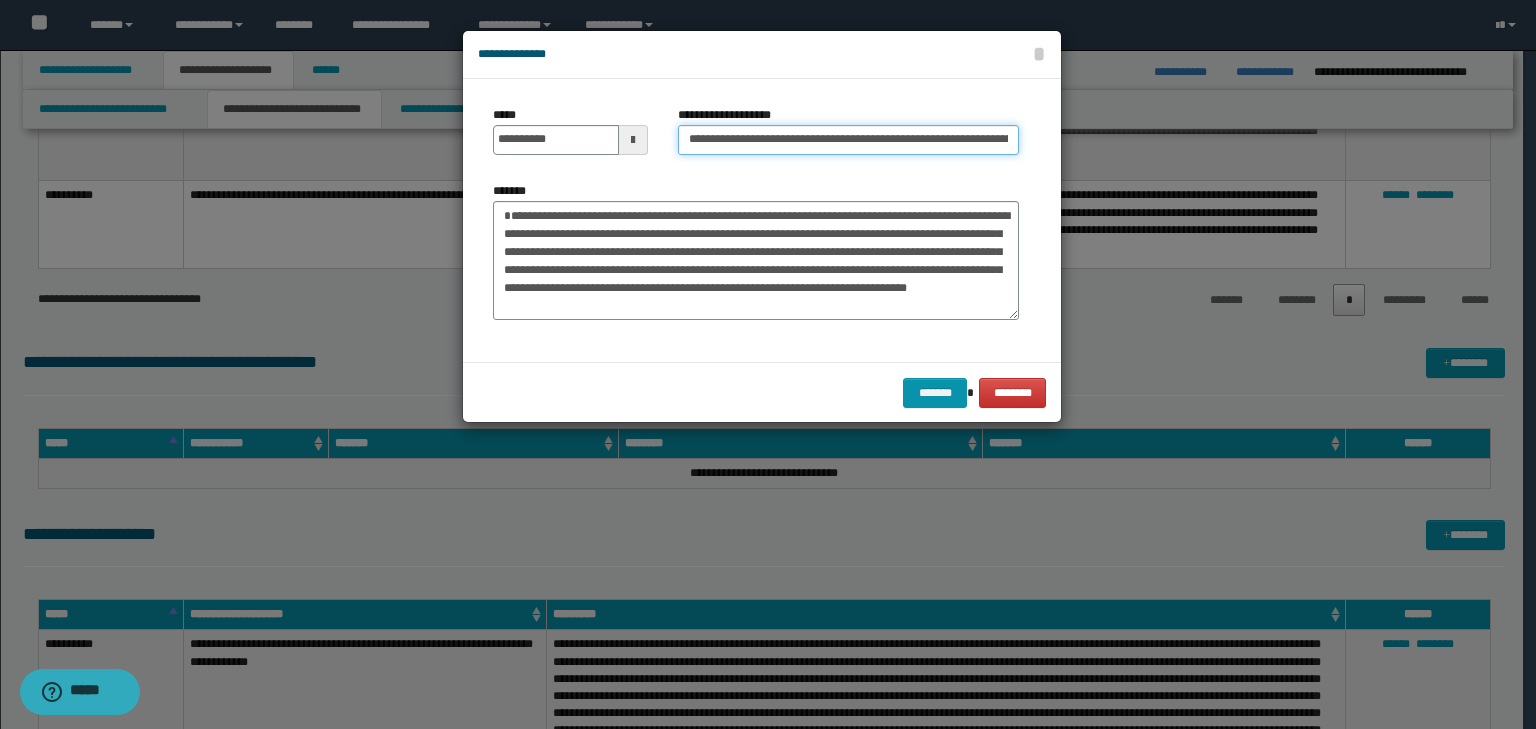 scroll, scrollTop: 0, scrollLeft: 157, axis: horizontal 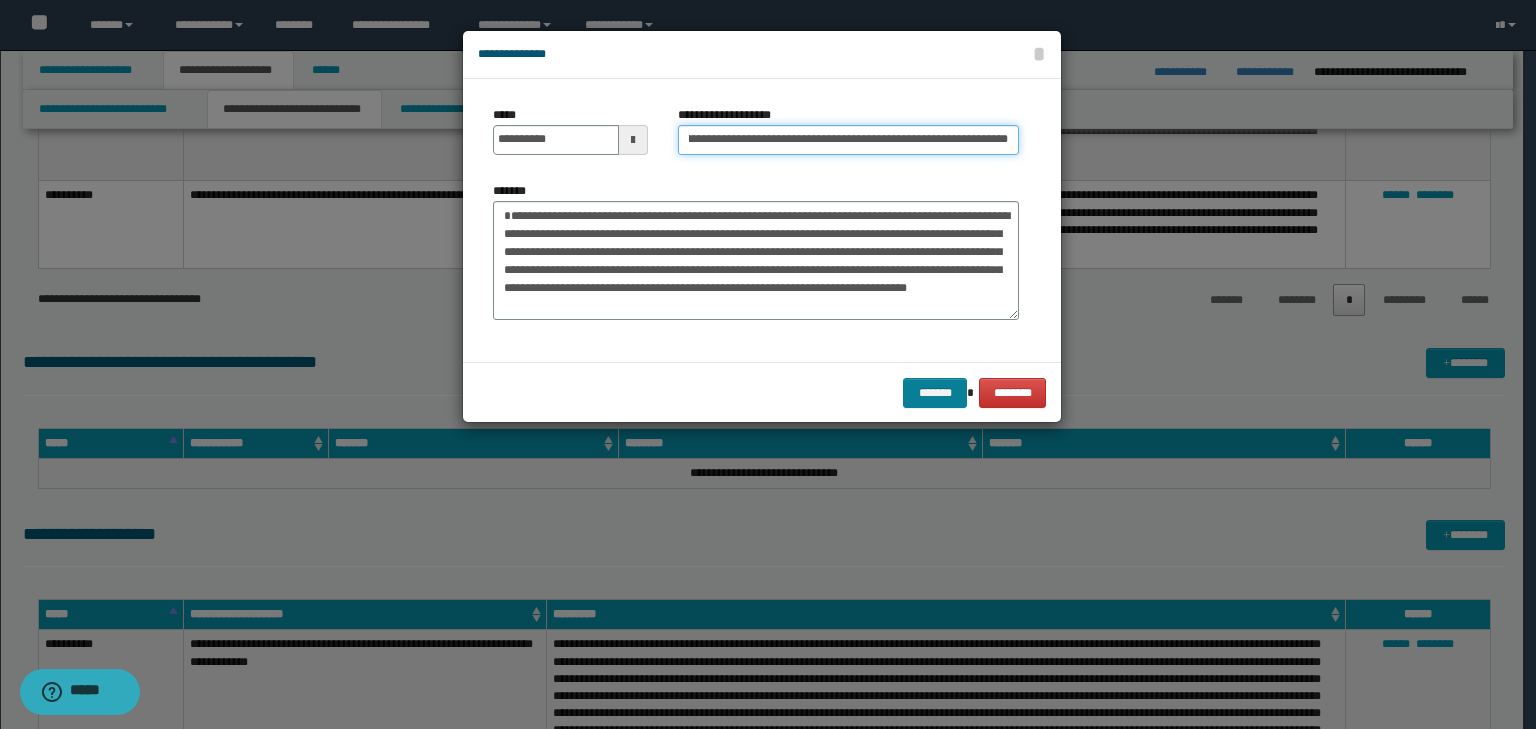 type on "**********" 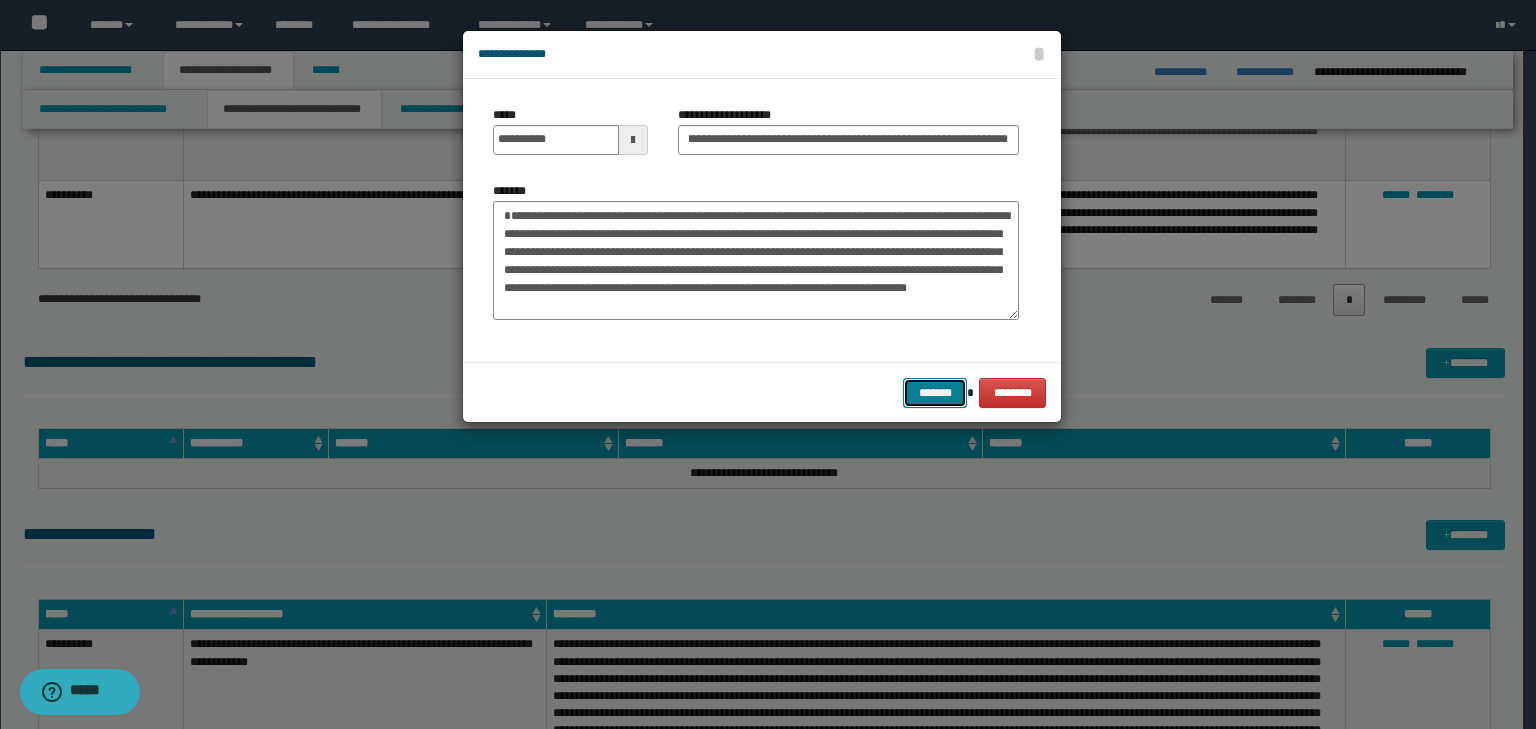 drag, startPoint x: 944, startPoint y: 389, endPoint x: 927, endPoint y: 386, distance: 17.262676 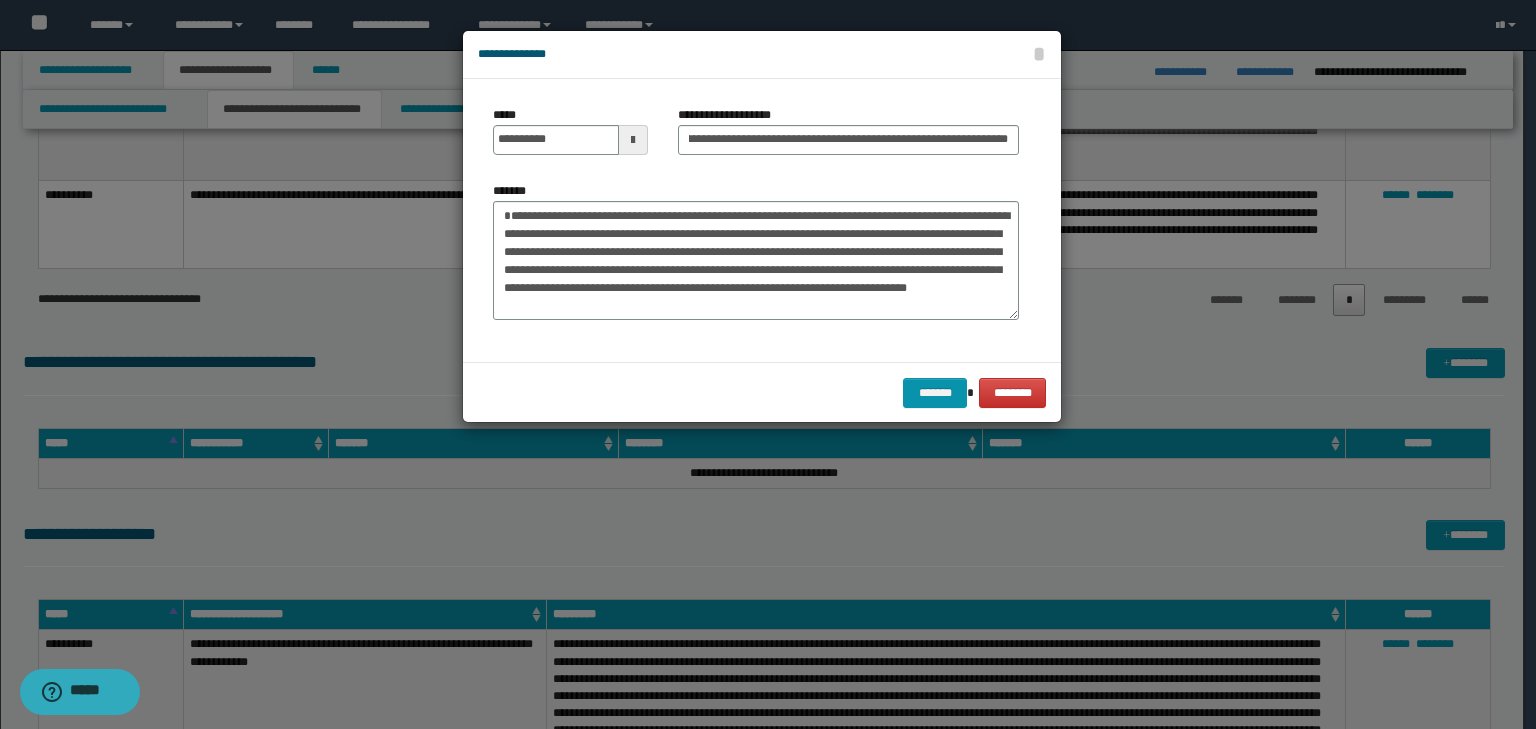 scroll, scrollTop: 0, scrollLeft: 0, axis: both 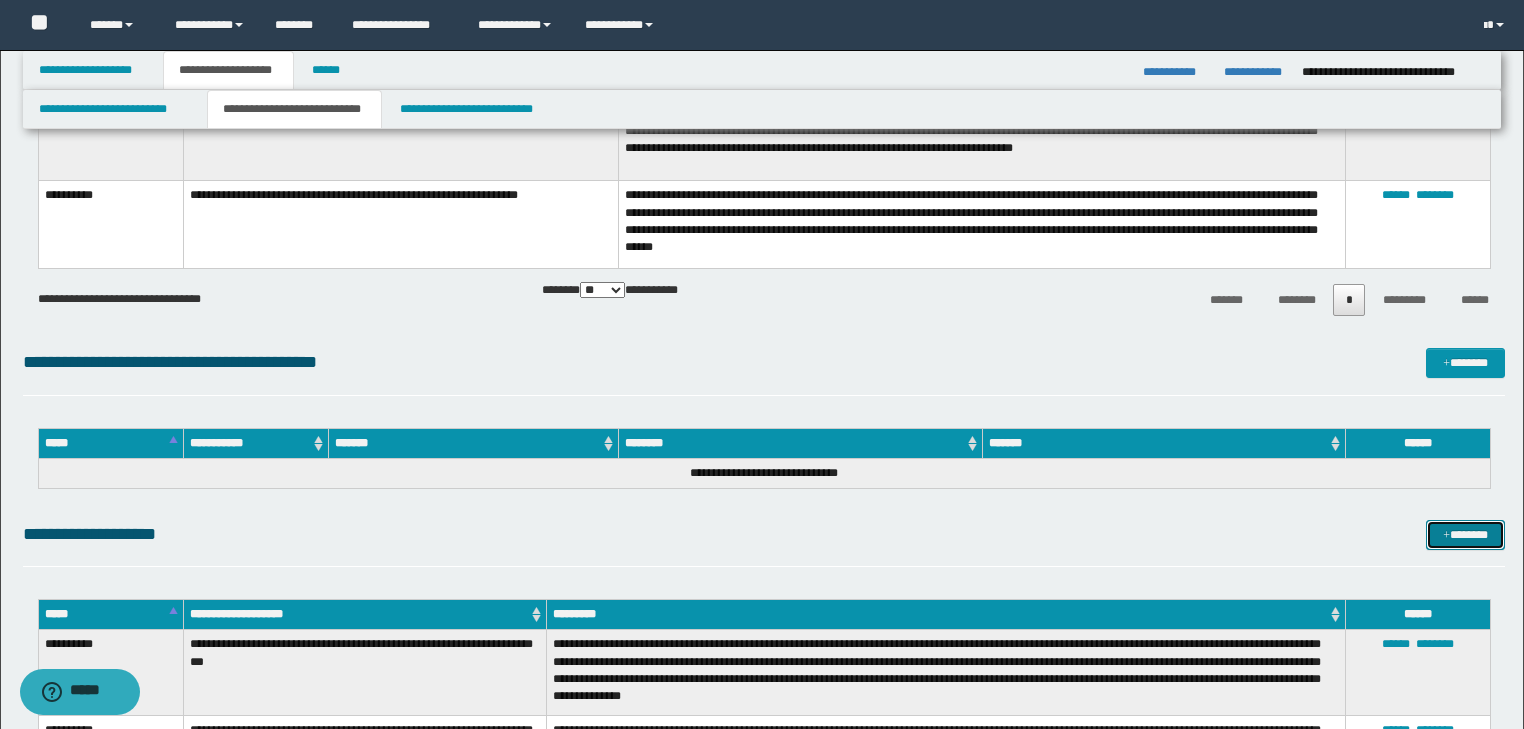 click at bounding box center (1446, 536) 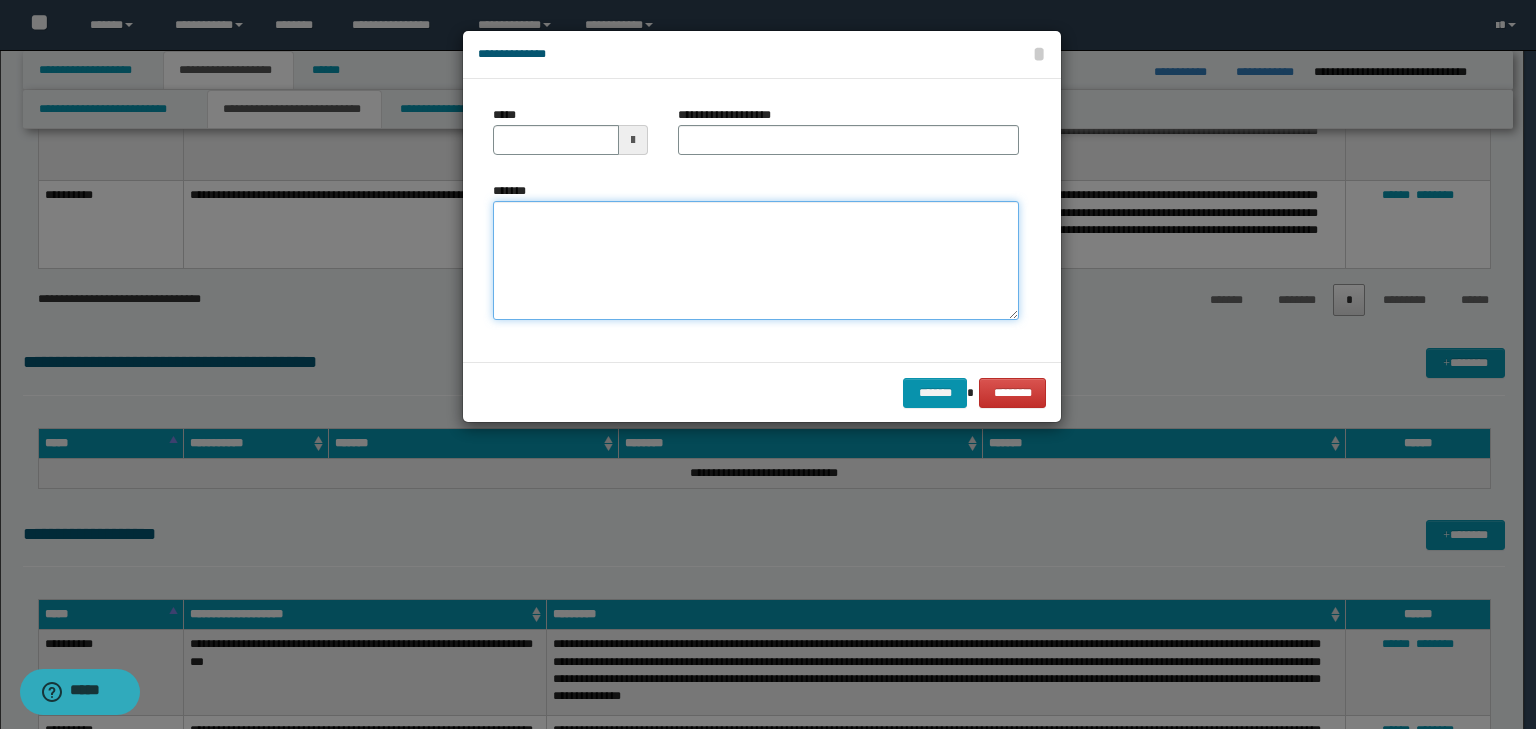 click on "*******" at bounding box center (756, 261) 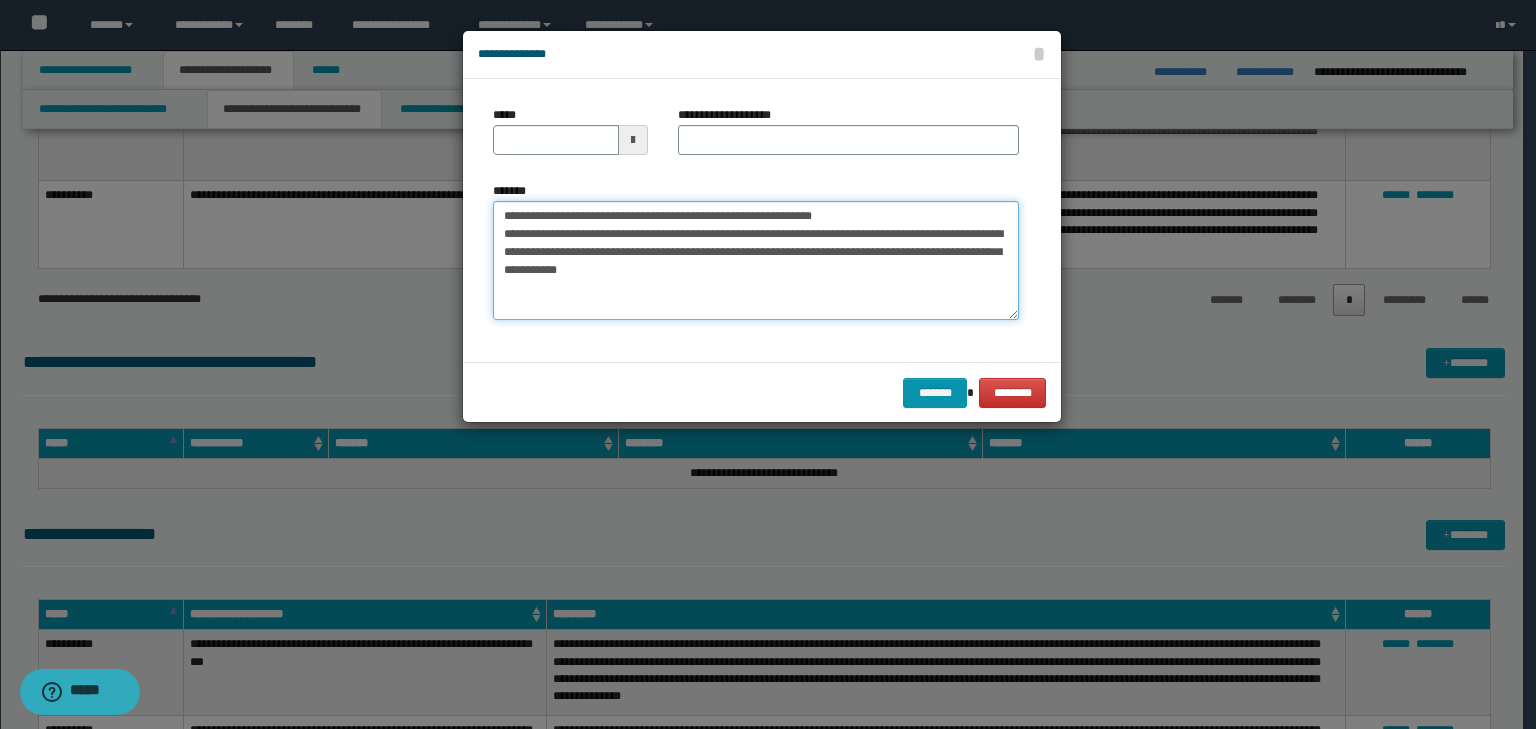drag, startPoint x: 565, startPoint y: 212, endPoint x: 450, endPoint y: 206, distance: 115.15642 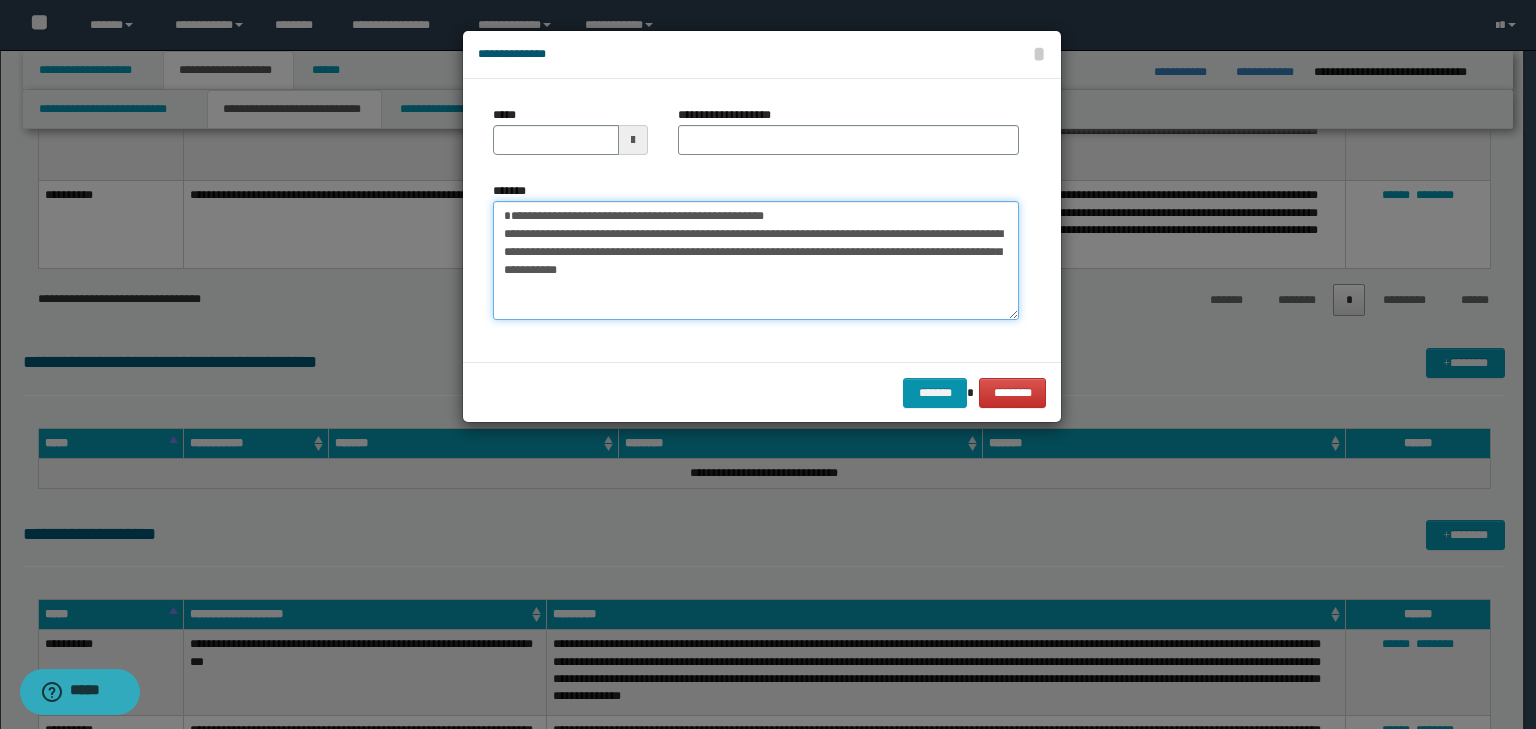 type 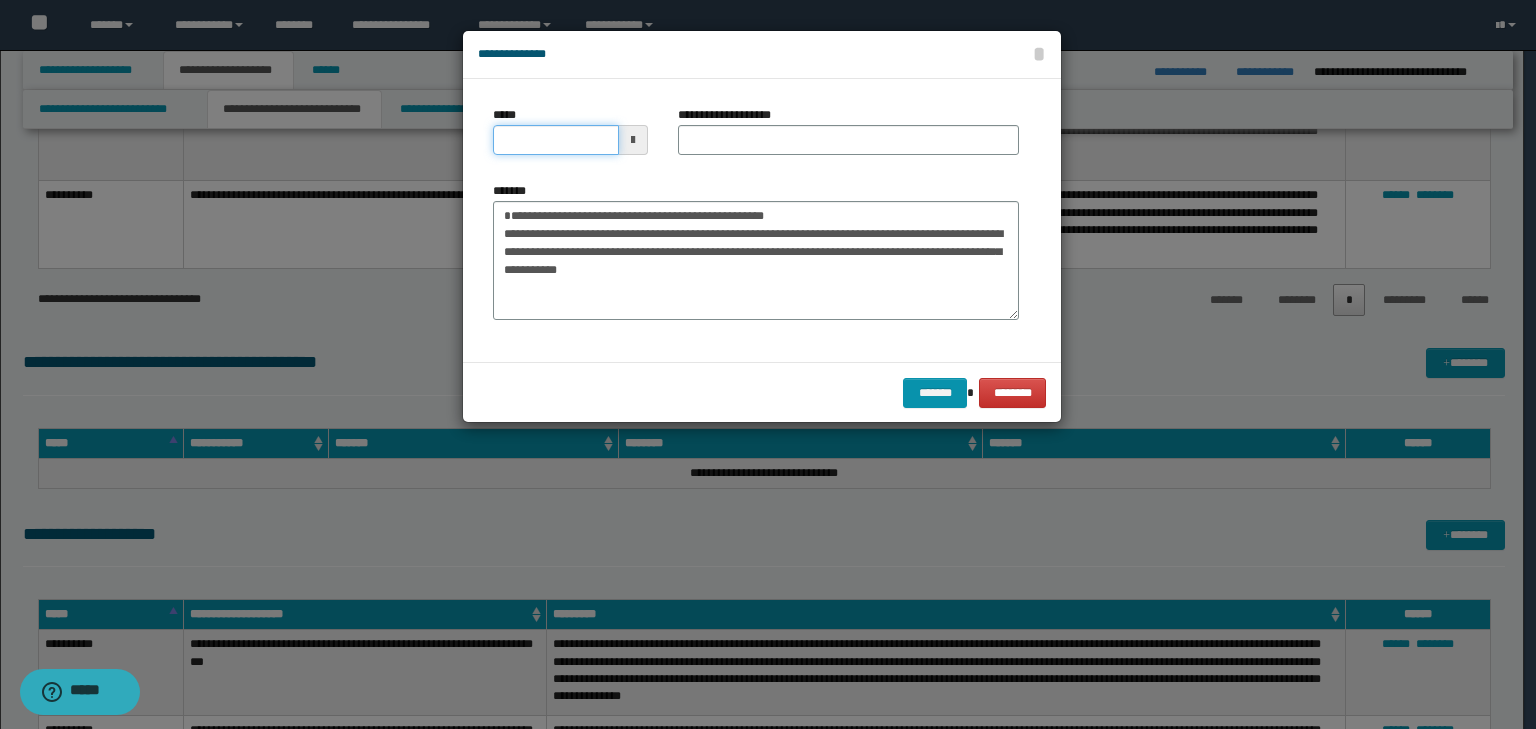 click on "*****" at bounding box center [556, 140] 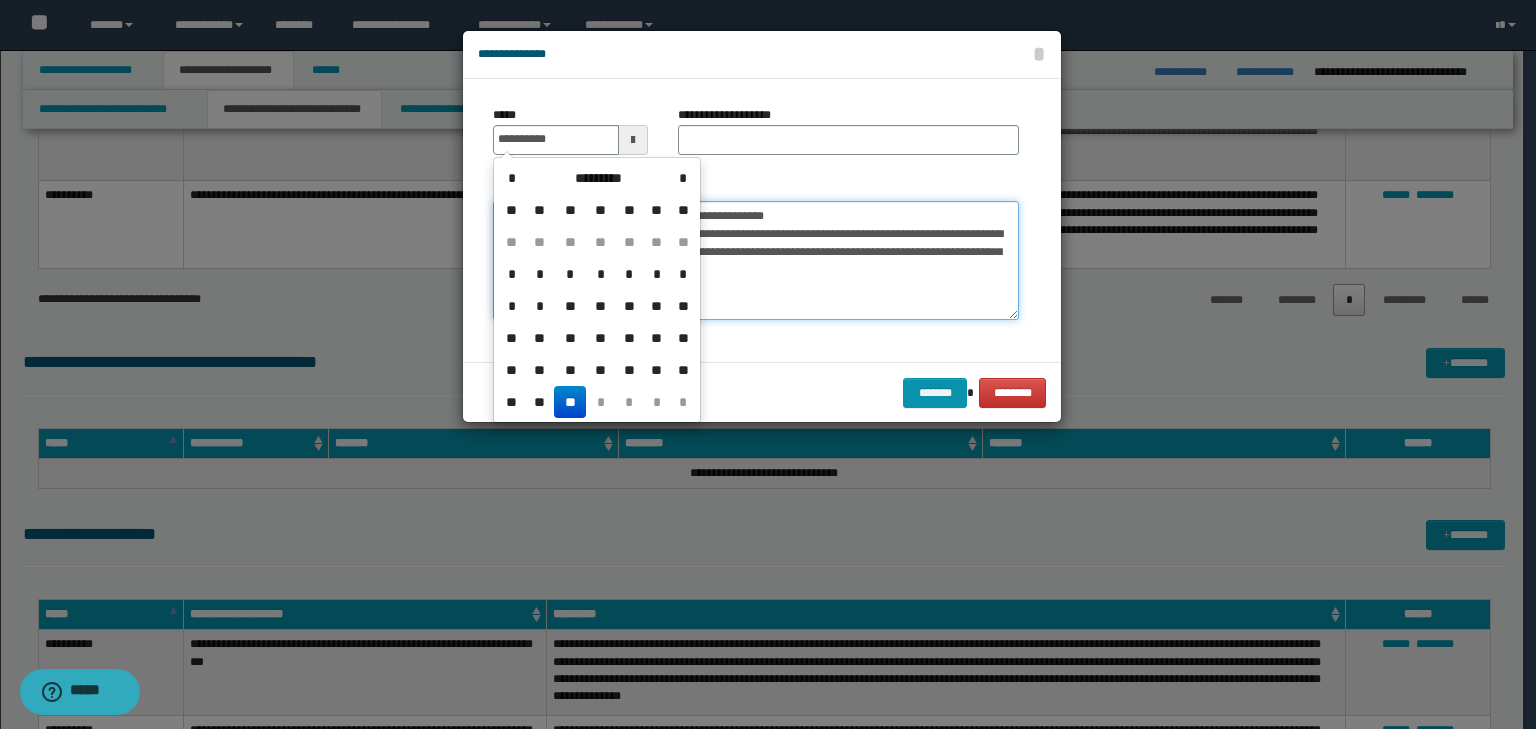 type on "**********" 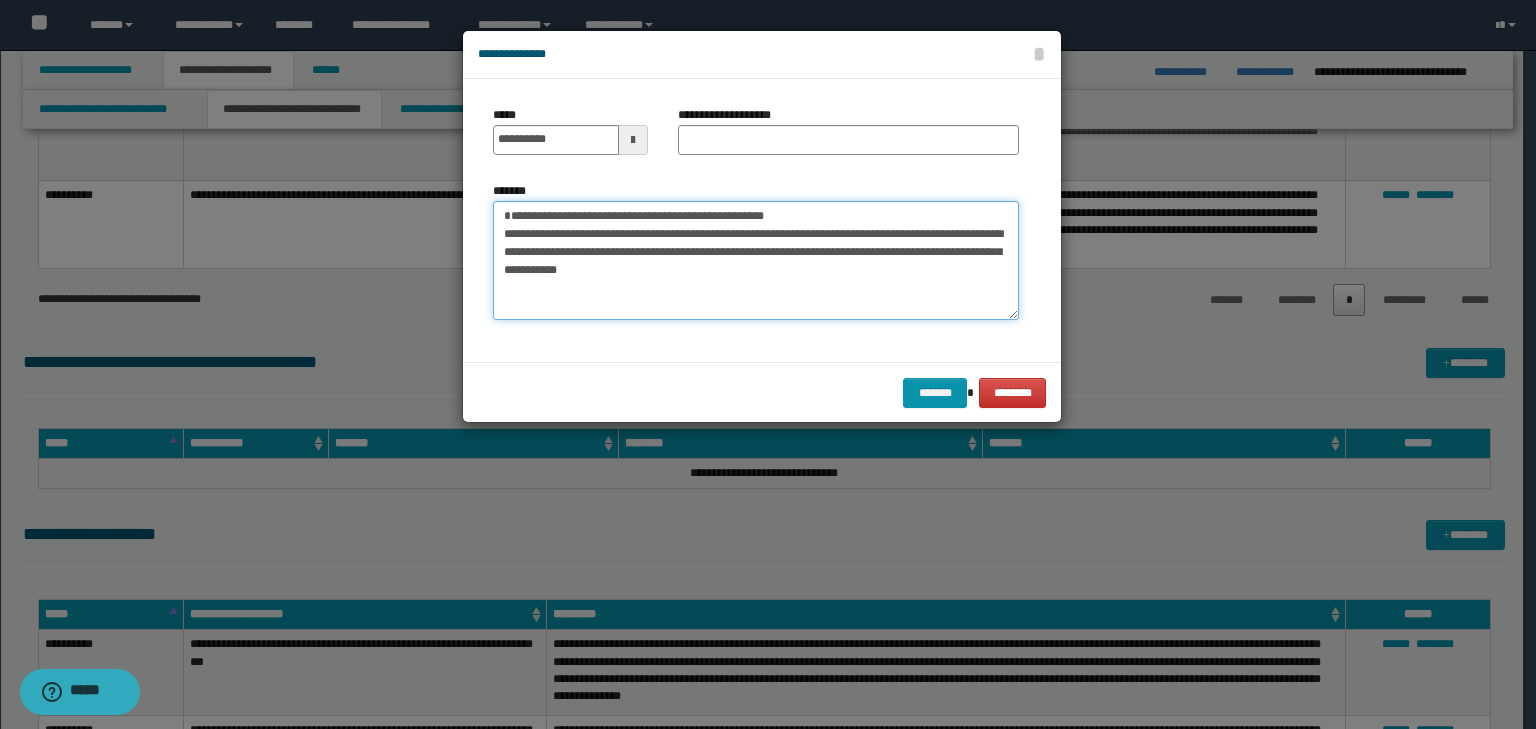 drag, startPoint x: 826, startPoint y: 216, endPoint x: 289, endPoint y: 165, distance: 539.4163 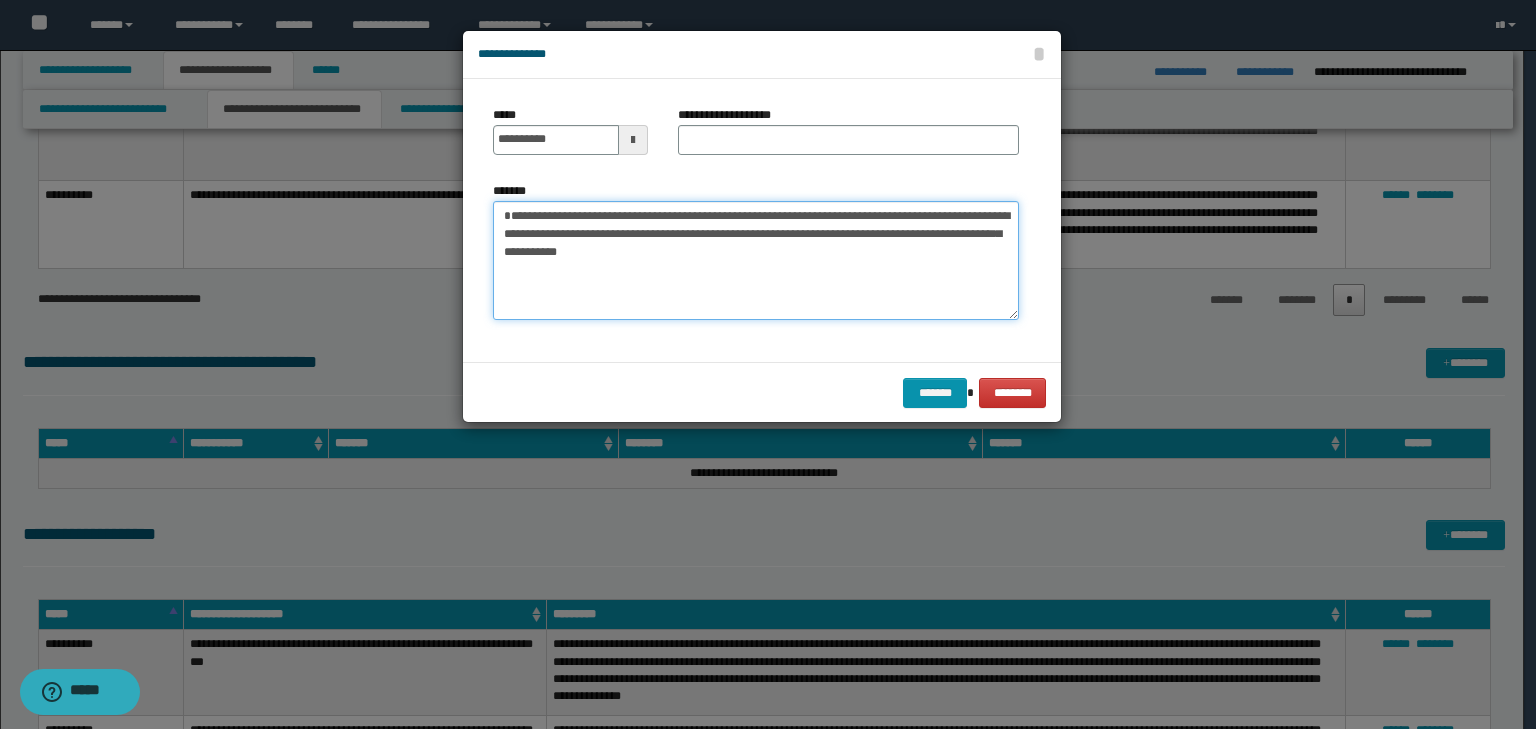 type on "**********" 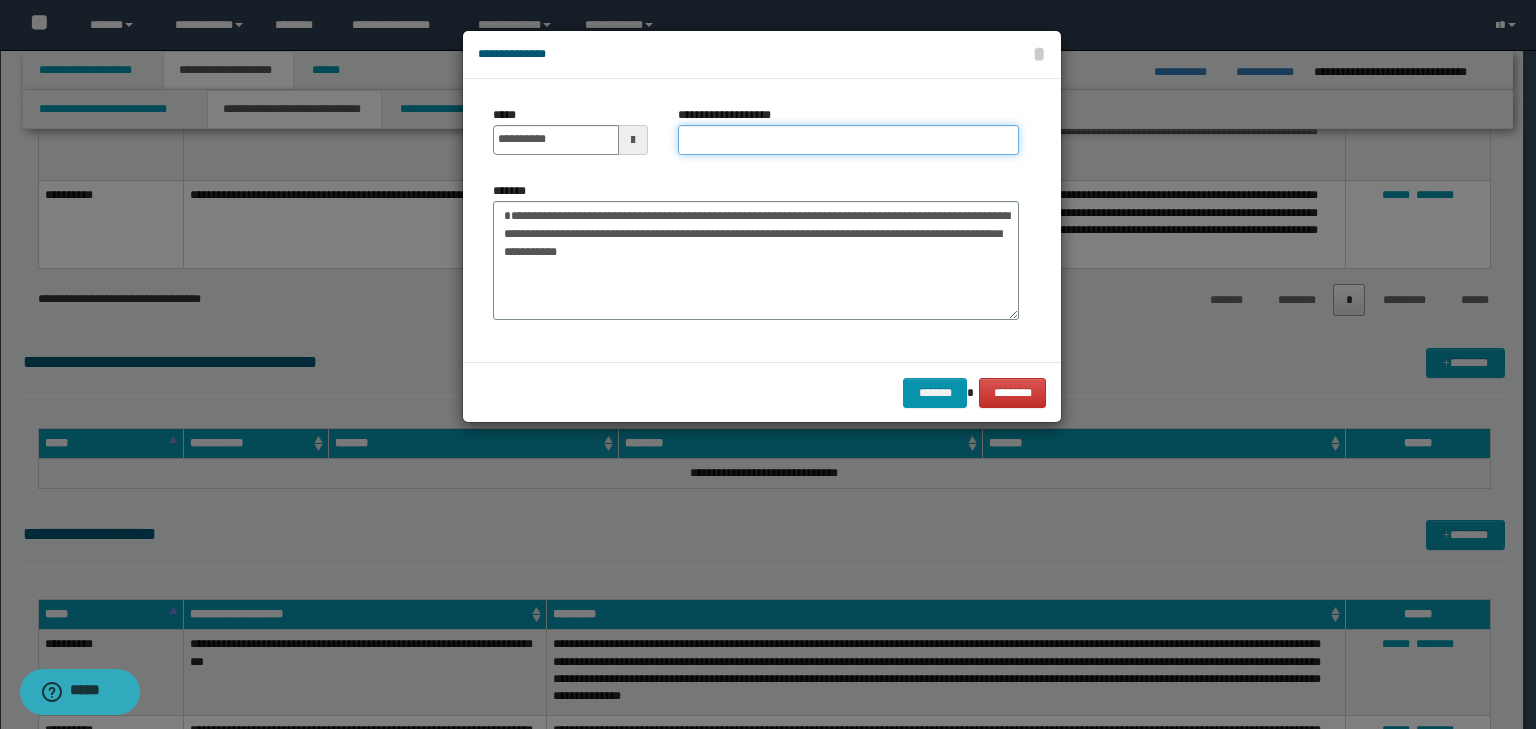 click on "**********" at bounding box center (848, 140) 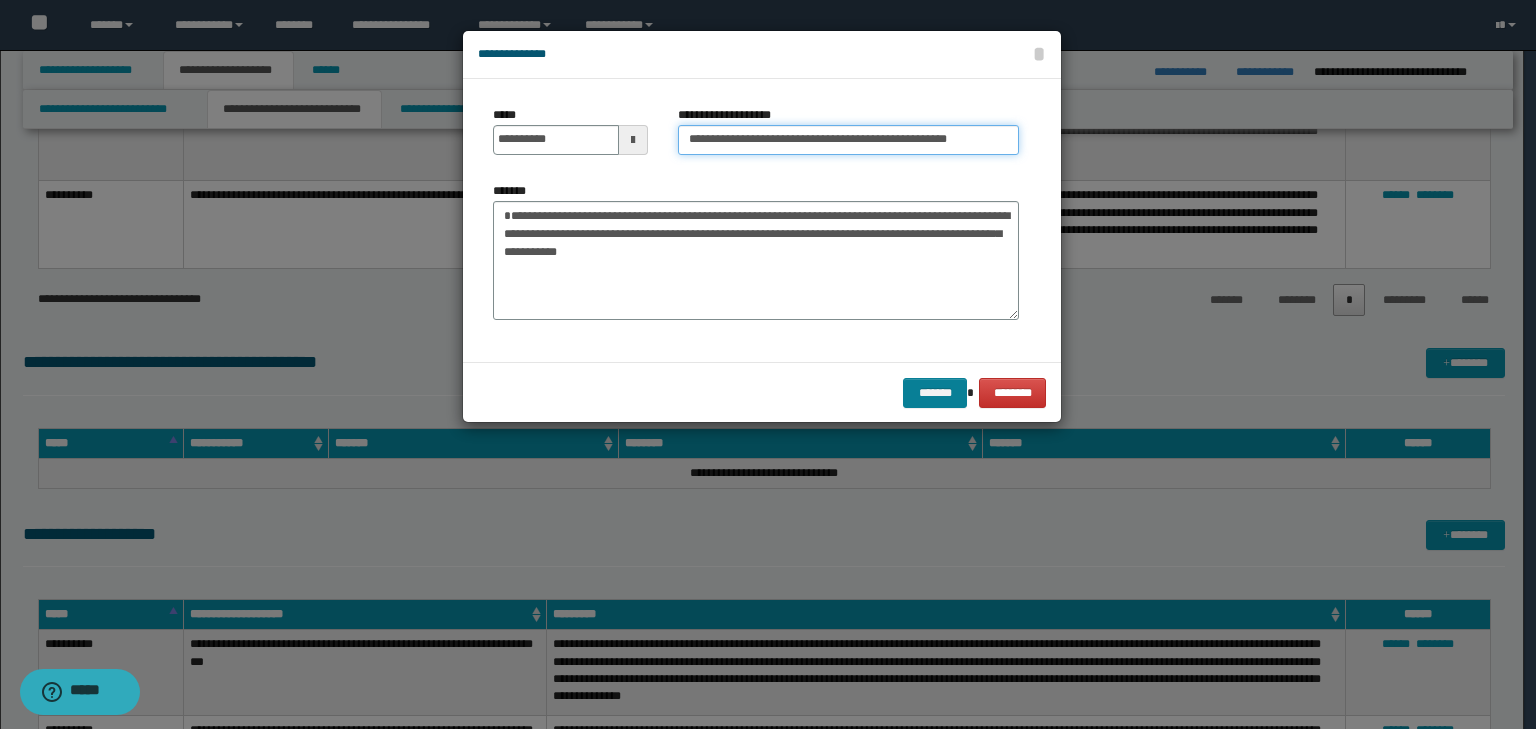 type on "**********" 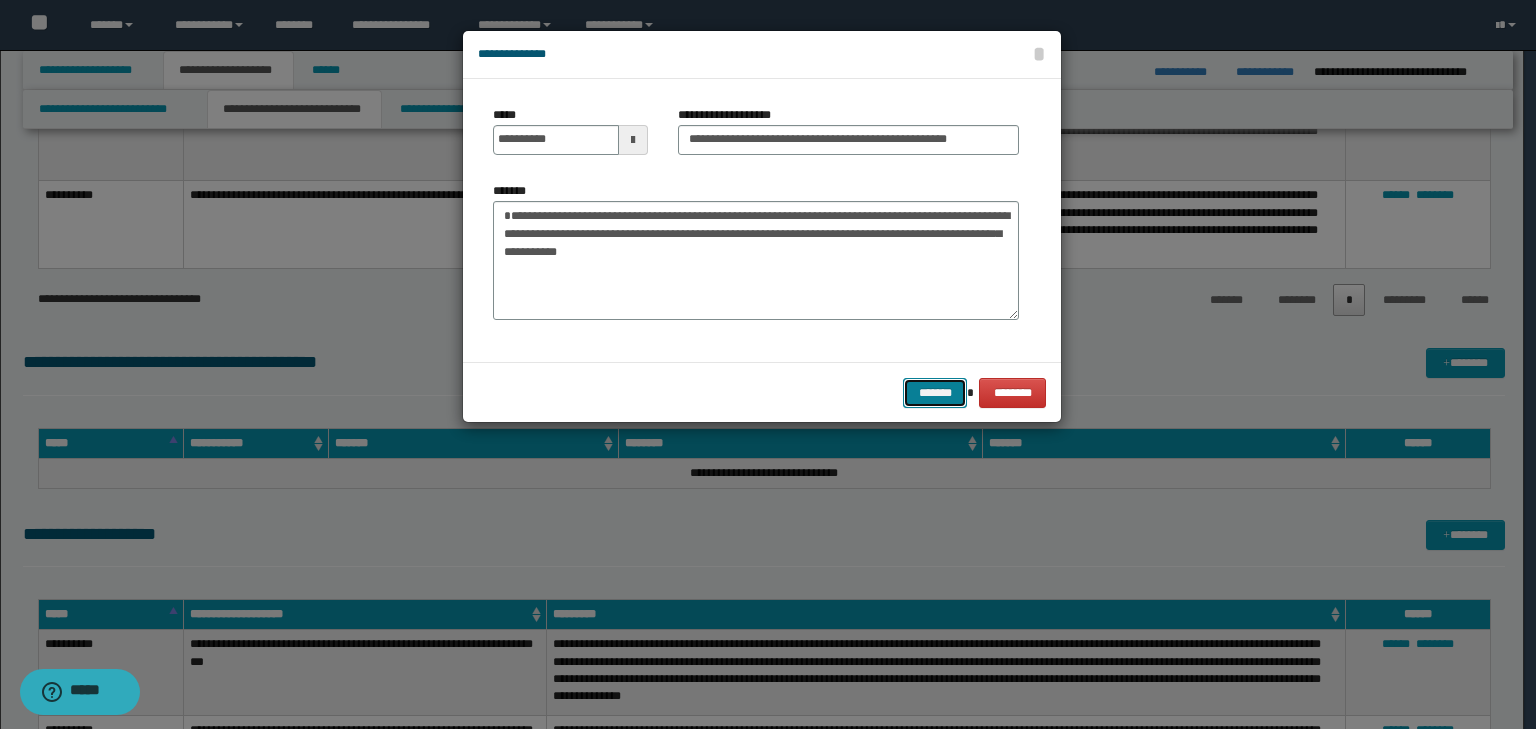 click on "*******" at bounding box center (935, 393) 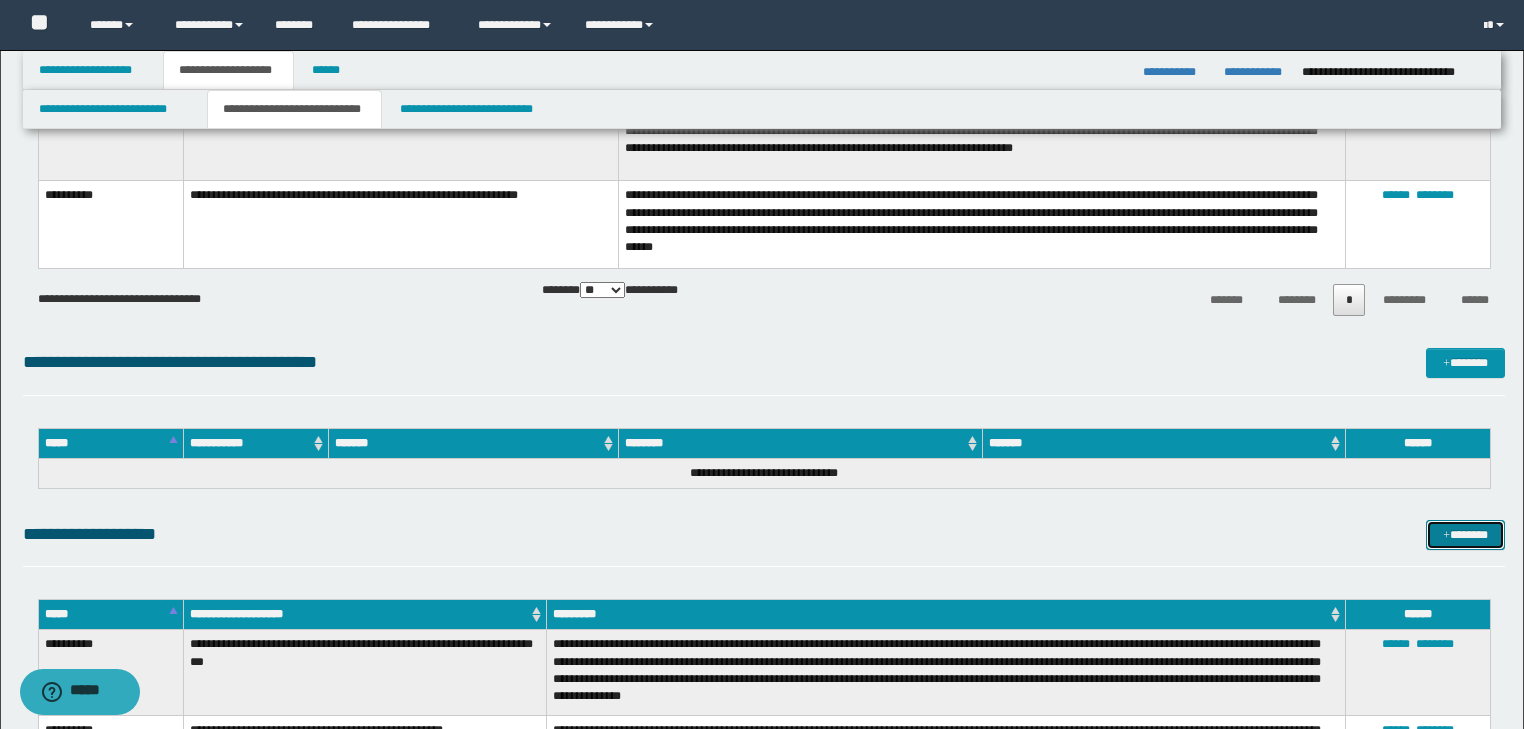 click at bounding box center (1446, 536) 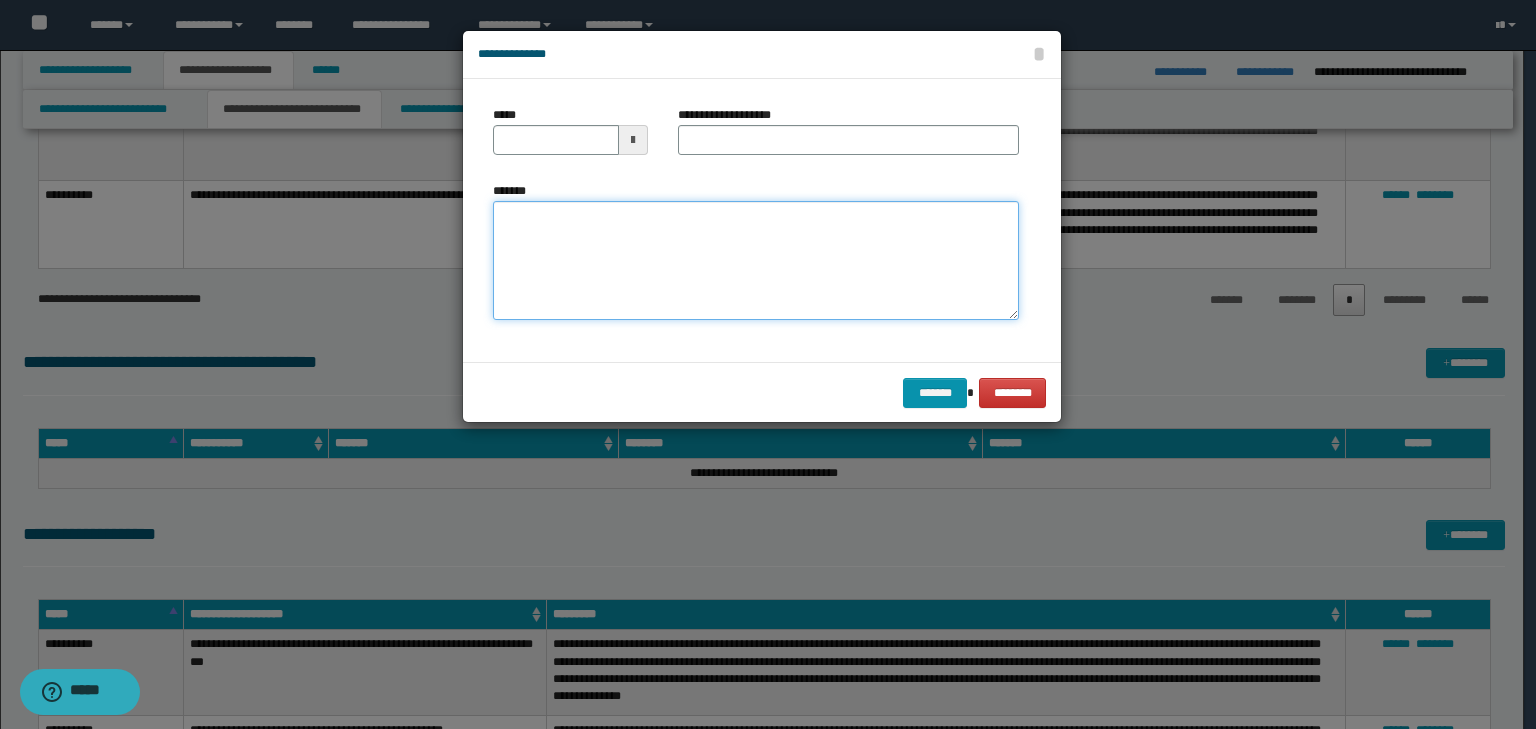 click on "*******" at bounding box center (756, 261) 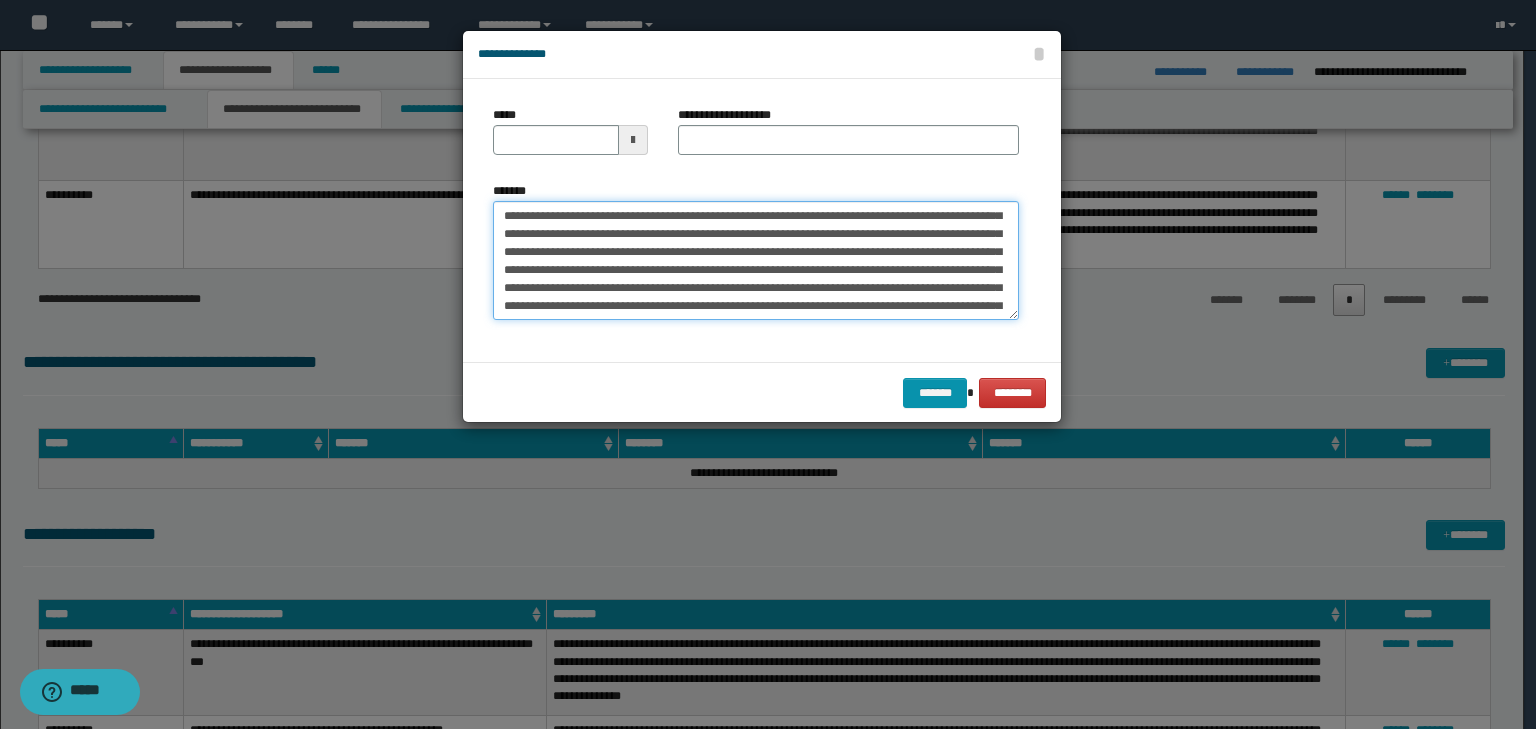 scroll, scrollTop: 0, scrollLeft: 0, axis: both 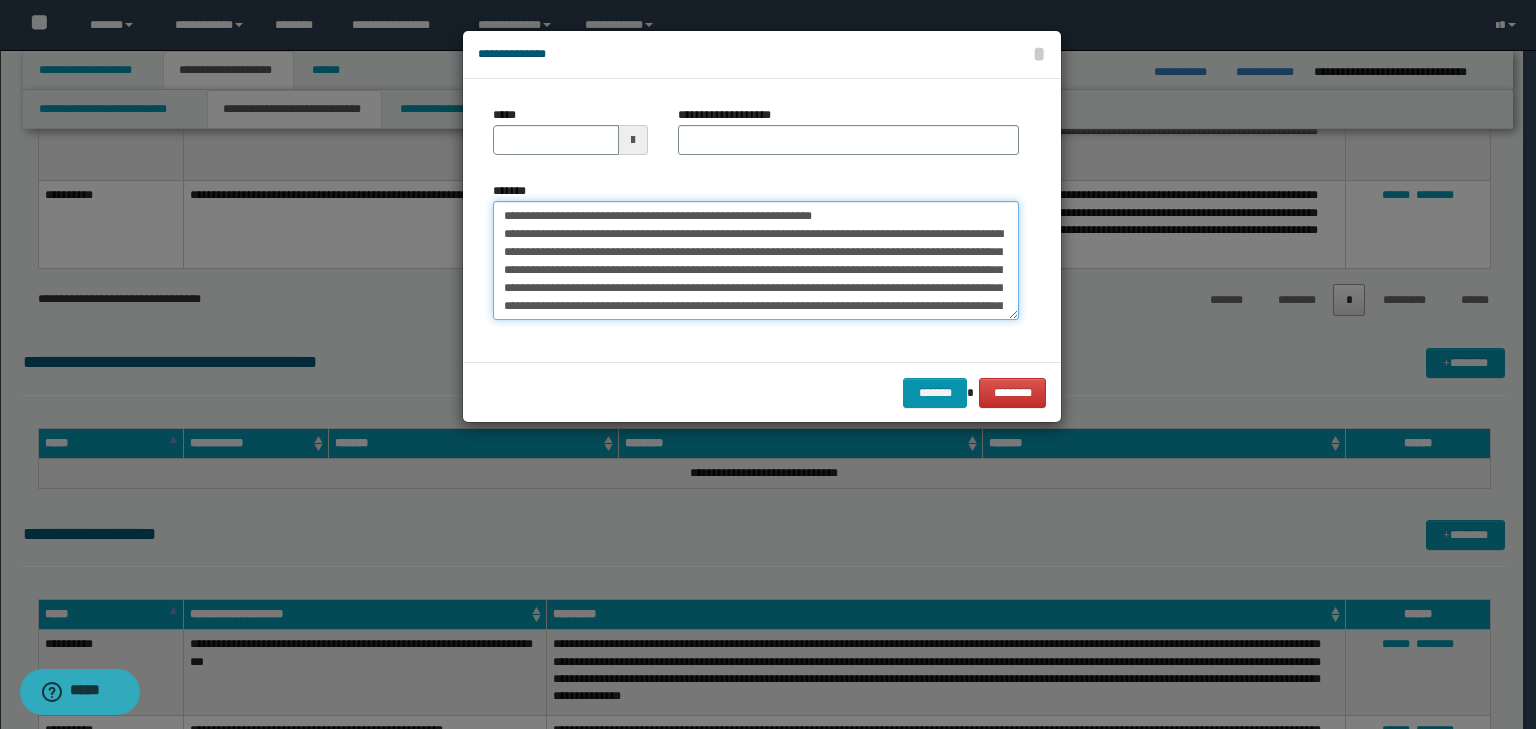 drag, startPoint x: 560, startPoint y: 215, endPoint x: 445, endPoint y: 211, distance: 115.06954 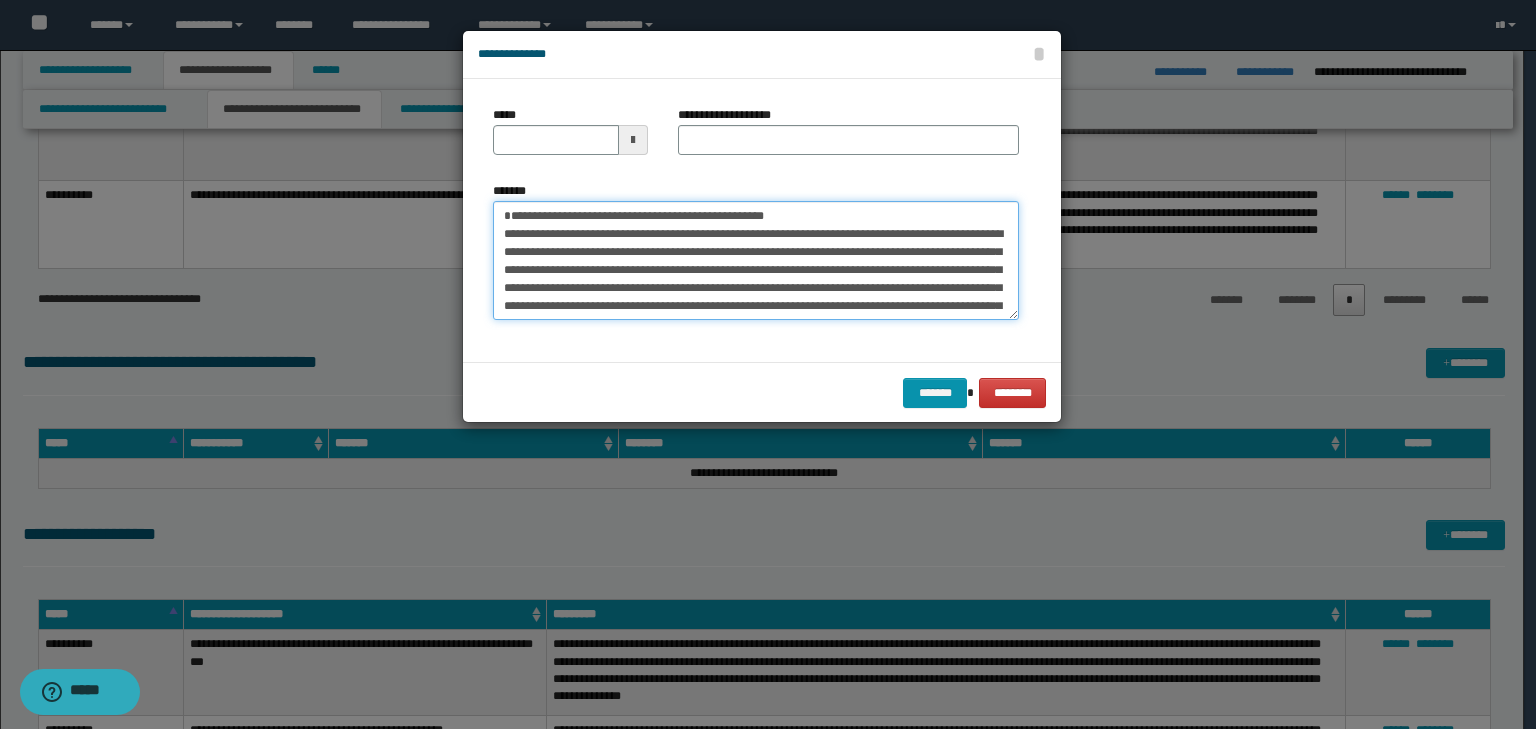type 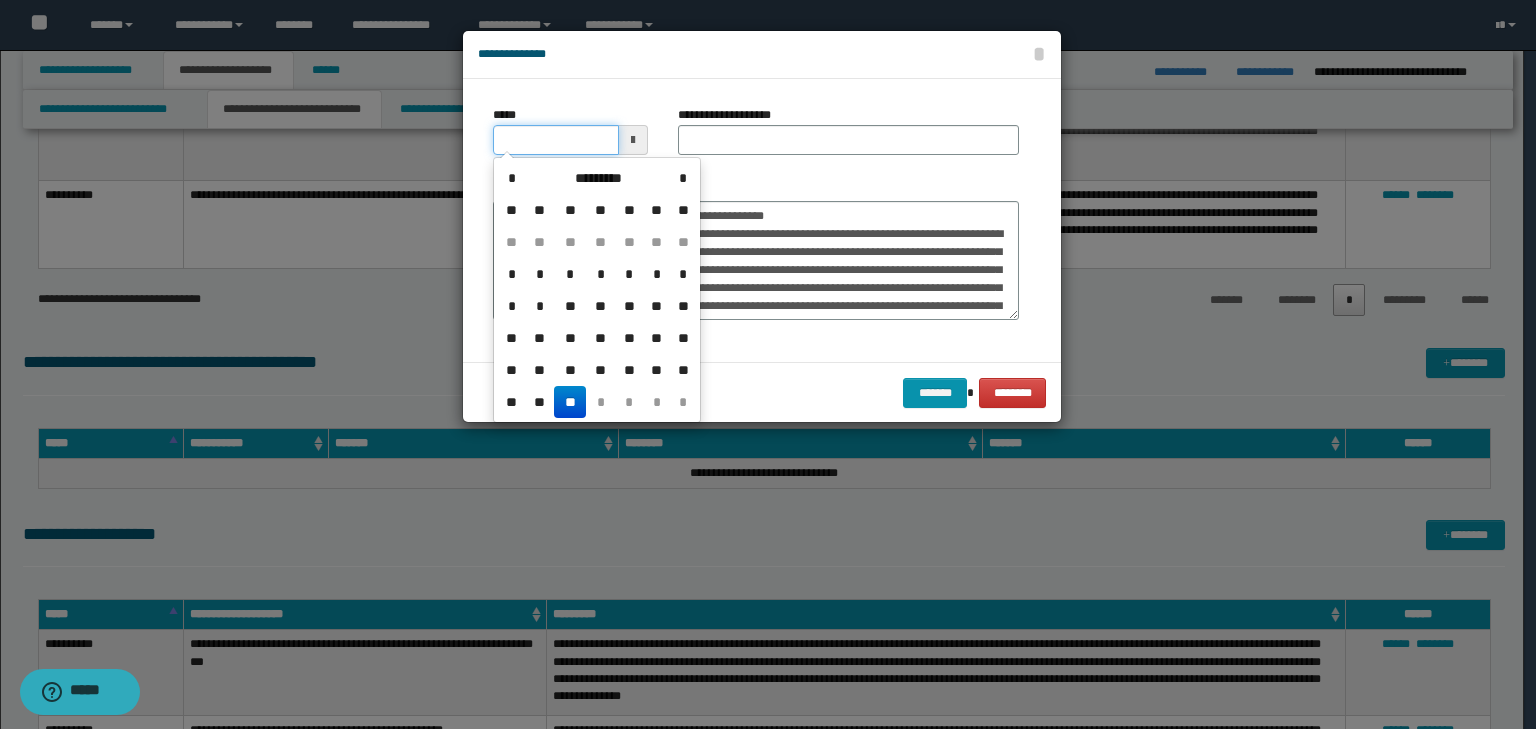 click on "*****" at bounding box center (556, 140) 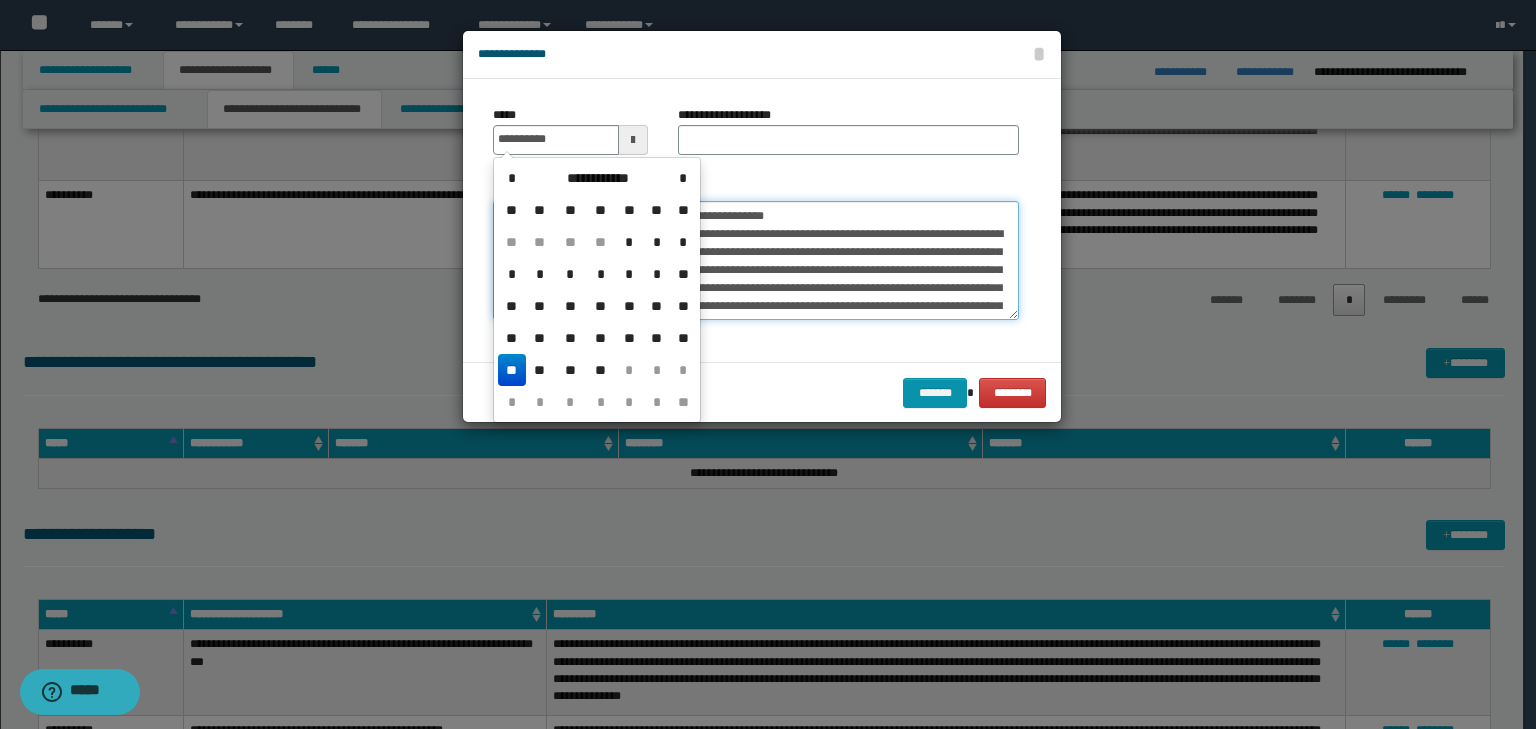 type on "**********" 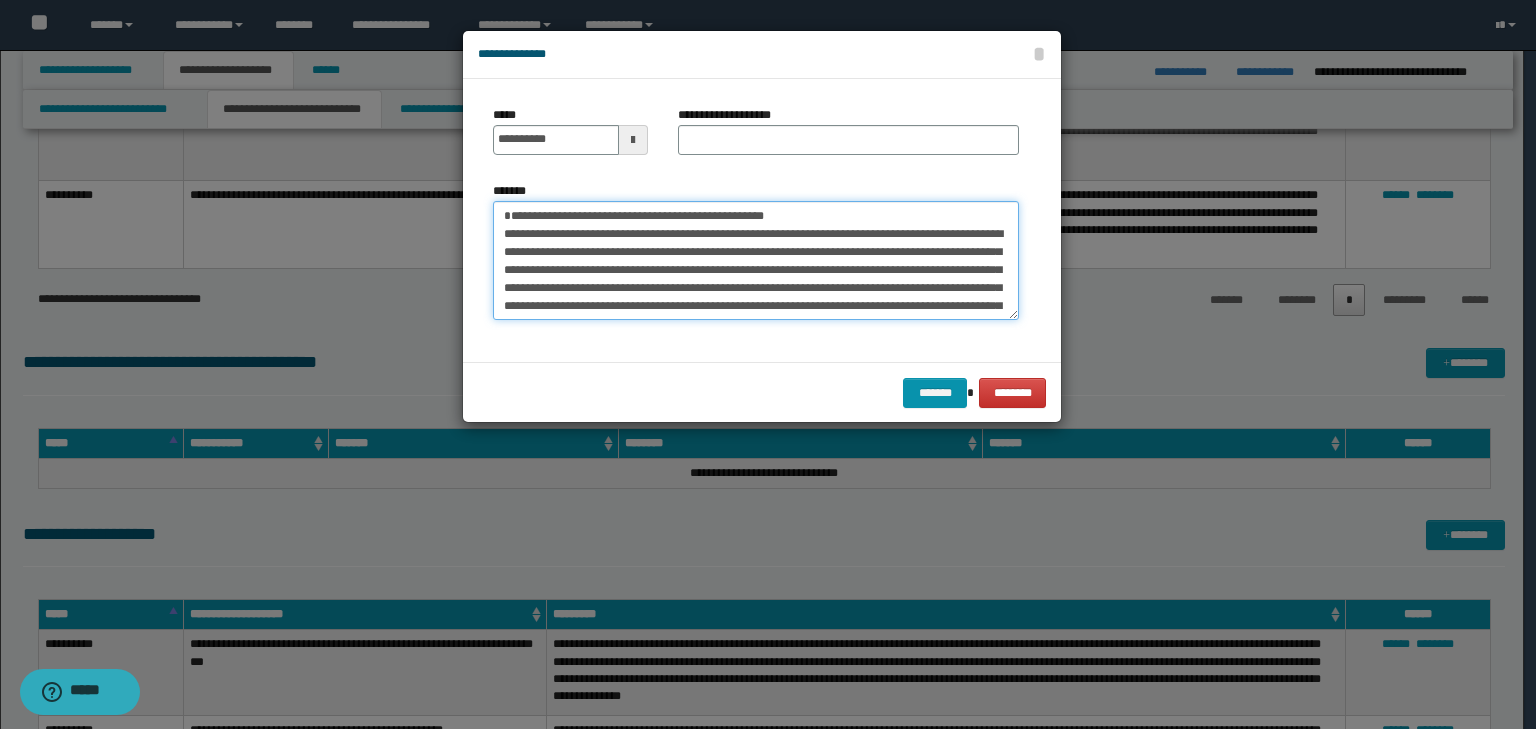 drag, startPoint x: 910, startPoint y: 213, endPoint x: 182, endPoint y: 112, distance: 734.9728 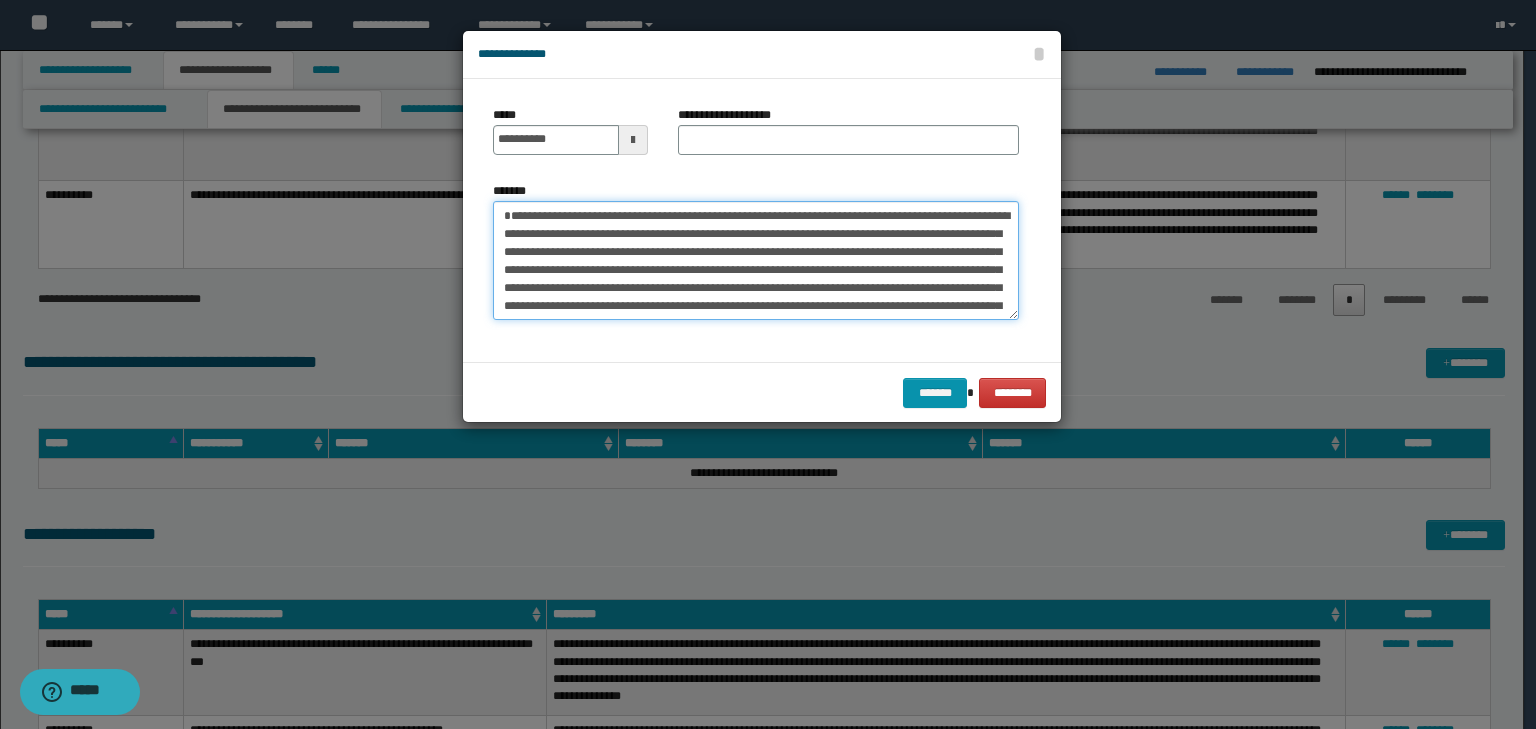 type on "**********" 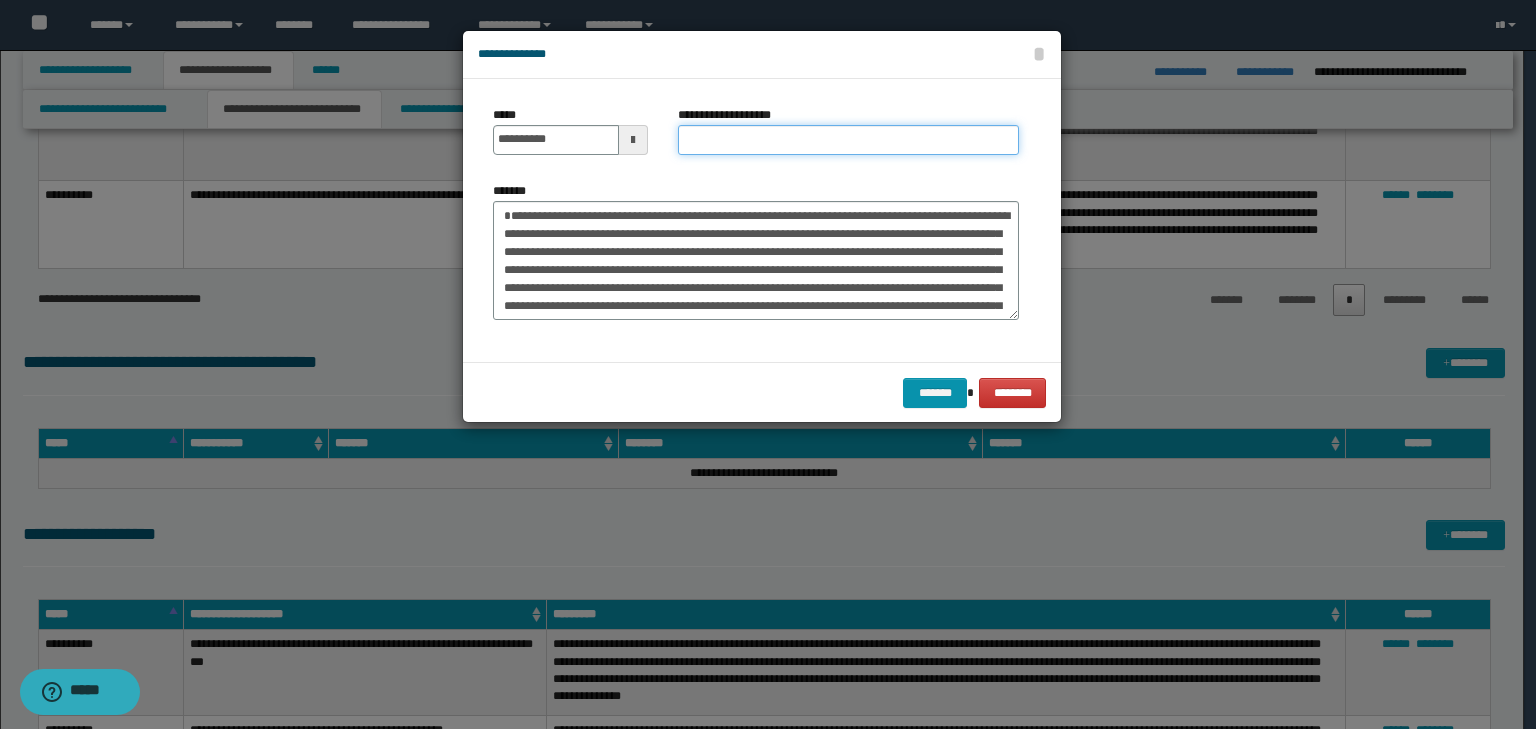 click on "**********" at bounding box center [848, 140] 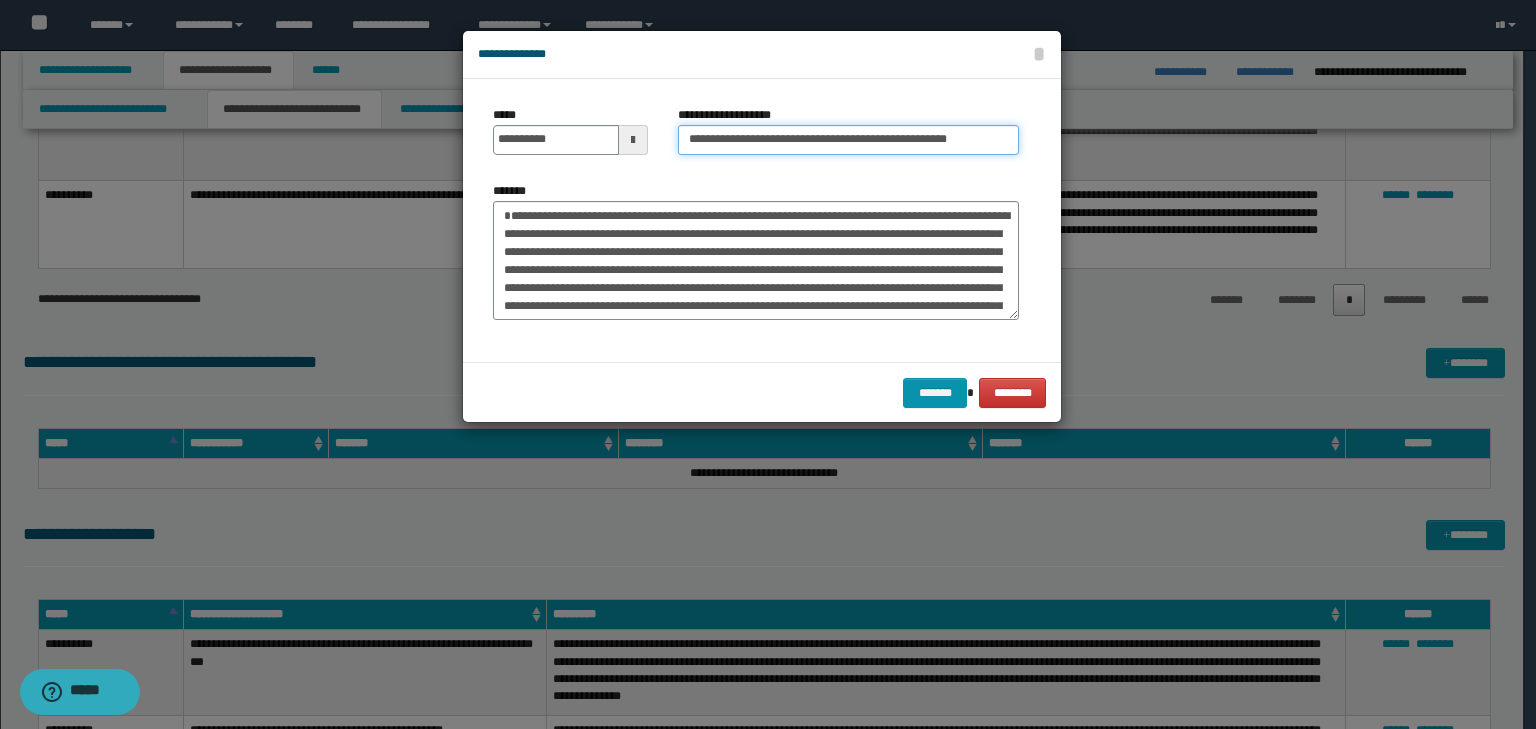 scroll, scrollTop: 0, scrollLeft: 15, axis: horizontal 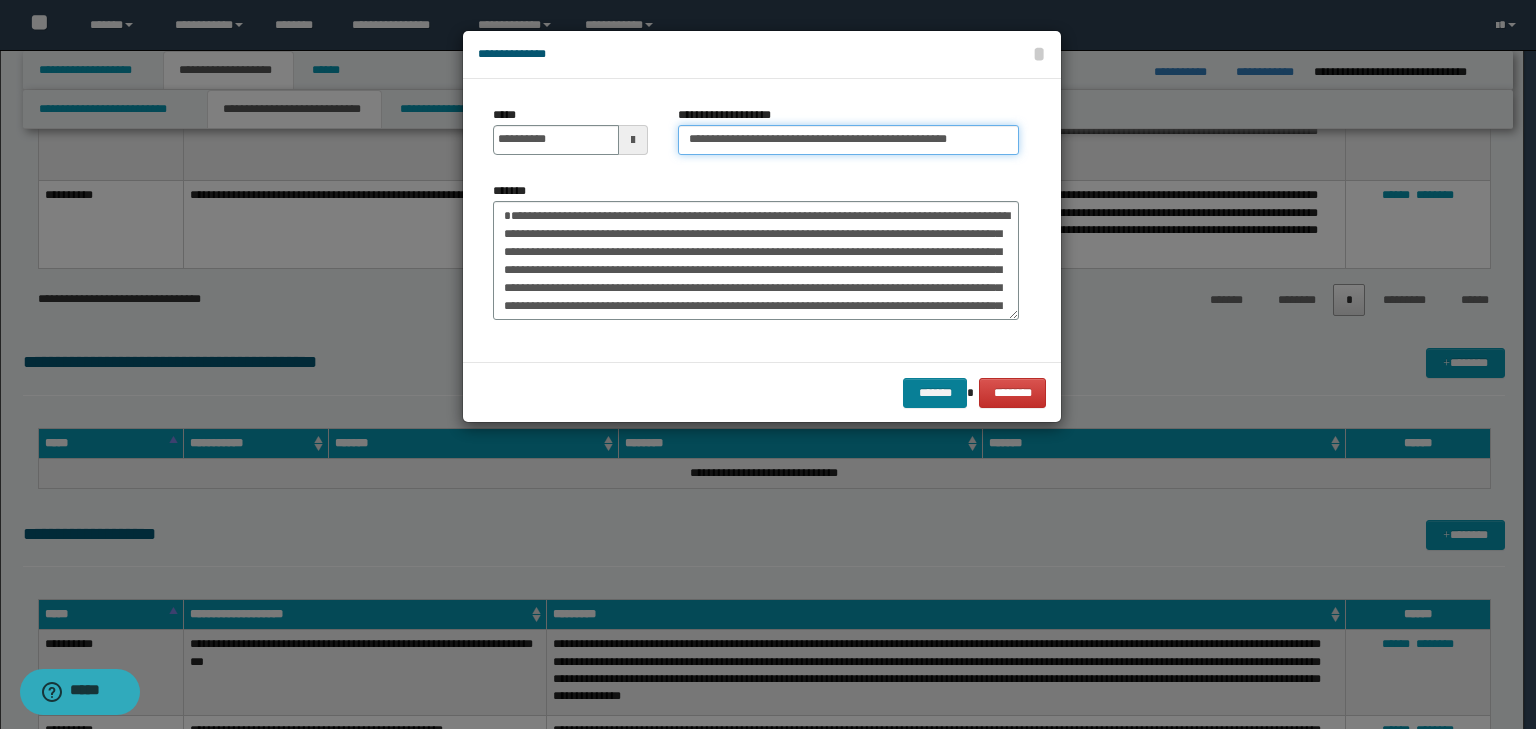 type on "**********" 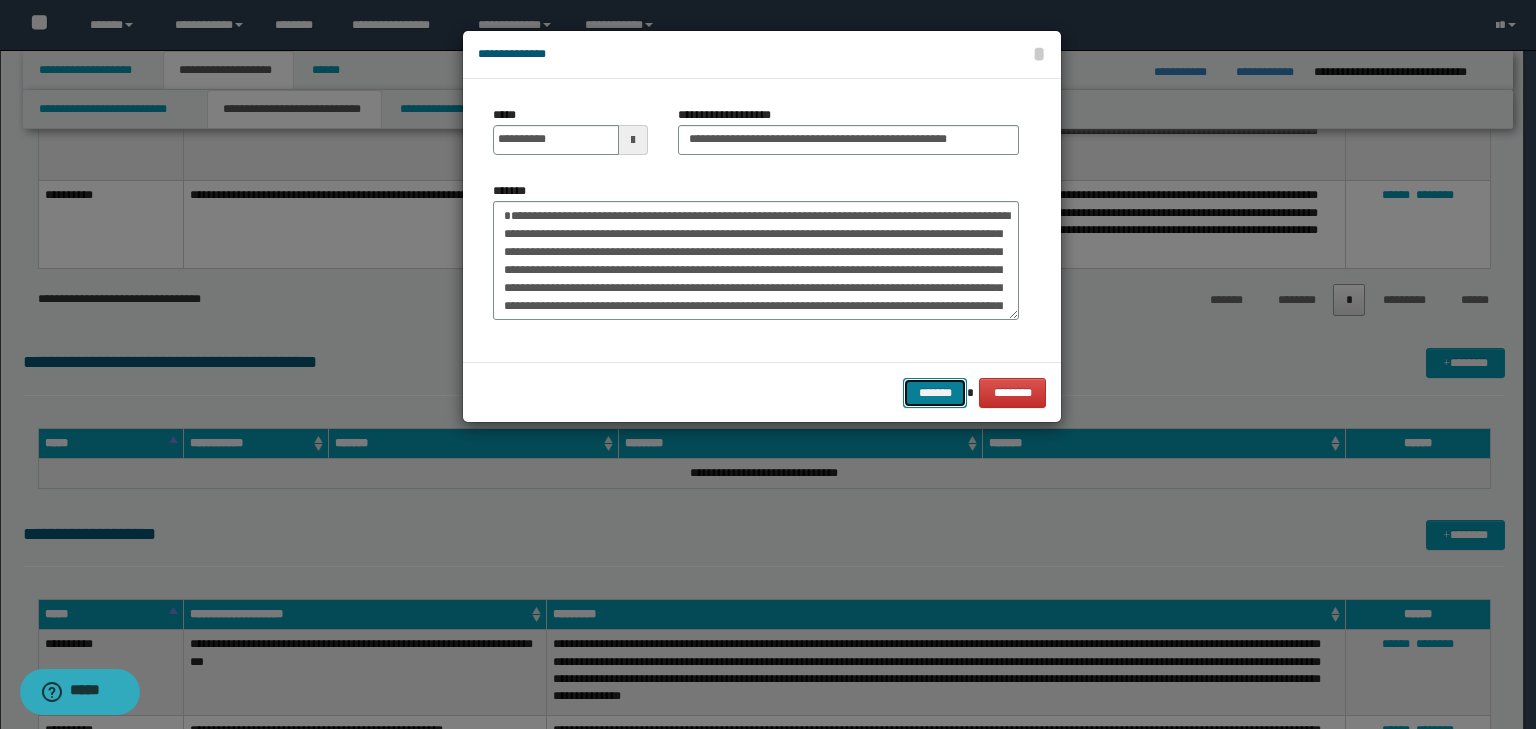 click on "*******" at bounding box center (935, 393) 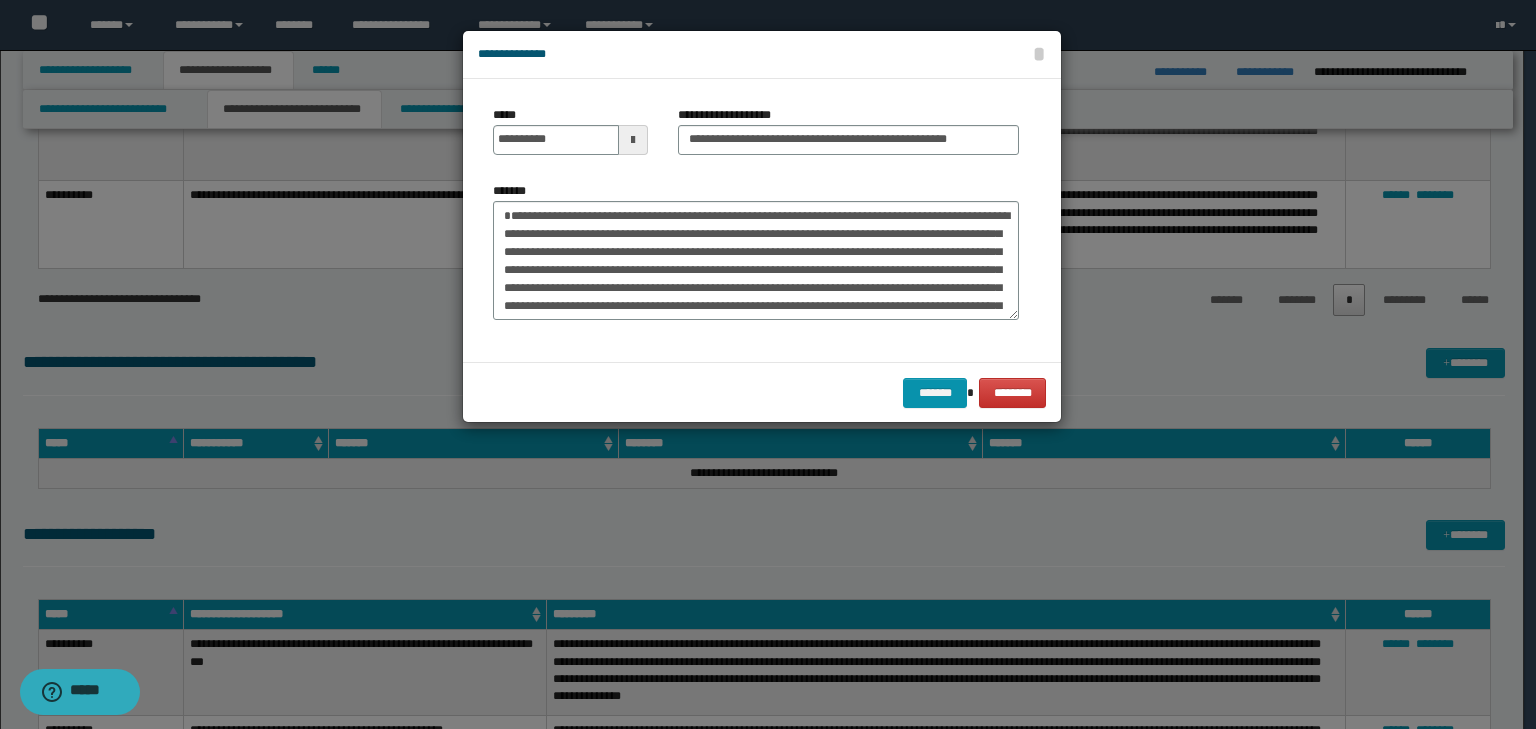 scroll, scrollTop: 0, scrollLeft: 0, axis: both 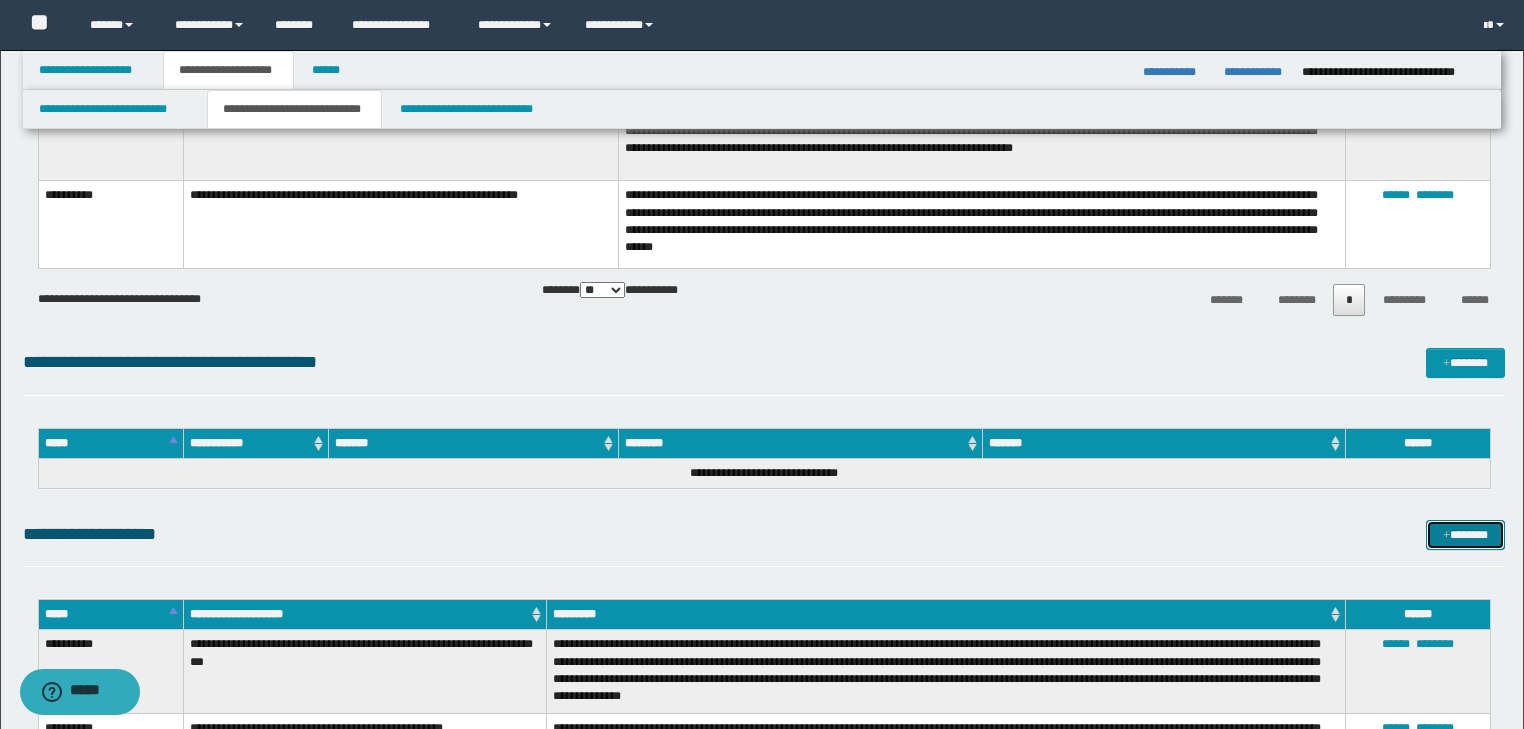 click on "*******" at bounding box center (1465, 535) 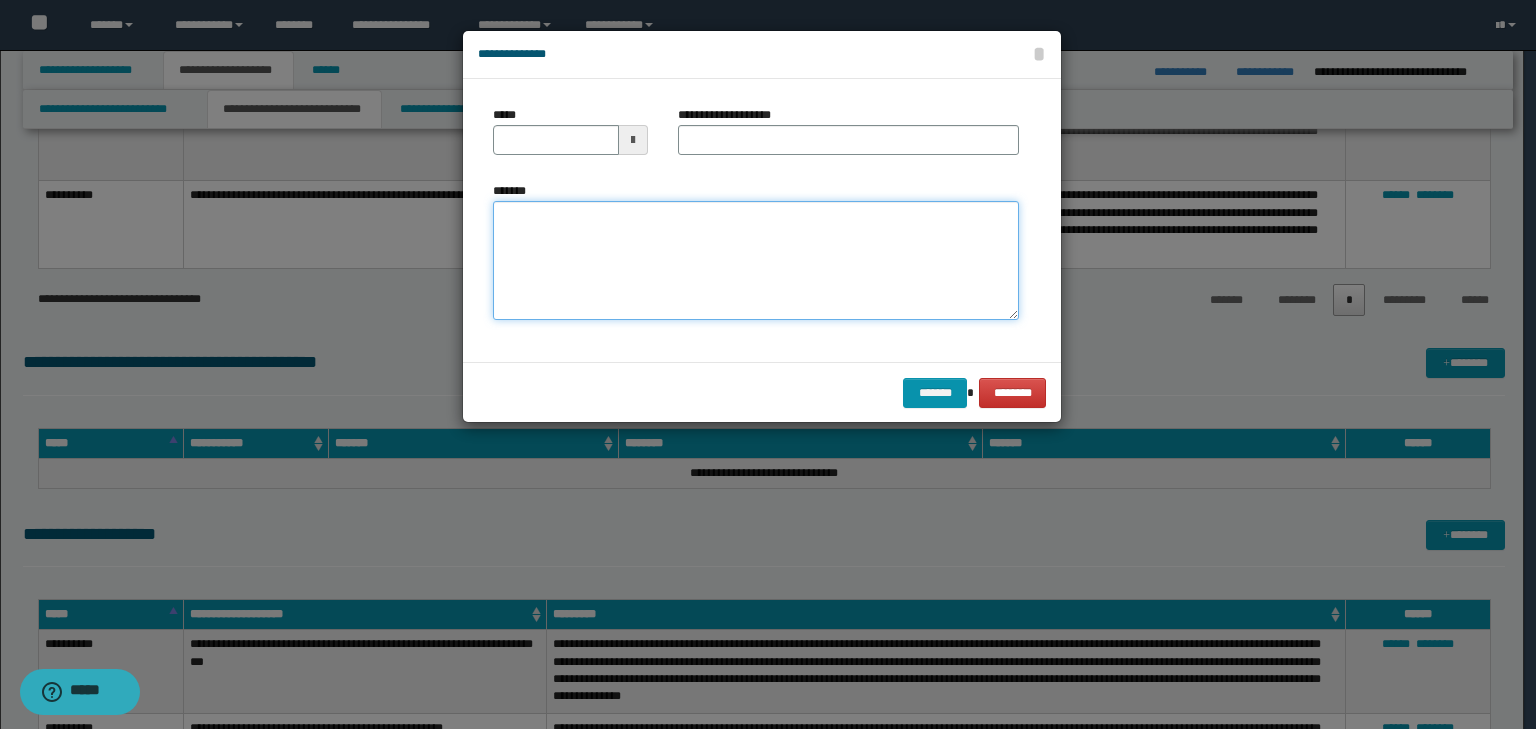 click on "*******" at bounding box center (756, 261) 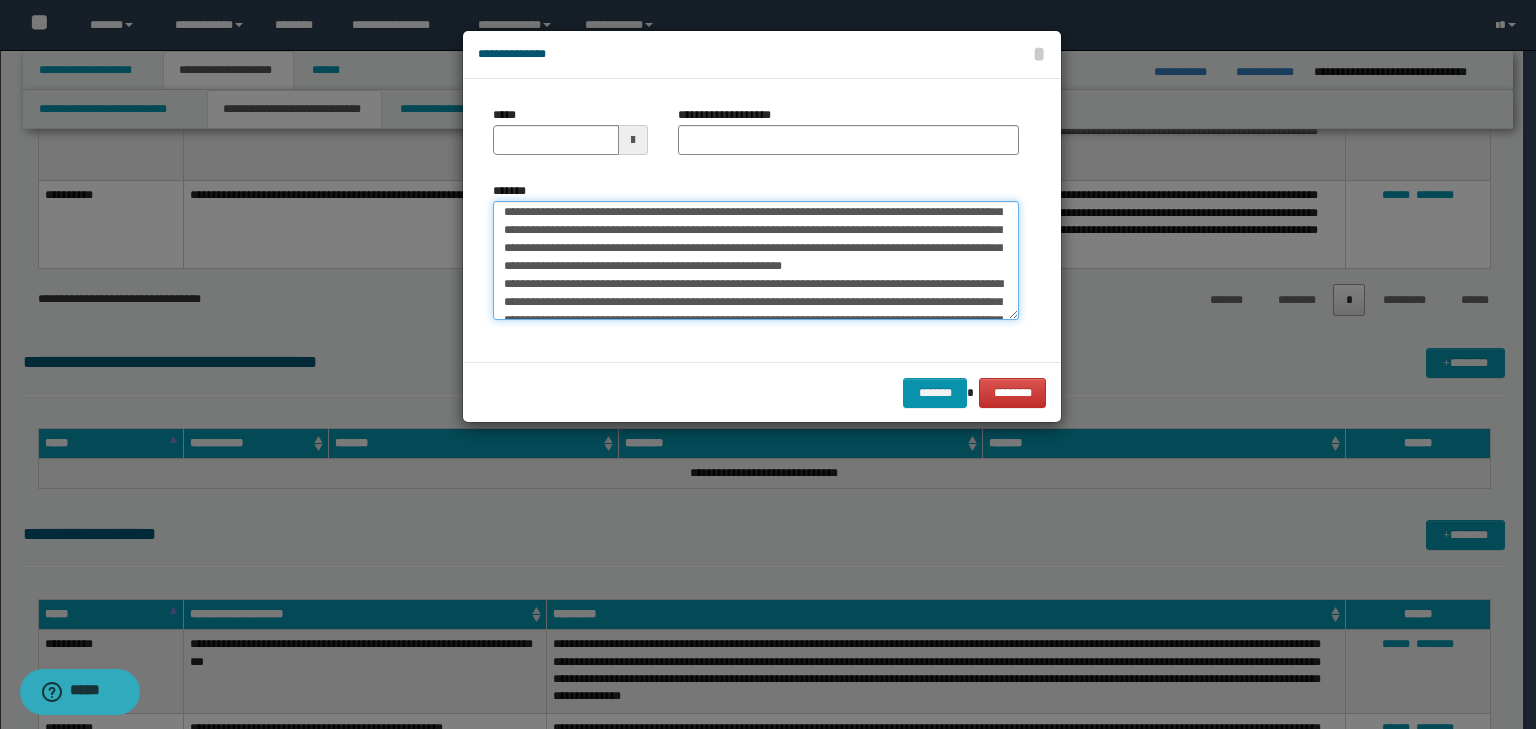scroll, scrollTop: 0, scrollLeft: 0, axis: both 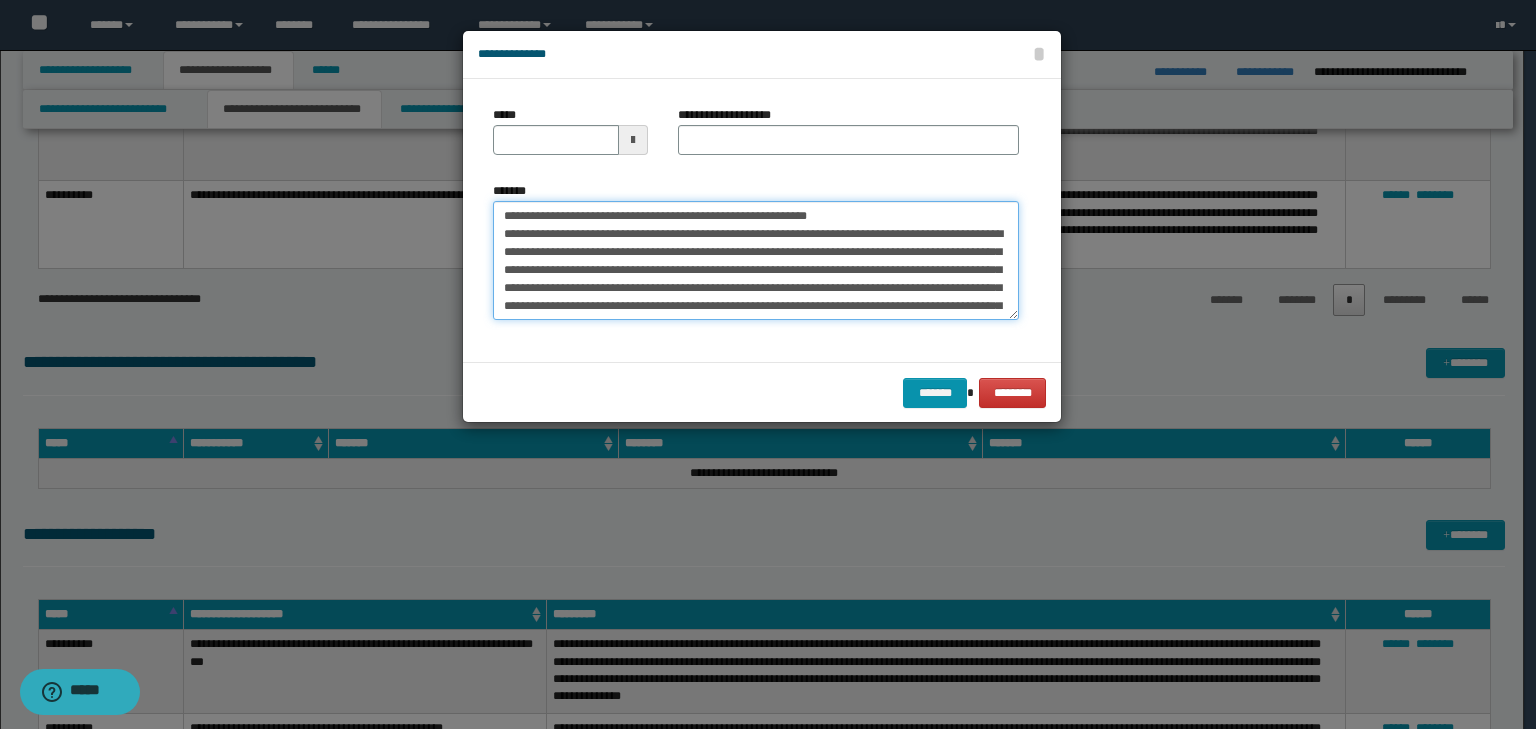 drag, startPoint x: 565, startPoint y: 220, endPoint x: 404, endPoint y: 172, distance: 168.00298 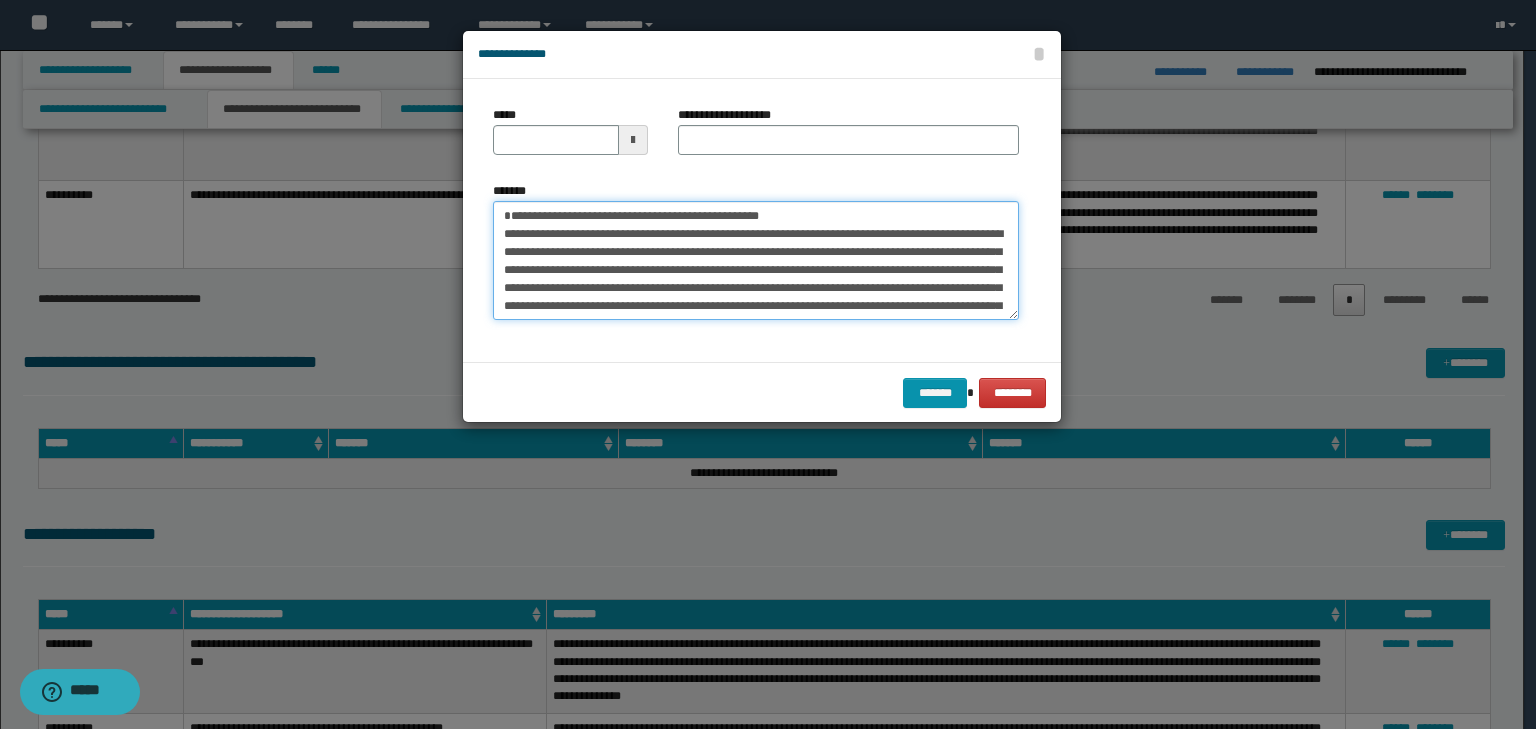type 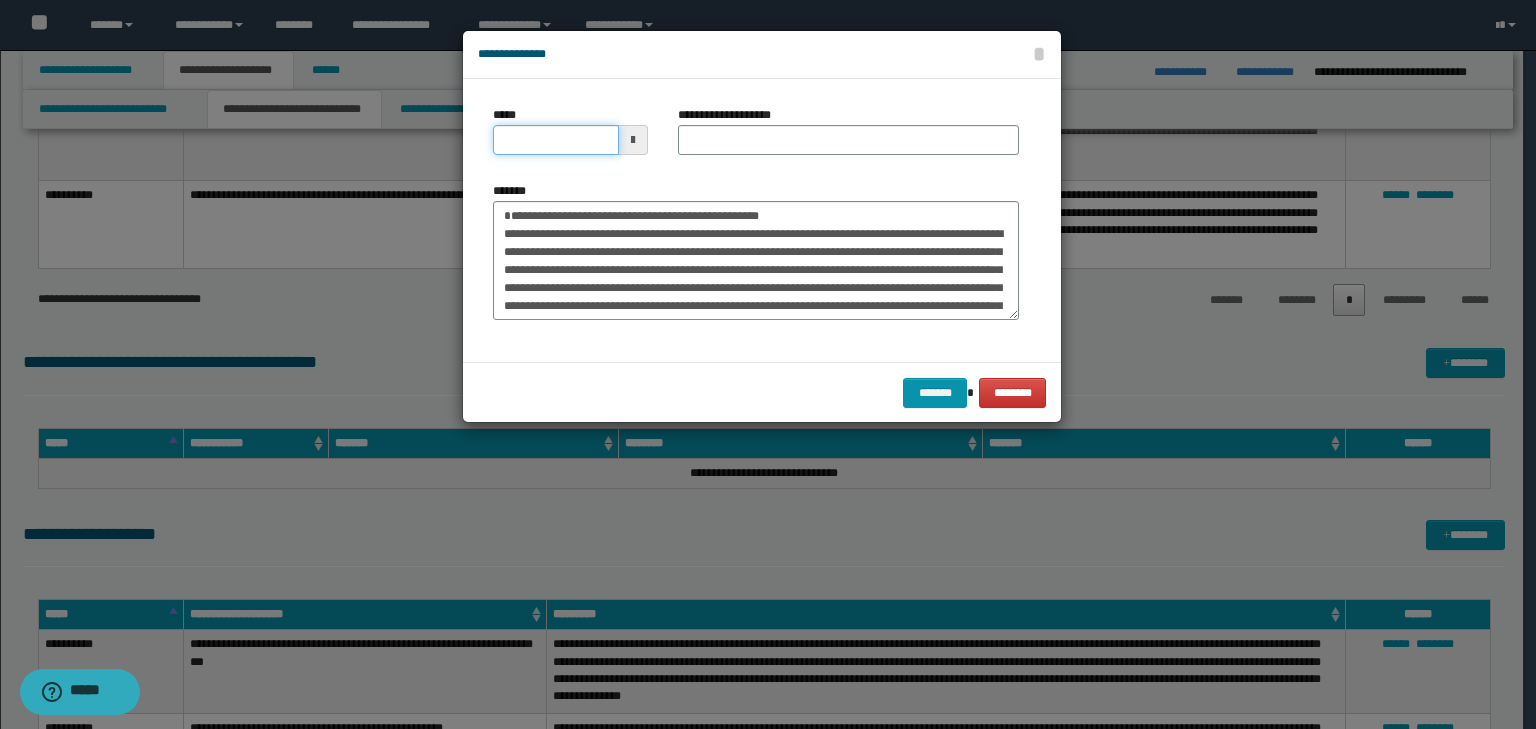 click on "*****" at bounding box center (556, 140) 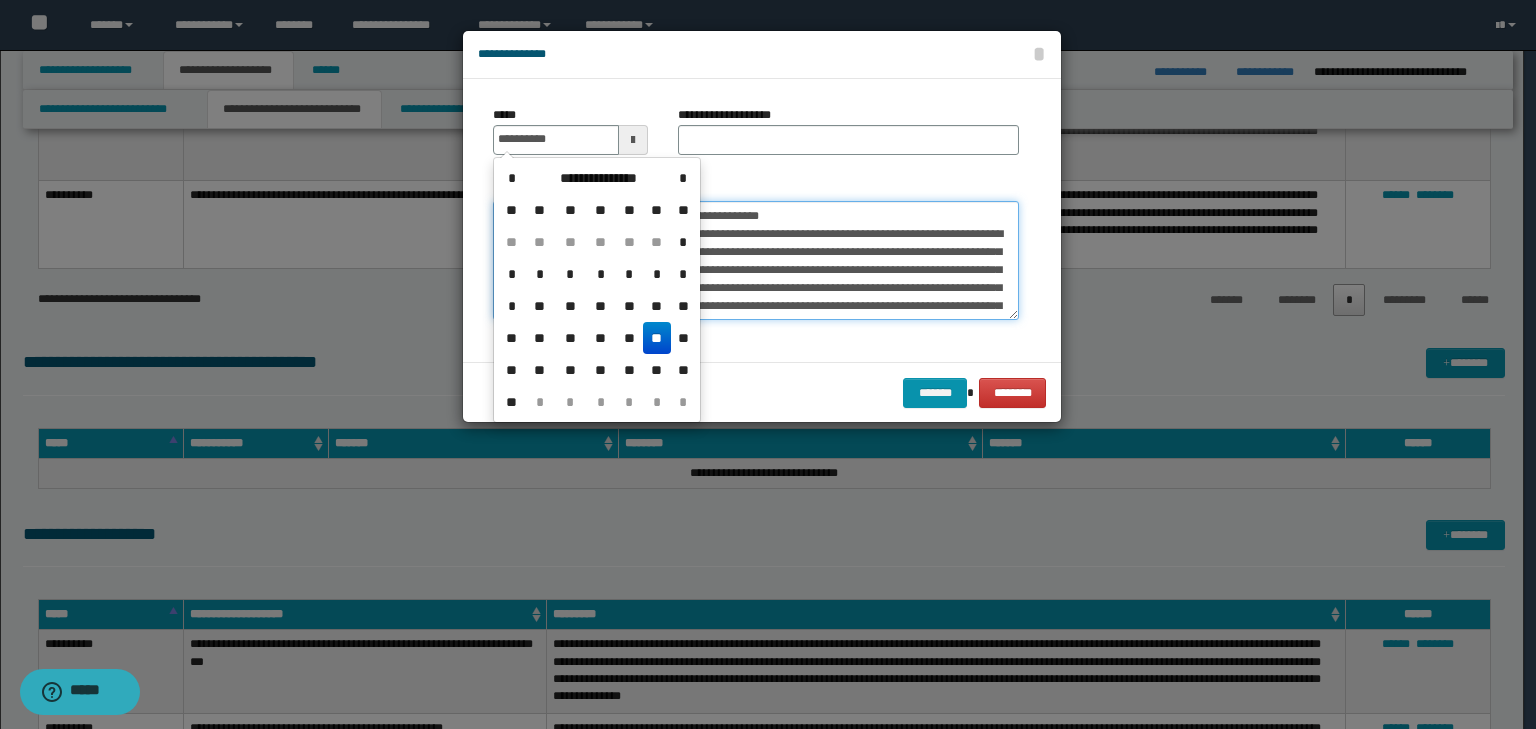 type on "**********" 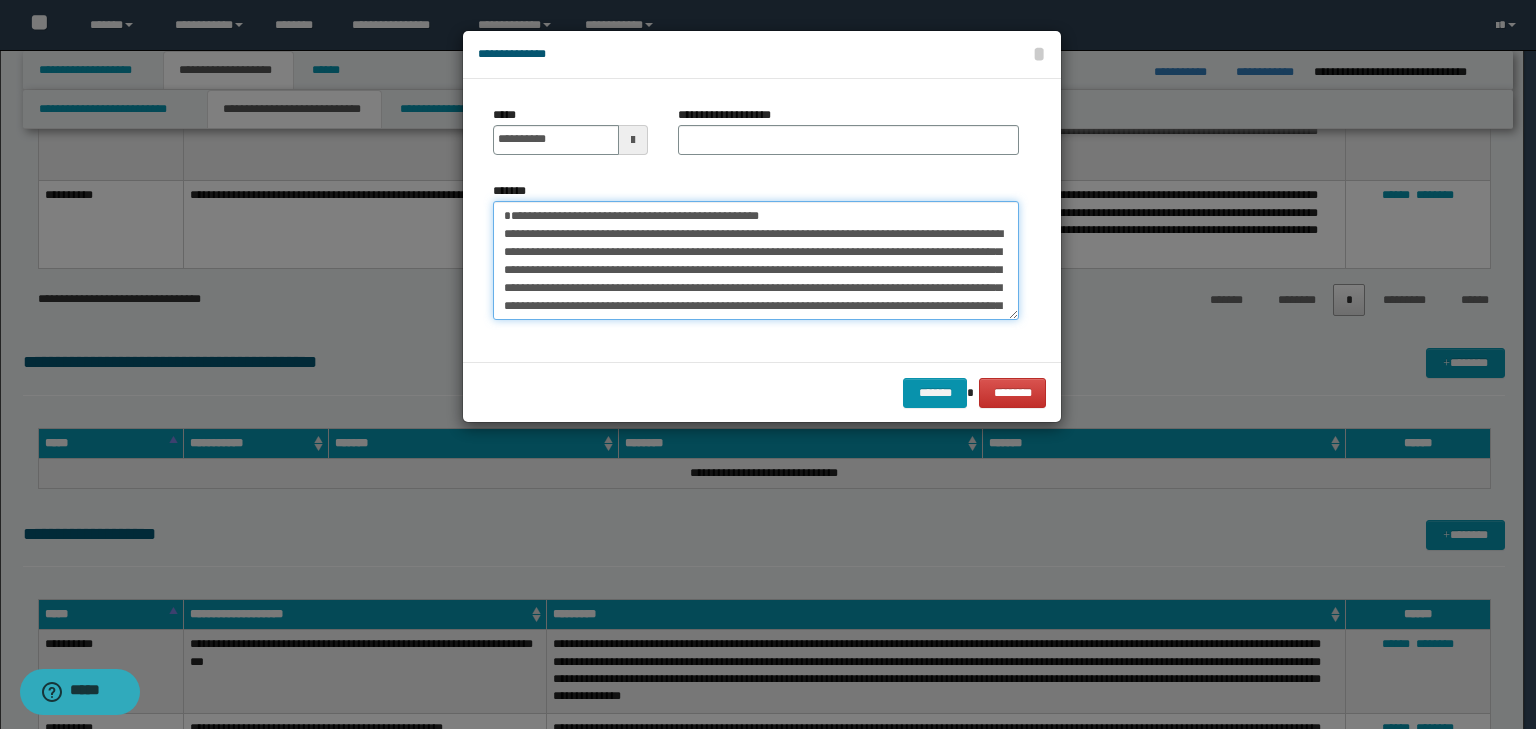 drag, startPoint x: 837, startPoint y: 212, endPoint x: 292, endPoint y: 127, distance: 551.5886 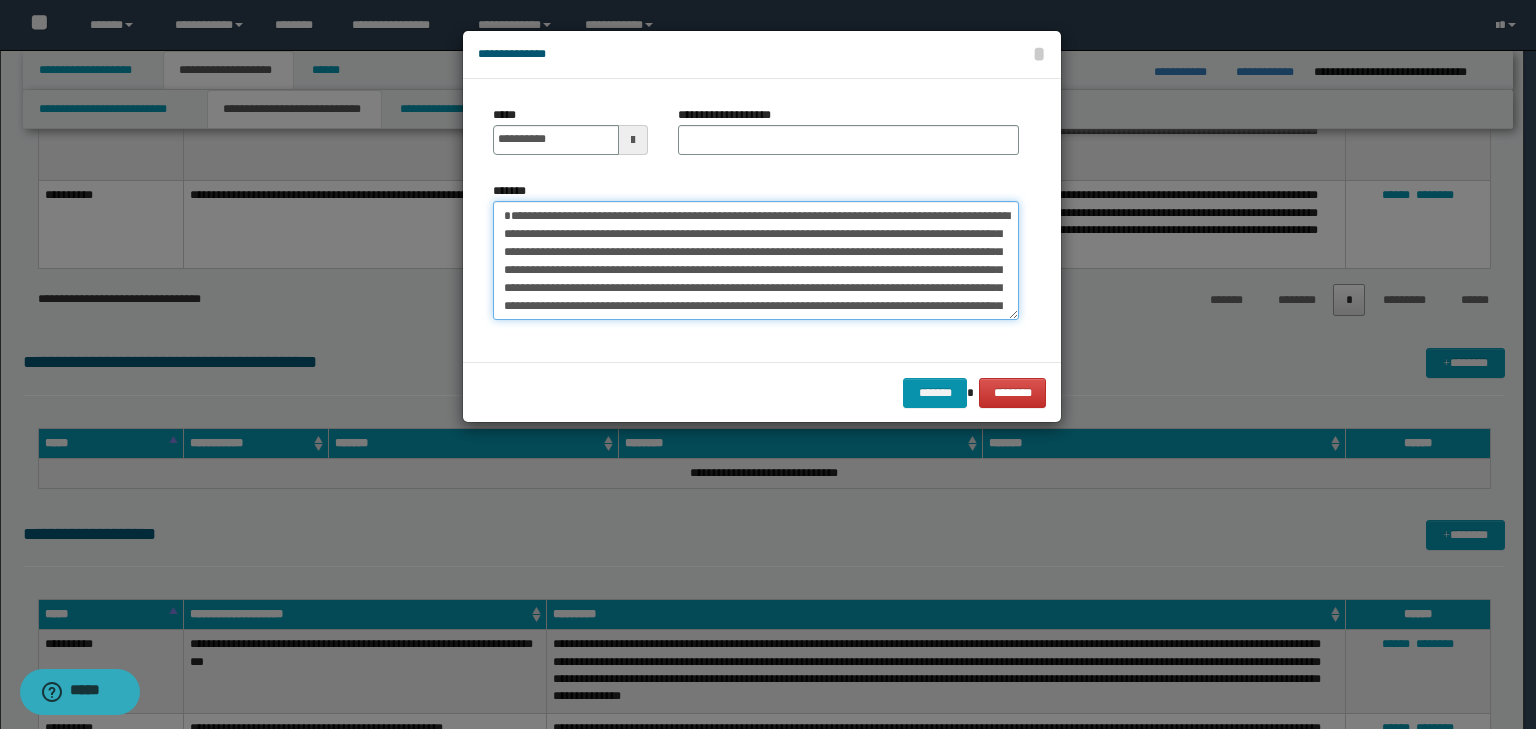 type on "**********" 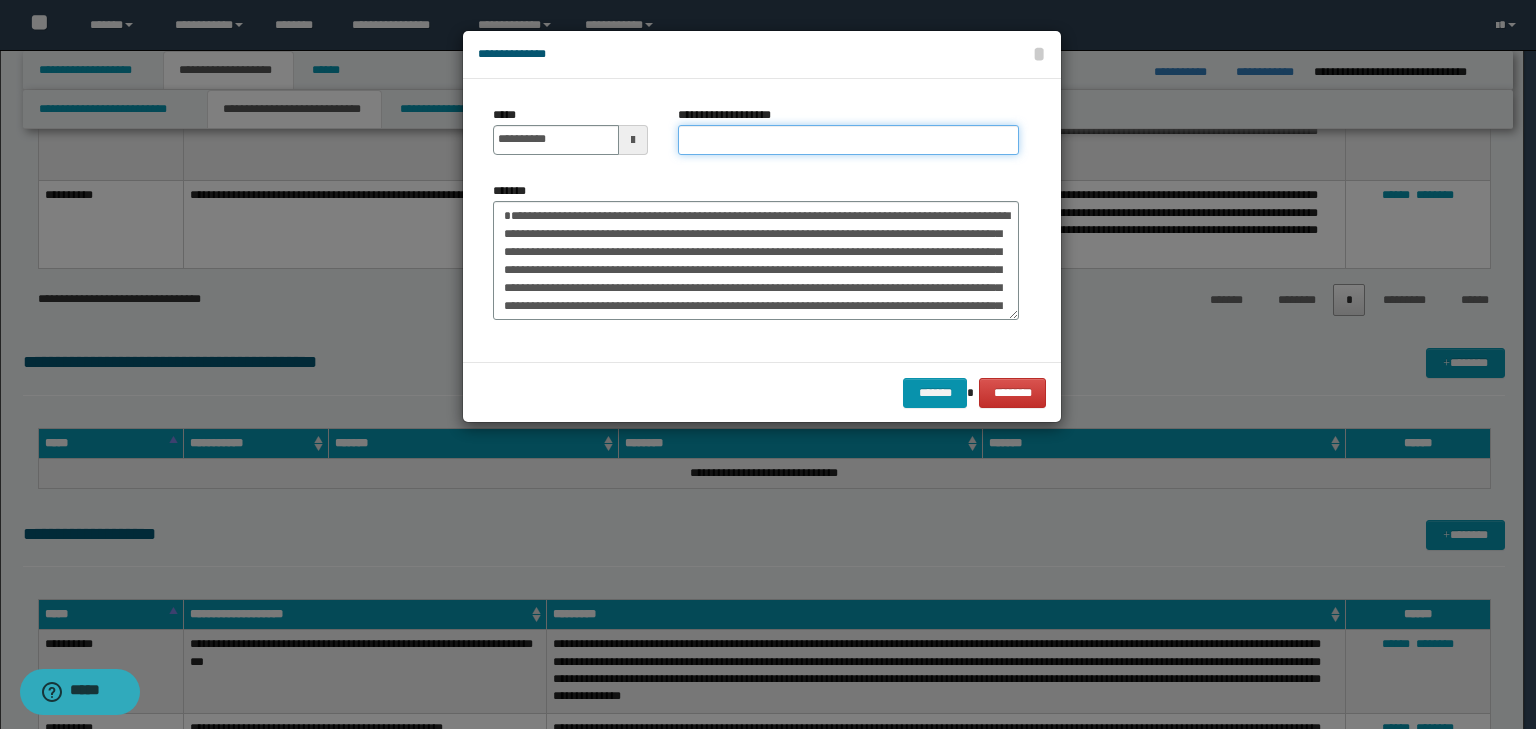 click on "**********" at bounding box center (848, 140) 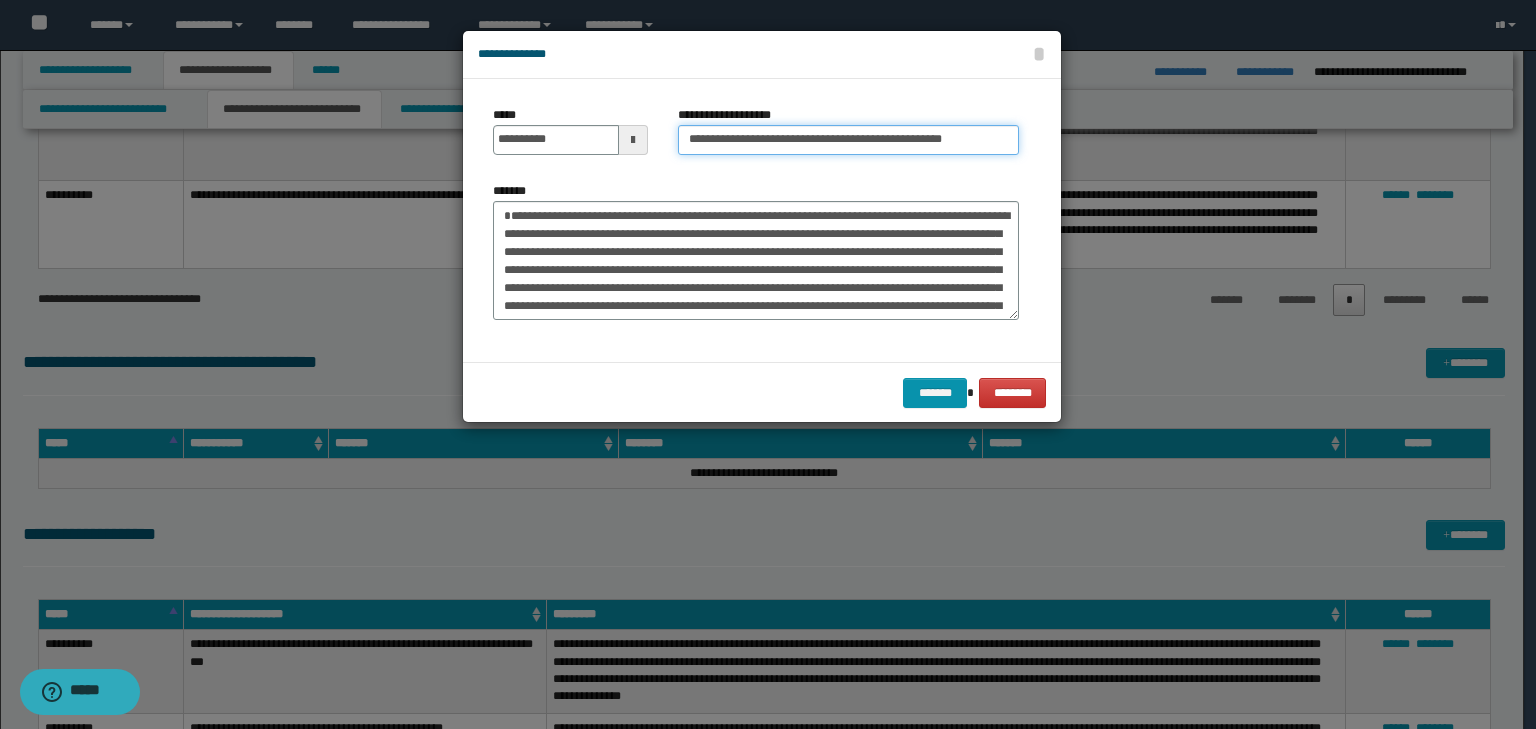 scroll, scrollTop: 0, scrollLeft: 1, axis: horizontal 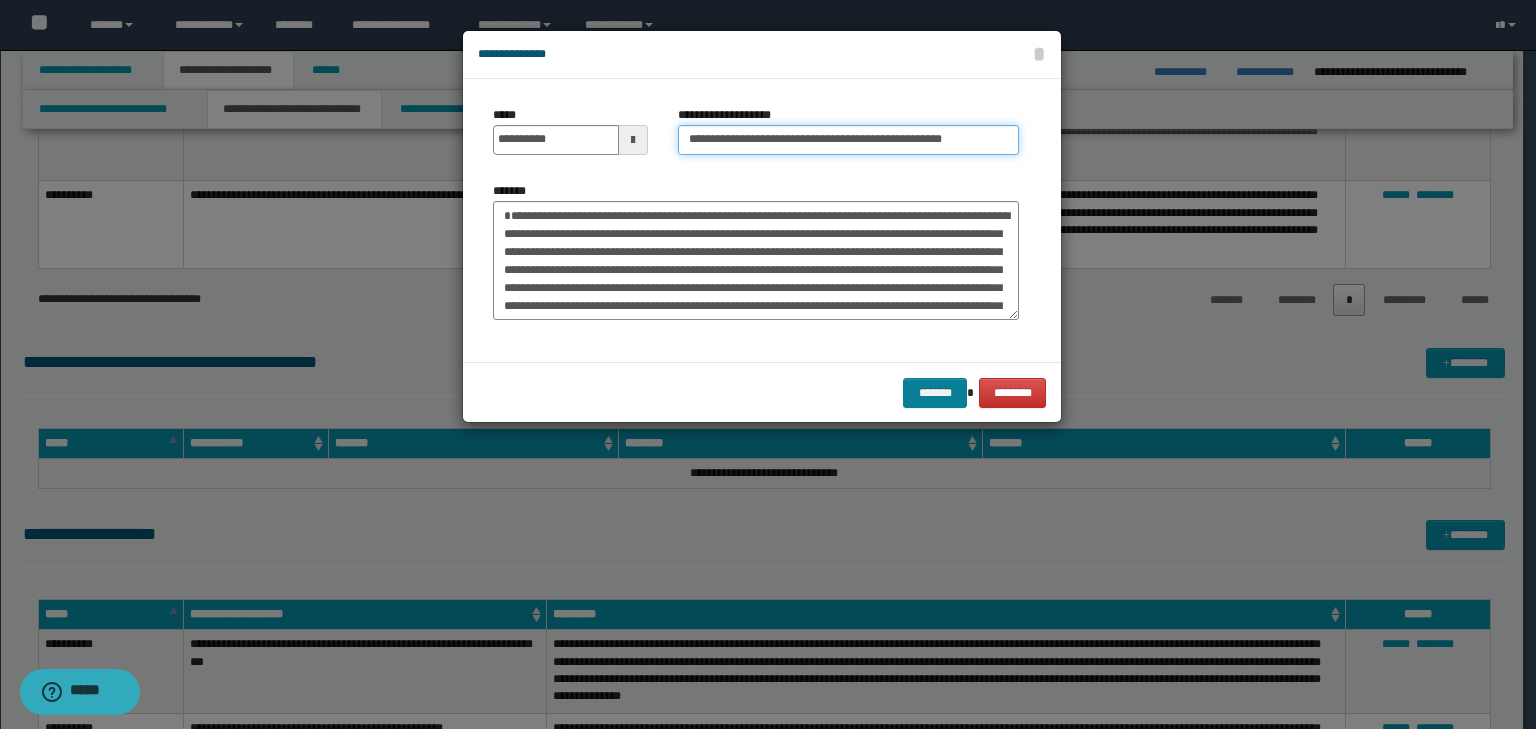 type on "**********" 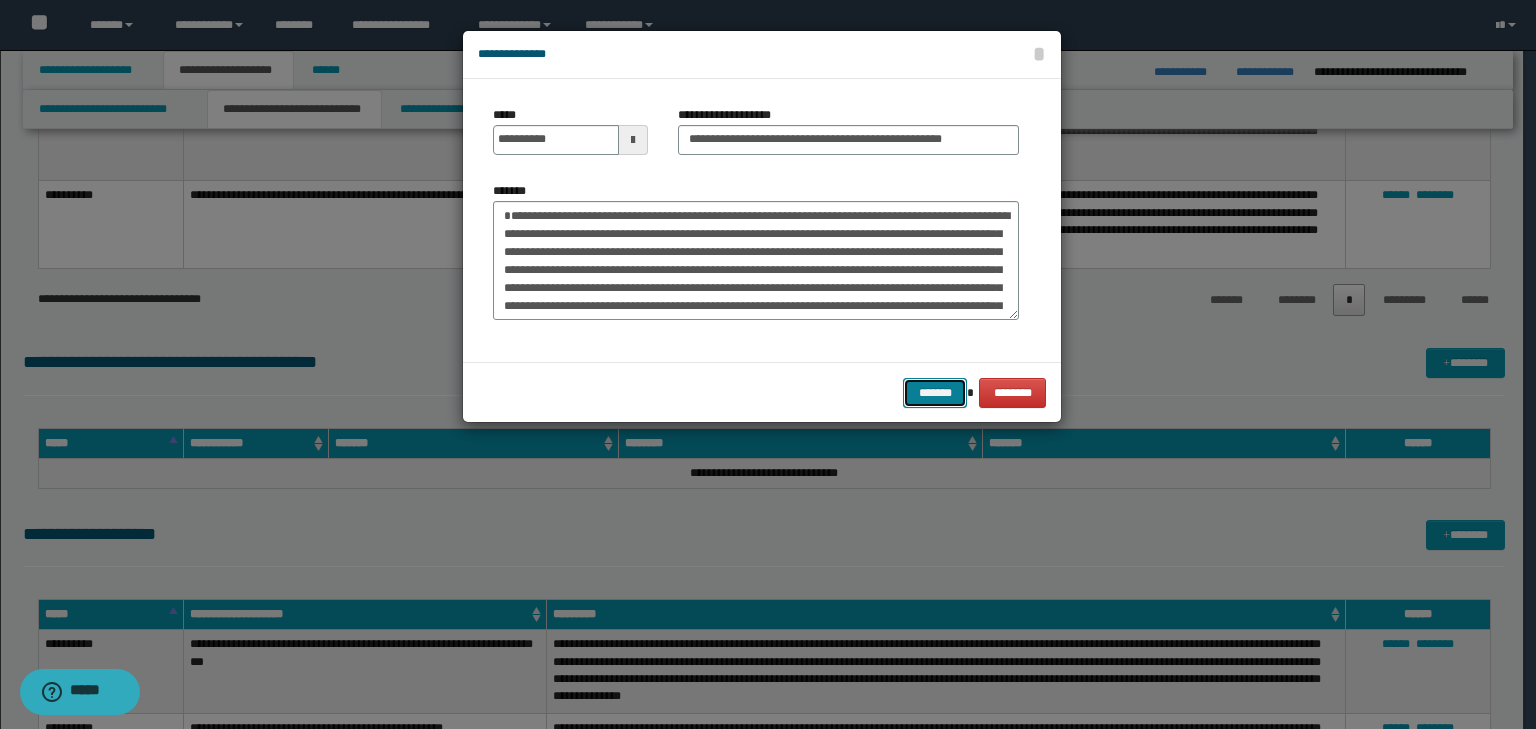 click on "*******" at bounding box center [935, 393] 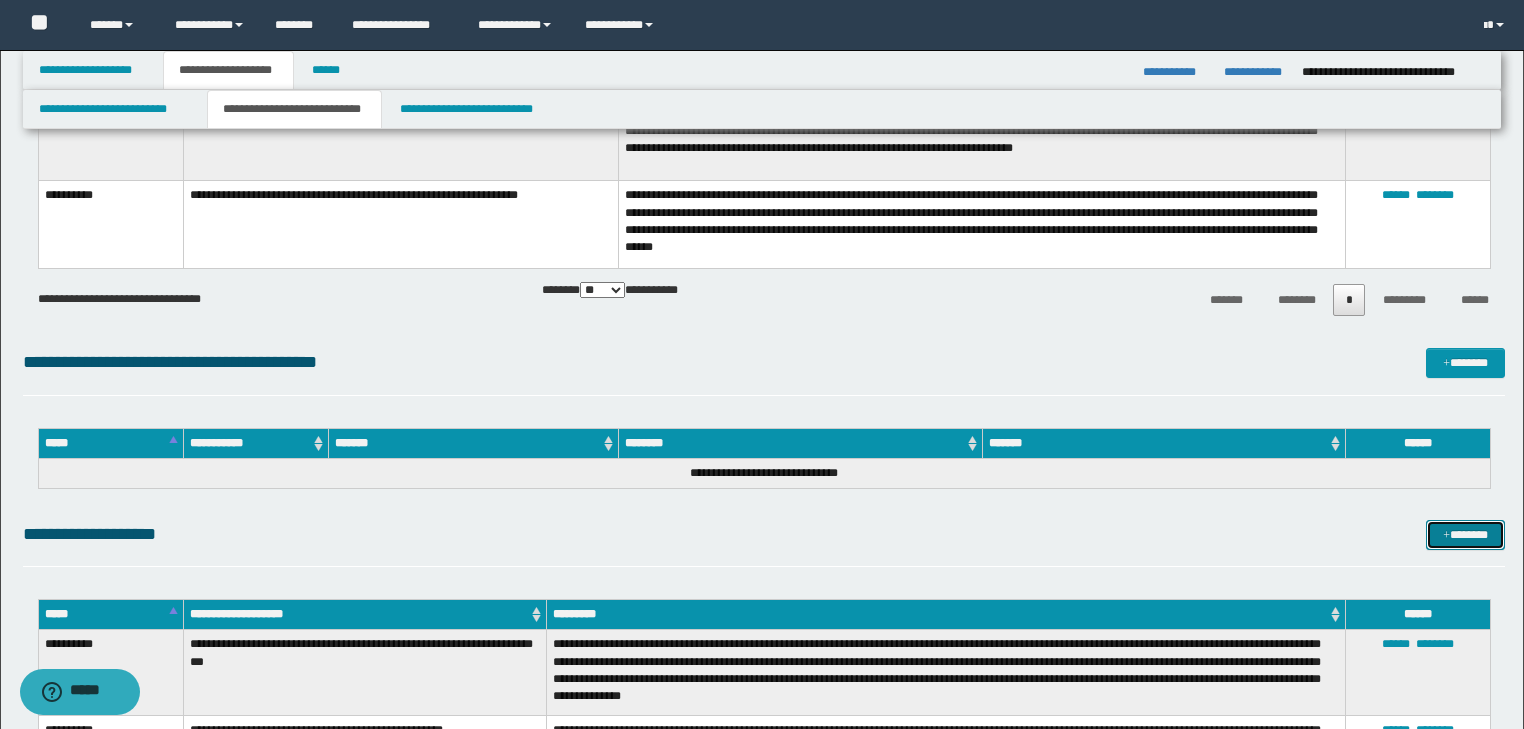 click on "*******" at bounding box center [1465, 535] 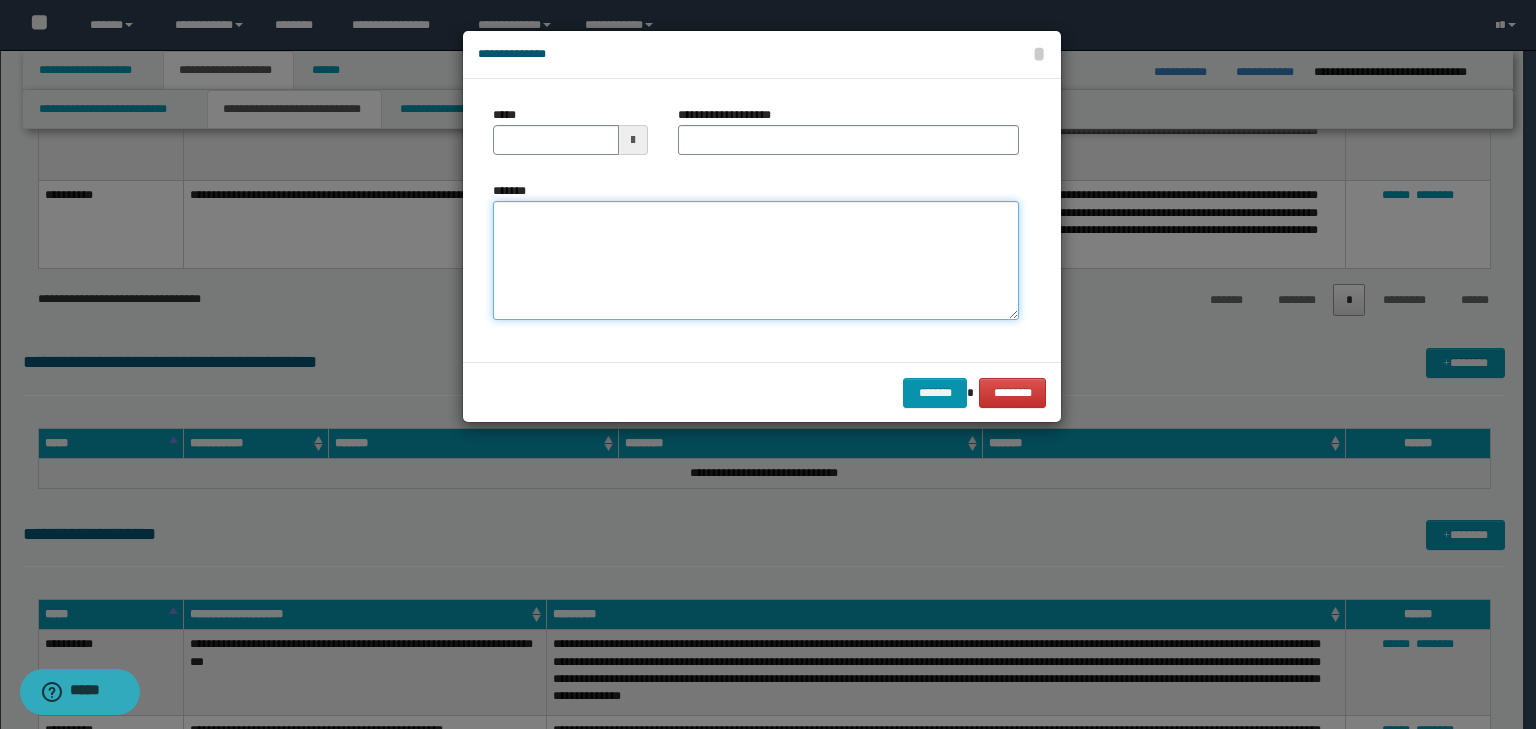 click on "*******" at bounding box center [756, 261] 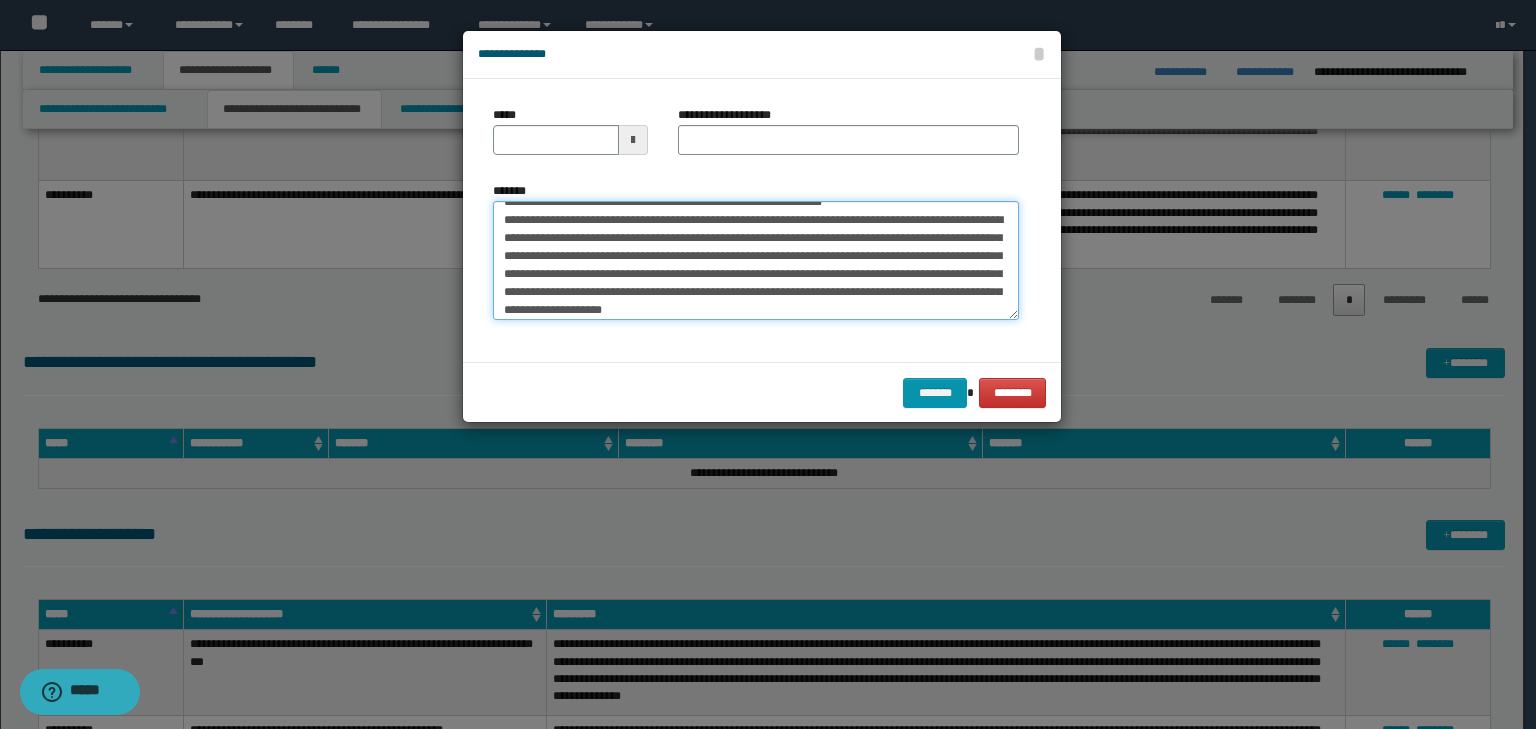 scroll, scrollTop: 0, scrollLeft: 0, axis: both 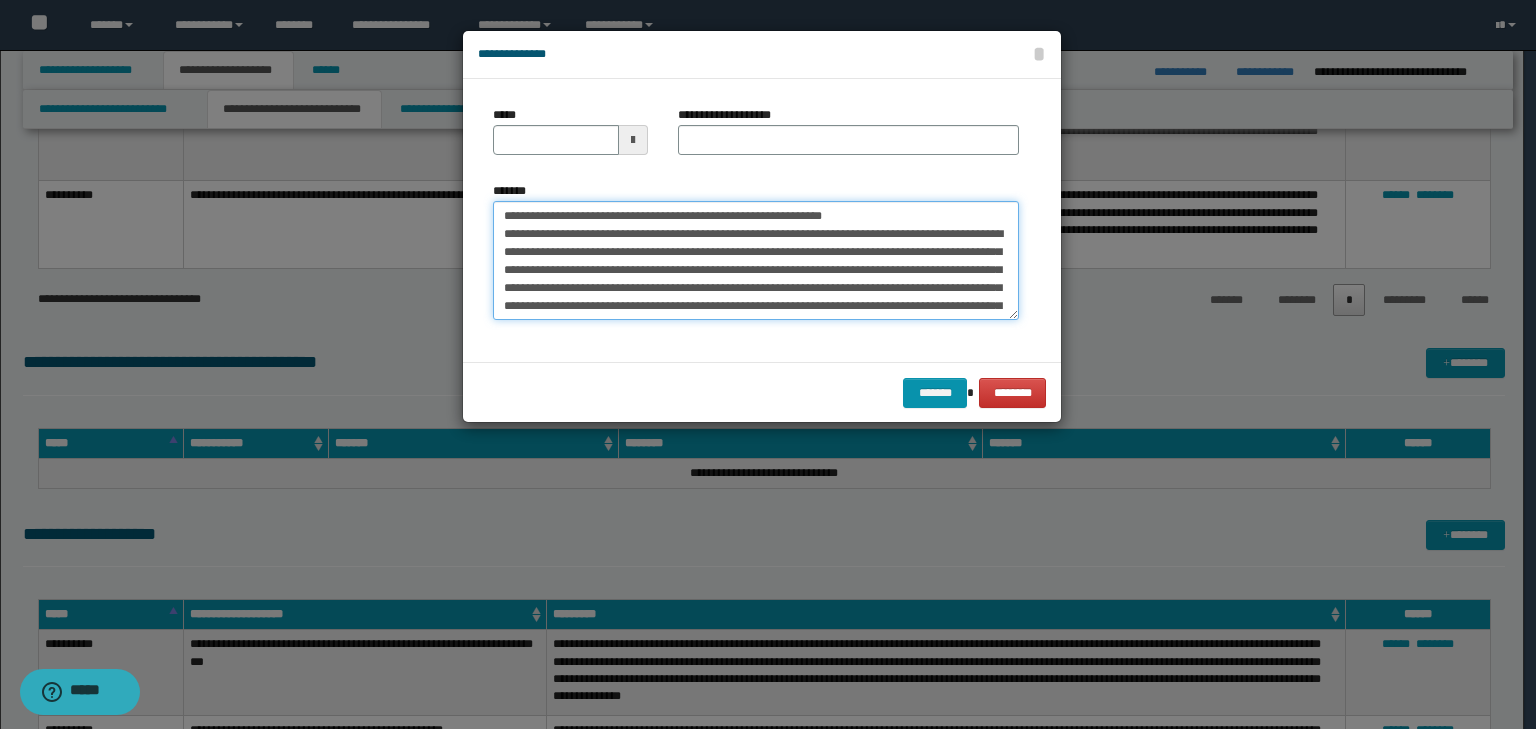drag, startPoint x: 568, startPoint y: 221, endPoint x: 354, endPoint y: 172, distance: 219.53815 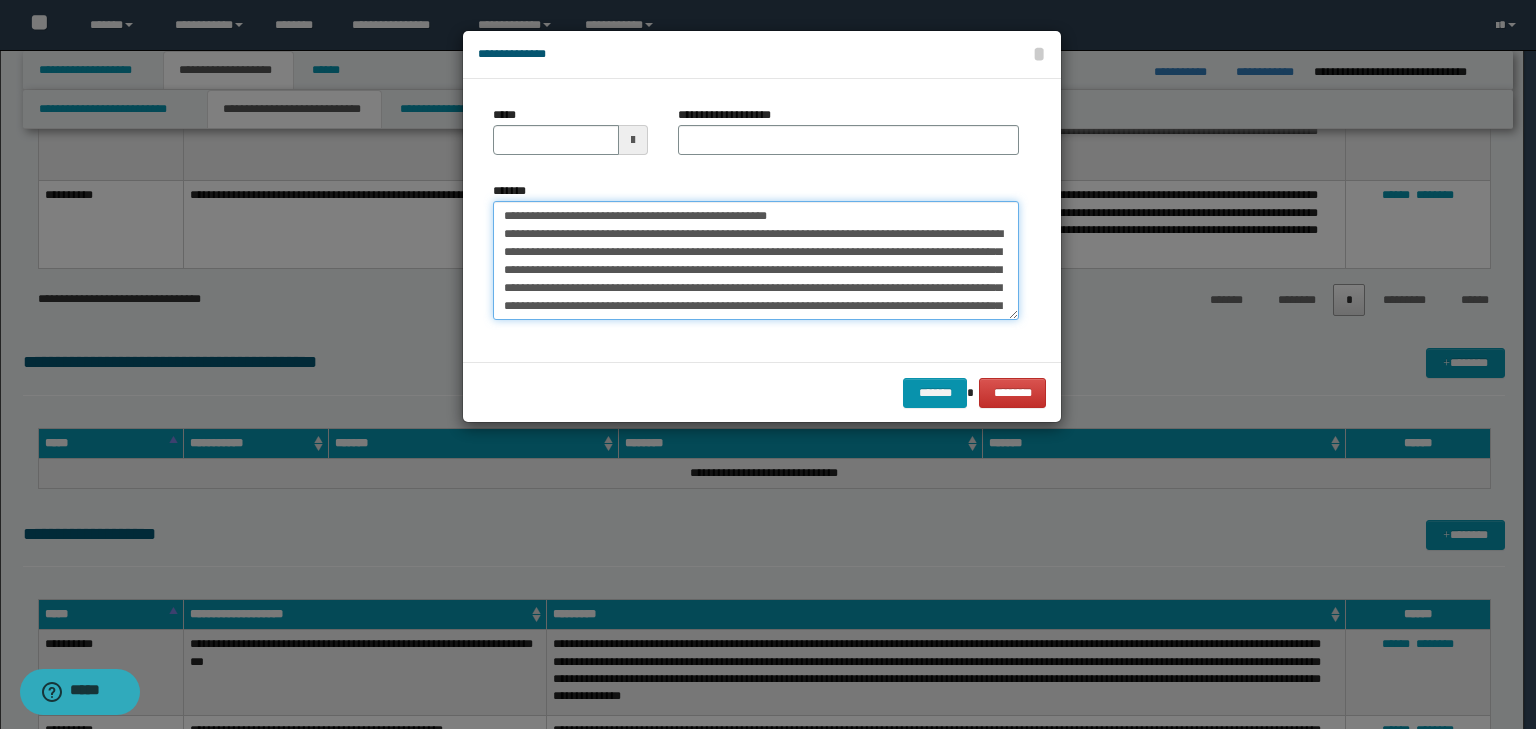 type 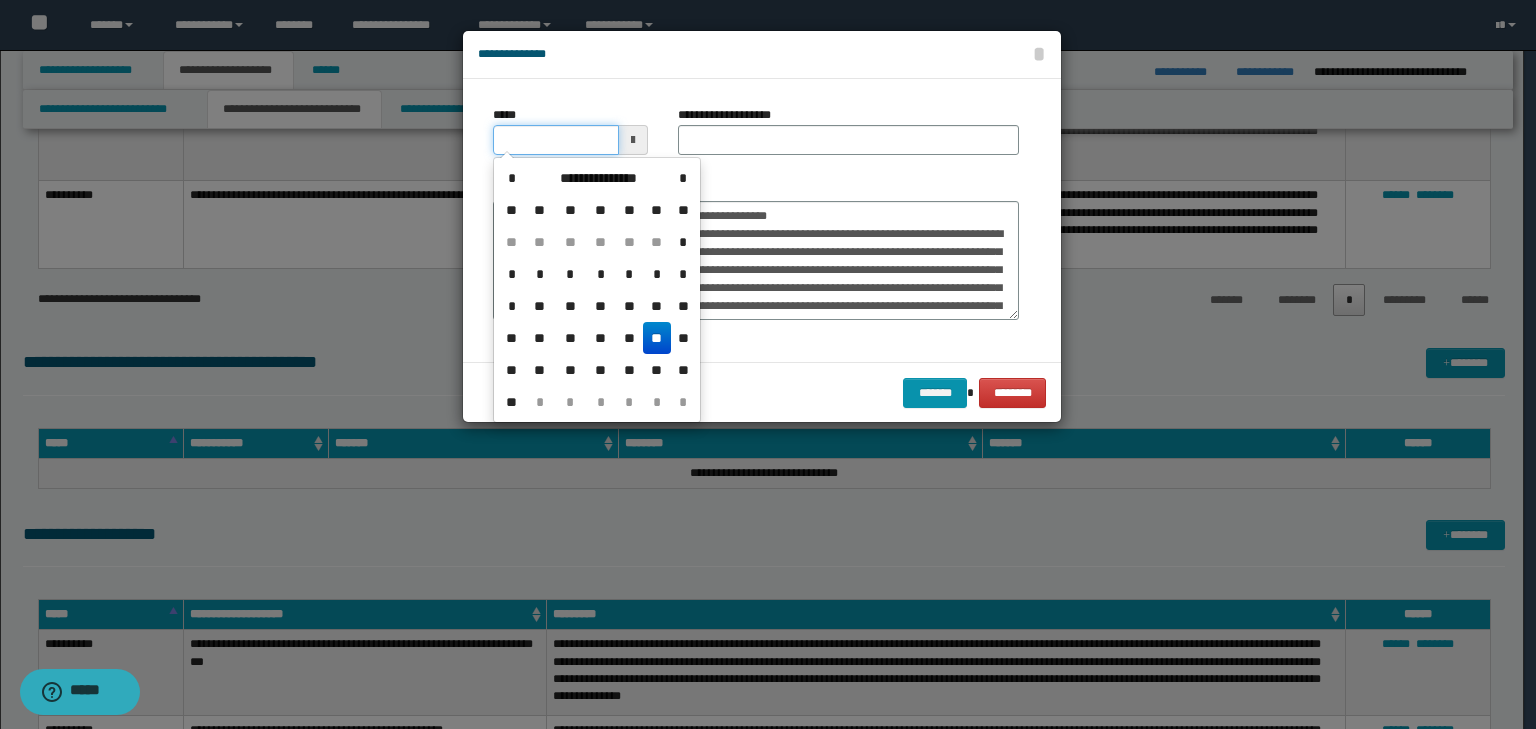 click on "*****" at bounding box center (556, 140) 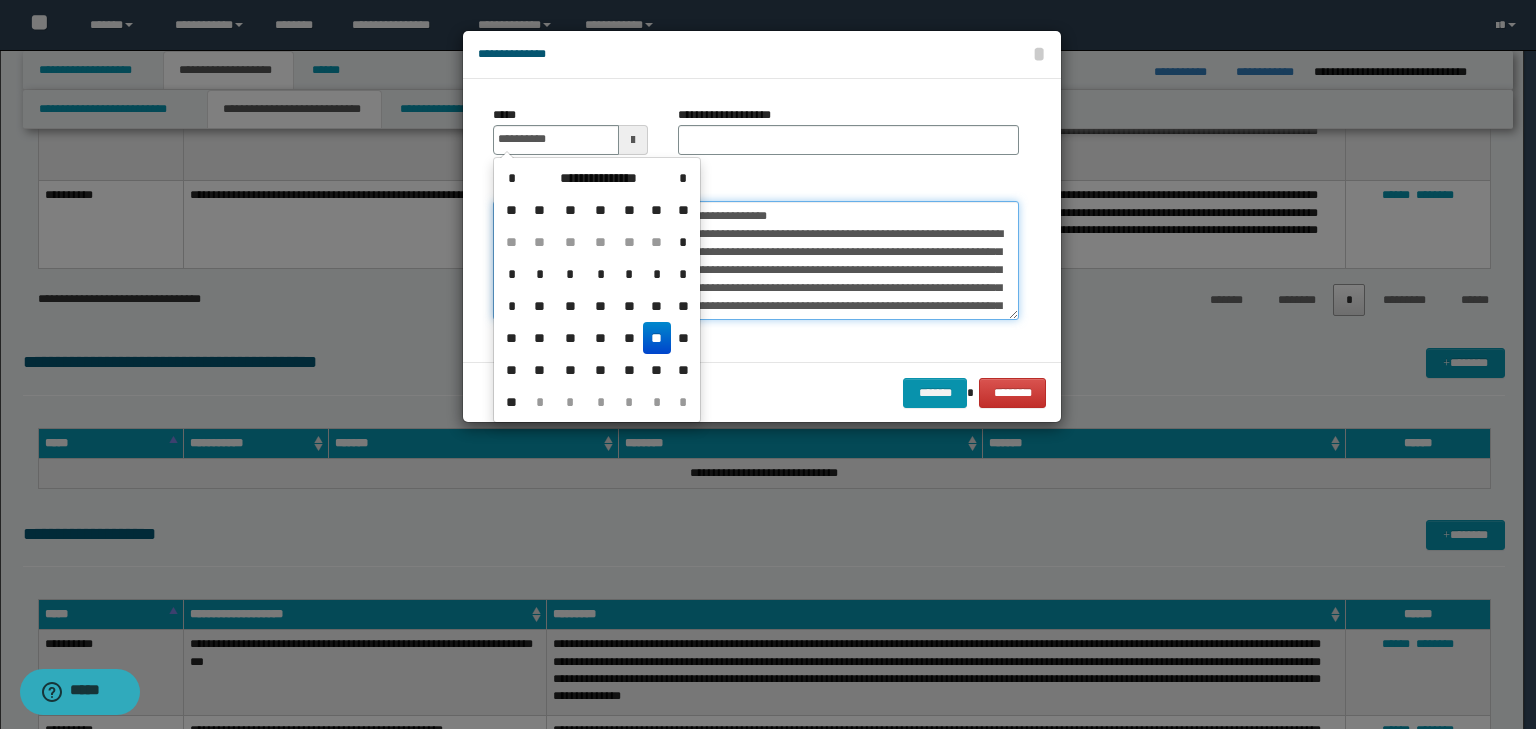 type on "**********" 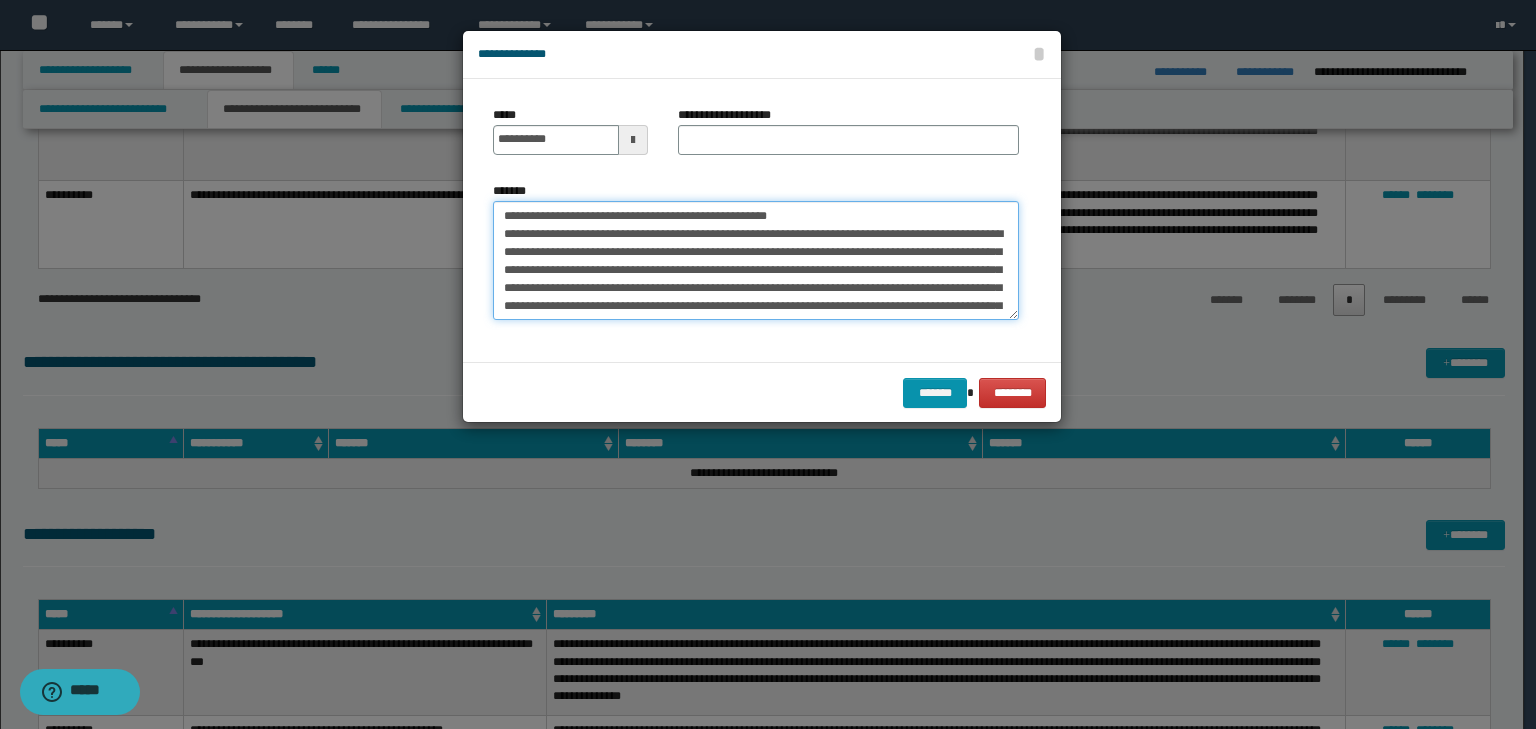 drag, startPoint x: 864, startPoint y: 216, endPoint x: 203, endPoint y: 176, distance: 662.20917 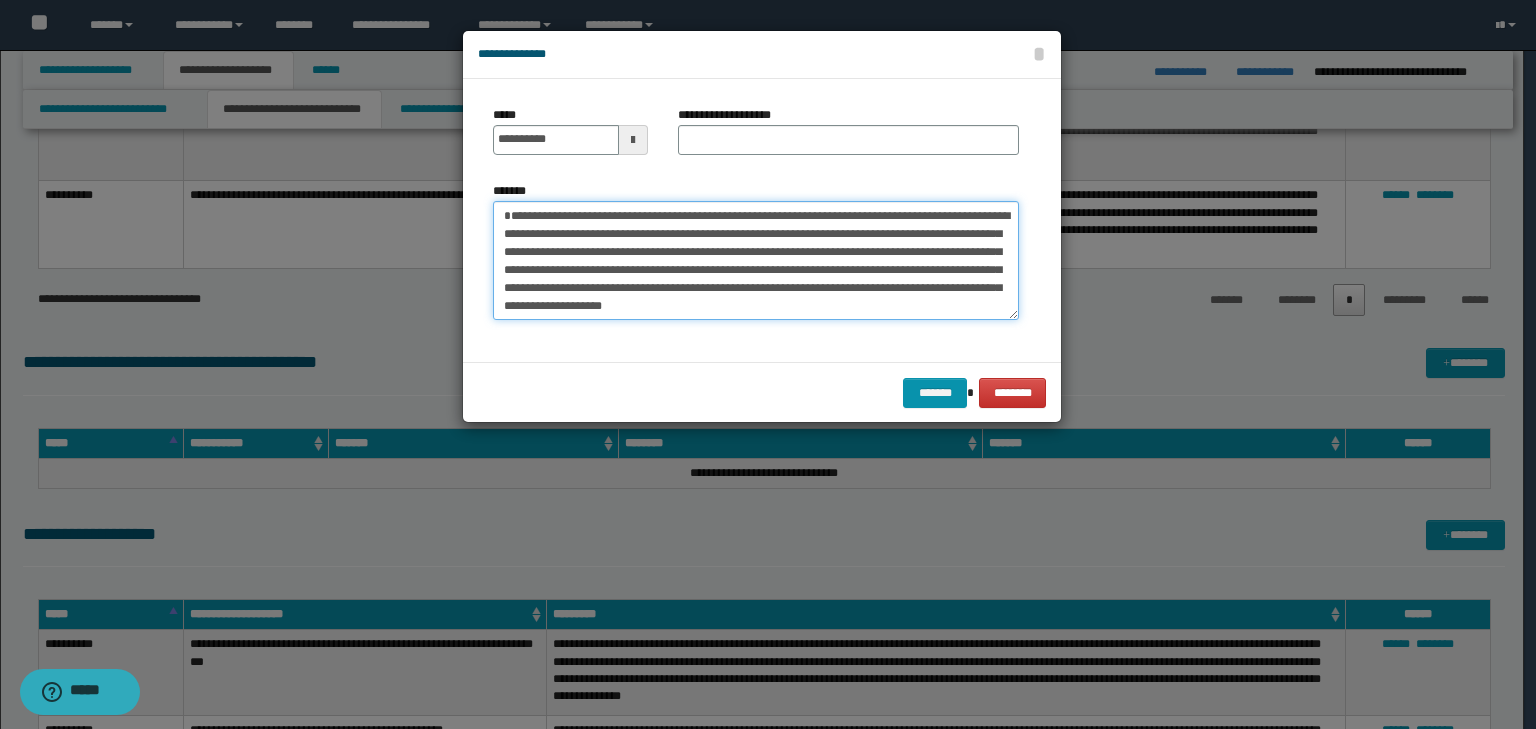 type on "**********" 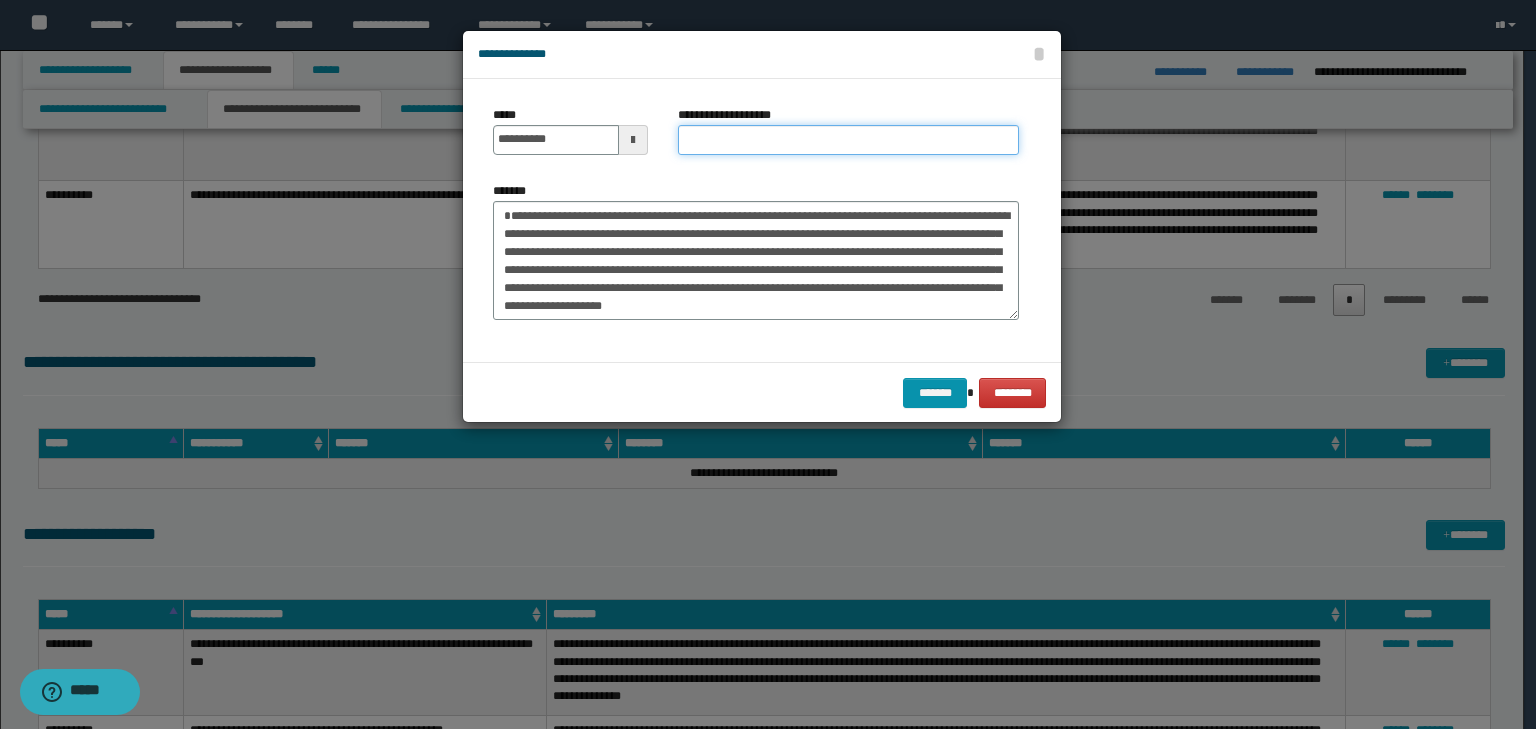 click on "**********" at bounding box center [848, 140] 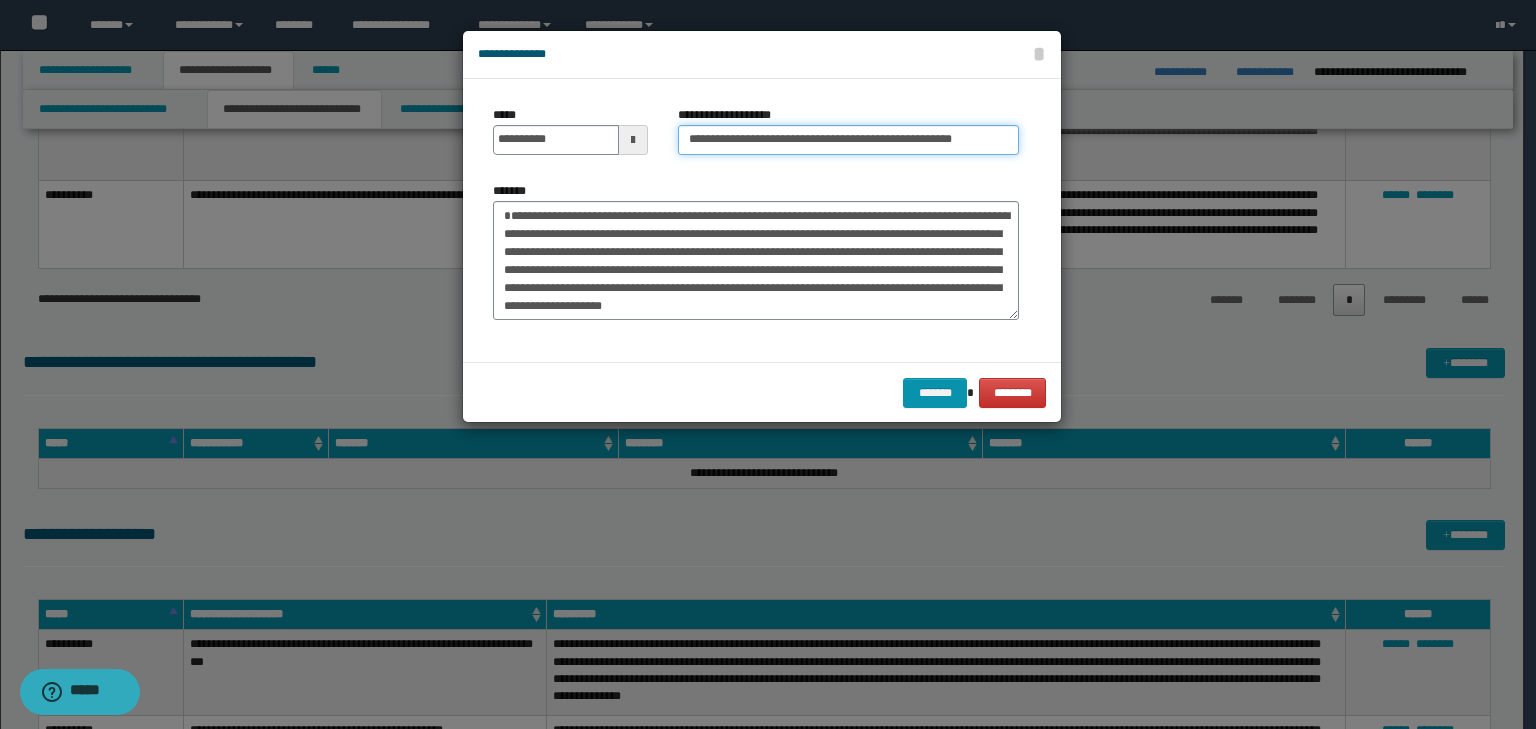 scroll, scrollTop: 0, scrollLeft: 23, axis: horizontal 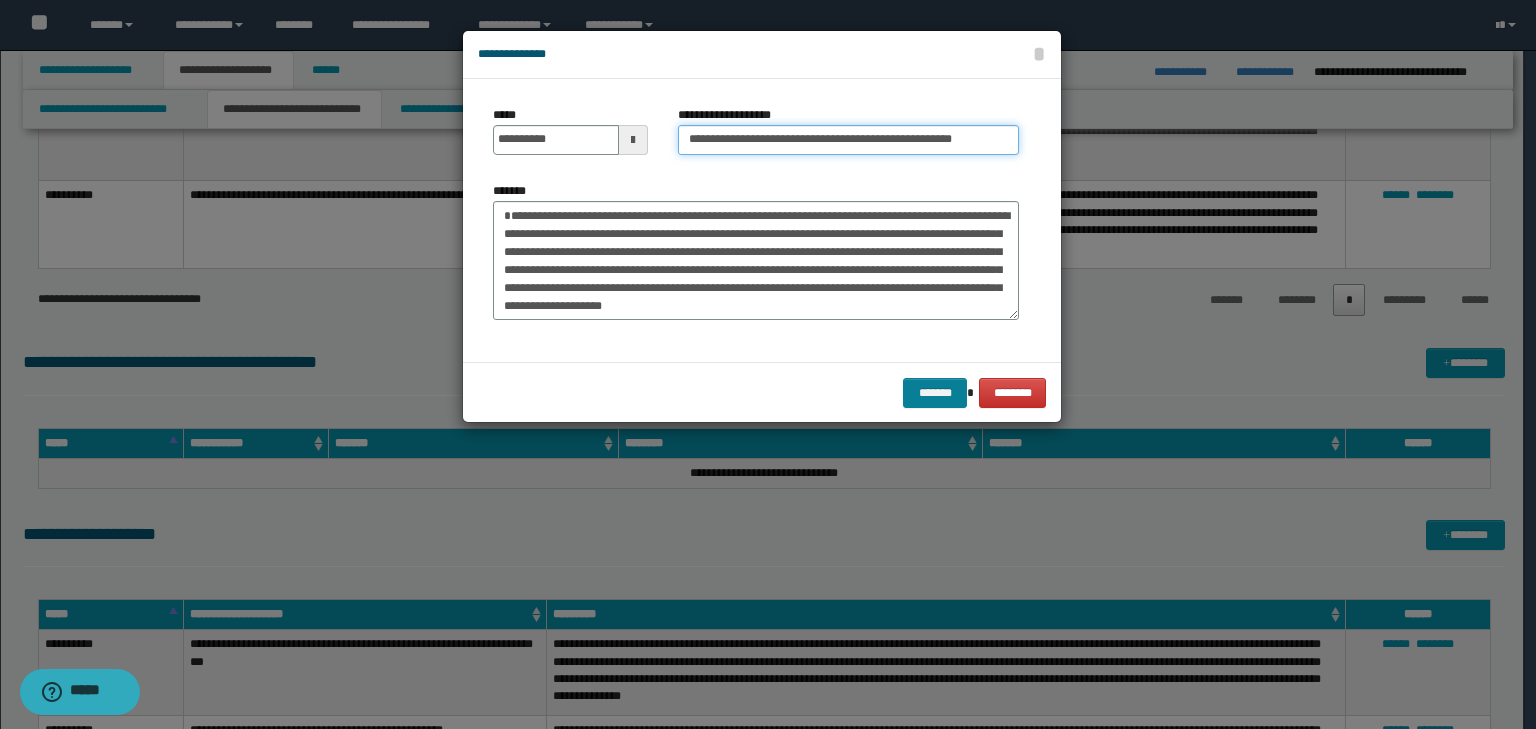 type on "**********" 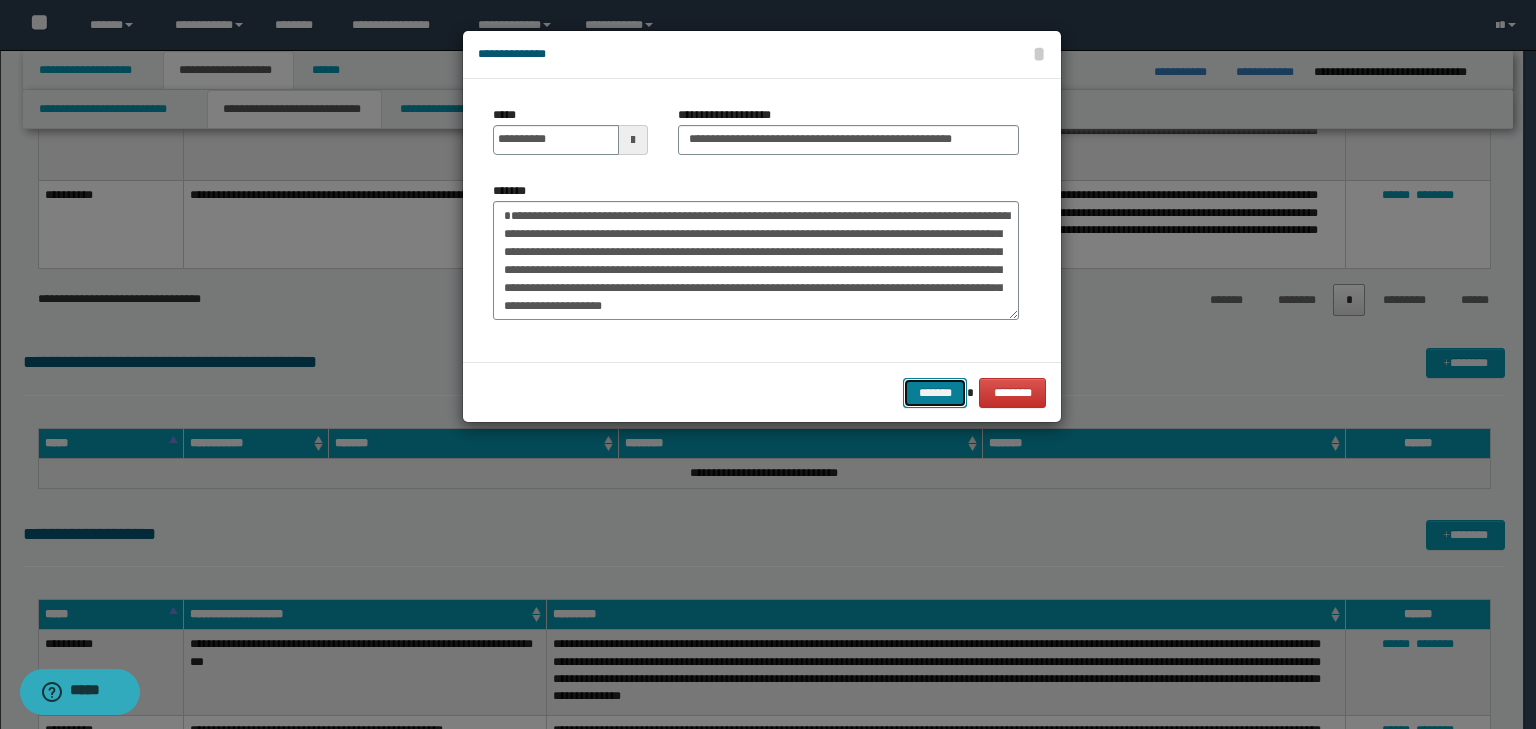 click on "*******" at bounding box center (935, 393) 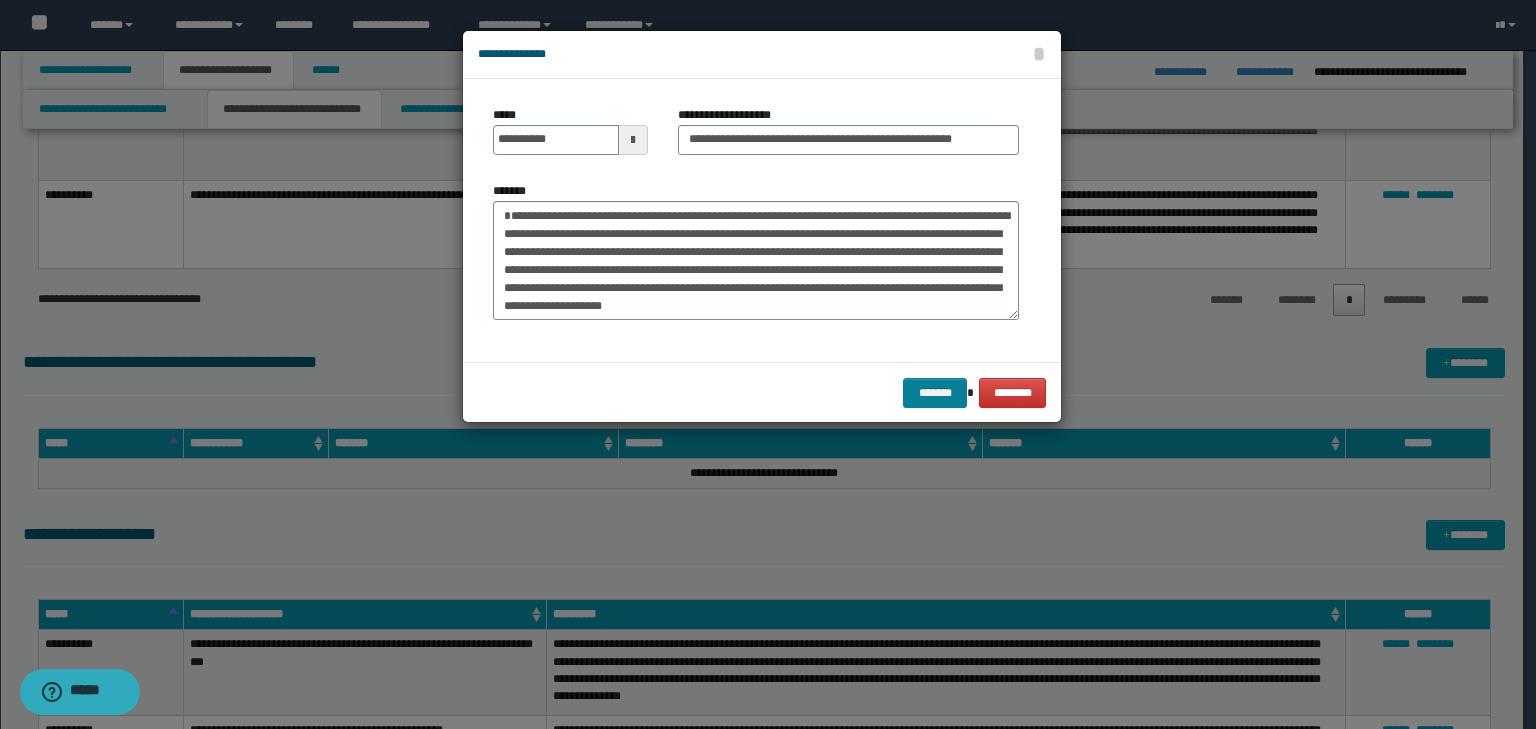 scroll, scrollTop: 0, scrollLeft: 0, axis: both 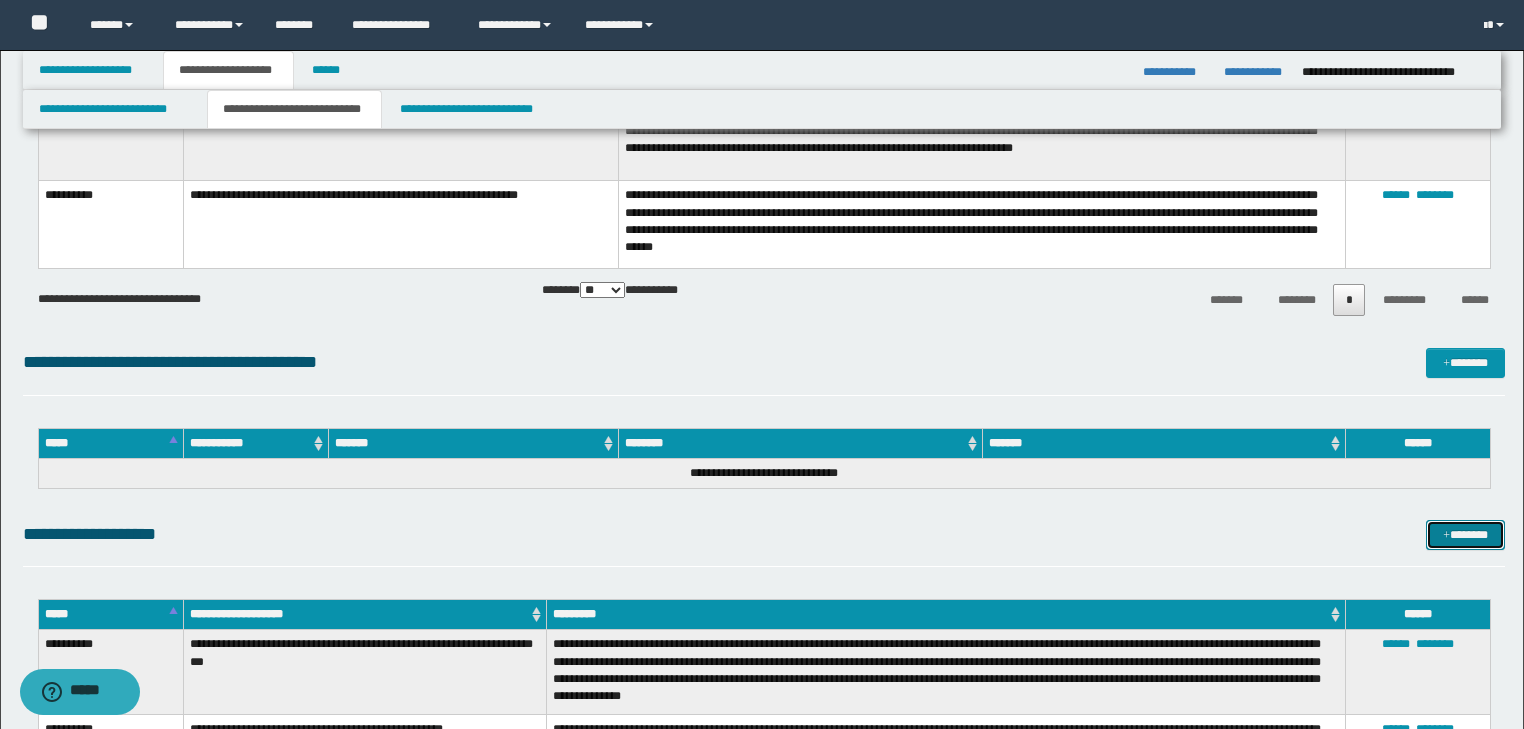 click on "*******" at bounding box center [1465, 535] 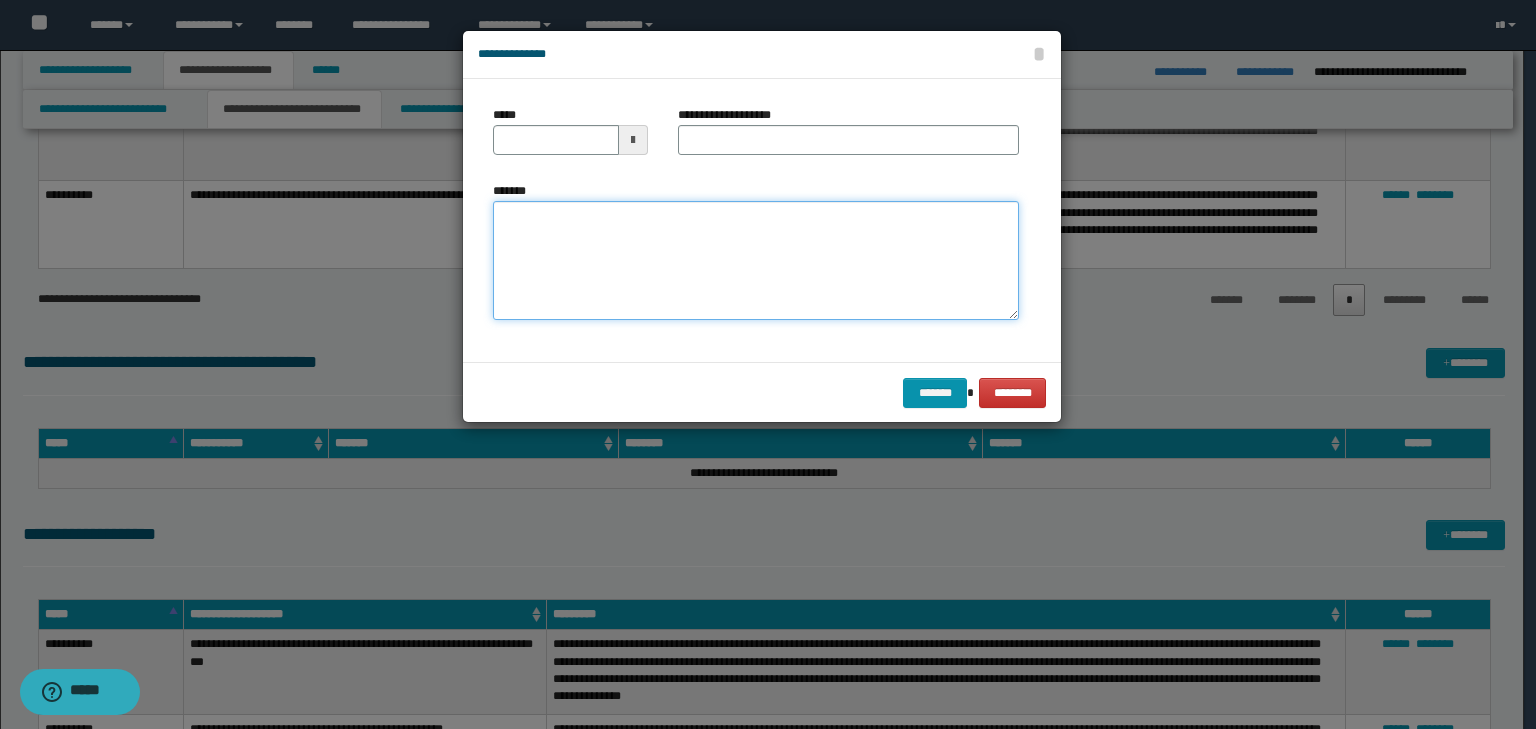 click on "*******" at bounding box center [756, 261] 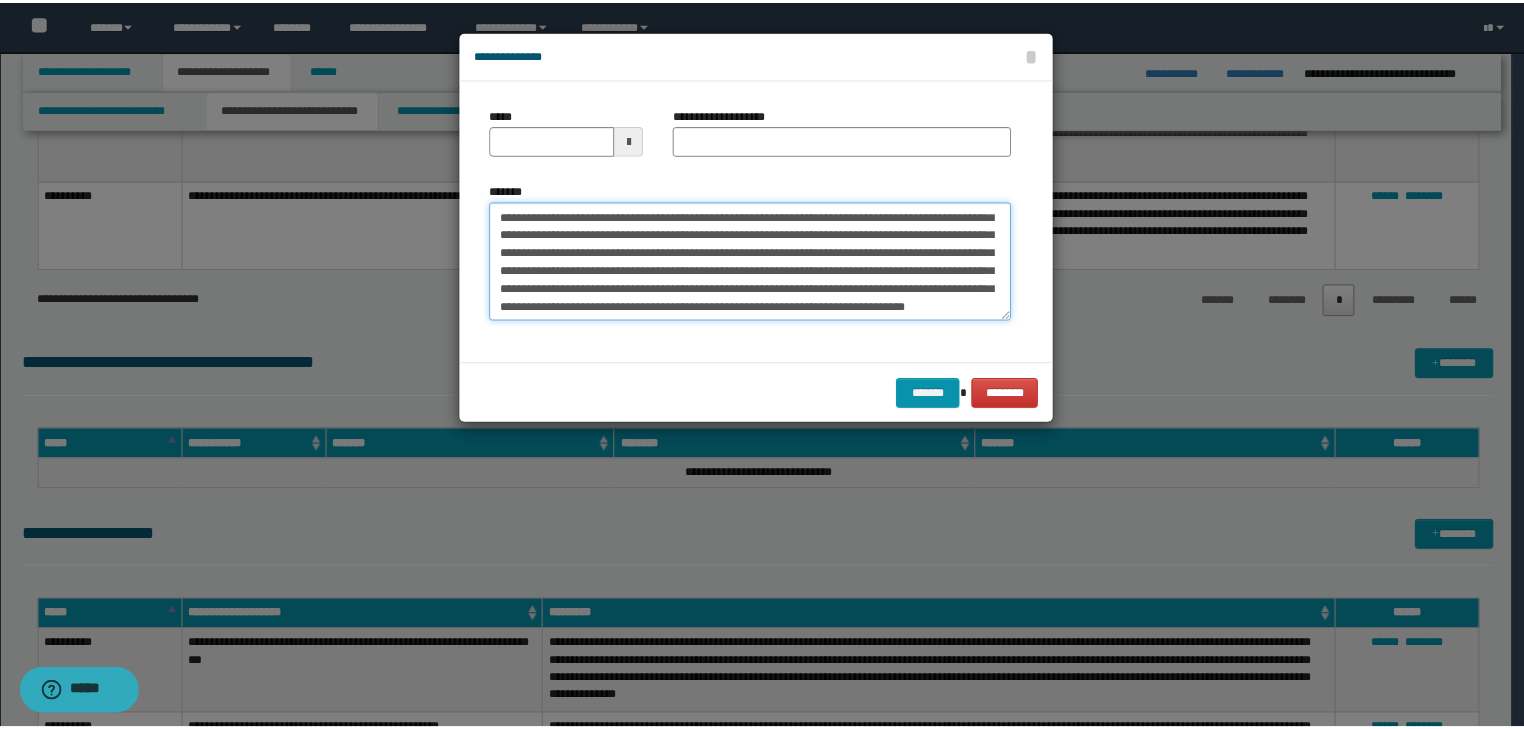 scroll, scrollTop: 0, scrollLeft: 0, axis: both 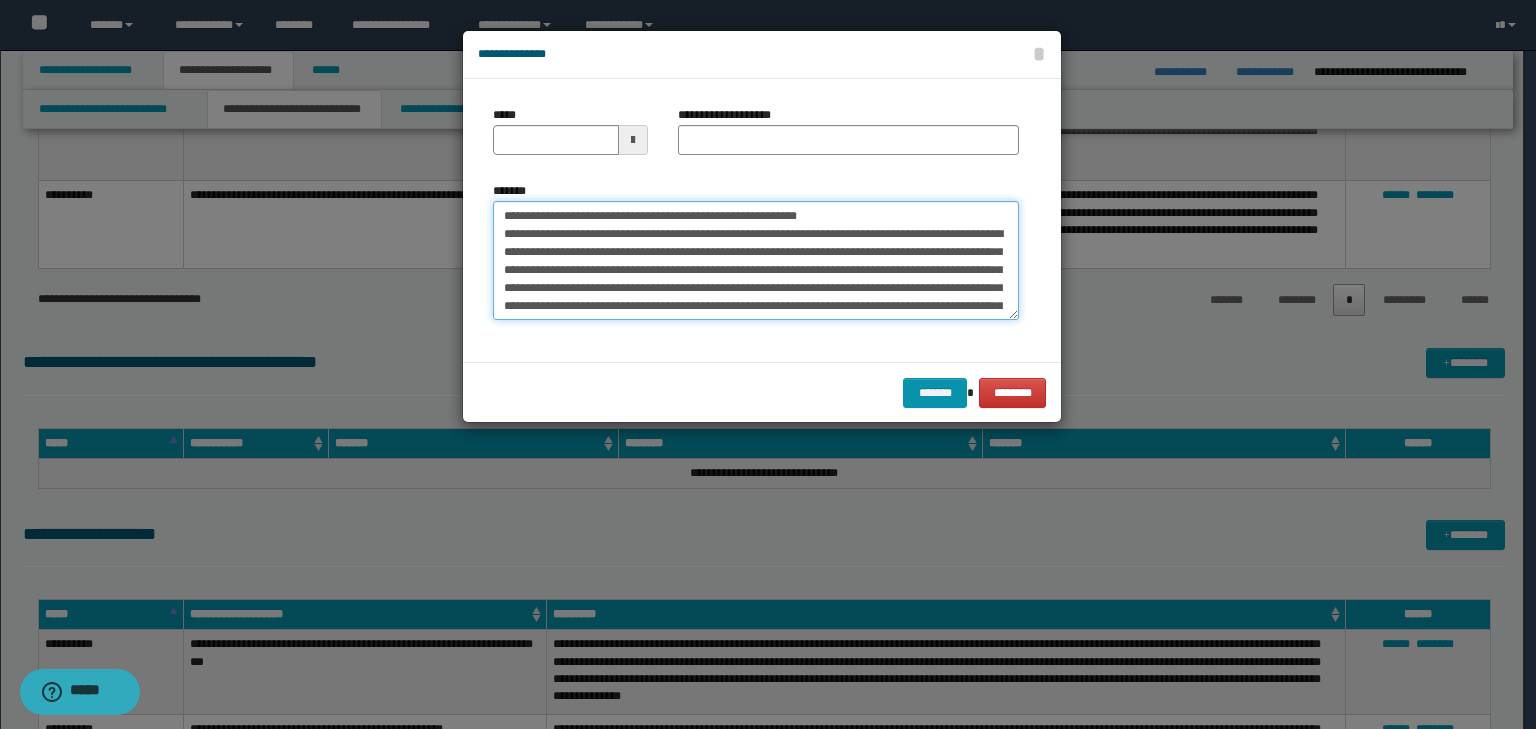 drag, startPoint x: 564, startPoint y: 216, endPoint x: 344, endPoint y: 175, distance: 223.78784 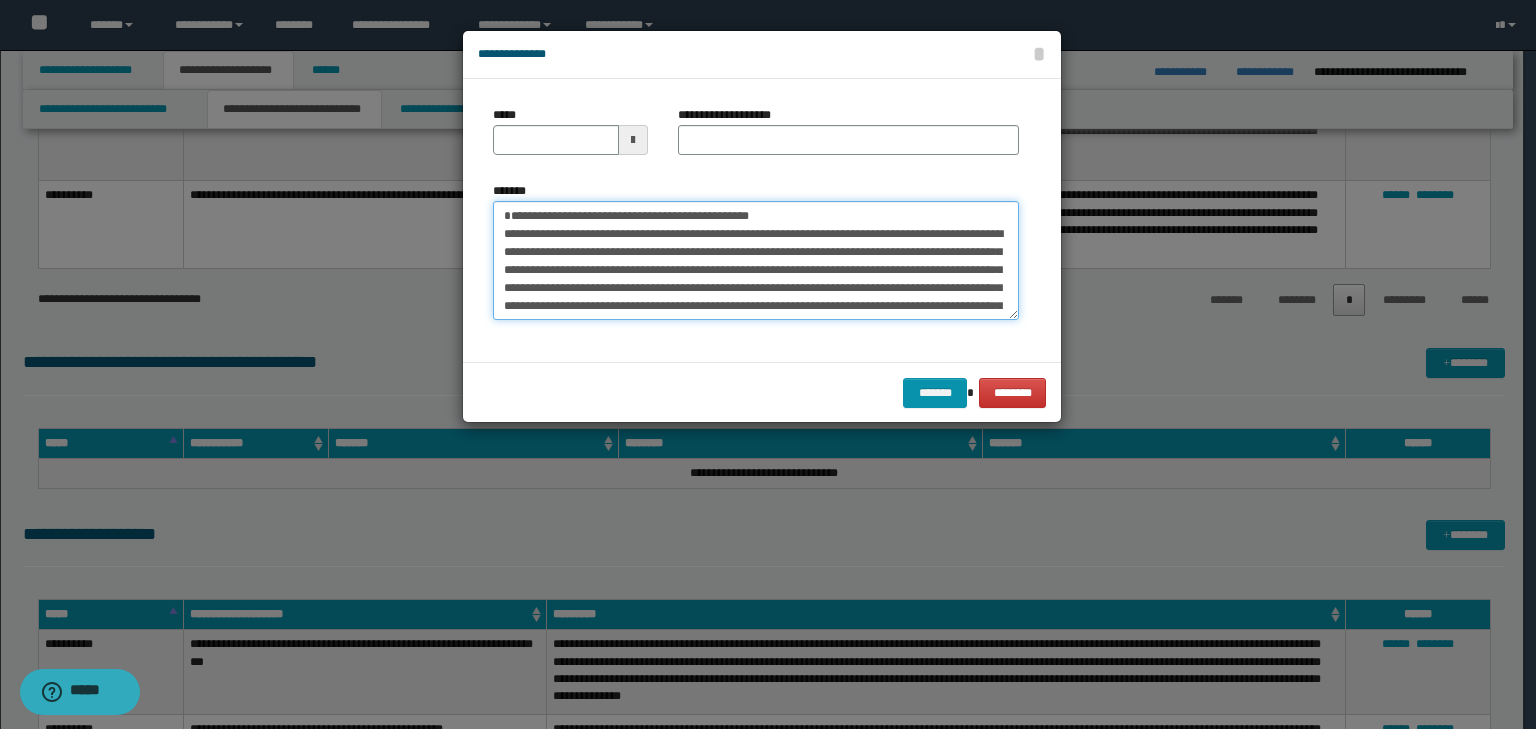 type 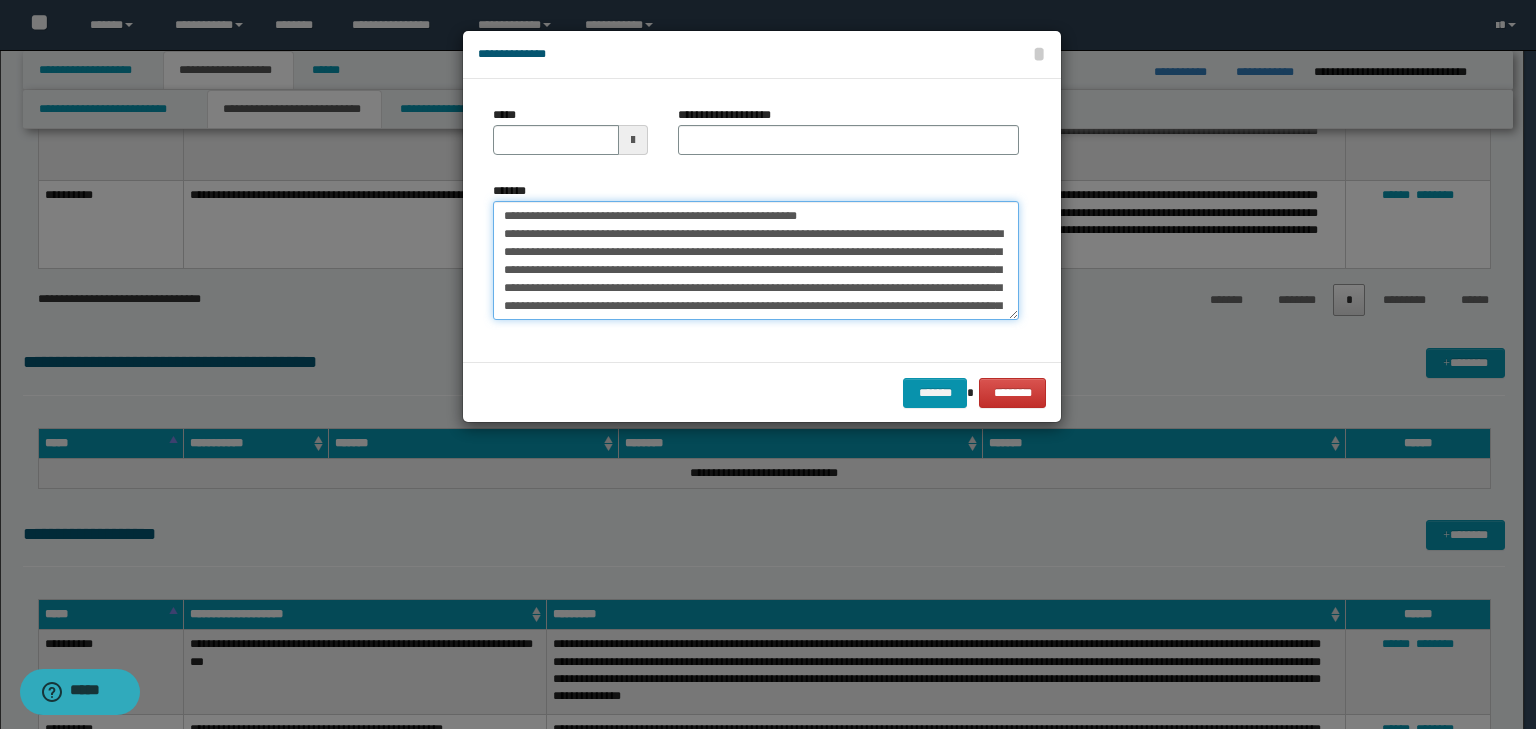drag, startPoint x: 568, startPoint y: 209, endPoint x: 400, endPoint y: 204, distance: 168.07439 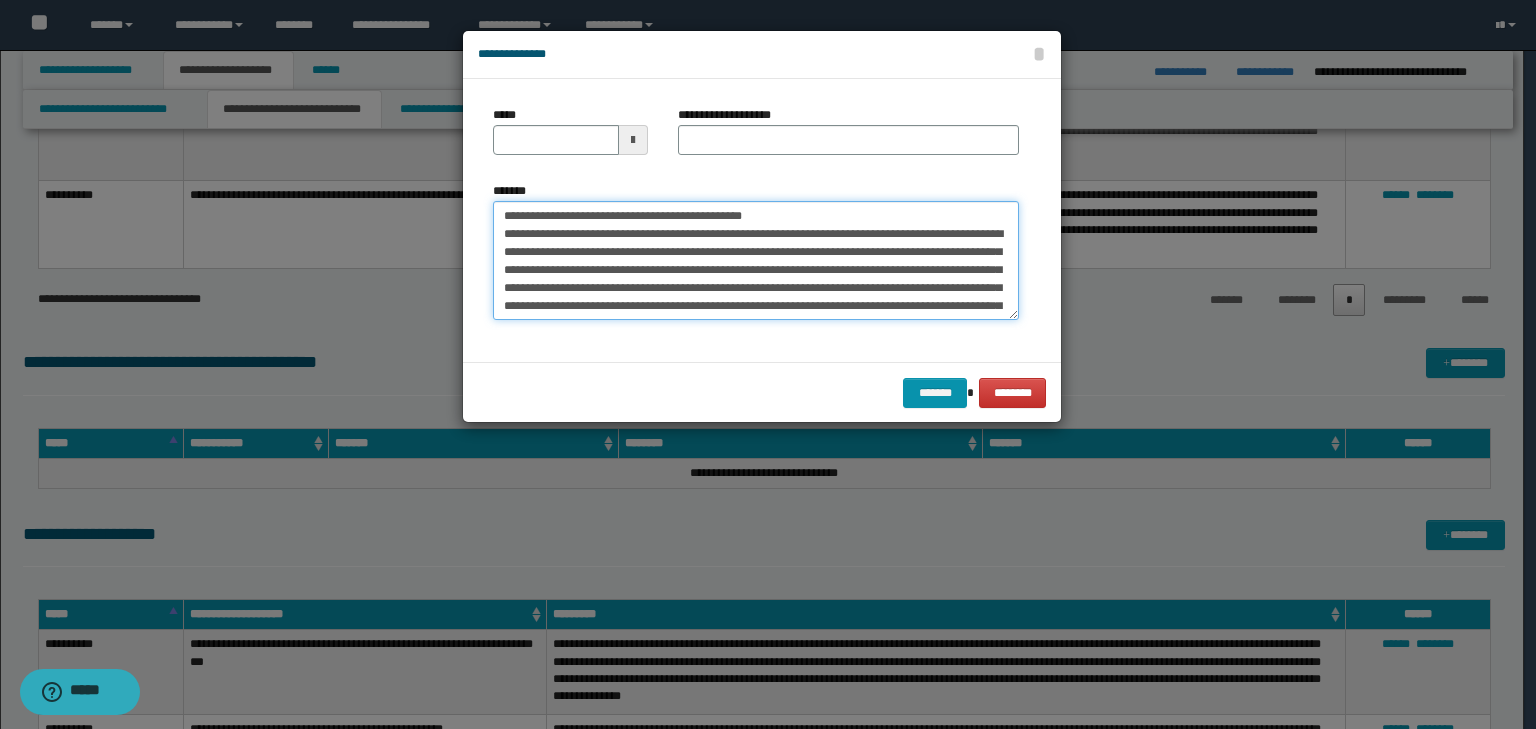 type 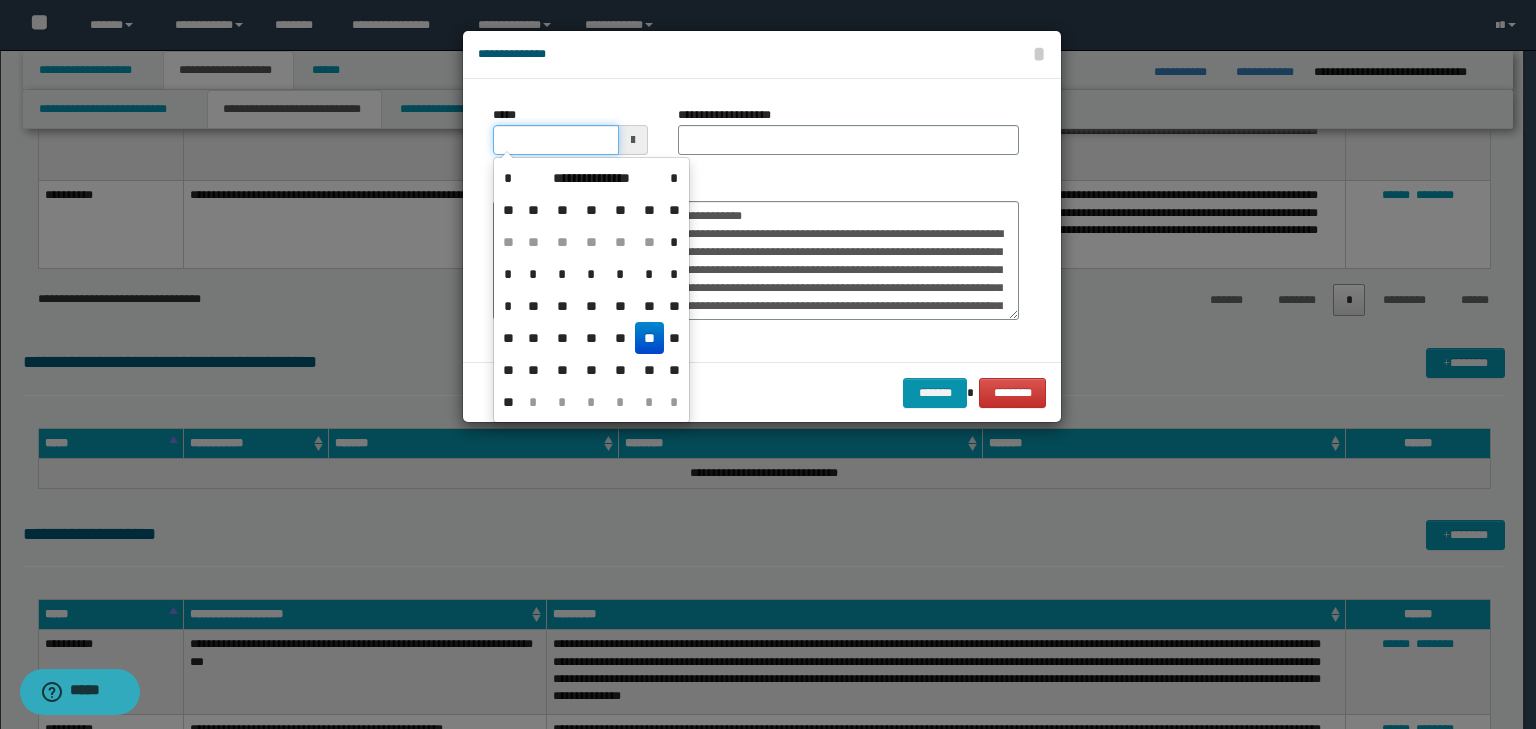 click on "*****" at bounding box center [556, 140] 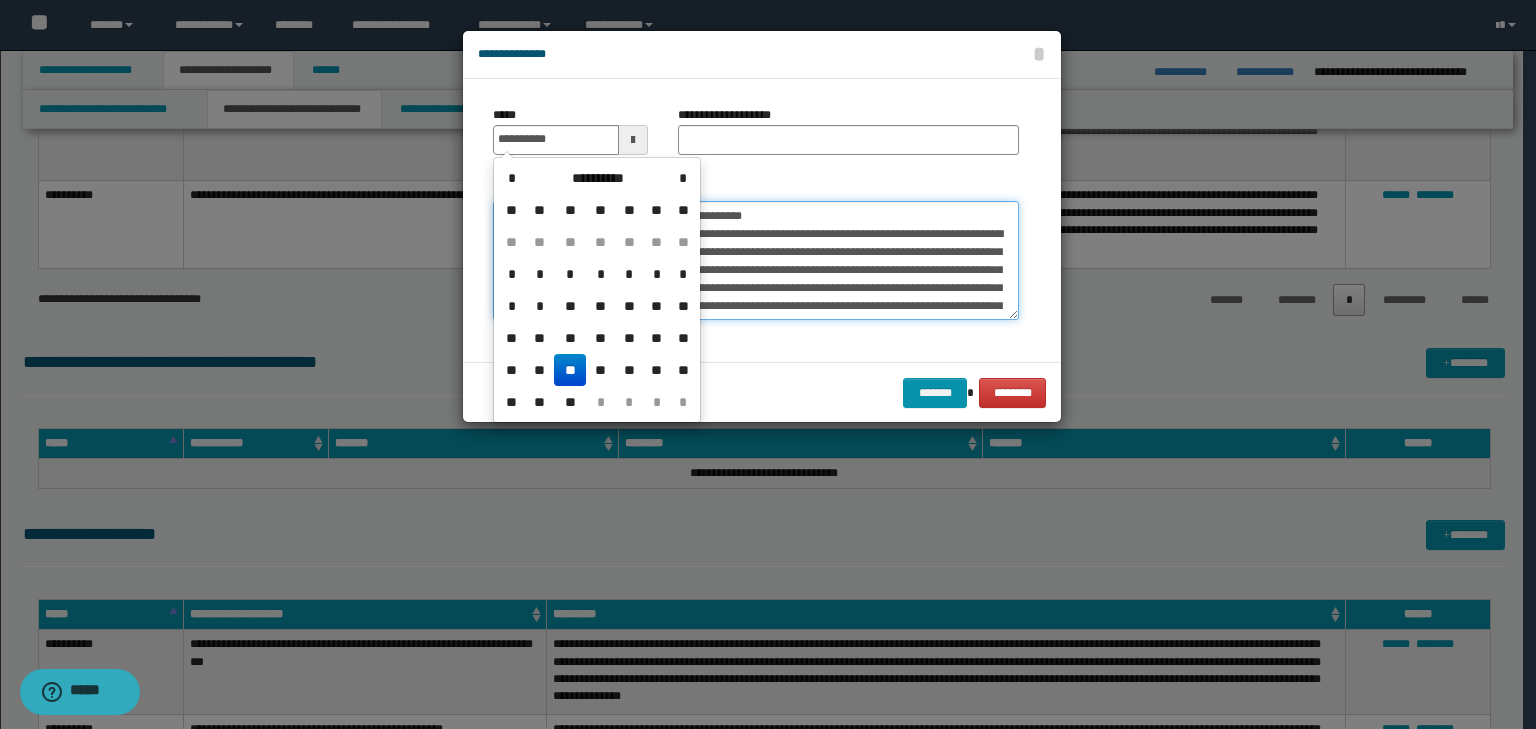 type on "**********" 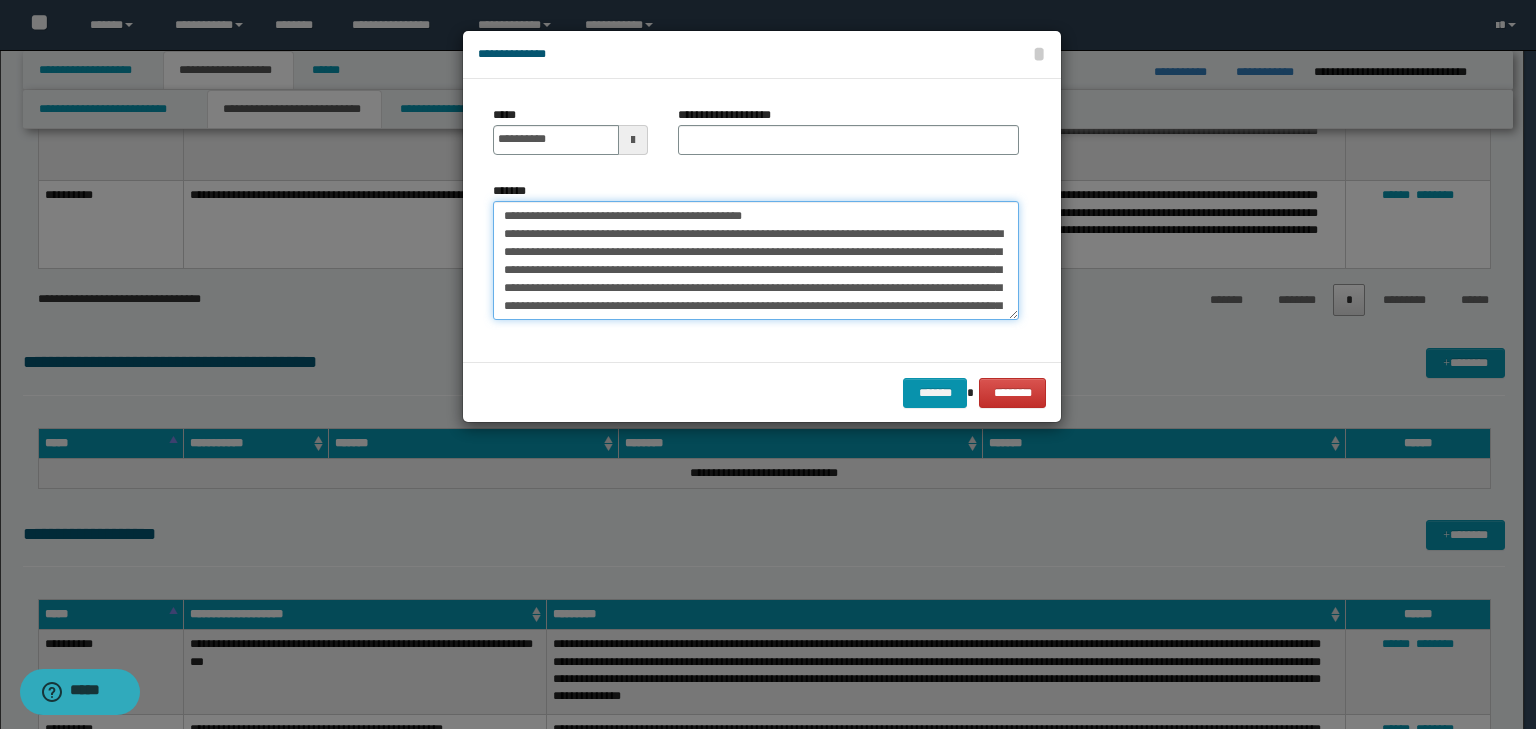 drag, startPoint x: 822, startPoint y: 212, endPoint x: 290, endPoint y: 147, distance: 535.9562 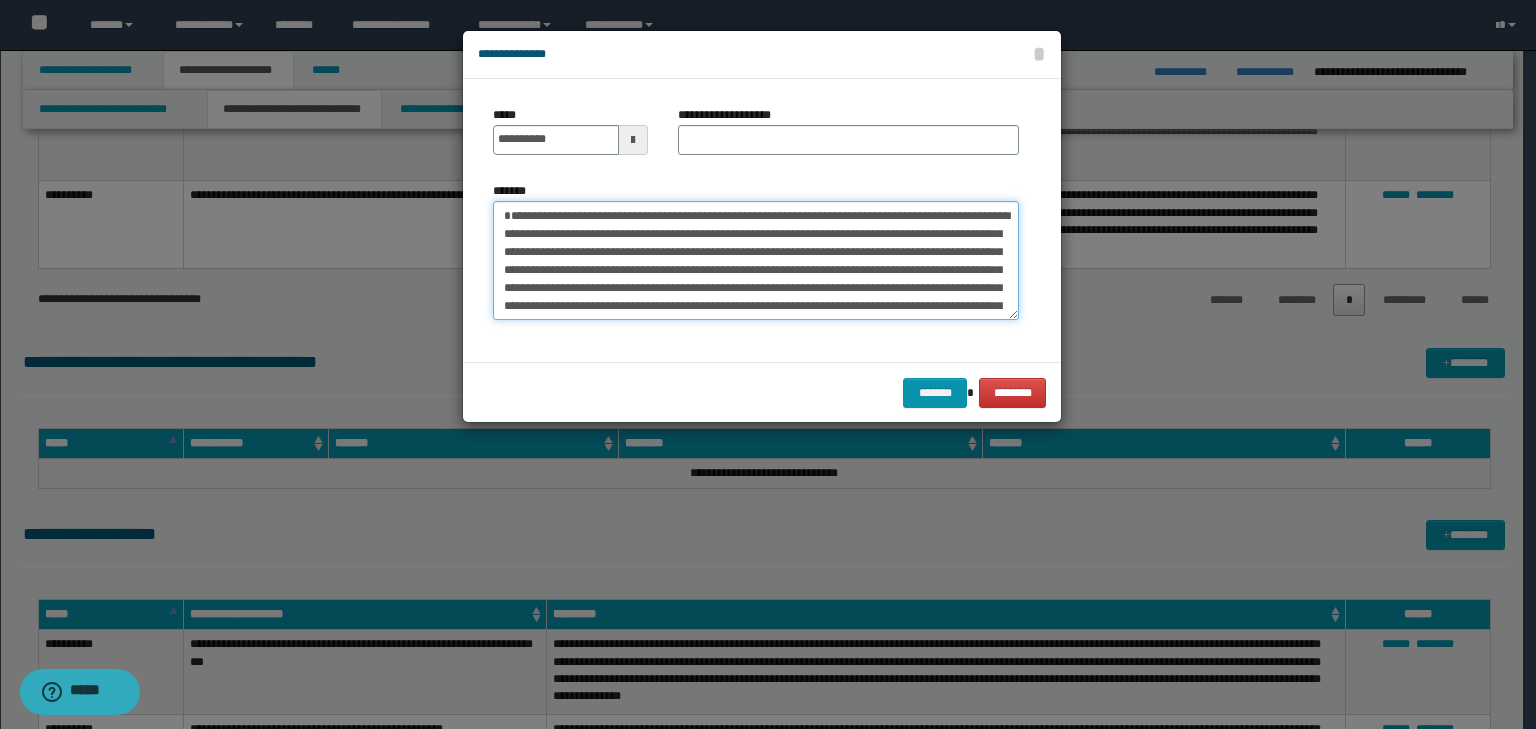 type on "**********" 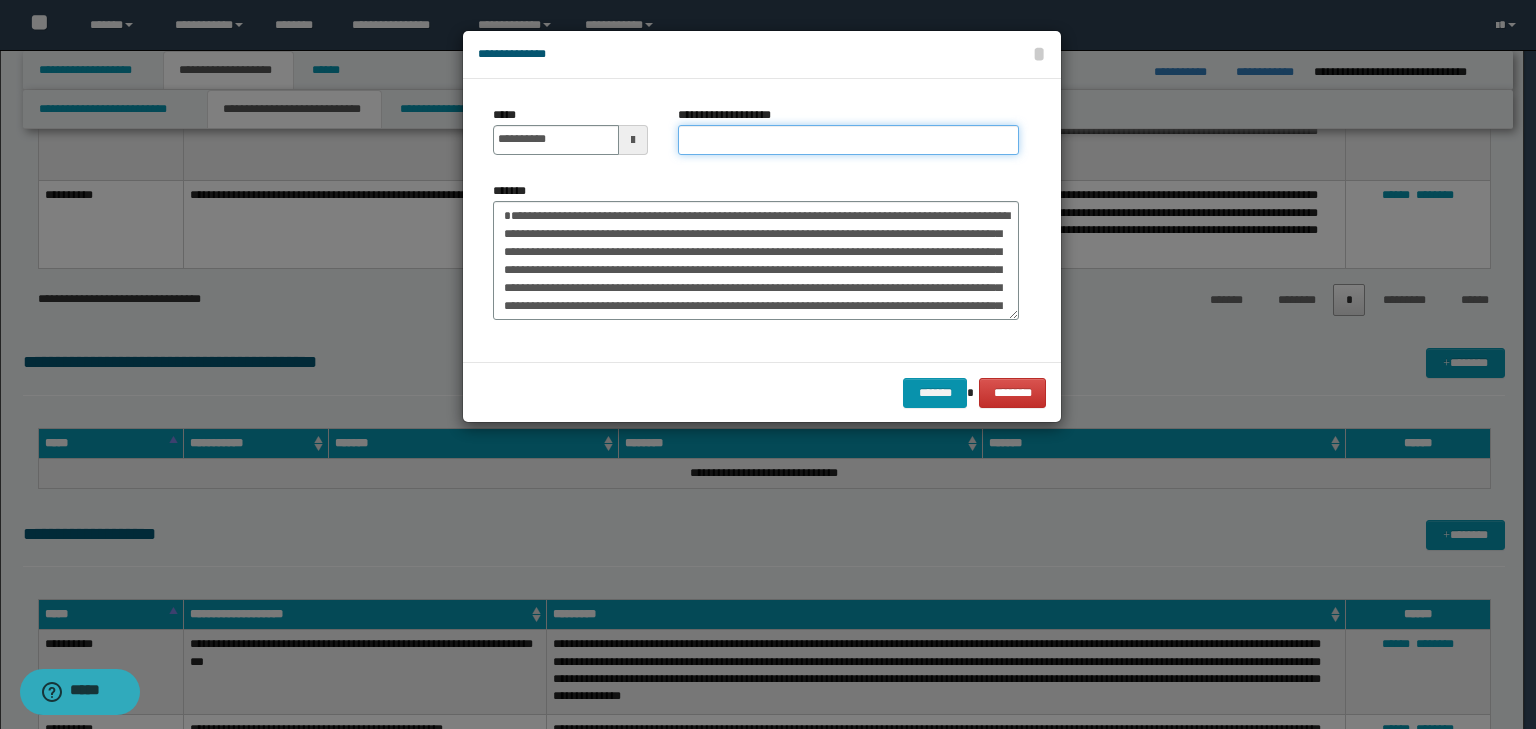 click on "**********" at bounding box center [848, 140] 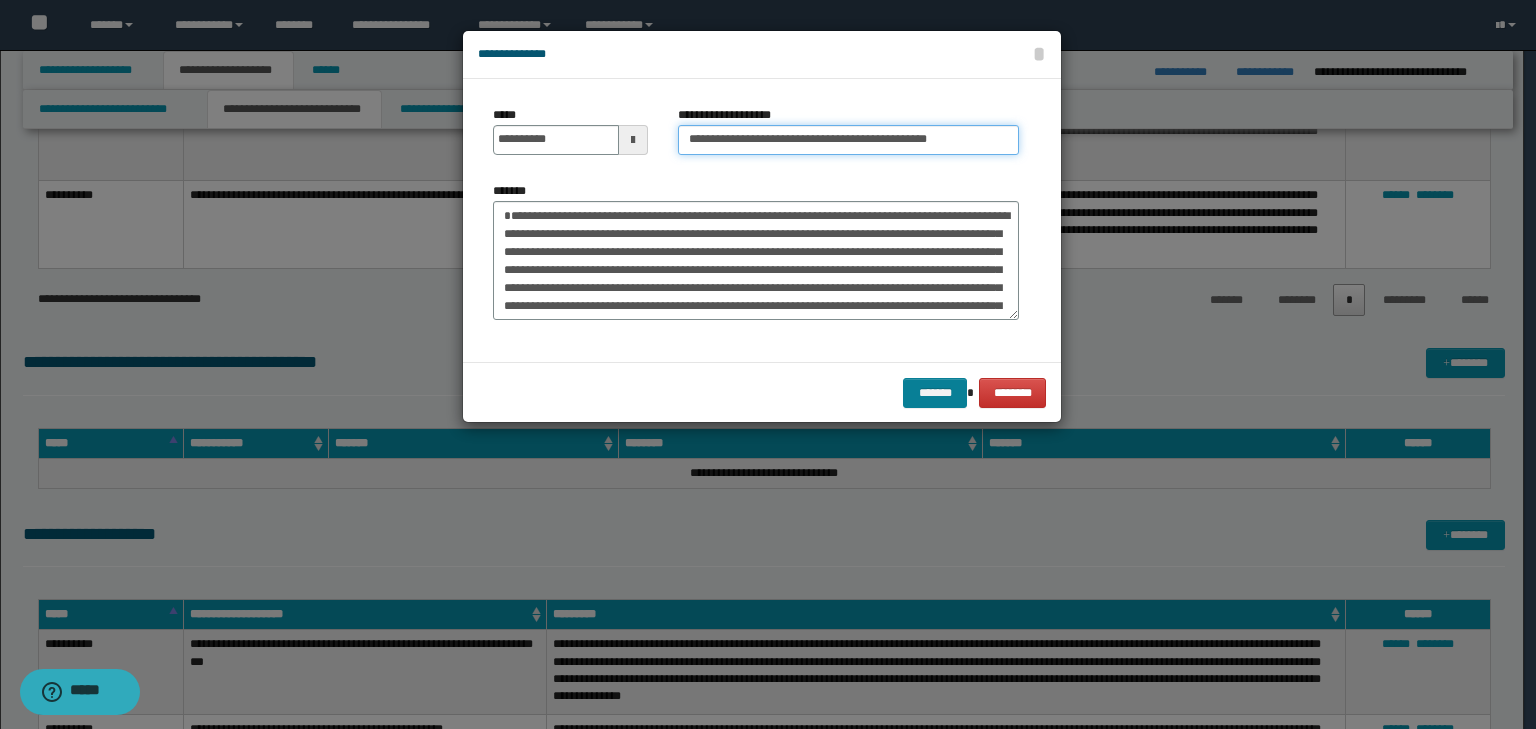 type on "**********" 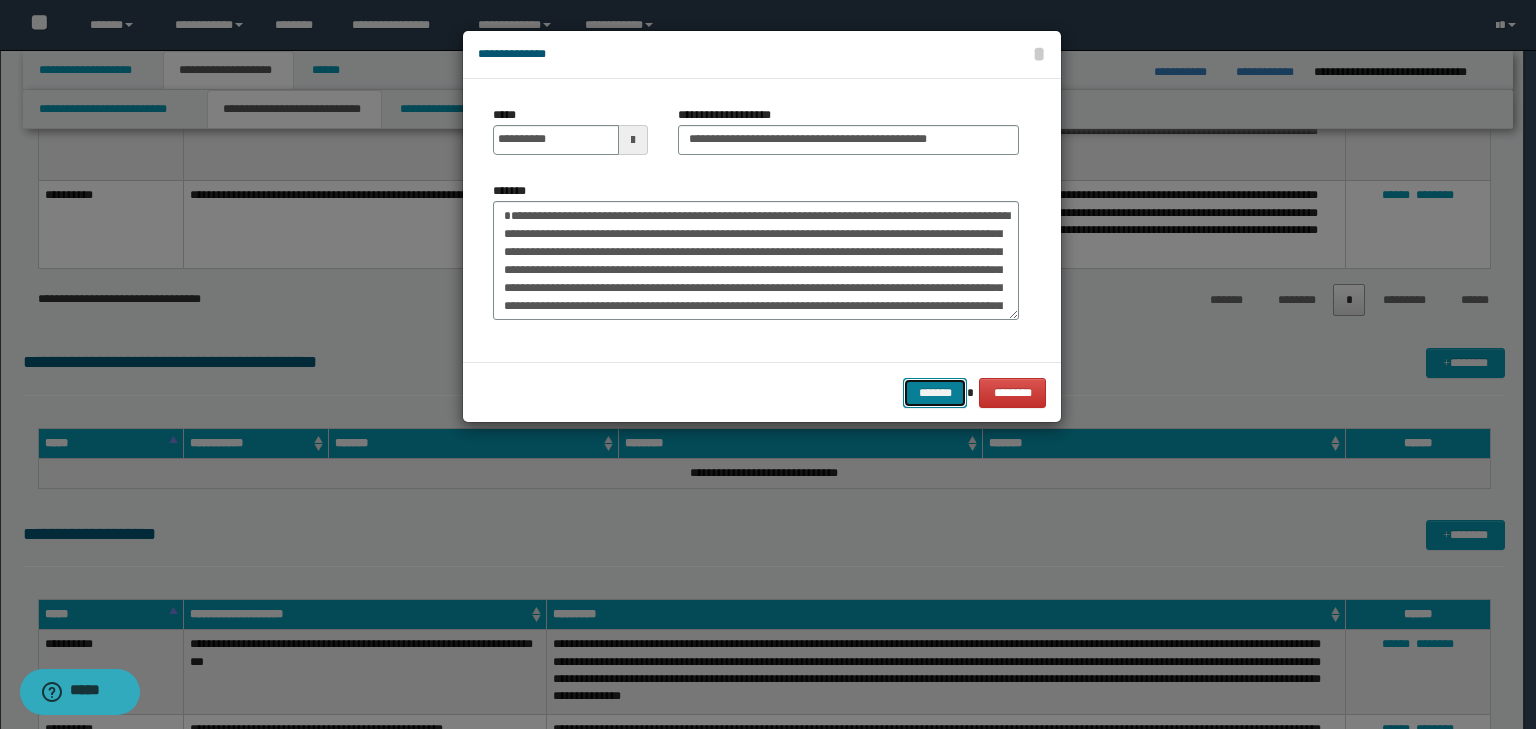 click on "*******" at bounding box center (935, 393) 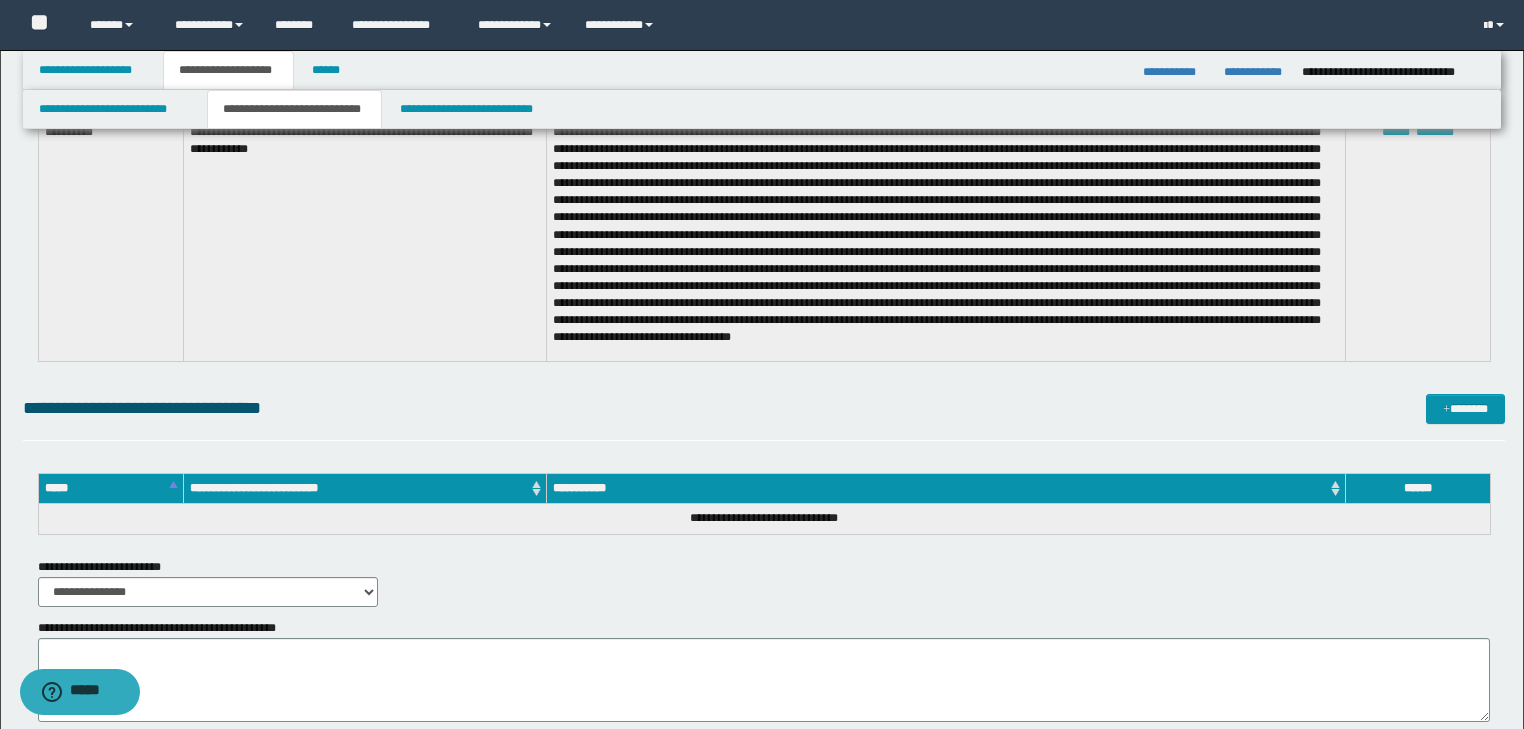 scroll, scrollTop: 6076, scrollLeft: 0, axis: vertical 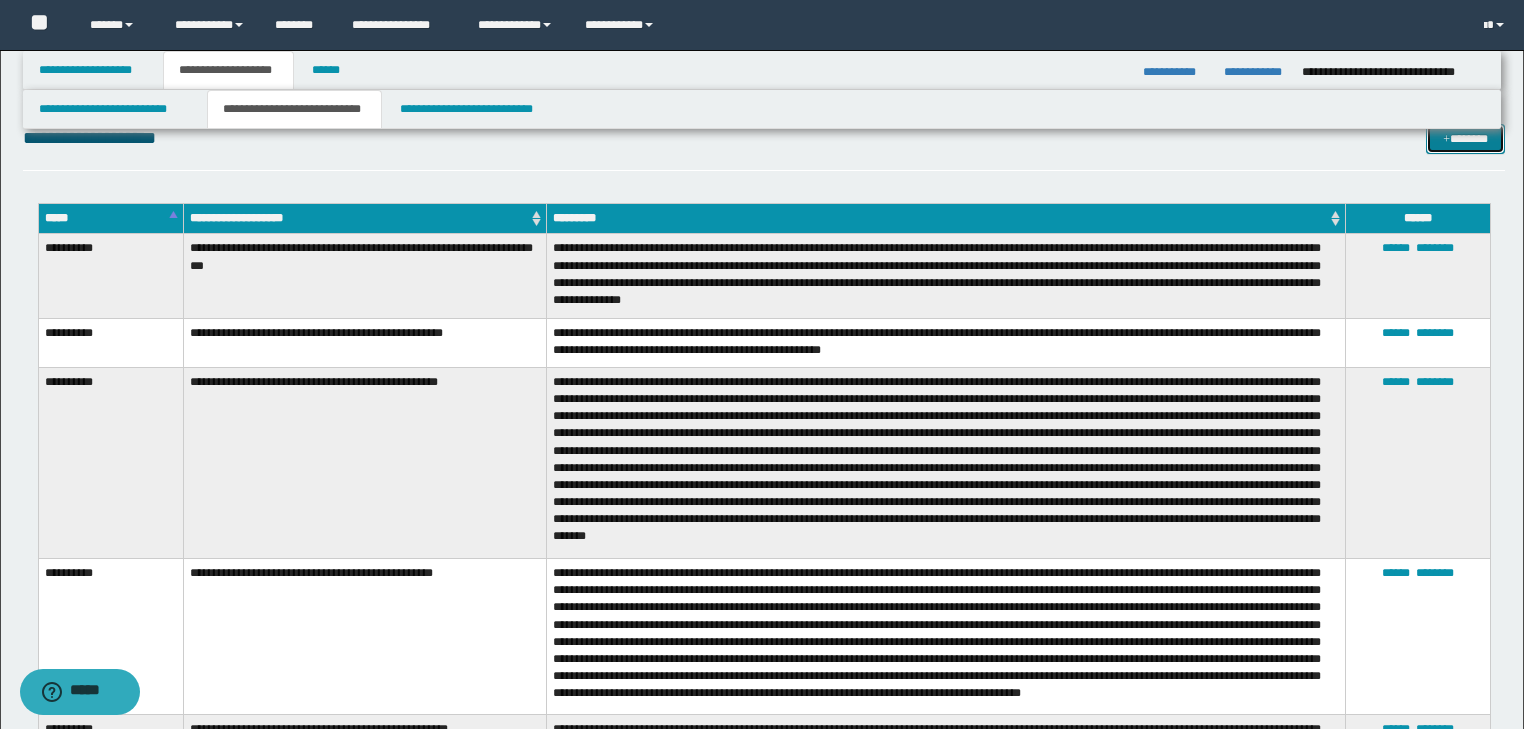 click on "*******" at bounding box center [1465, 139] 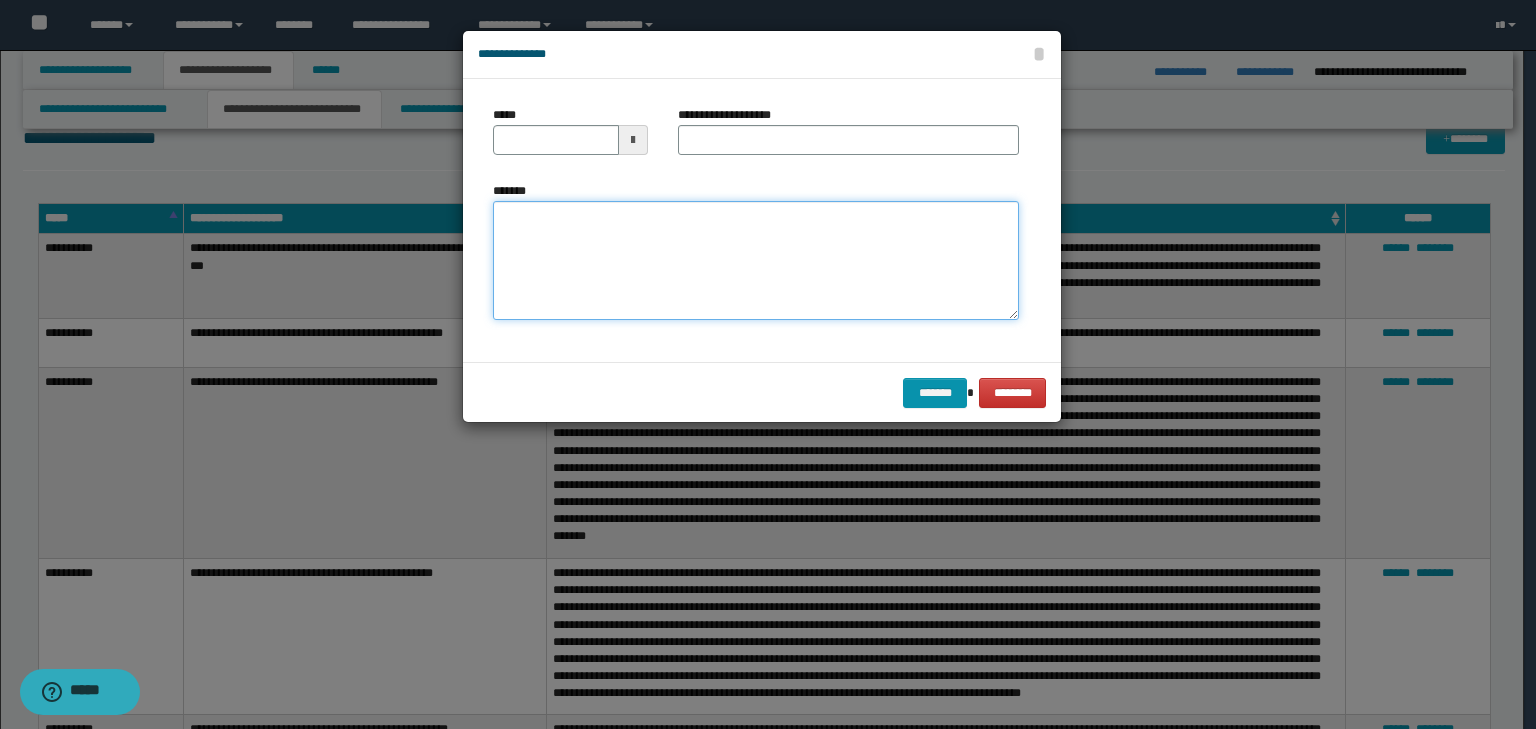 drag, startPoint x: 684, startPoint y: 258, endPoint x: 655, endPoint y: 258, distance: 29 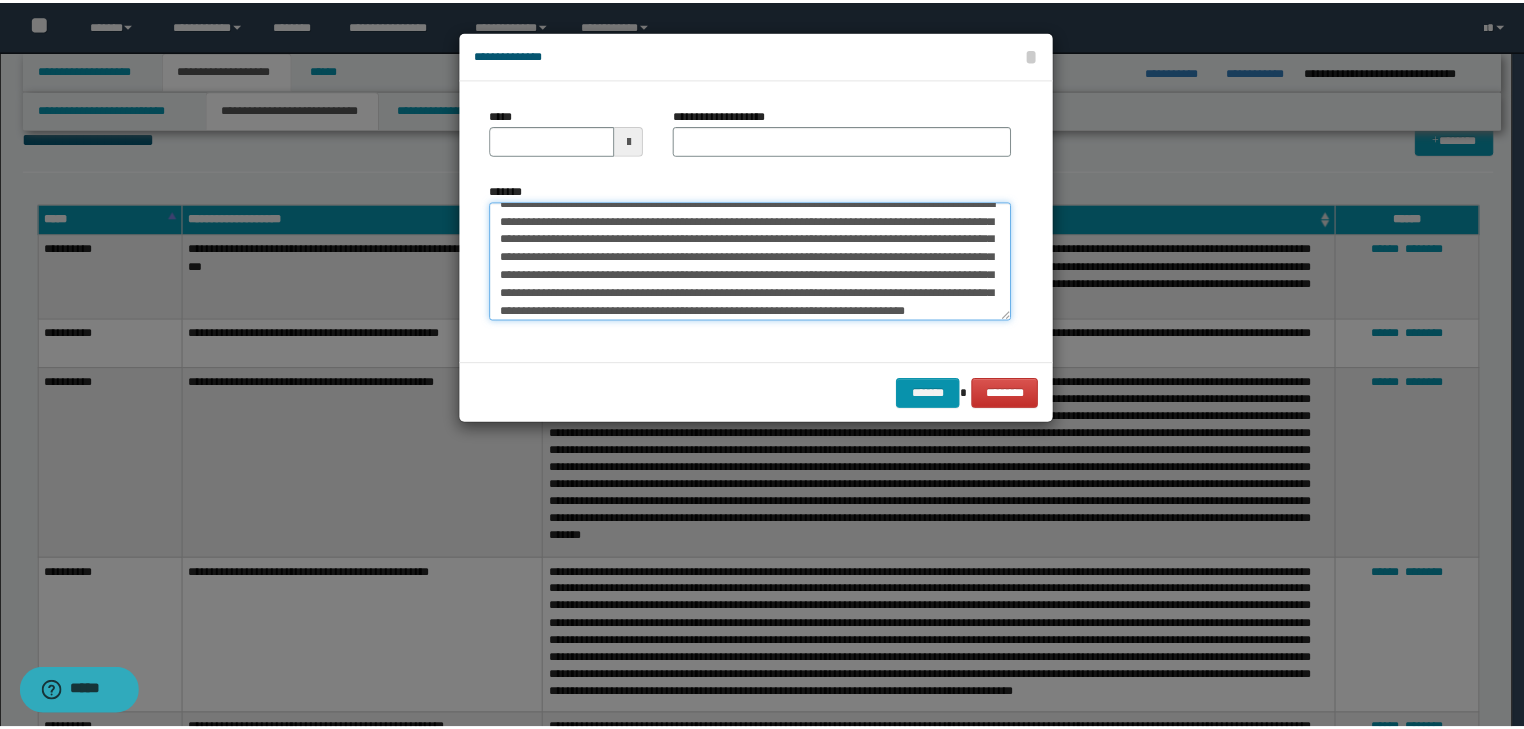 scroll, scrollTop: 0, scrollLeft: 0, axis: both 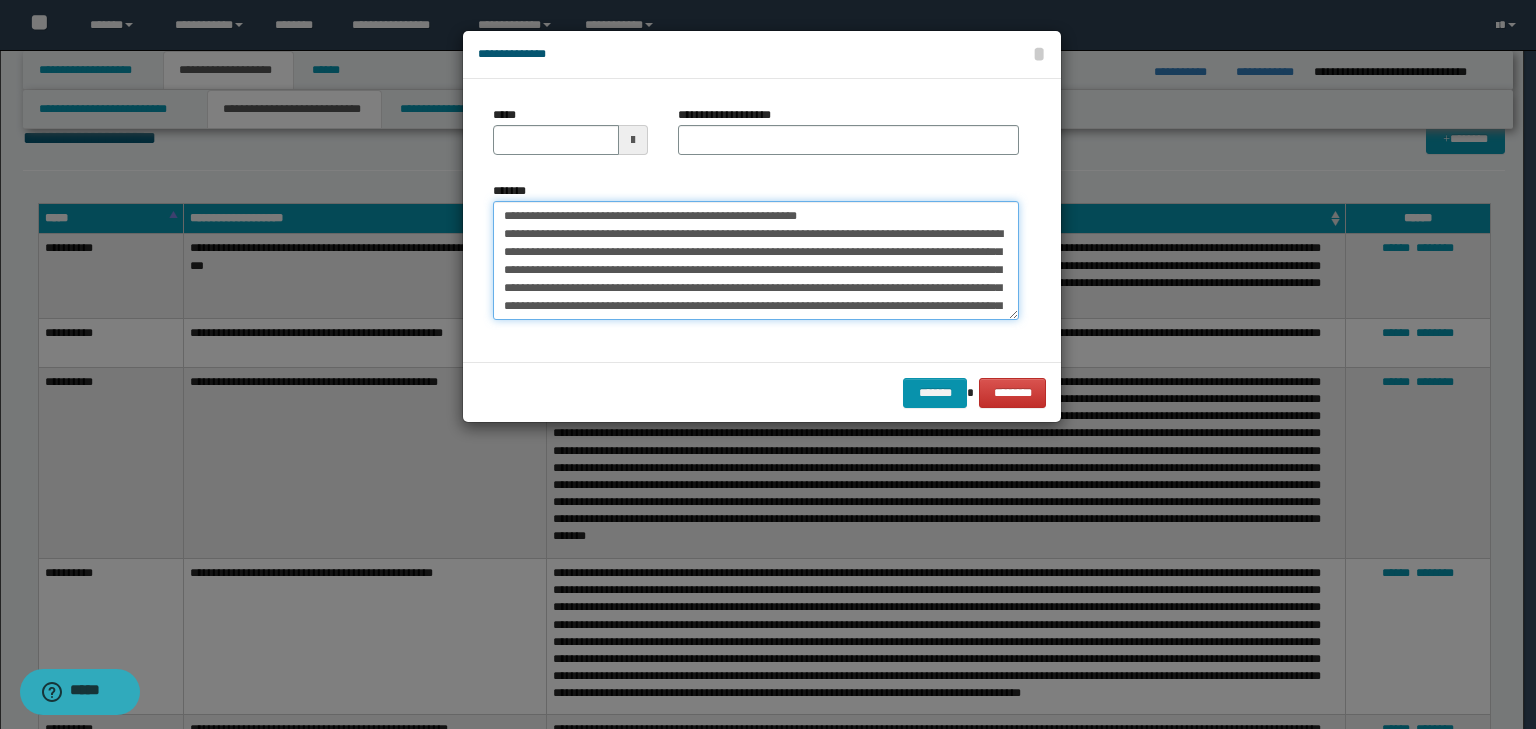 drag, startPoint x: 564, startPoint y: 219, endPoint x: 386, endPoint y: 196, distance: 179.4798 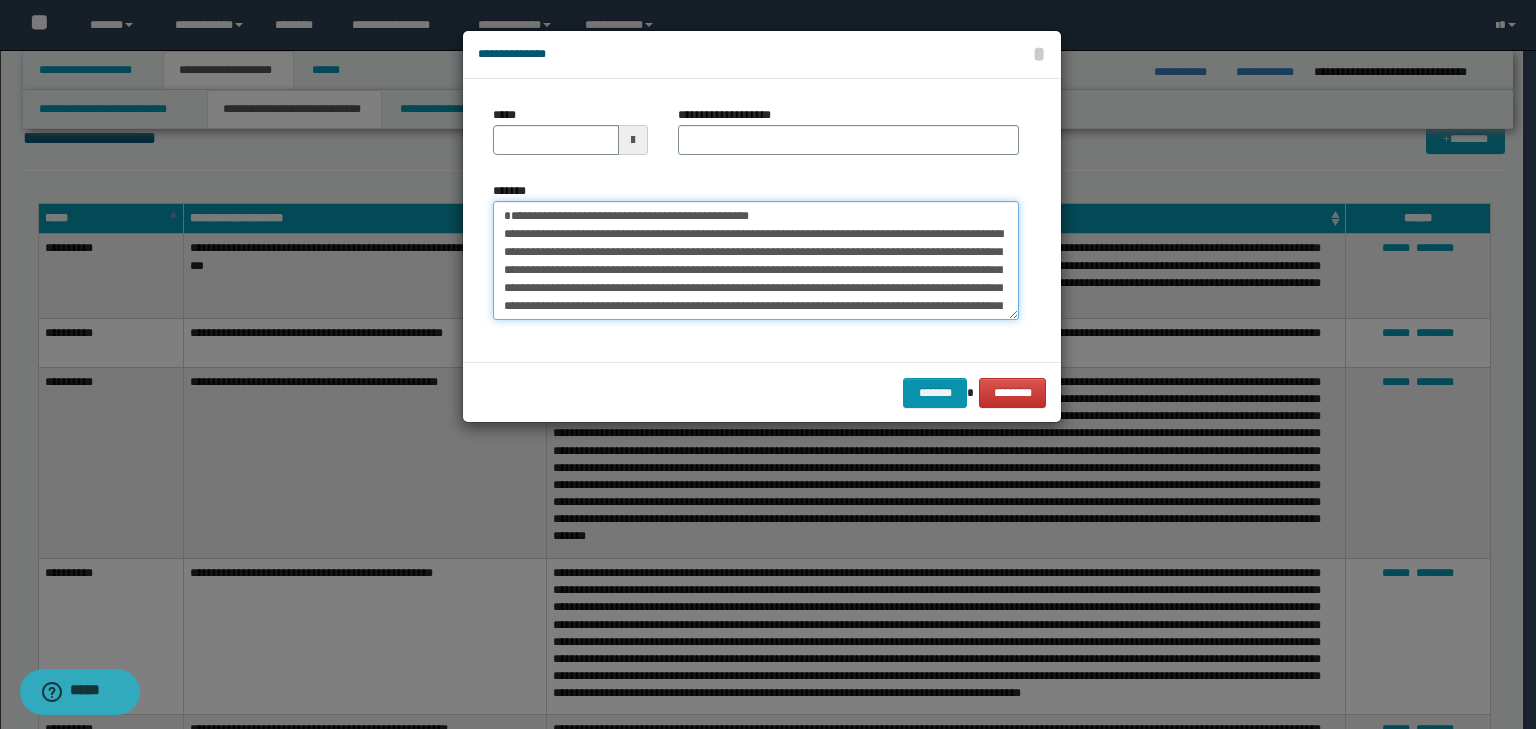 type 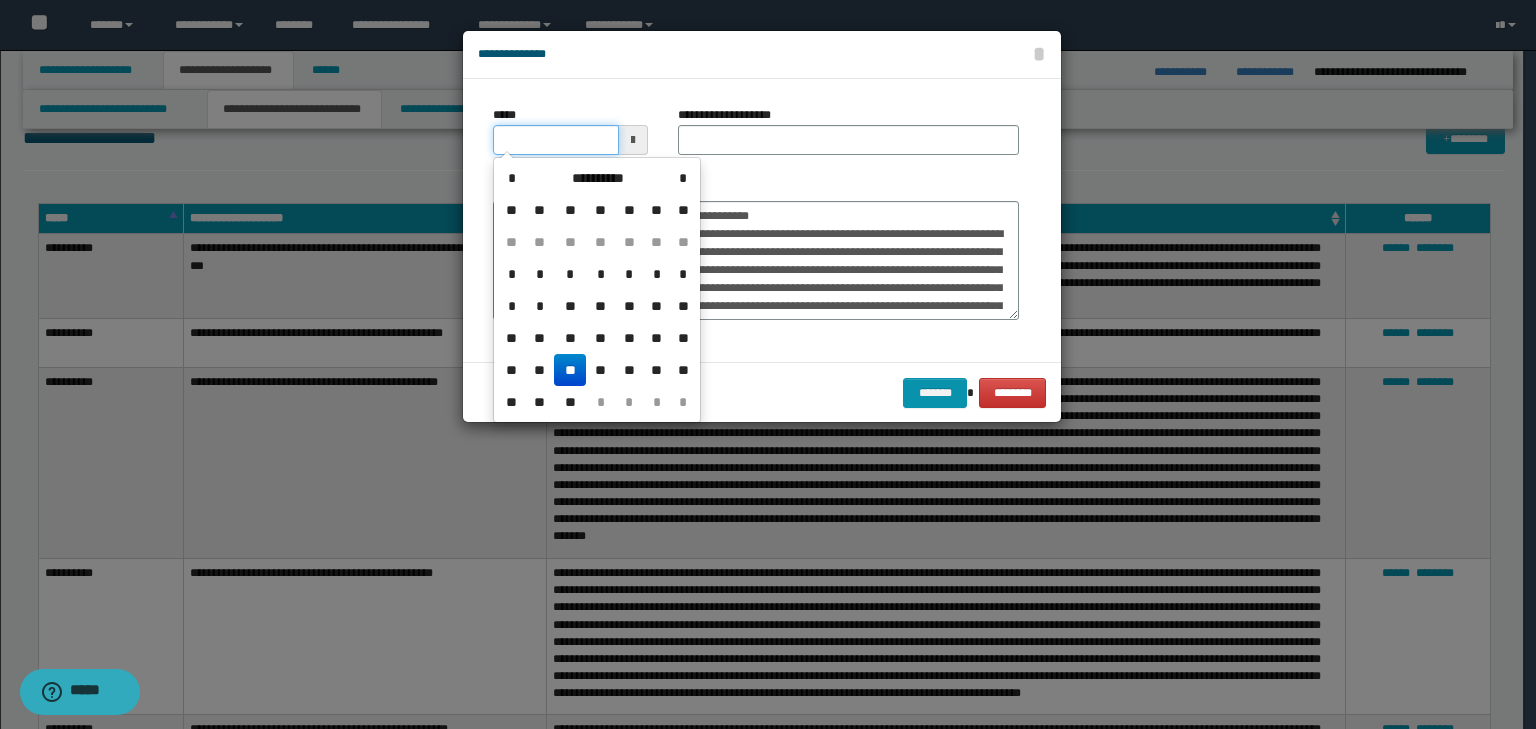 click on "*****" at bounding box center [556, 140] 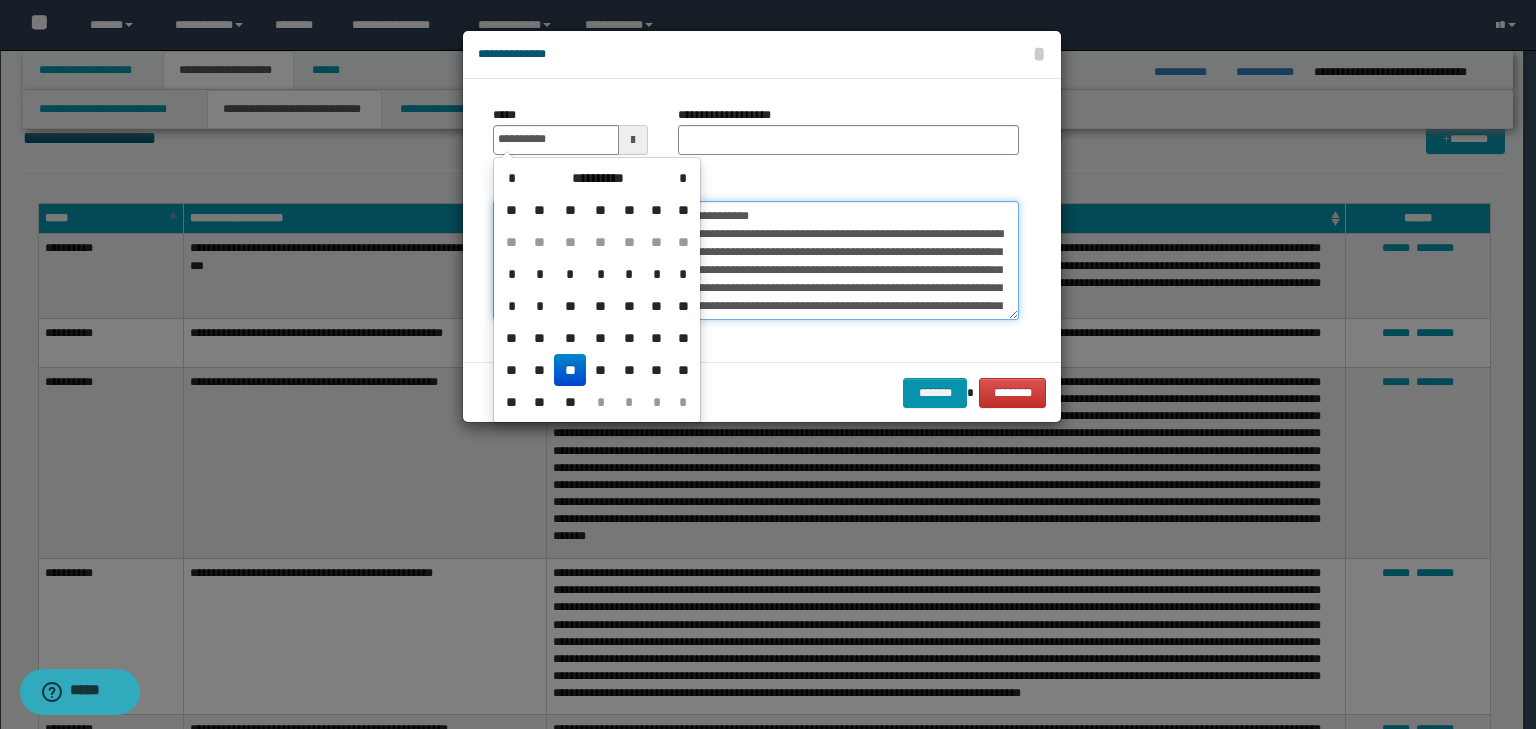 type on "**********" 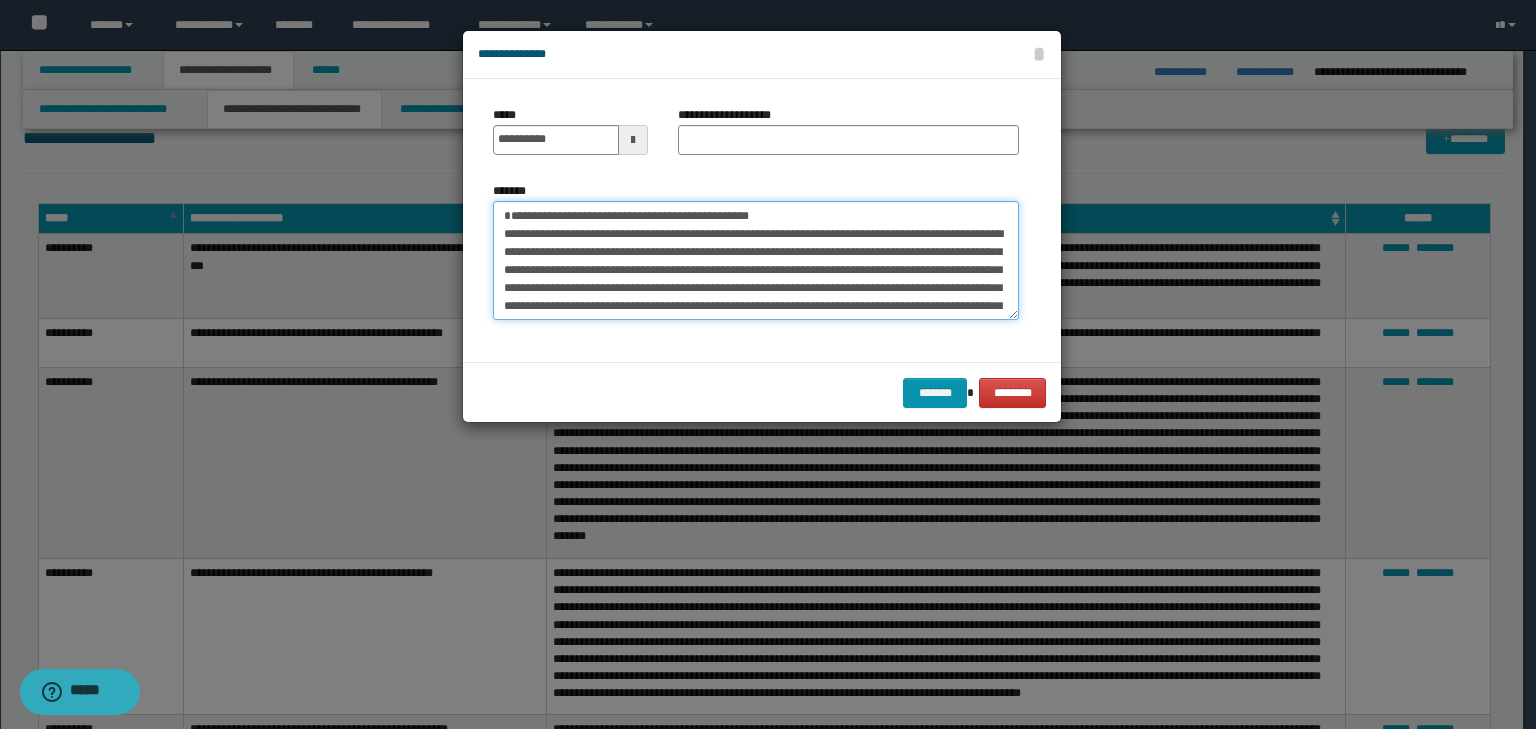 drag, startPoint x: 852, startPoint y: 216, endPoint x: 252, endPoint y: 145, distance: 604.1862 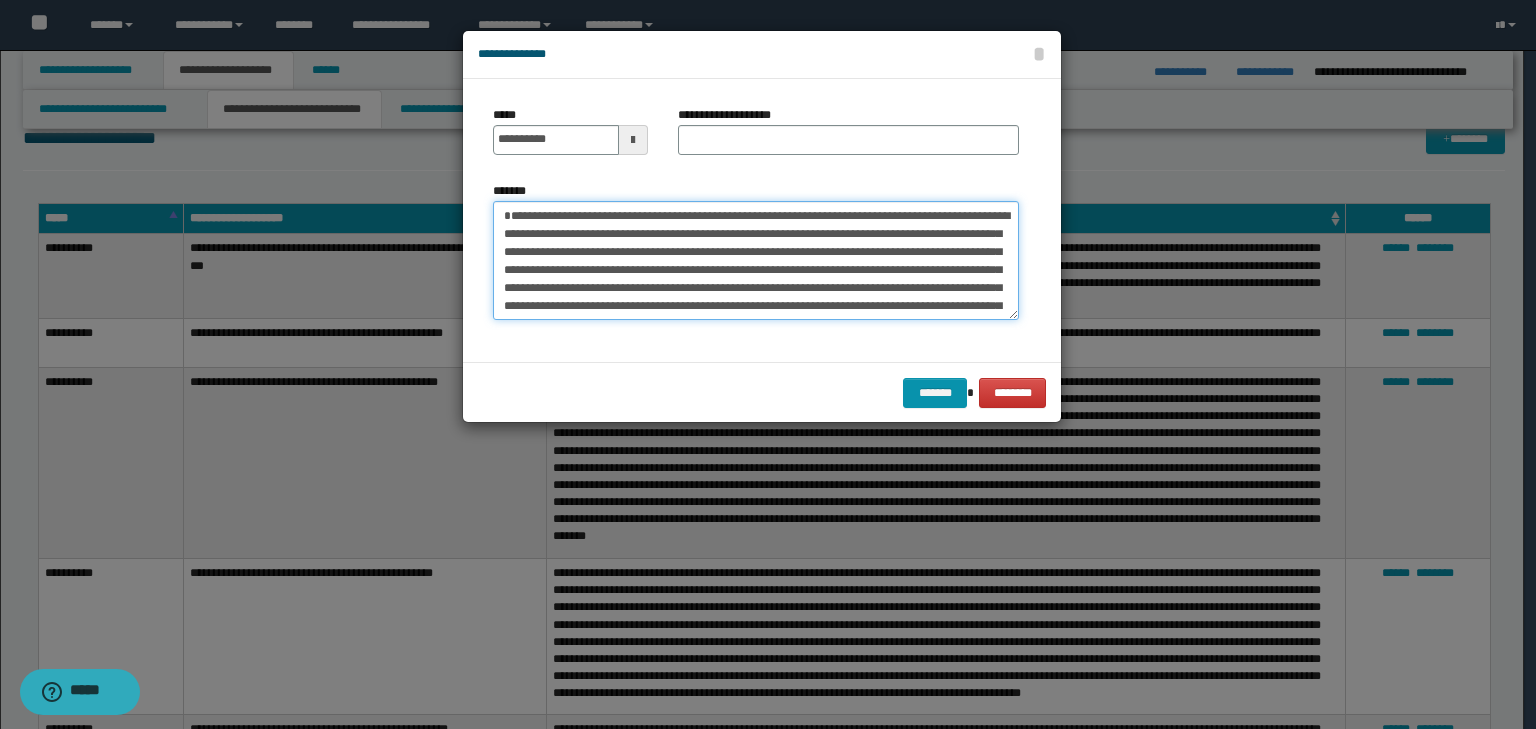type on "**********" 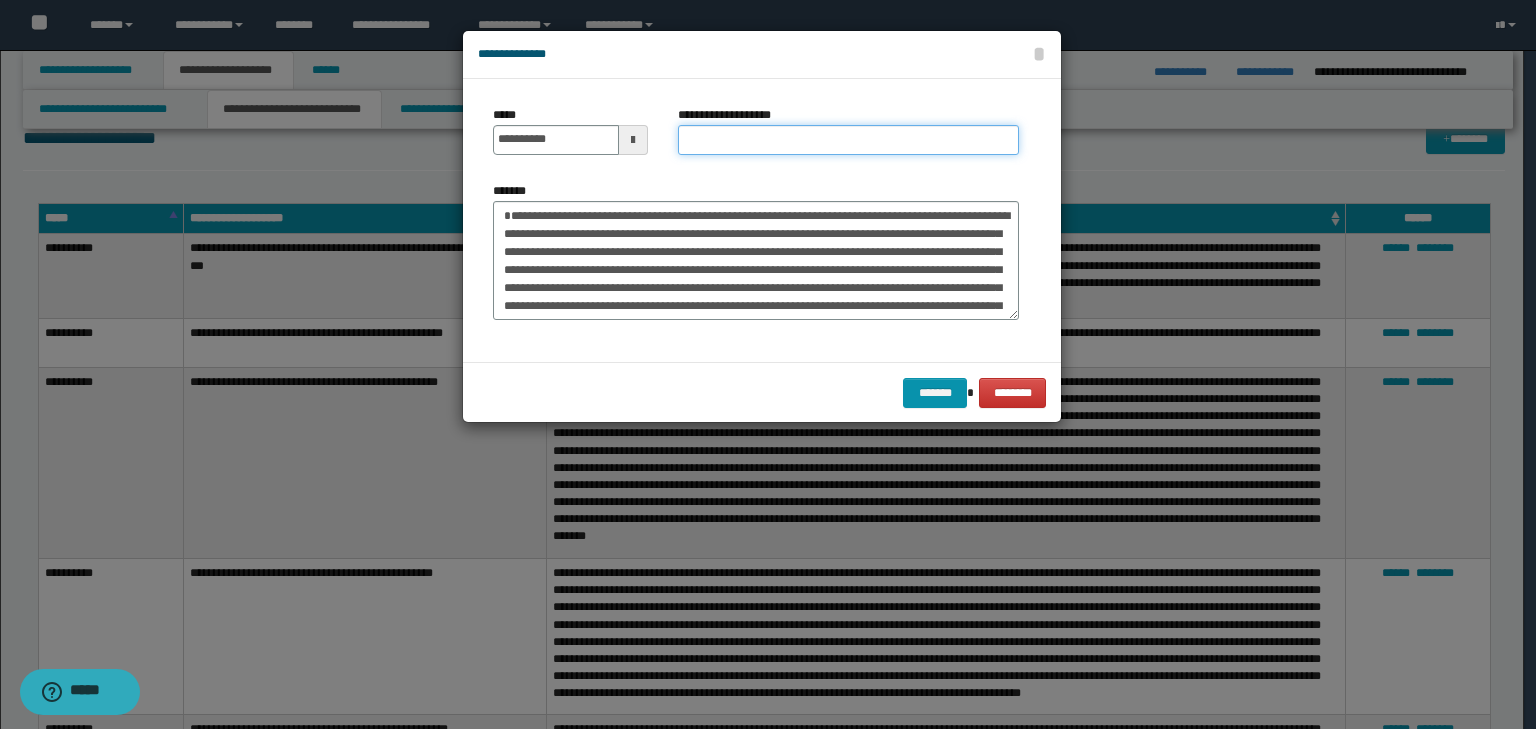 drag, startPoint x: 688, startPoint y: 128, endPoint x: 700, endPoint y: 136, distance: 14.422205 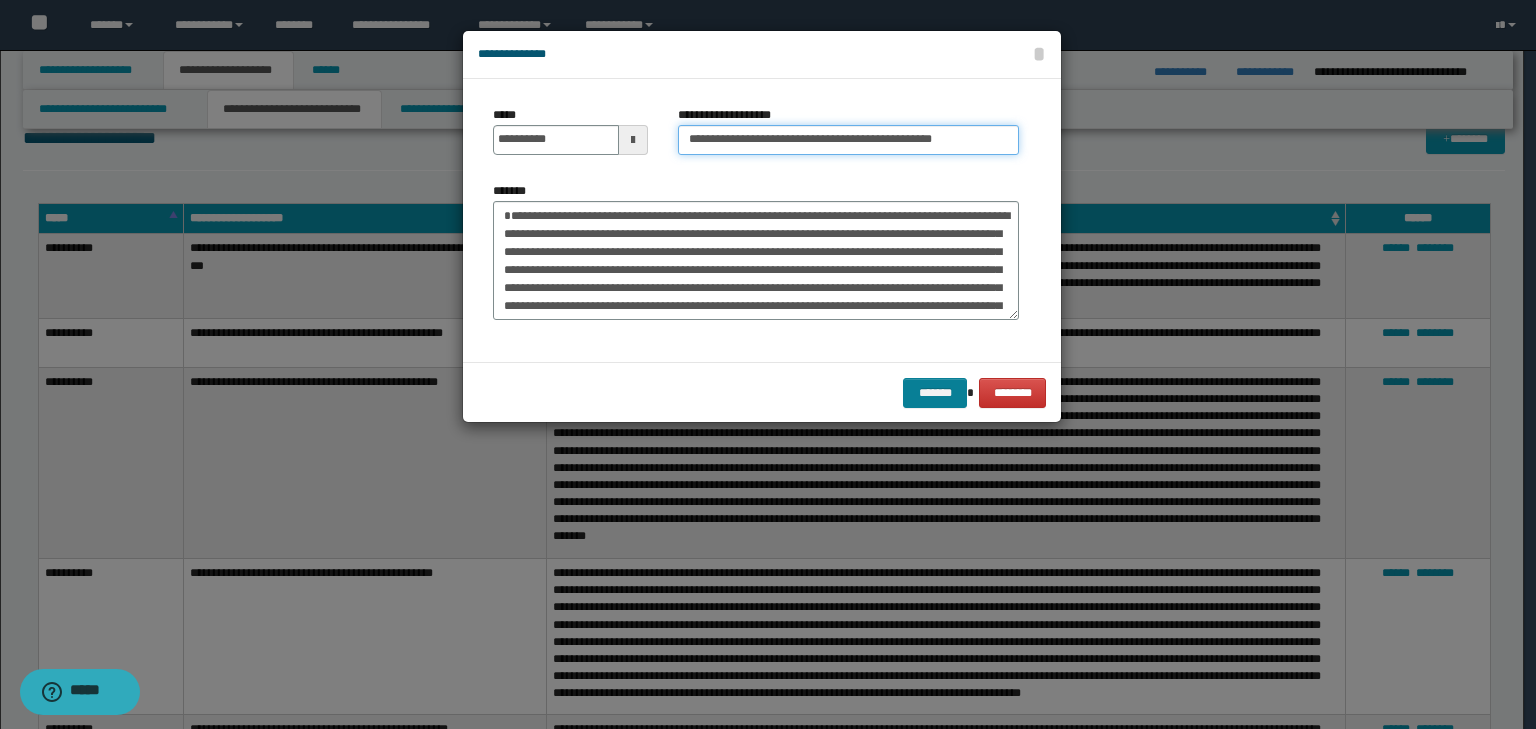 type on "**********" 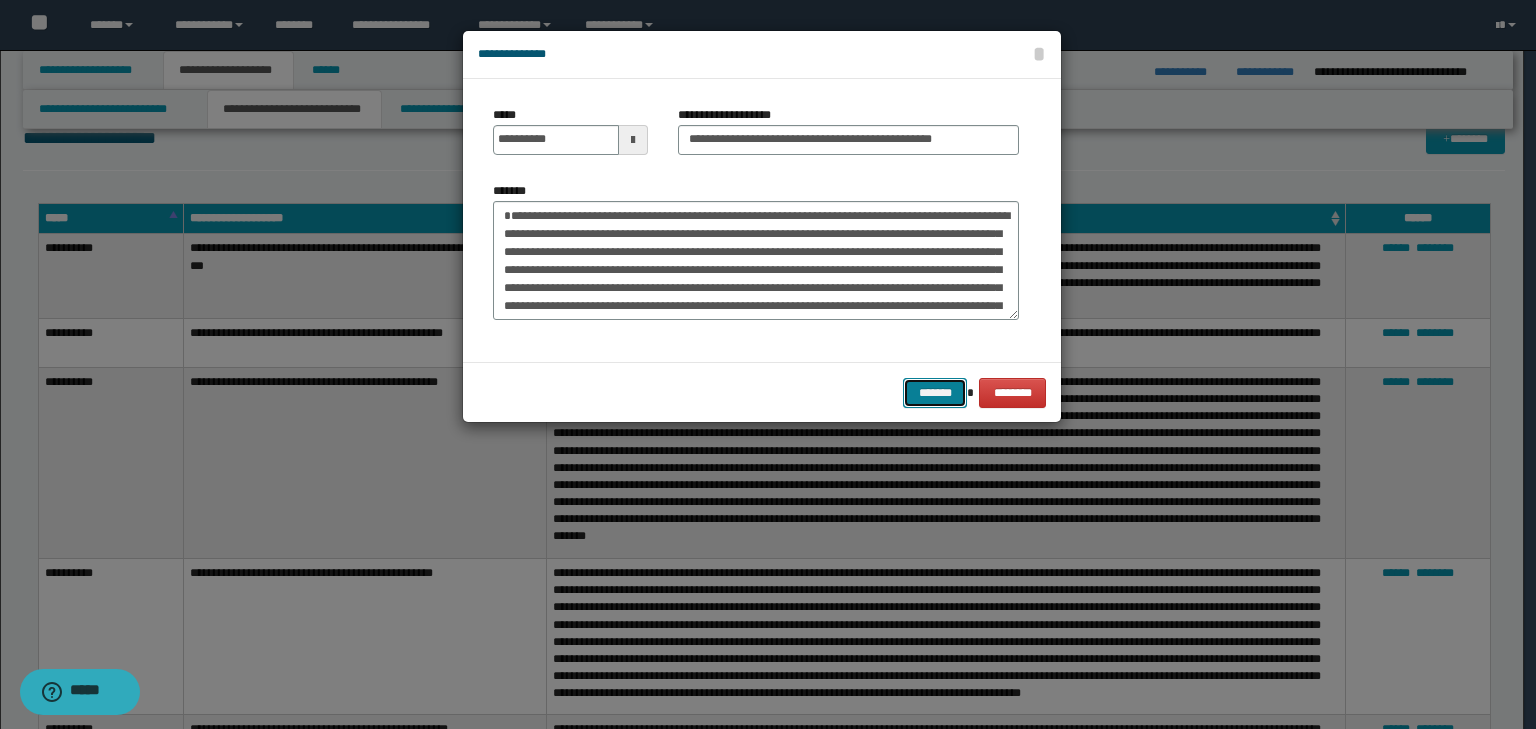 click on "*******" at bounding box center (935, 393) 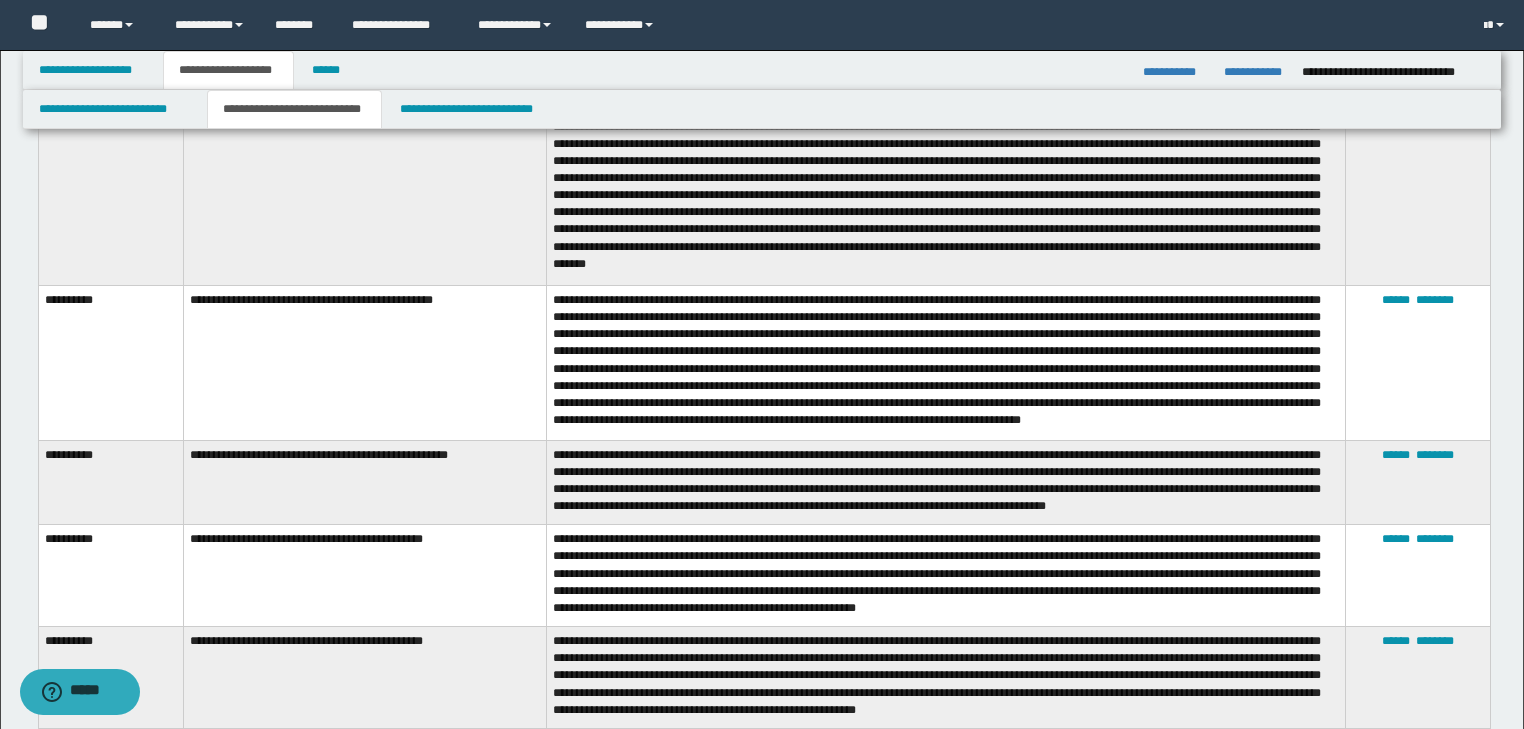 scroll, scrollTop: 5836, scrollLeft: 0, axis: vertical 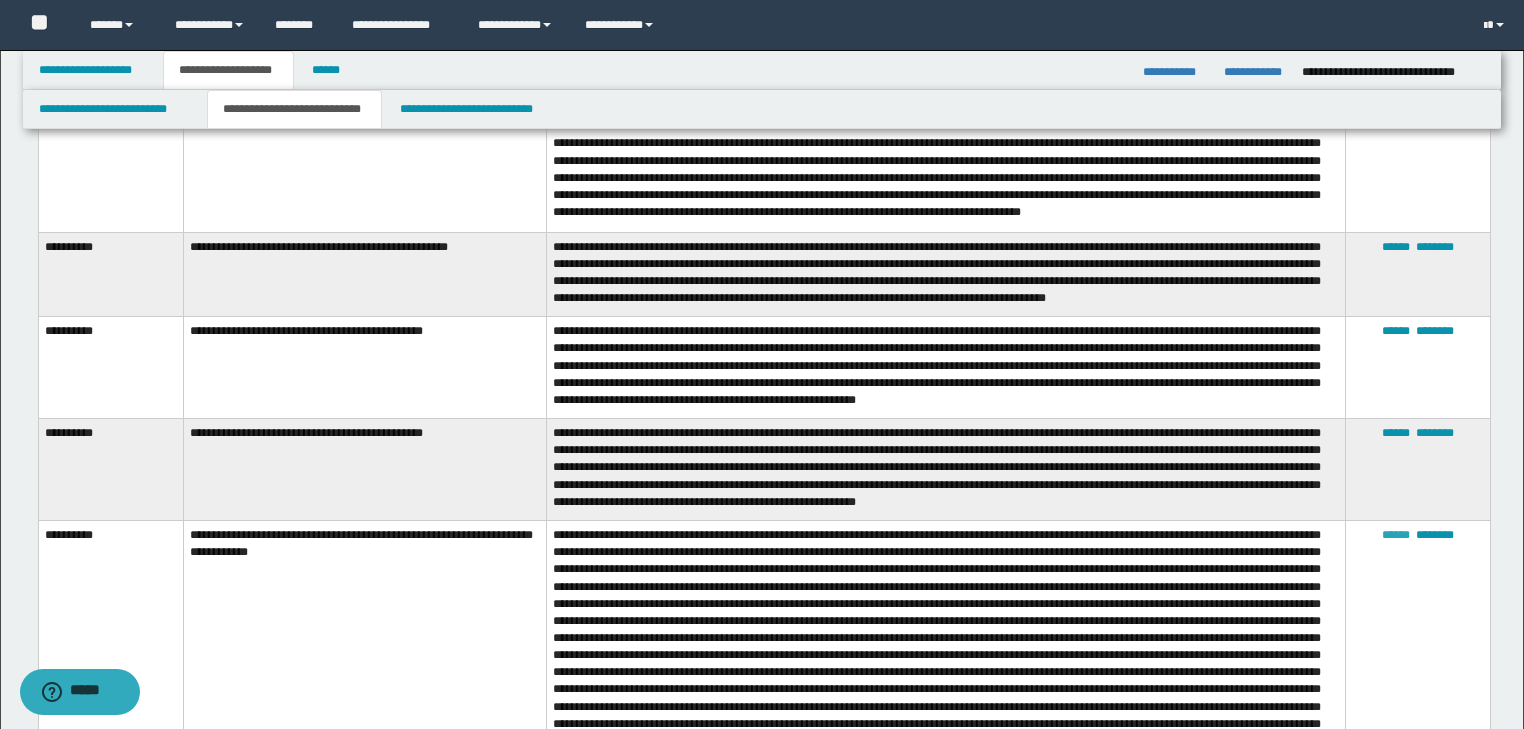 click on "******" at bounding box center (1396, 535) 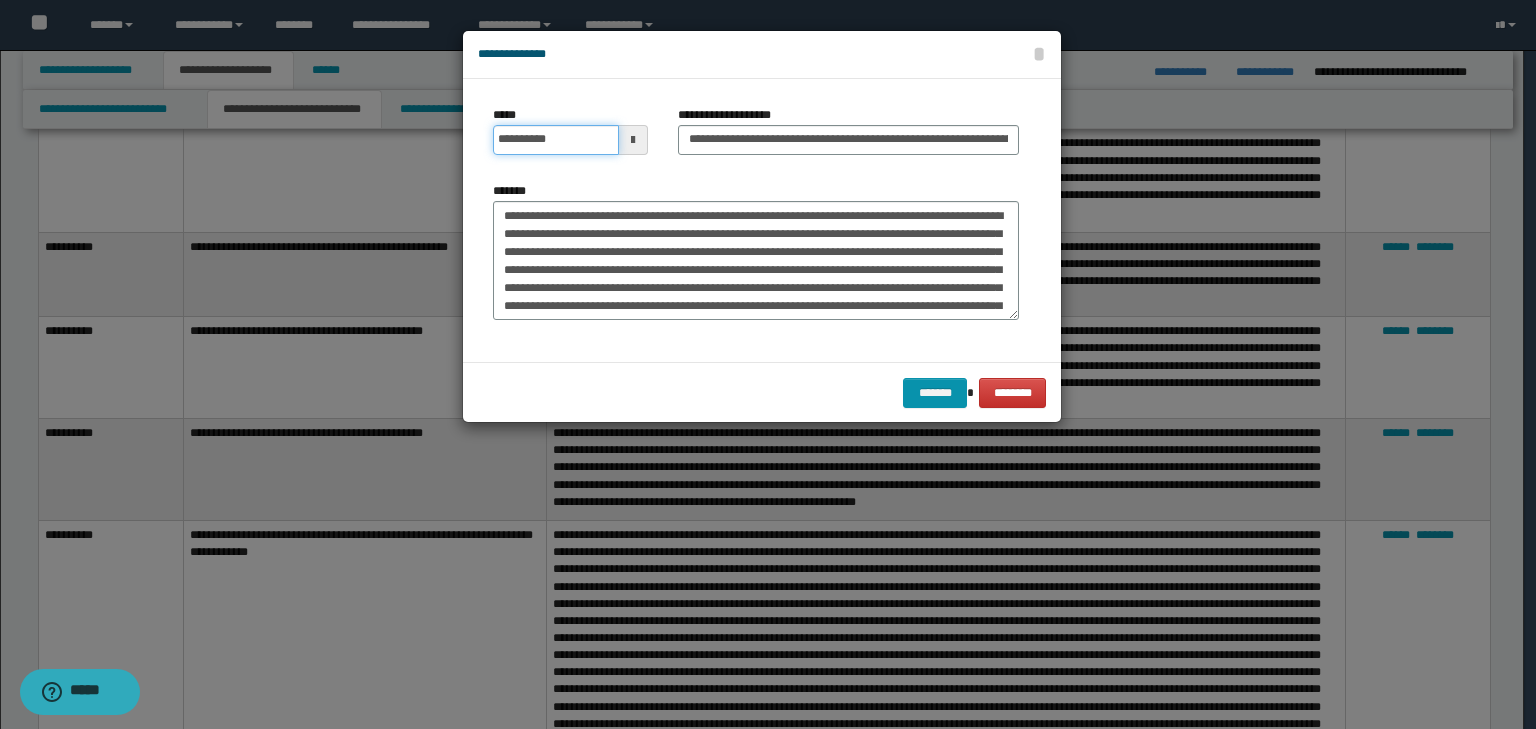 click on "**********" at bounding box center (556, 140) 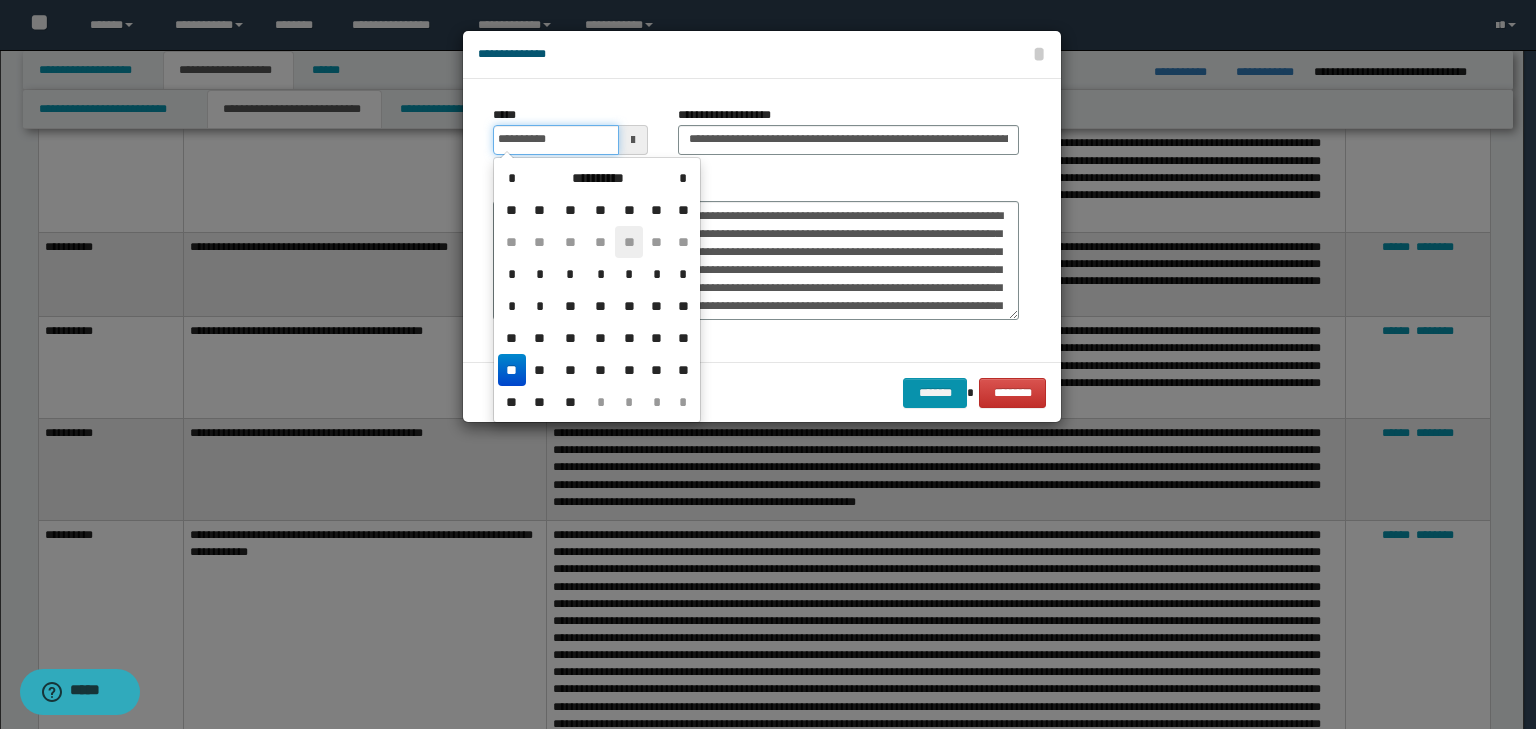 type on "**********" 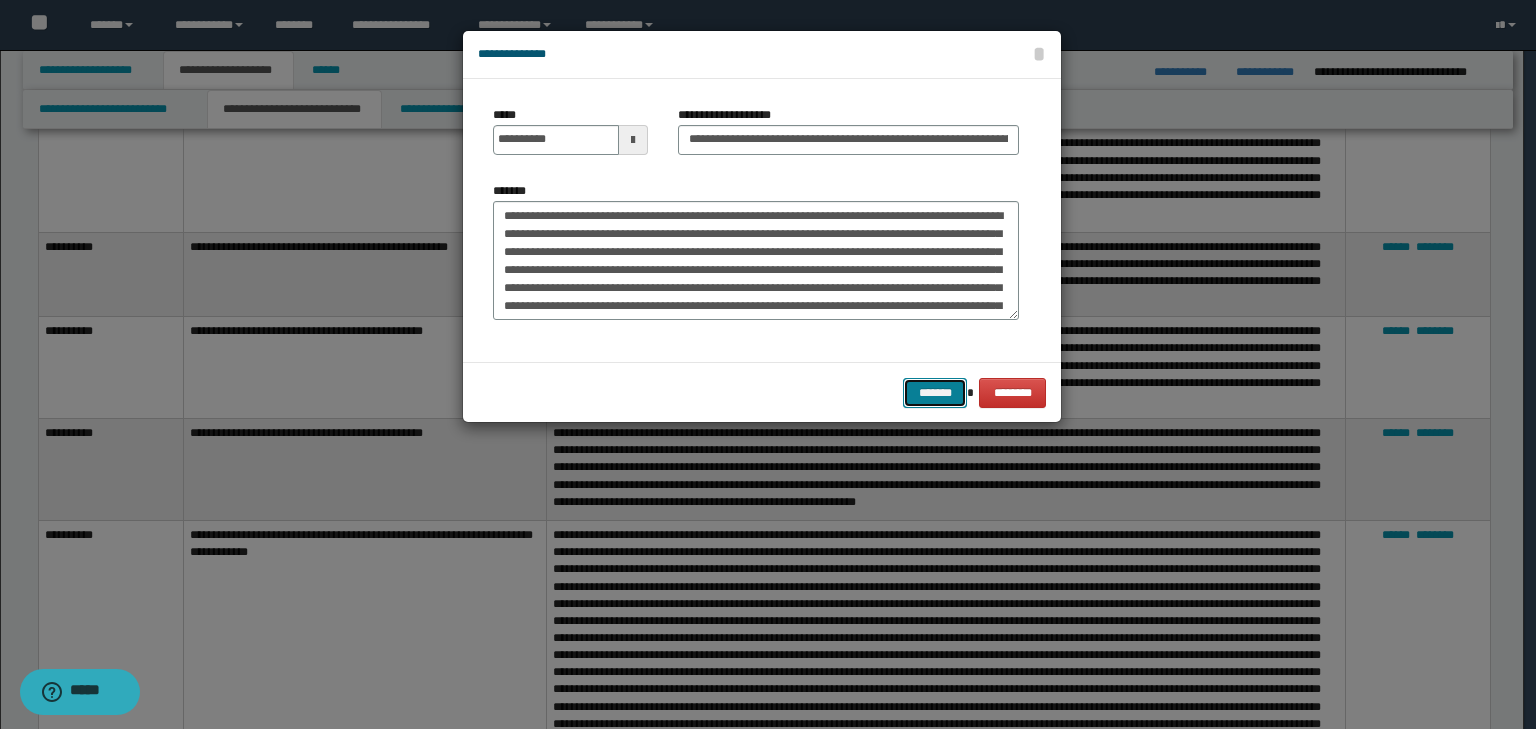 click on "*******" at bounding box center [935, 393] 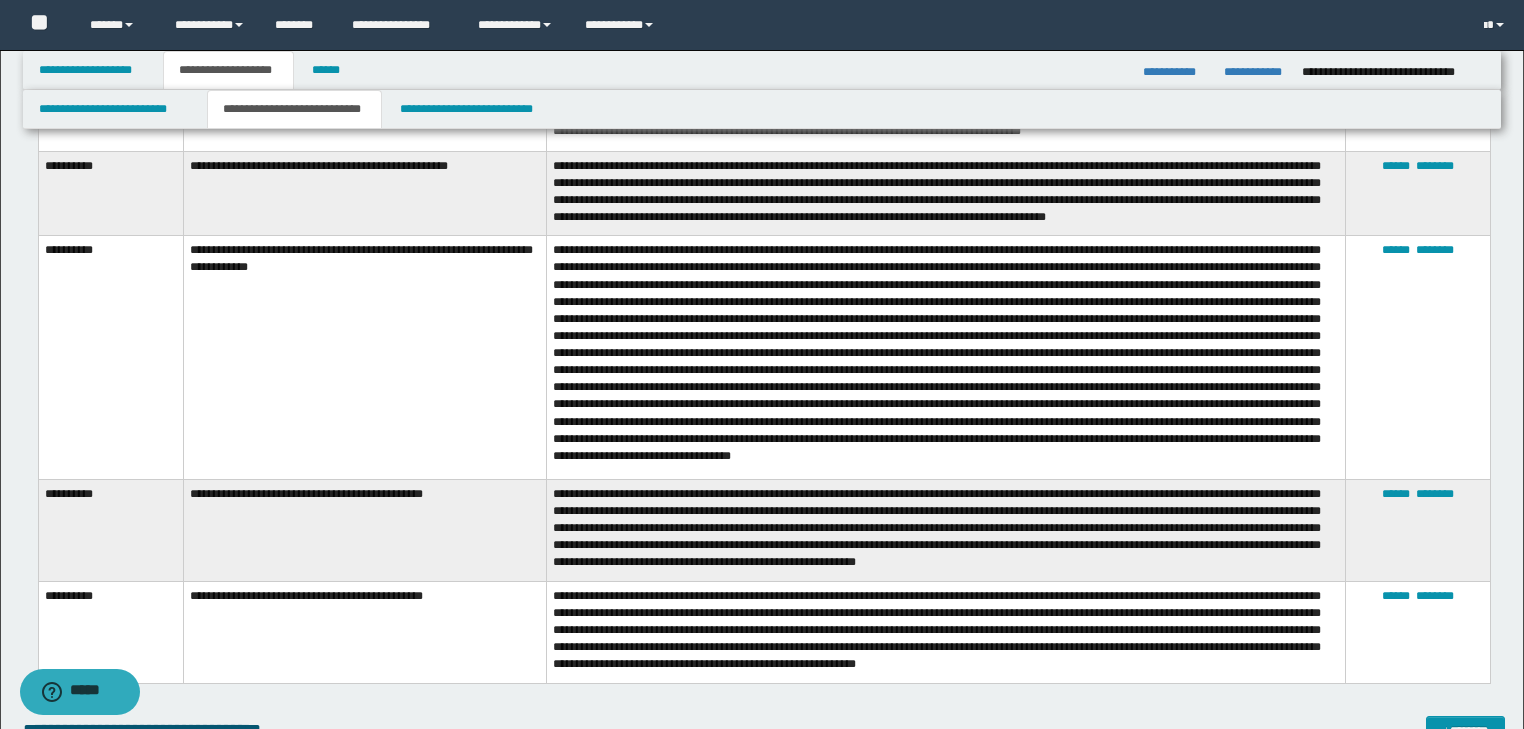 scroll, scrollTop: 6156, scrollLeft: 0, axis: vertical 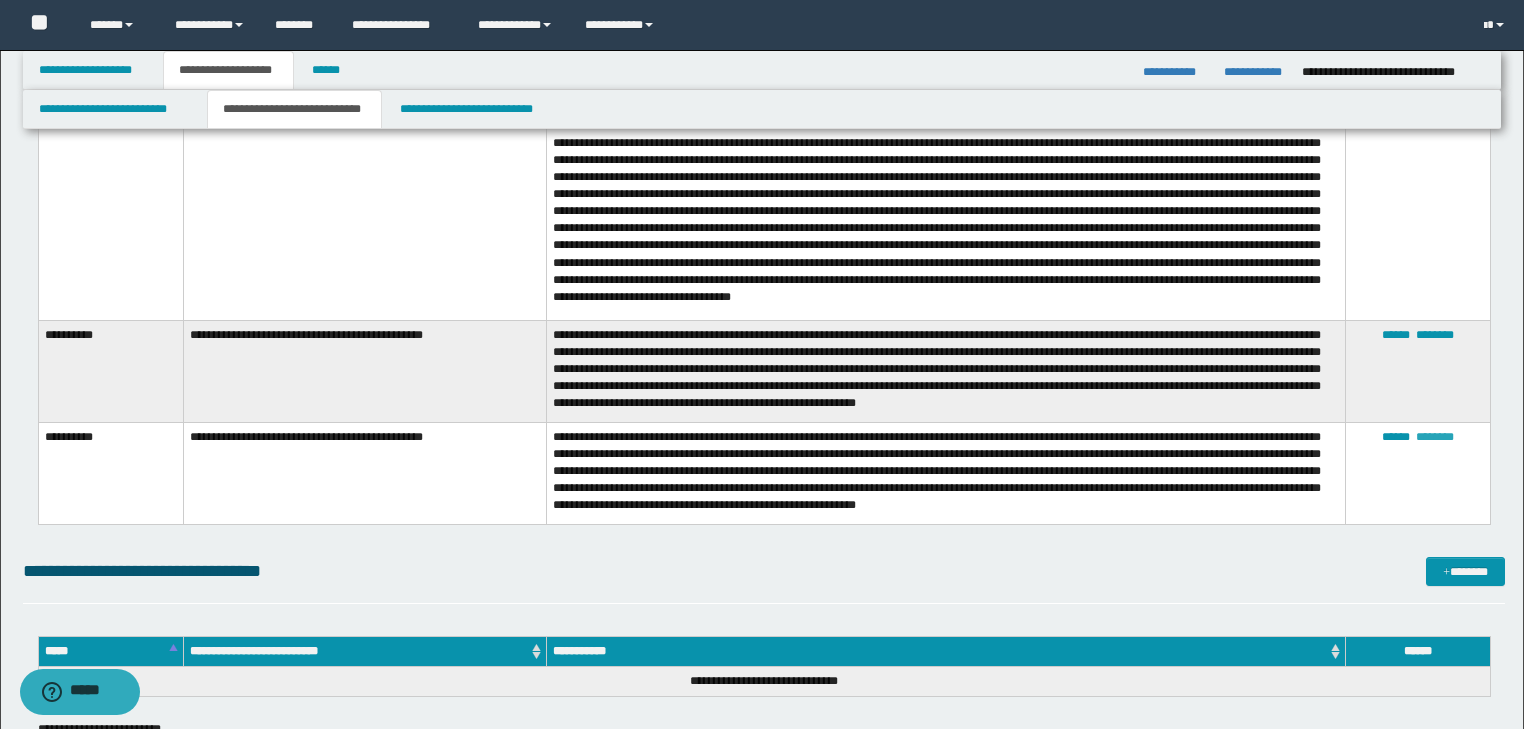 click on "********" at bounding box center (1435, 437) 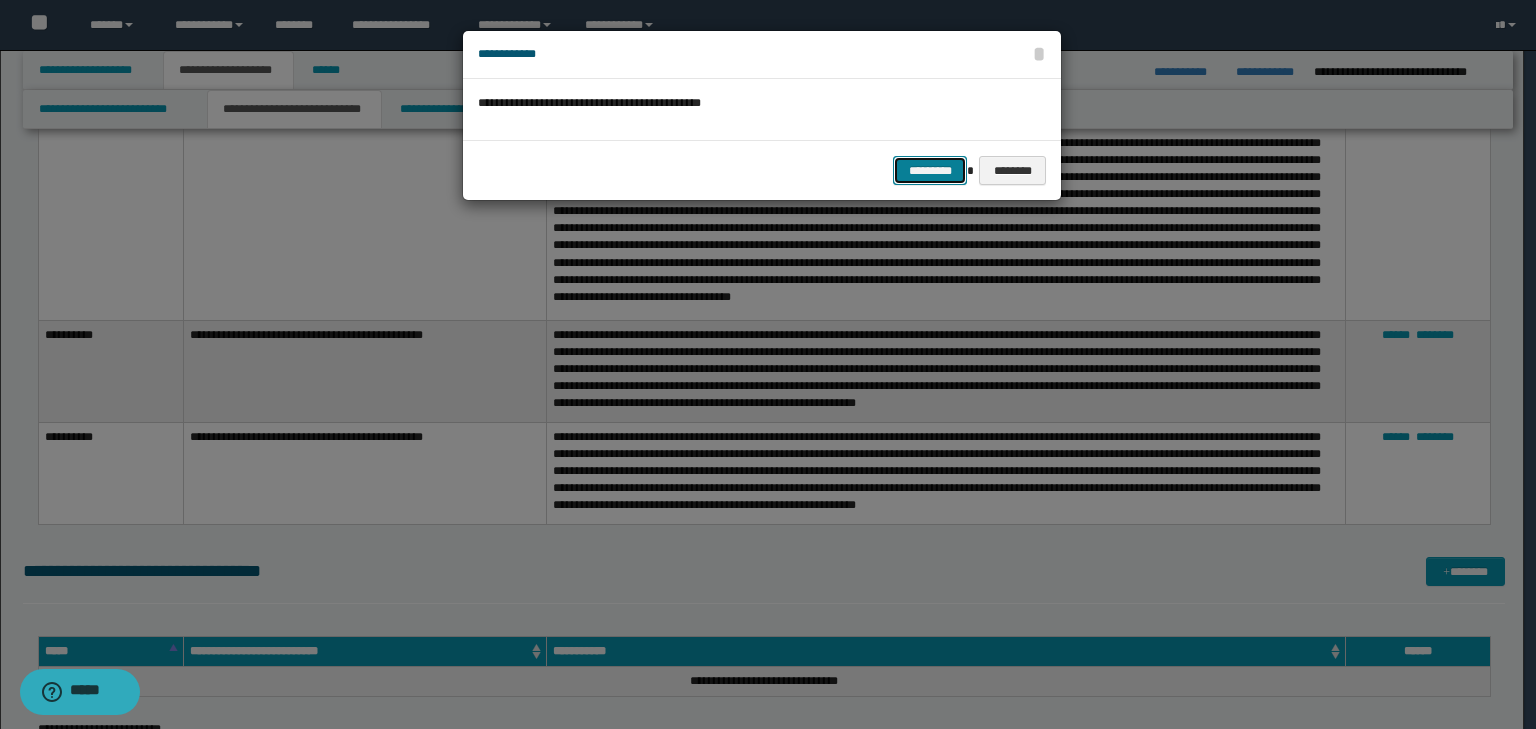 click on "*********" at bounding box center (930, 171) 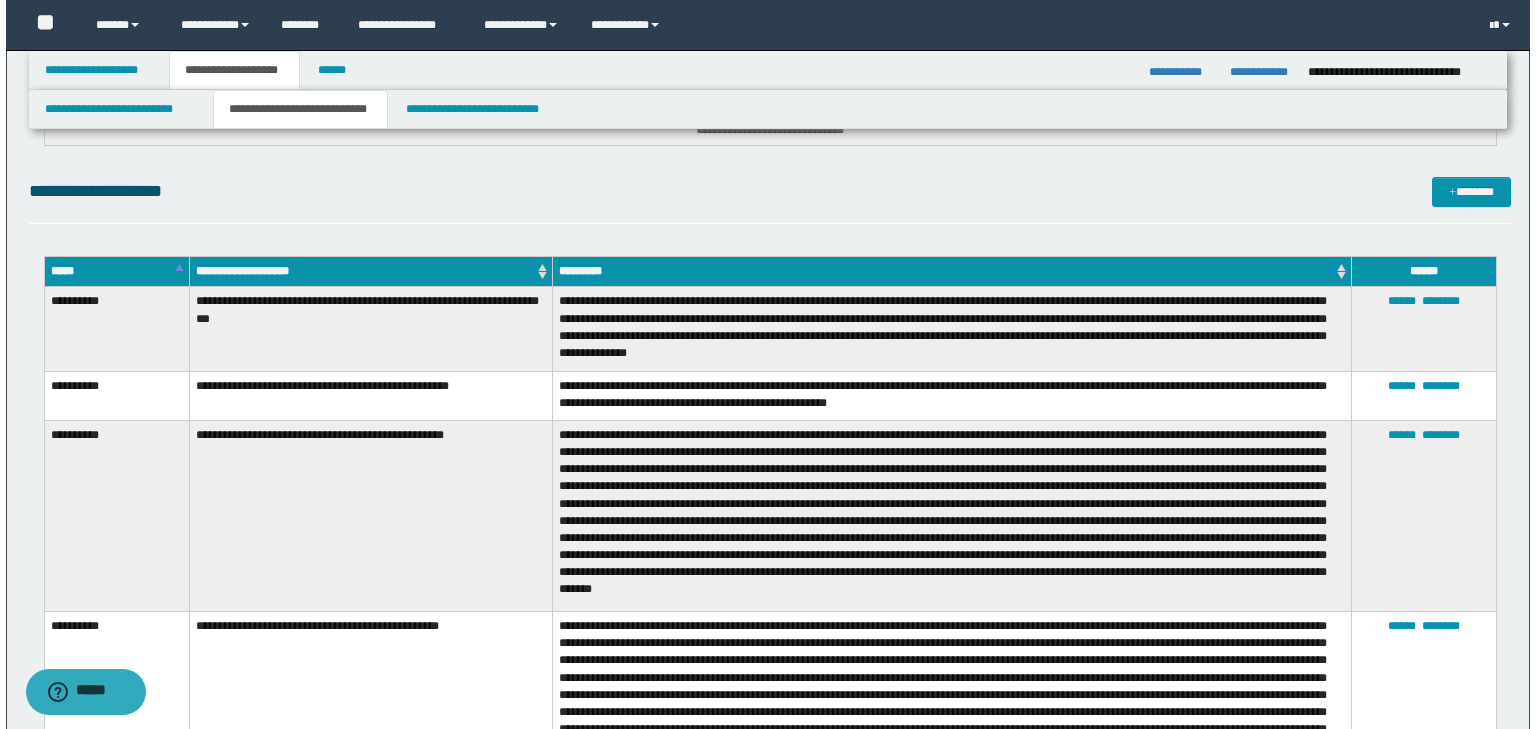 scroll, scrollTop: 5276, scrollLeft: 0, axis: vertical 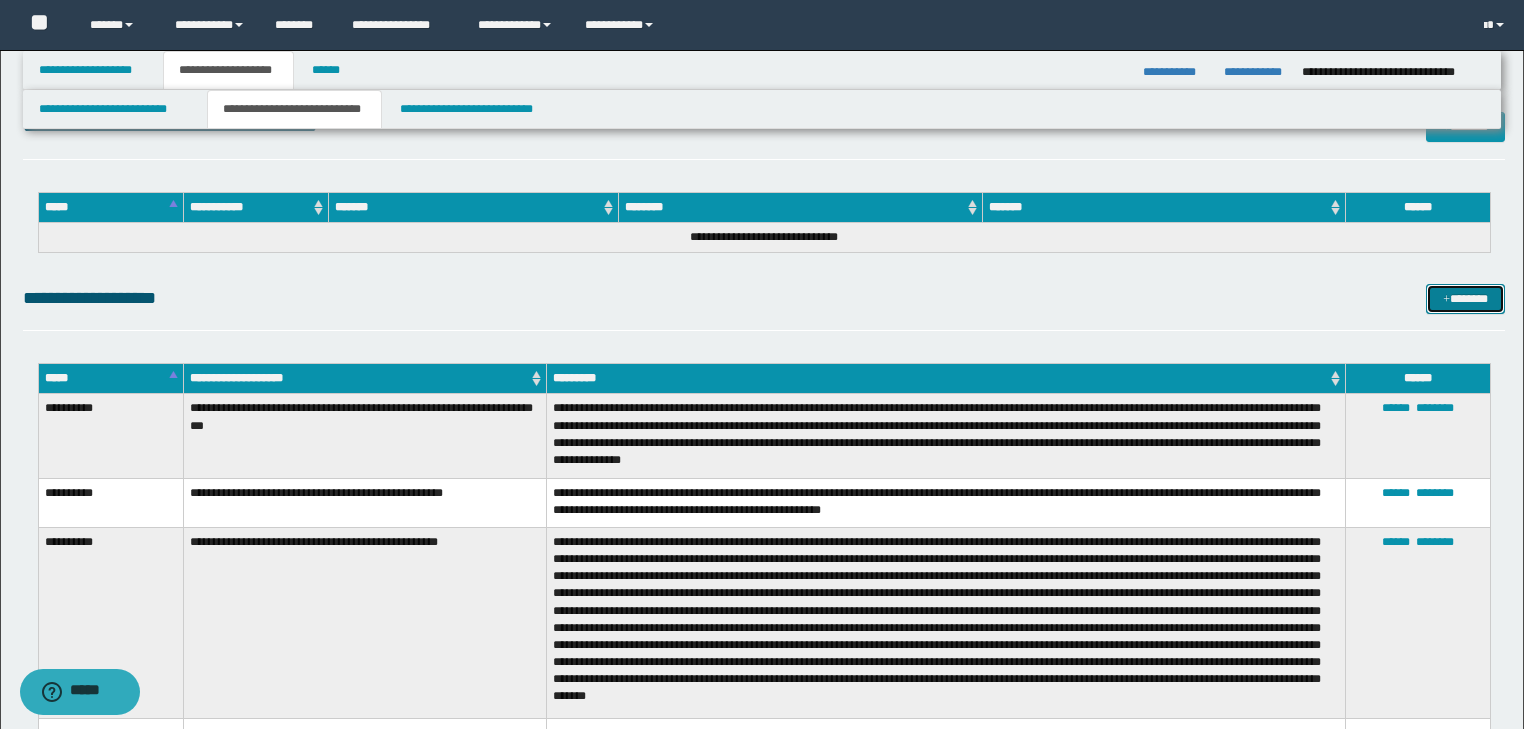 click on "*******" at bounding box center [1465, 299] 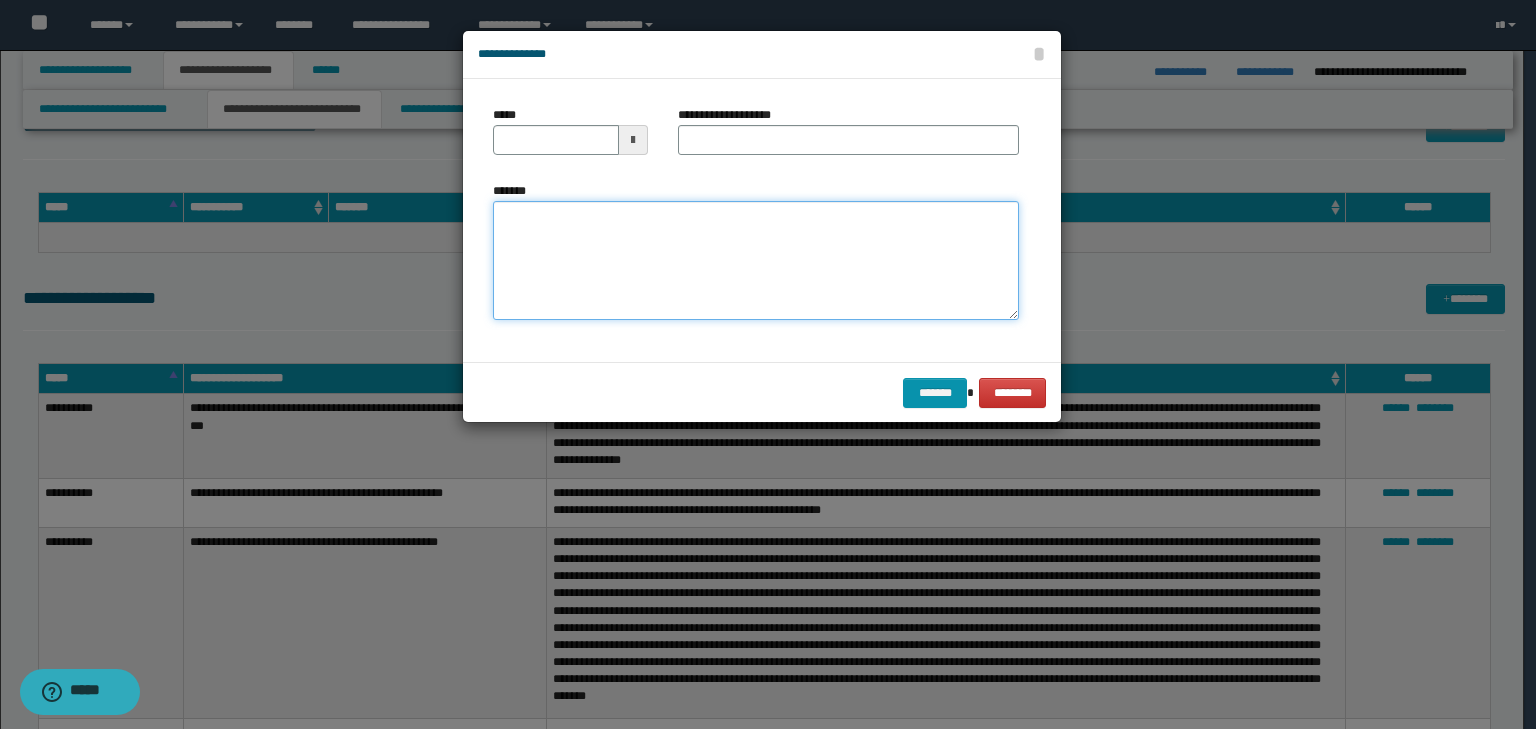 click on "*******" at bounding box center [756, 261] 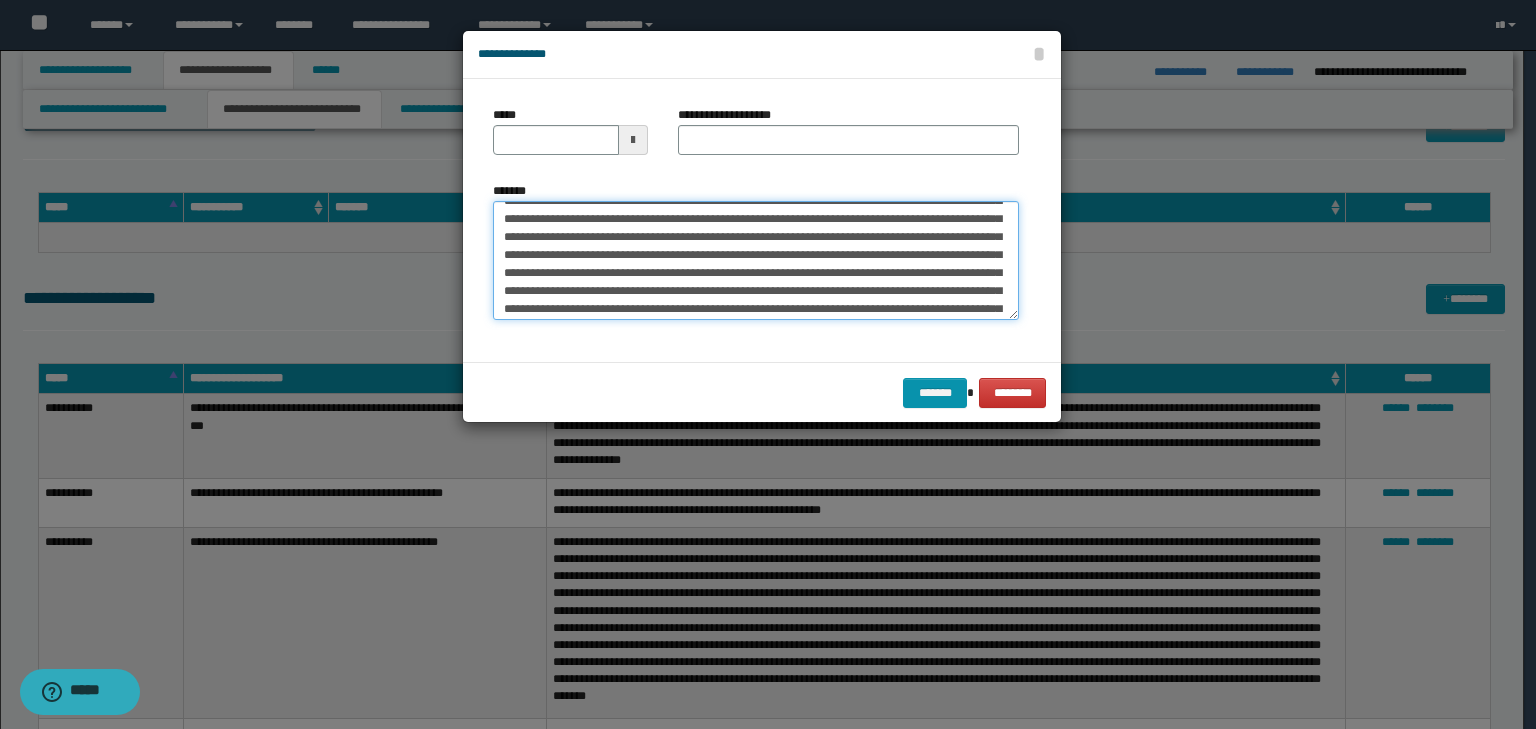 scroll, scrollTop: 0, scrollLeft: 0, axis: both 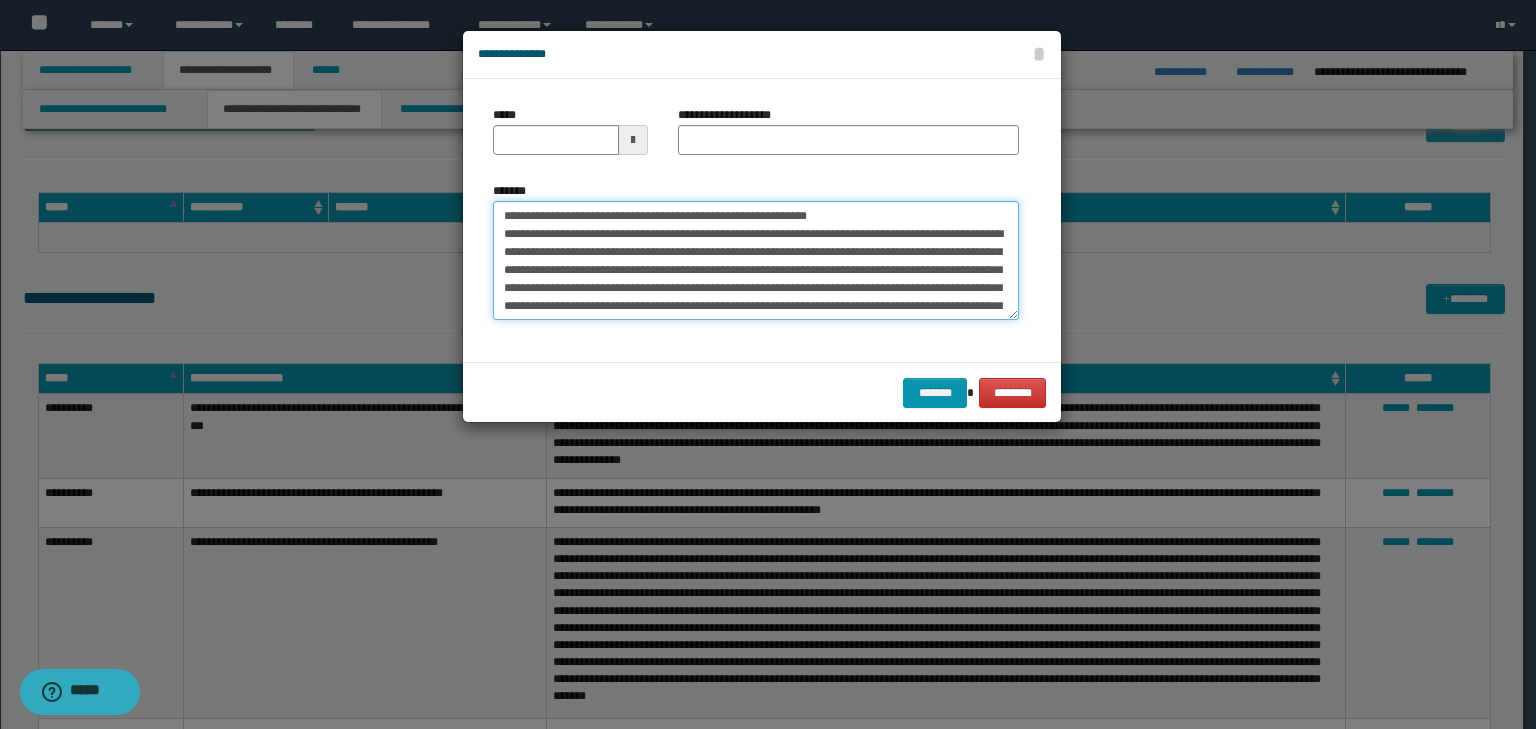drag, startPoint x: 563, startPoint y: 212, endPoint x: 424, endPoint y: 199, distance: 139.60658 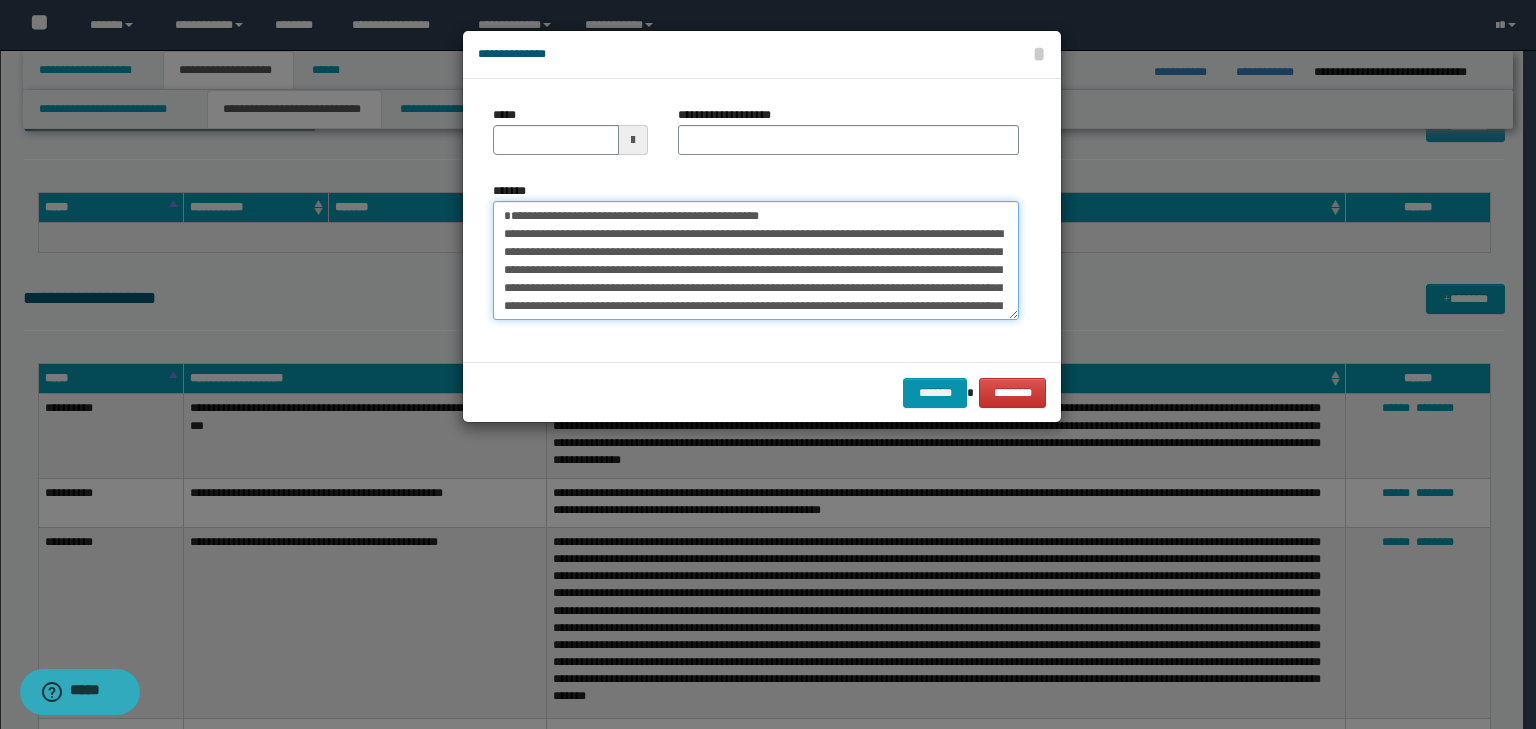type 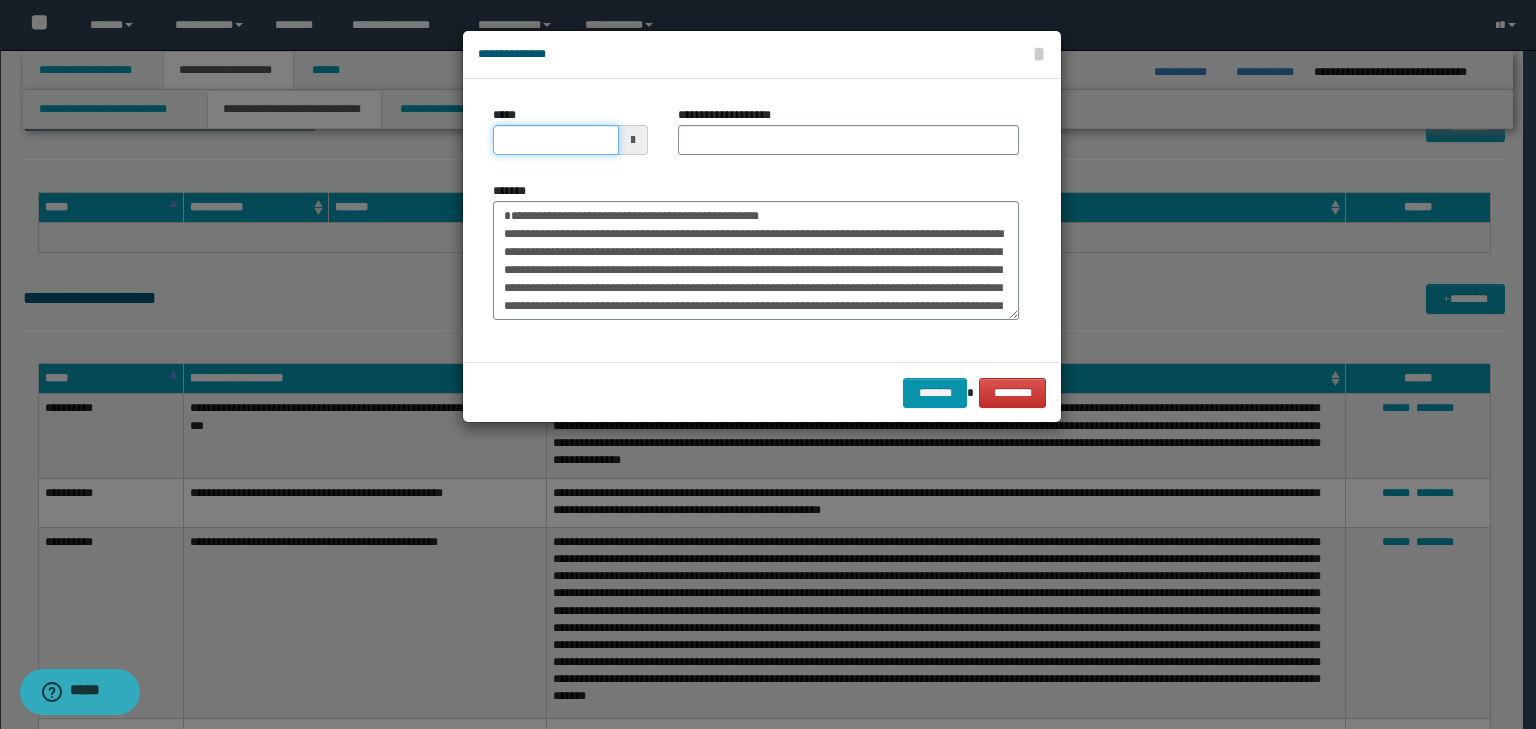 click on "*****" at bounding box center (556, 140) 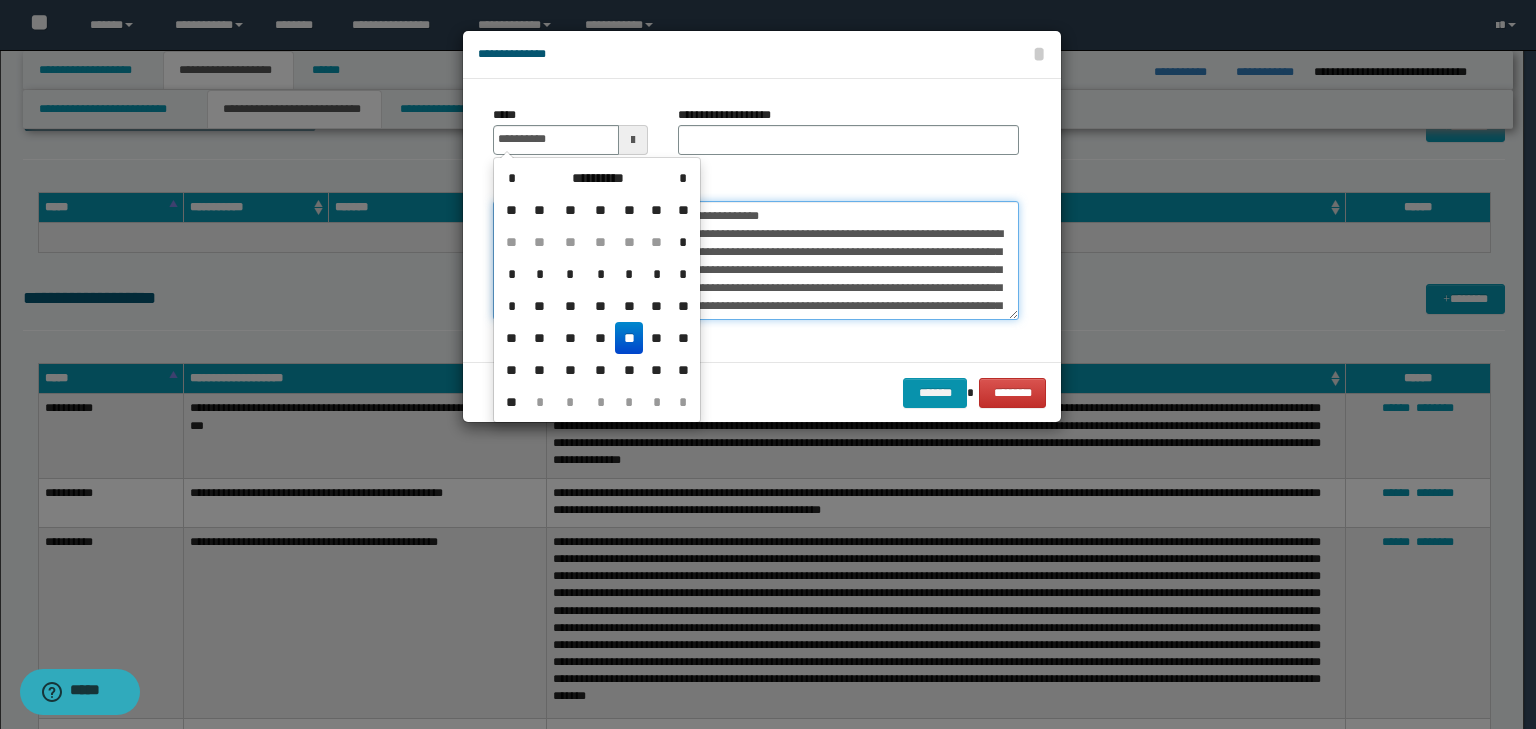 type on "**********" 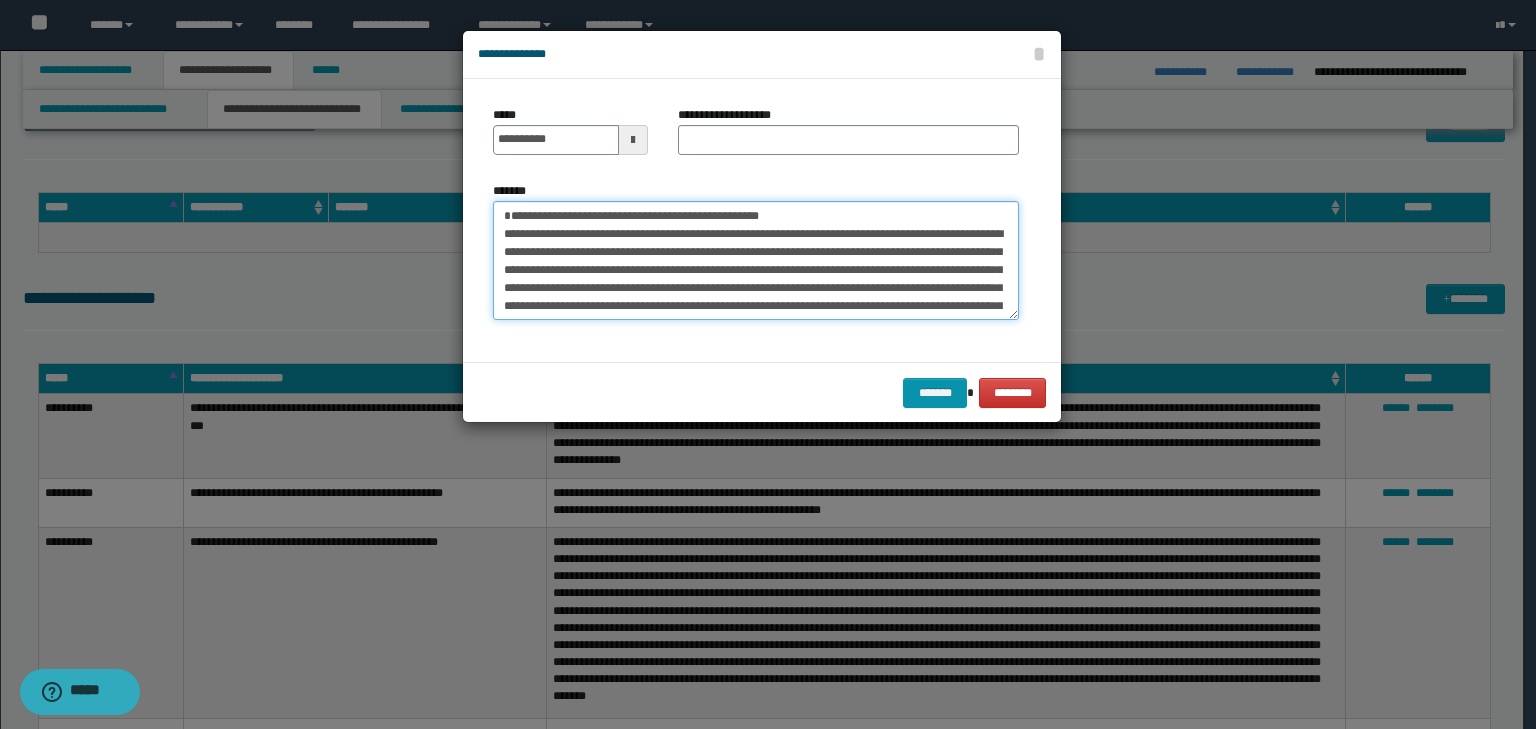 drag, startPoint x: 808, startPoint y: 210, endPoint x: 218, endPoint y: 168, distance: 591.49304 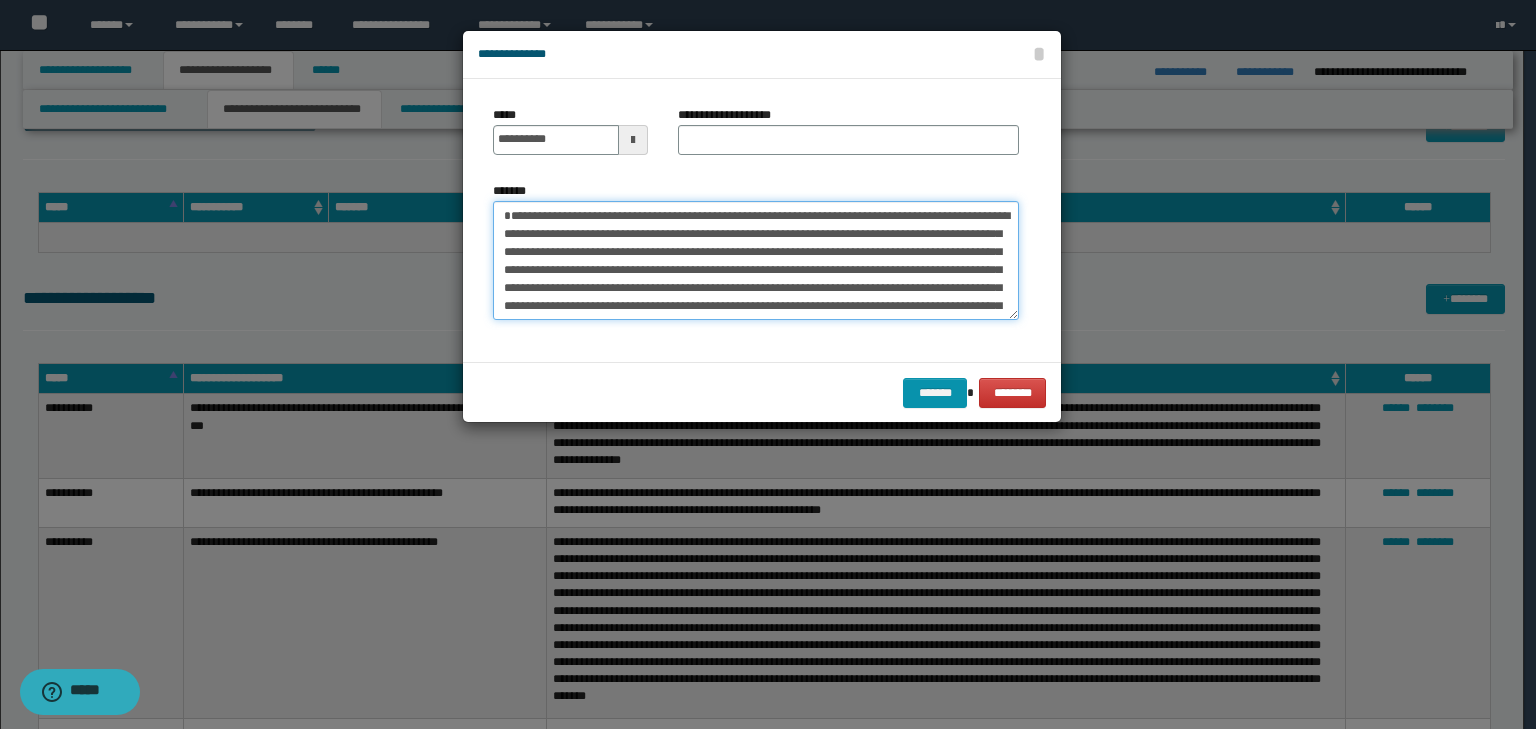 type on "**********" 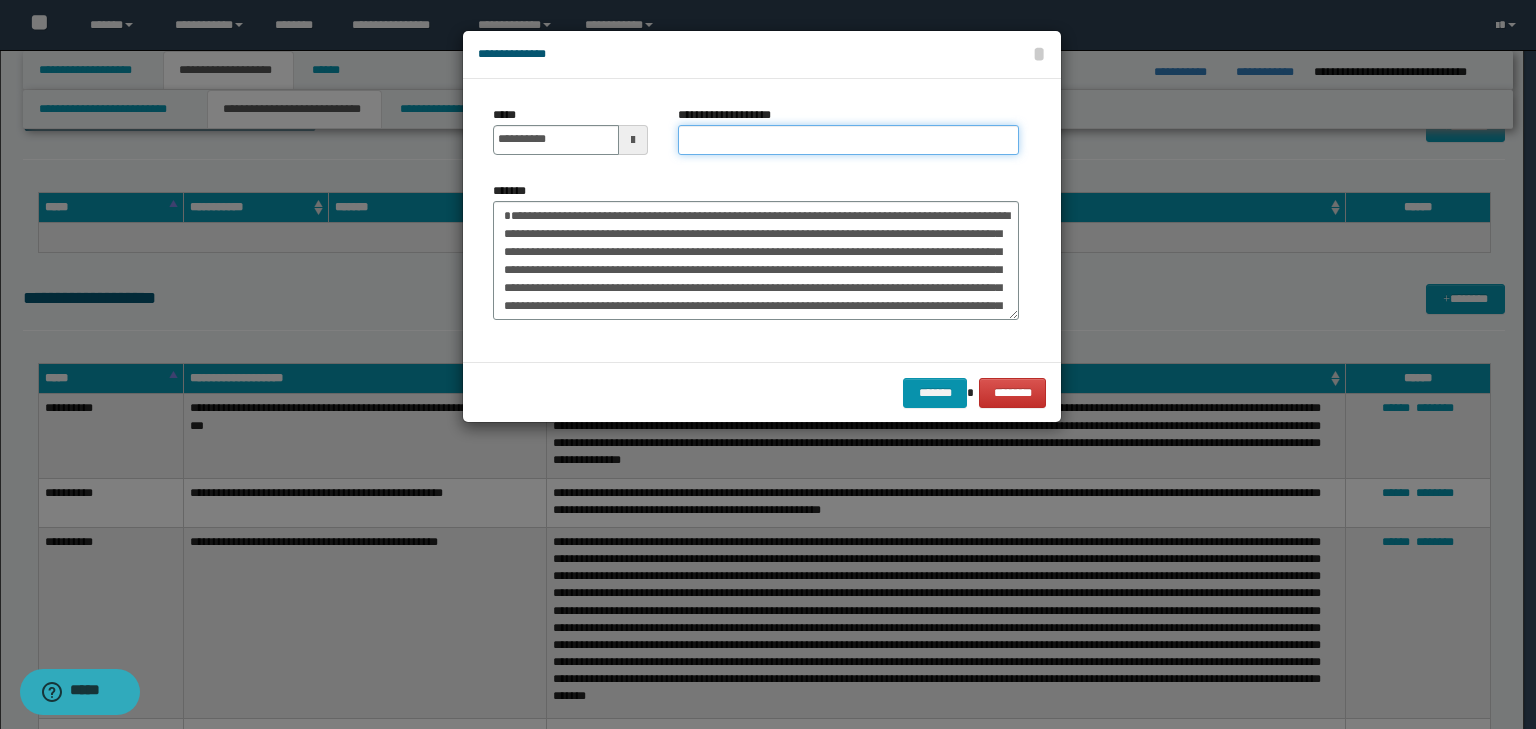 click on "**********" at bounding box center (848, 140) 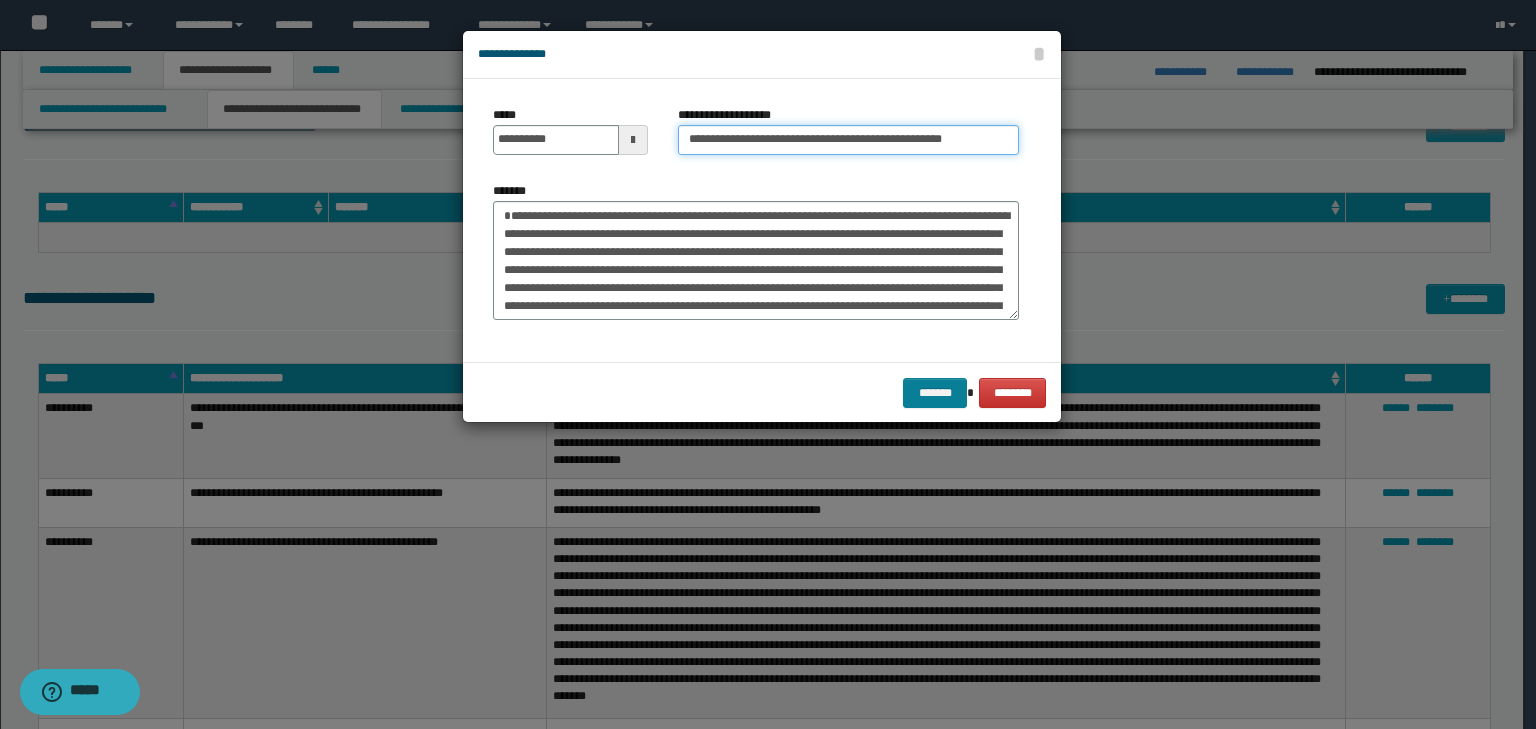 type on "**********" 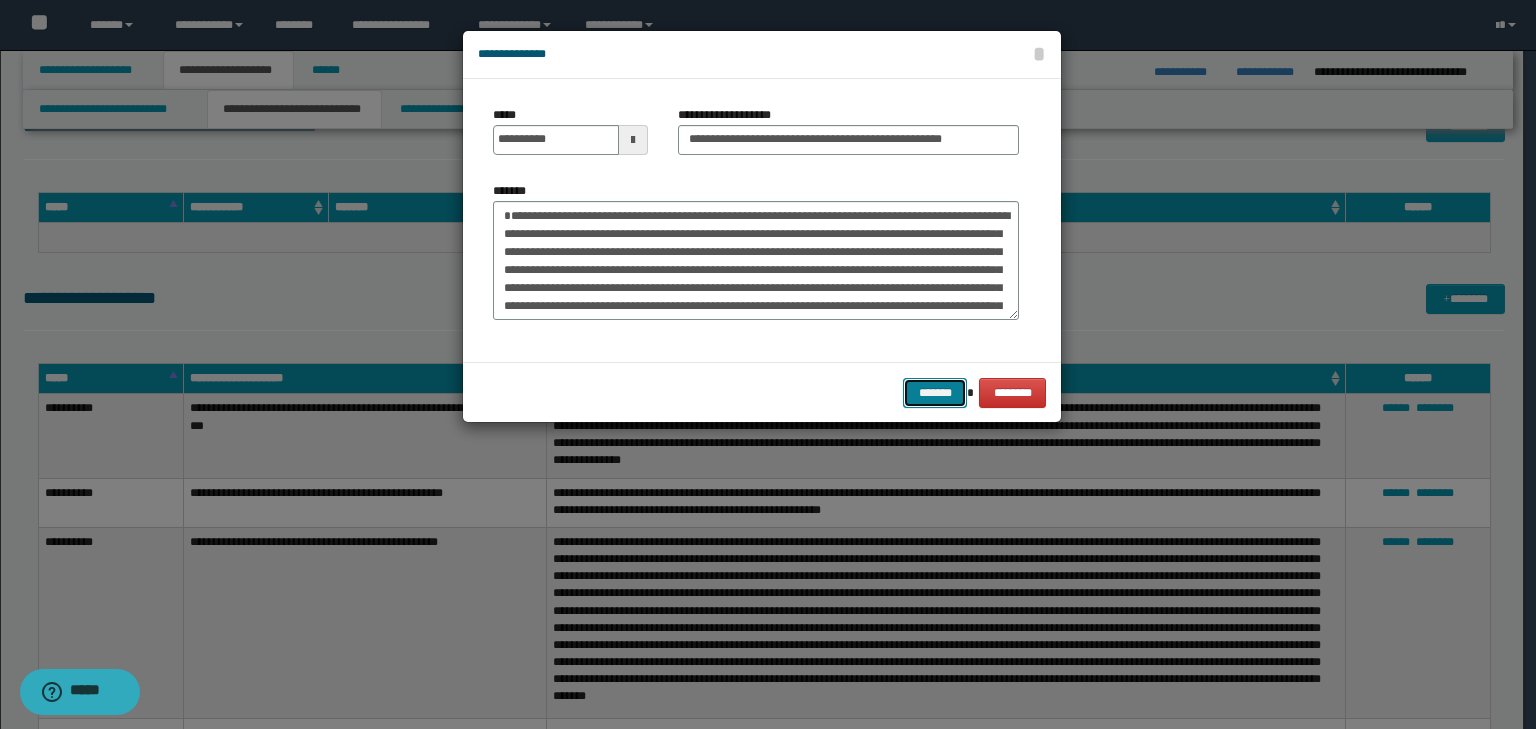 click on "*******" at bounding box center [935, 393] 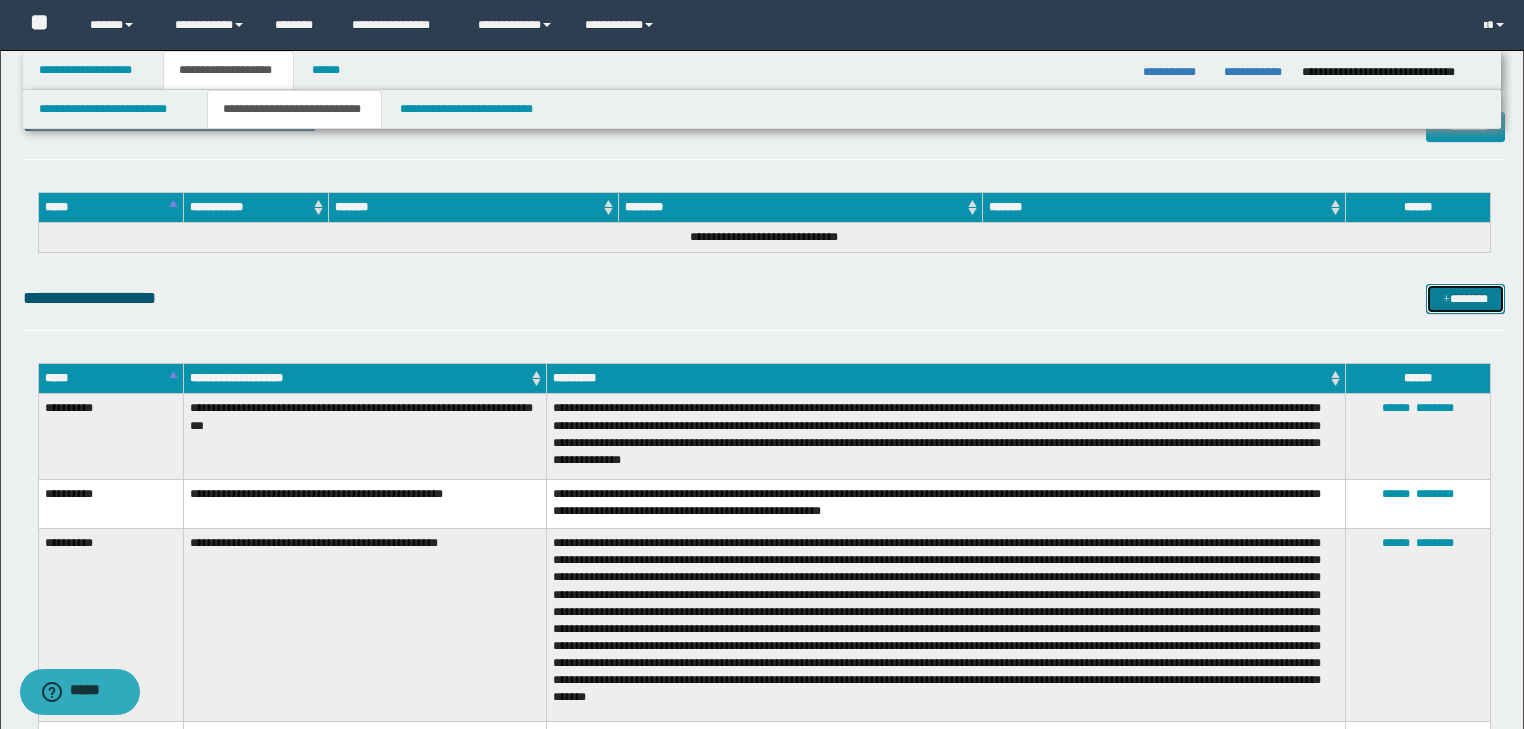 click on "*******" at bounding box center (1465, 299) 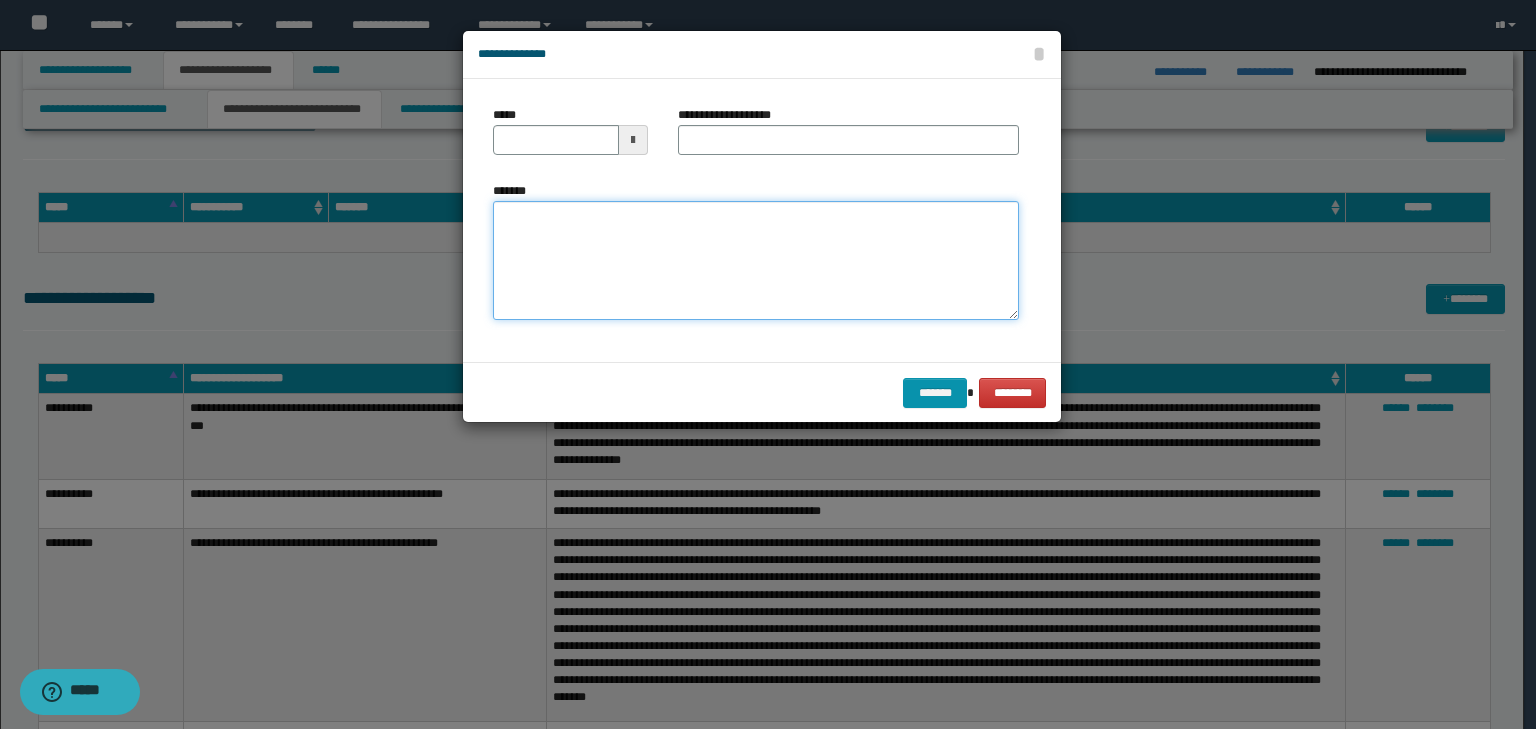 click on "*******" at bounding box center [756, 261] 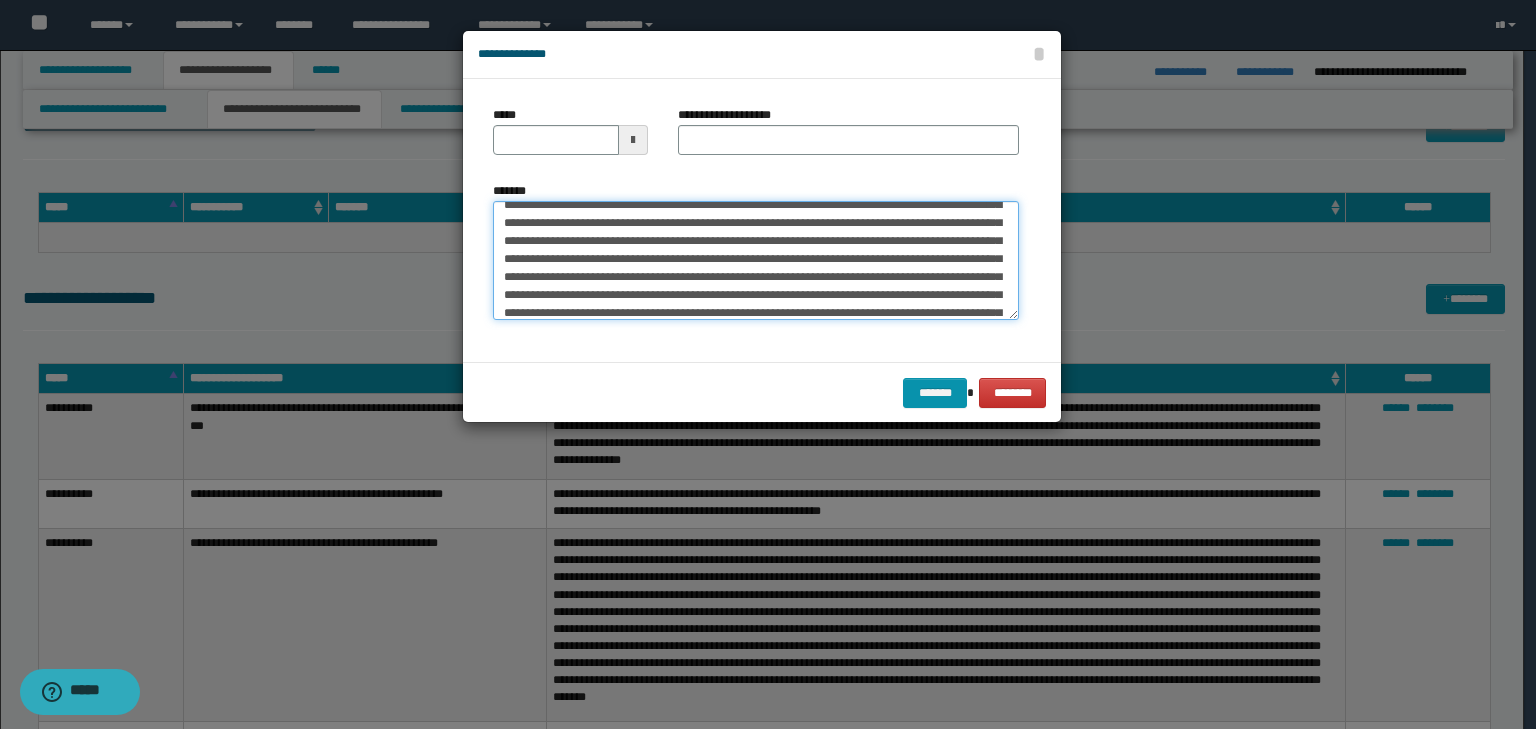 scroll, scrollTop: 0, scrollLeft: 0, axis: both 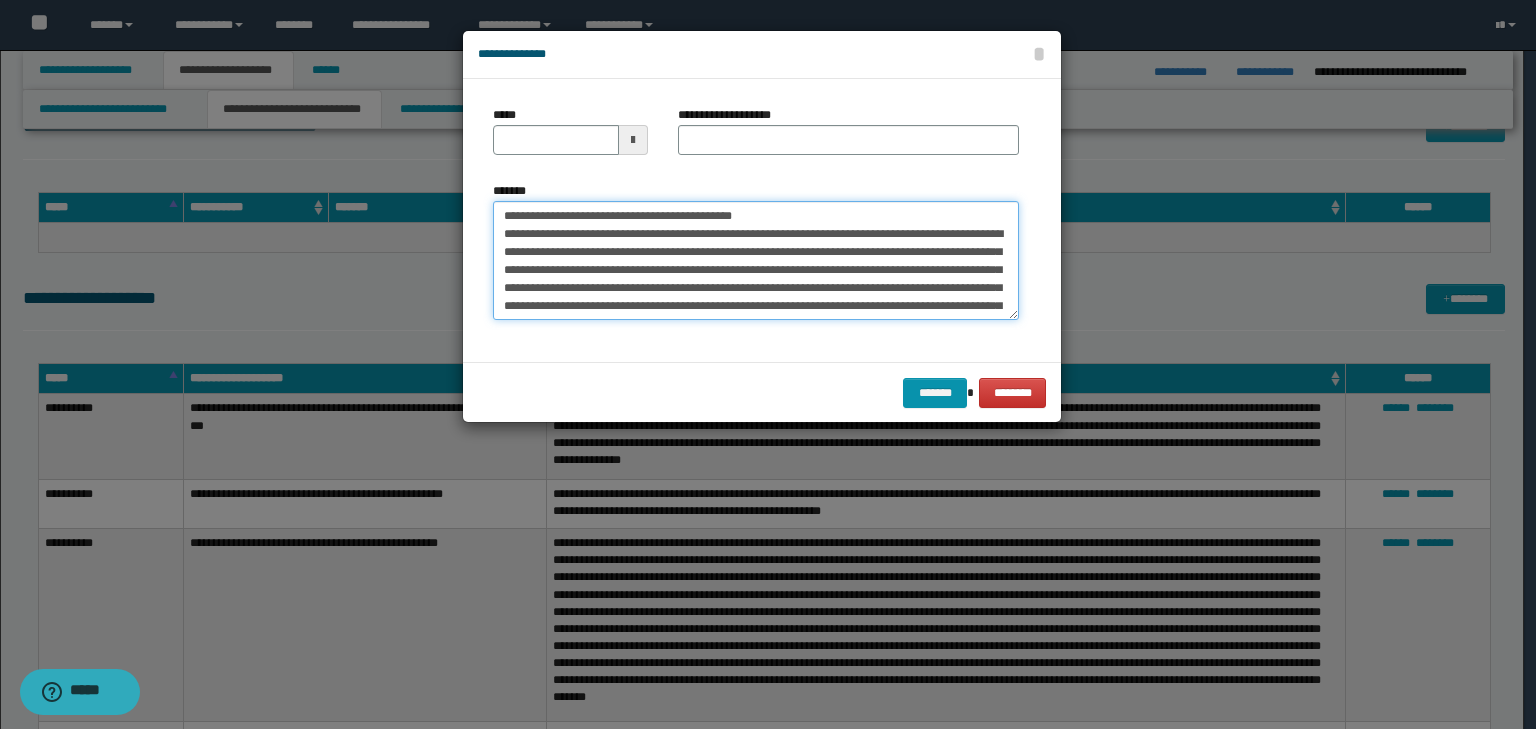 drag, startPoint x: 564, startPoint y: 213, endPoint x: 448, endPoint y: 200, distance: 116.72617 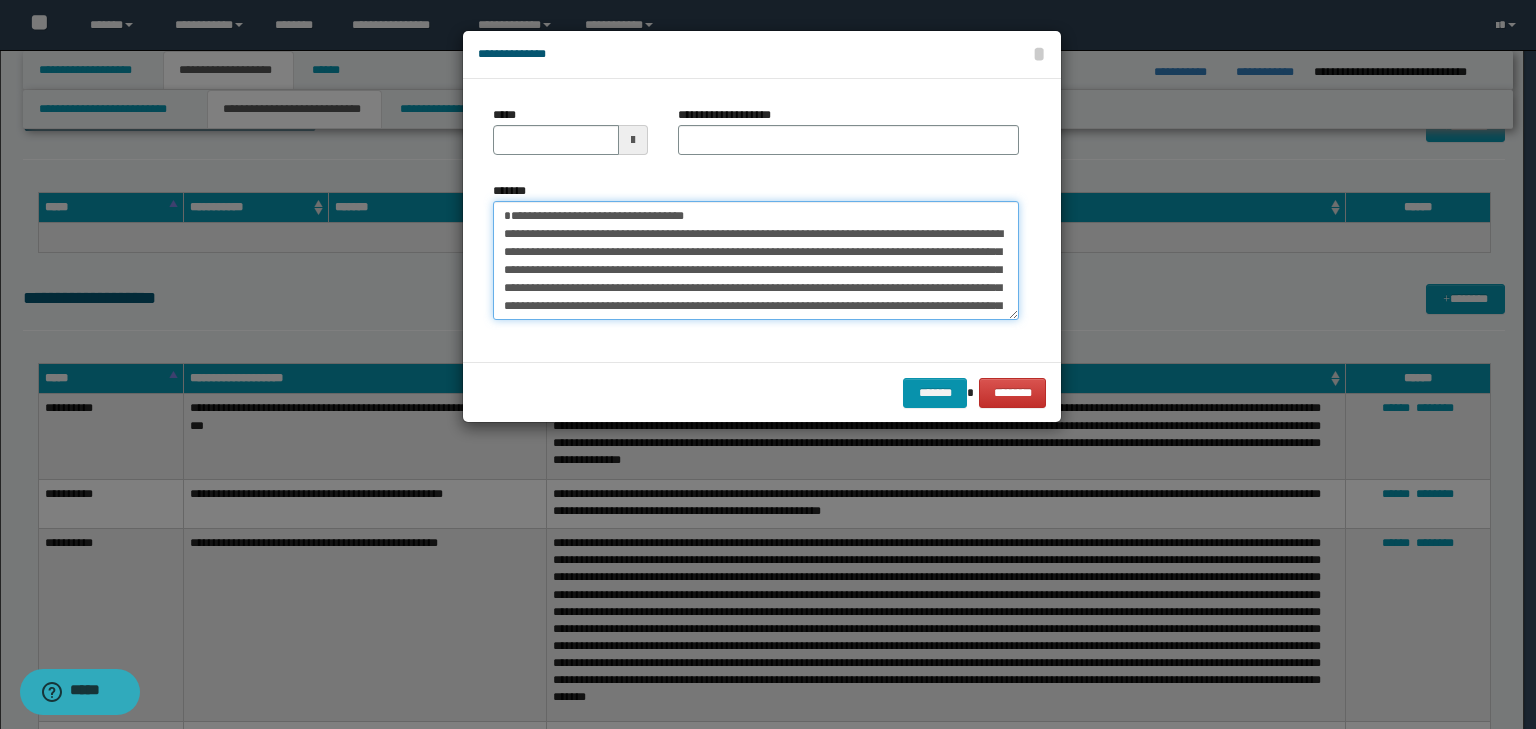 type 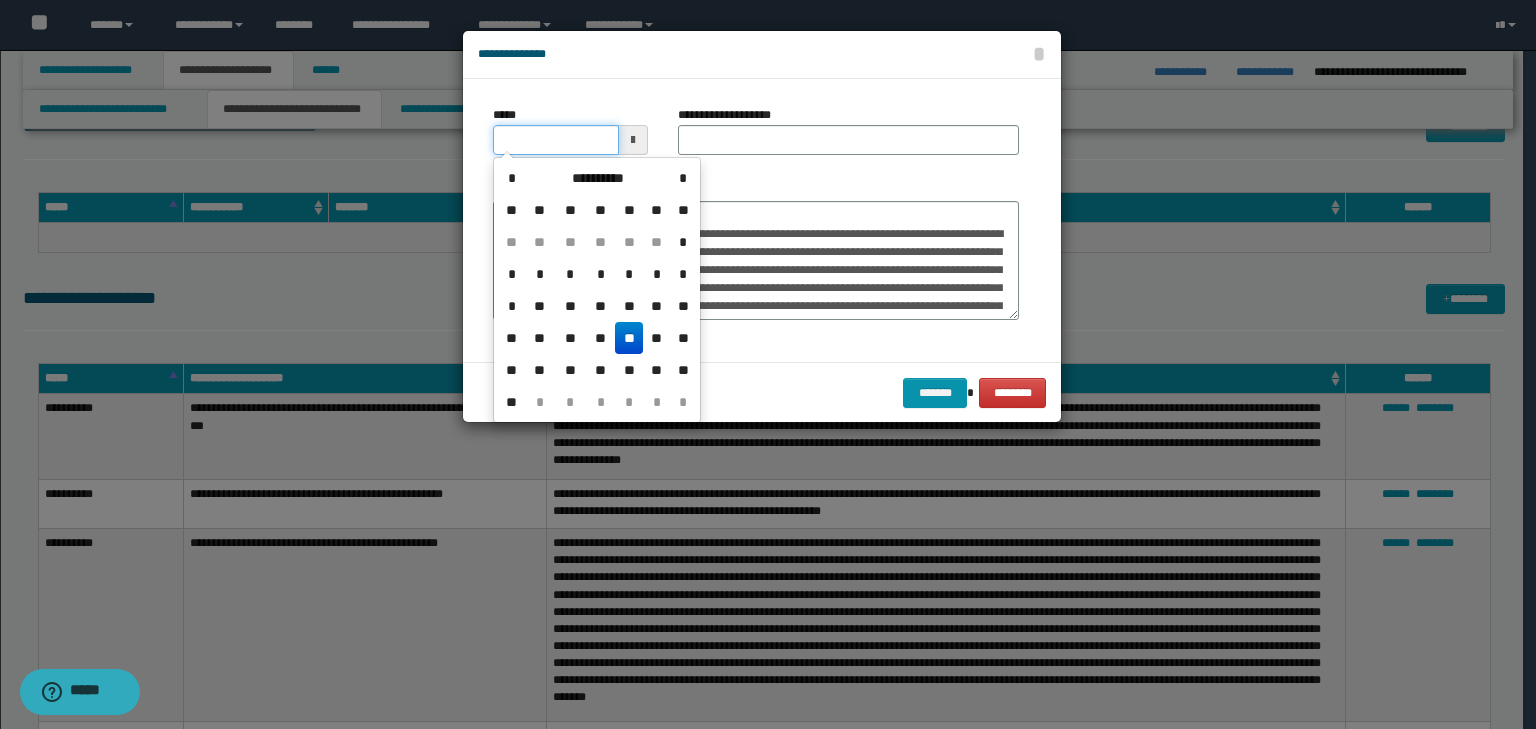 click on "*****" at bounding box center [556, 140] 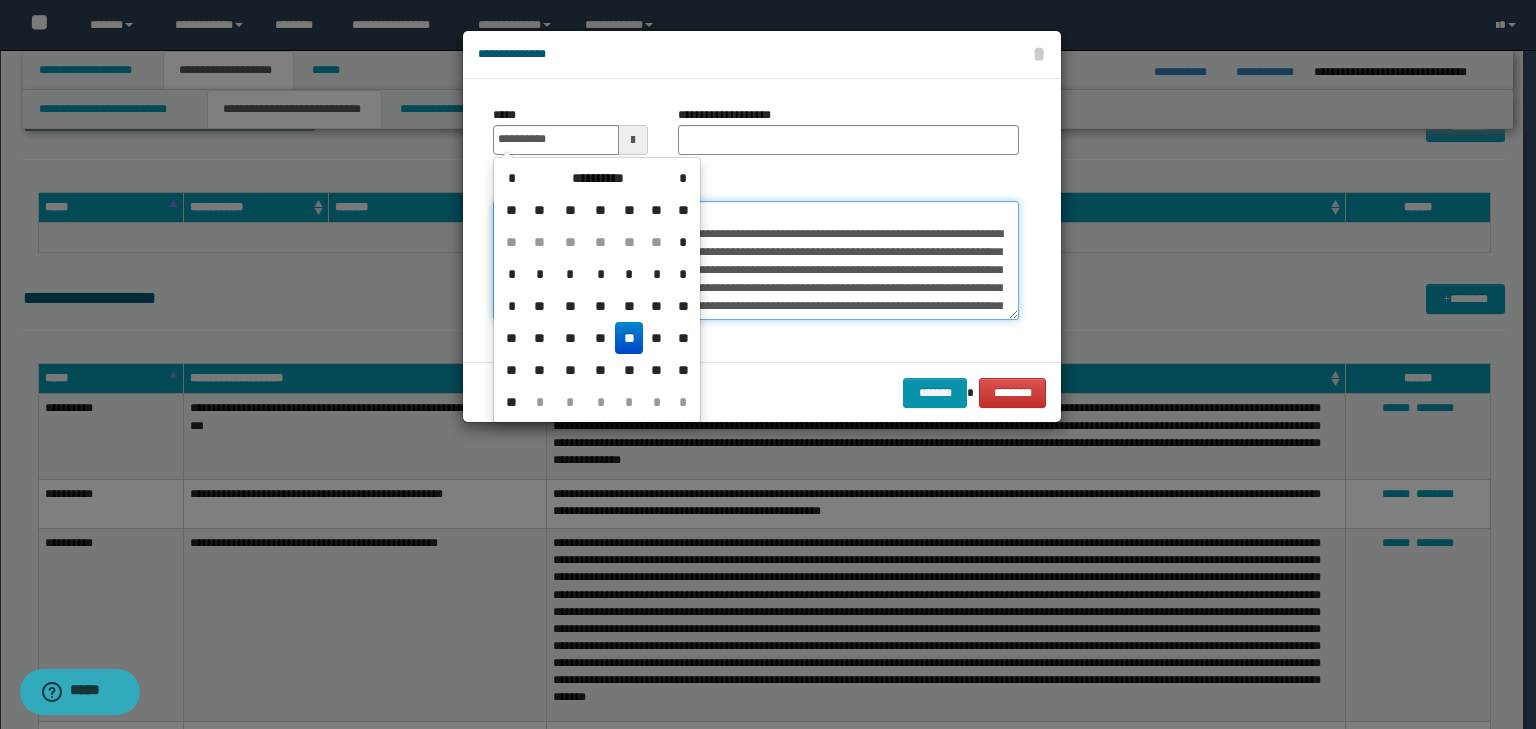 type on "**********" 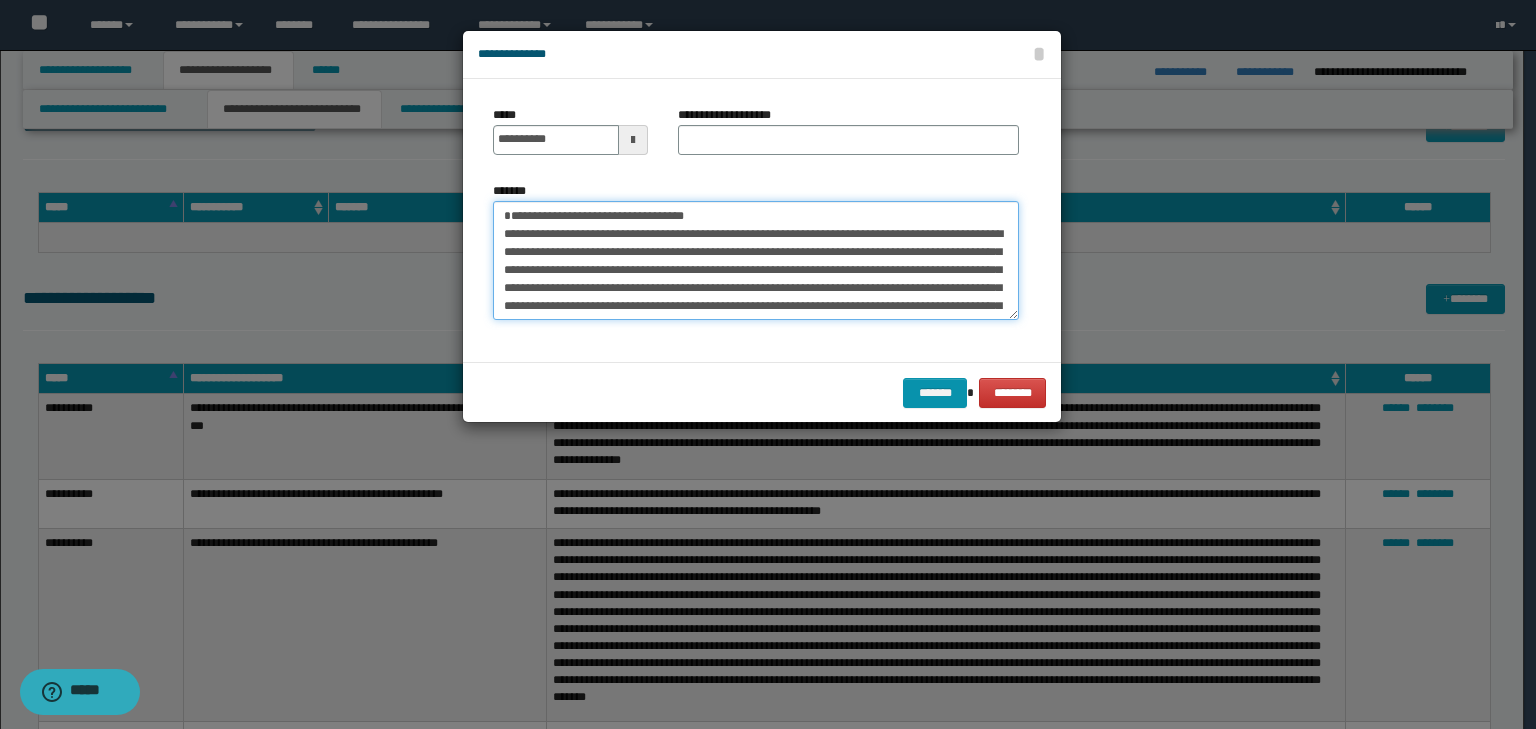 drag, startPoint x: 749, startPoint y: 210, endPoint x: 216, endPoint y: 199, distance: 533.1135 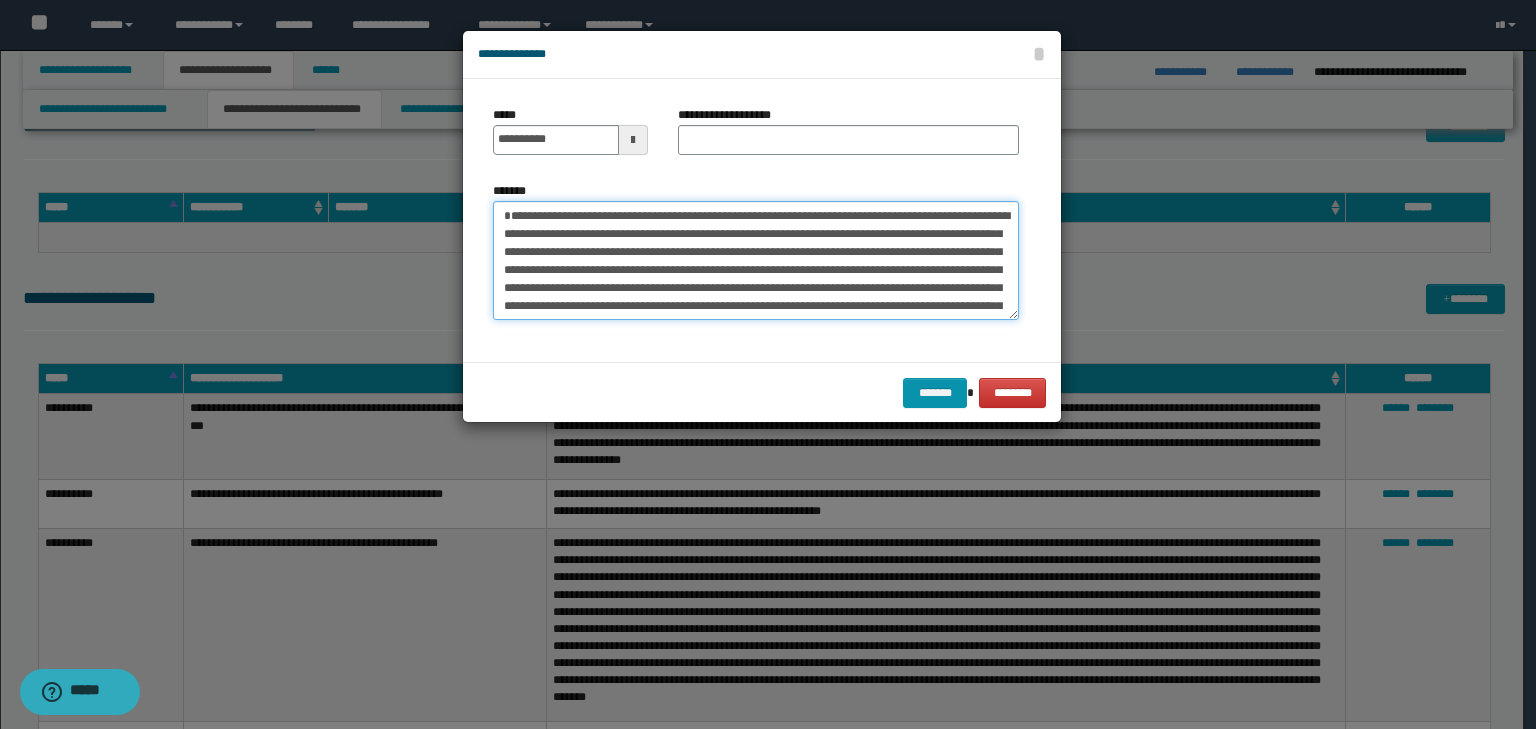 type on "**********" 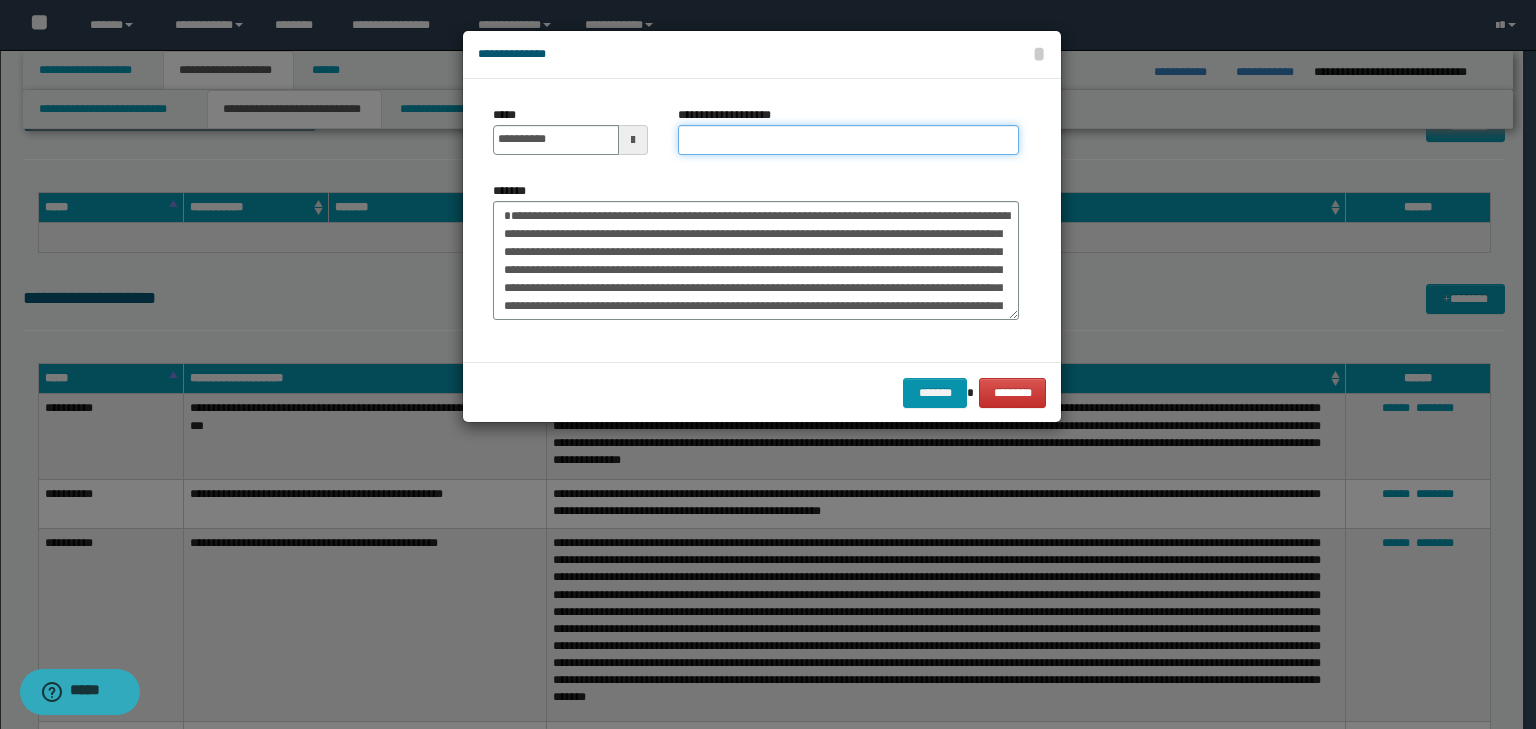 click on "**********" at bounding box center (848, 140) 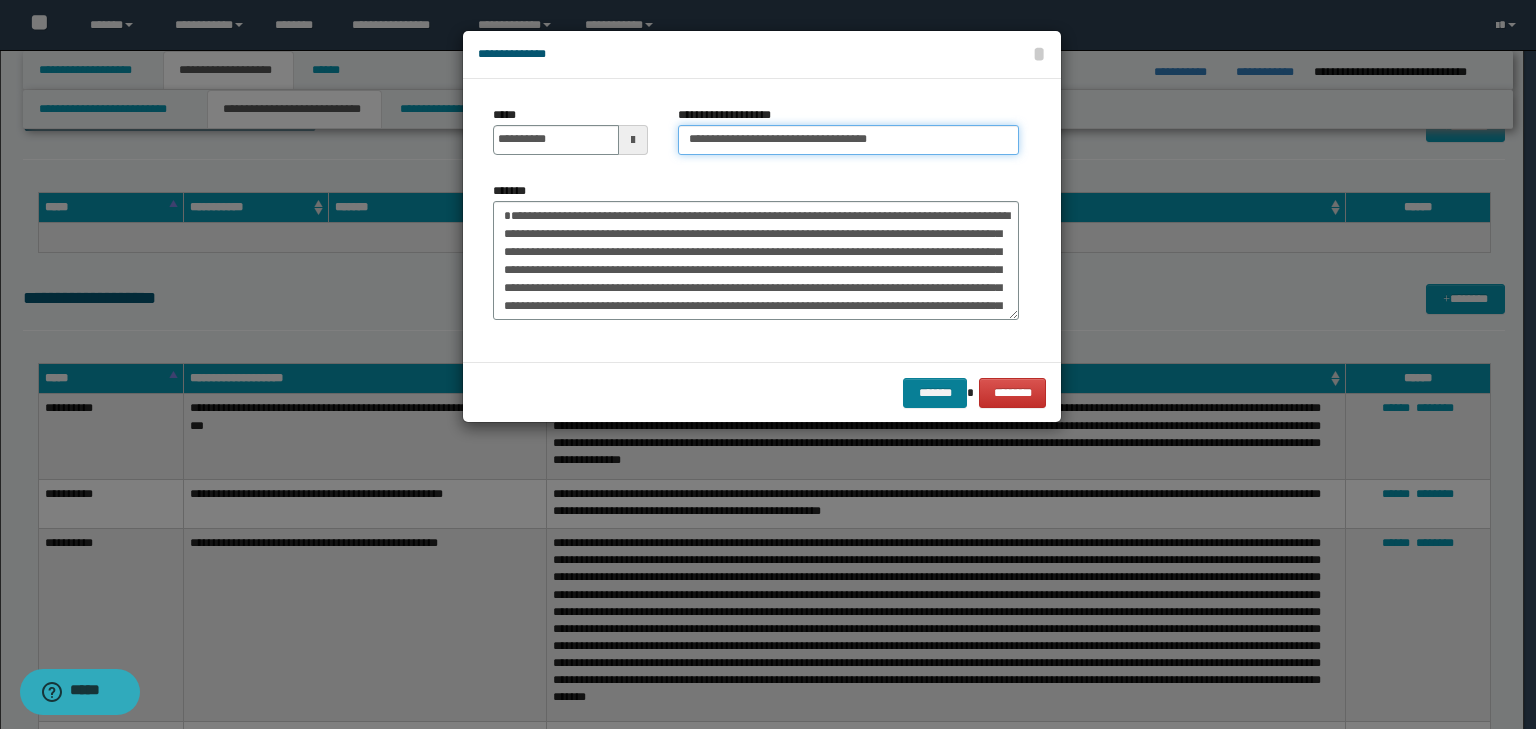 type on "**********" 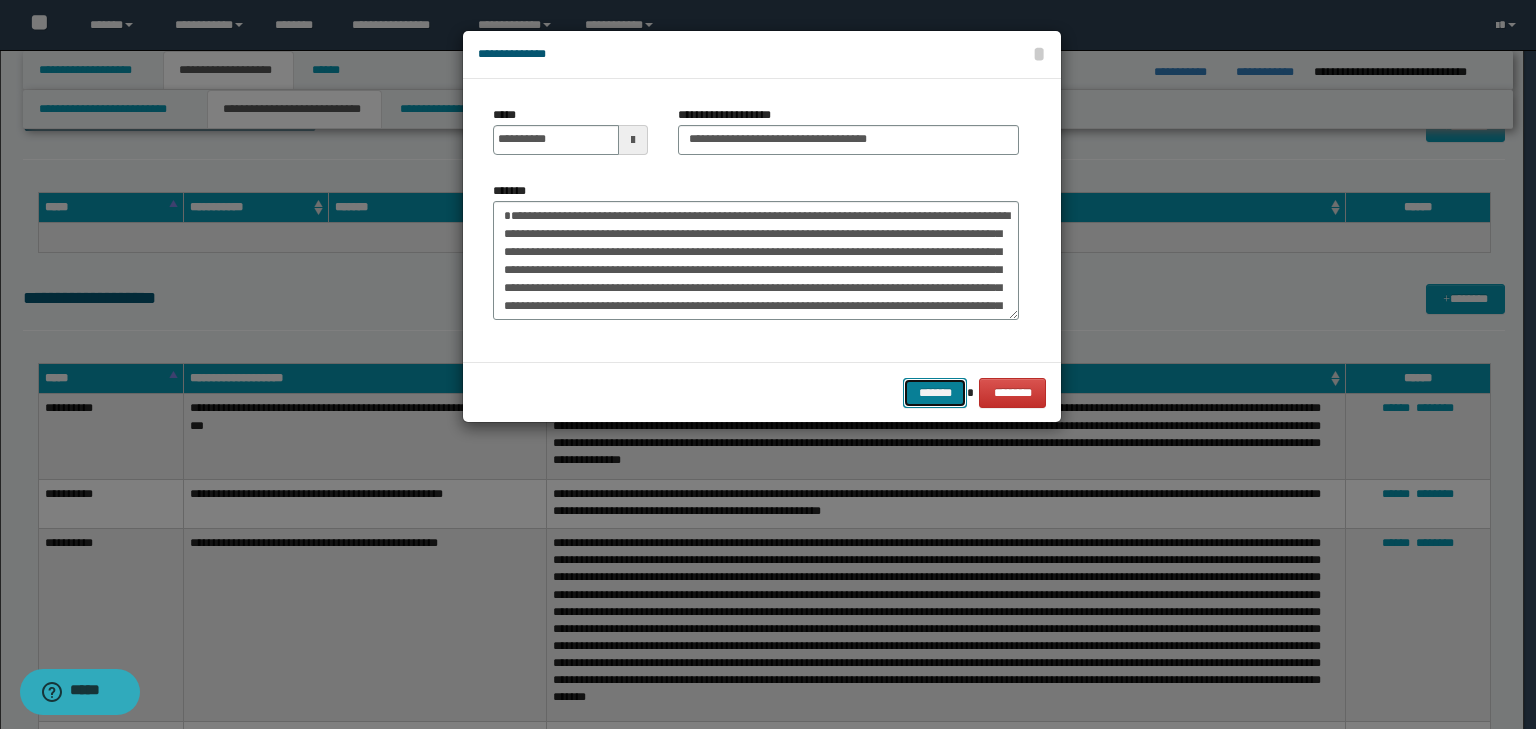 click on "*******" at bounding box center [935, 393] 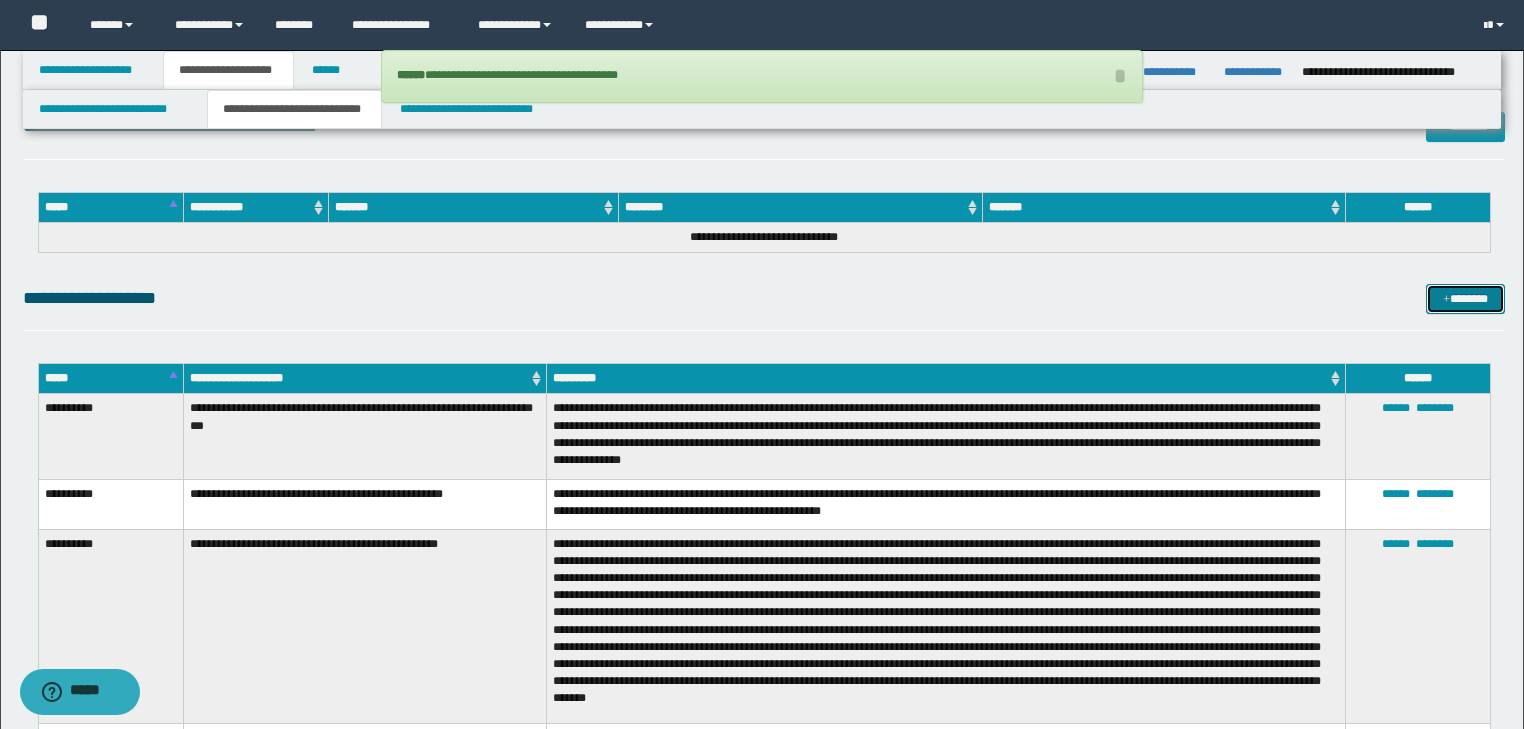 click on "*******" at bounding box center [1465, 299] 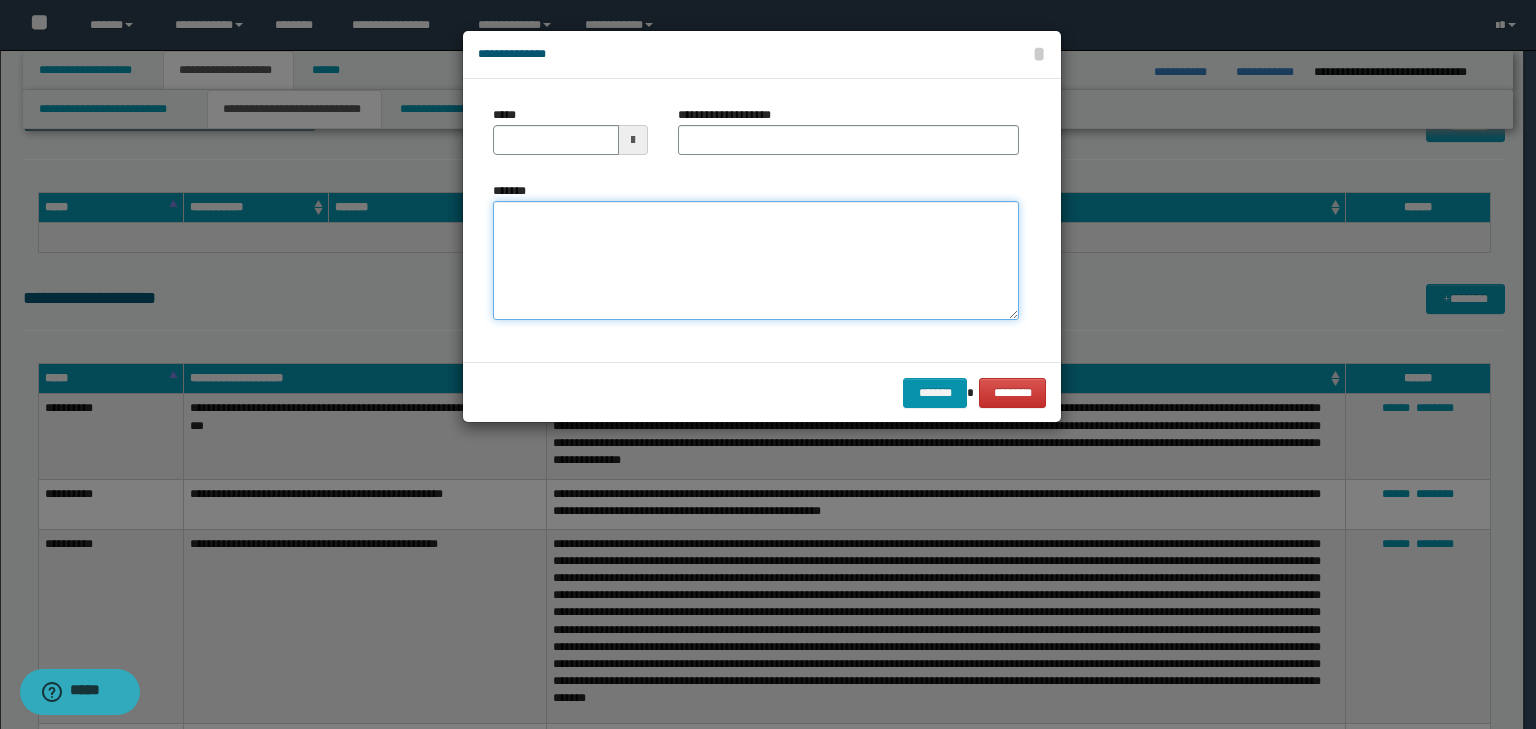 click on "*******" at bounding box center [756, 261] 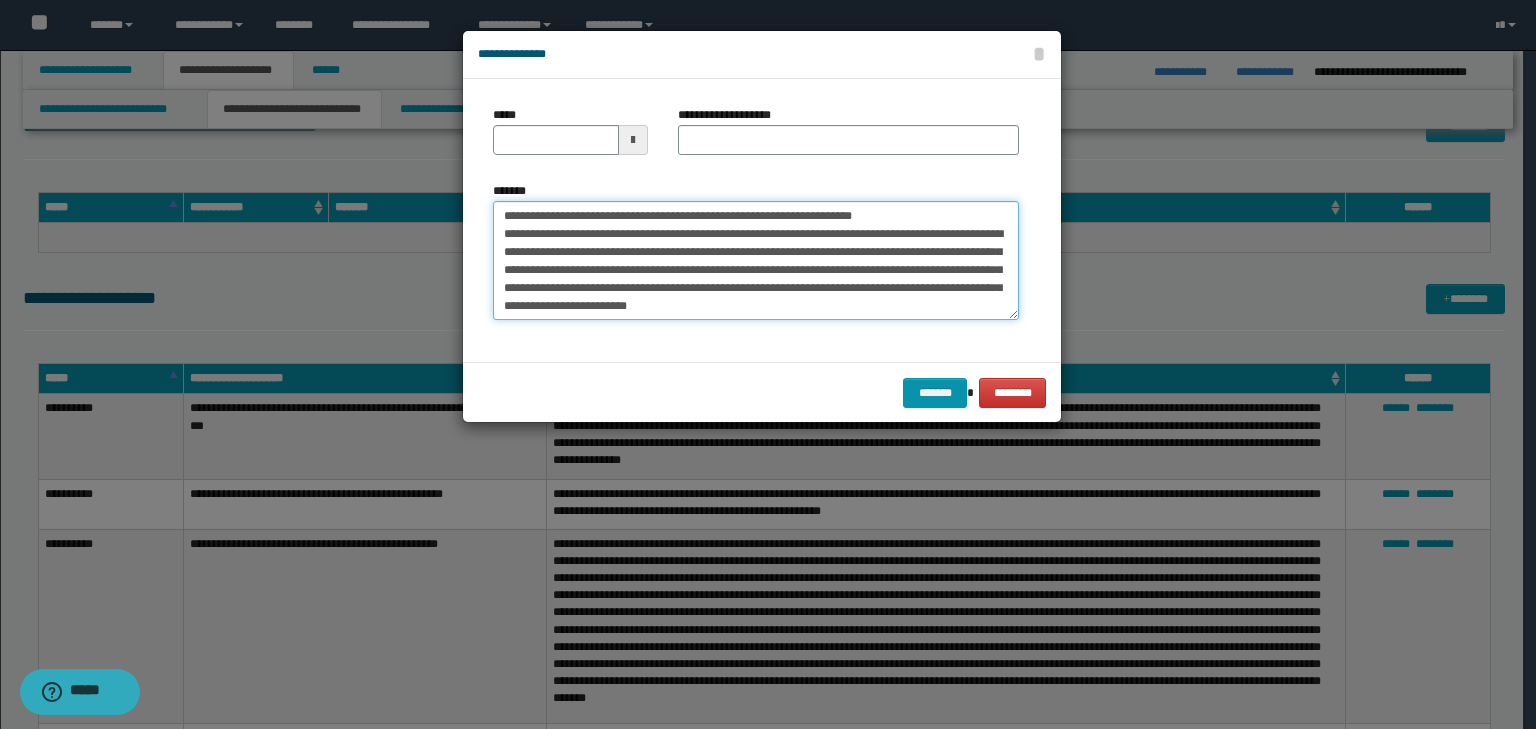 scroll, scrollTop: 0, scrollLeft: 0, axis: both 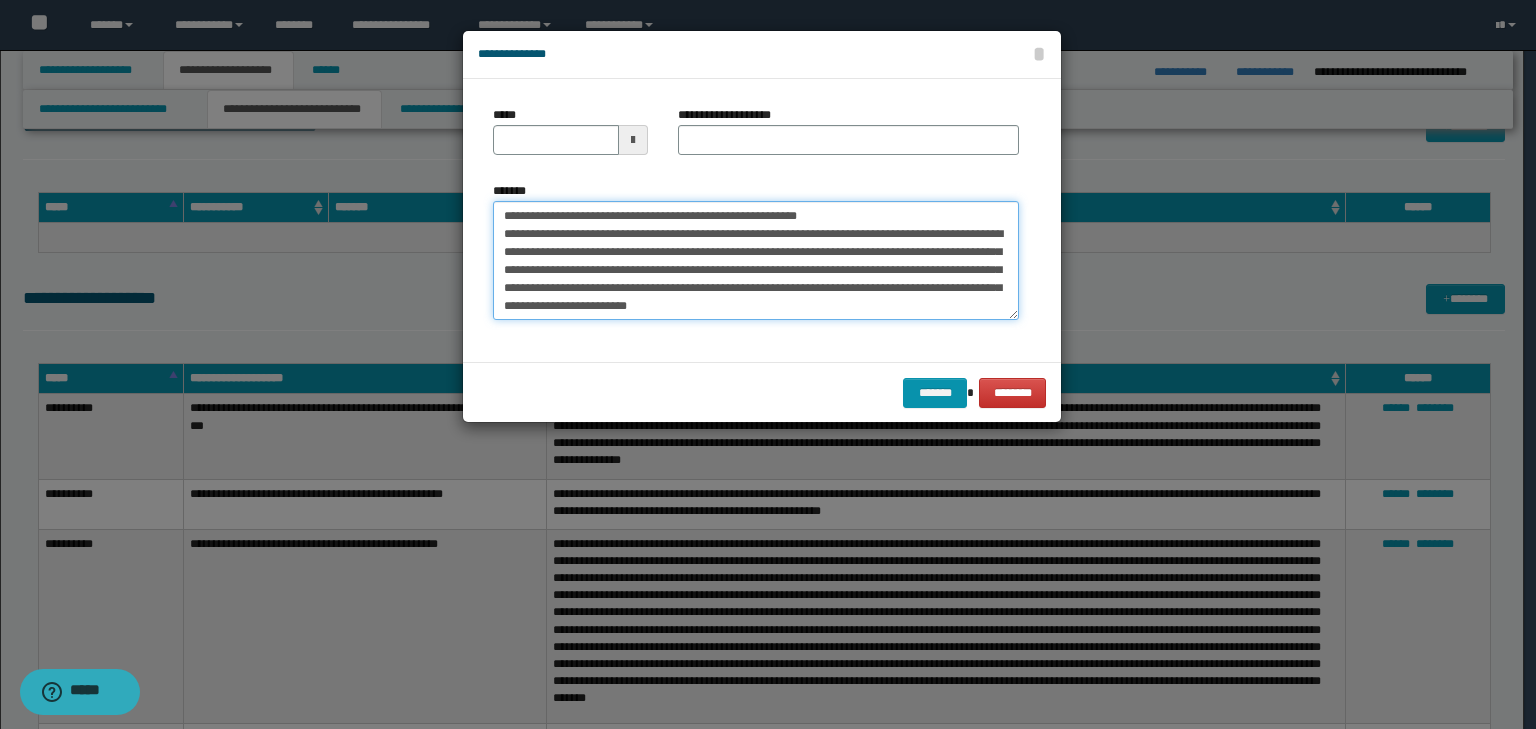 type 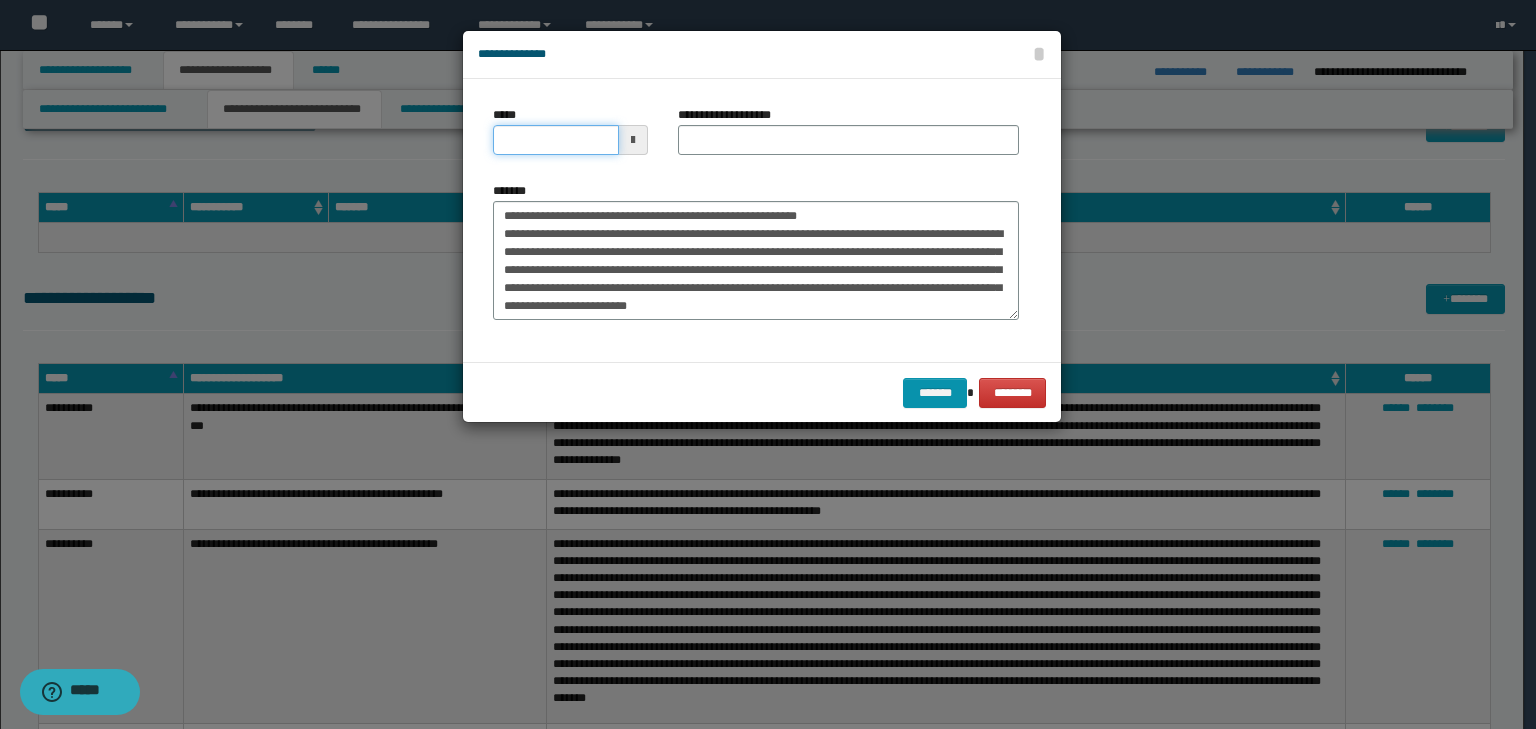 click on "*****" at bounding box center [556, 140] 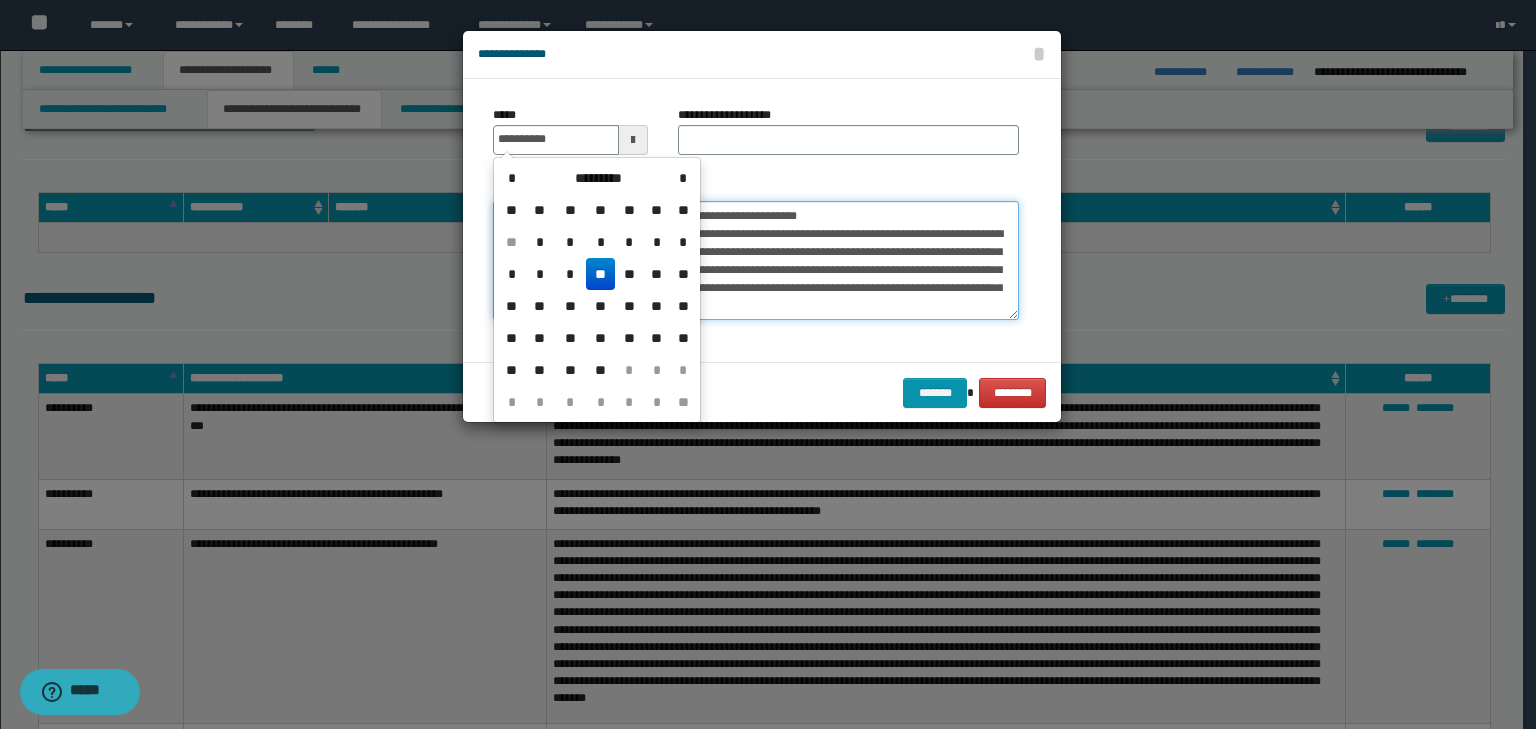 type on "**********" 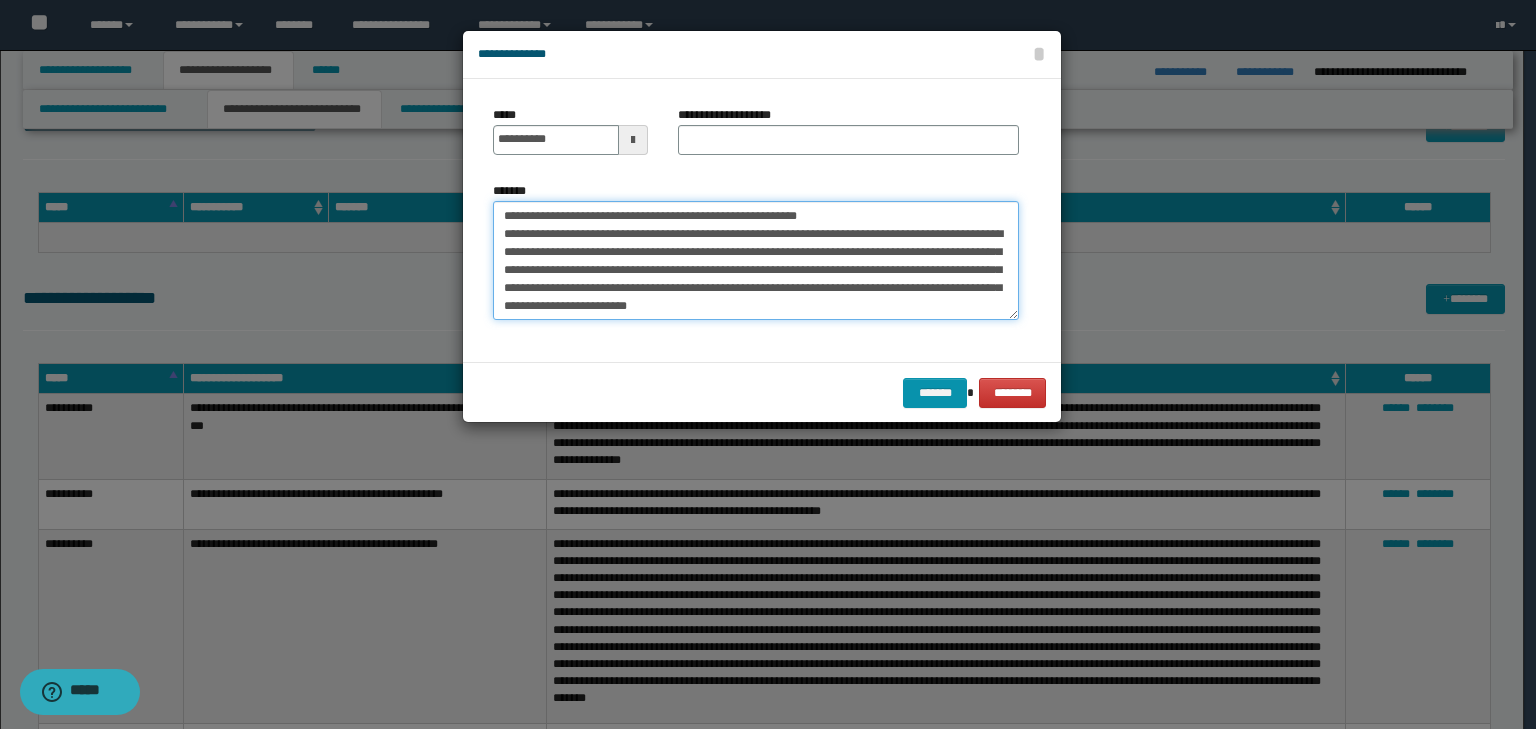 drag, startPoint x: 908, startPoint y: 209, endPoint x: 210, endPoint y: 218, distance: 698.05804 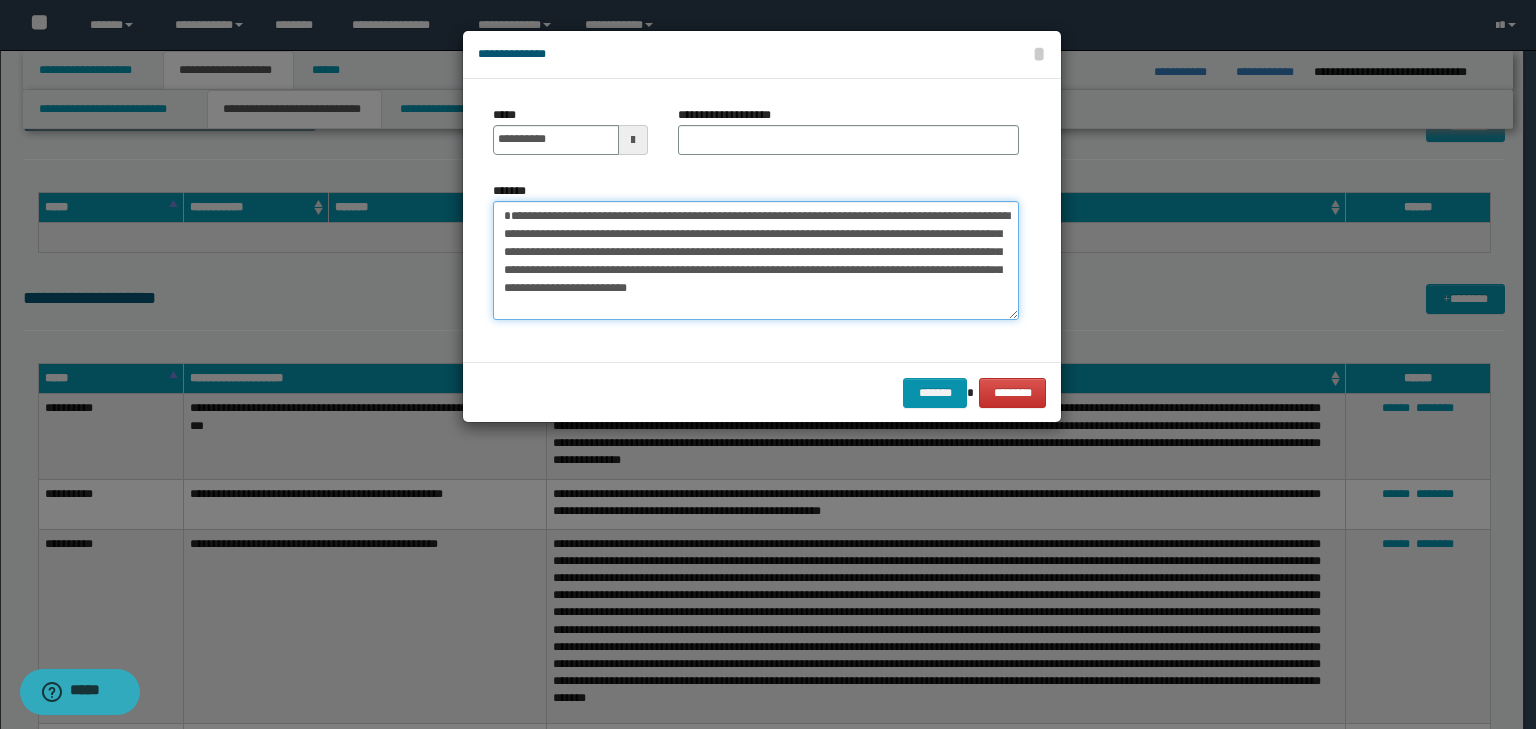 type on "**********" 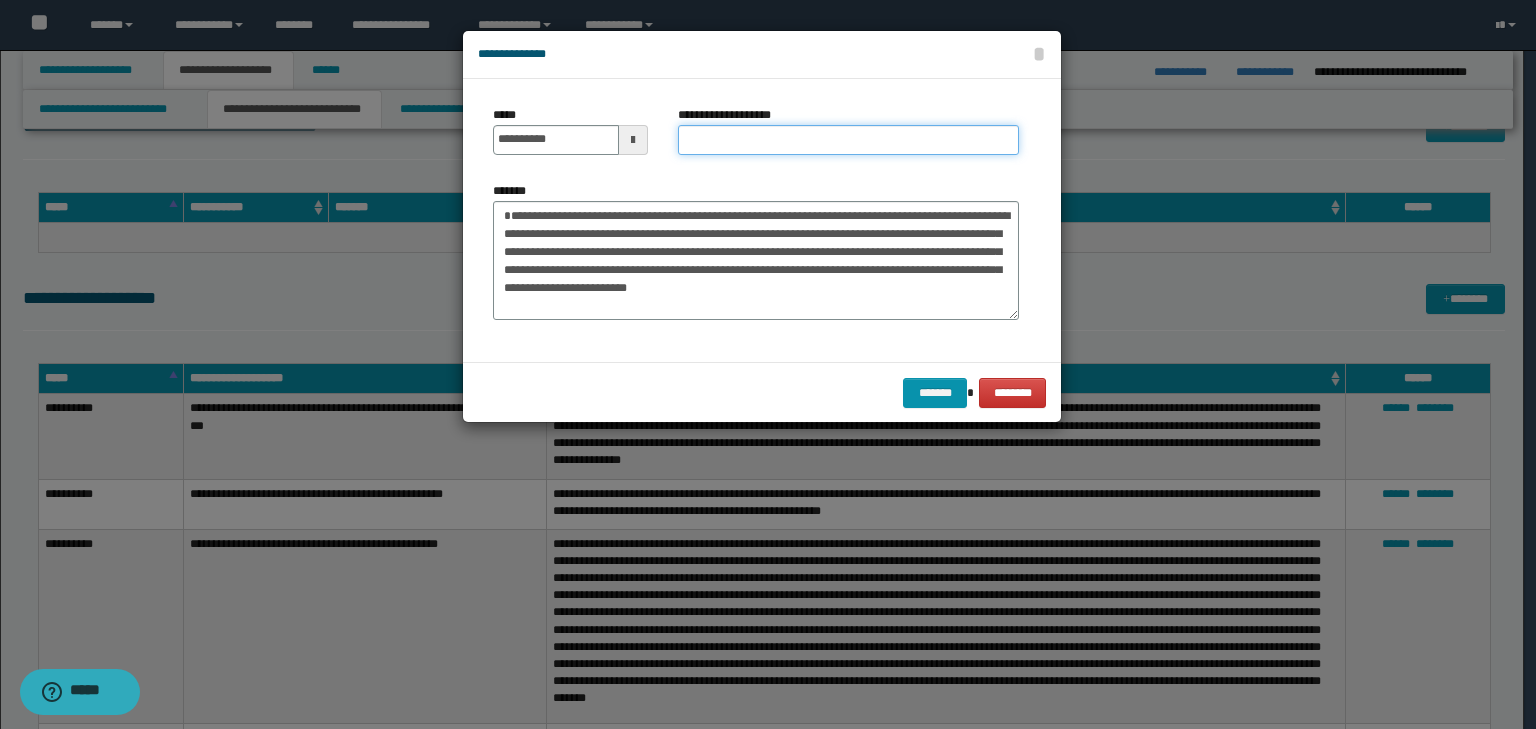click on "**********" at bounding box center [848, 140] 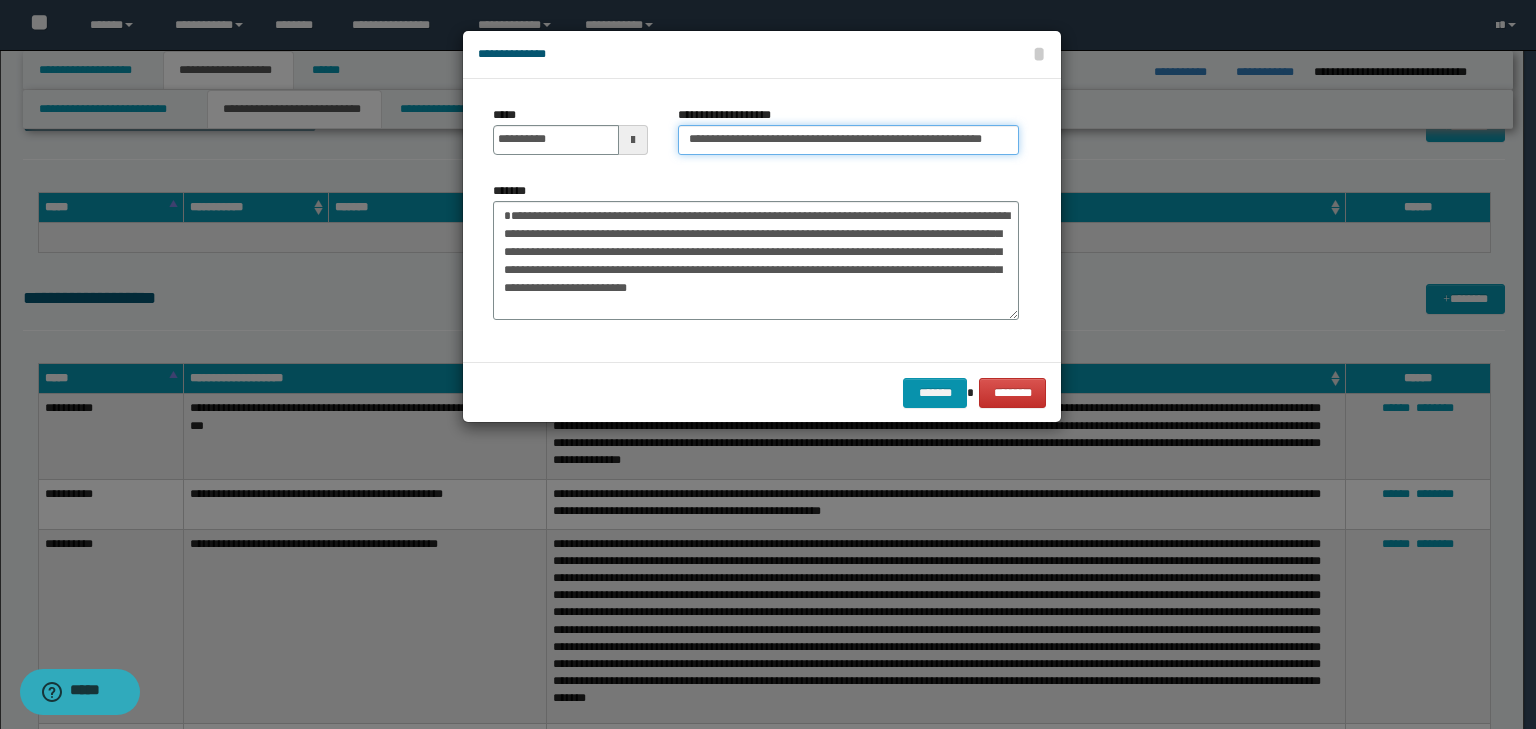 scroll, scrollTop: 0, scrollLeft: 59, axis: horizontal 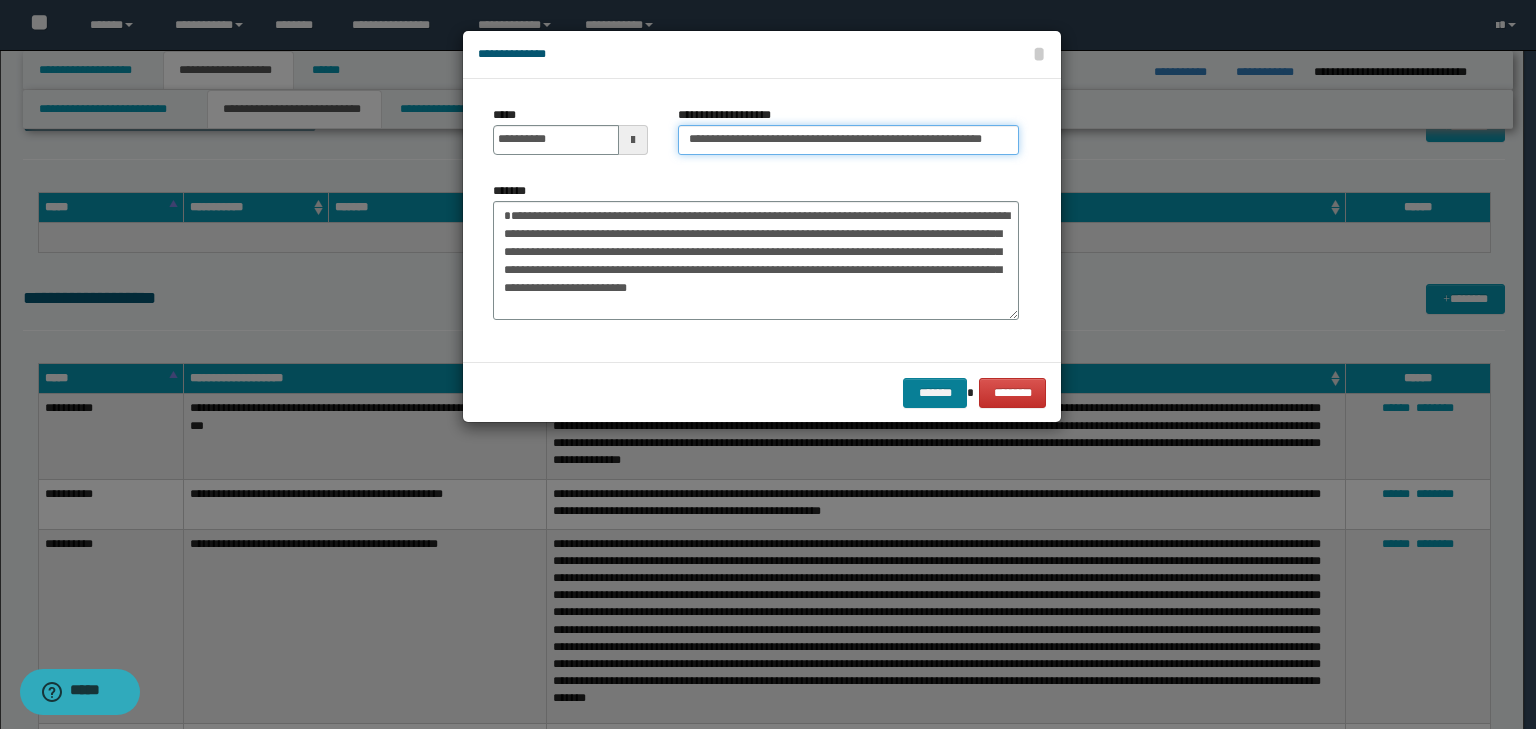 type on "**********" 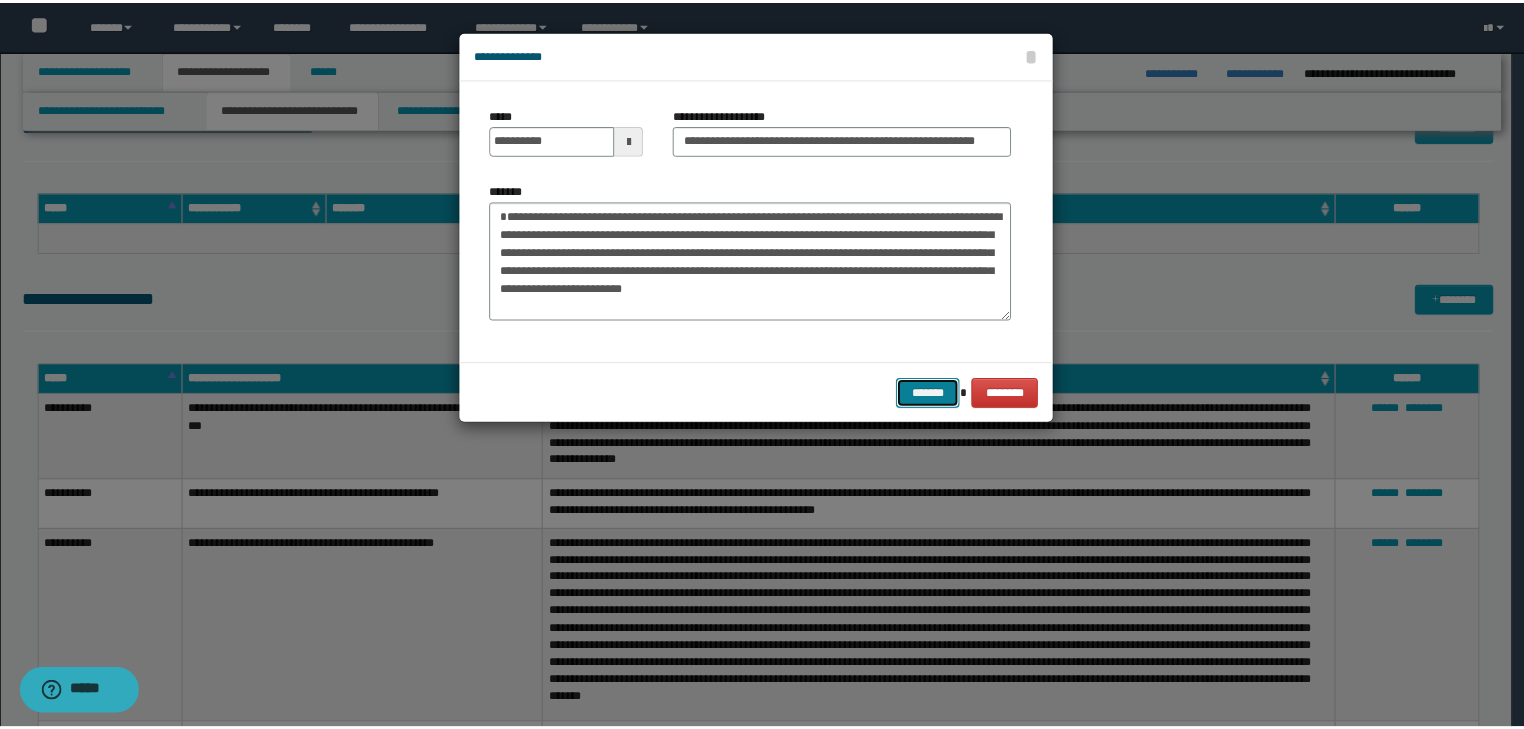 scroll, scrollTop: 0, scrollLeft: 0, axis: both 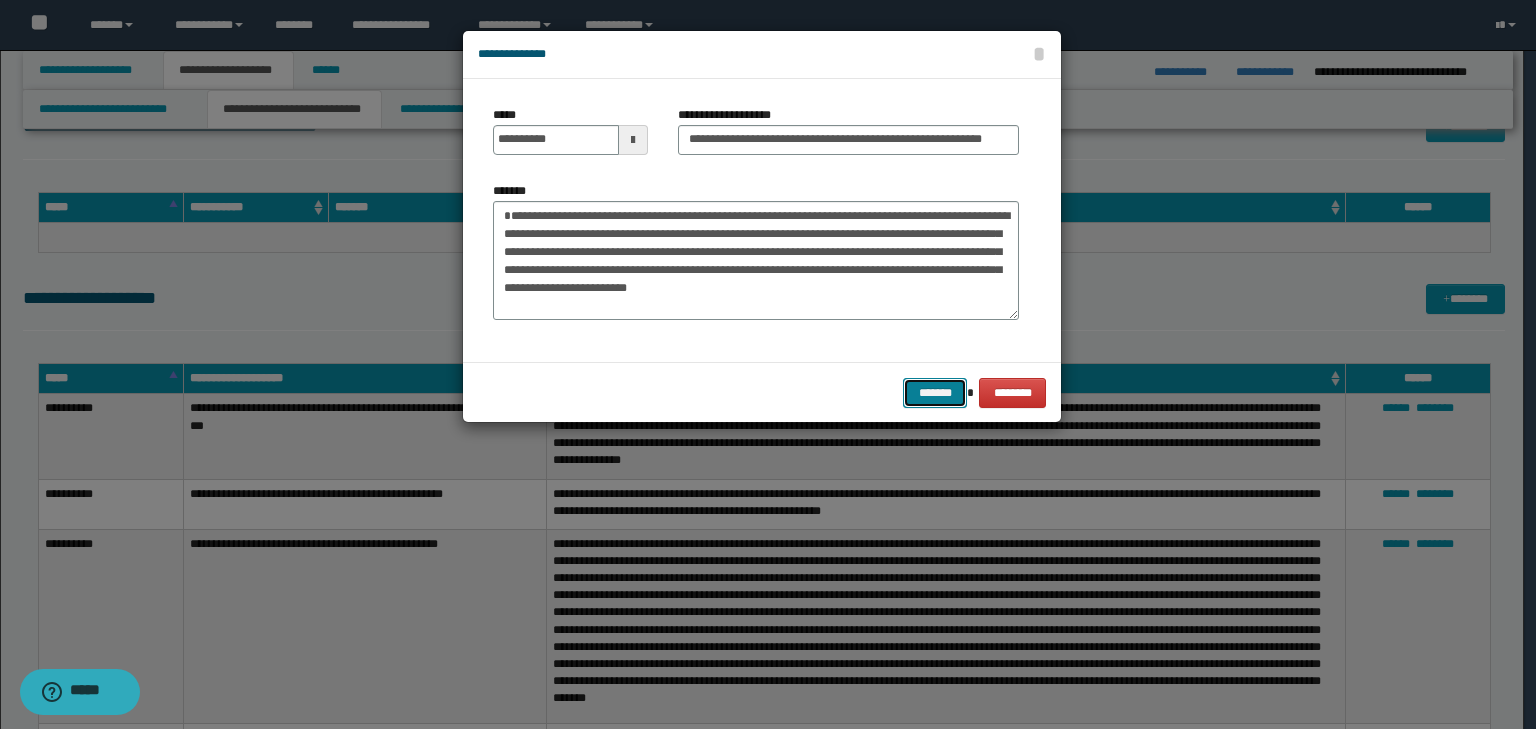 click on "*******" at bounding box center [935, 393] 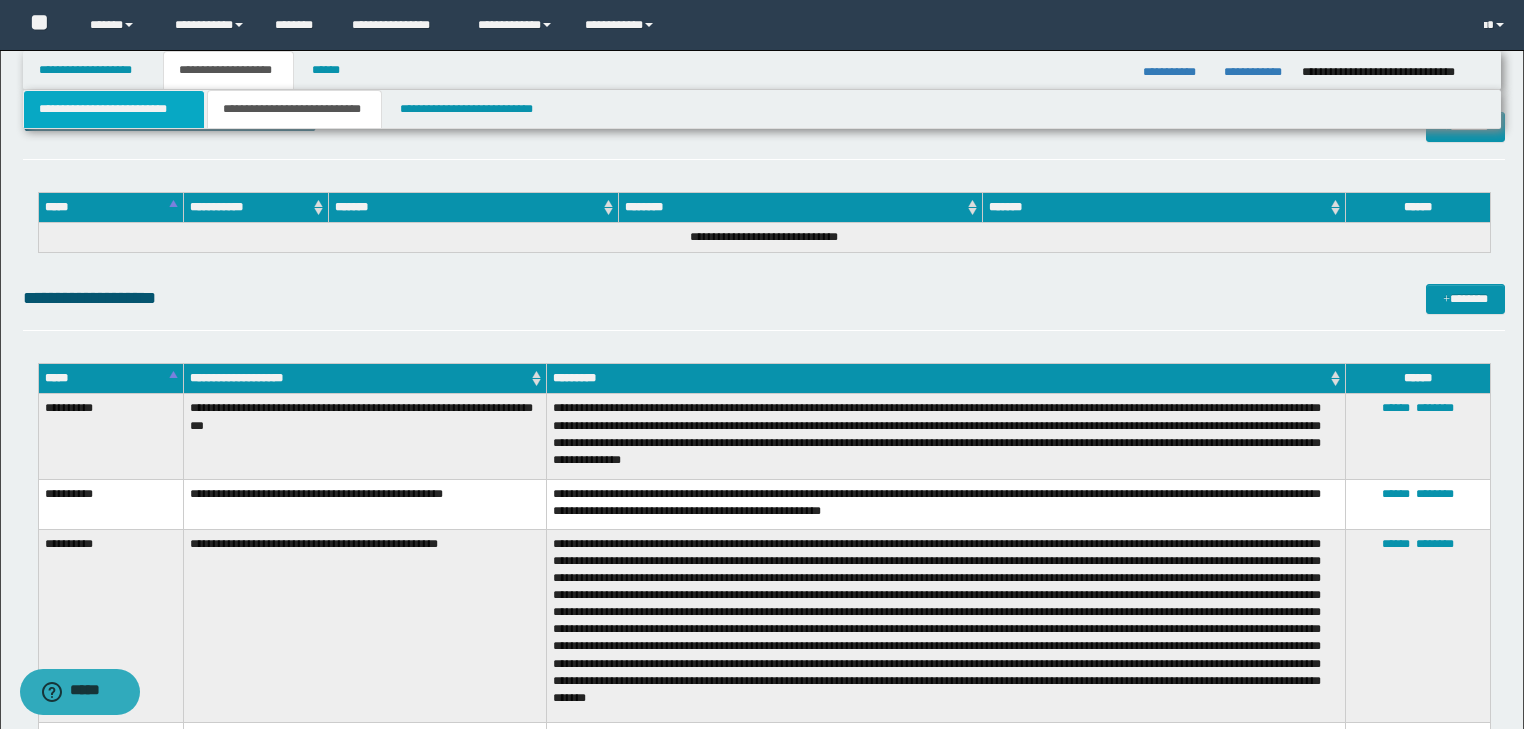 click on "**********" at bounding box center (114, 109) 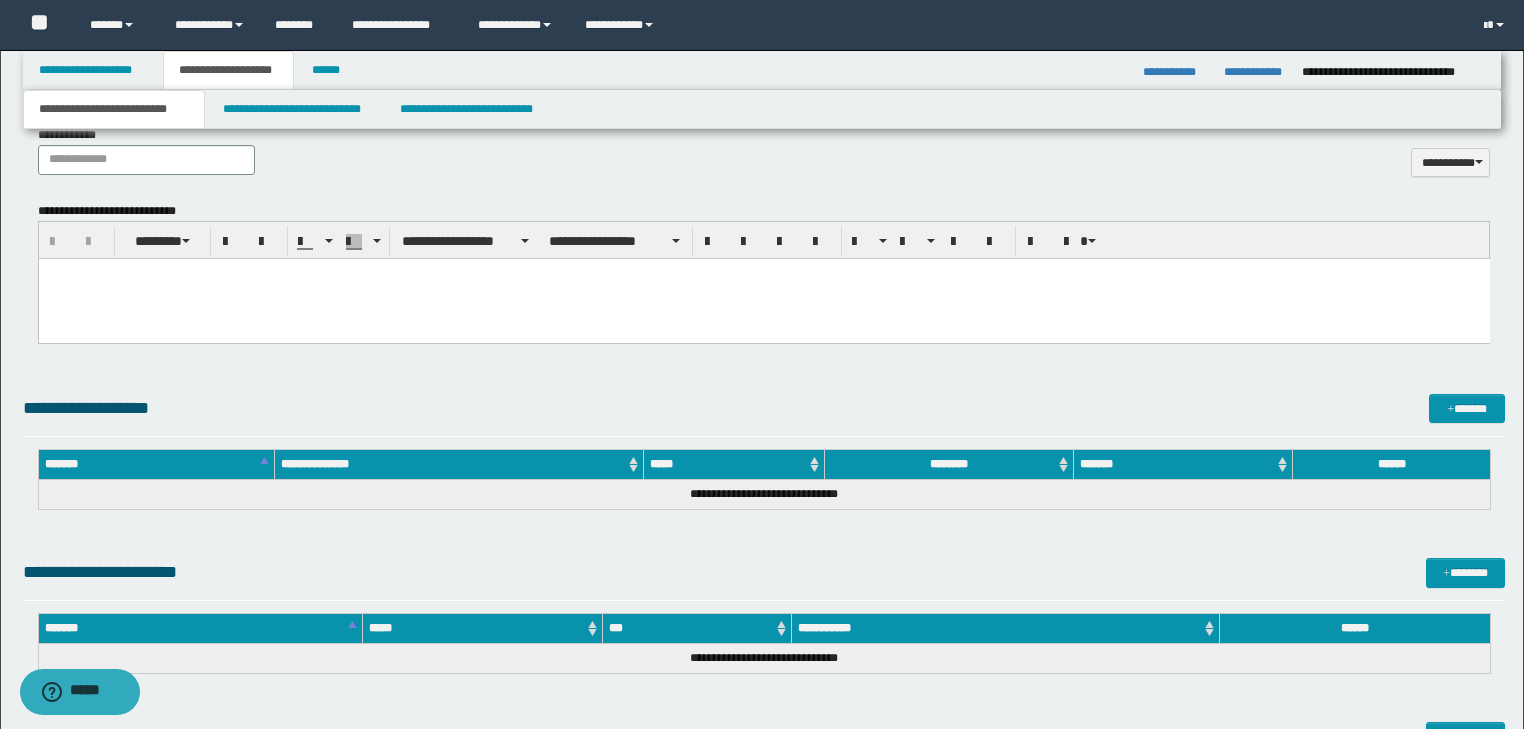 scroll, scrollTop: 780, scrollLeft: 0, axis: vertical 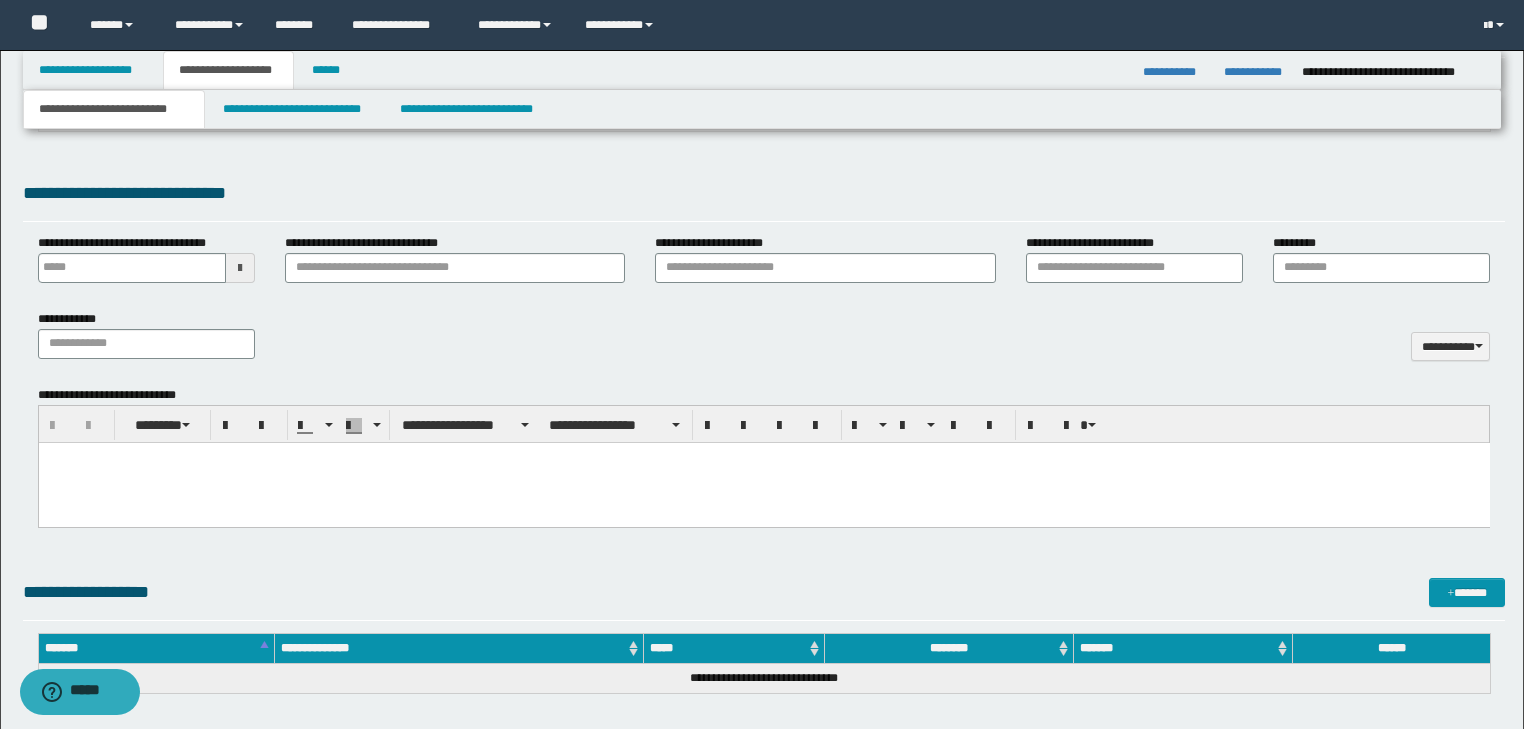 click at bounding box center [763, 482] 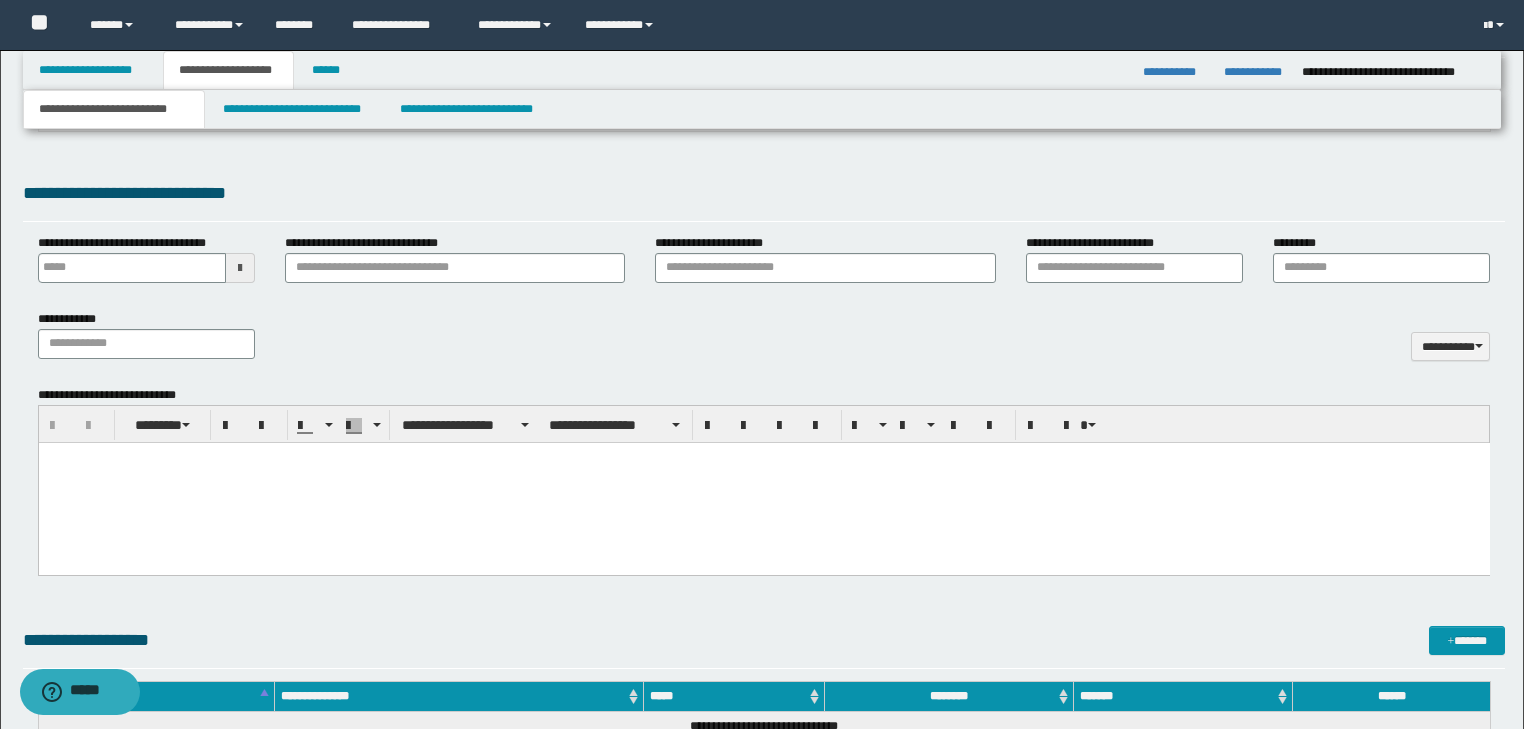 click at bounding box center (763, 457) 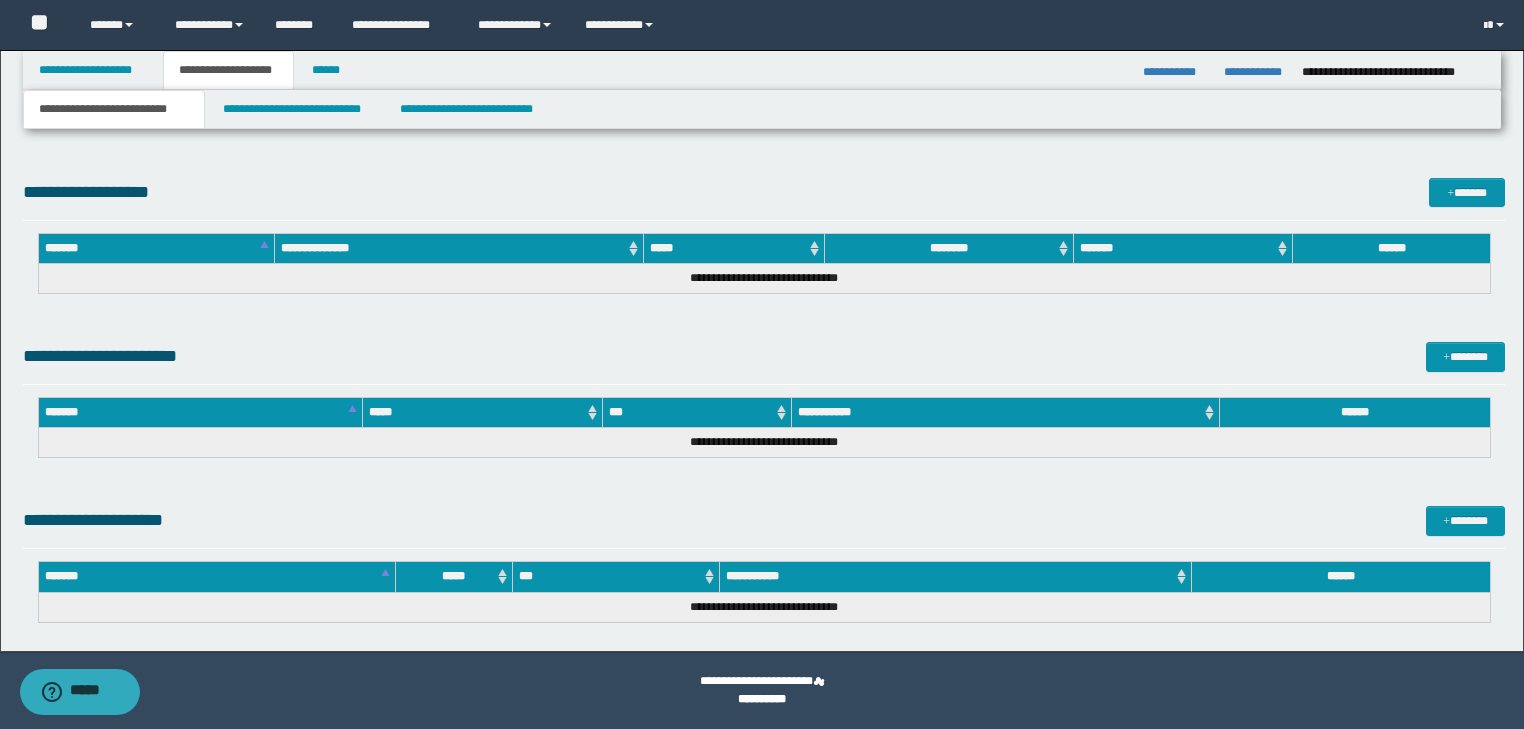 drag, startPoint x: 48, startPoint y: -3400, endPoint x: 495, endPoint y: -2777, distance: 766.7712 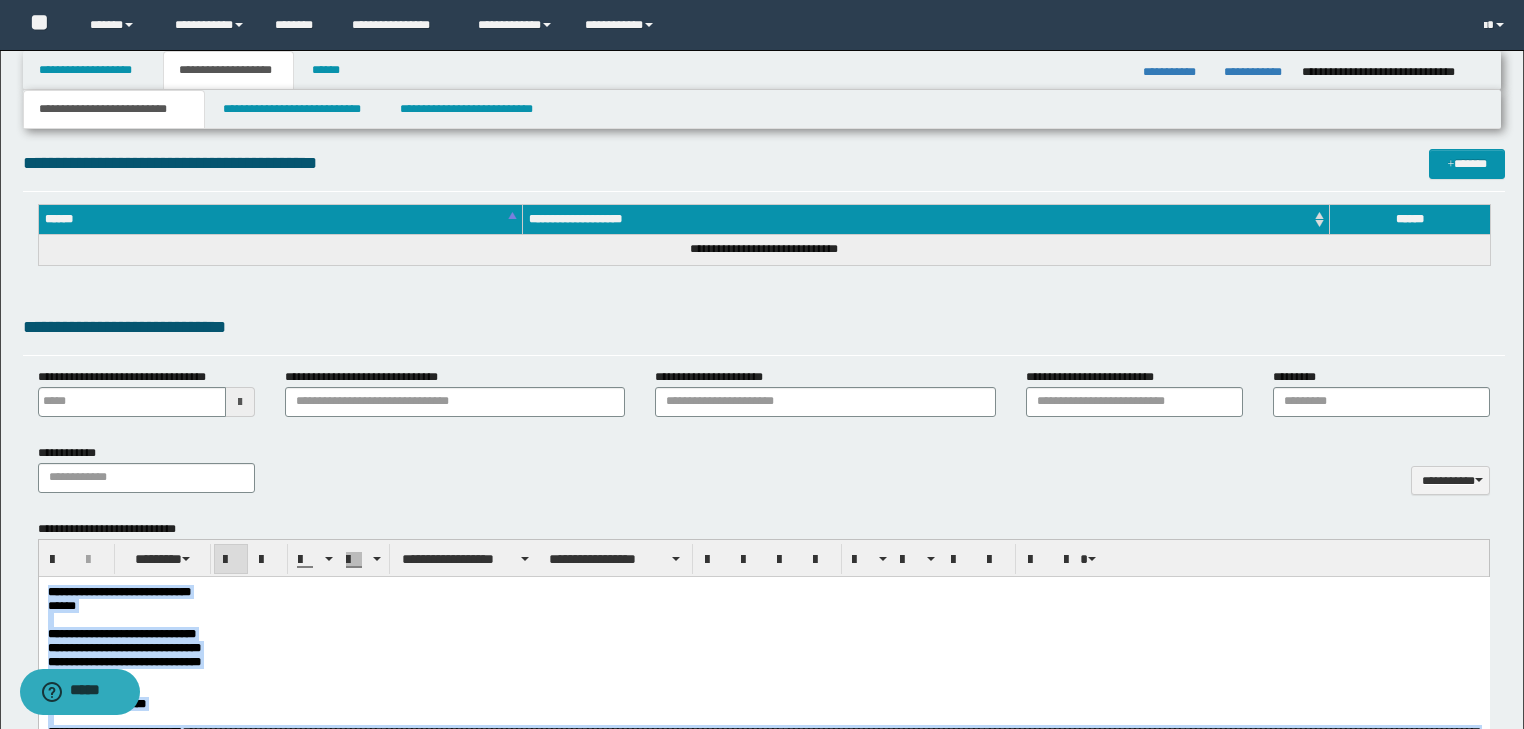 scroll, scrollTop: 638, scrollLeft: 0, axis: vertical 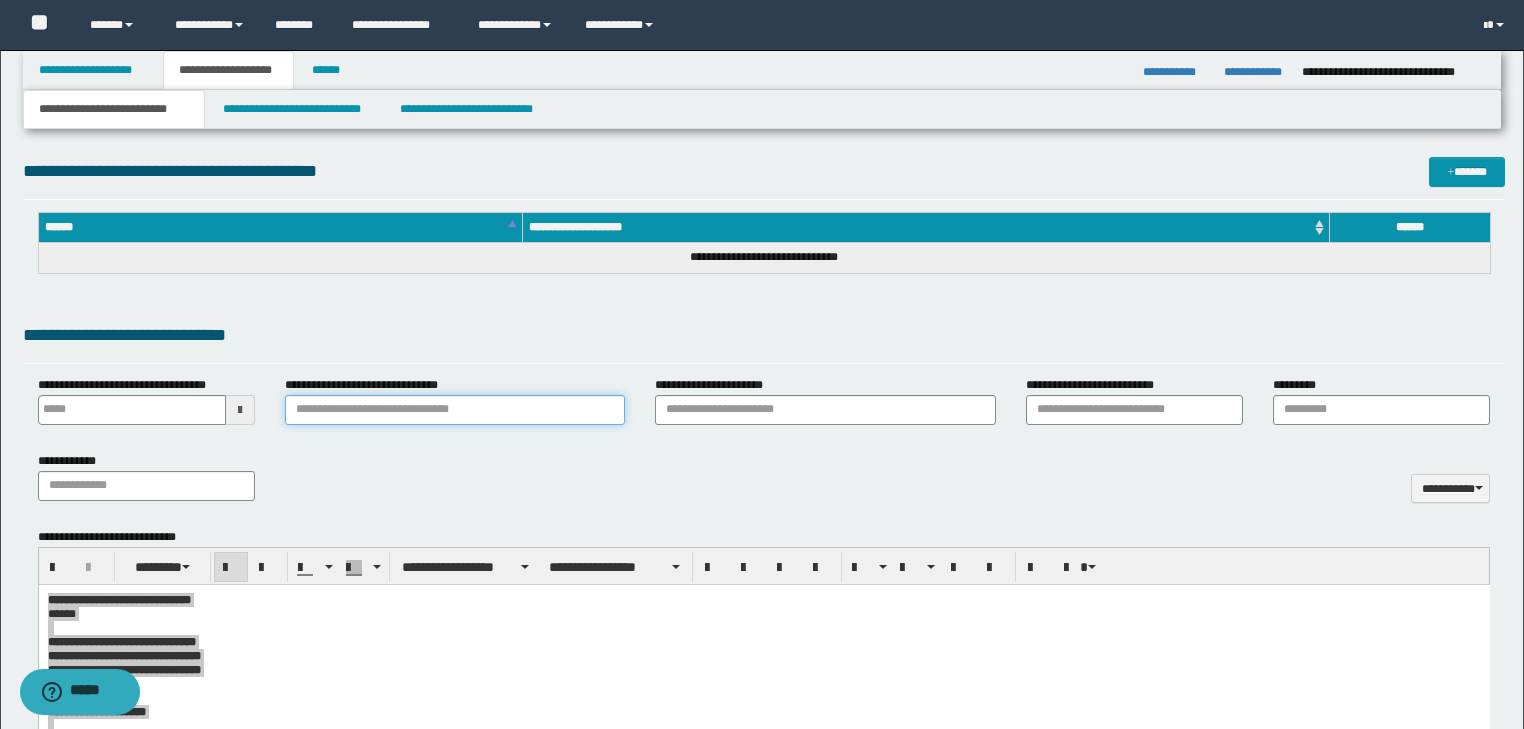 click on "**********" at bounding box center (455, 410) 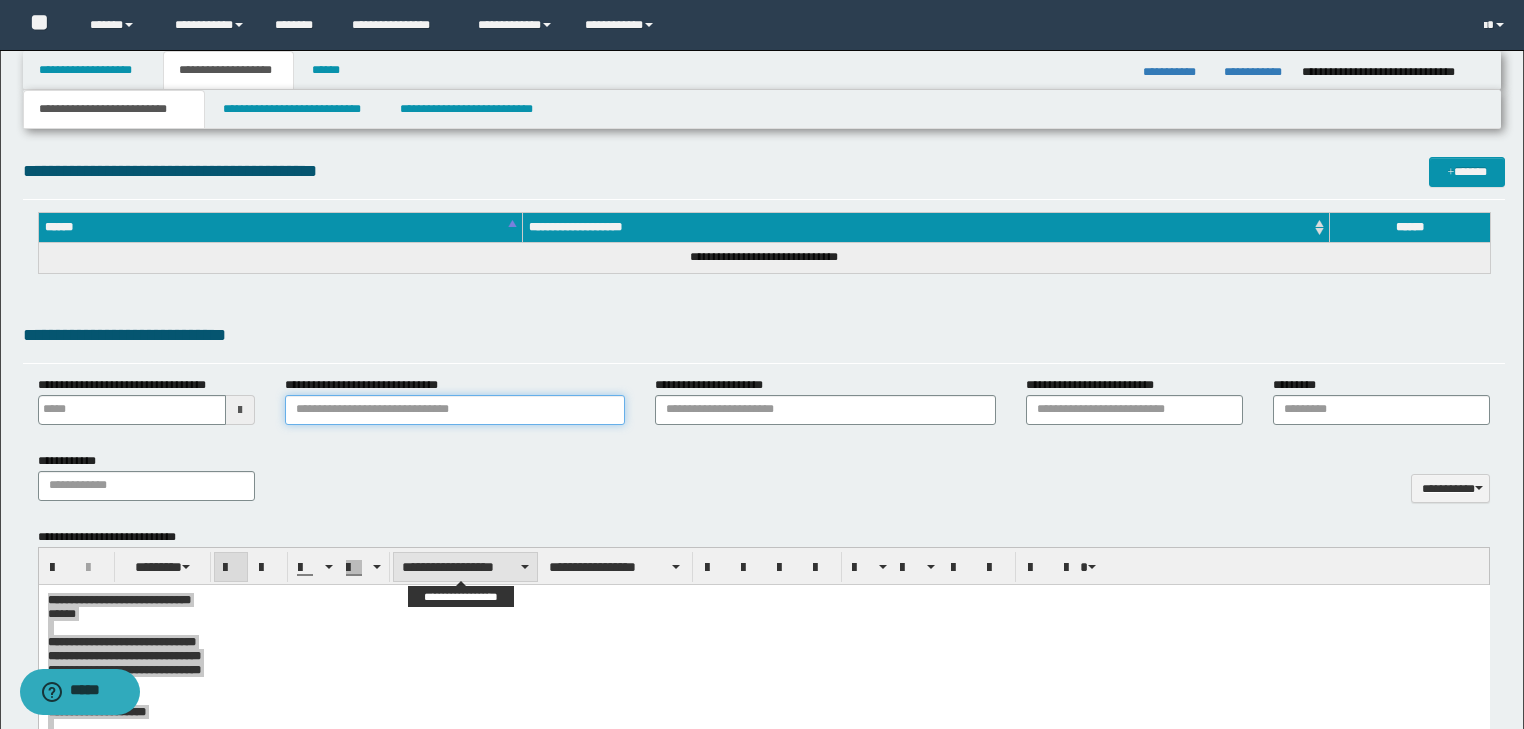 click on "**********" at bounding box center (465, 567) 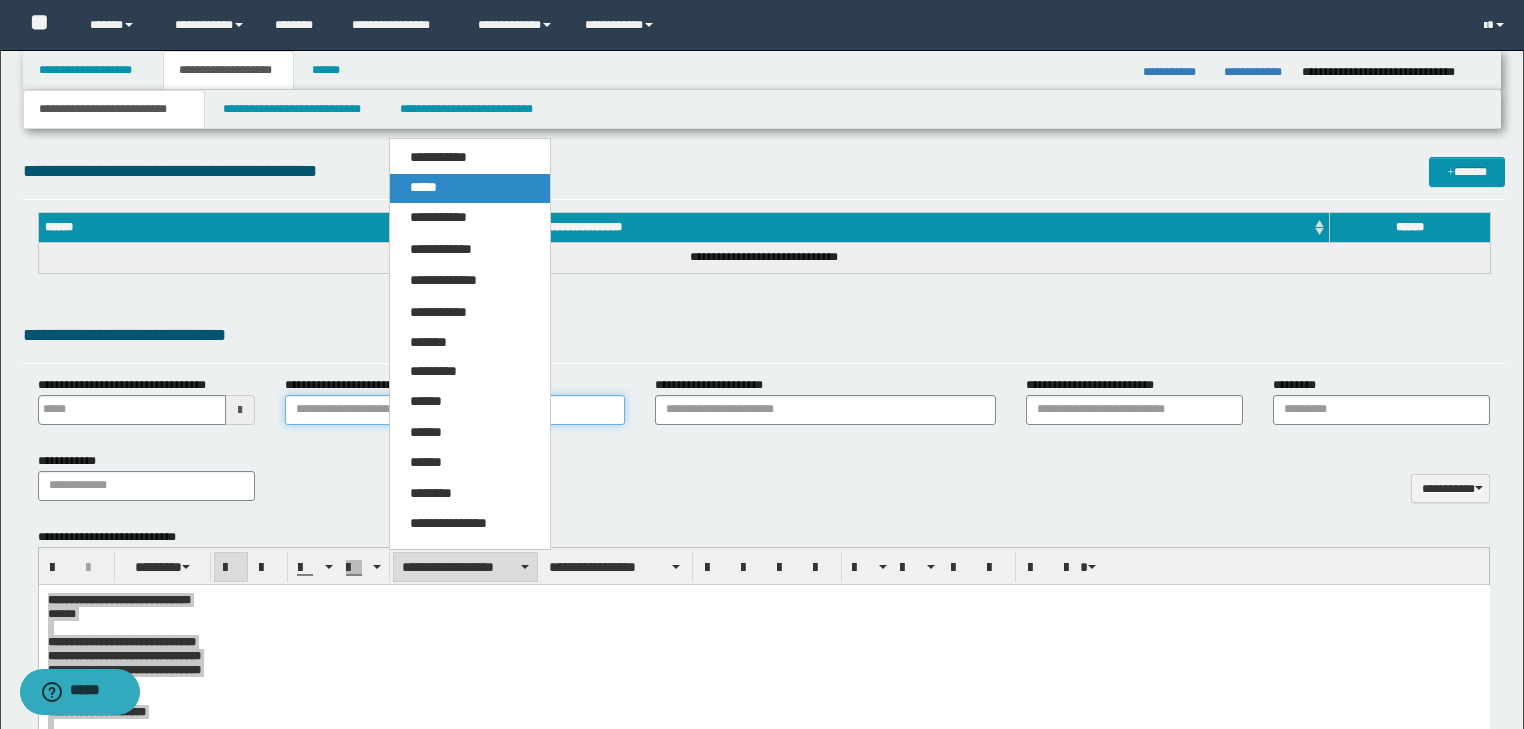 click on "*****" at bounding box center (470, 188) 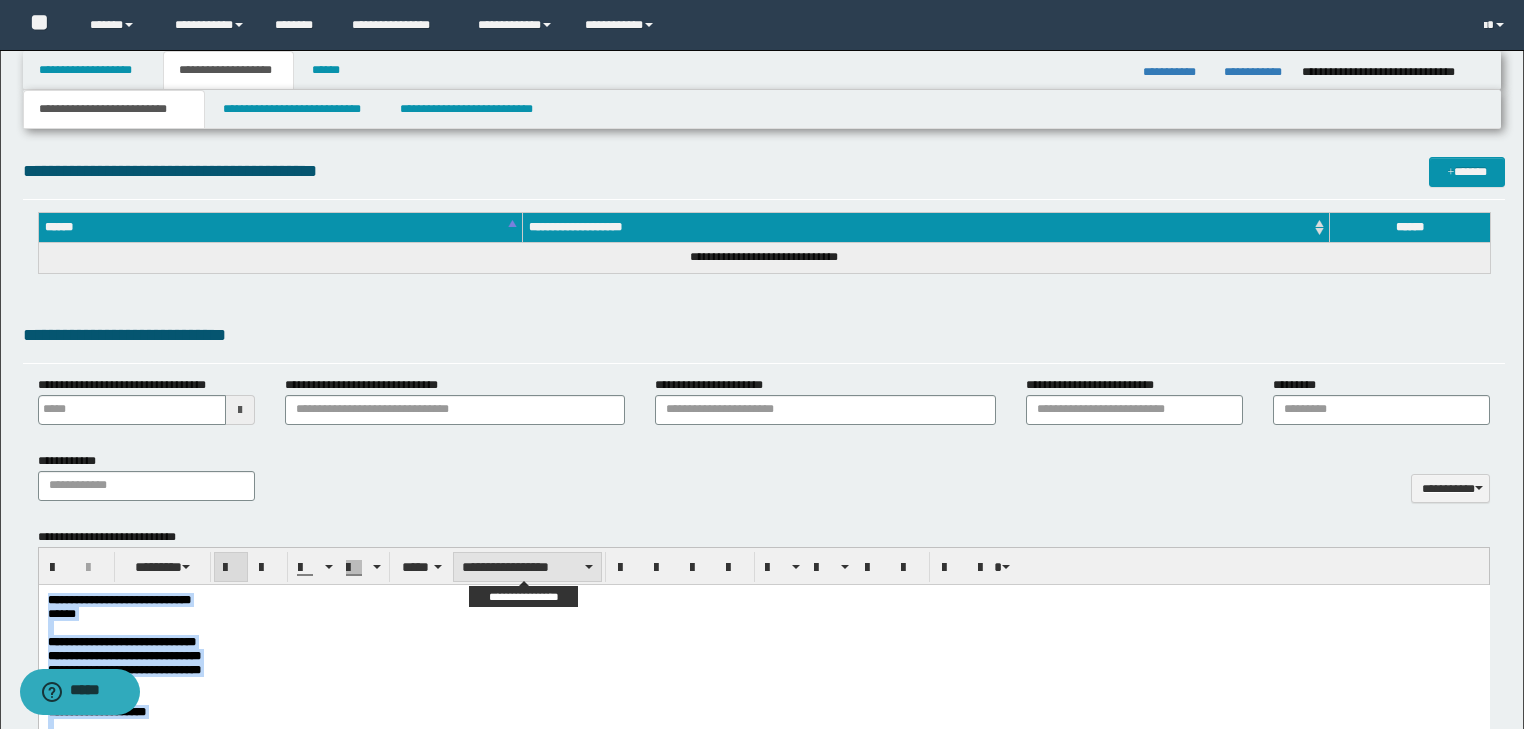 click on "**********" at bounding box center (527, 567) 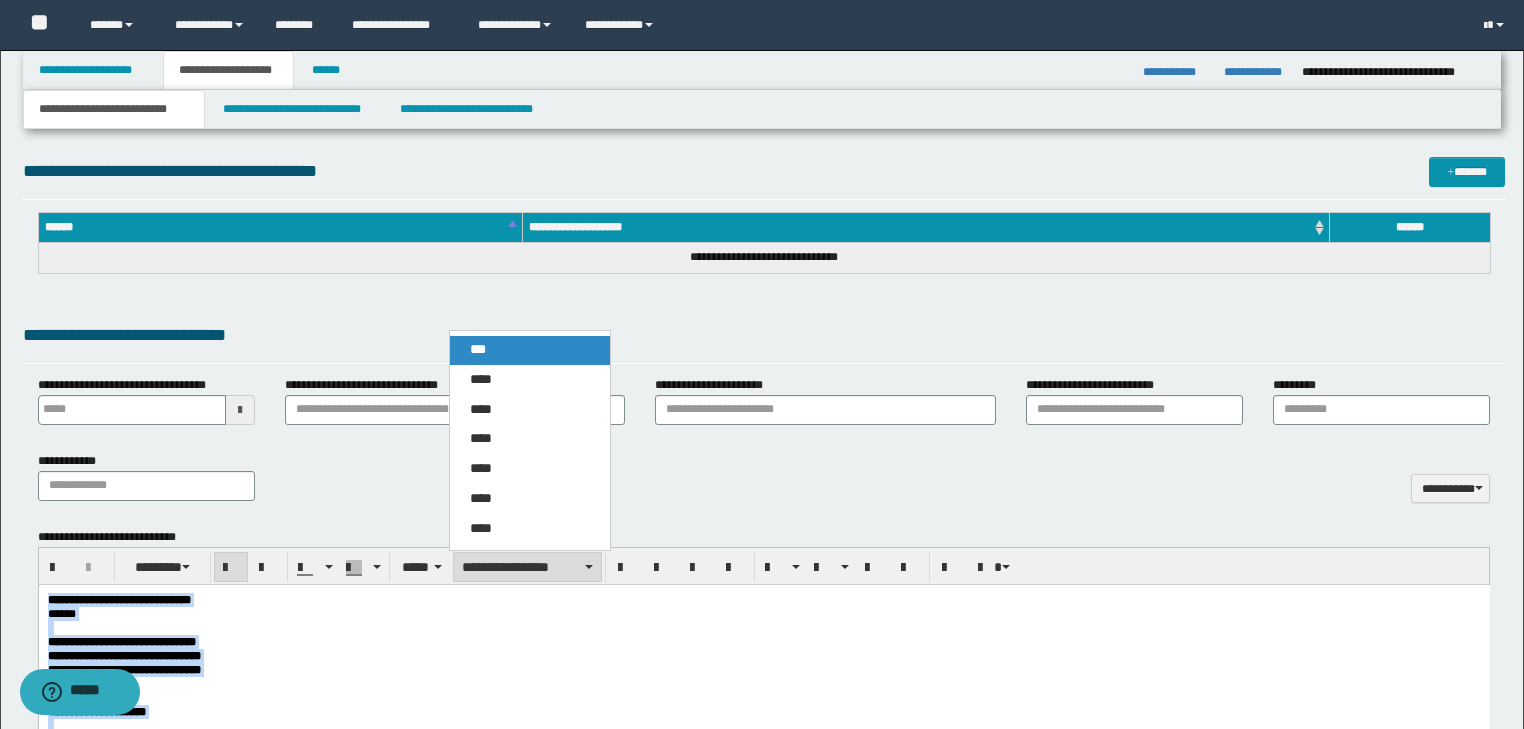 click on "***" at bounding box center [530, 350] 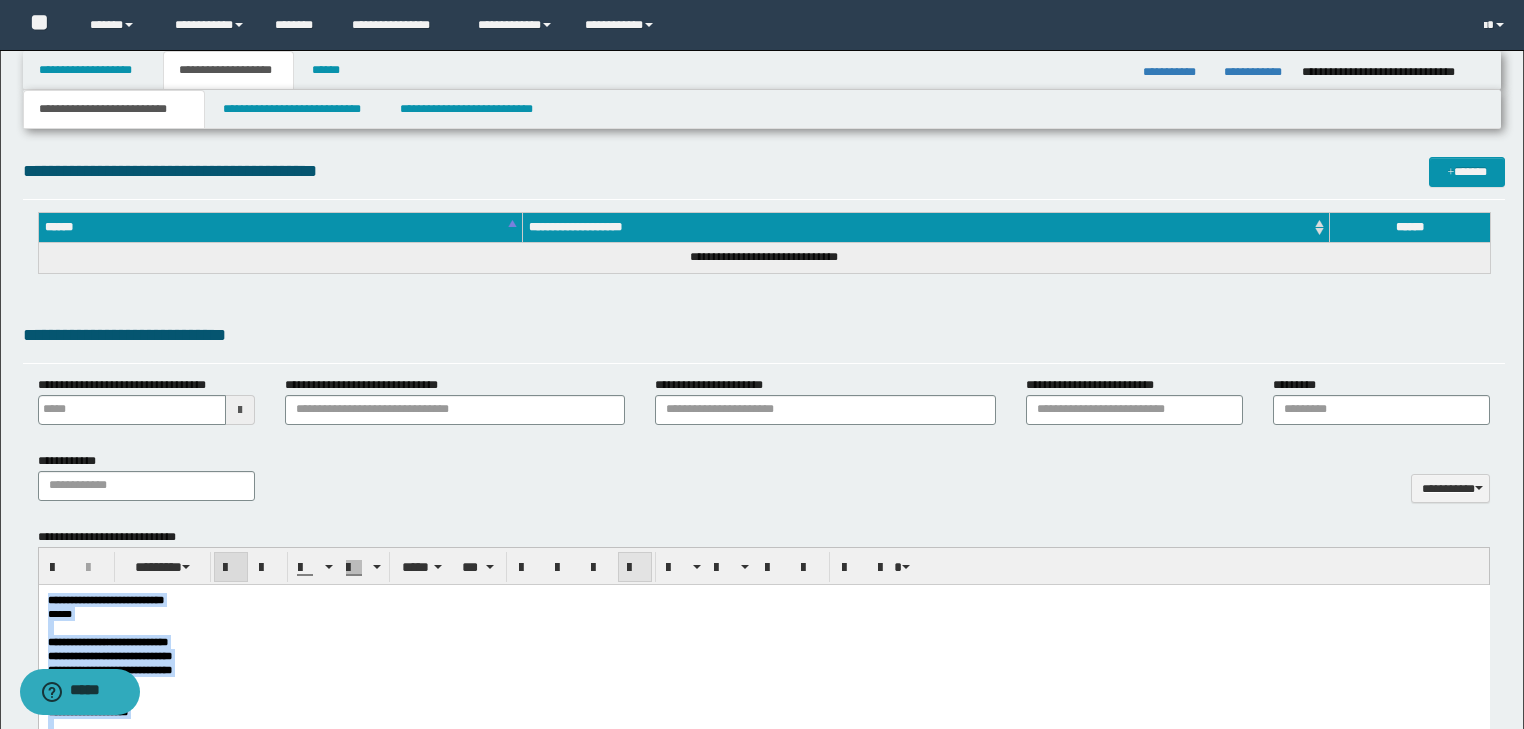 click at bounding box center [635, 568] 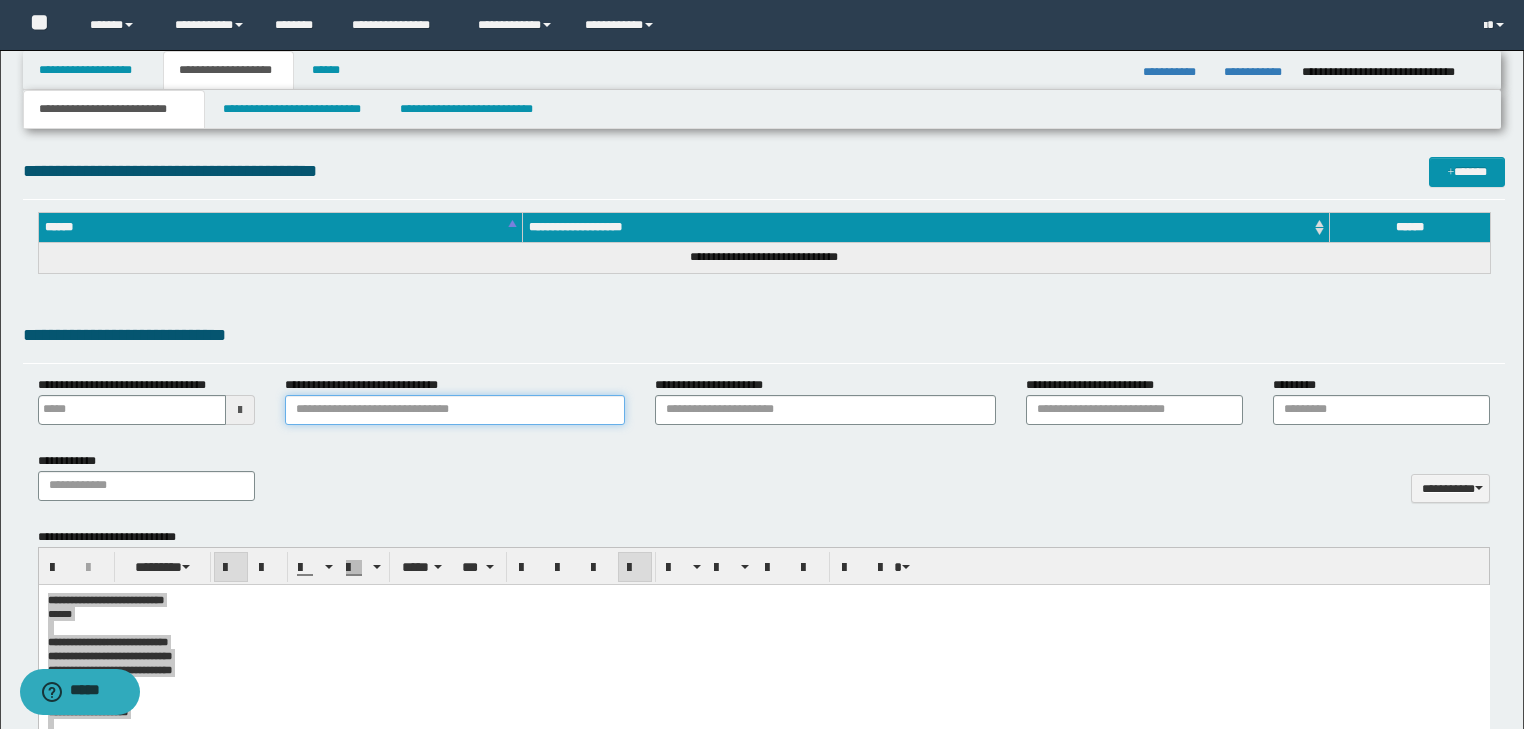 click on "**********" at bounding box center [455, 410] 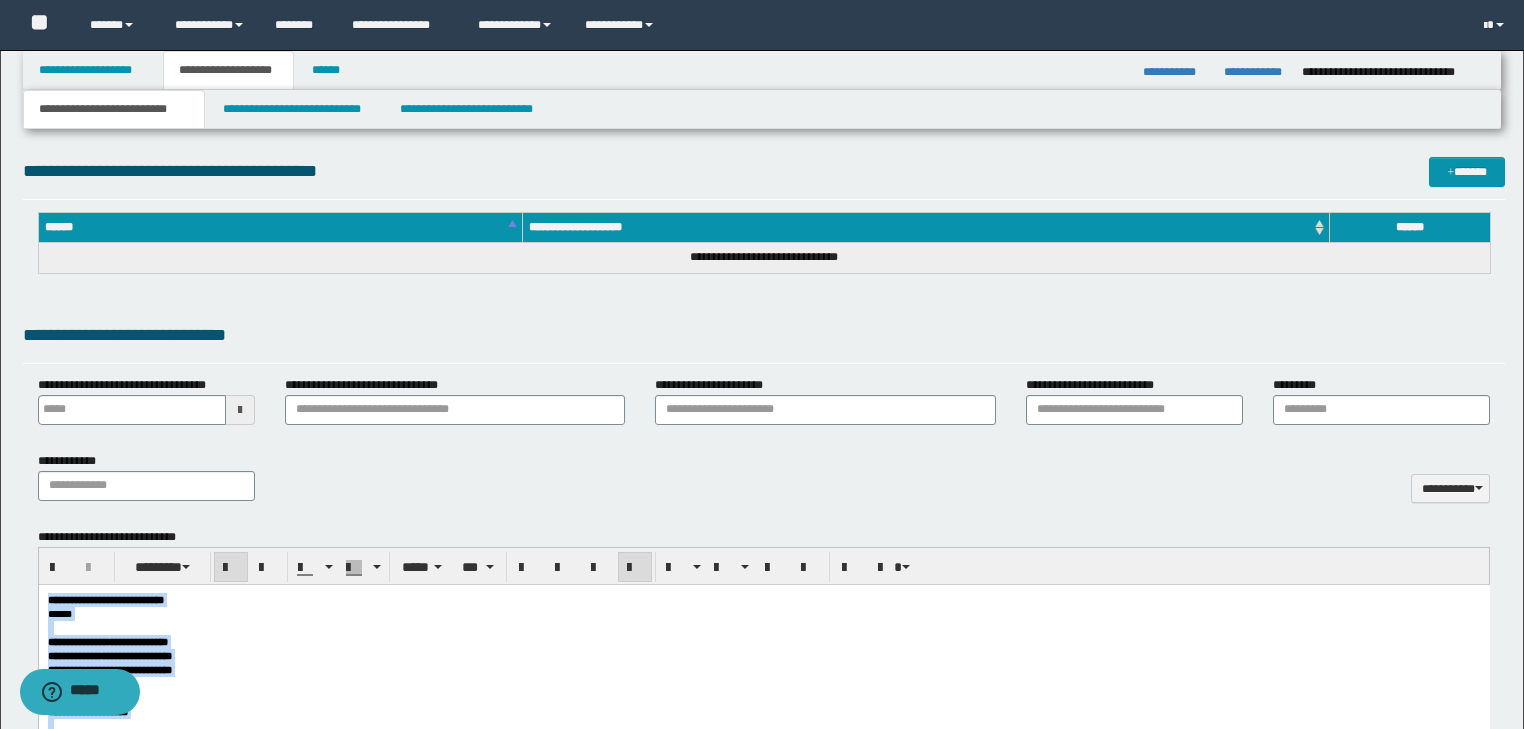 click on "**********" at bounding box center [763, 655] 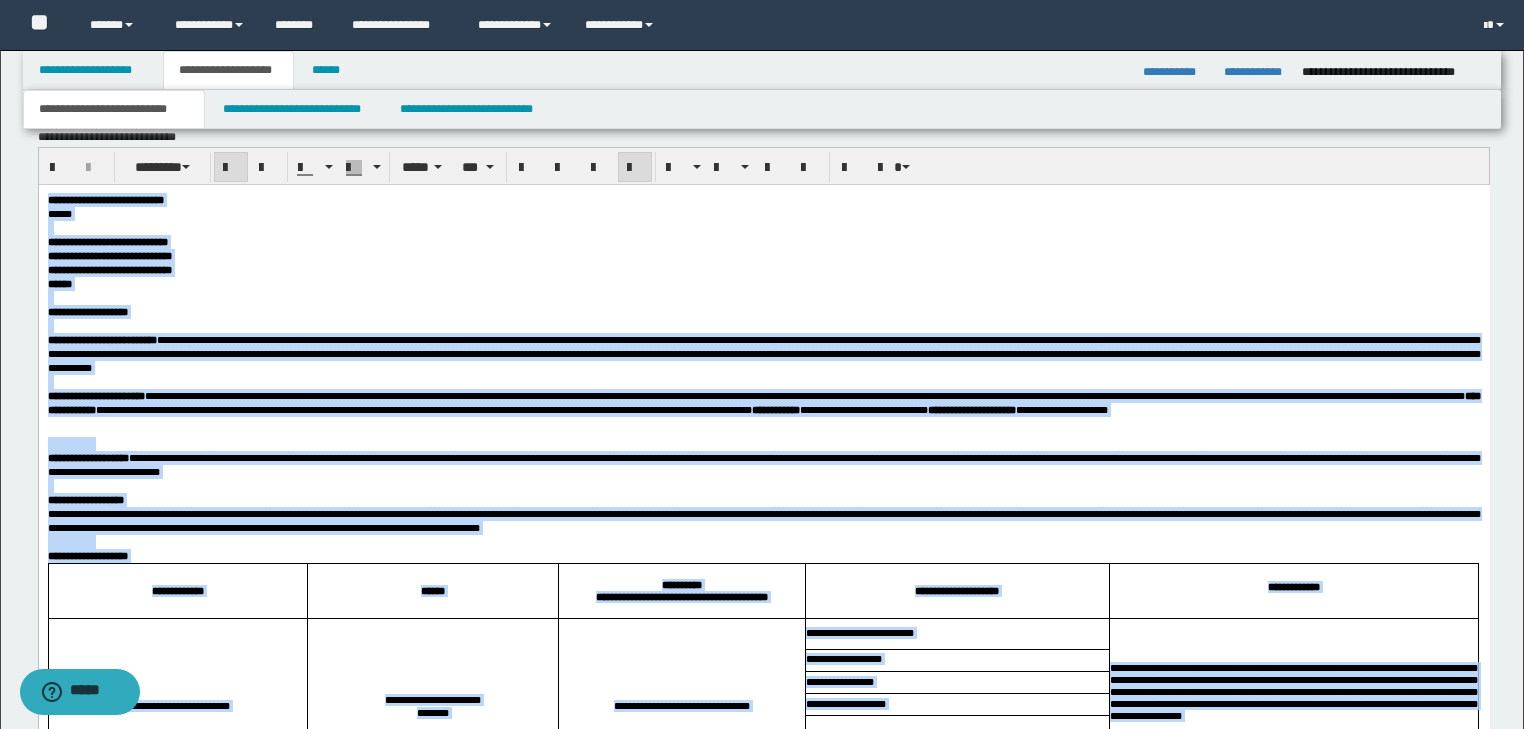 click on "**********" at bounding box center [763, 412] 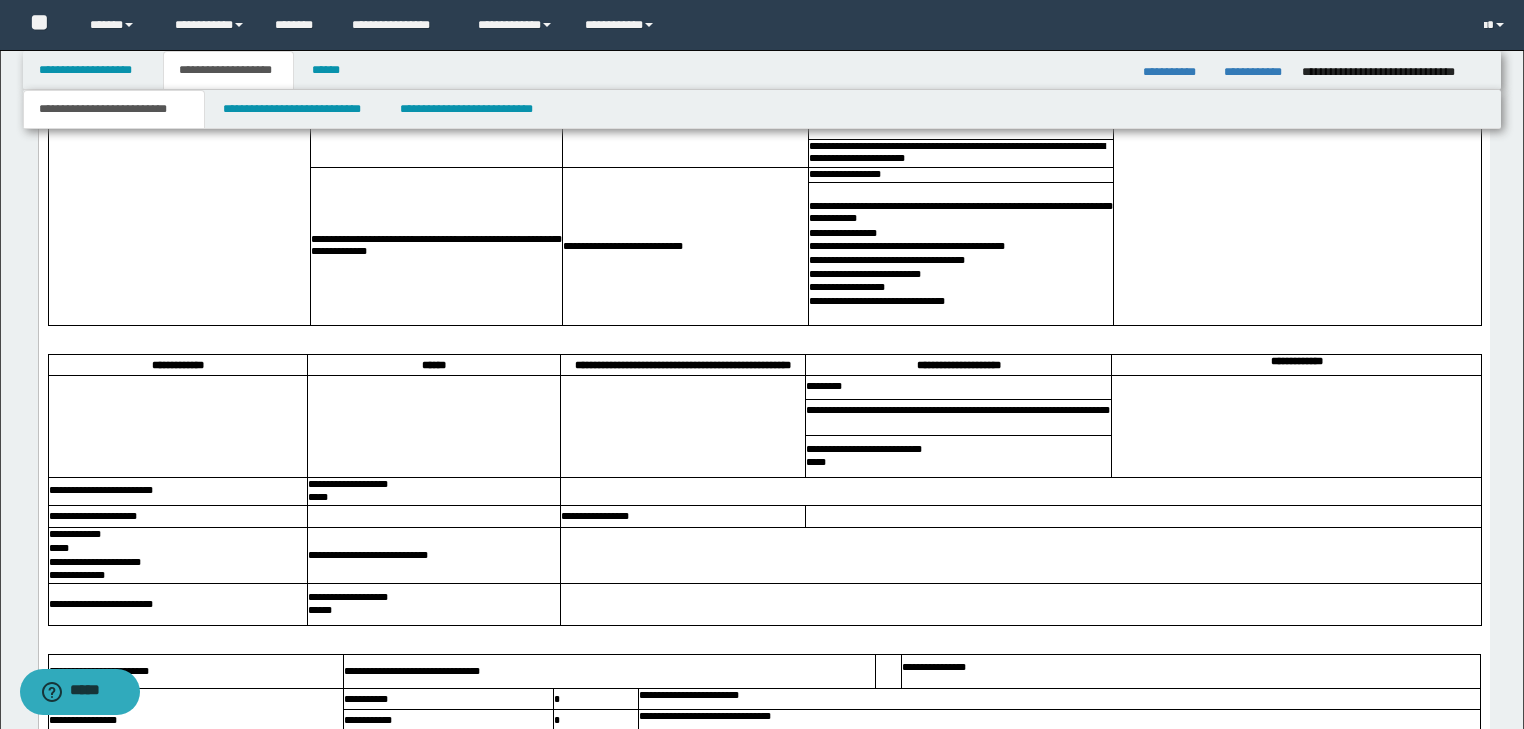 scroll, scrollTop: 2238, scrollLeft: 0, axis: vertical 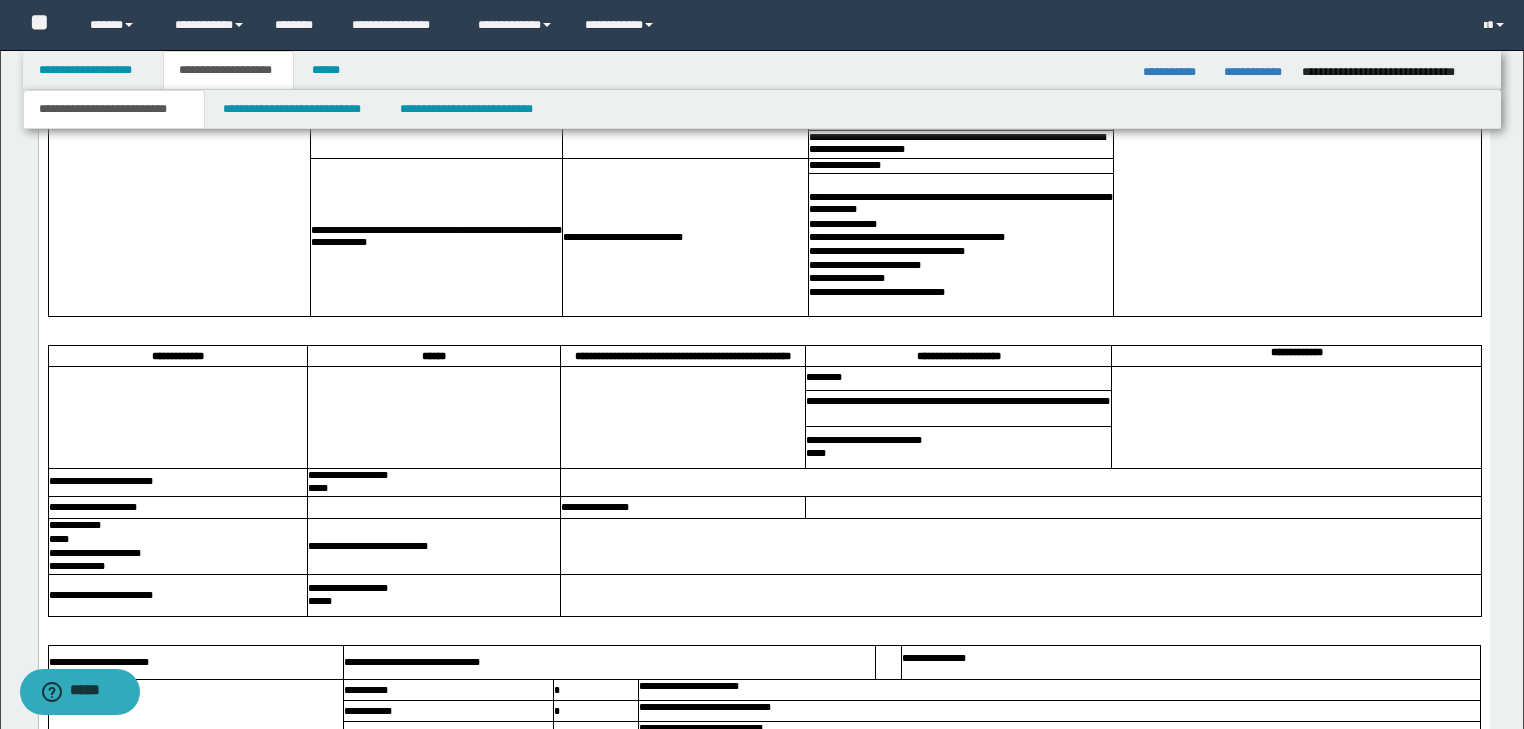 click on "**********" at bounding box center (959, 204) 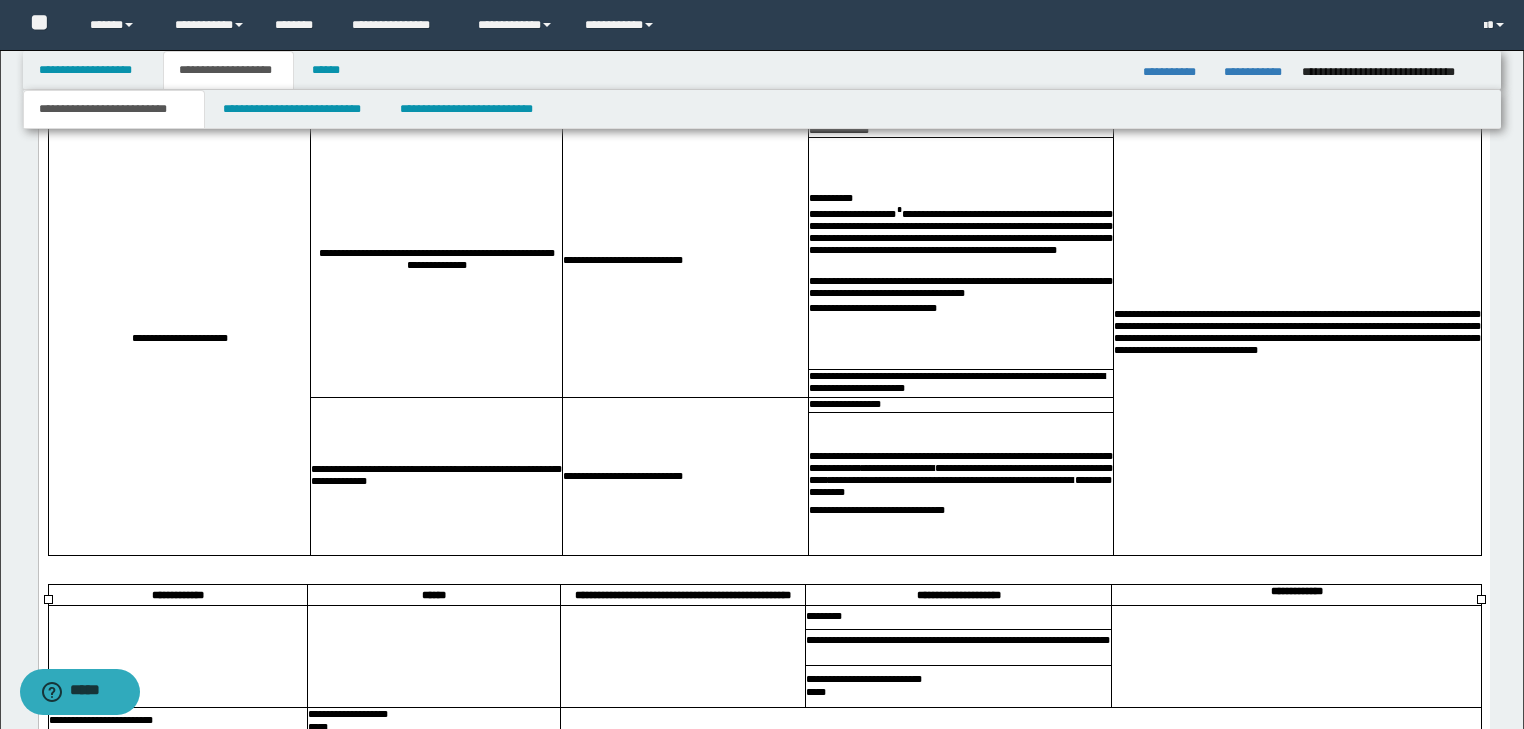 scroll, scrollTop: 1998, scrollLeft: 0, axis: vertical 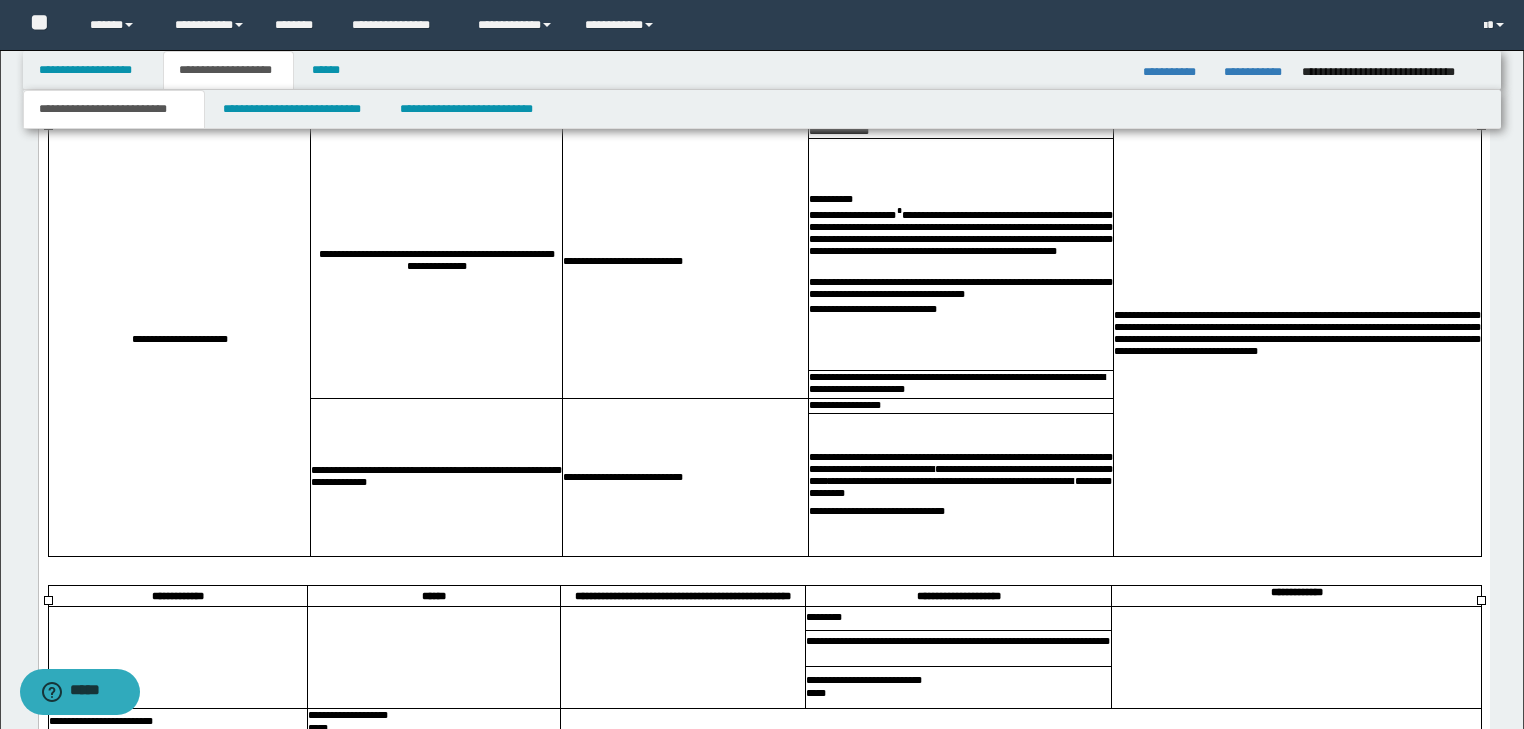 click on "**********" at bounding box center [959, 200] 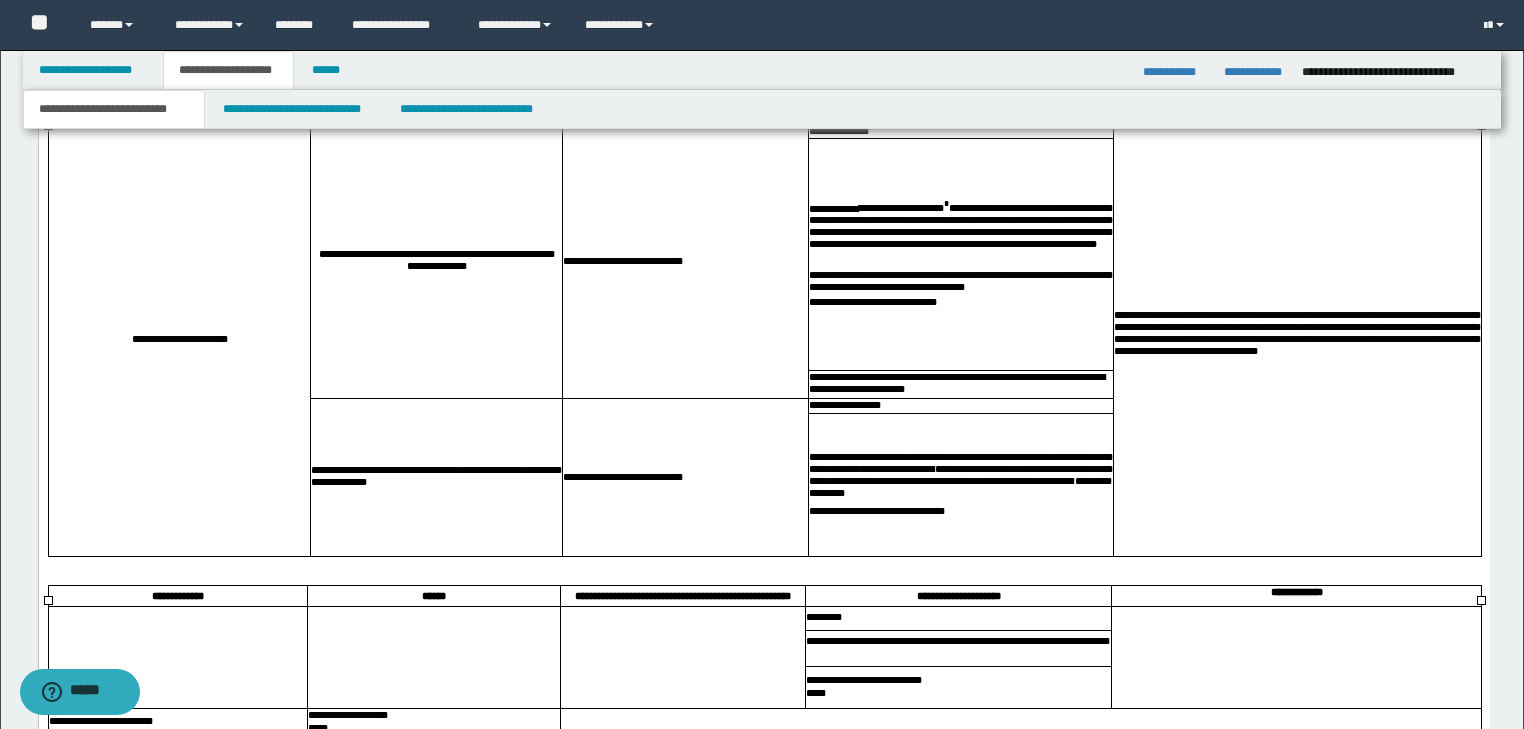 drag, startPoint x: 1062, startPoint y: 305, endPoint x: 1087, endPoint y: 304, distance: 25.019993 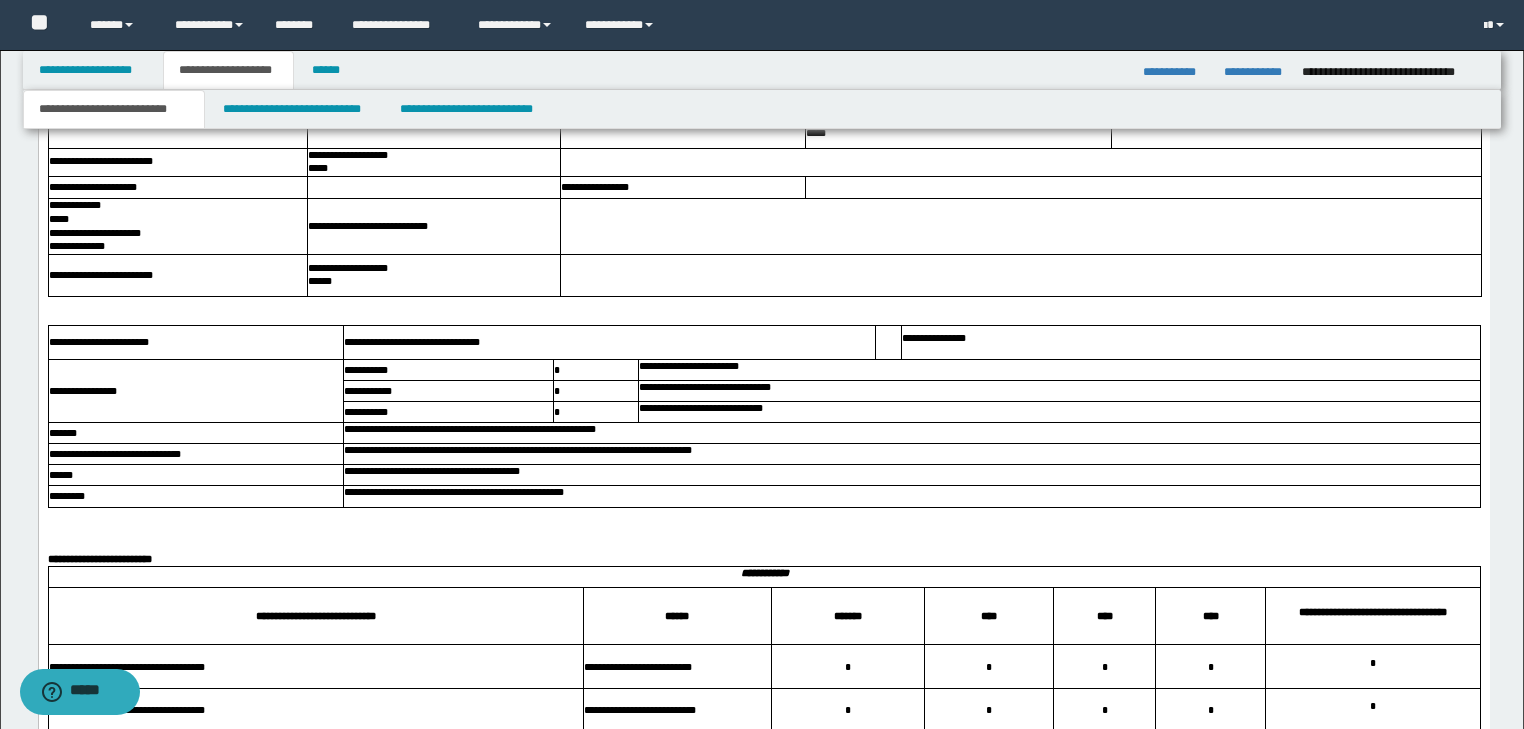 scroll, scrollTop: 2718, scrollLeft: 0, axis: vertical 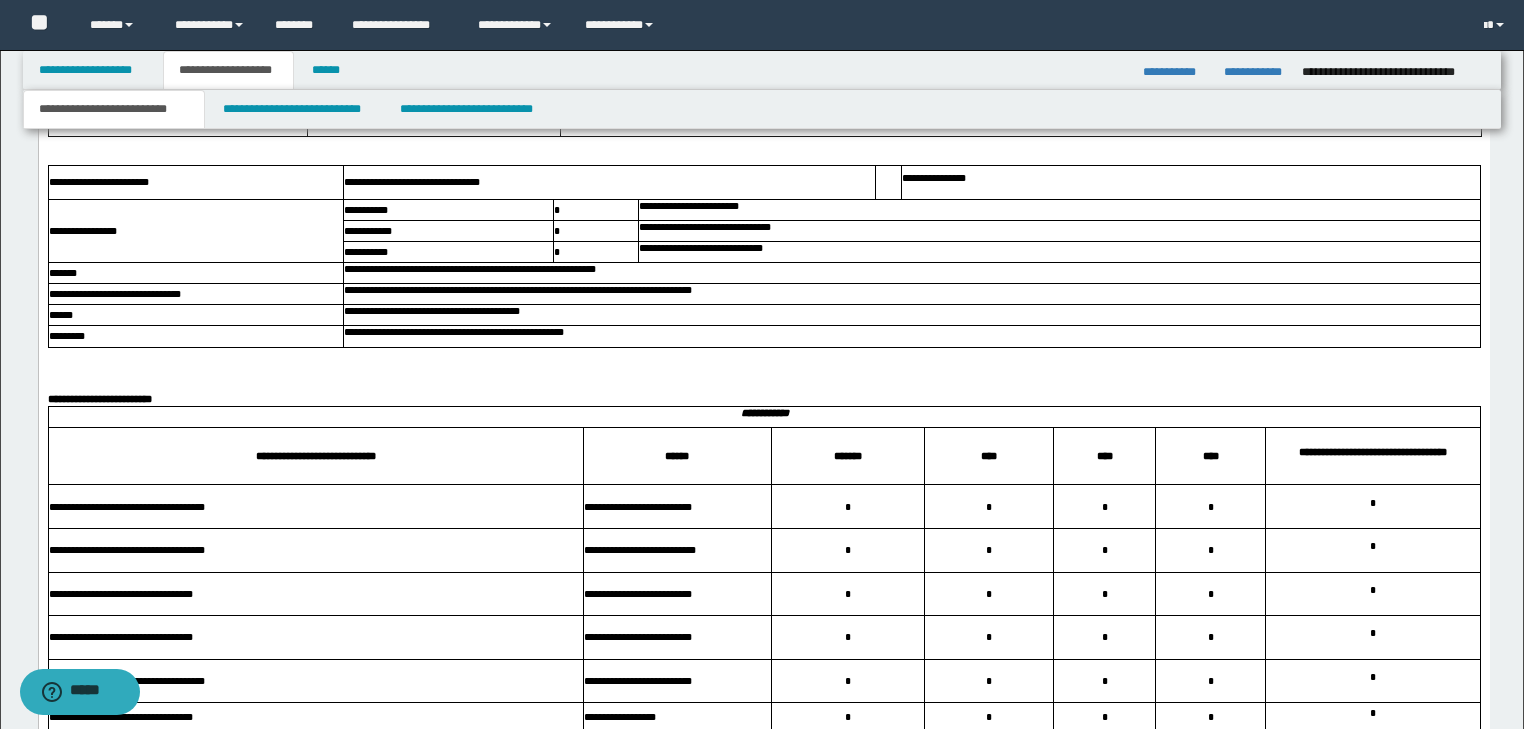 click at bounding box center [763, 371] 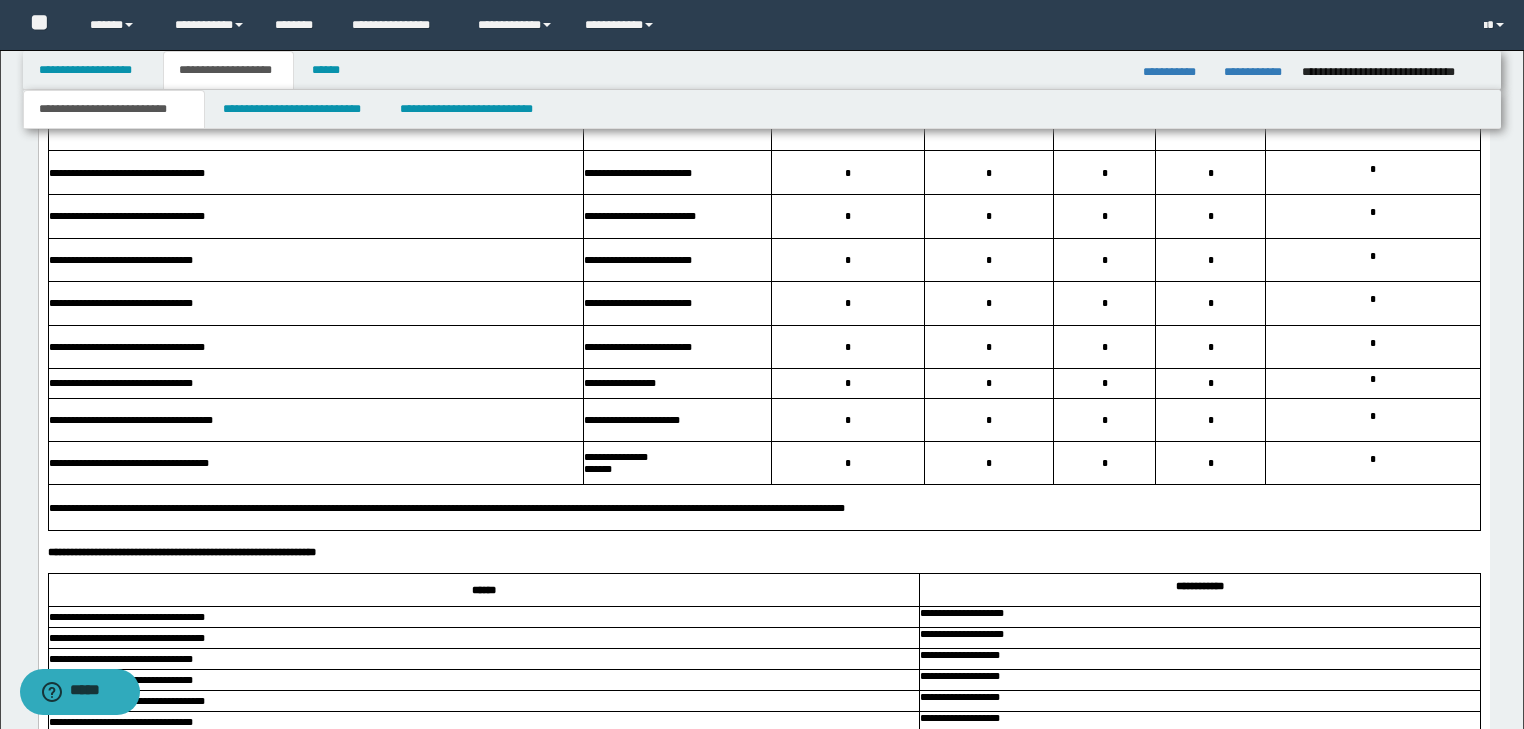 scroll, scrollTop: 3198, scrollLeft: 0, axis: vertical 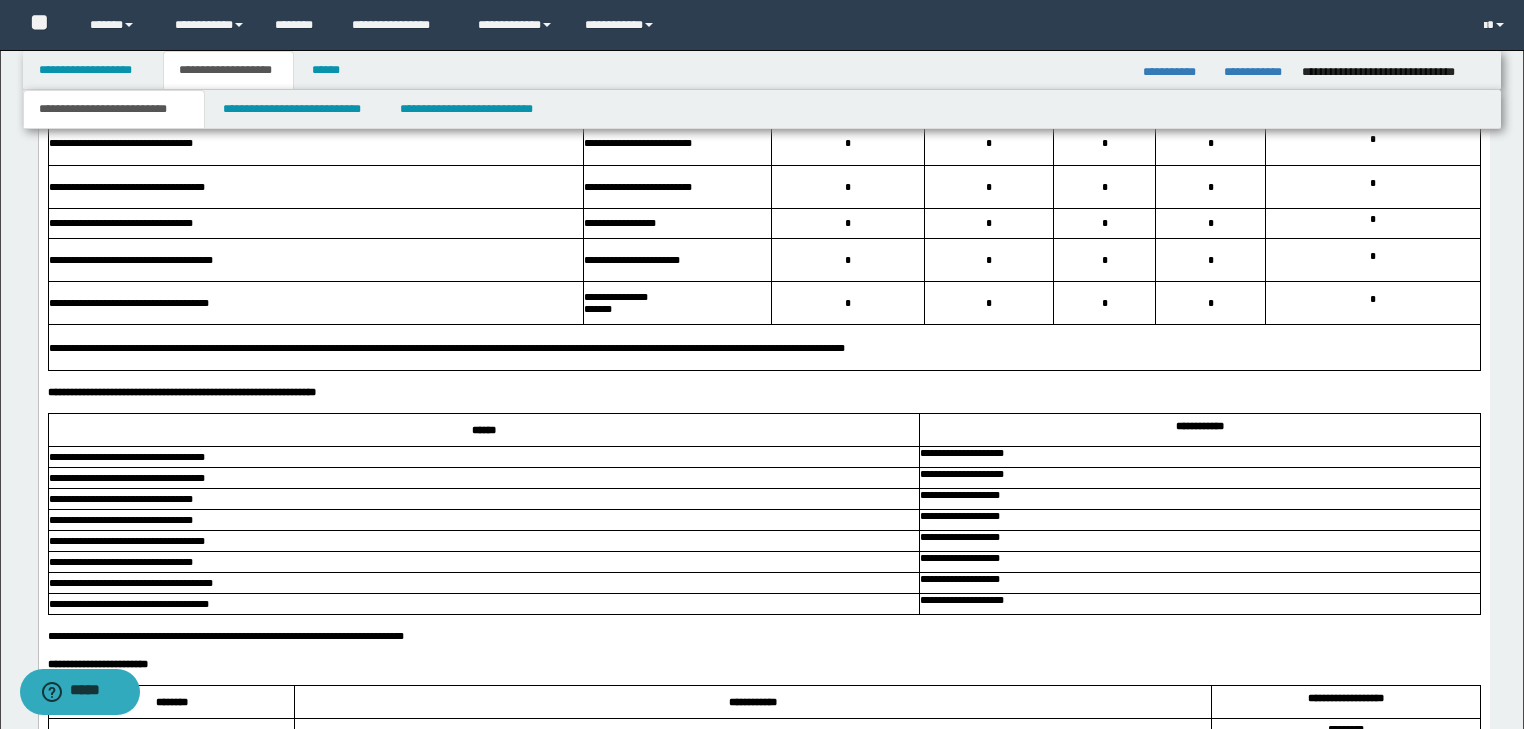 click on "**********" at bounding box center [763, 348] 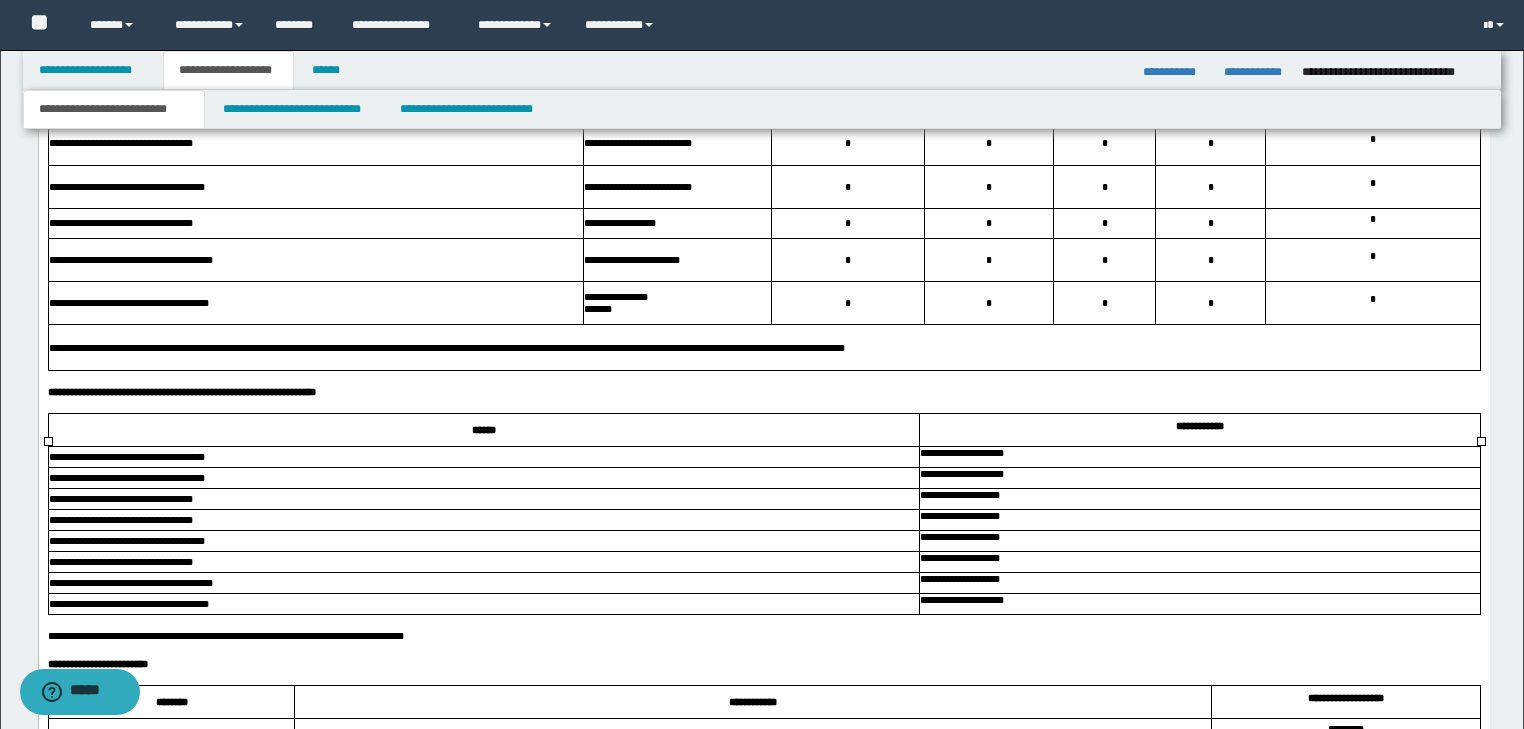 click on "**********" at bounding box center (763, 348) 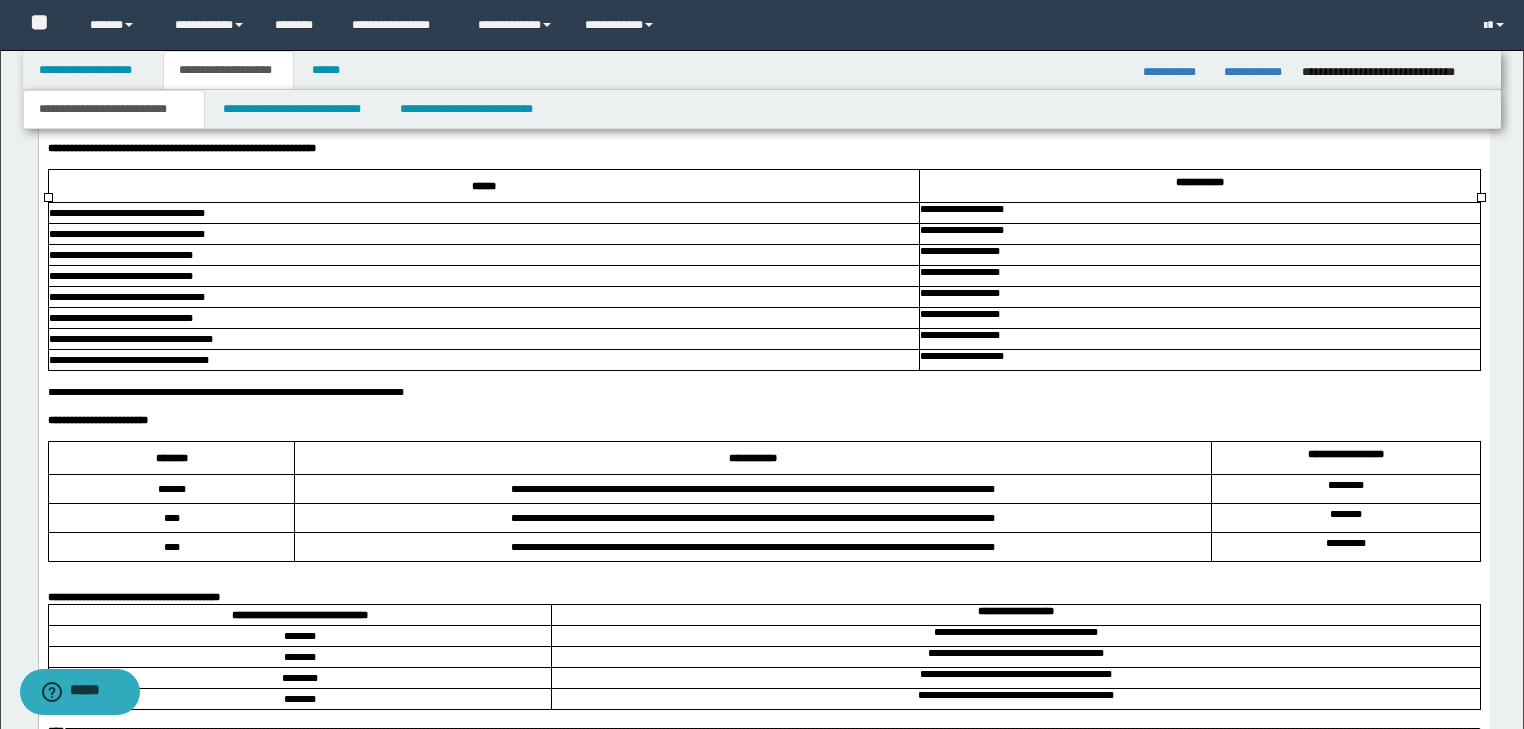 scroll, scrollTop: 3278, scrollLeft: 0, axis: vertical 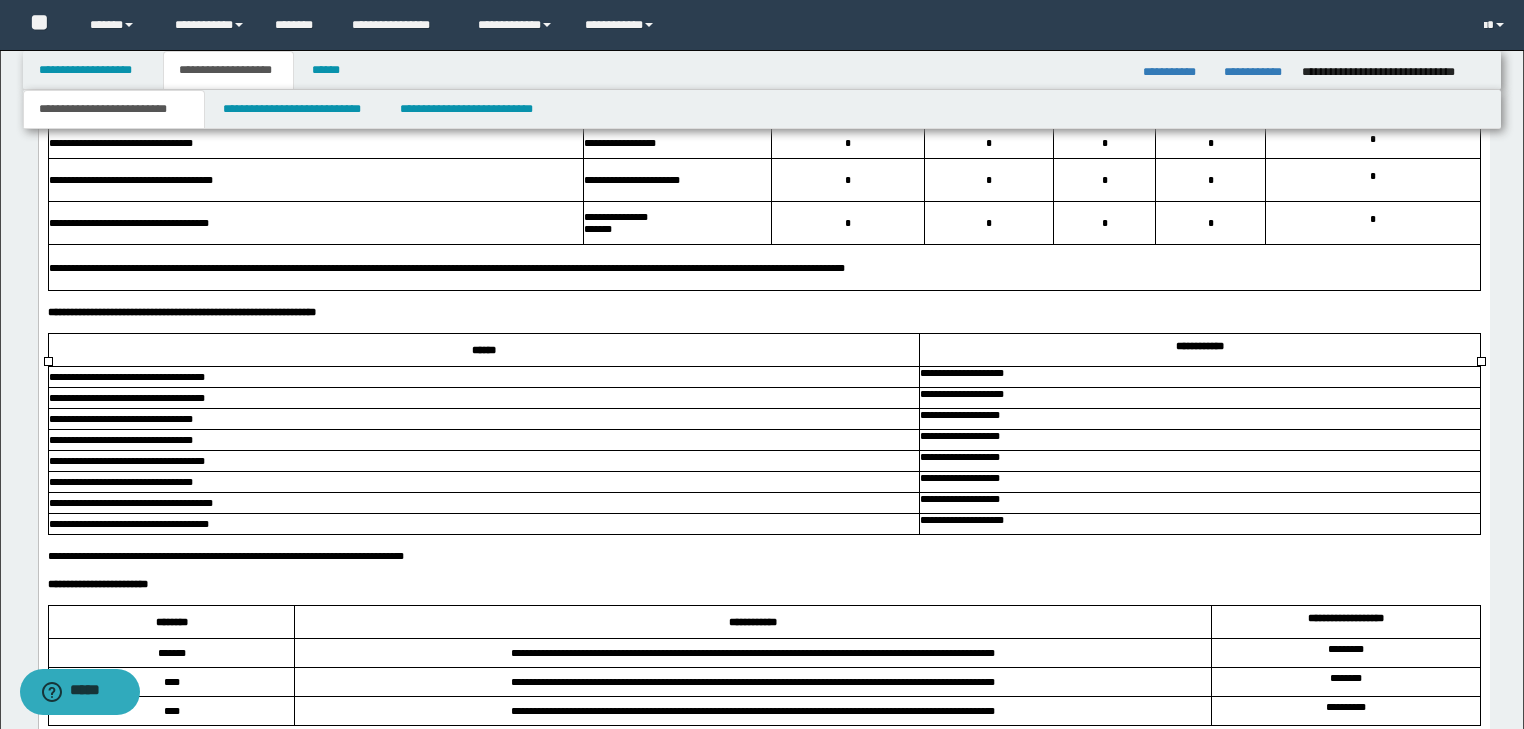 click on "**********" at bounding box center [763, 312] 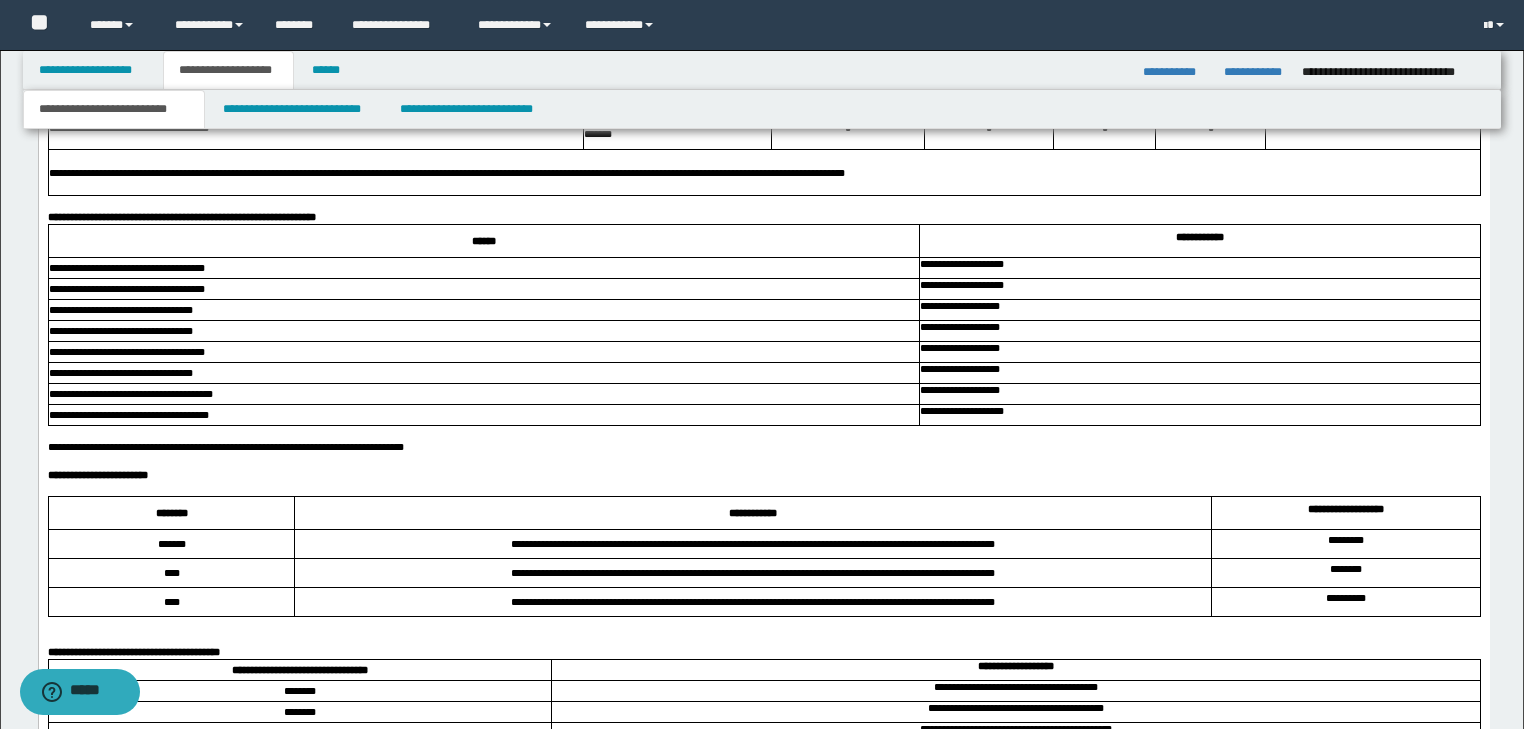scroll, scrollTop: 3518, scrollLeft: 0, axis: vertical 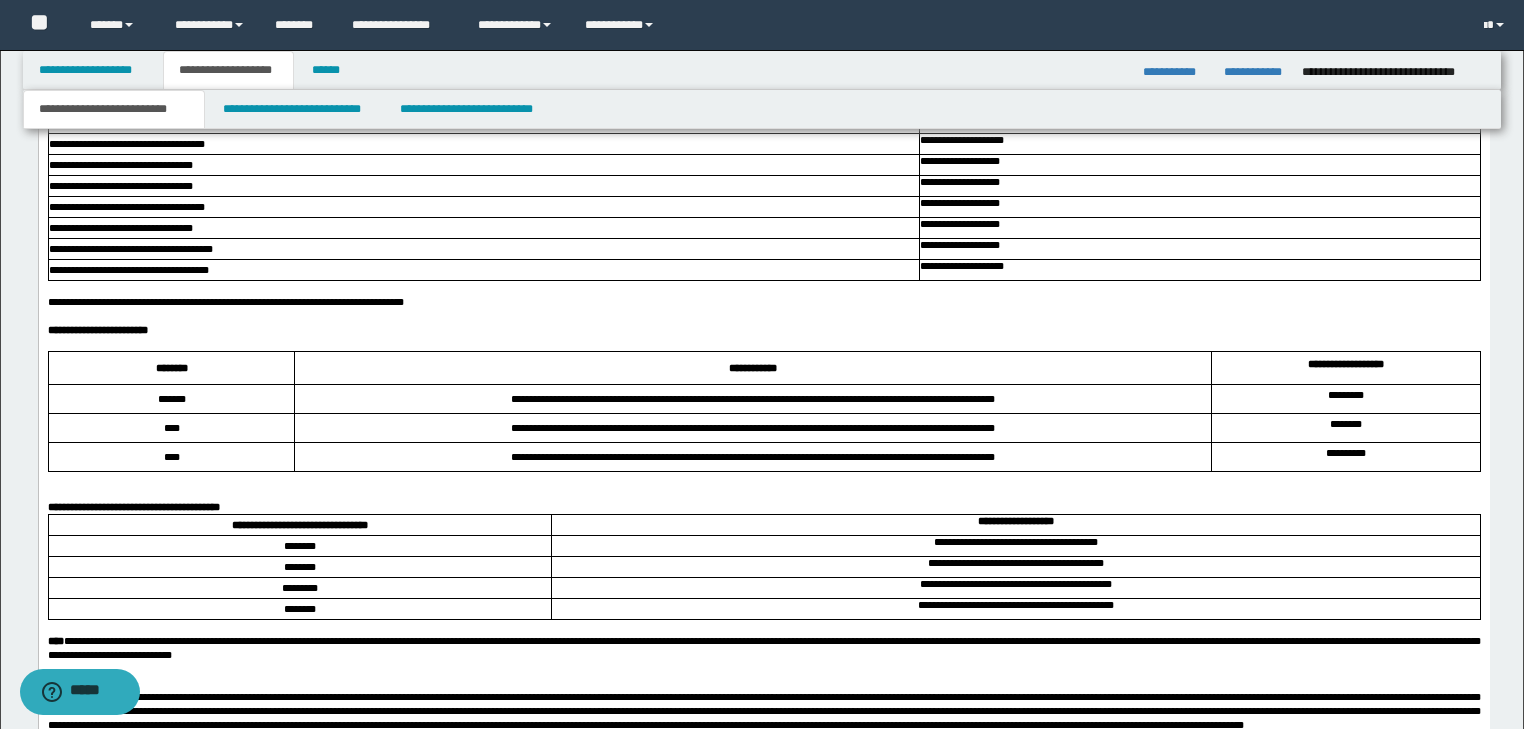 click at bounding box center [763, 344] 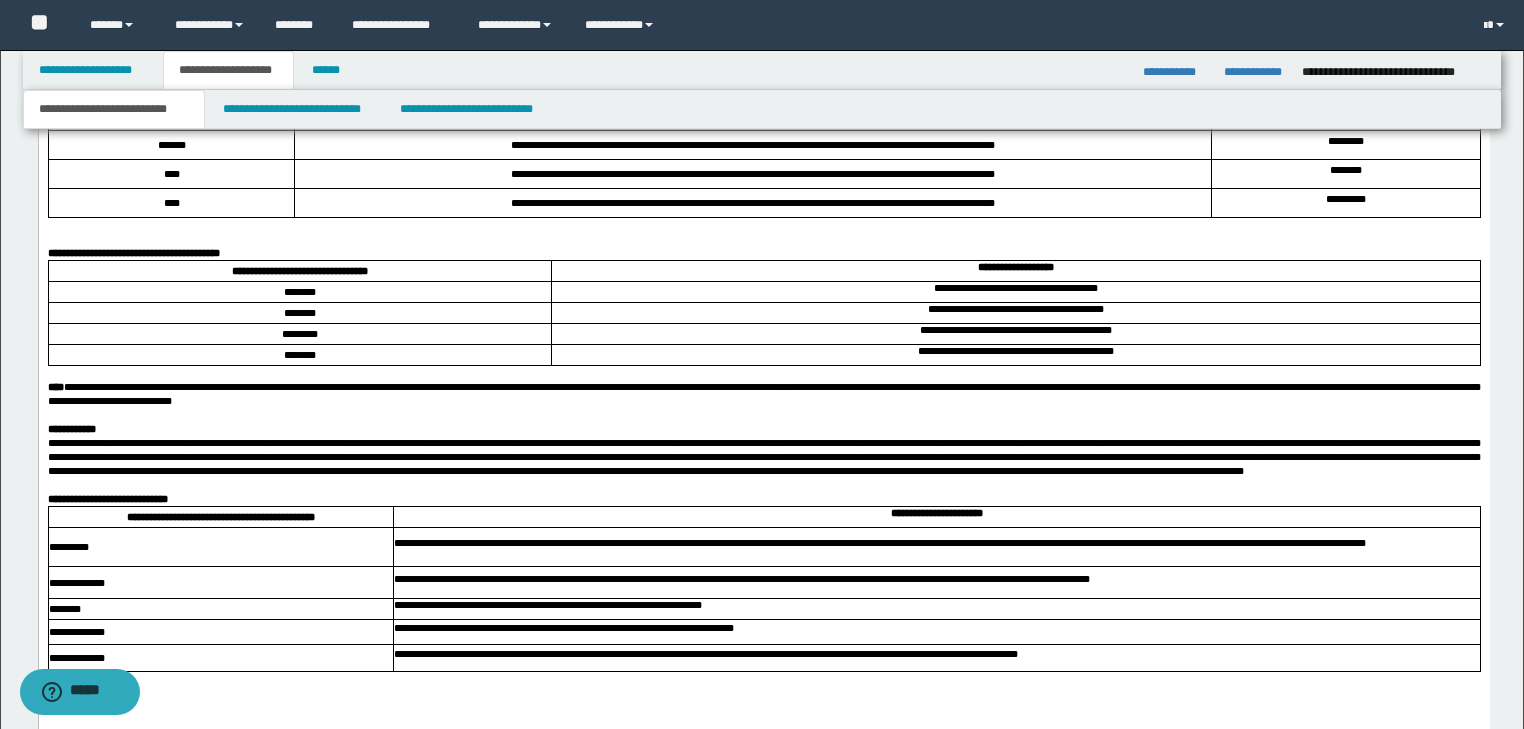 scroll, scrollTop: 3998, scrollLeft: 0, axis: vertical 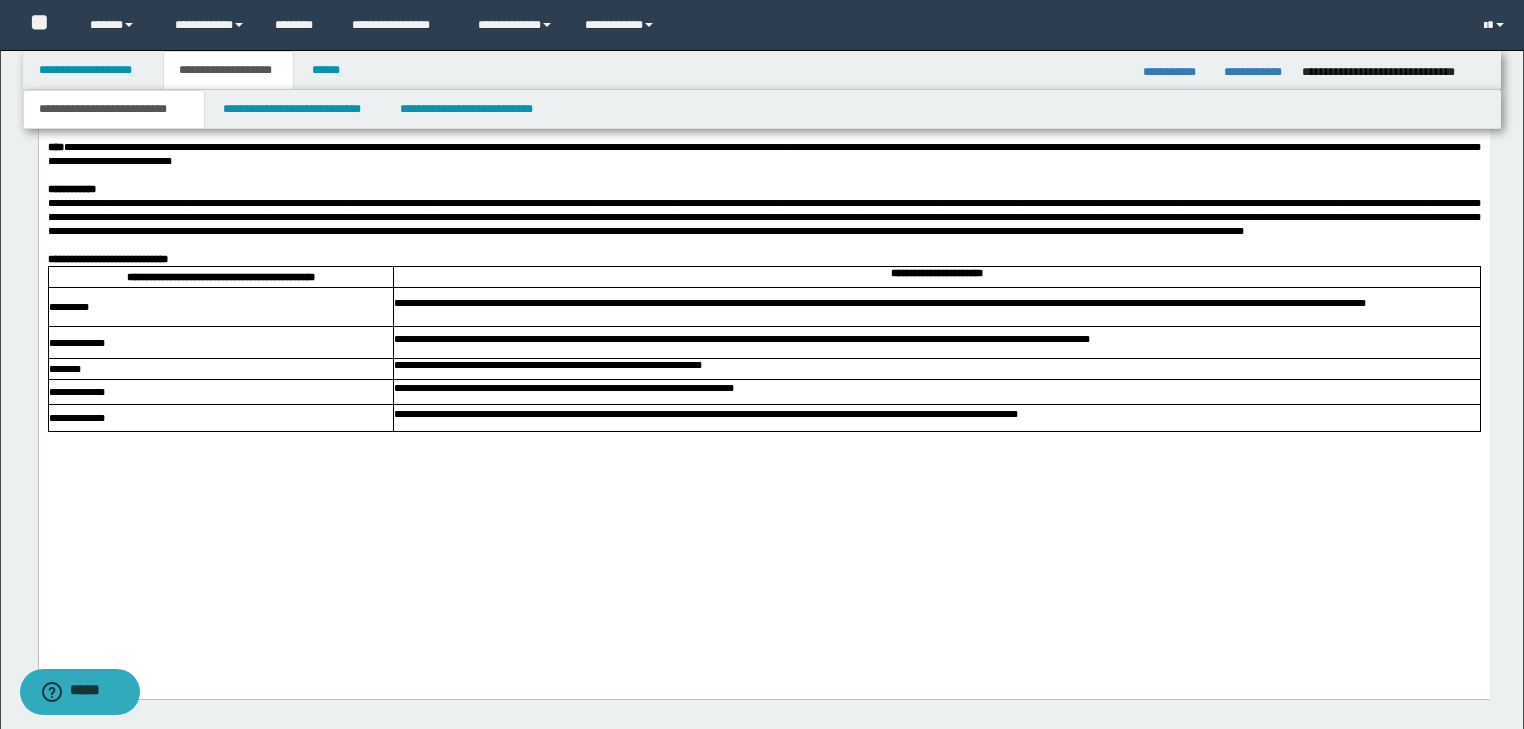 click at bounding box center (763, 439) 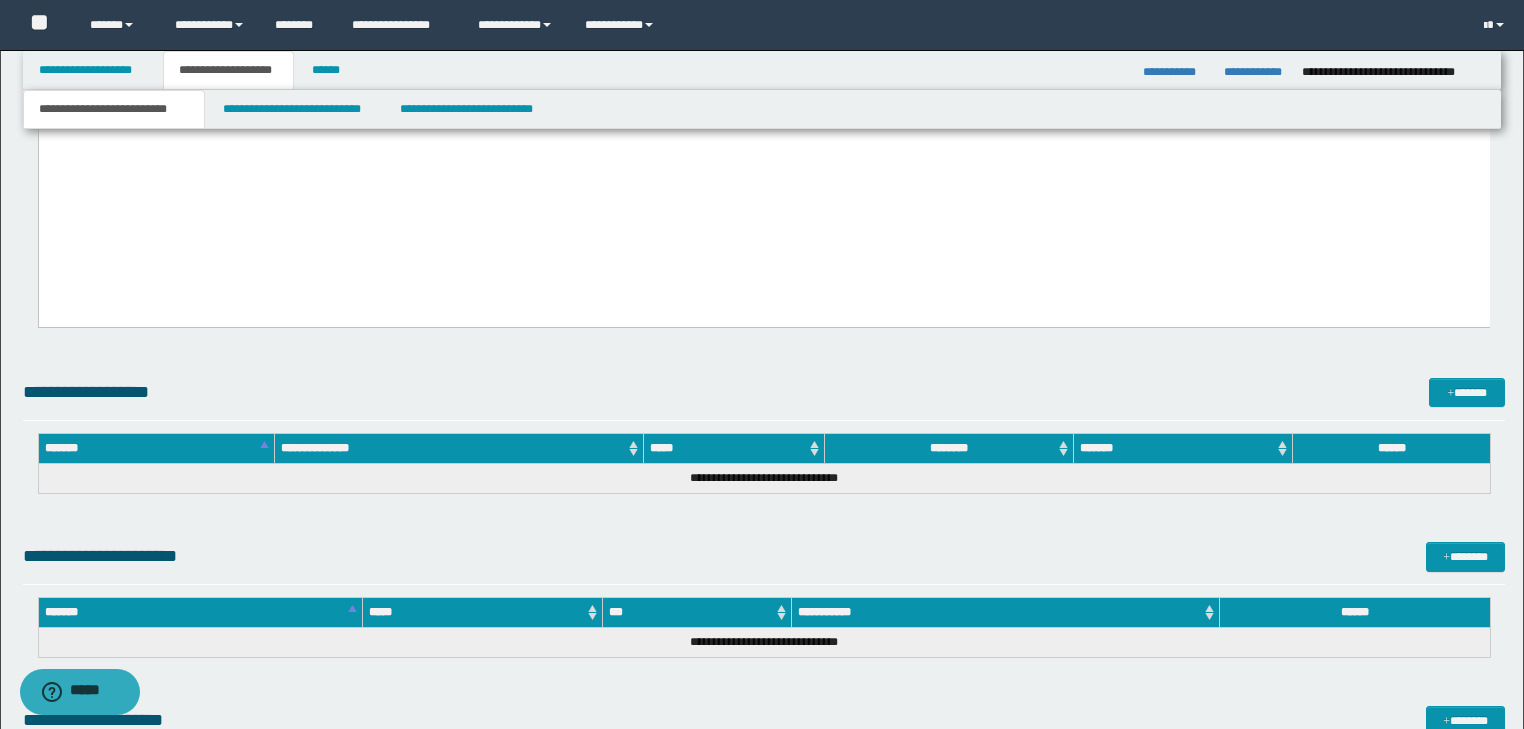 scroll, scrollTop: 4398, scrollLeft: 0, axis: vertical 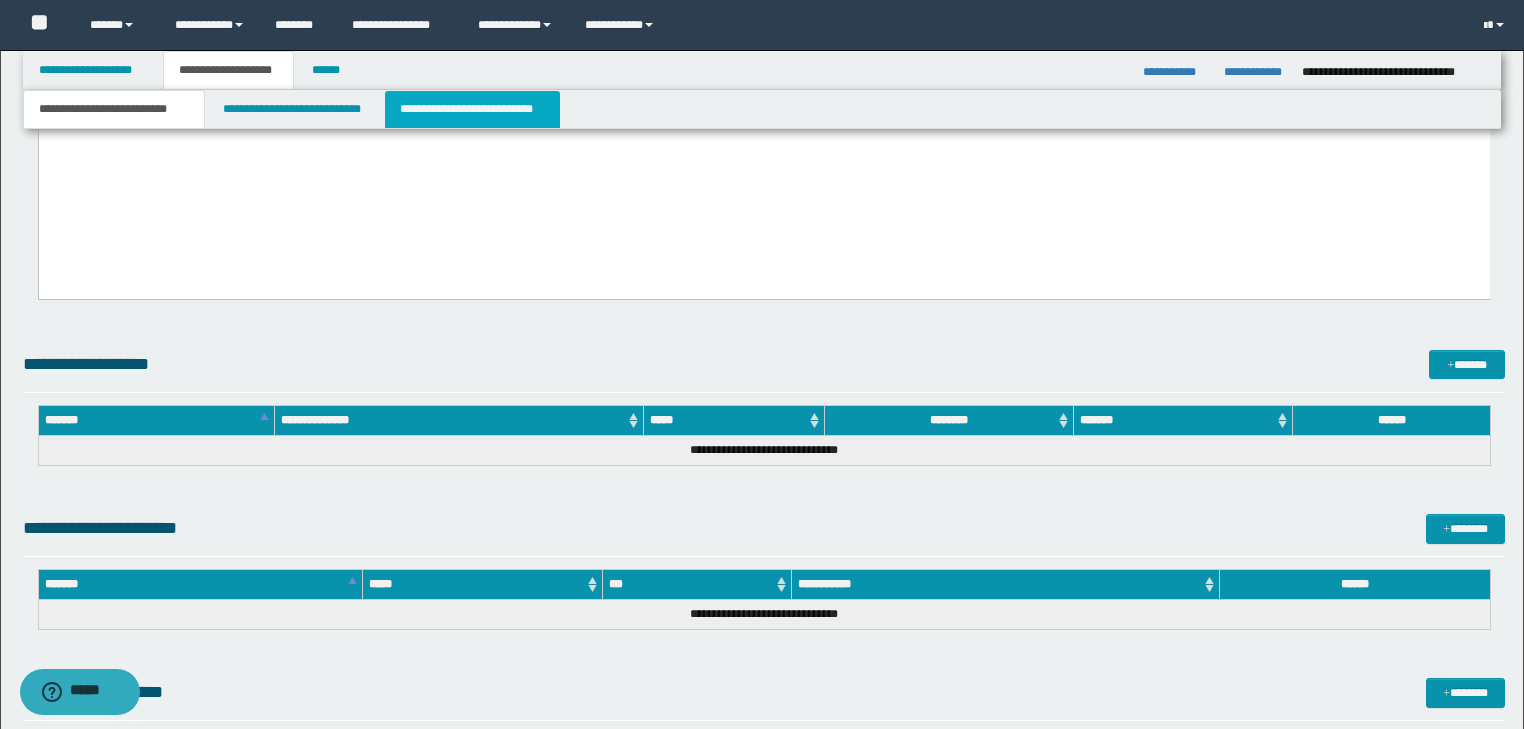 click on "**********" at bounding box center [472, 109] 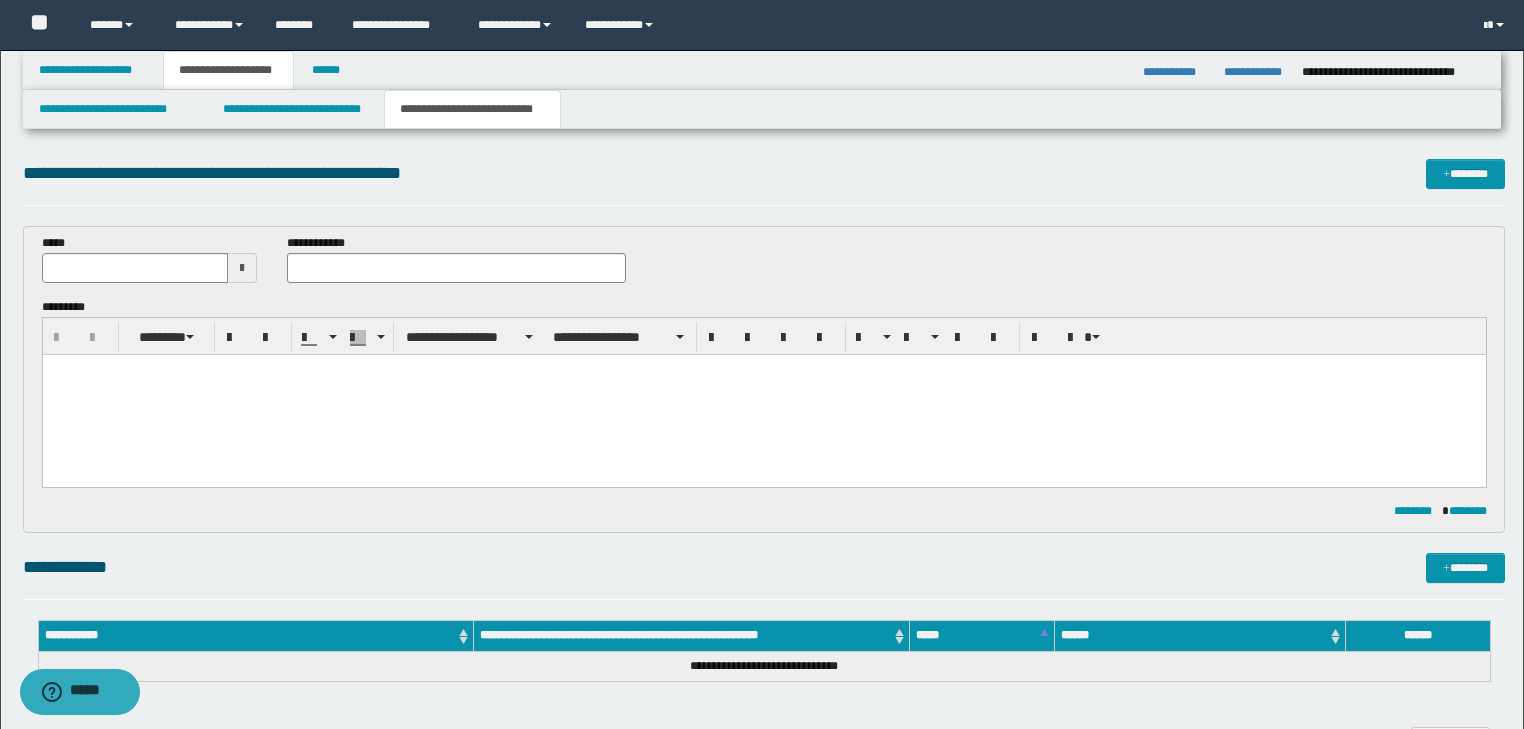 scroll, scrollTop: 0, scrollLeft: 0, axis: both 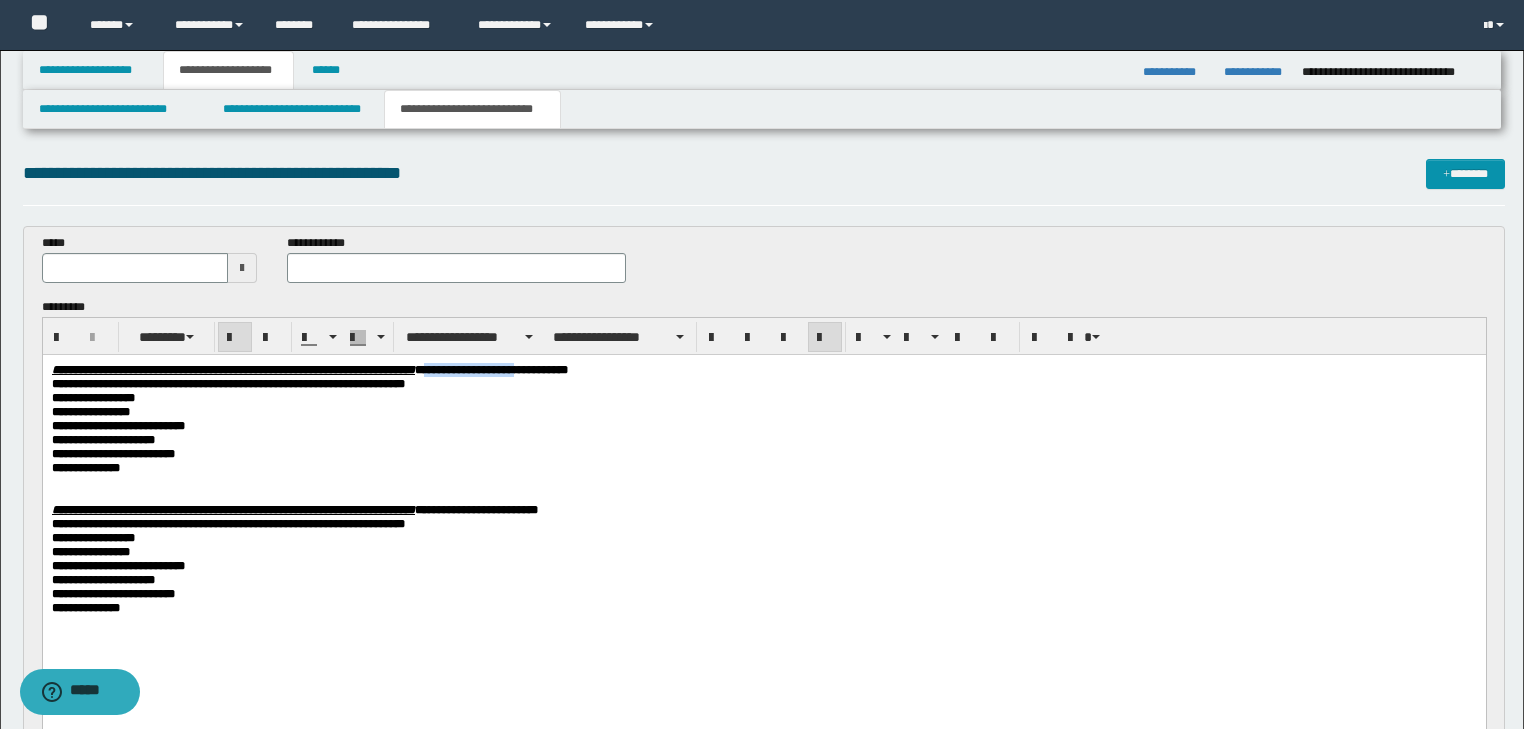 drag, startPoint x: 565, startPoint y: 368, endPoint x: 662, endPoint y: 365, distance: 97.04638 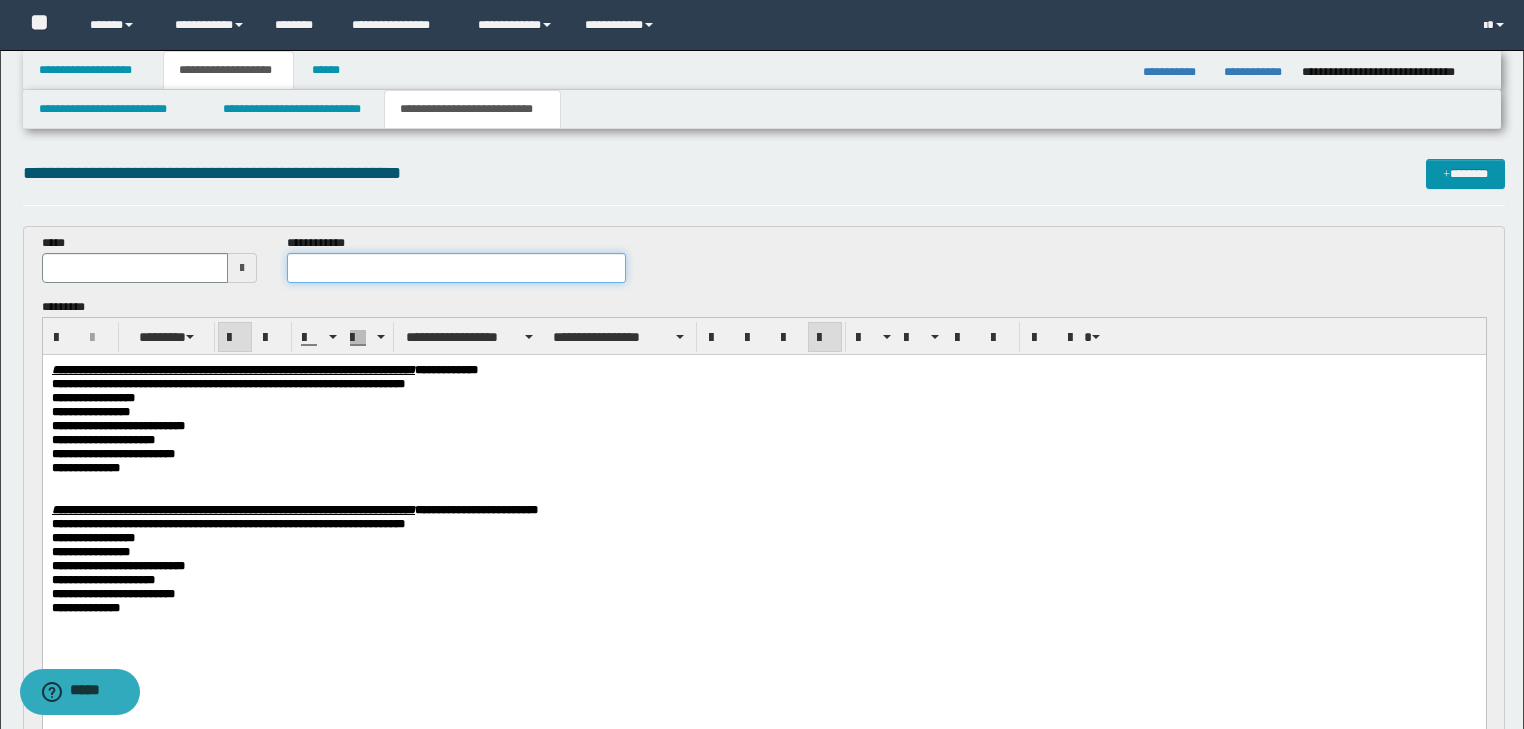 click at bounding box center [456, 268] 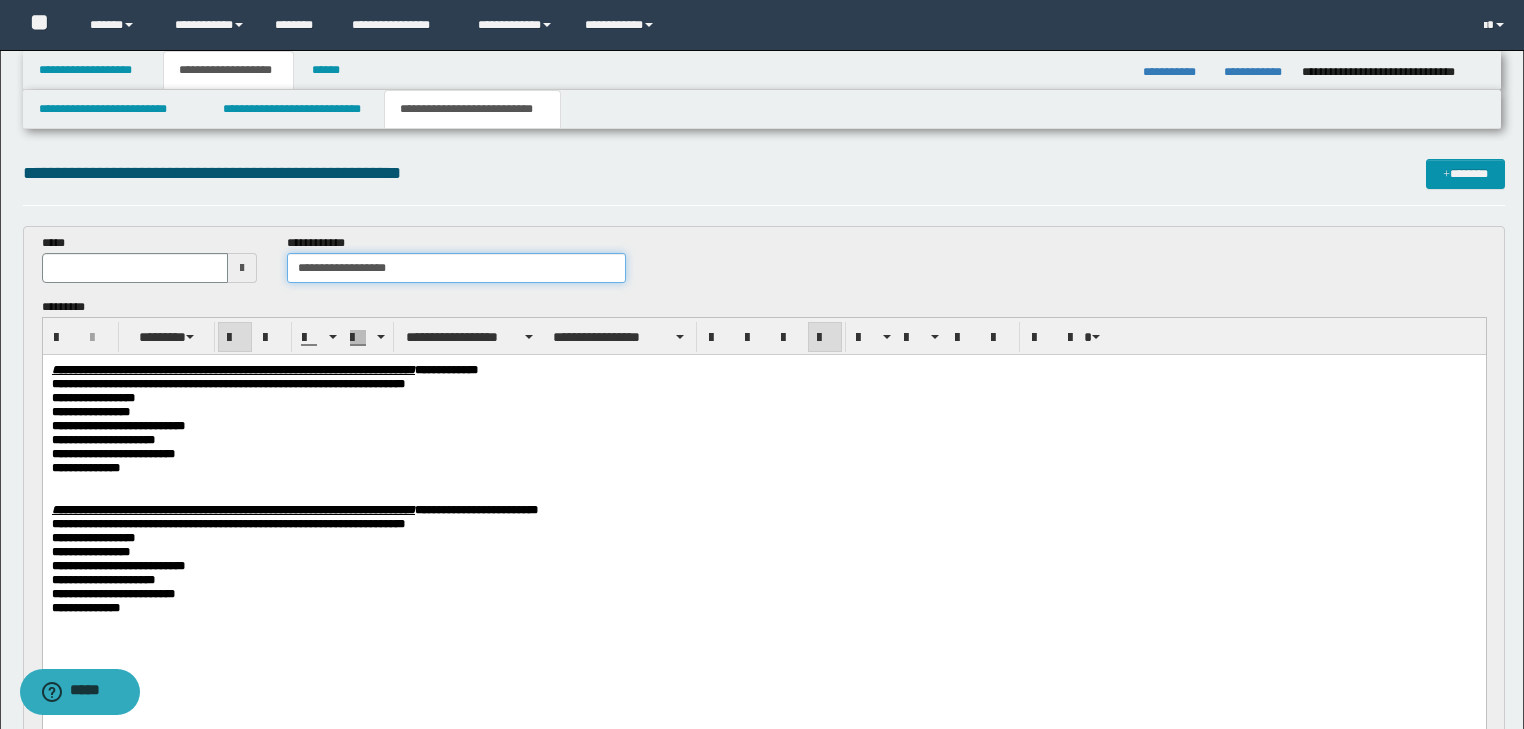 type on "**********" 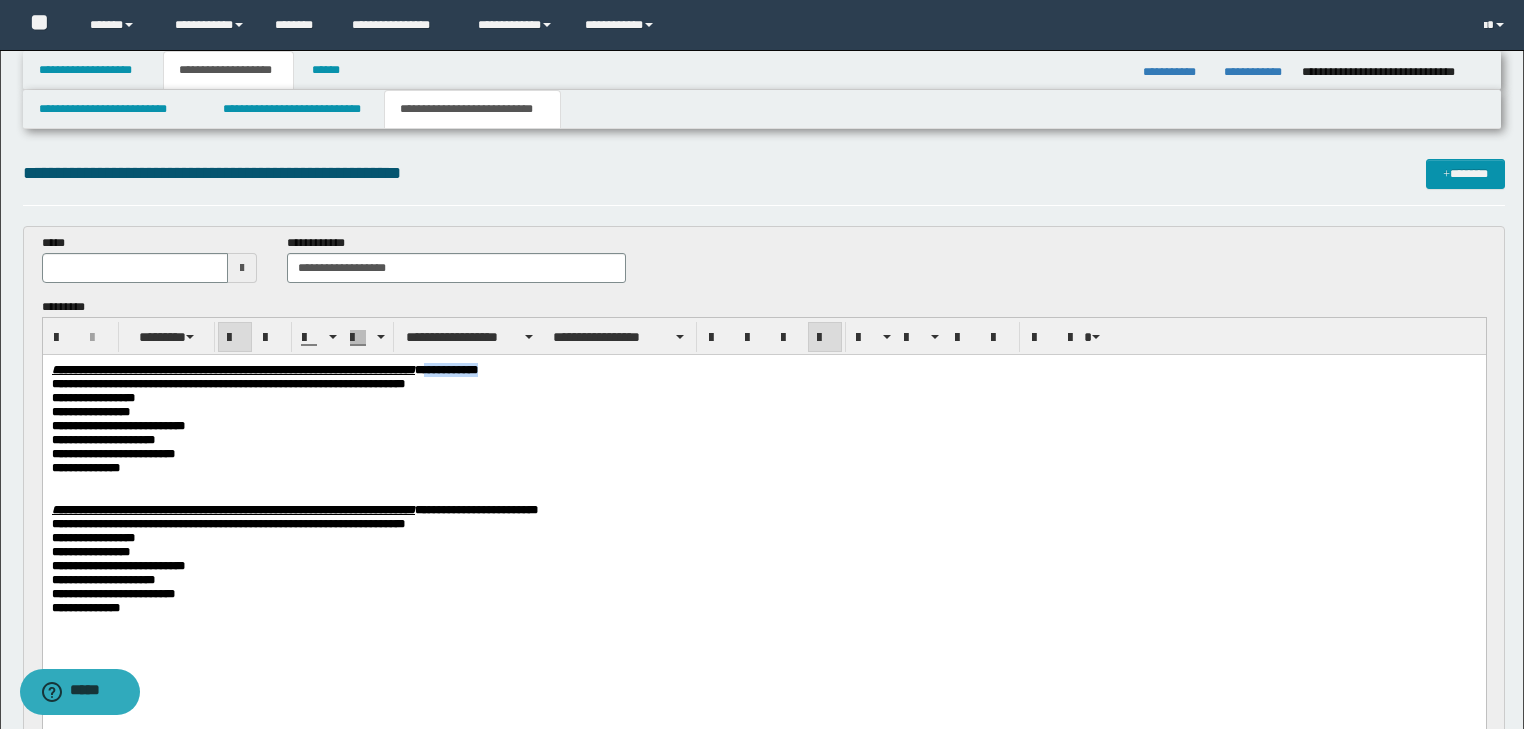 drag, startPoint x: 575, startPoint y: 369, endPoint x: 633, endPoint y: 362, distance: 58.420887 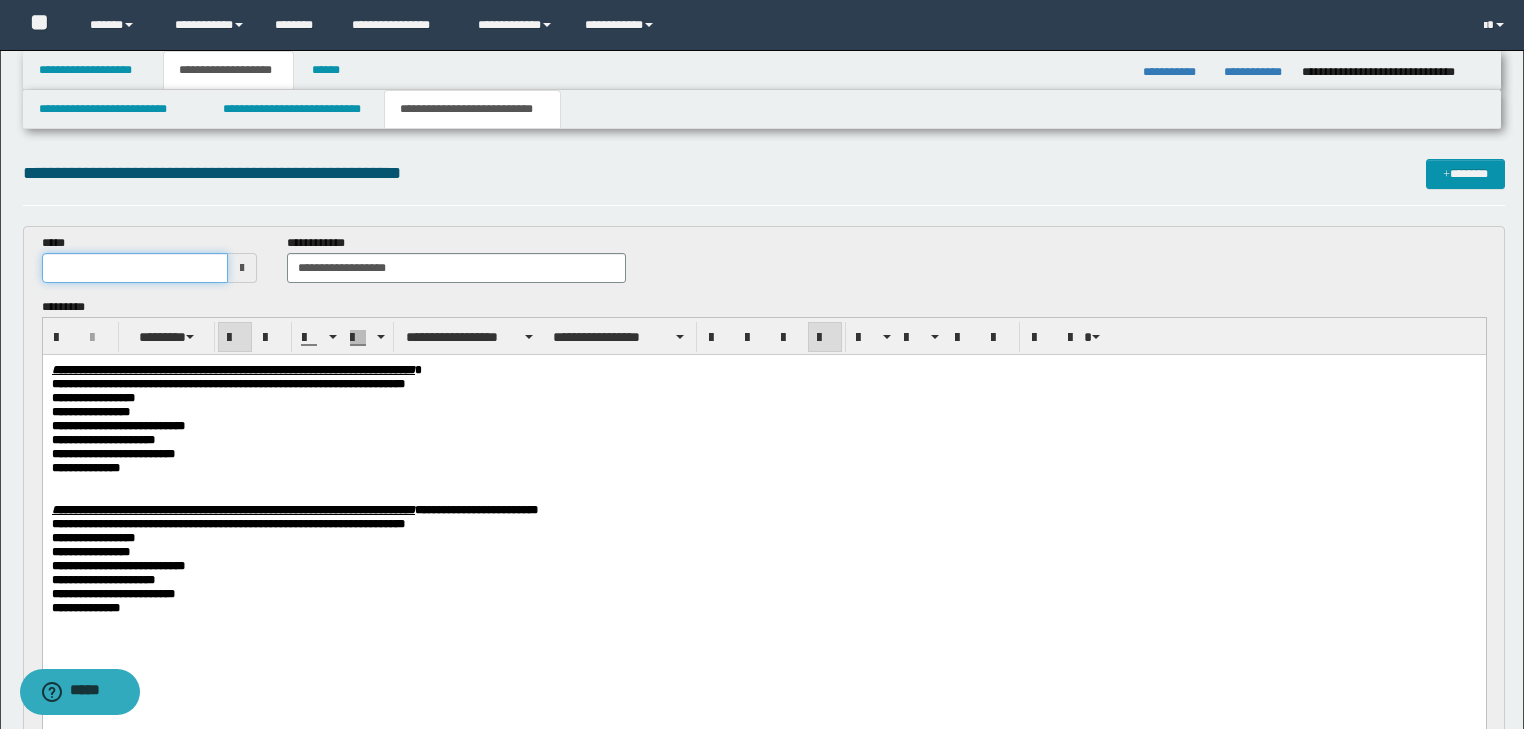 click at bounding box center [135, 268] 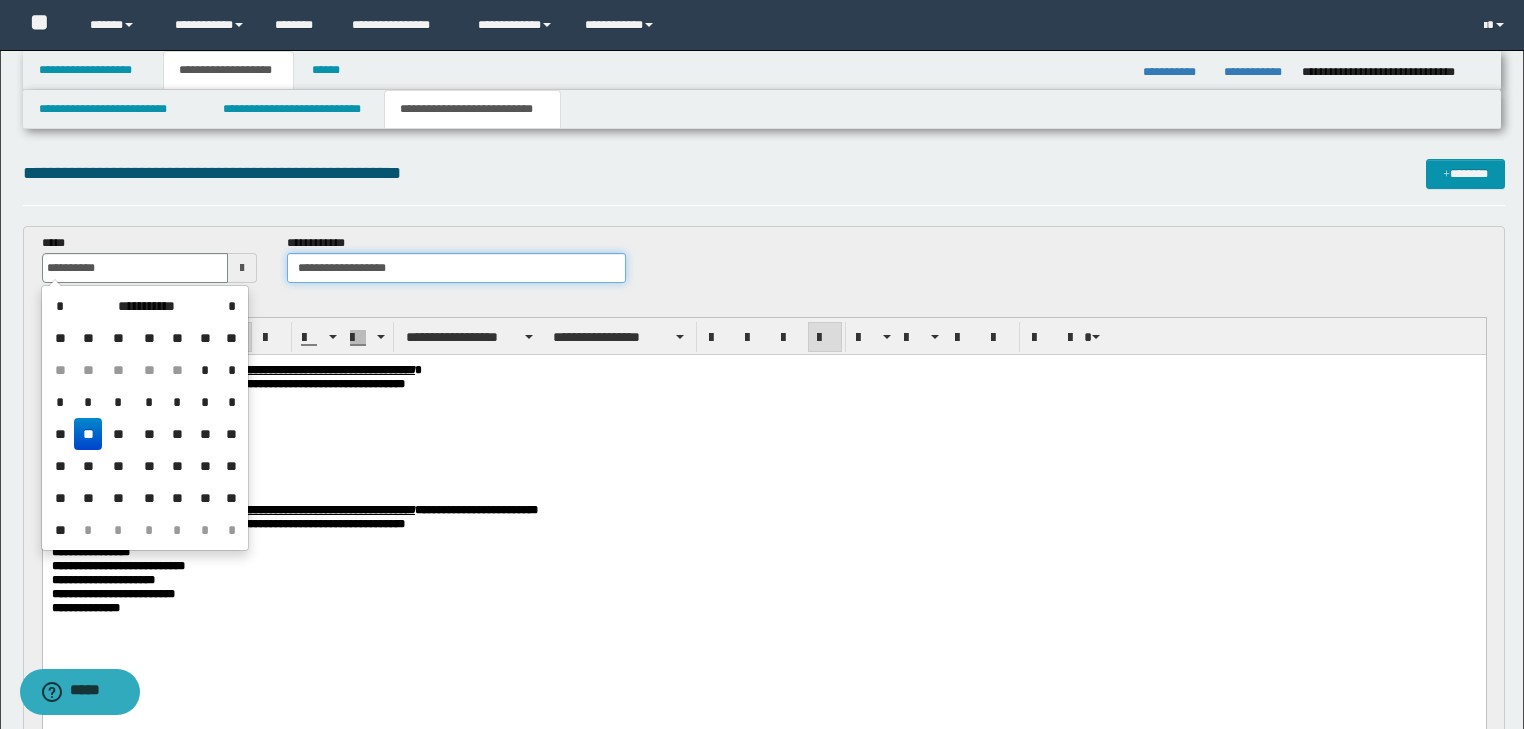 type on "**********" 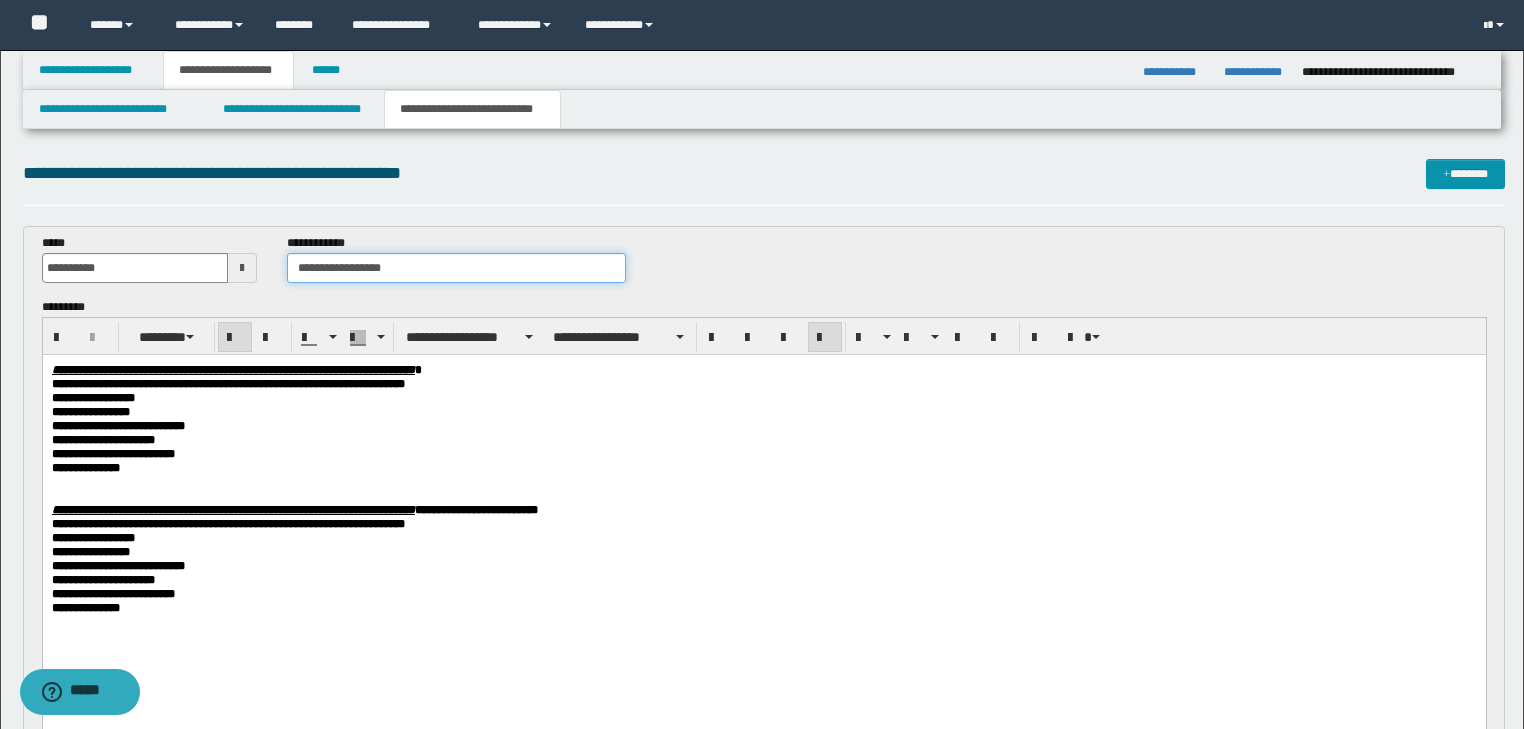 type on "**********" 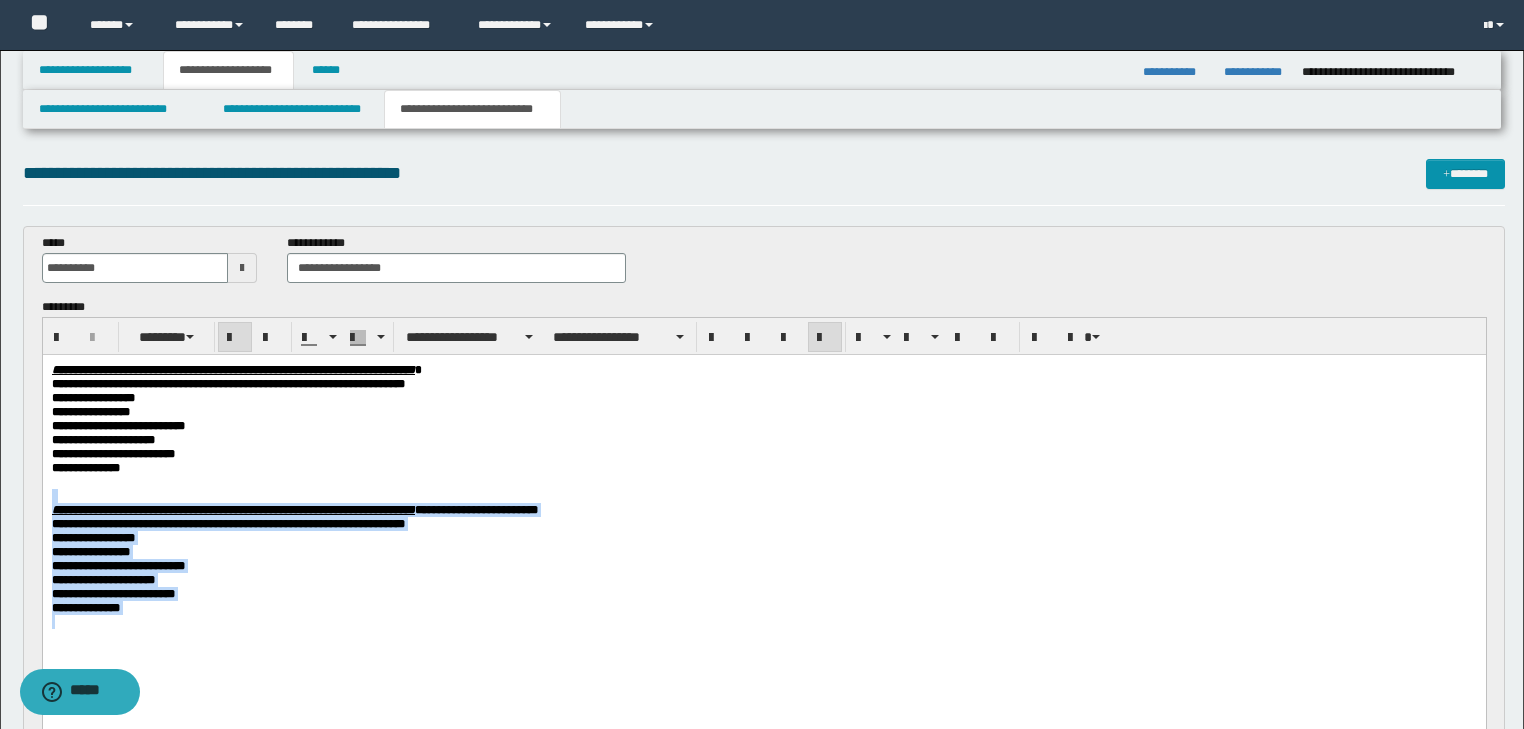 scroll, scrollTop: 35, scrollLeft: 0, axis: vertical 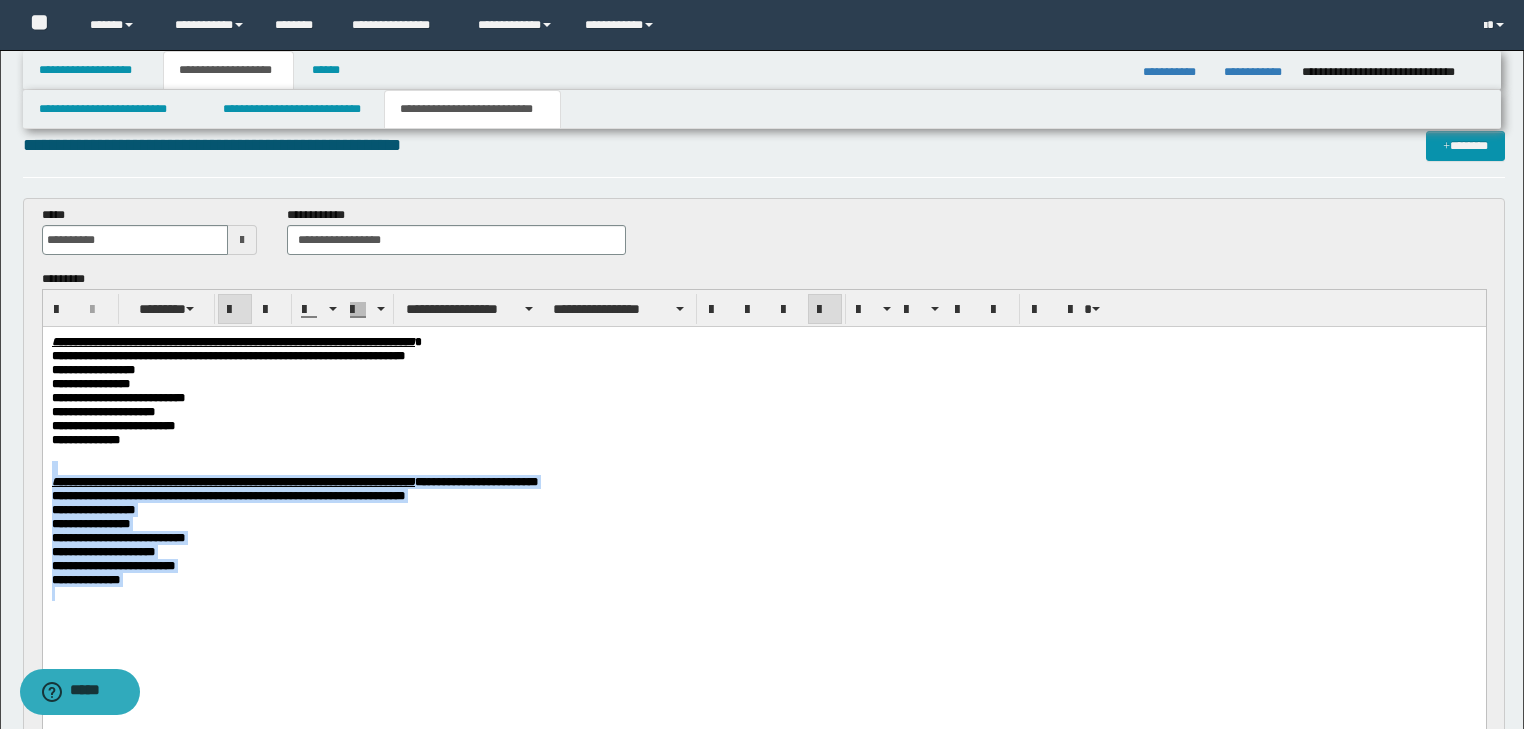 drag, startPoint x: 148, startPoint y: 485, endPoint x: 199, endPoint y: 724, distance: 244.38084 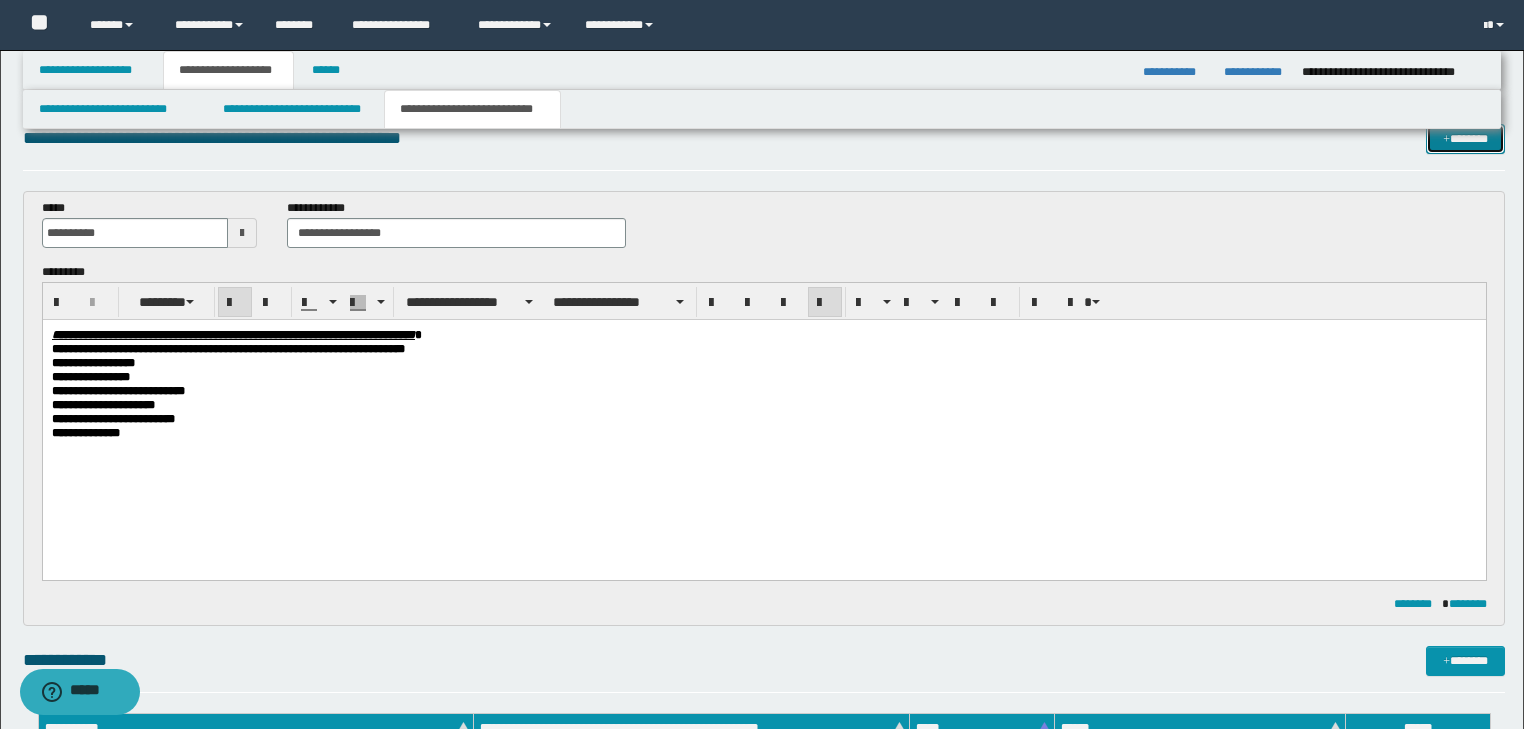 click on "*******" at bounding box center (1465, 139) 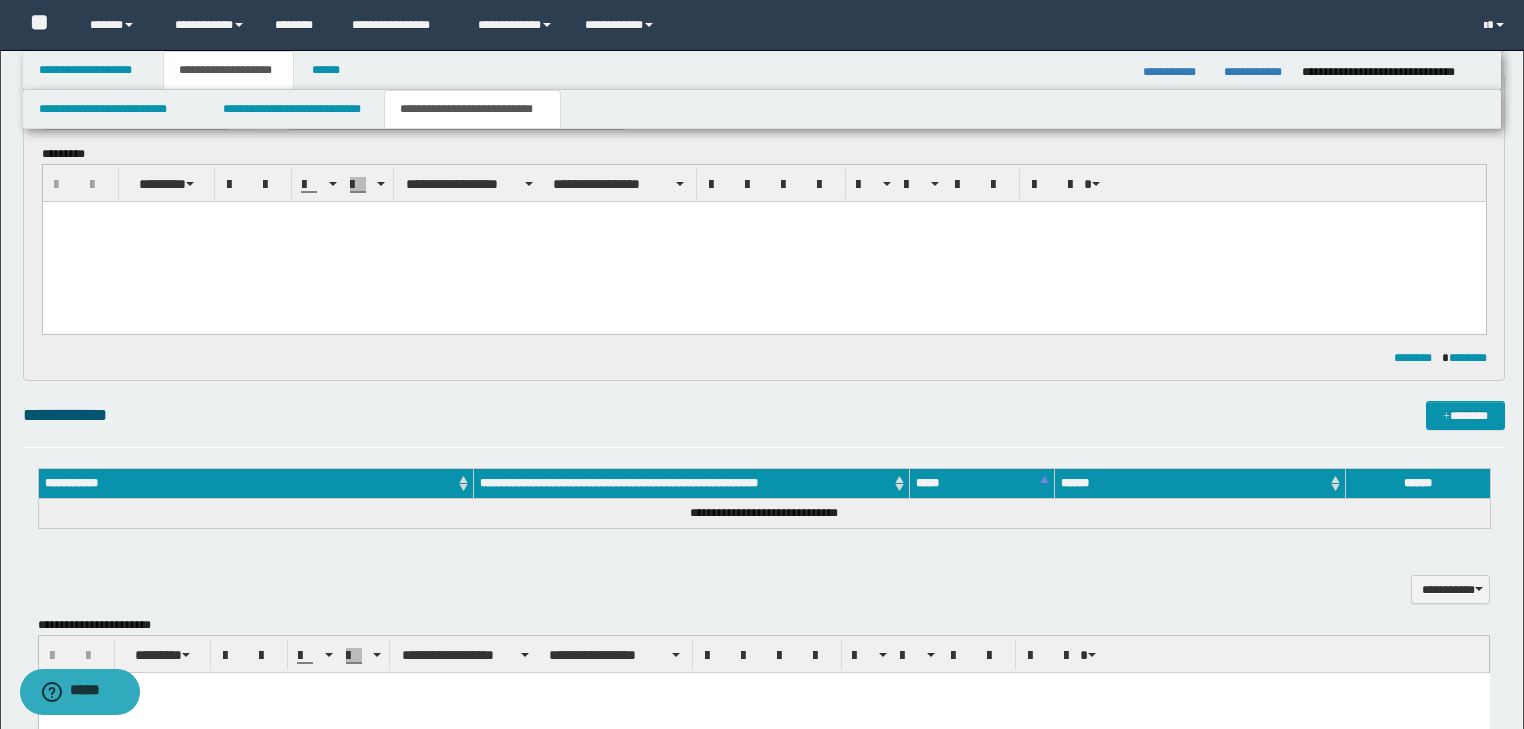 scroll, scrollTop: 0, scrollLeft: 0, axis: both 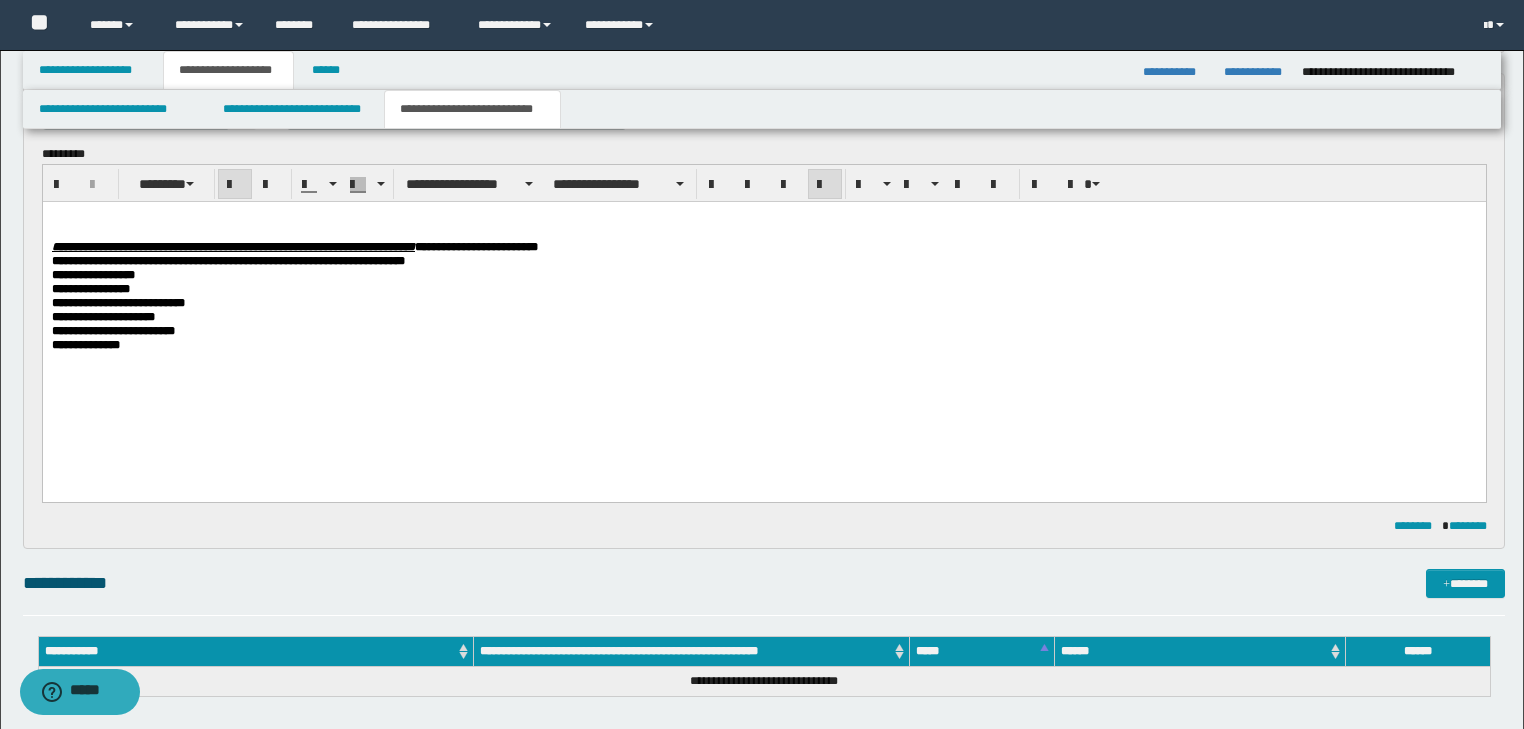 click on "**********" at bounding box center (232, 247) 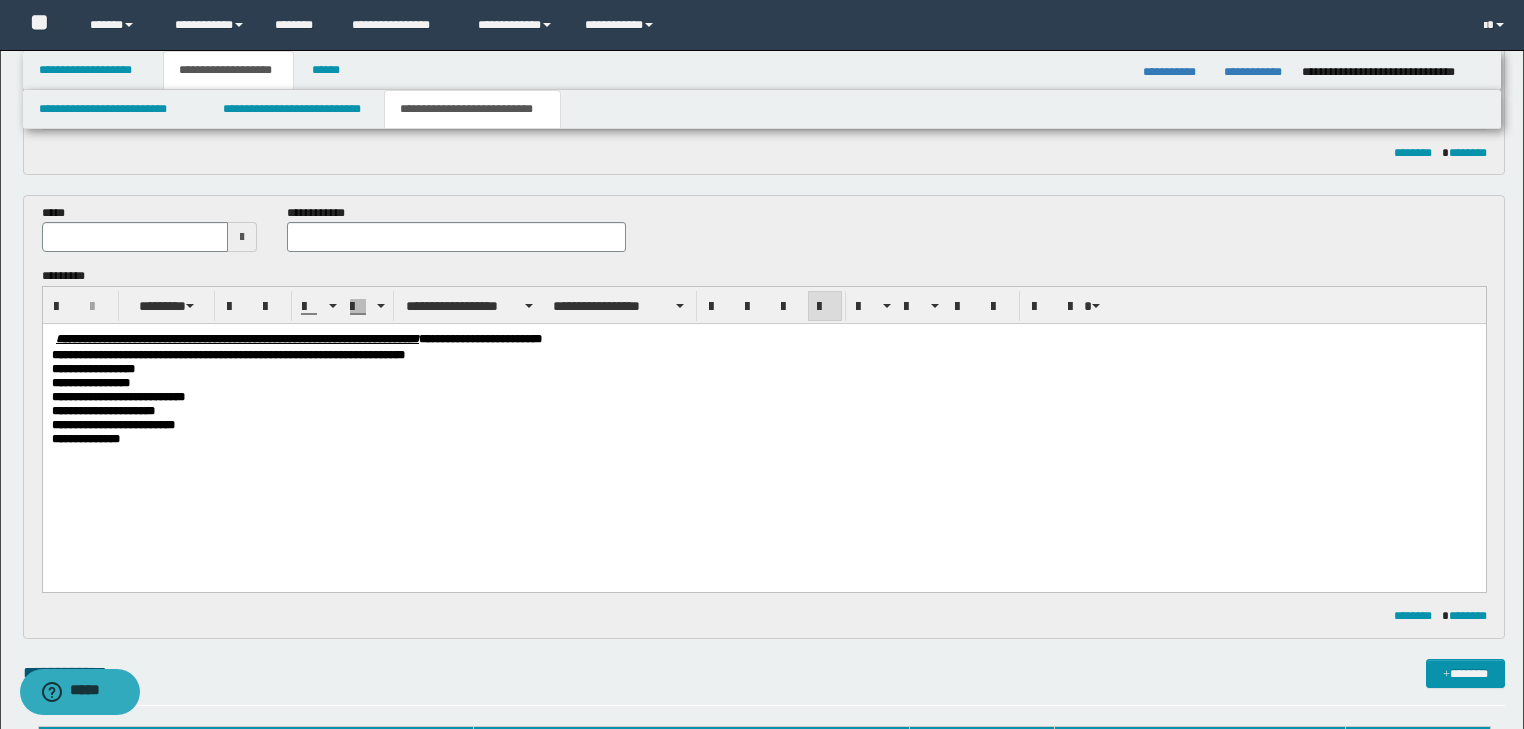 scroll, scrollTop: 448, scrollLeft: 0, axis: vertical 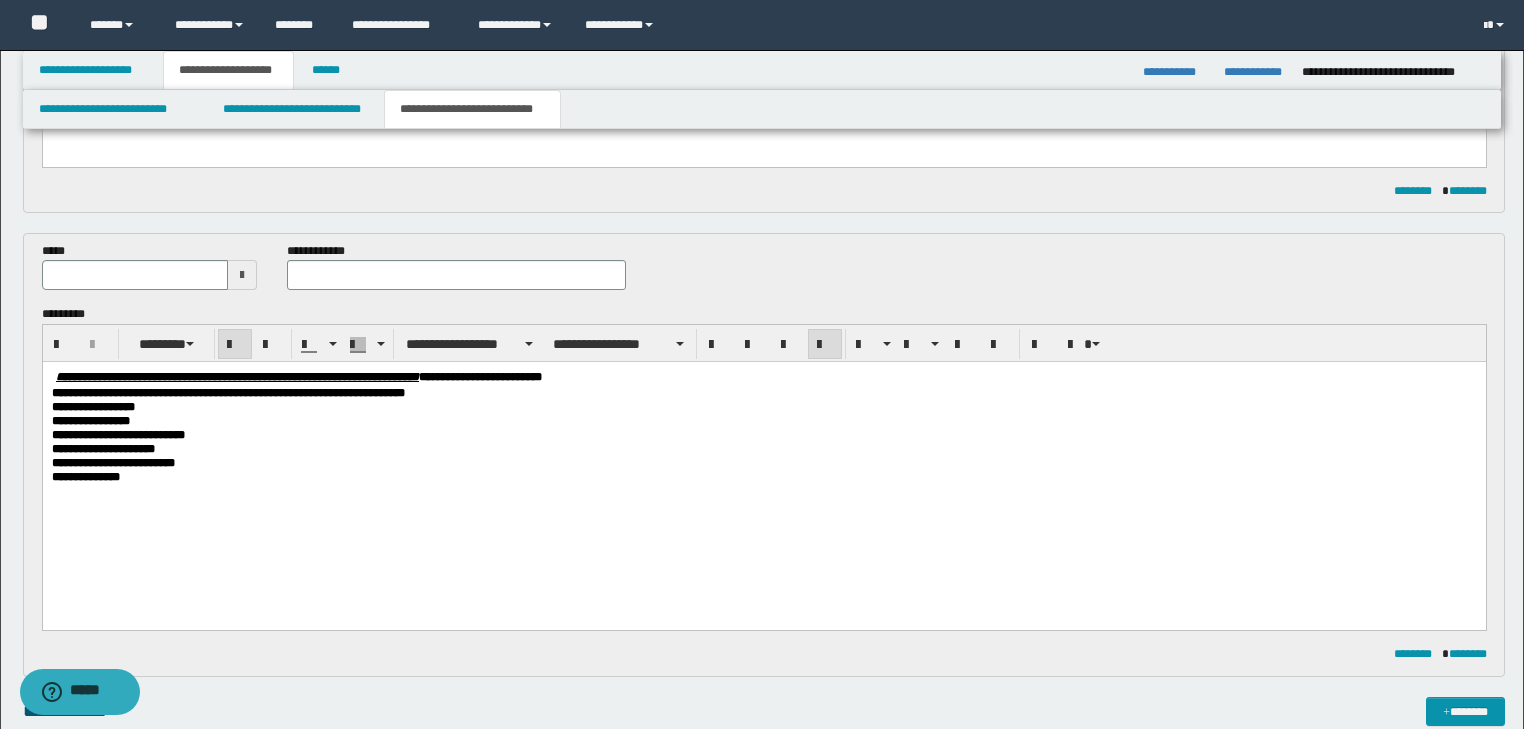 click on "**********" at bounding box center (479, 377) 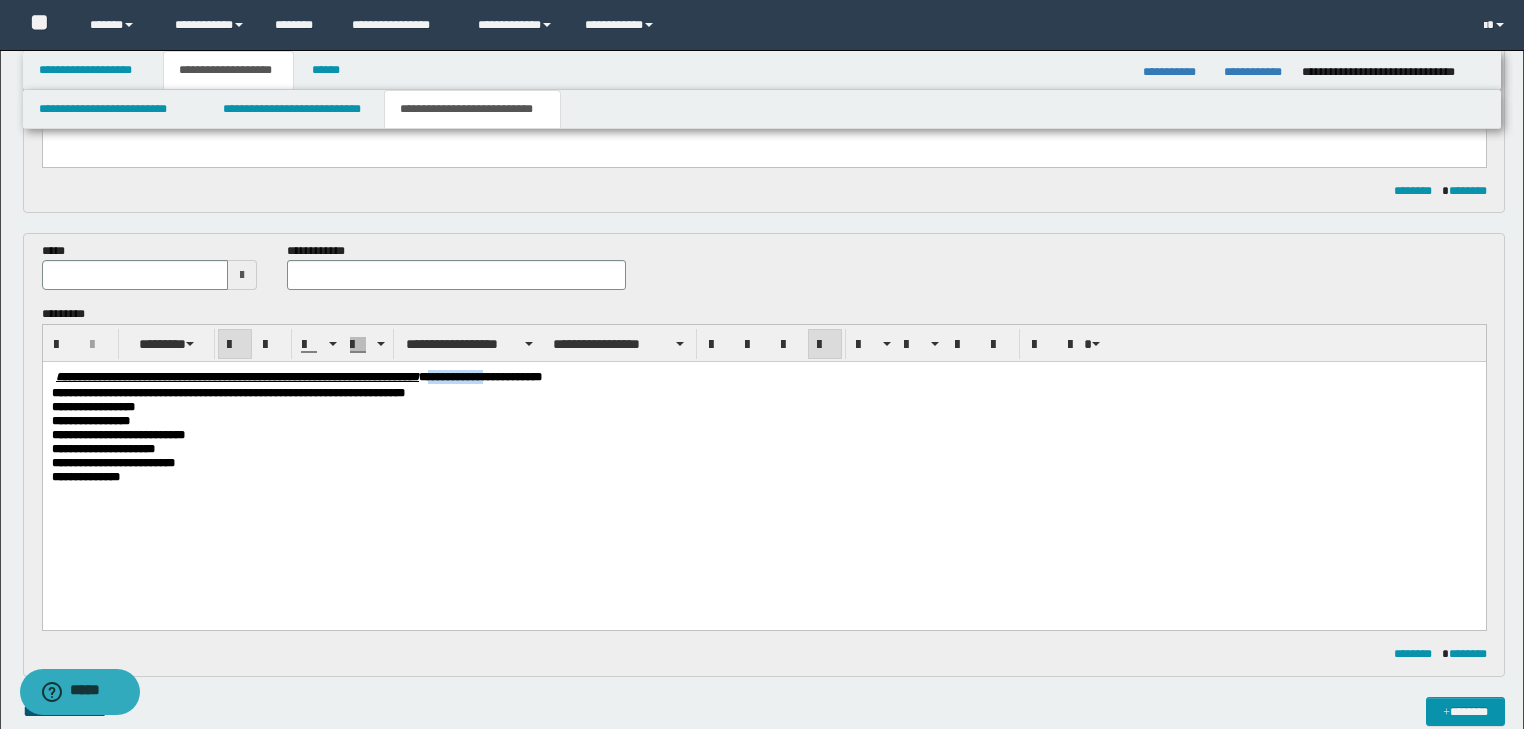 click on "**********" at bounding box center [479, 377] 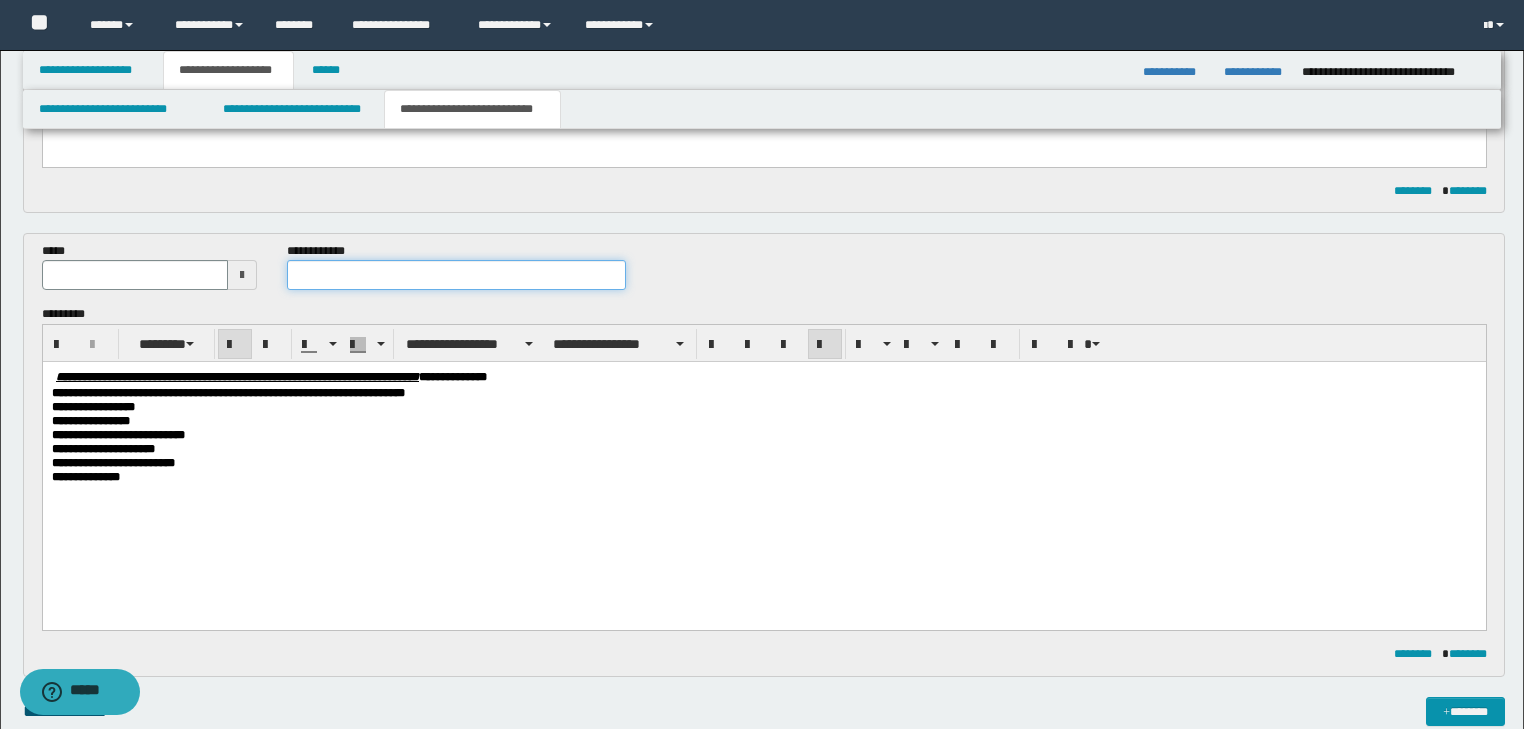click at bounding box center (456, 275) 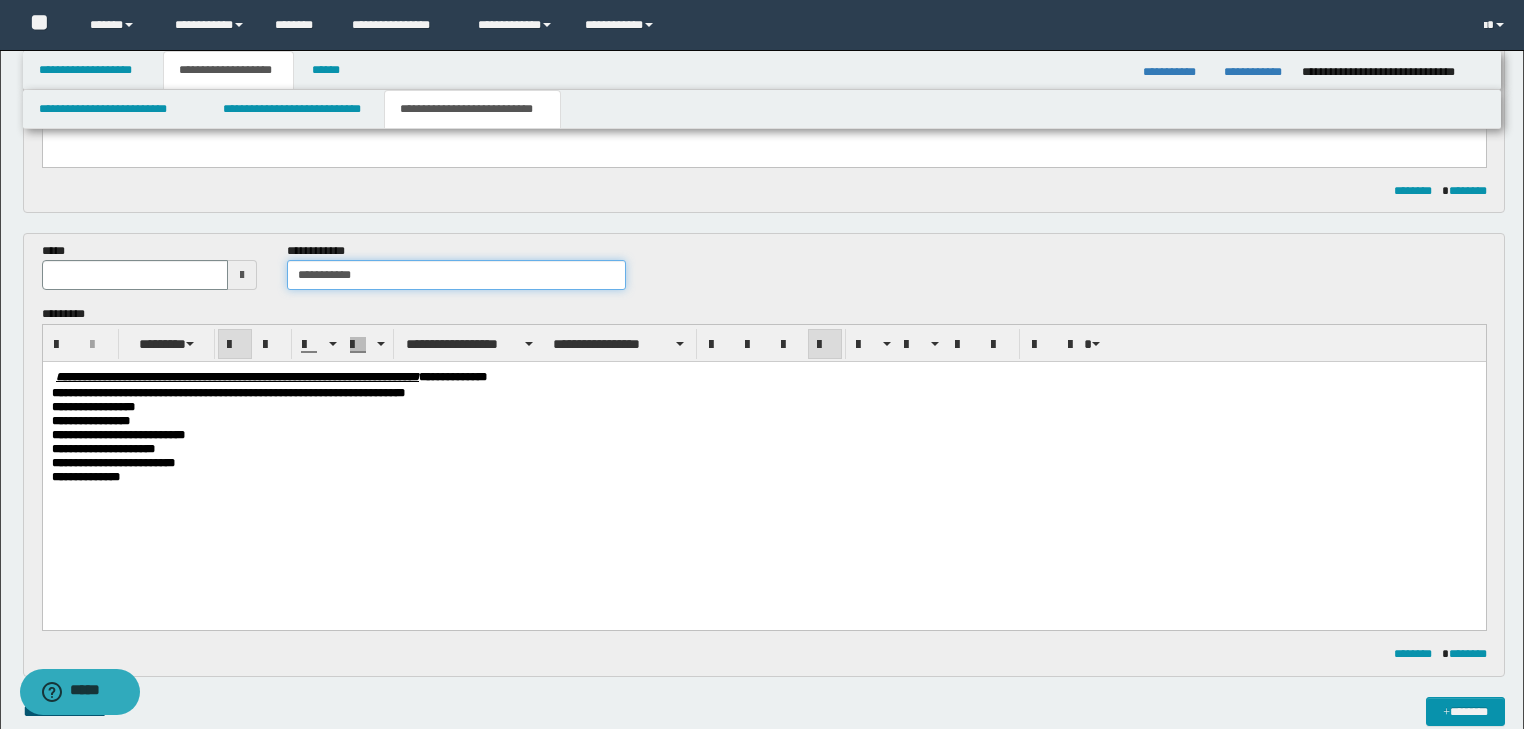 type on "**********" 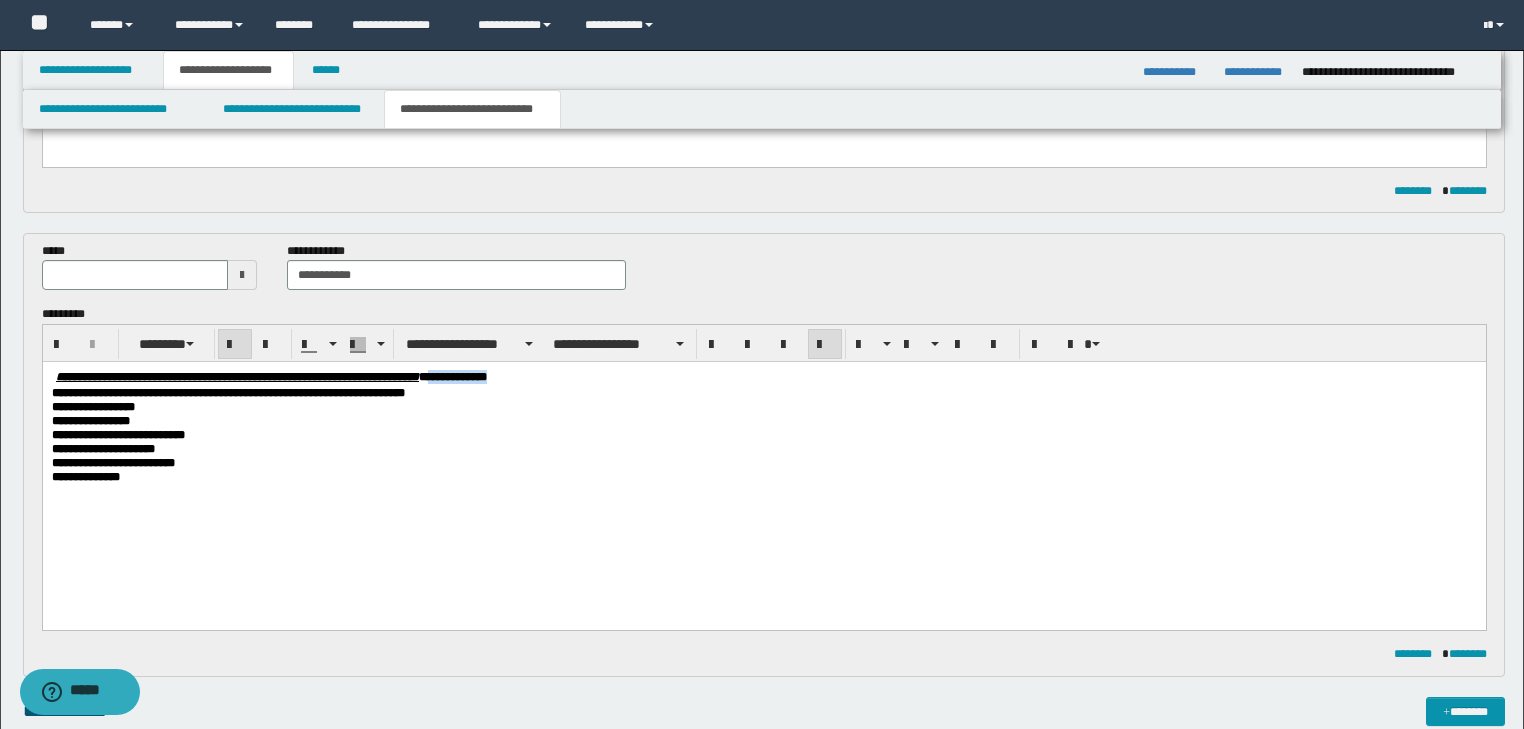 drag, startPoint x: 568, startPoint y: 376, endPoint x: 668, endPoint y: 376, distance: 100 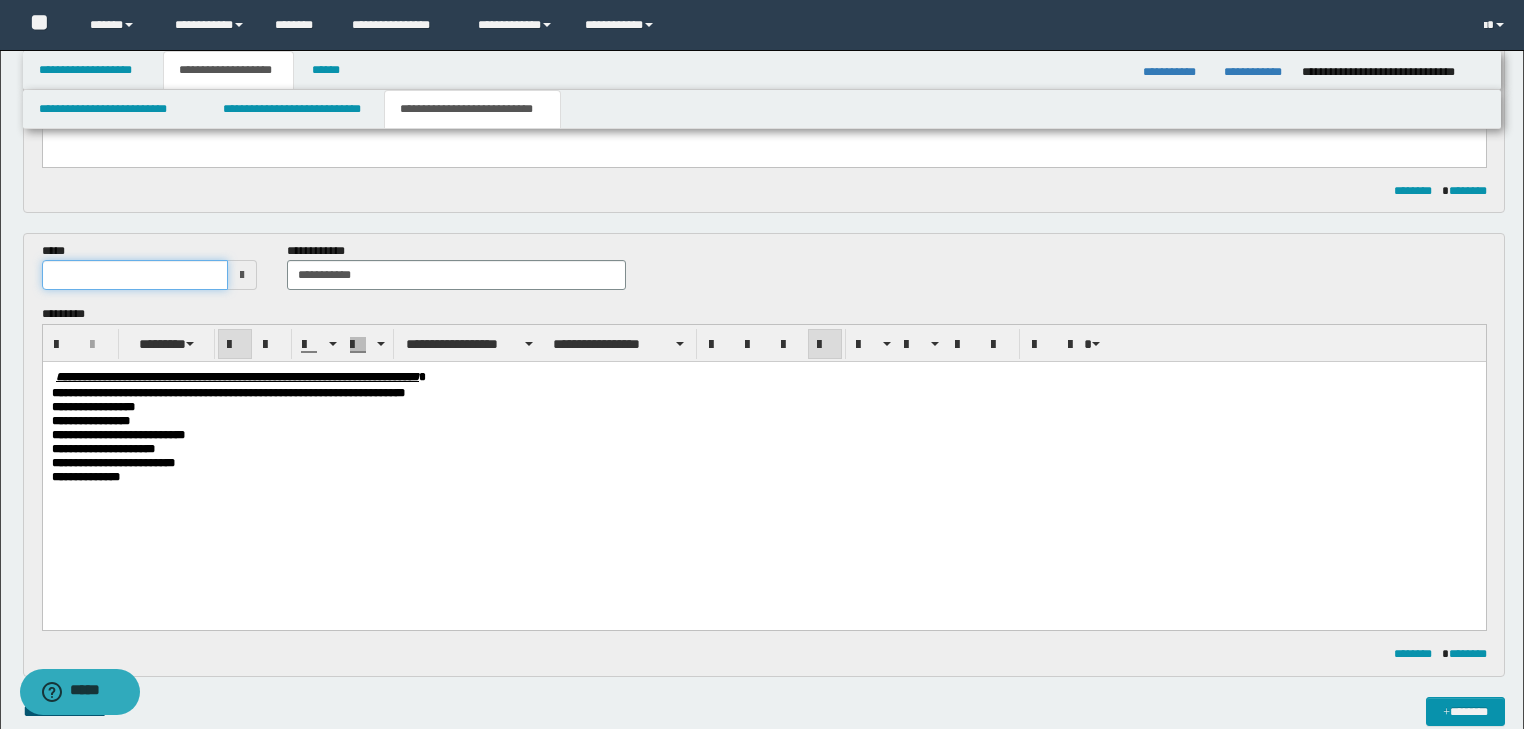 click at bounding box center [135, 275] 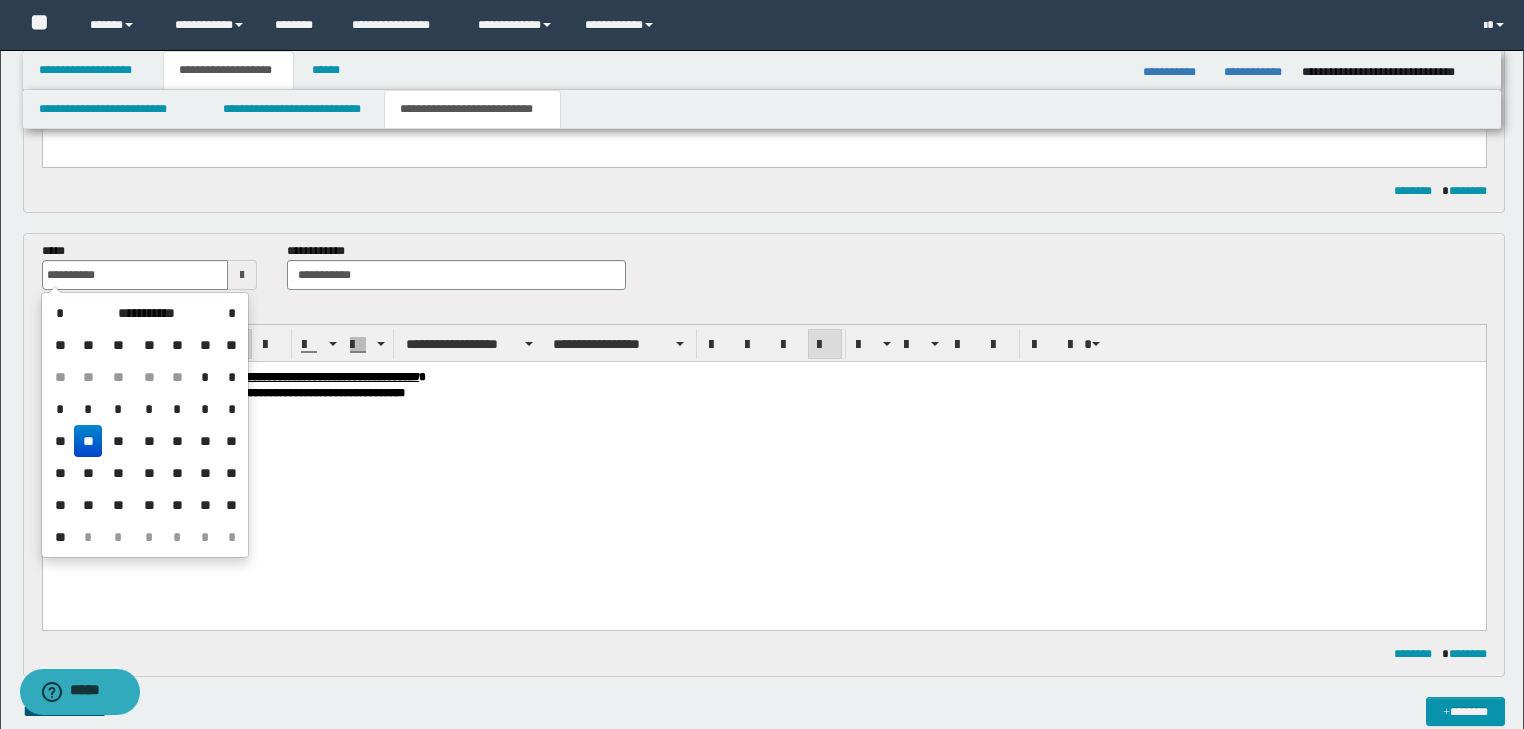 type on "**********" 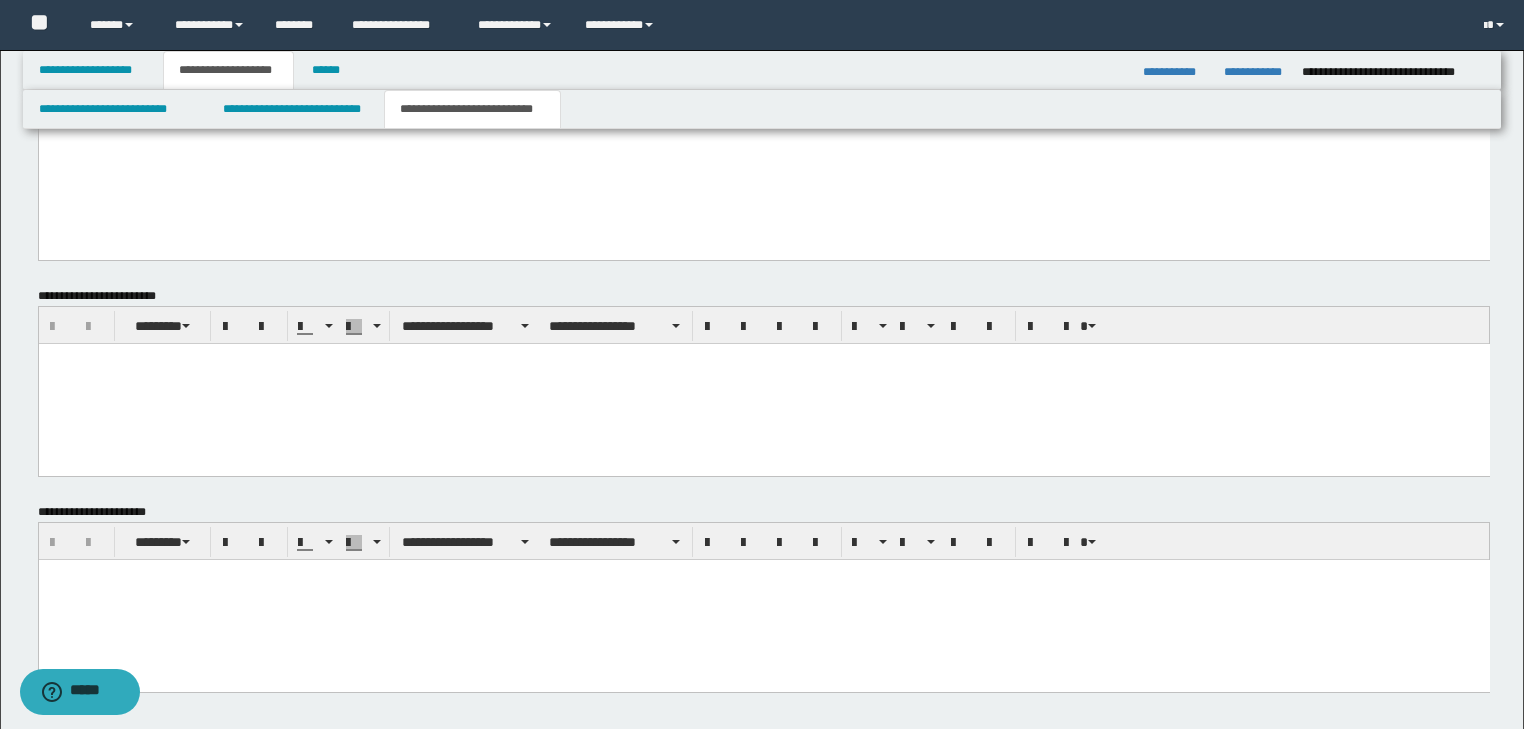 scroll, scrollTop: 1374, scrollLeft: 0, axis: vertical 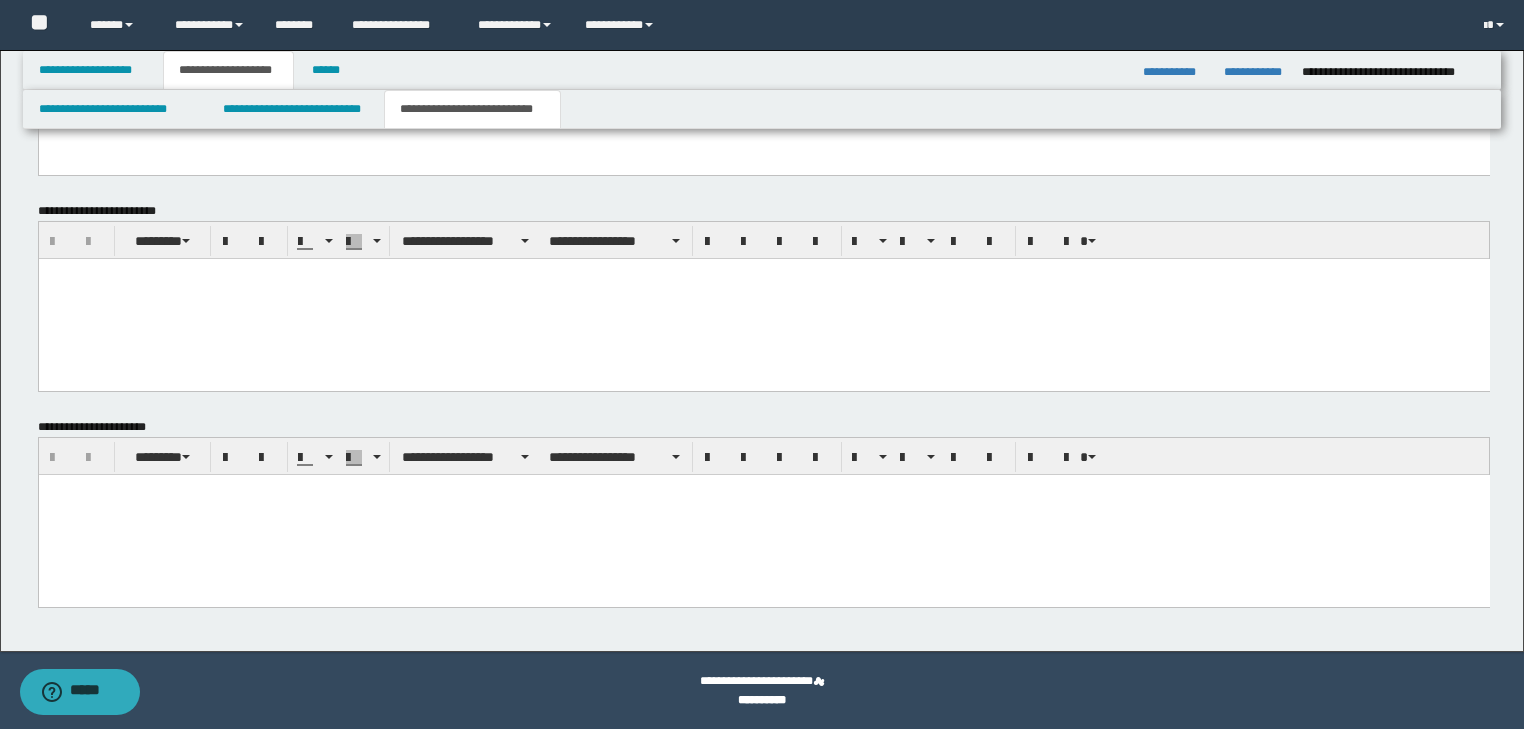 click at bounding box center (763, 514) 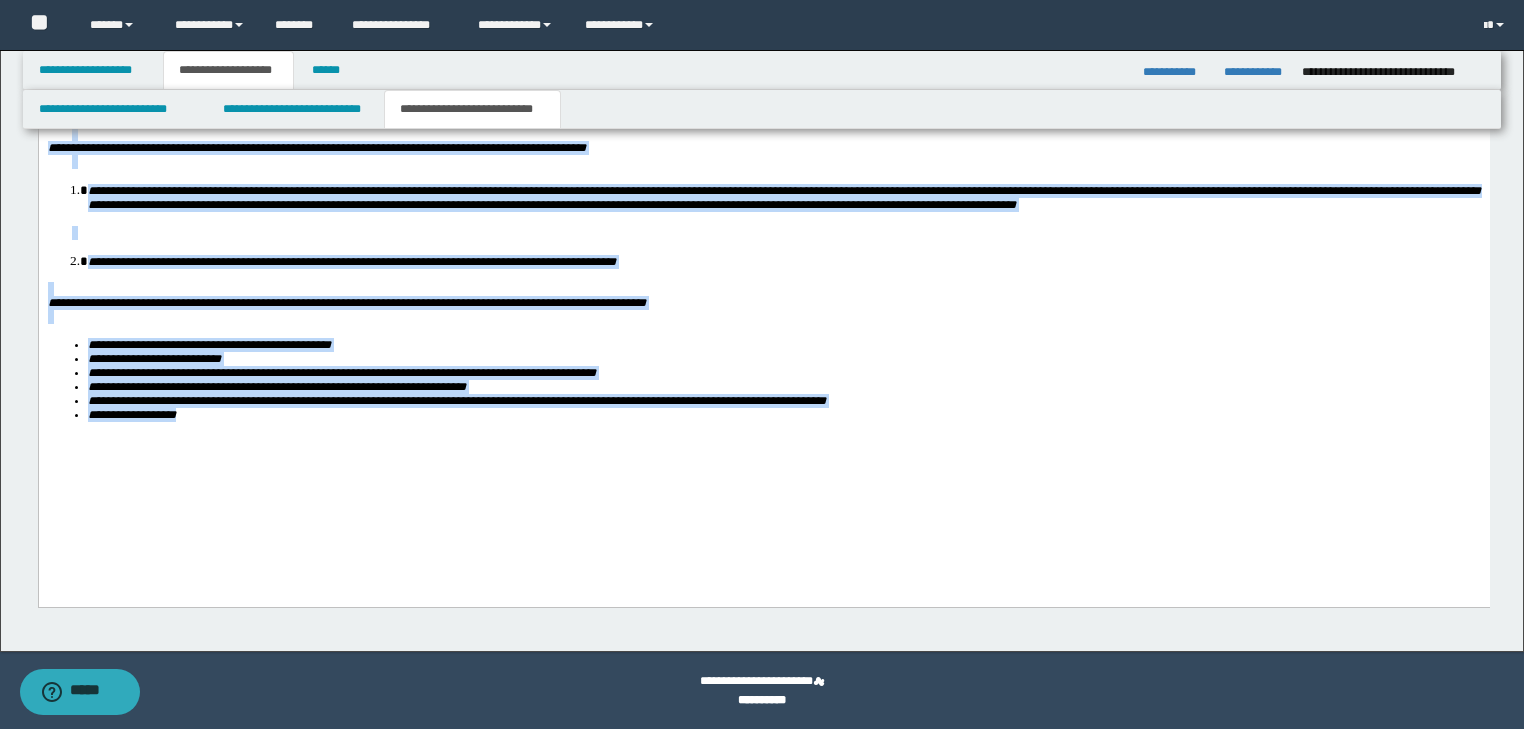 drag, startPoint x: 45, startPoint y: -118, endPoint x: 617, endPoint y: 602, distance: 919.5564 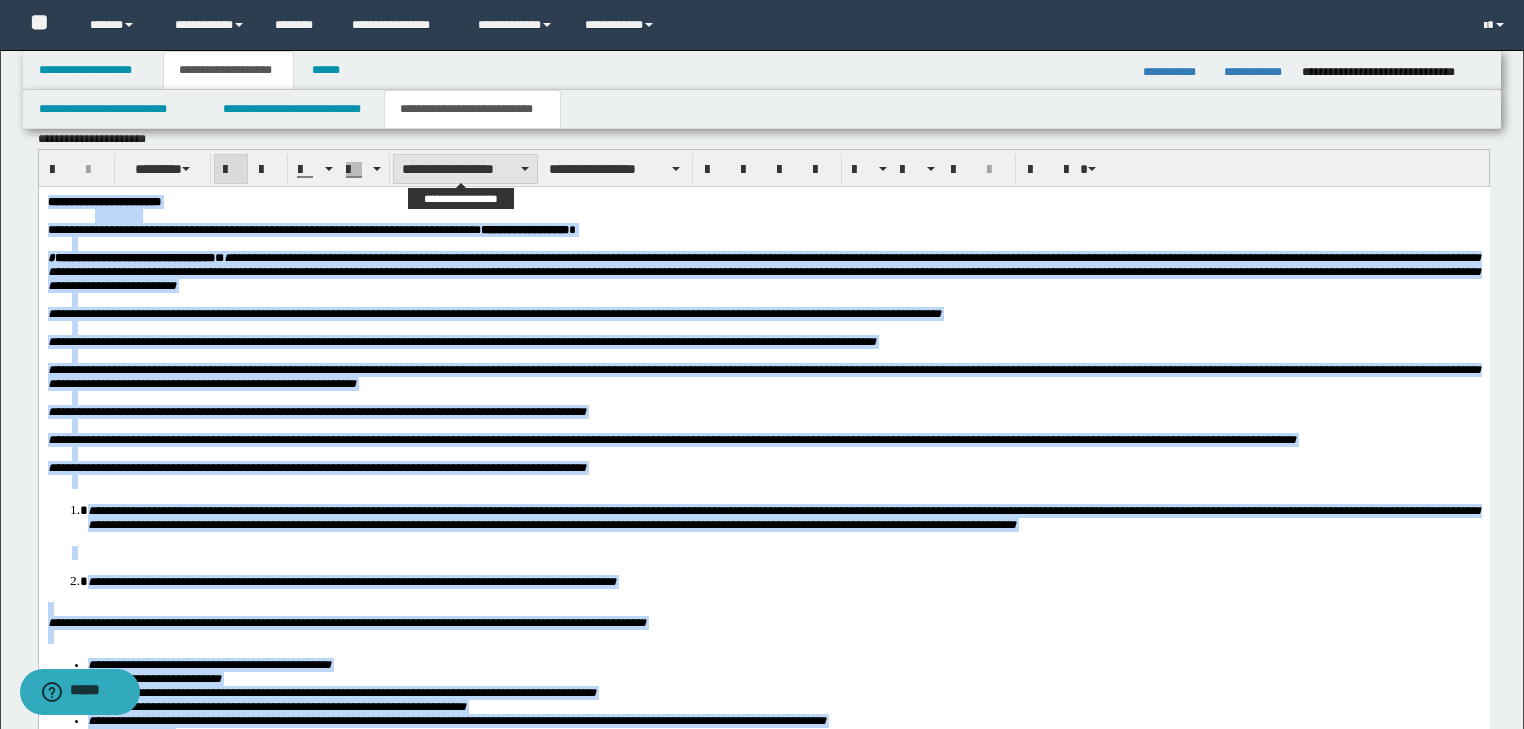click on "**********" at bounding box center [465, 169] 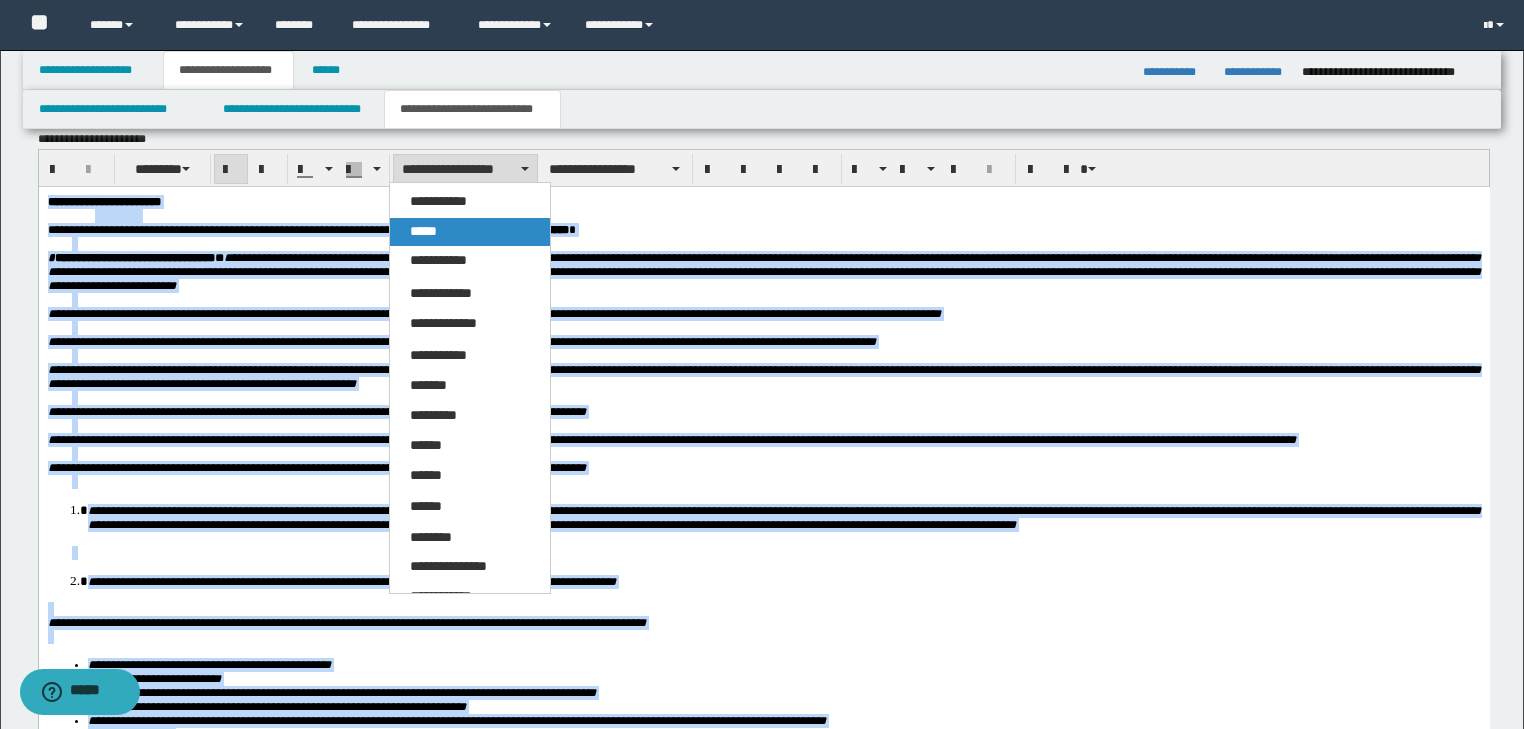 click on "*****" at bounding box center [470, 232] 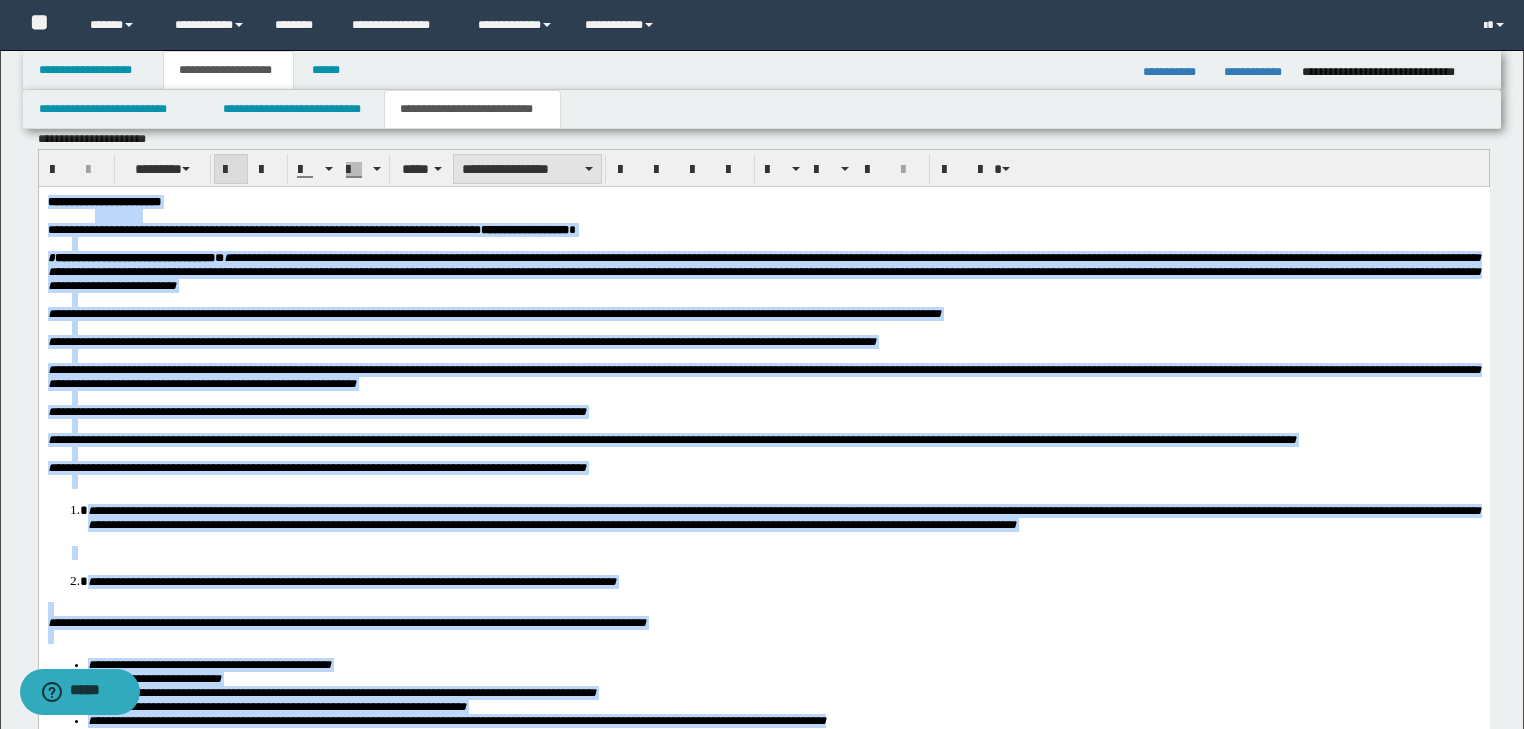 click on "**********" at bounding box center [527, 169] 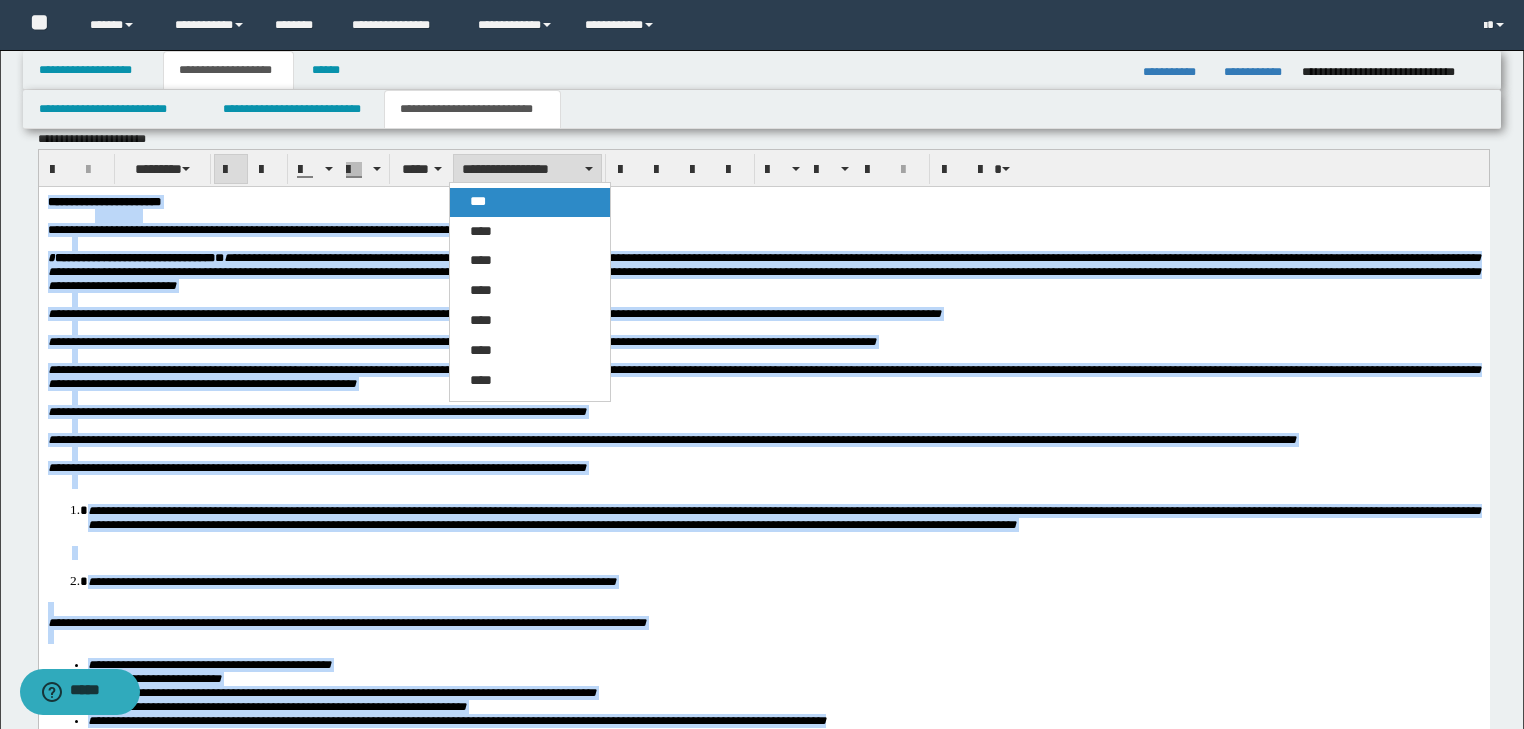 drag, startPoint x: 499, startPoint y: 202, endPoint x: 515, endPoint y: 8, distance: 194.65868 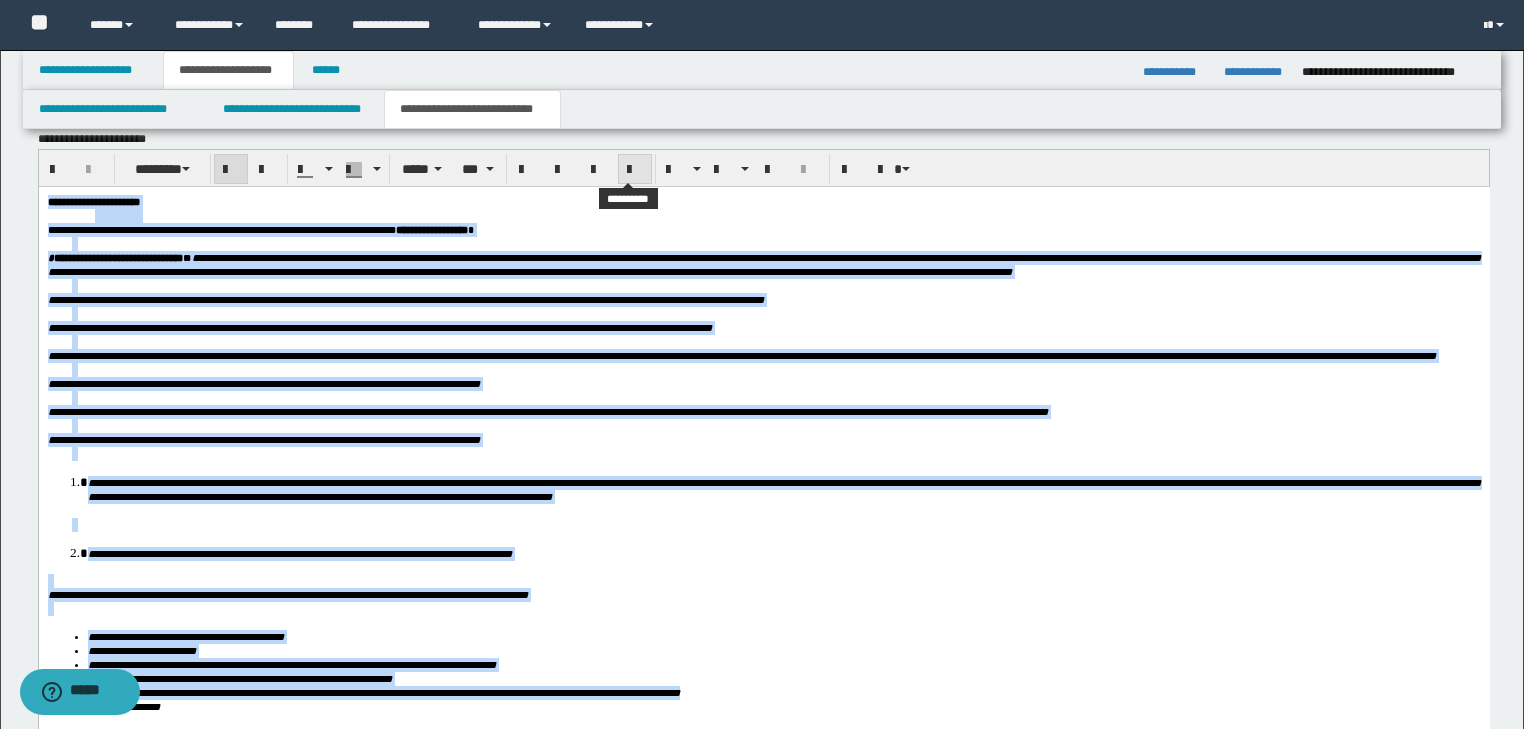 click at bounding box center (635, 170) 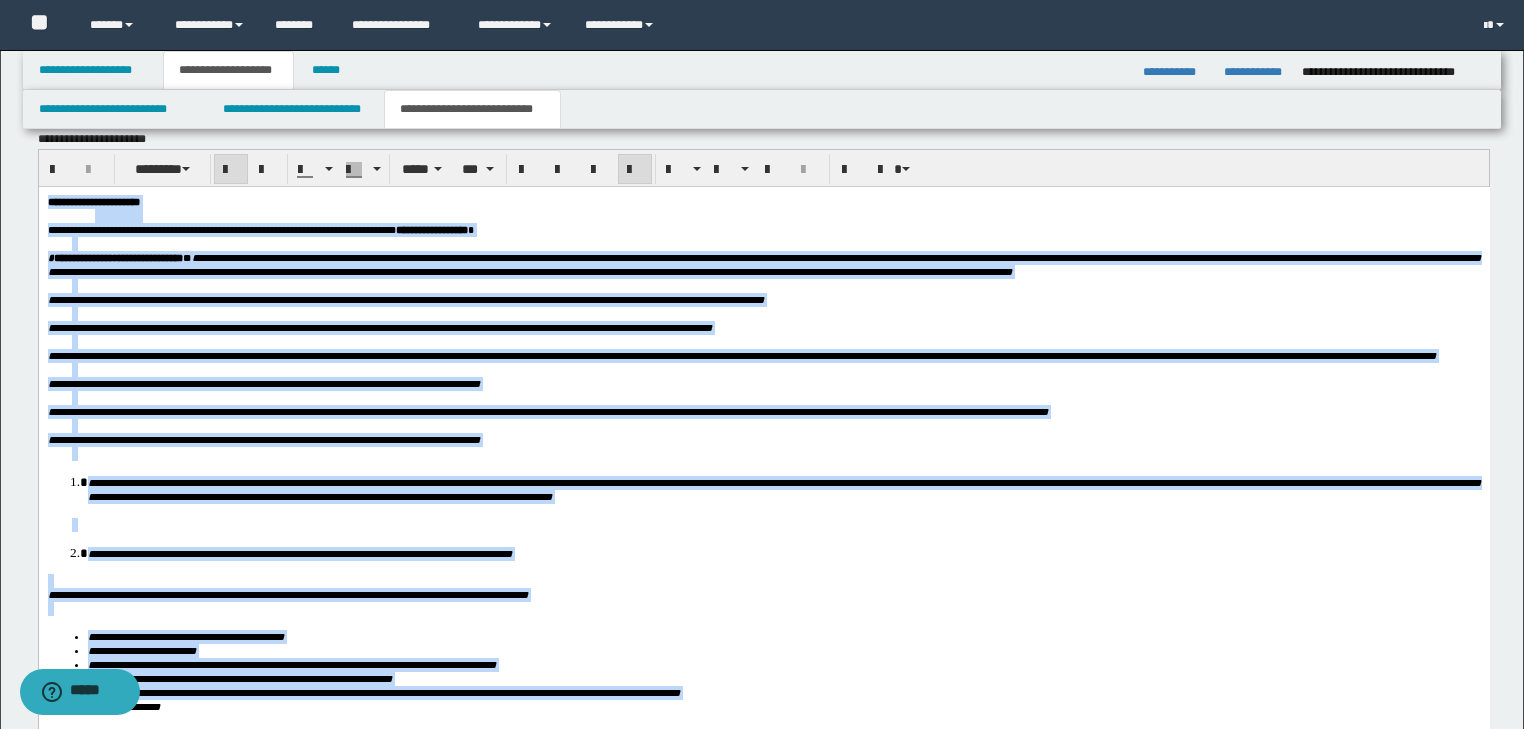click at bounding box center [775, 425] 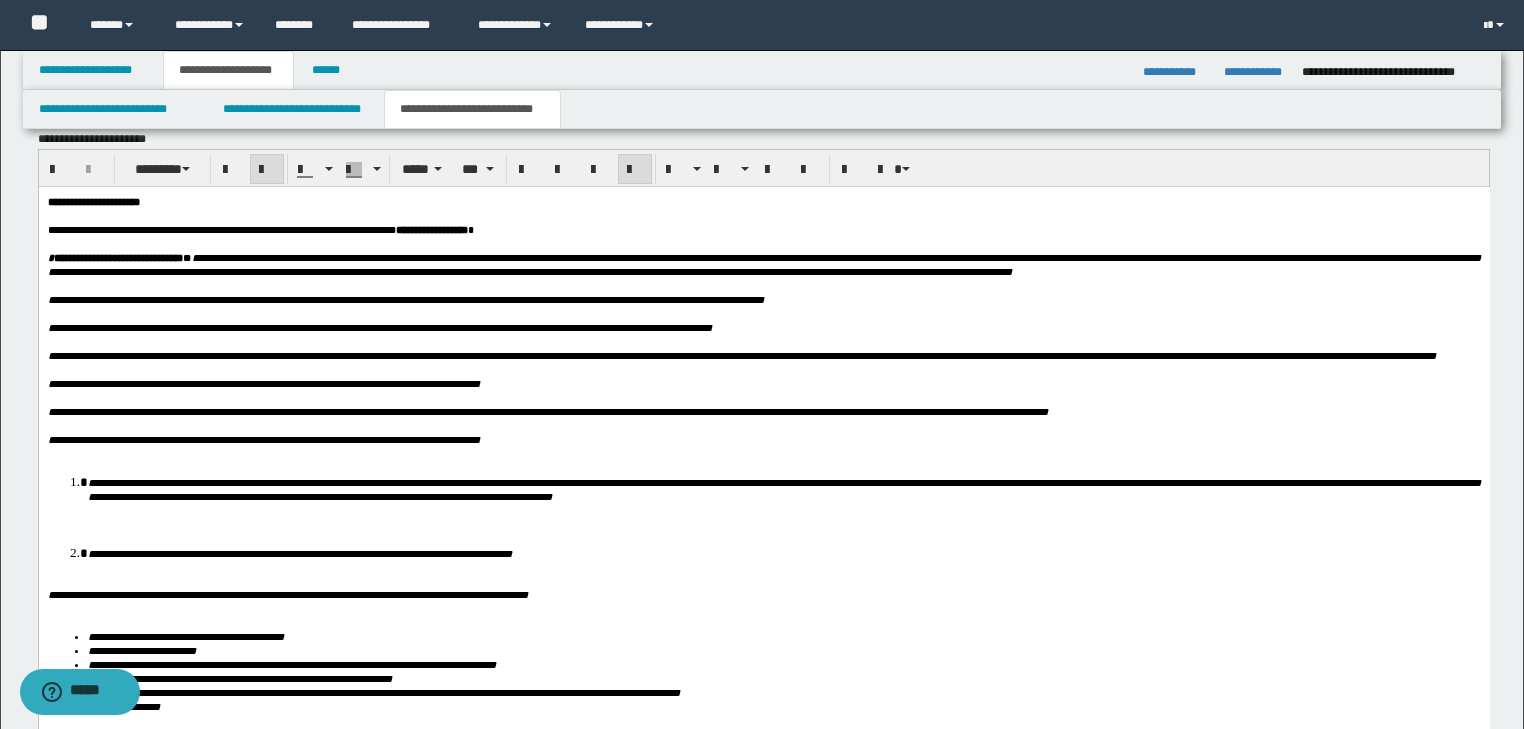 click on "**********" at bounding box center (763, 439) 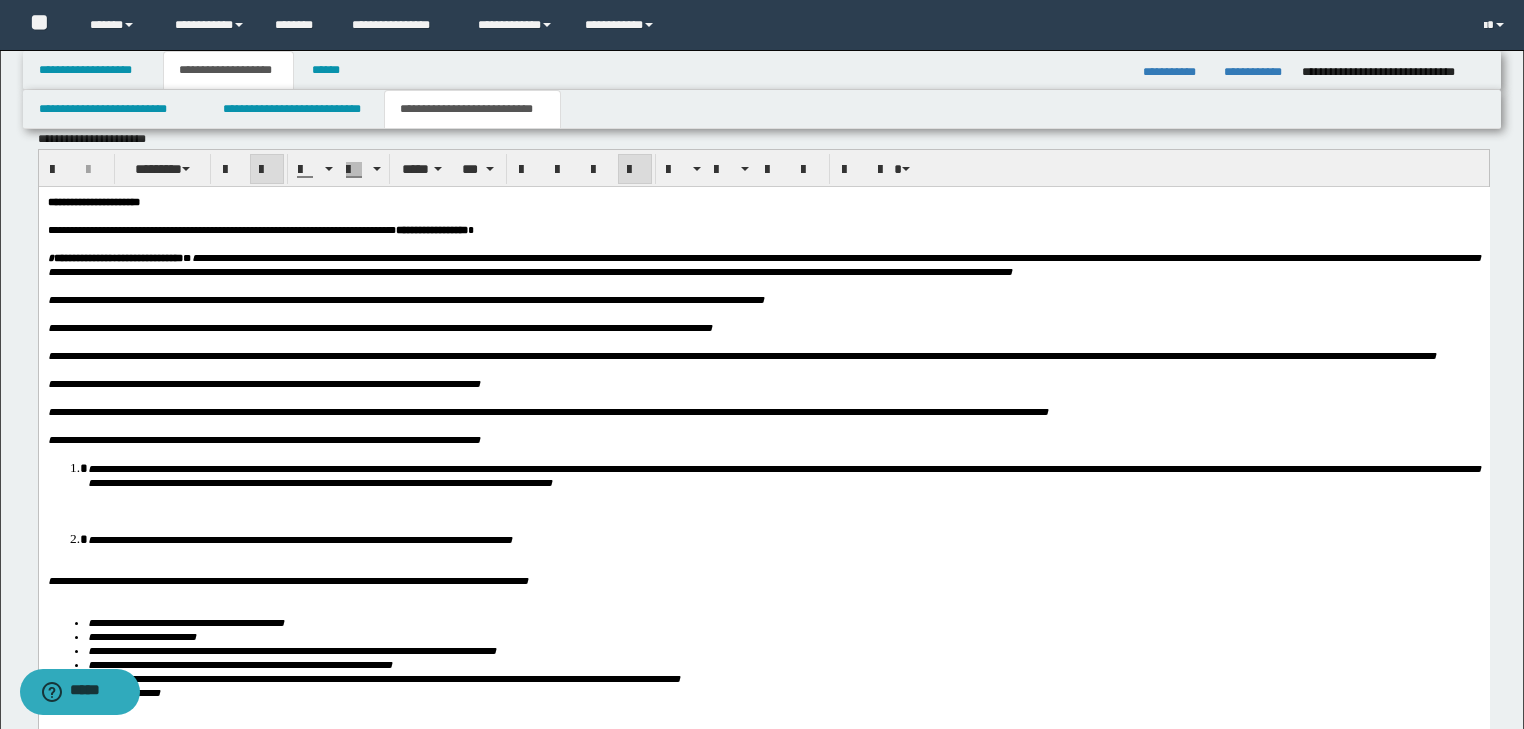 click on "**********" at bounding box center [783, 474] 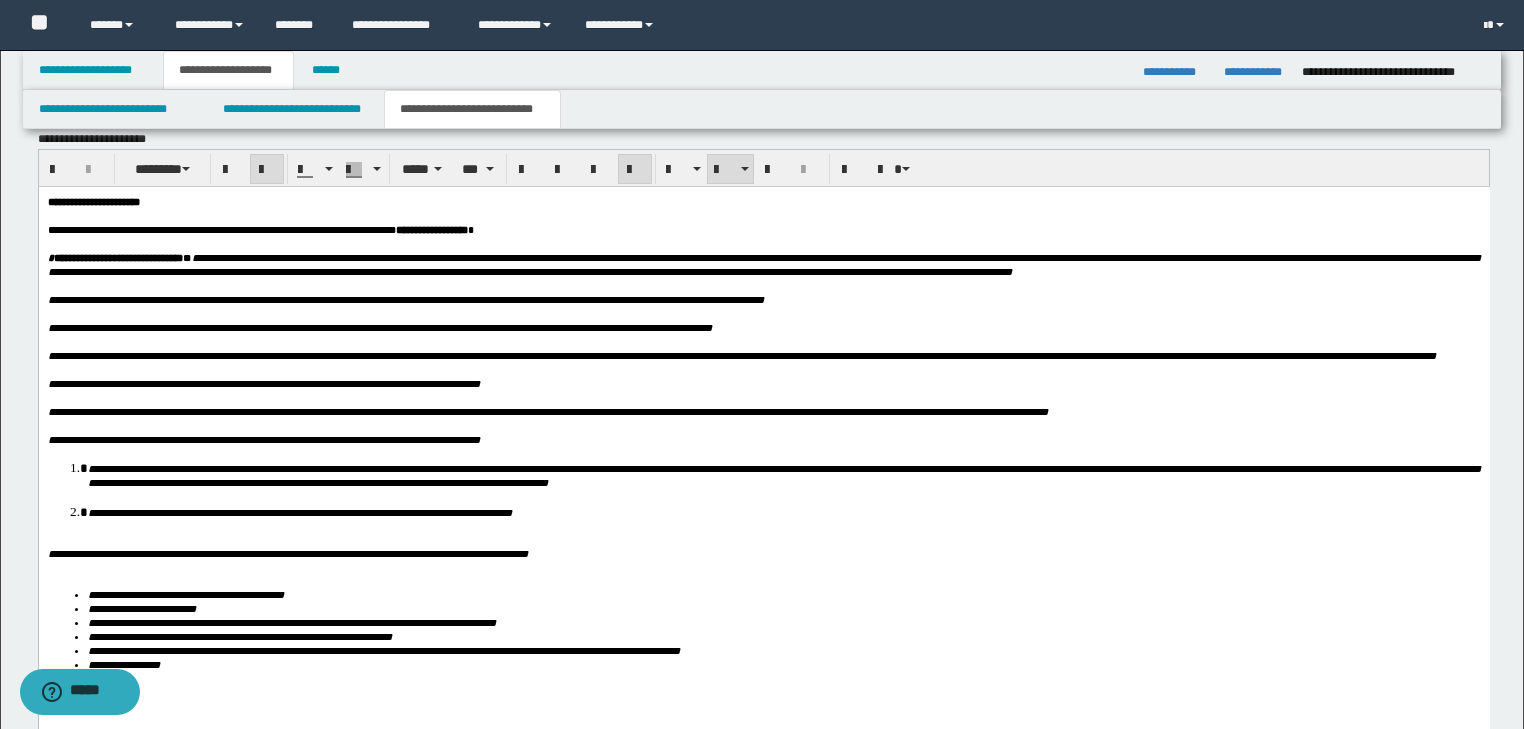 click on "**********" at bounding box center (783, 511) 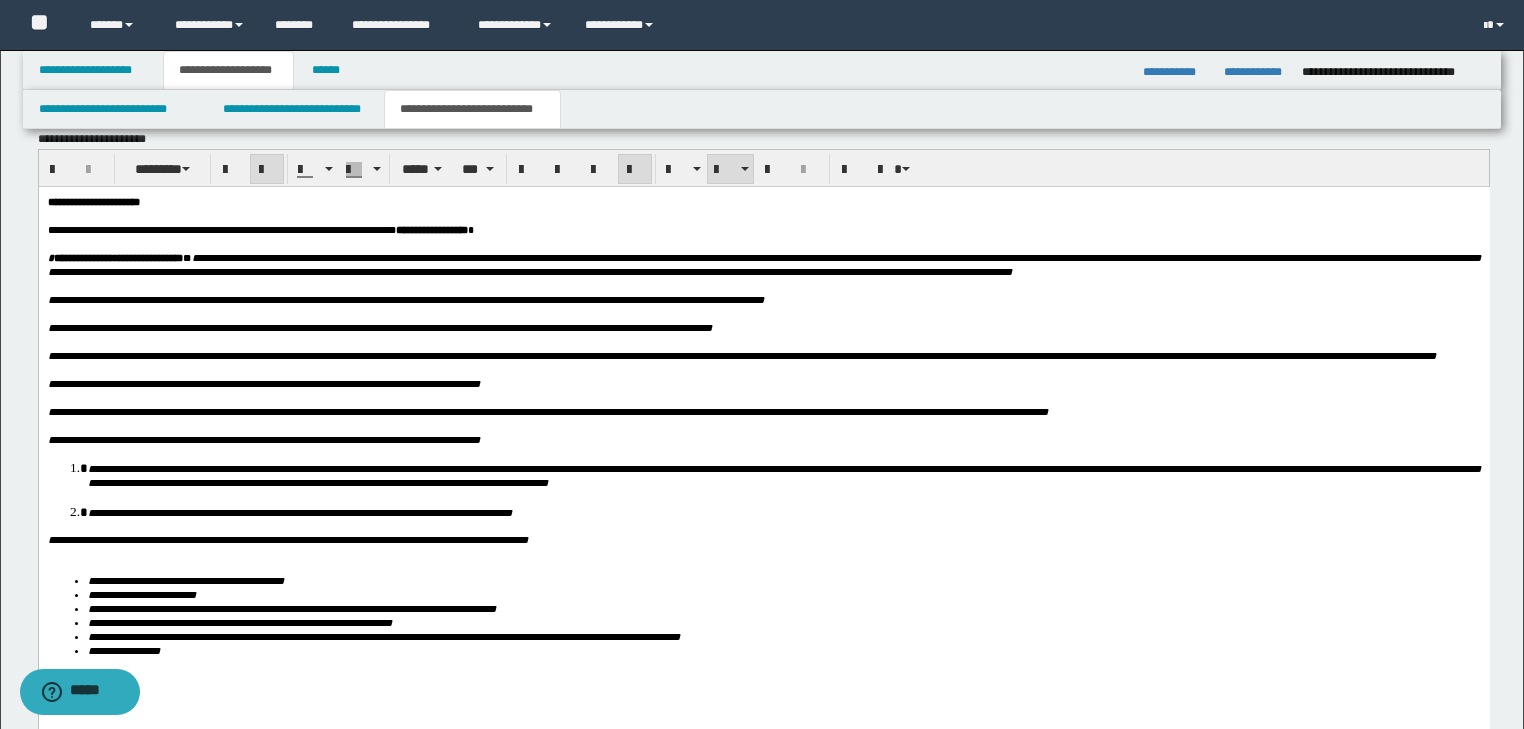 click on "**********" at bounding box center (763, 539) 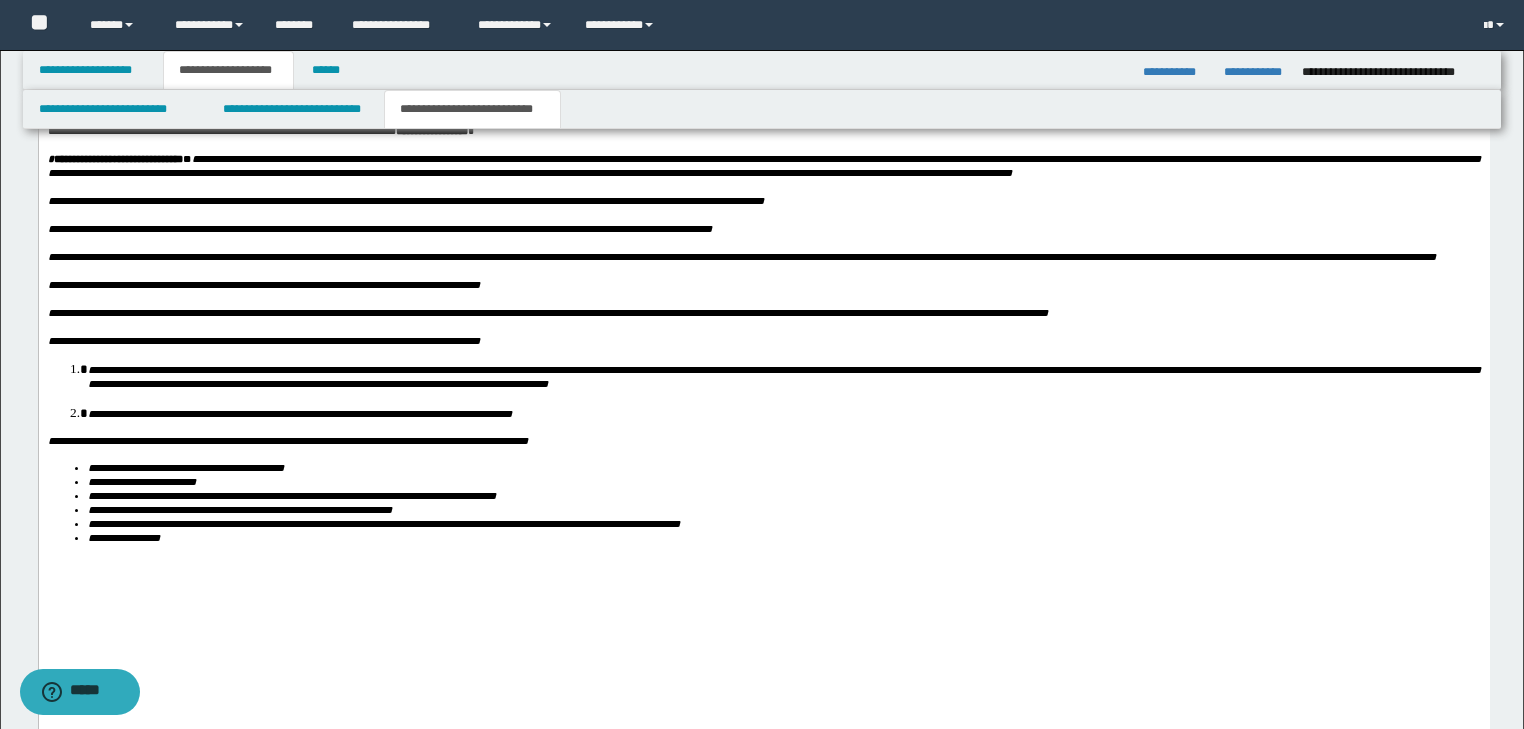 scroll, scrollTop: 1822, scrollLeft: 0, axis: vertical 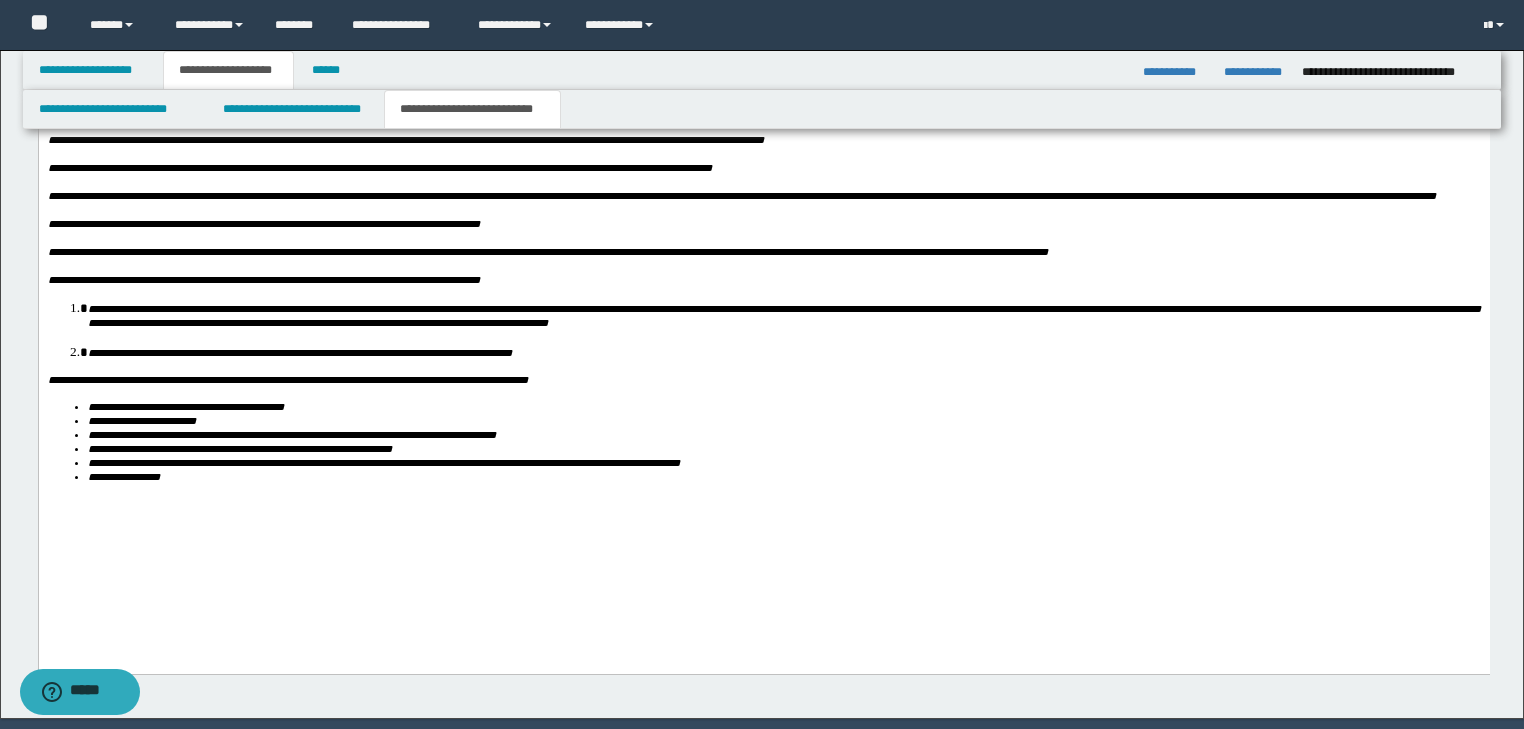 click on "**********" at bounding box center [763, 290] 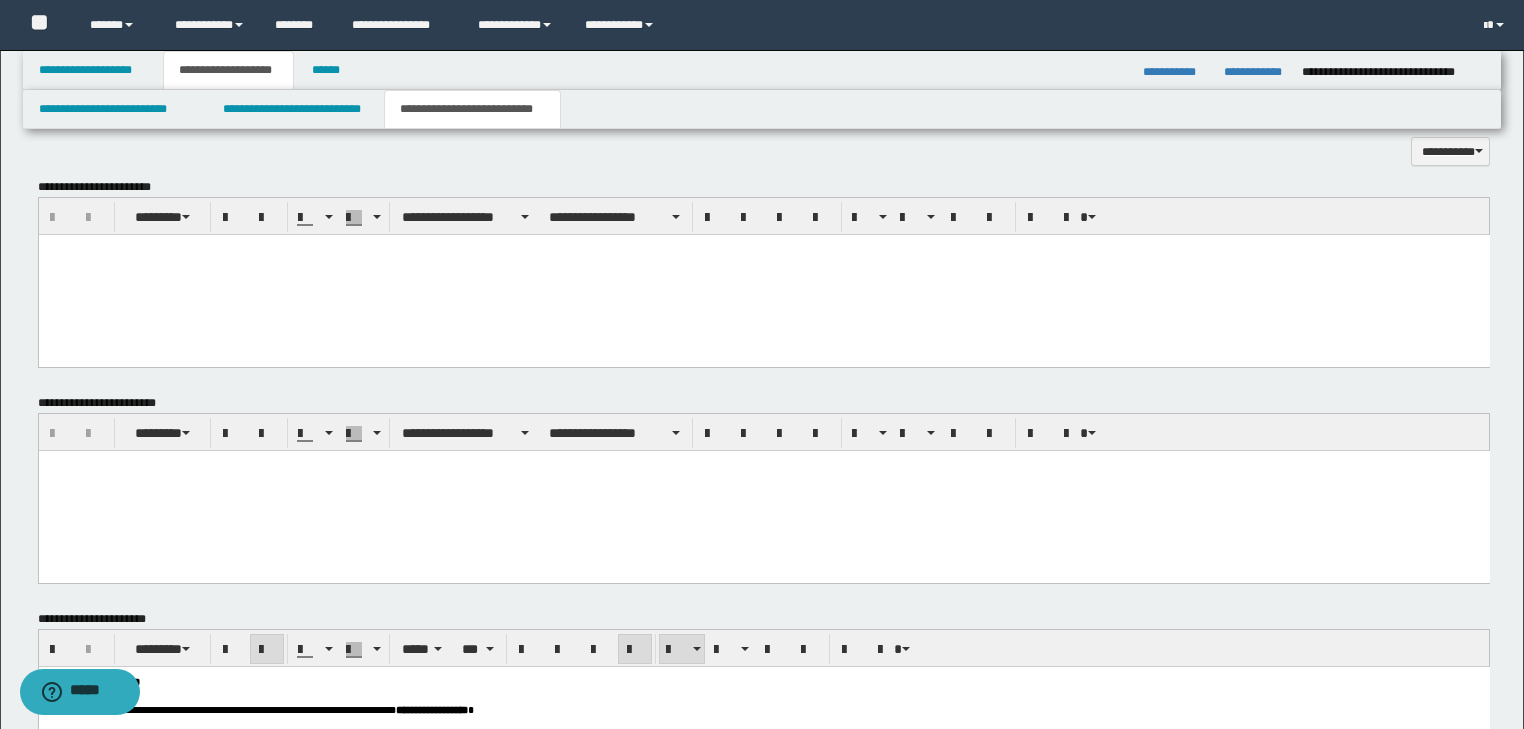scroll, scrollTop: 942, scrollLeft: 0, axis: vertical 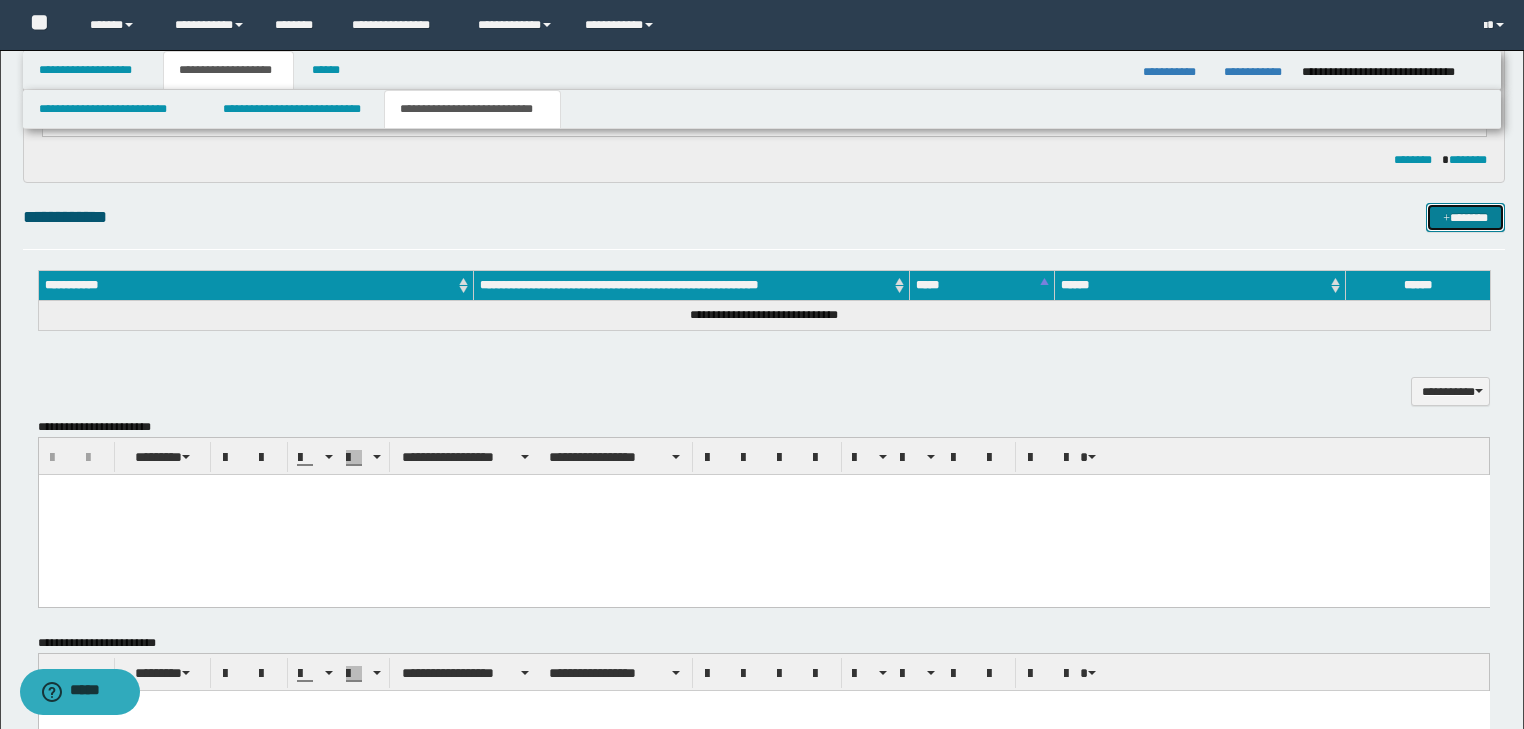 click at bounding box center (1446, 219) 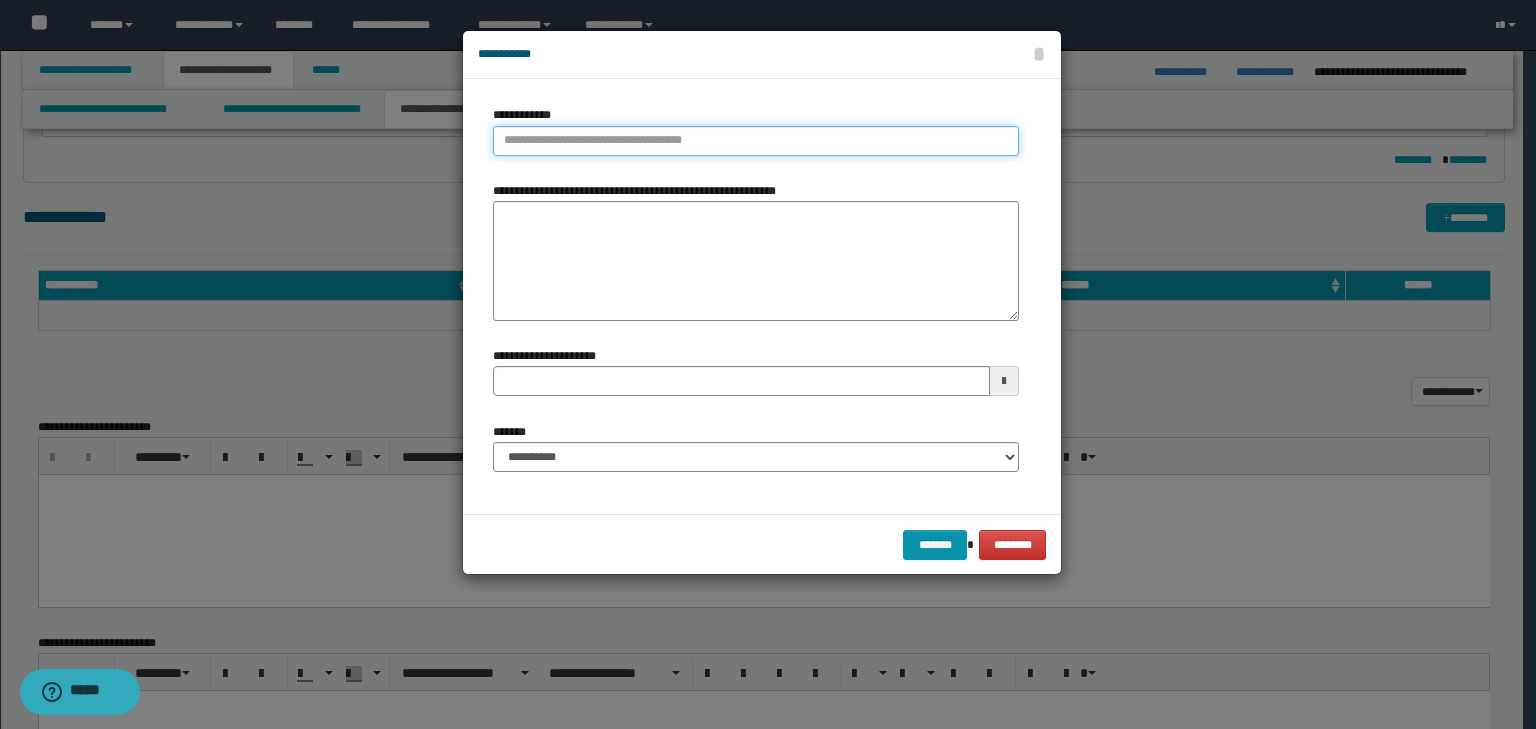 click on "**********" at bounding box center [756, 141] 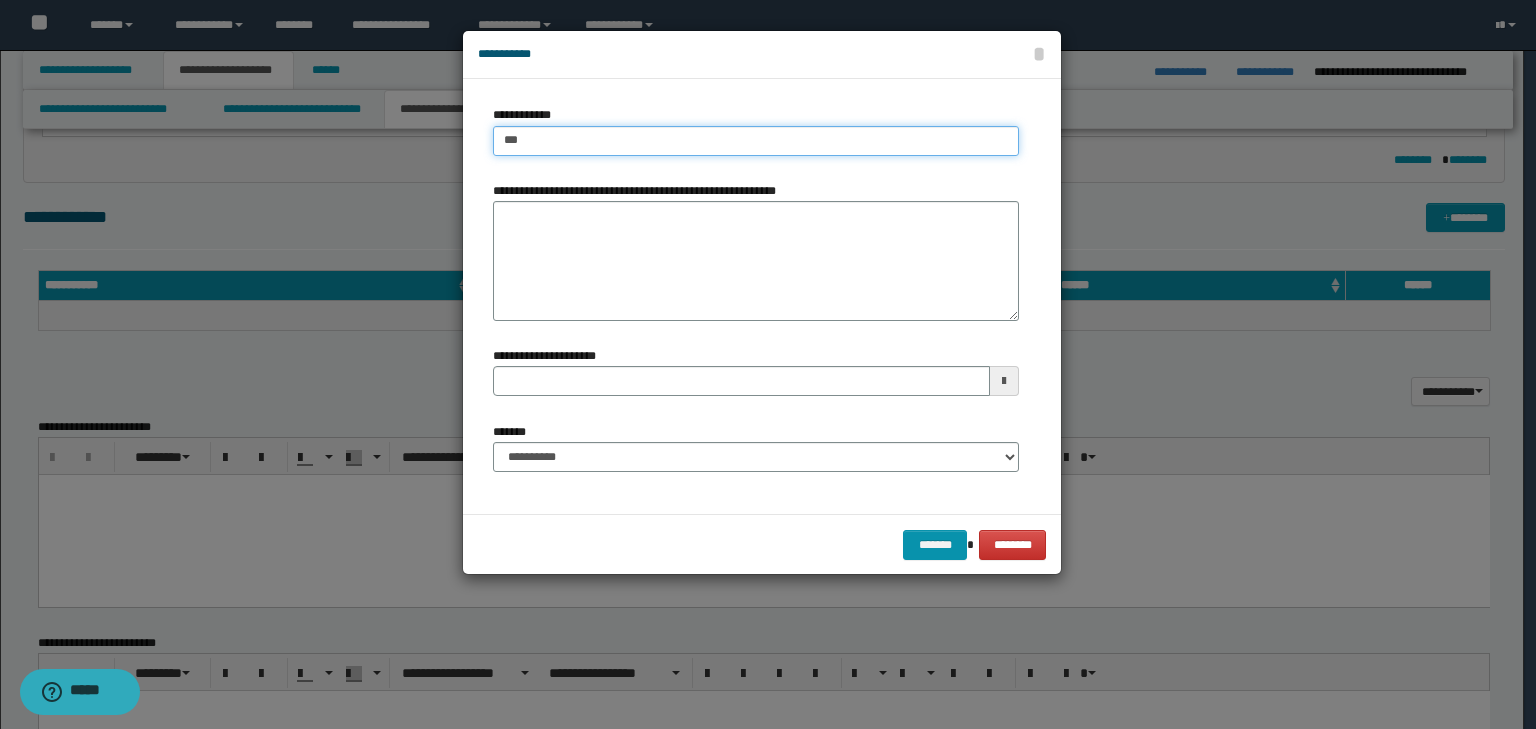 type on "****" 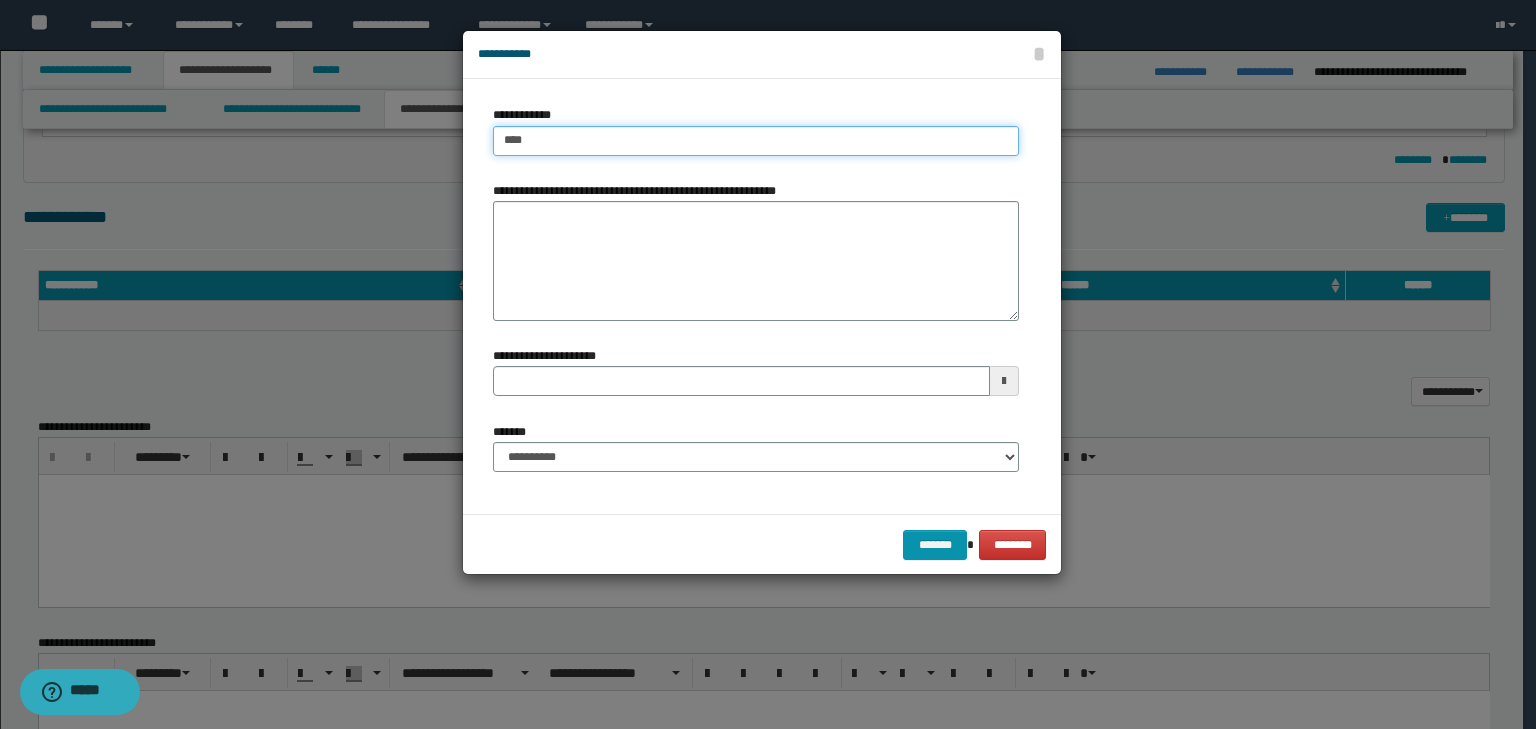 type on "****" 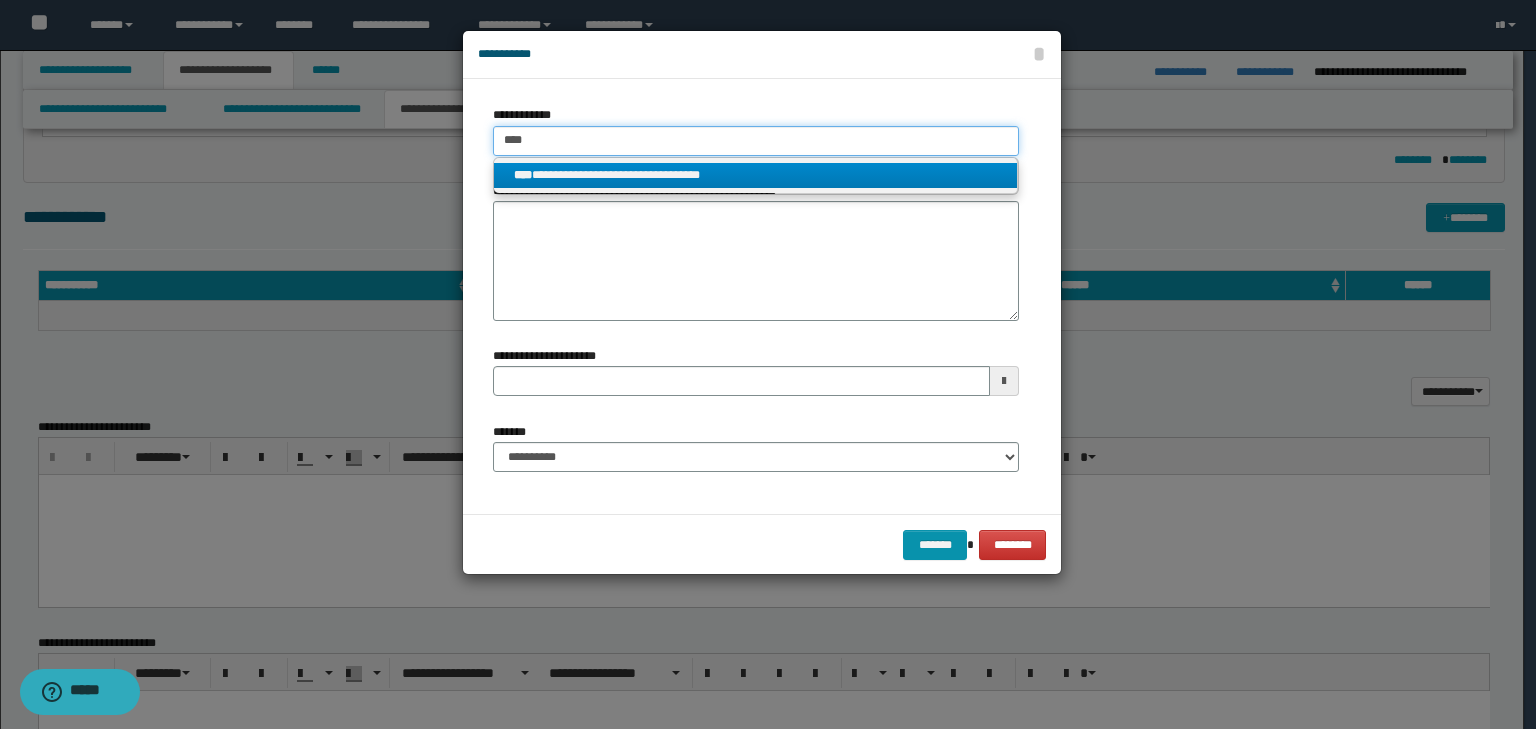 type on "****" 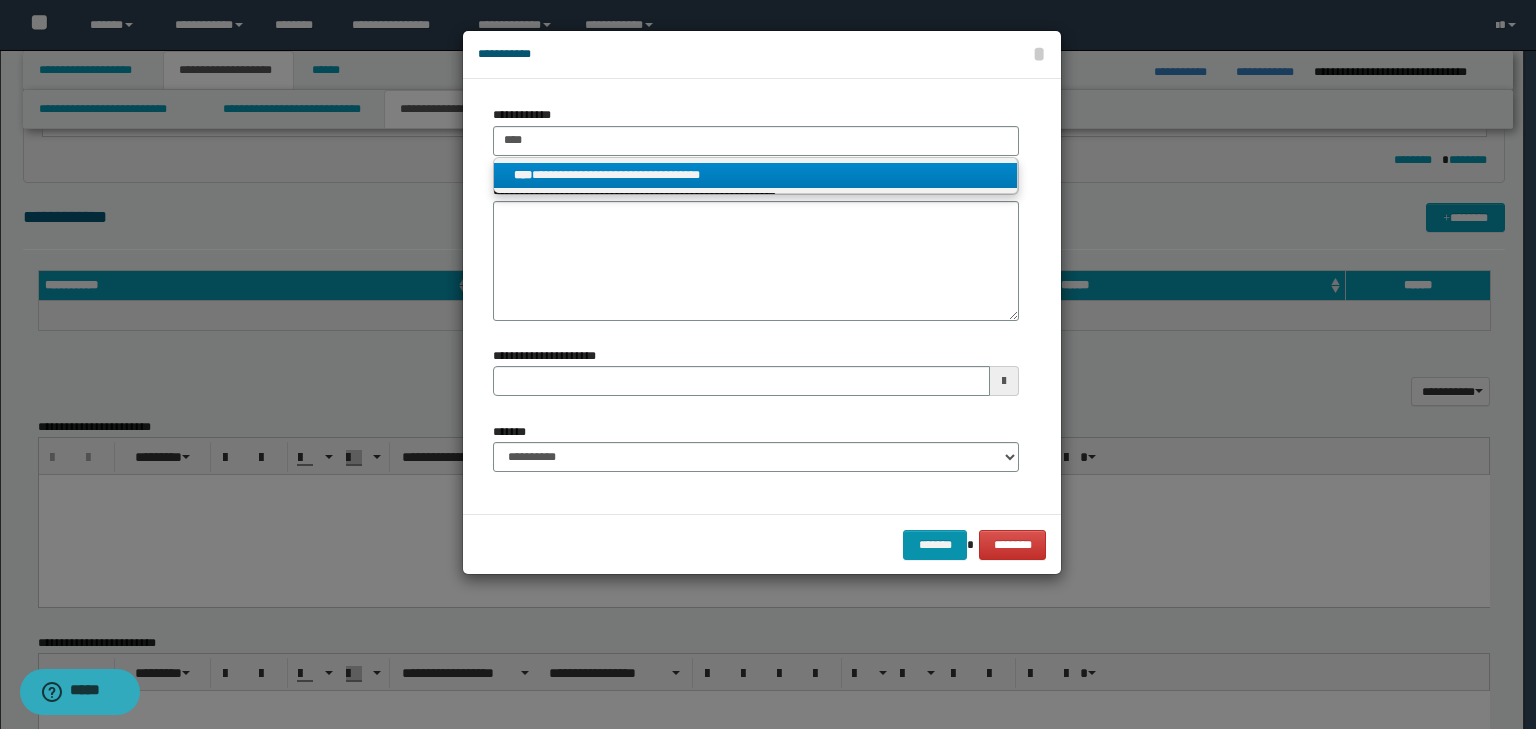 click on "**********" at bounding box center (756, 175) 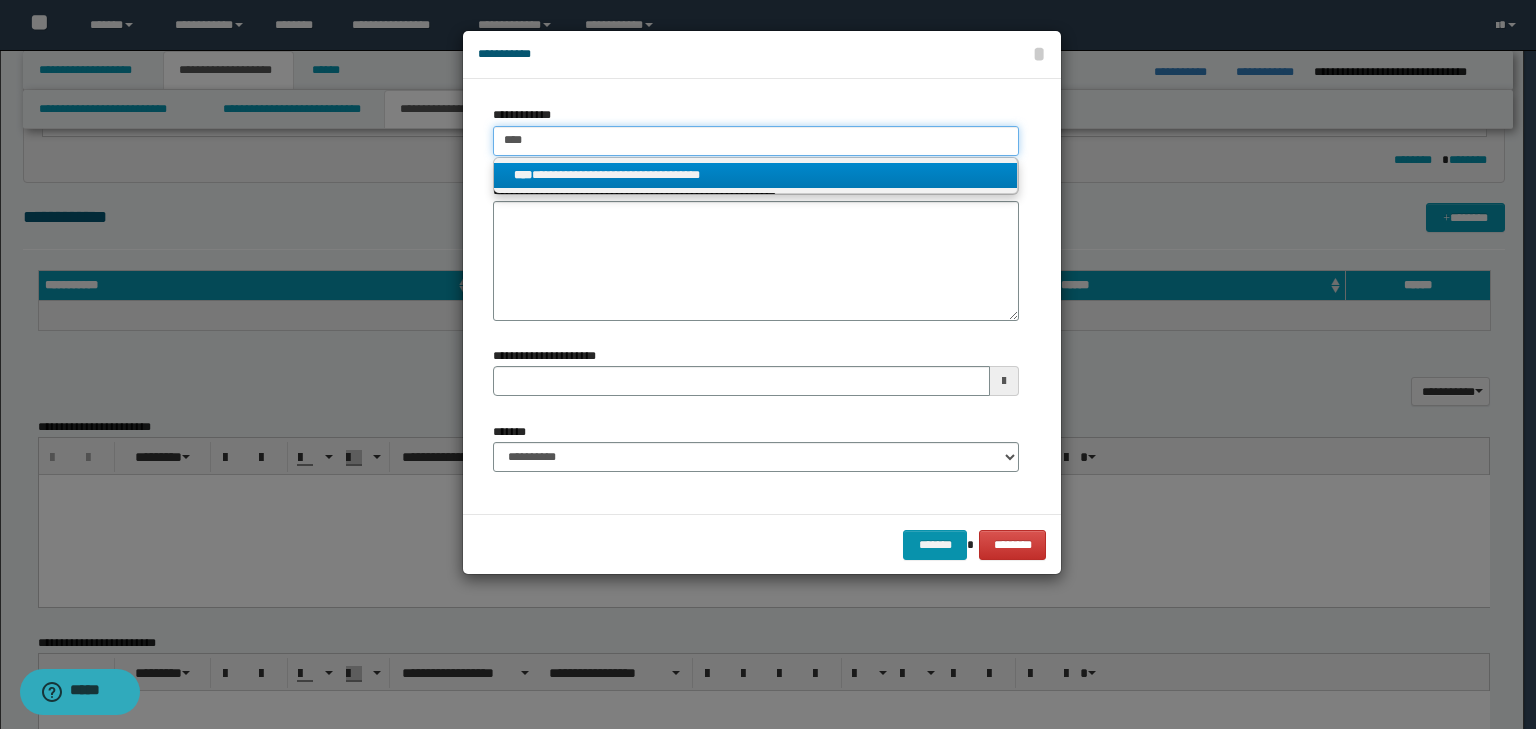 type 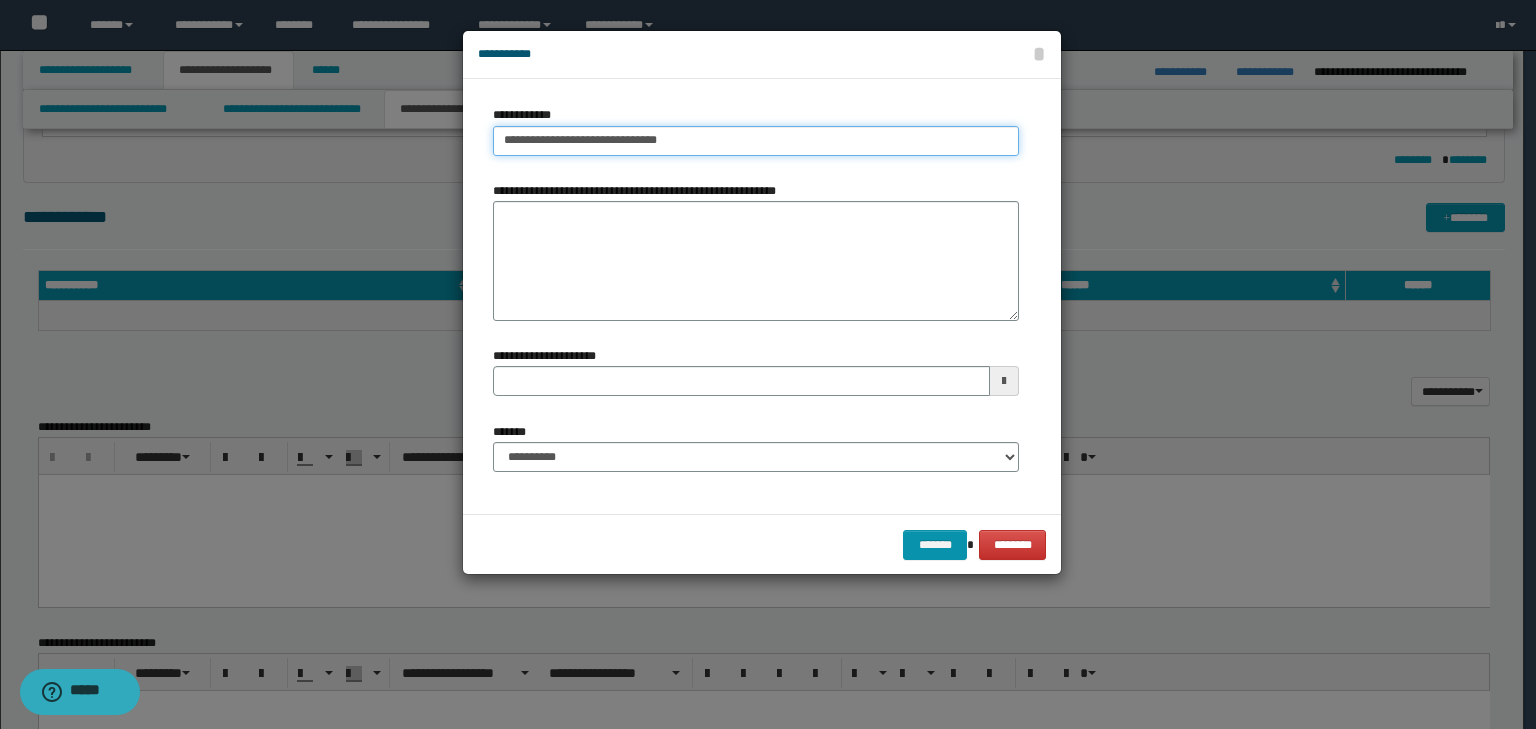 type on "**********" 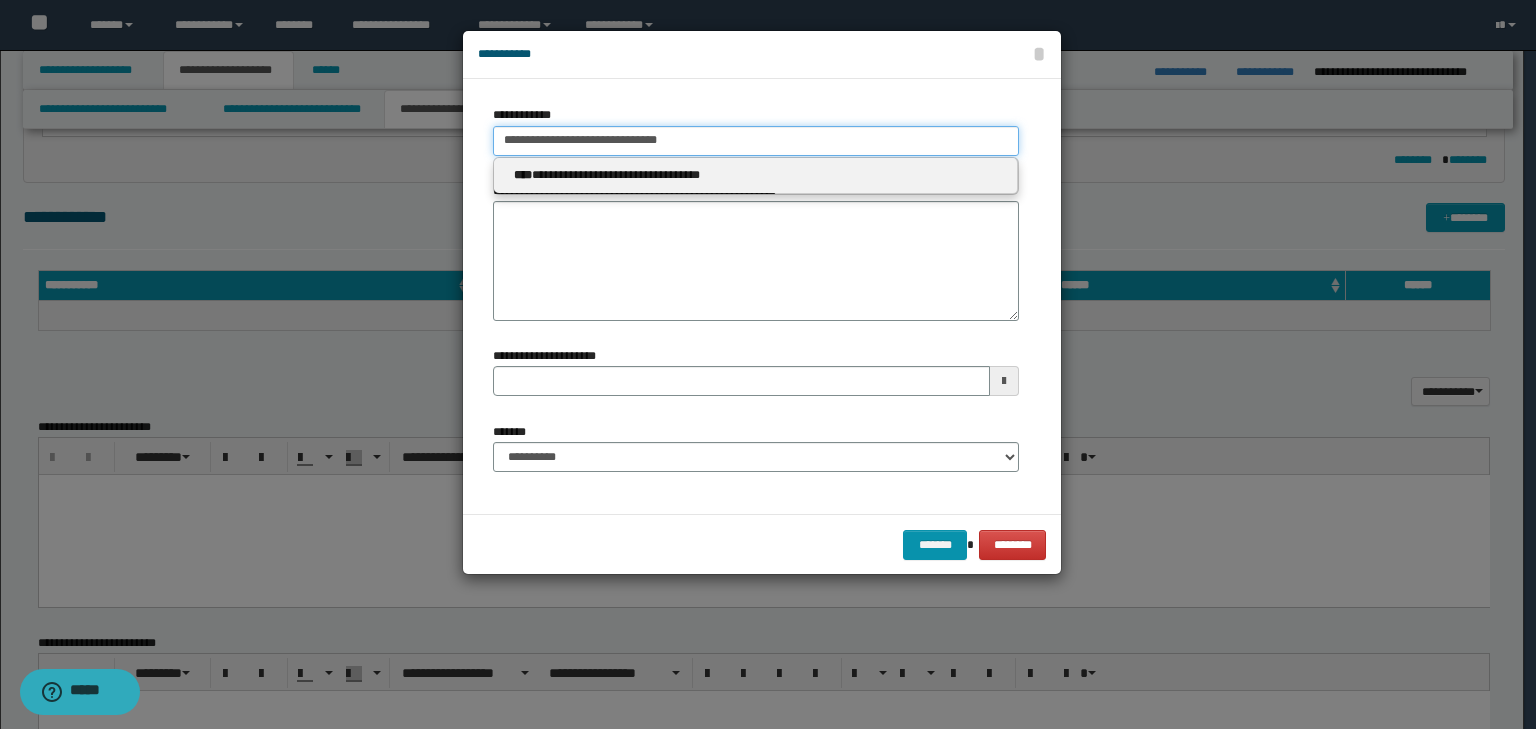 type 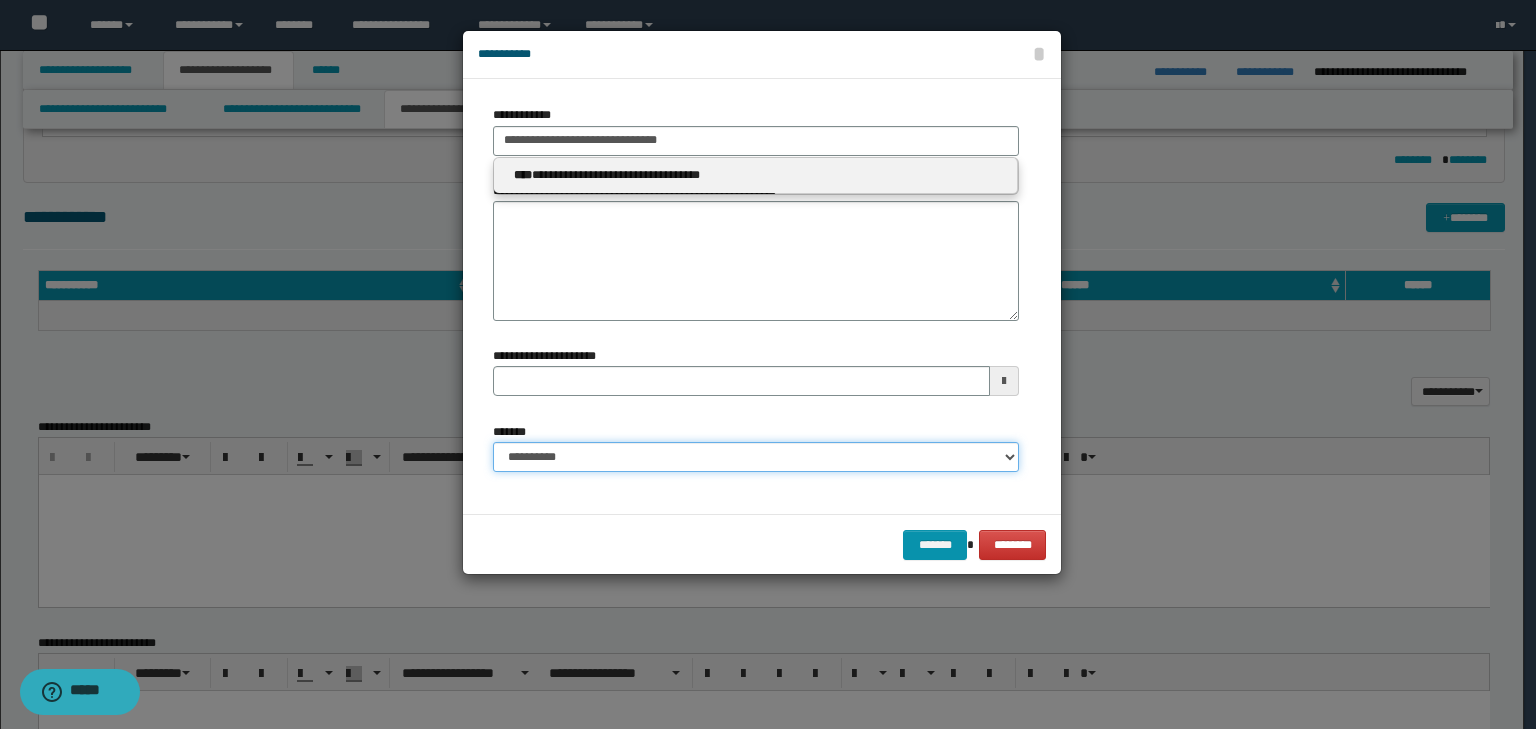 type 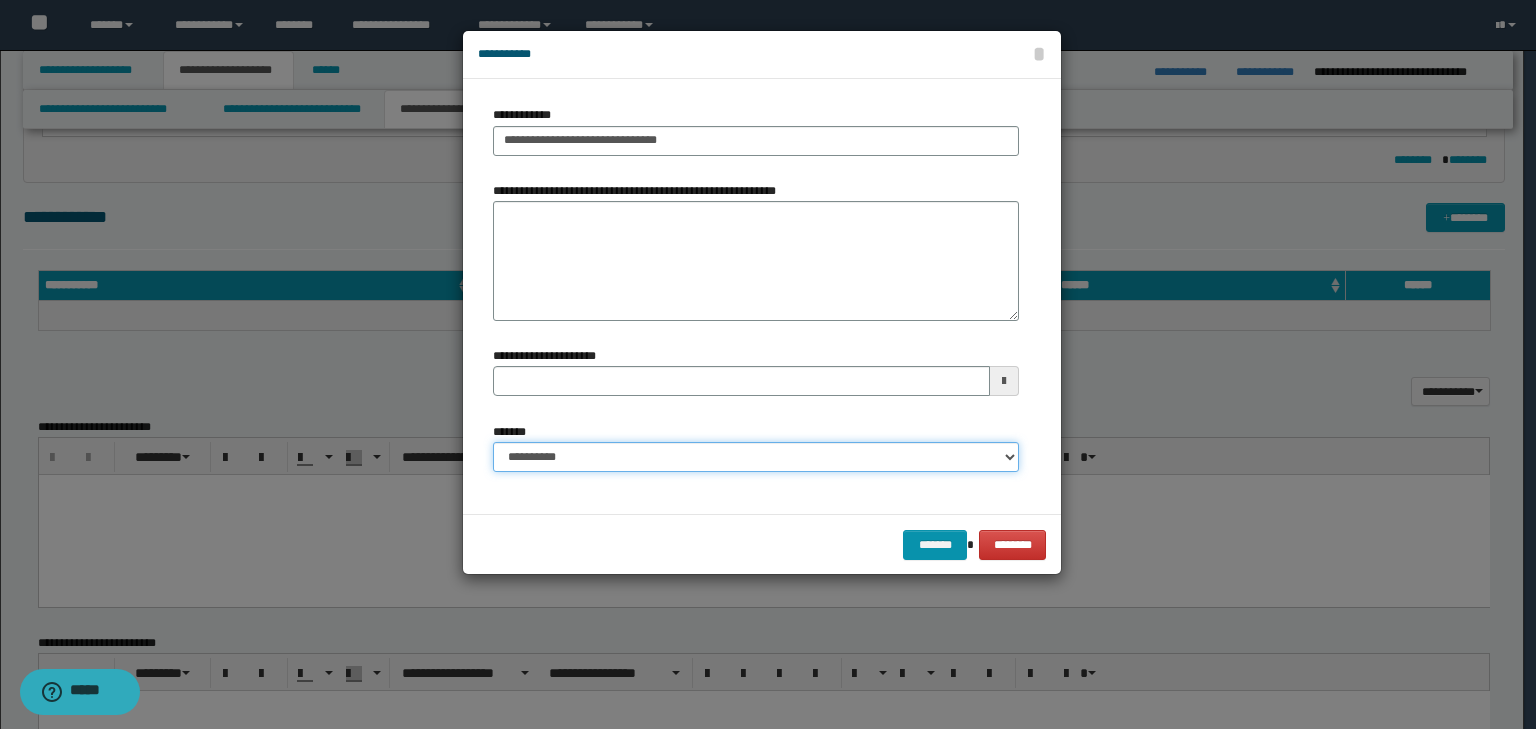 drag, startPoint x: 532, startPoint y: 456, endPoint x: 532, endPoint y: 471, distance: 15 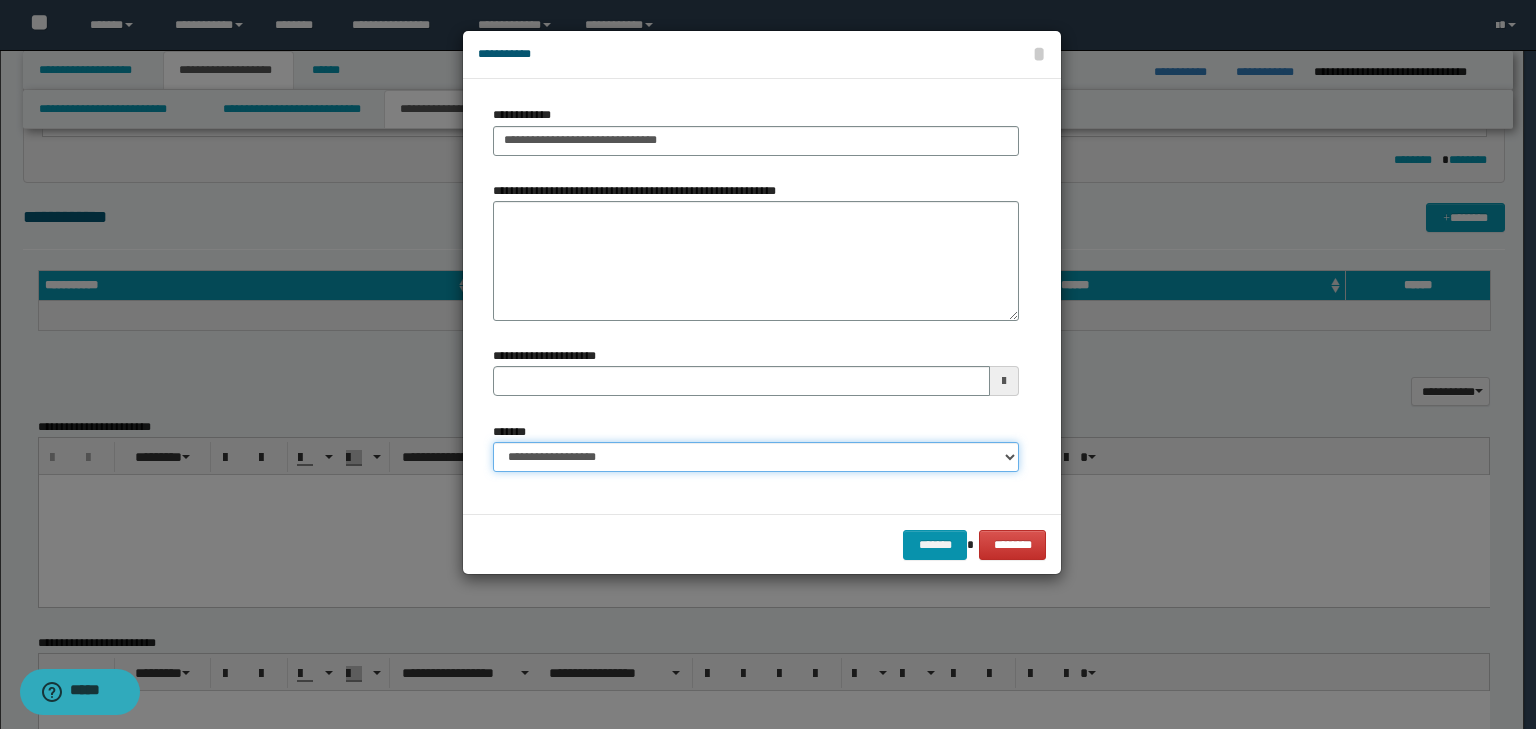 click on "**********" at bounding box center (756, 457) 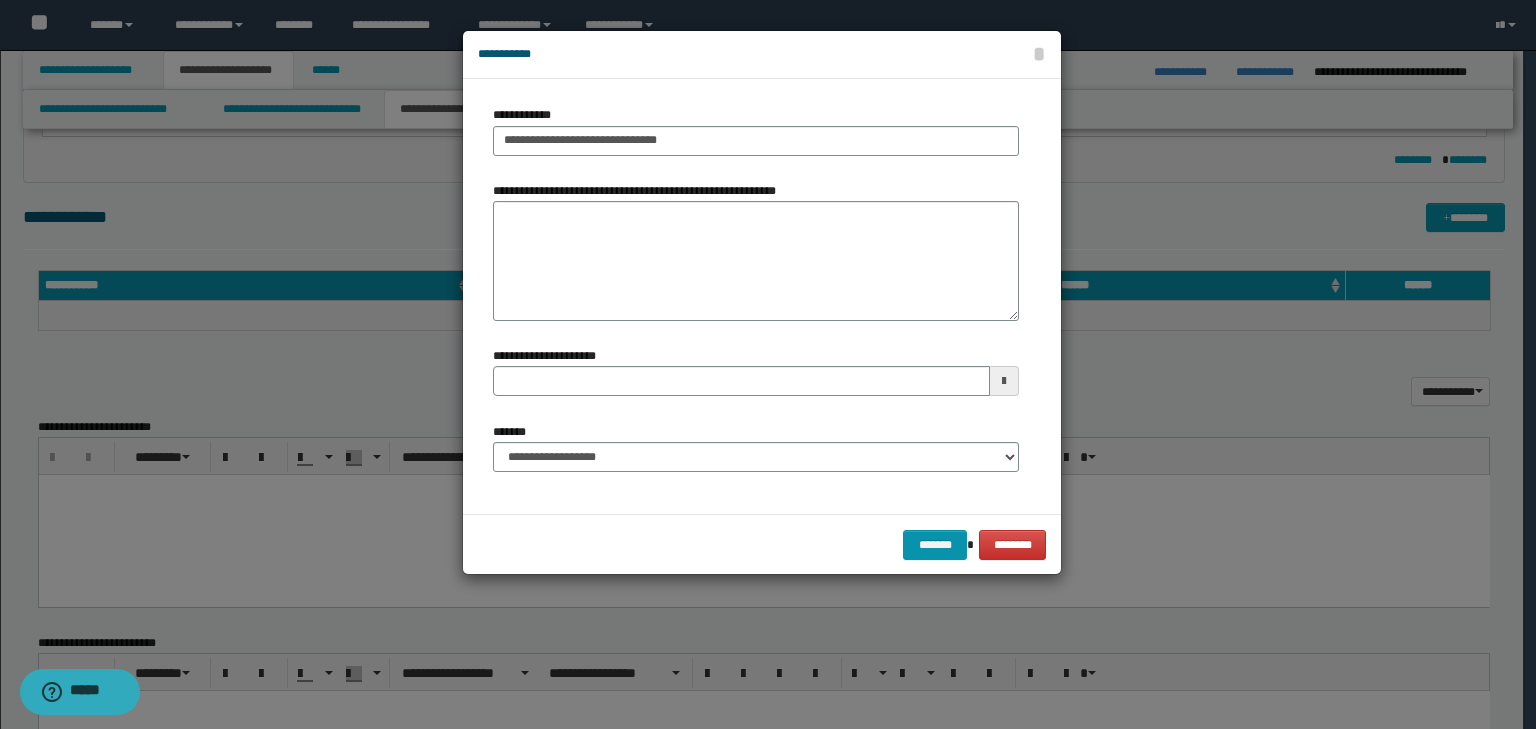 click on "*******
********" at bounding box center [762, 544] 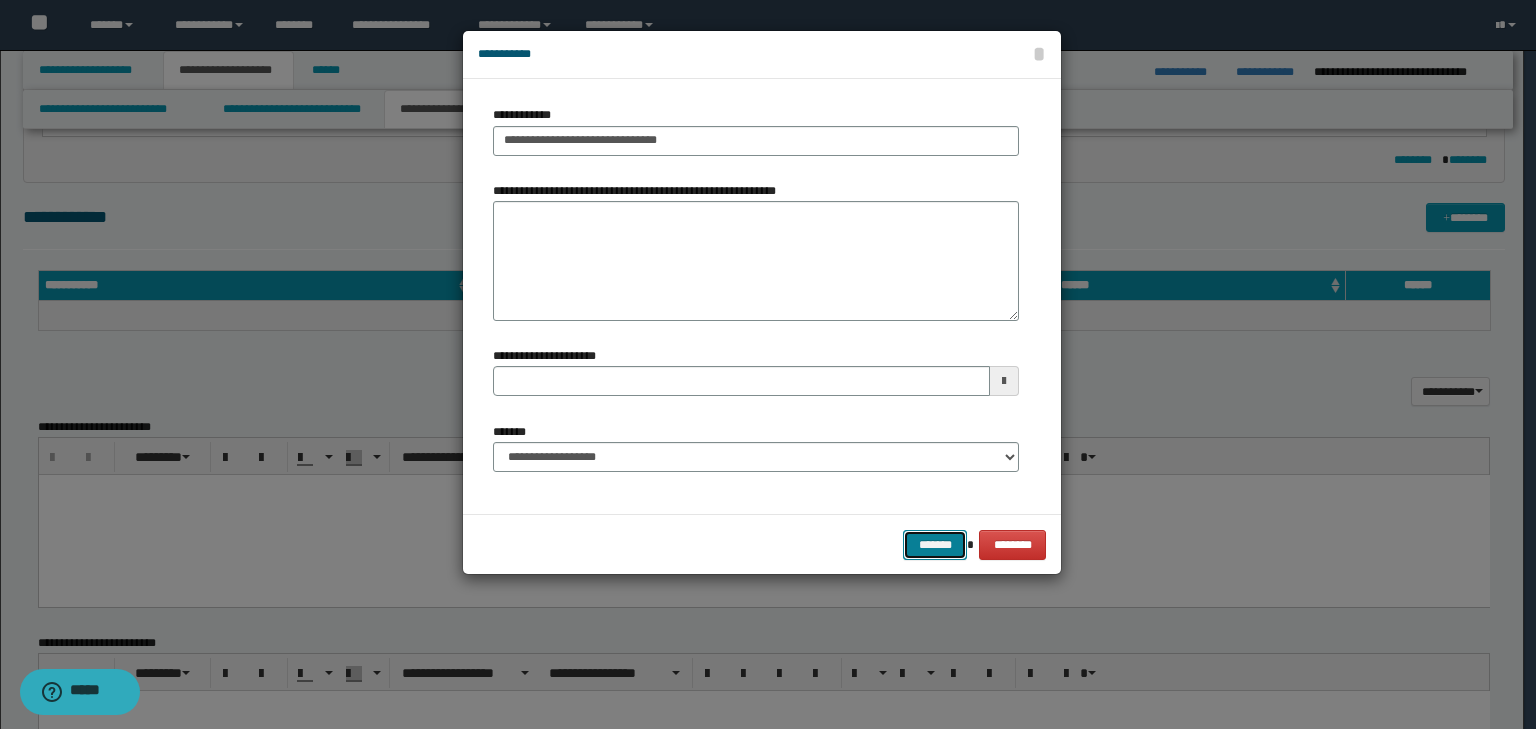 click on "*******" at bounding box center [935, 545] 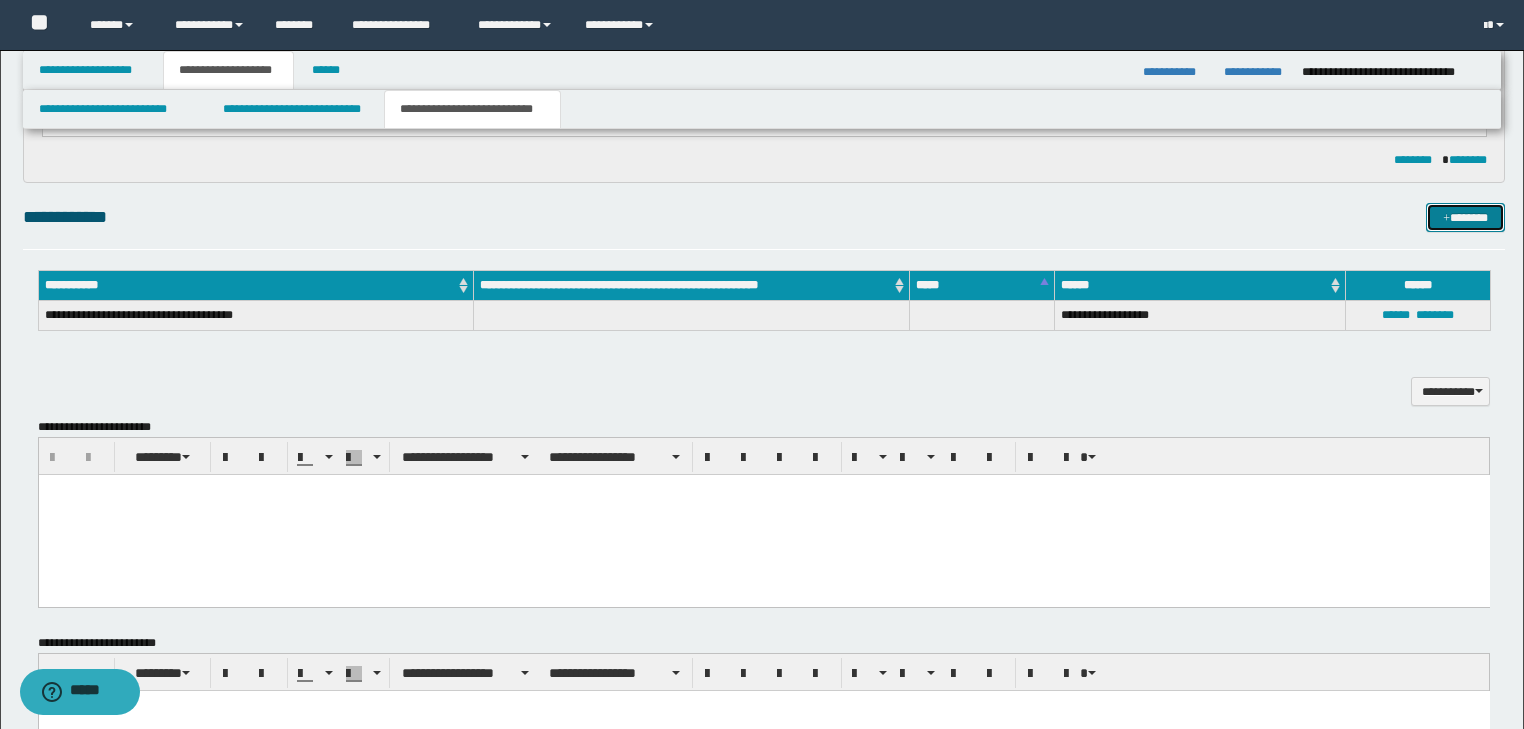 click on "*******" at bounding box center (1465, 218) 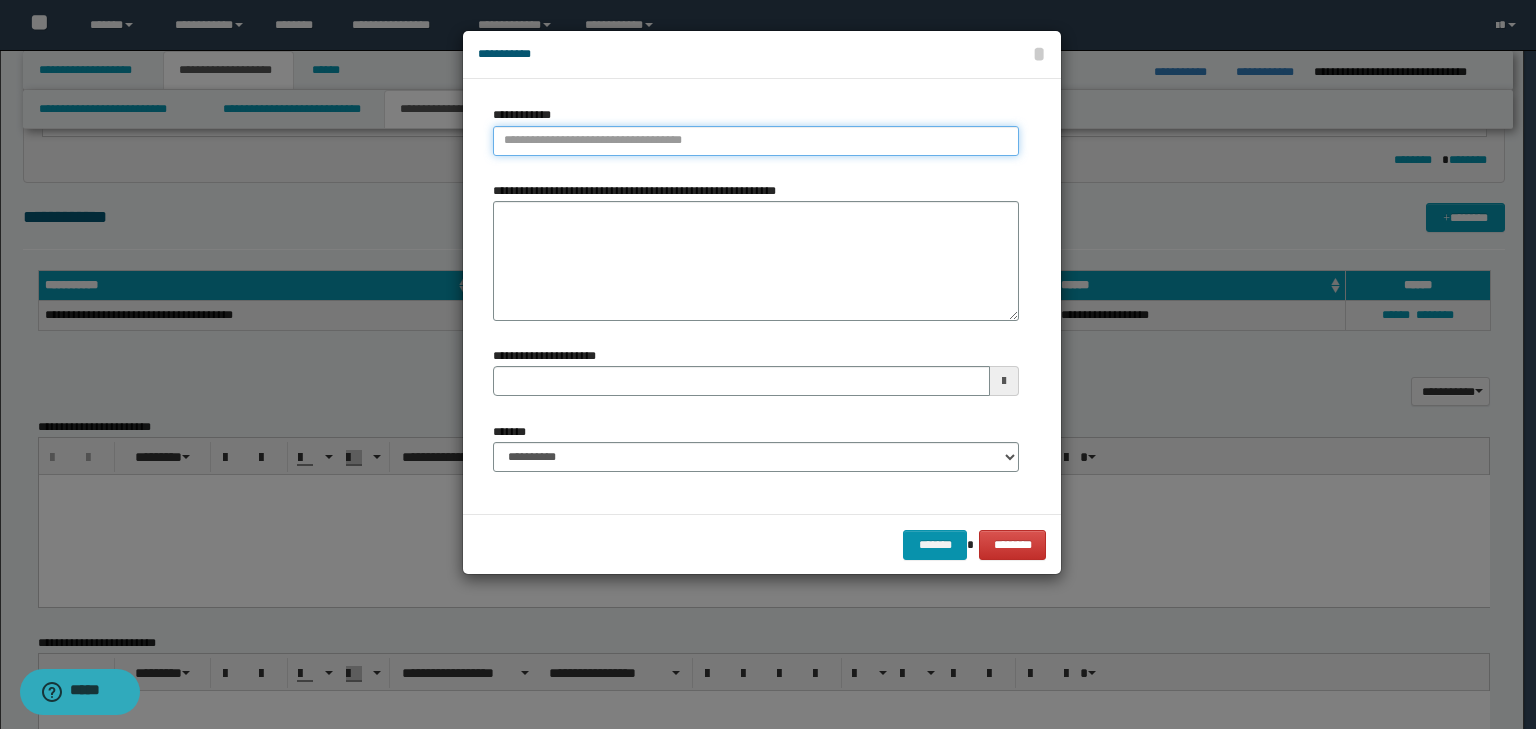 type on "**********" 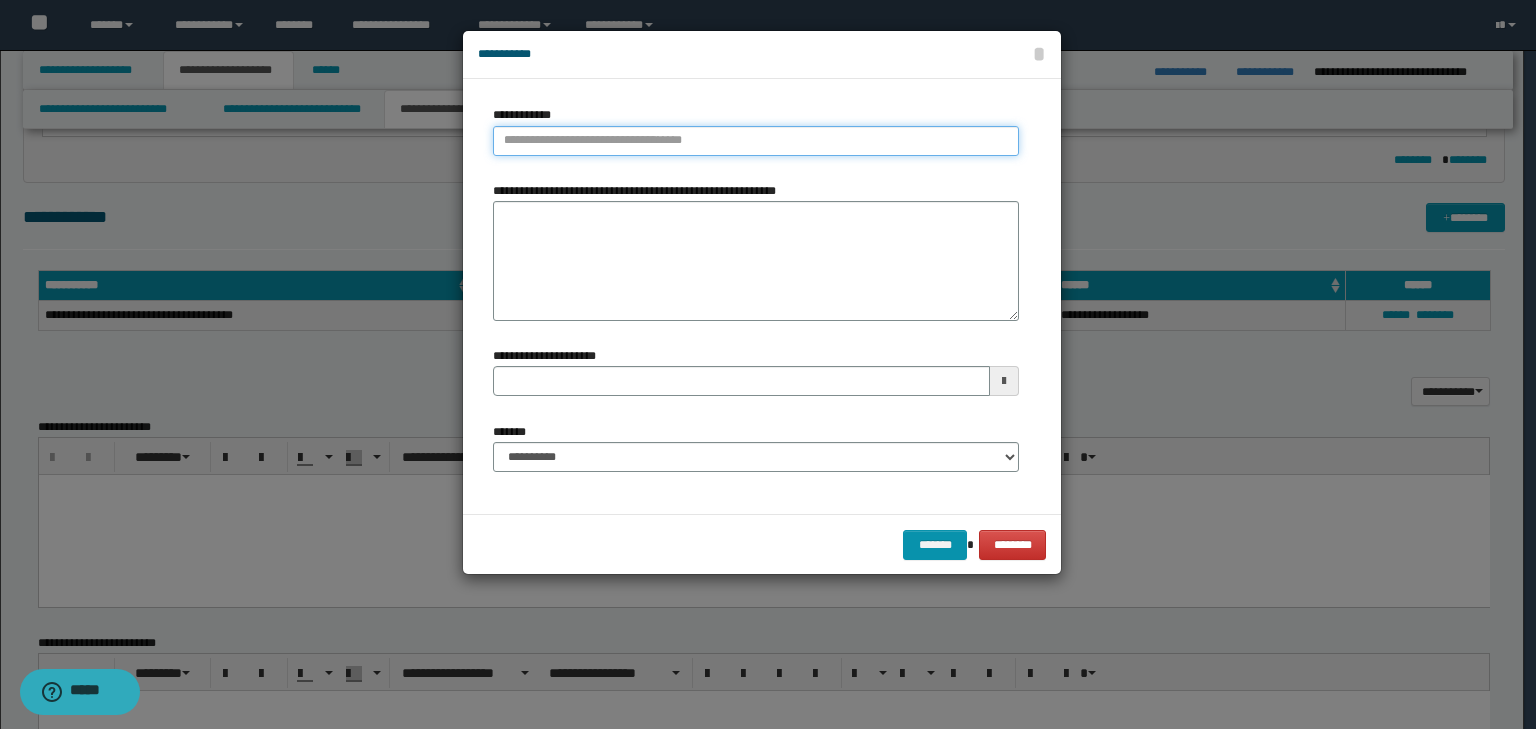 click on "**********" at bounding box center [756, 141] 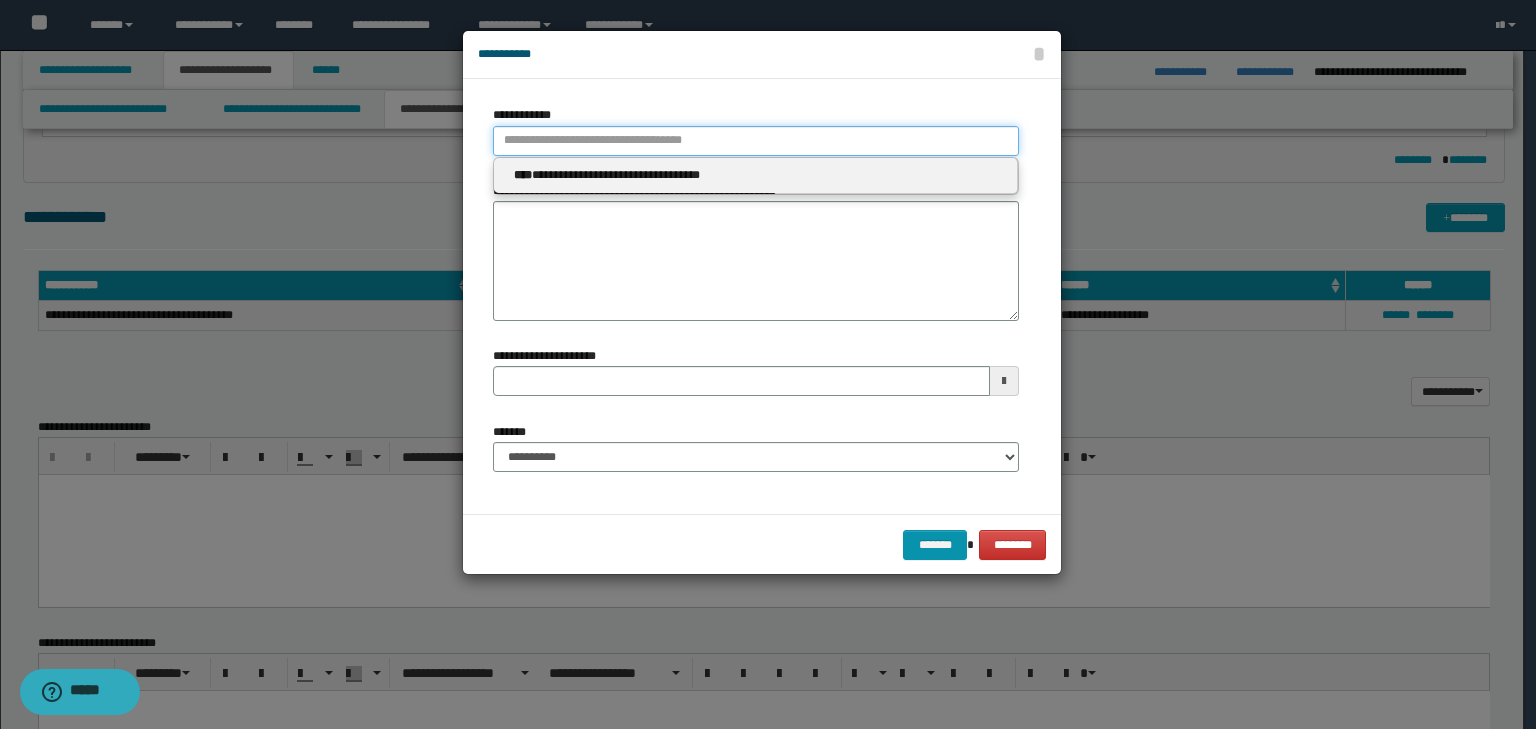 type 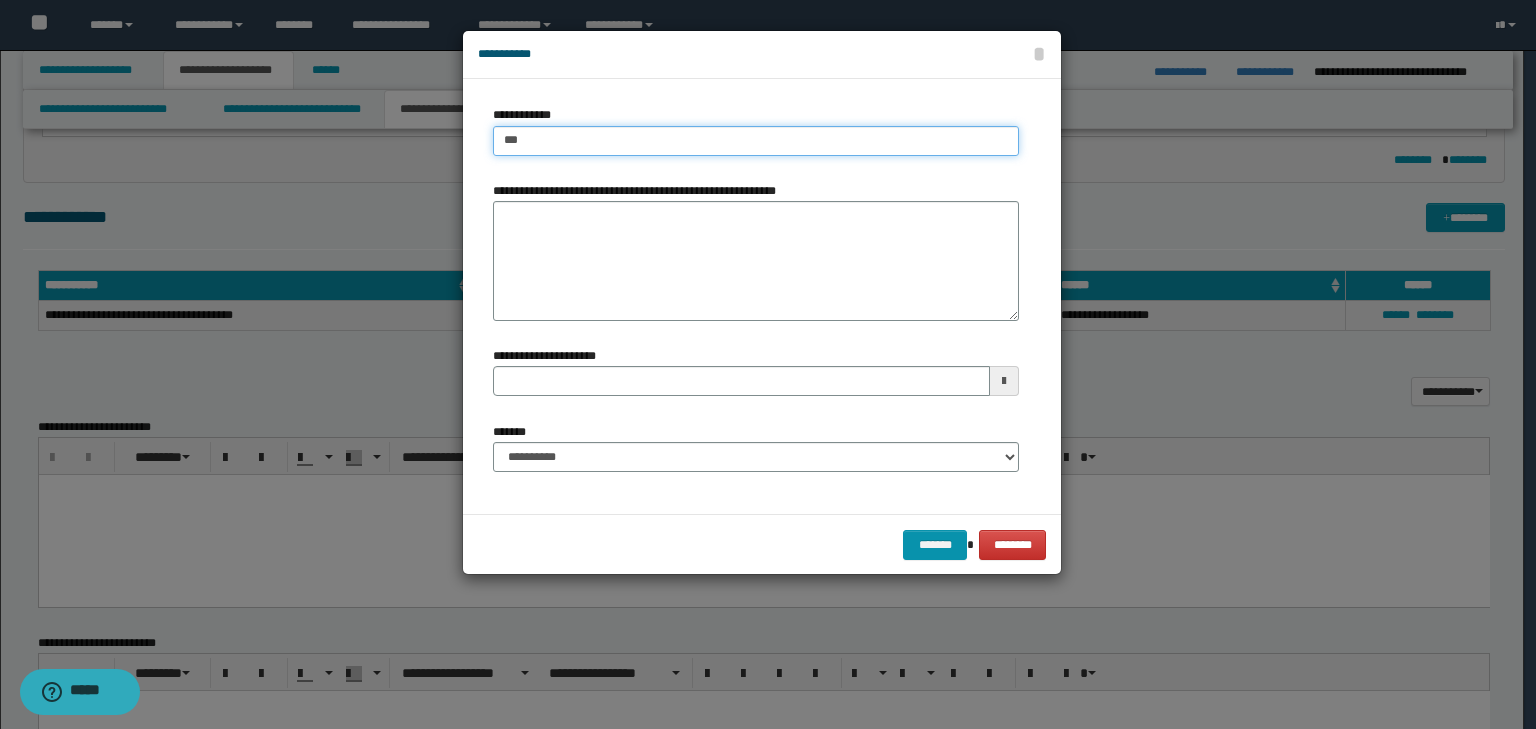 type on "****" 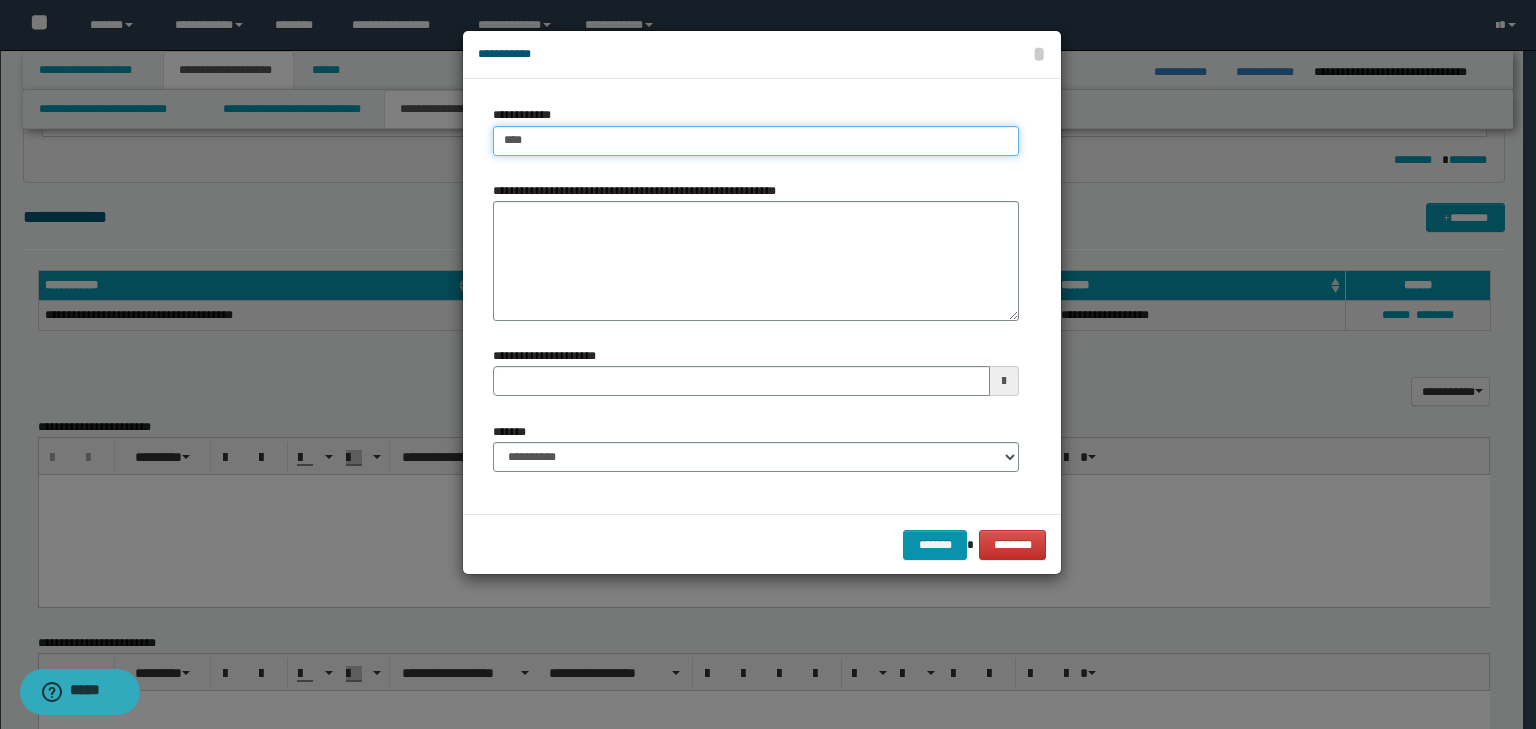 type on "****" 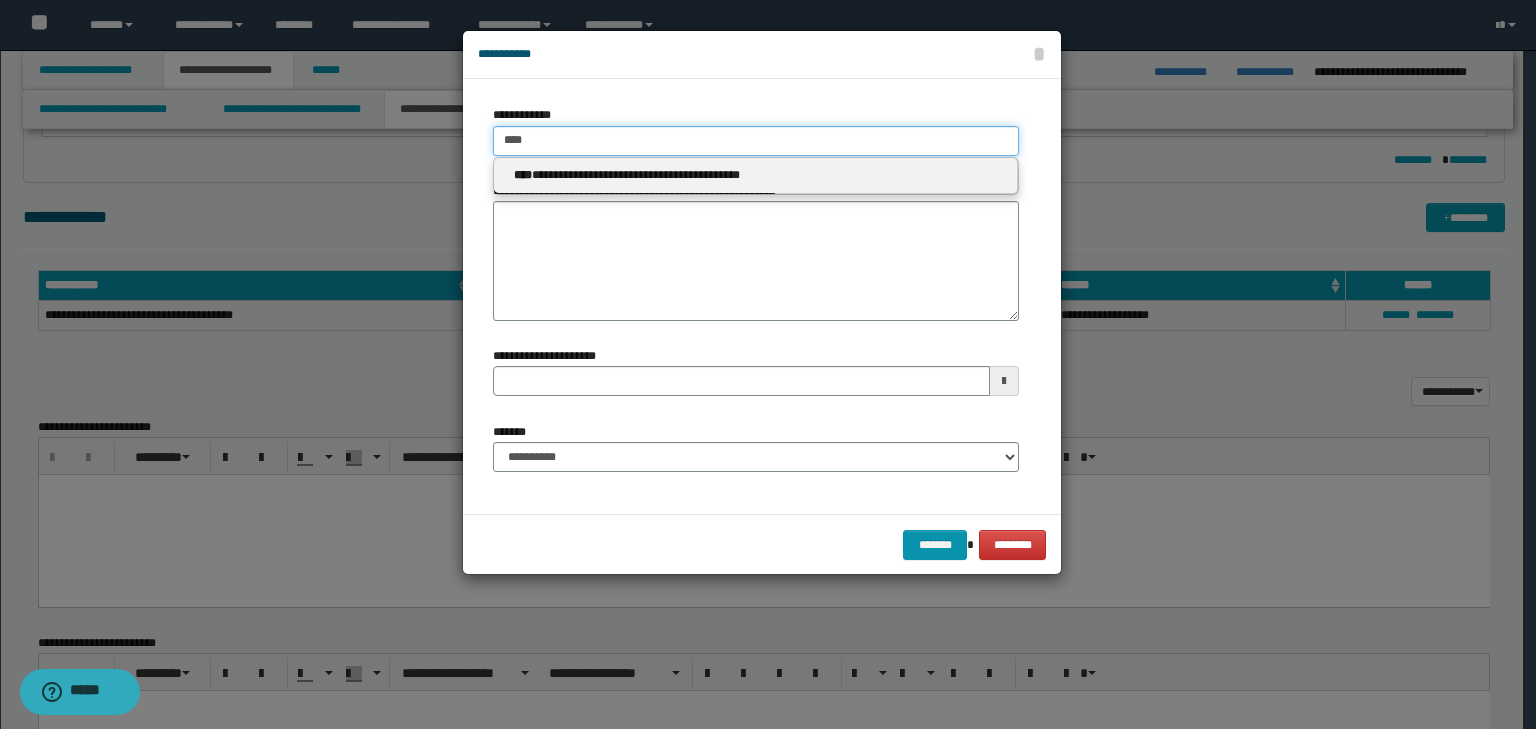 type on "****" 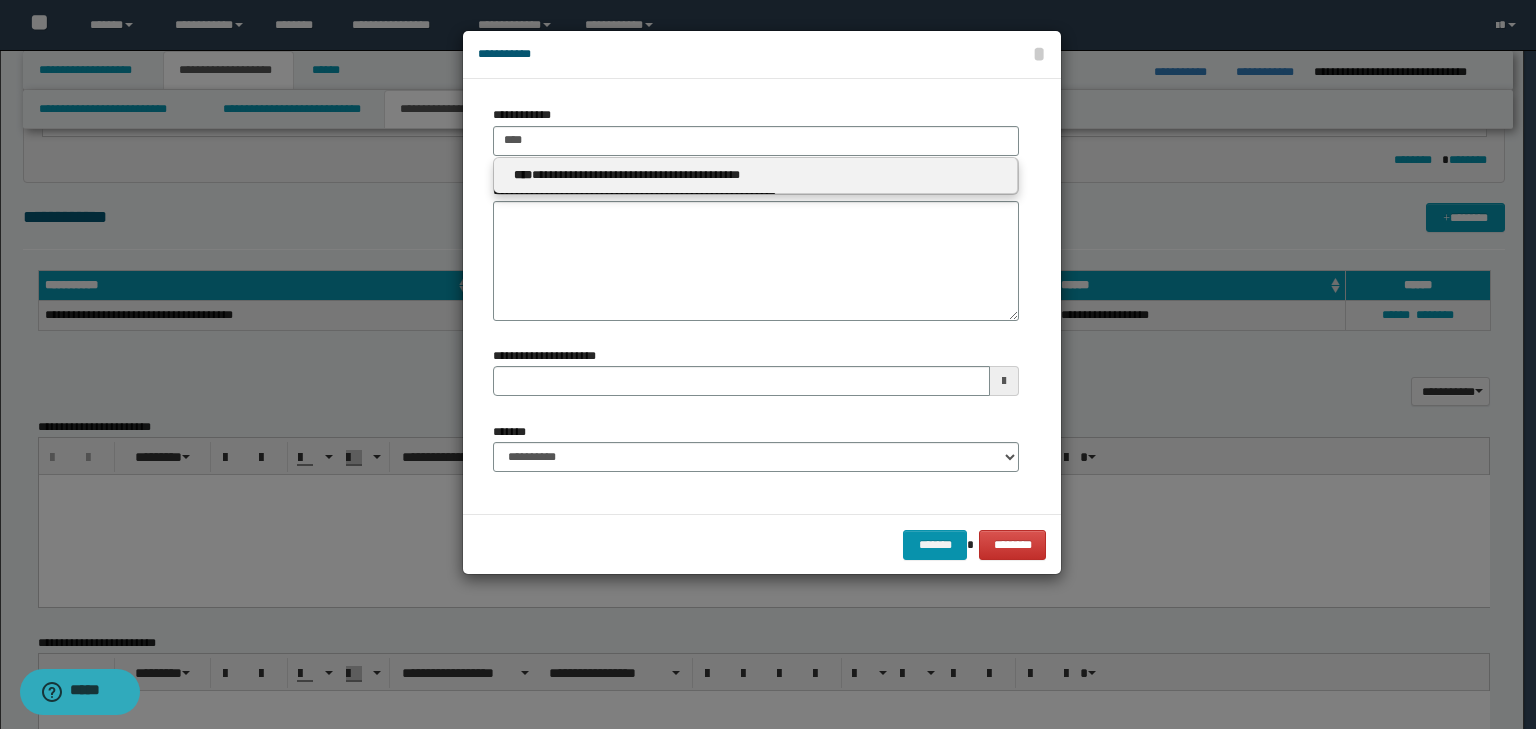 click on "**********" at bounding box center (756, 175) 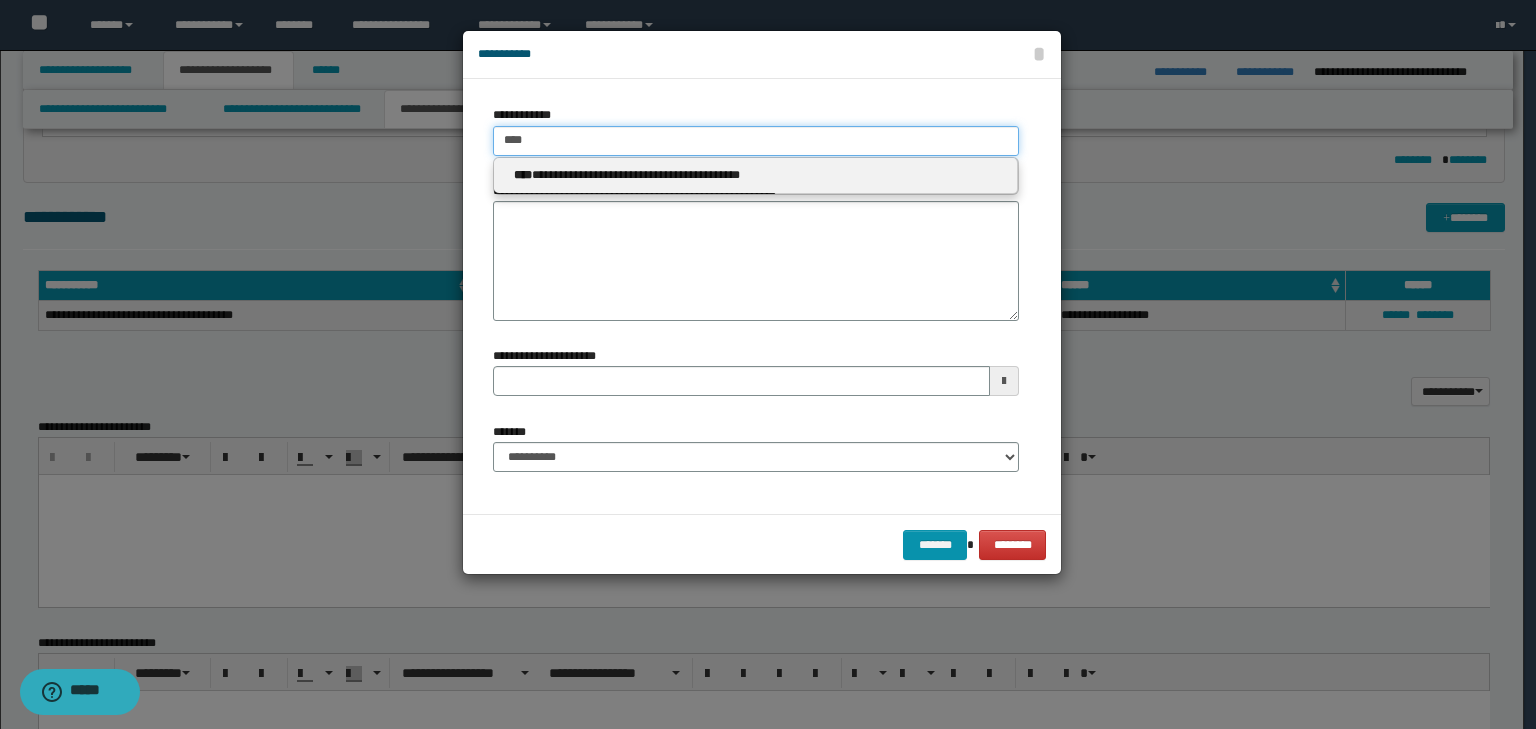 type 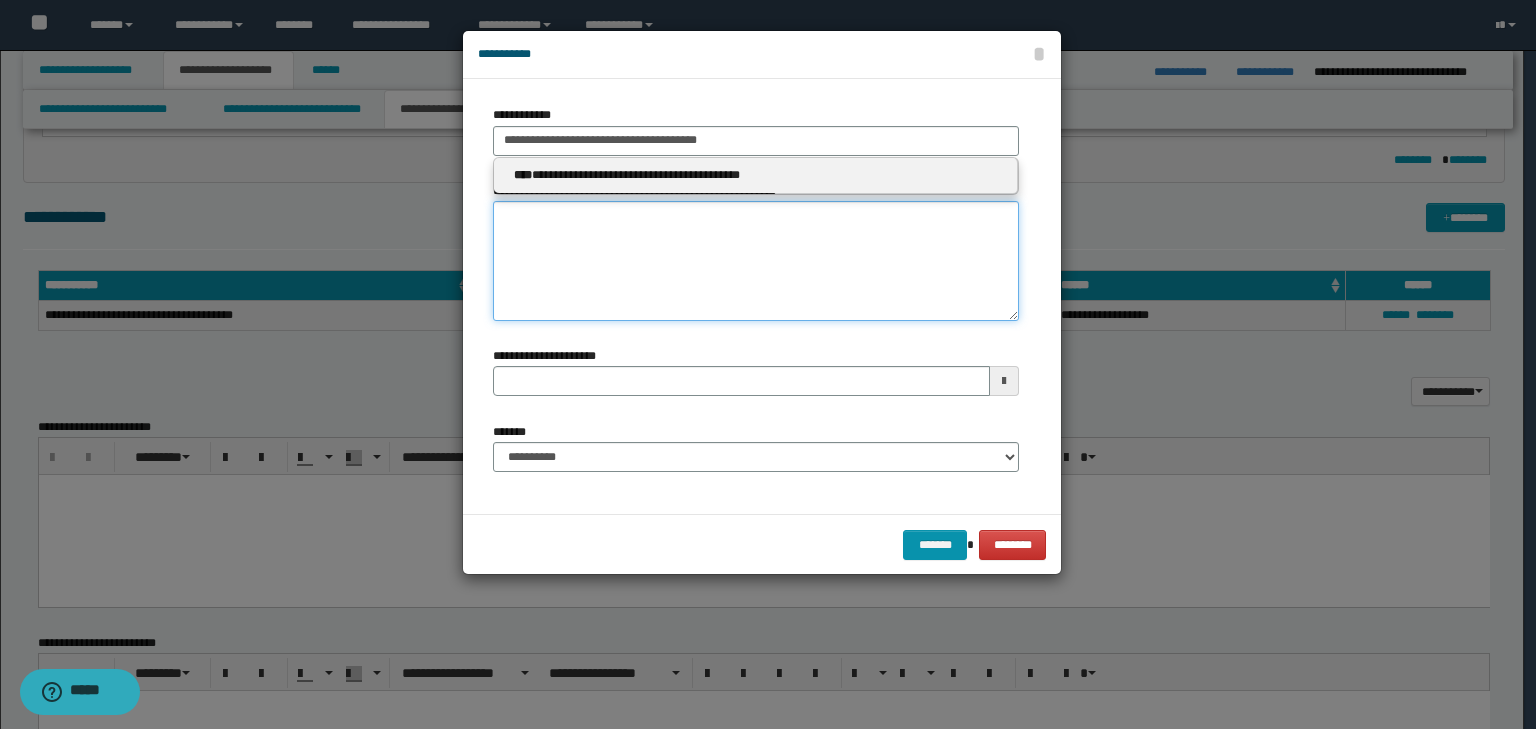 click on "**********" at bounding box center (756, 261) 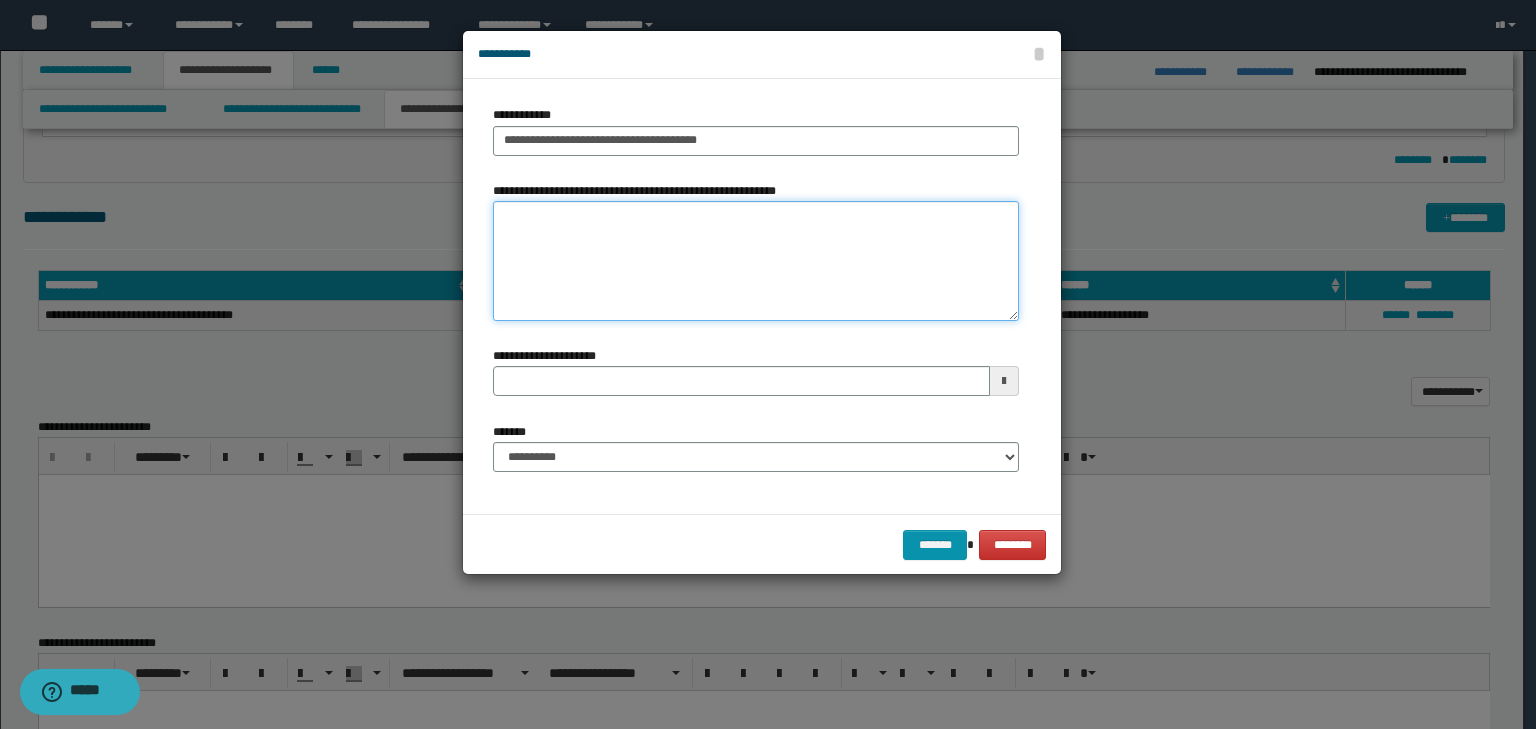 paste on "**********" 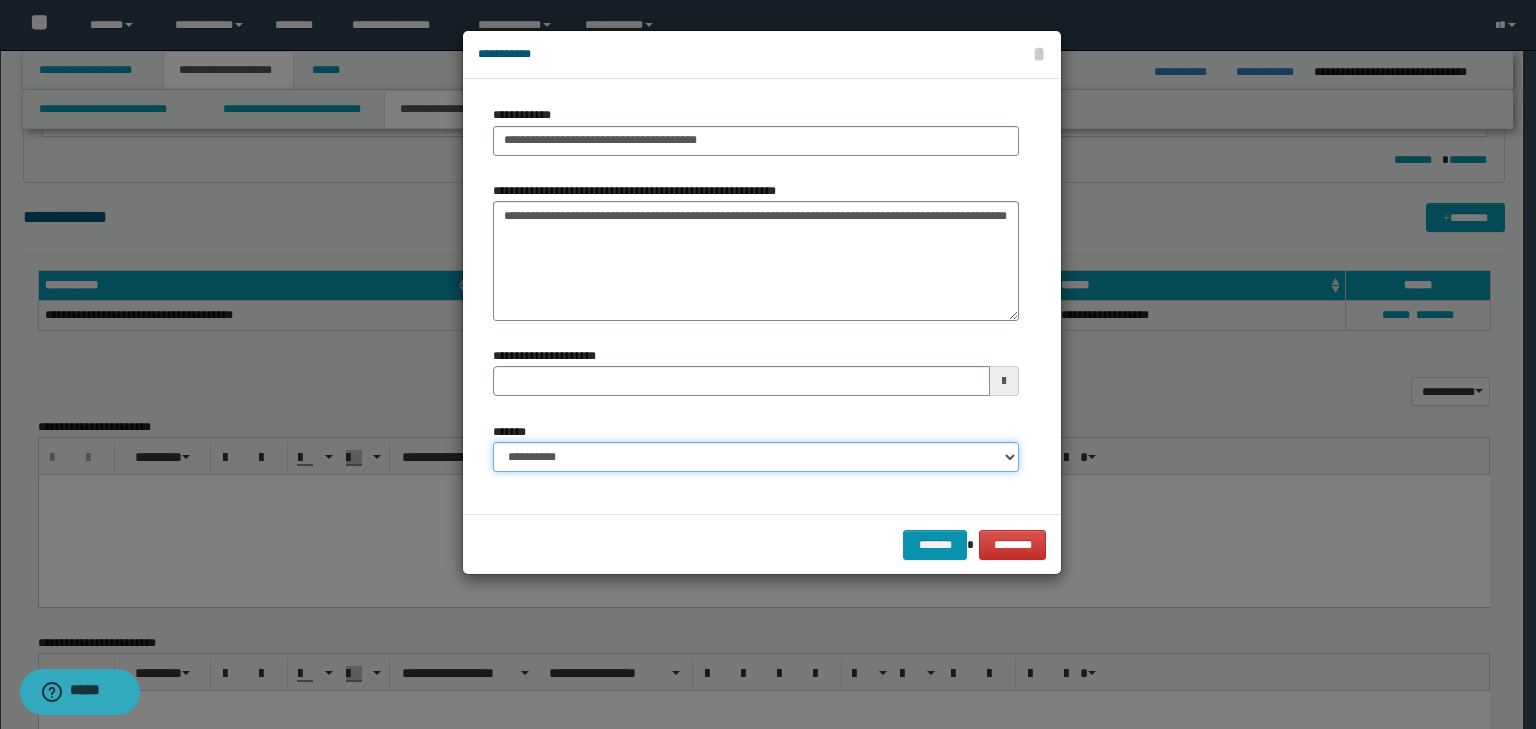 click on "**********" at bounding box center [756, 457] 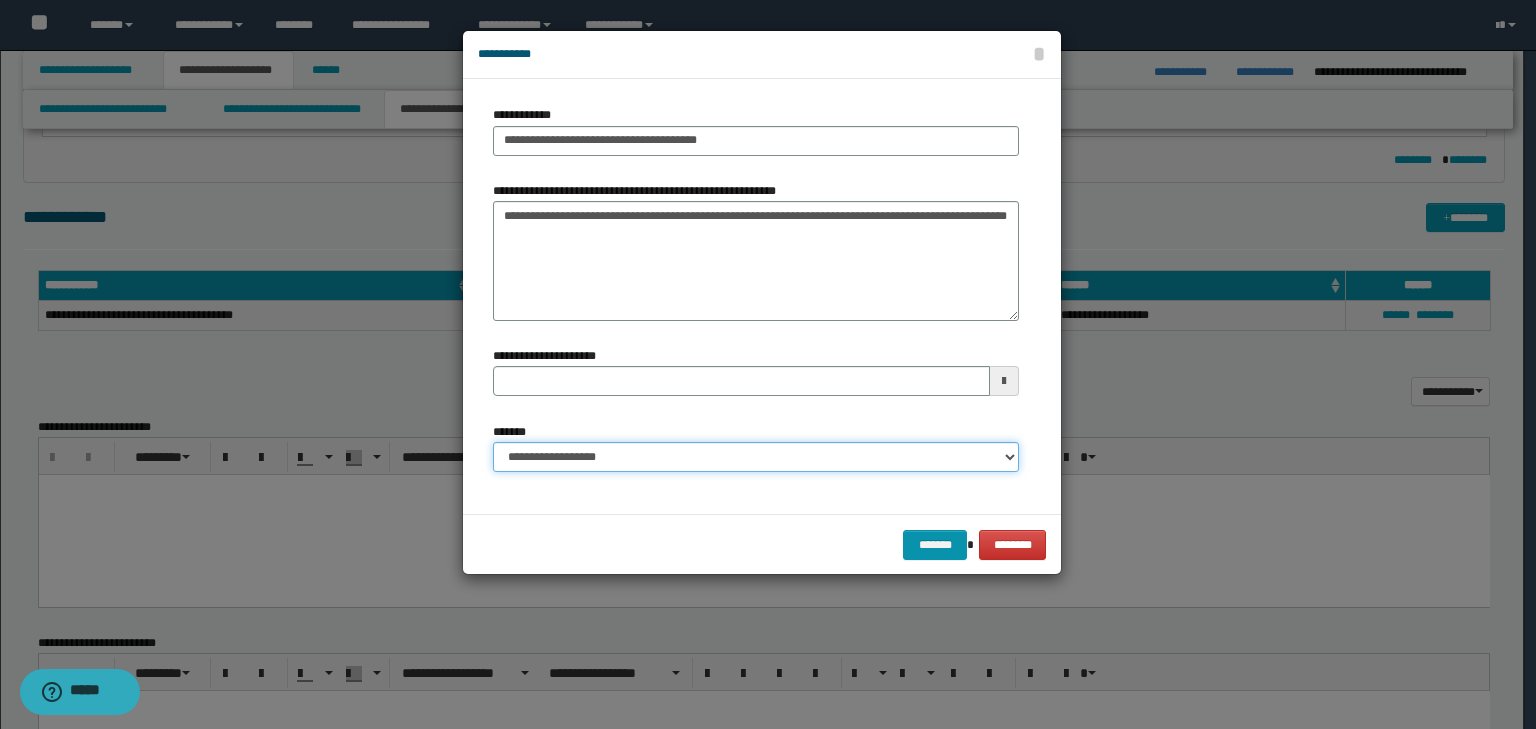 click on "**********" at bounding box center [756, 457] 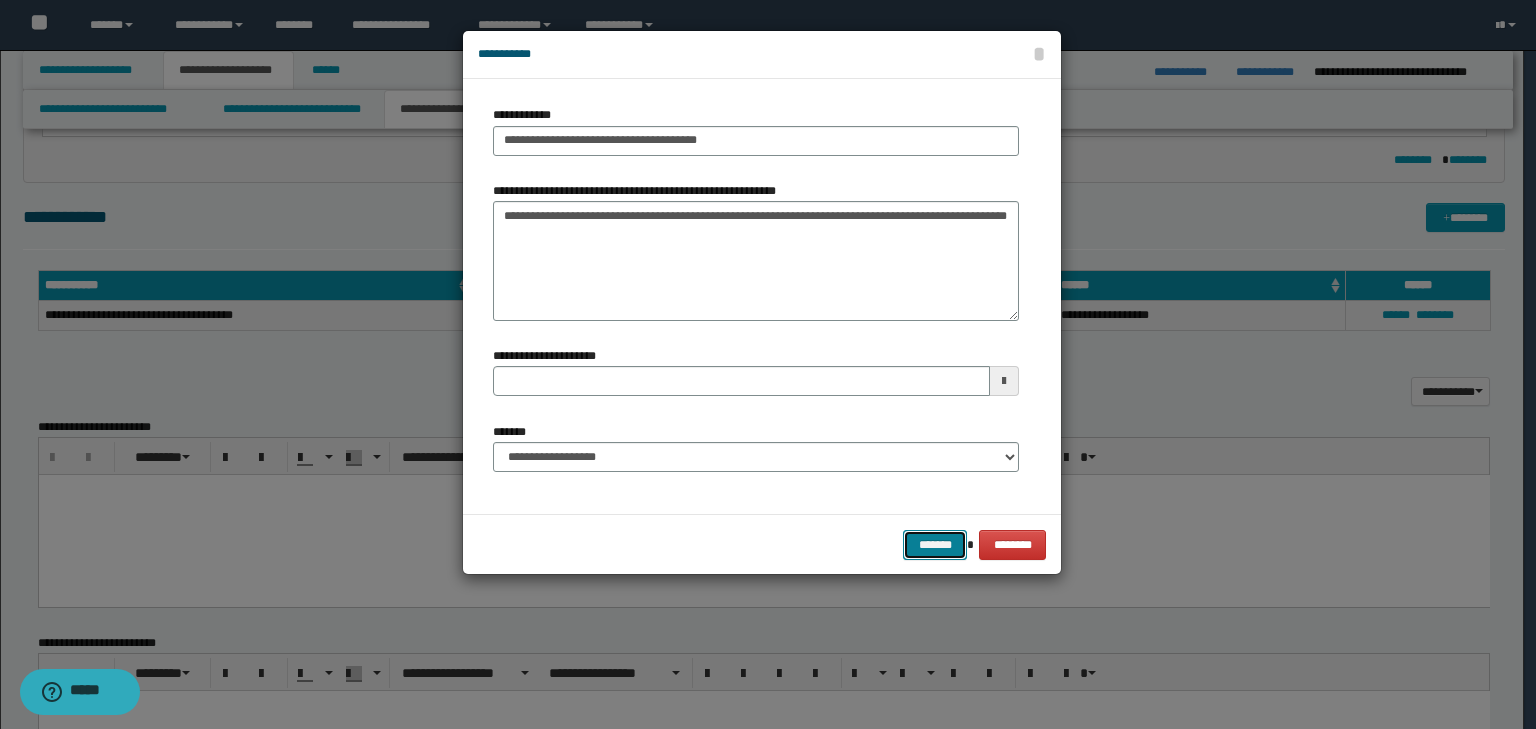 click on "*******" at bounding box center [935, 545] 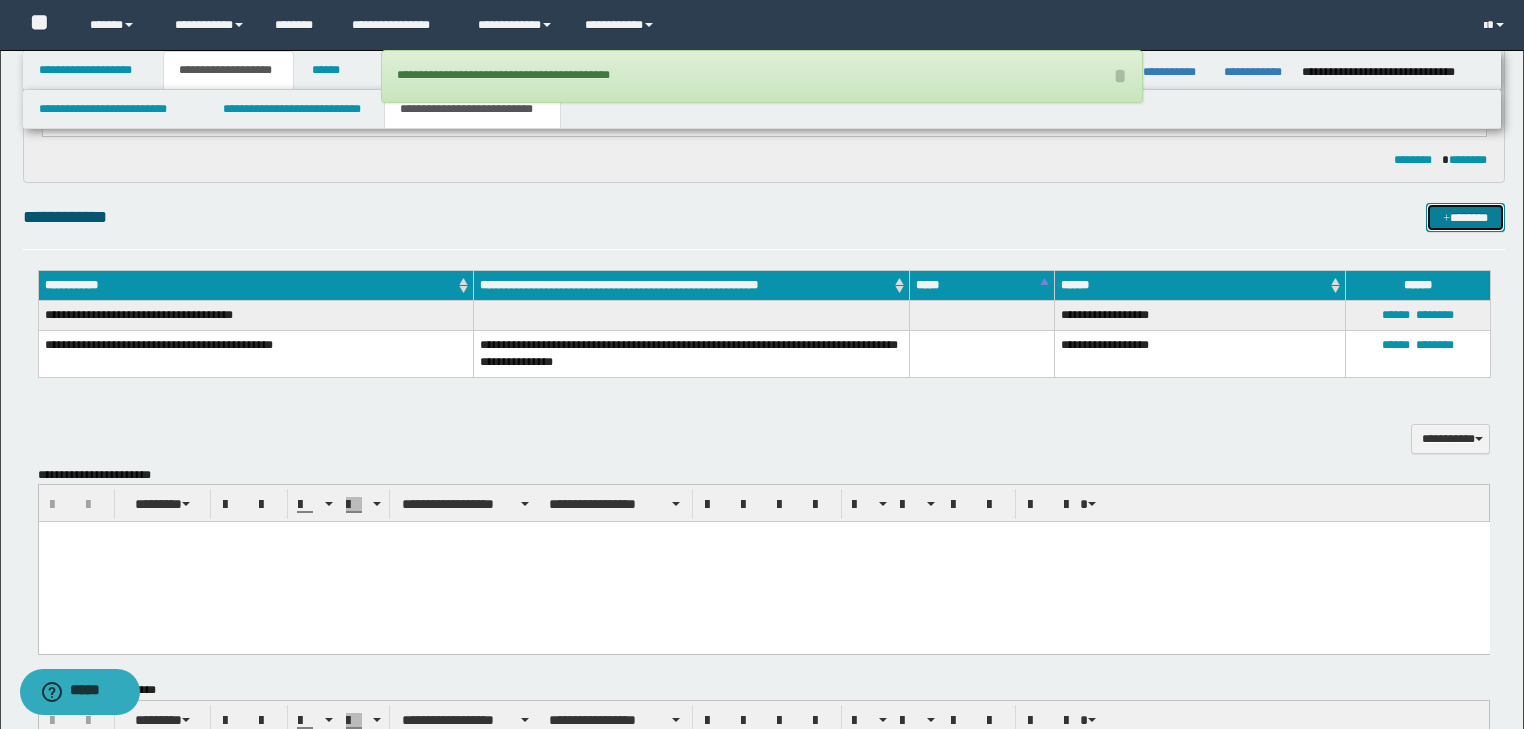 click on "*******" at bounding box center (1465, 218) 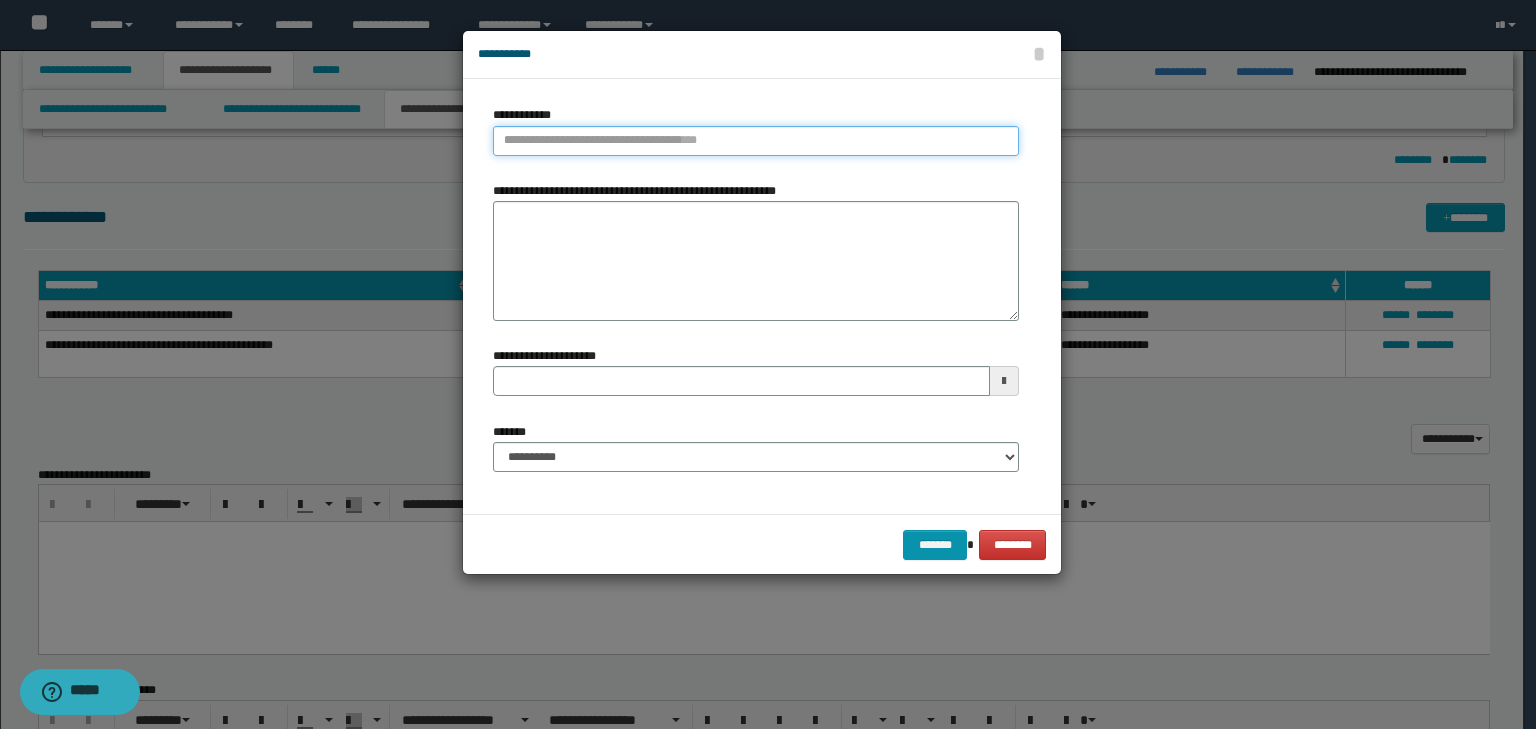 click on "**********" at bounding box center (756, 141) 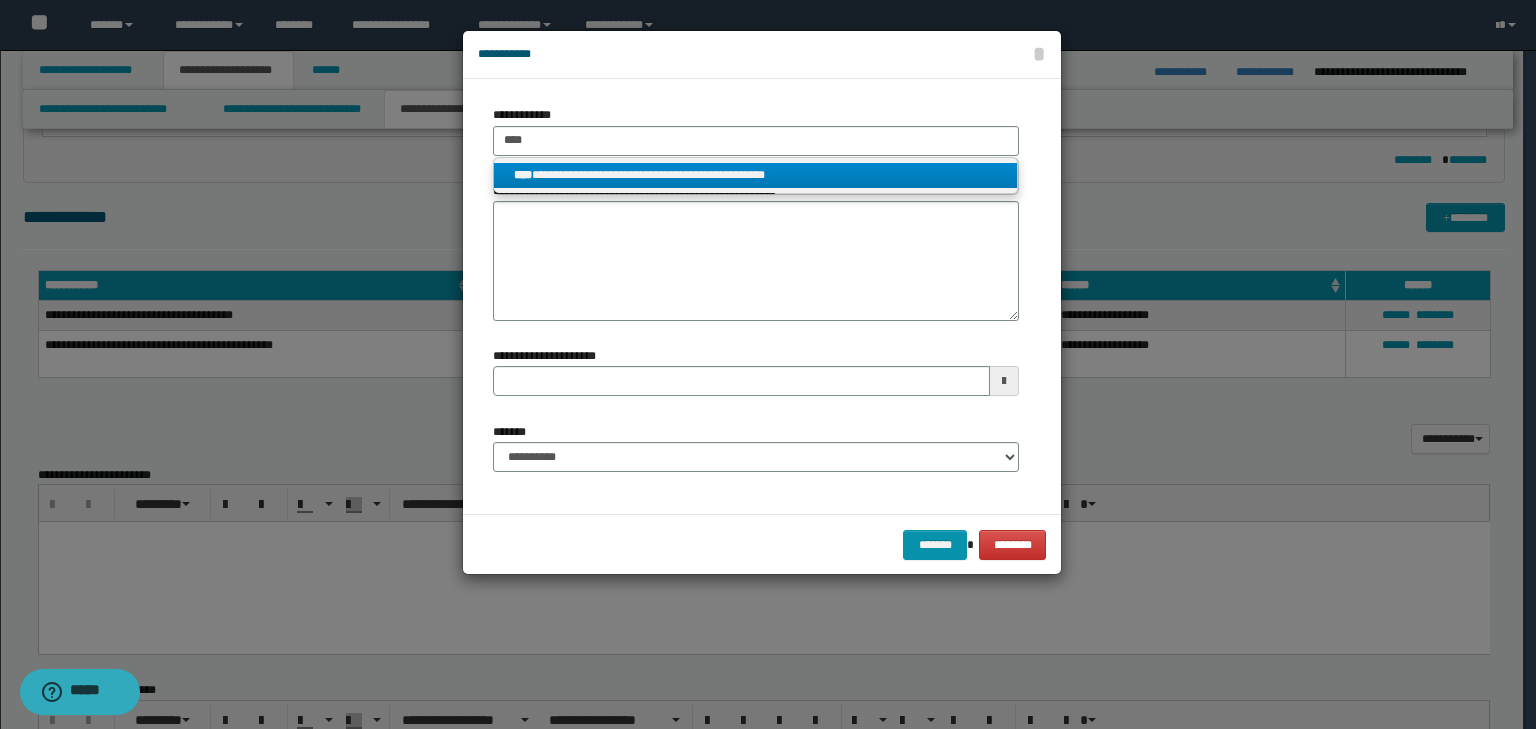 click on "**********" at bounding box center [756, 175] 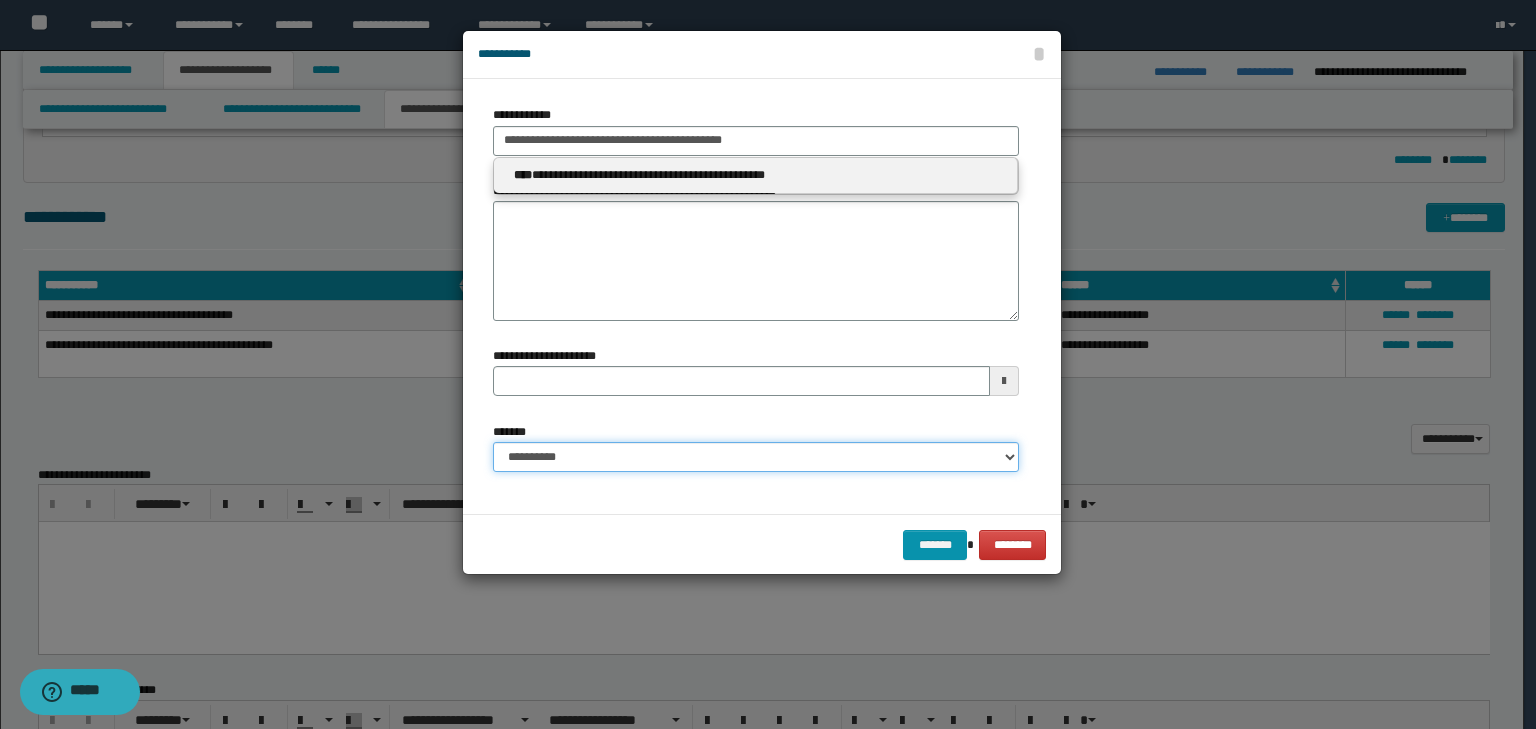 click on "**********" at bounding box center [756, 457] 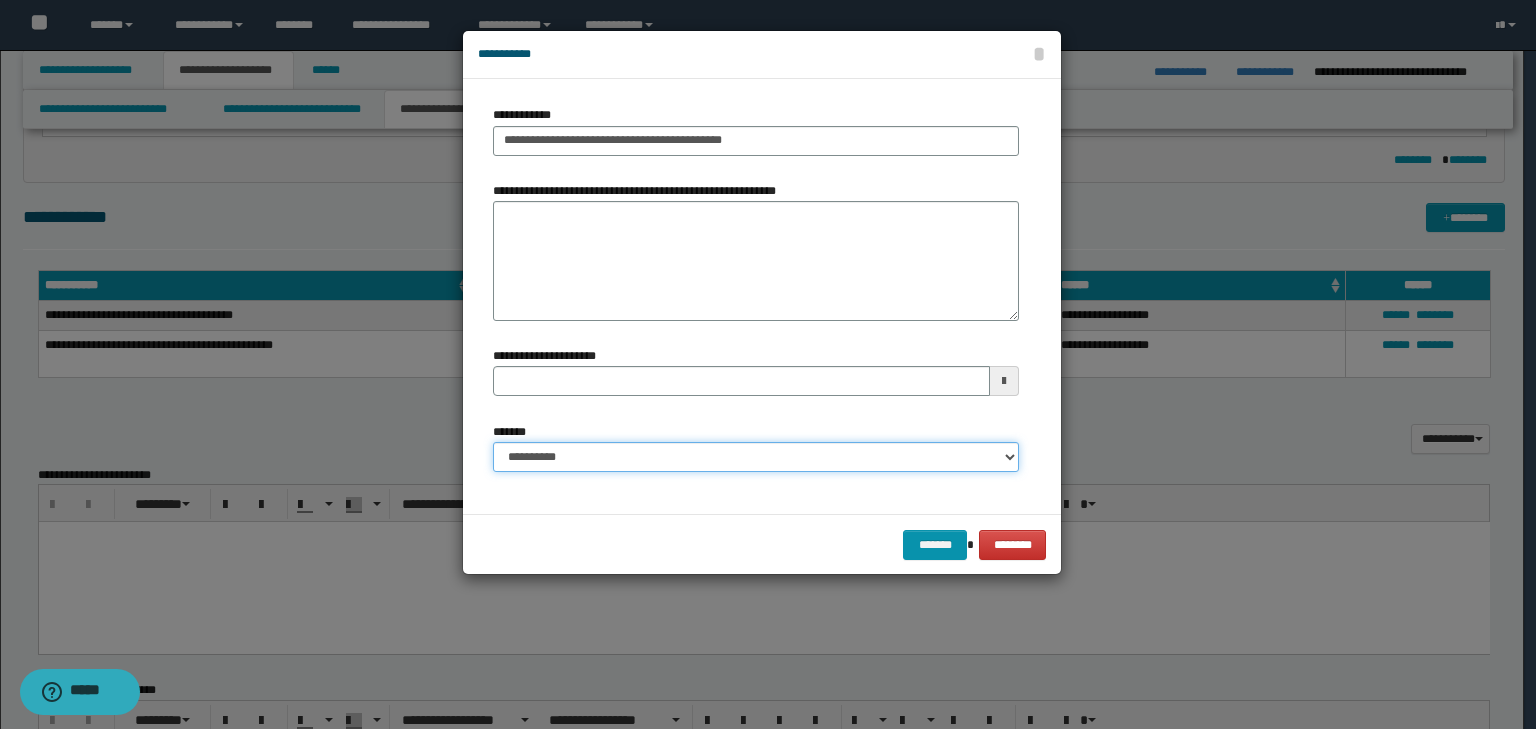 click on "**********" at bounding box center [756, 457] 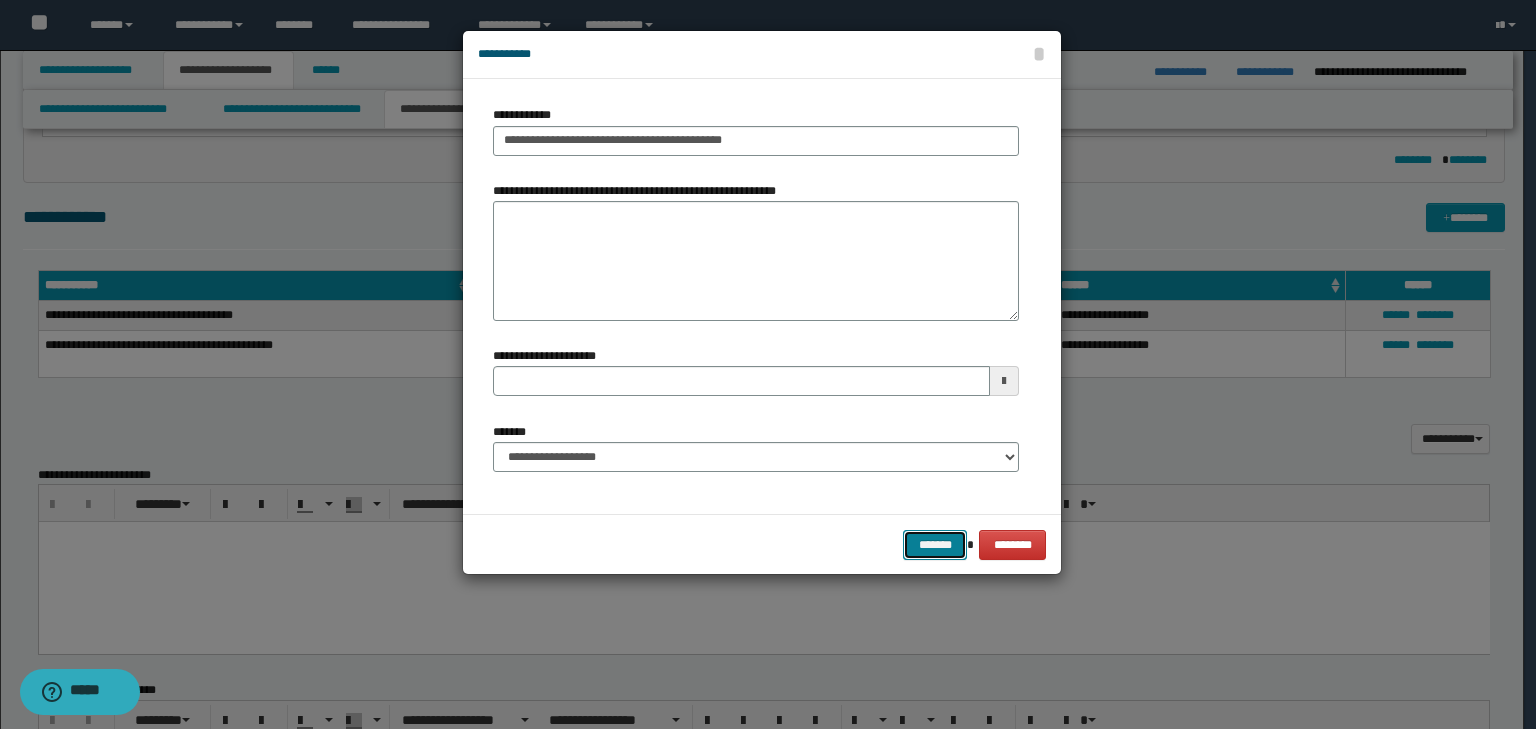 click on "*******" at bounding box center [935, 545] 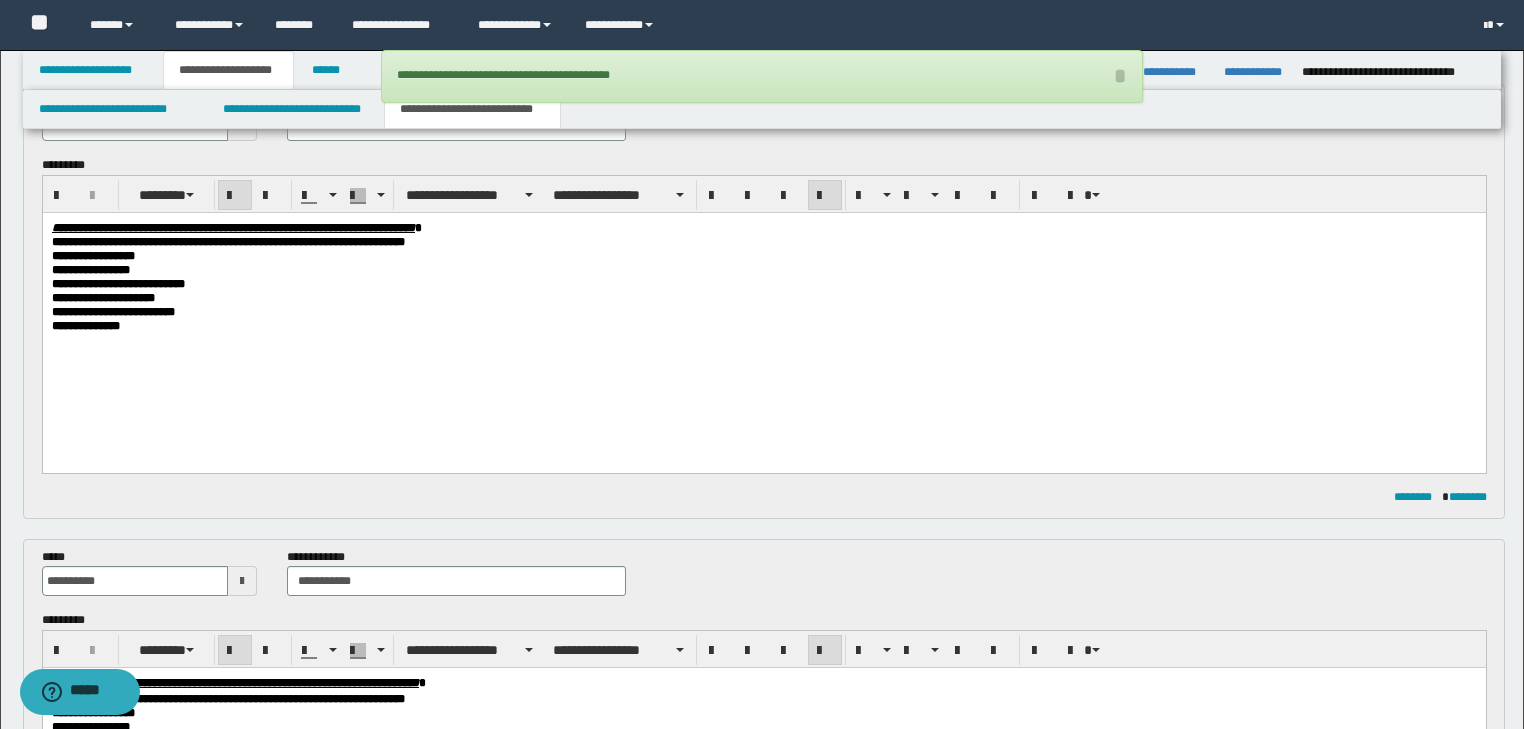 scroll, scrollTop: 0, scrollLeft: 0, axis: both 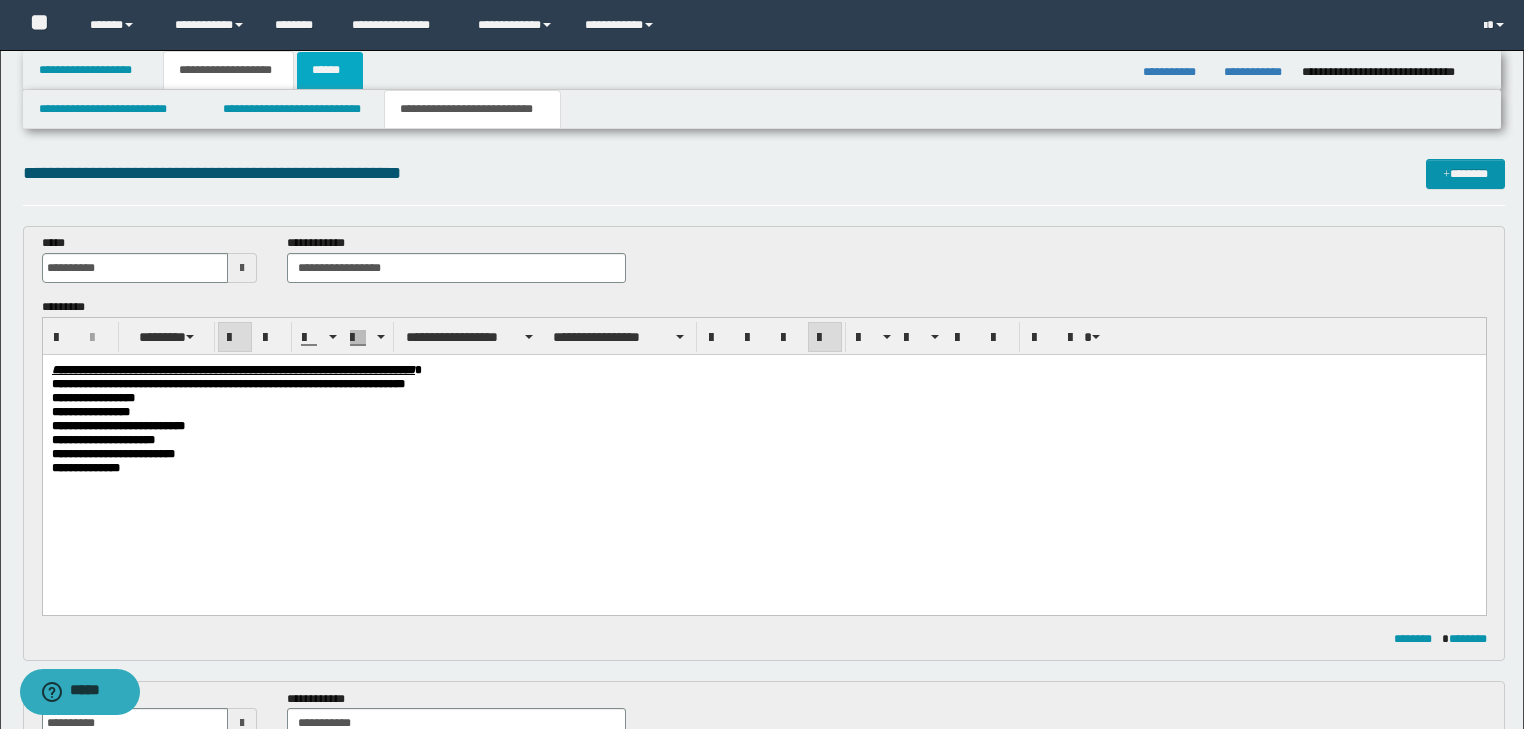 click on "******" at bounding box center (330, 70) 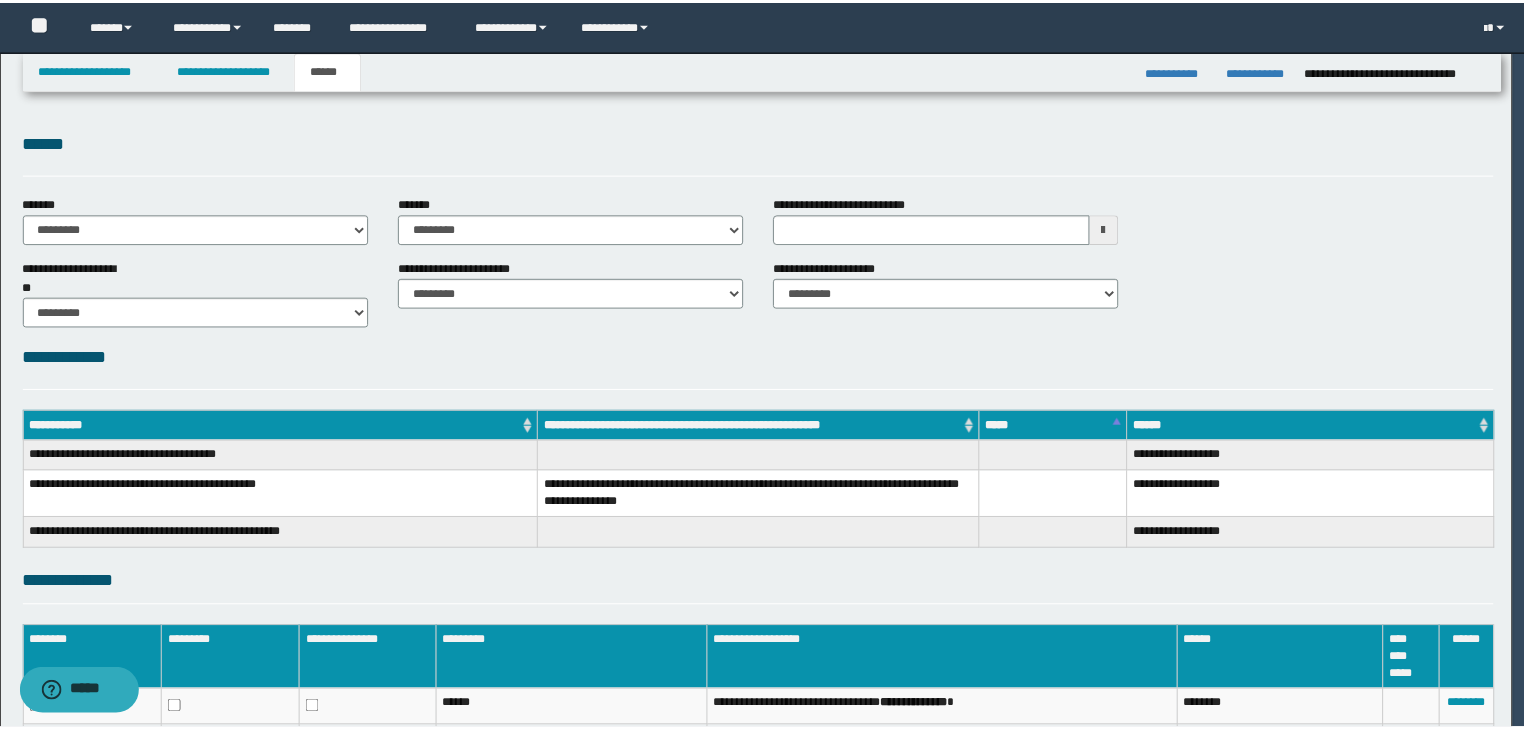 scroll, scrollTop: 0, scrollLeft: 0, axis: both 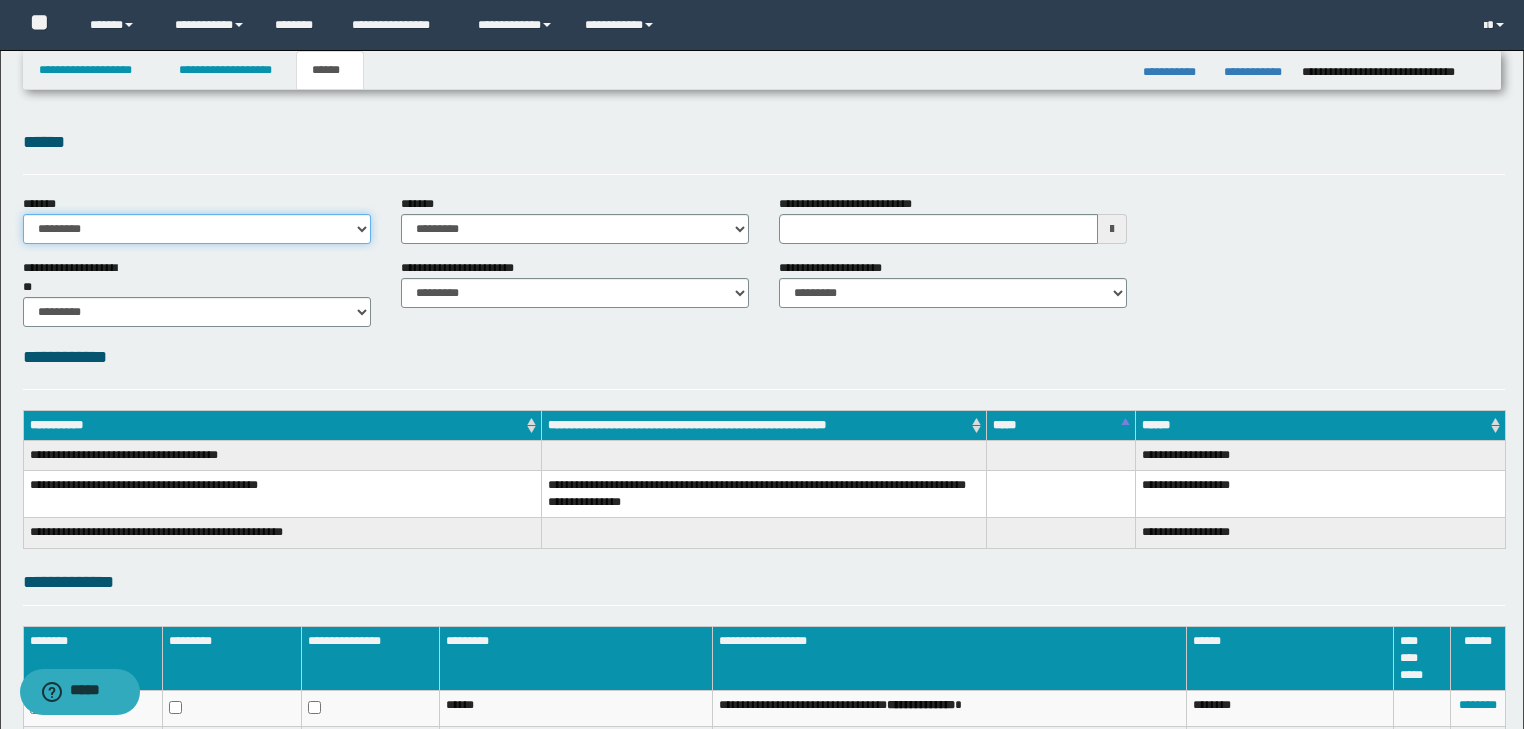 click on "**********" at bounding box center (197, 229) 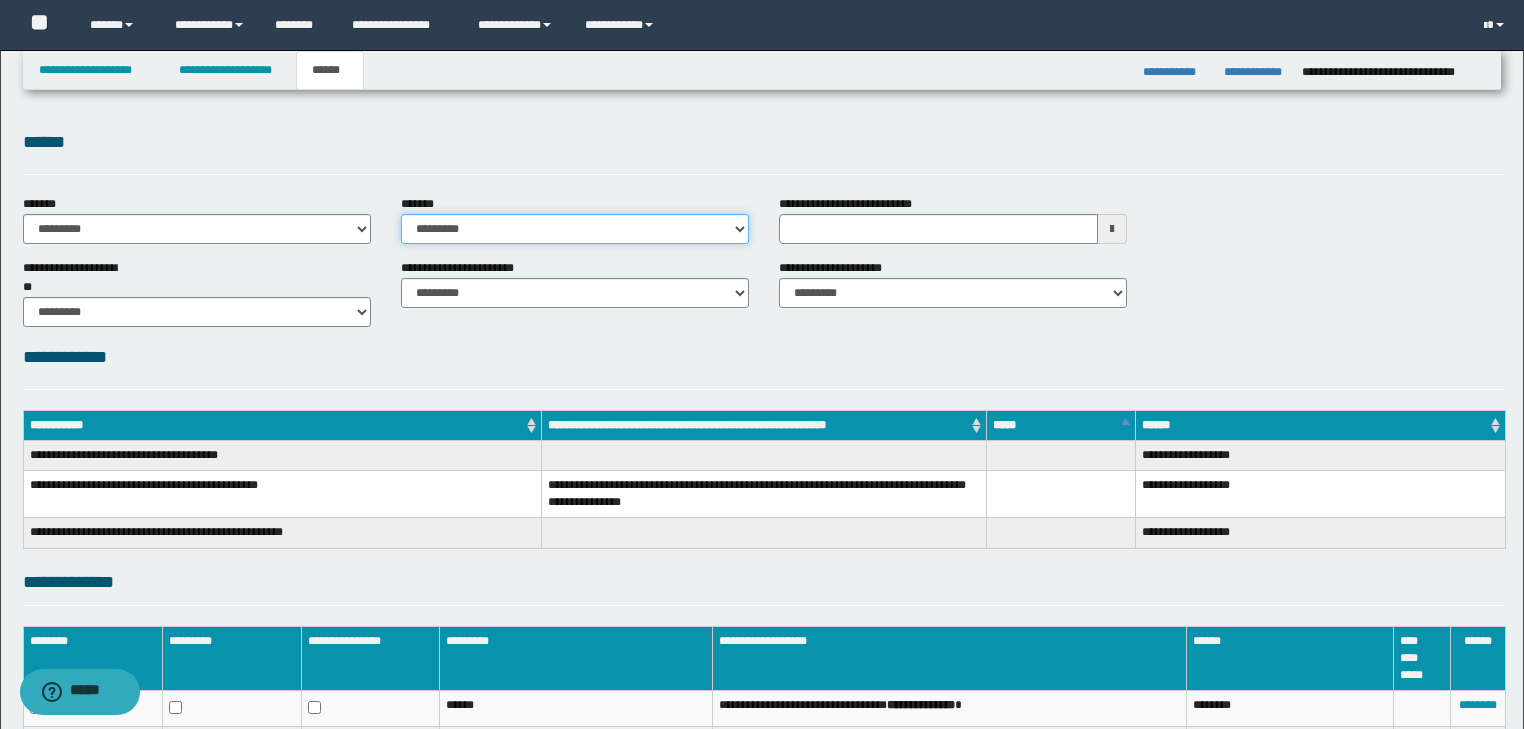 click on "**********" at bounding box center [575, 229] 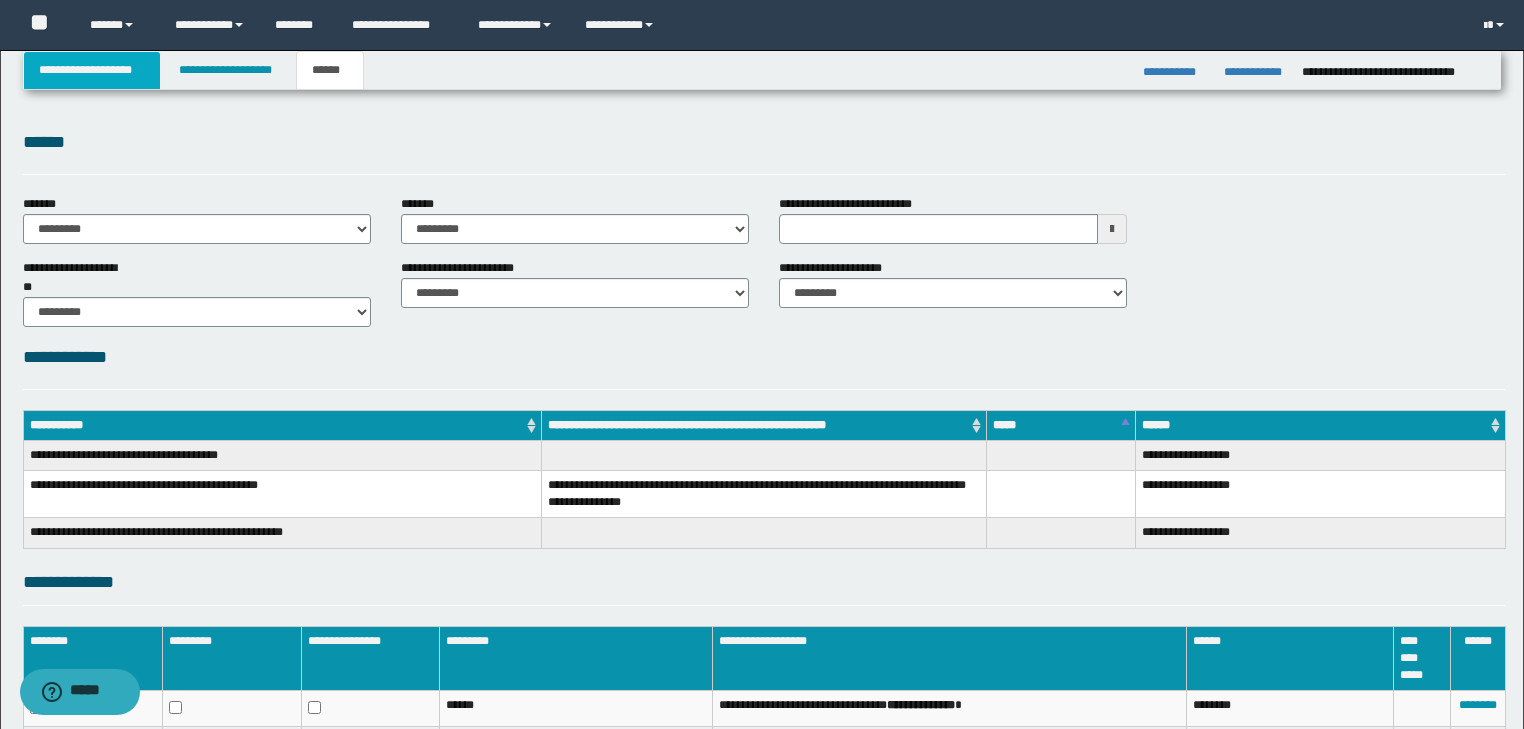 click on "**********" at bounding box center [92, 70] 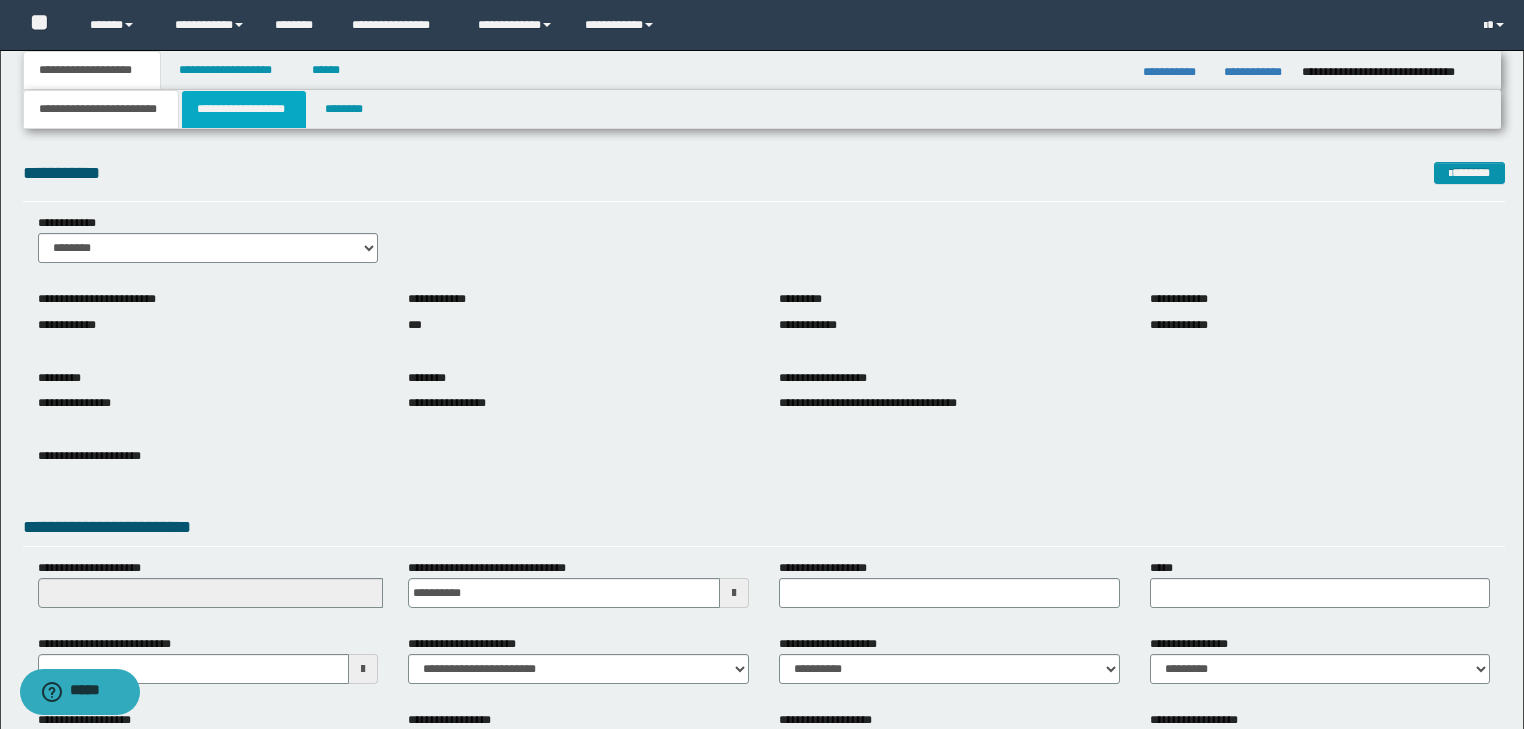 click on "**********" at bounding box center [244, 109] 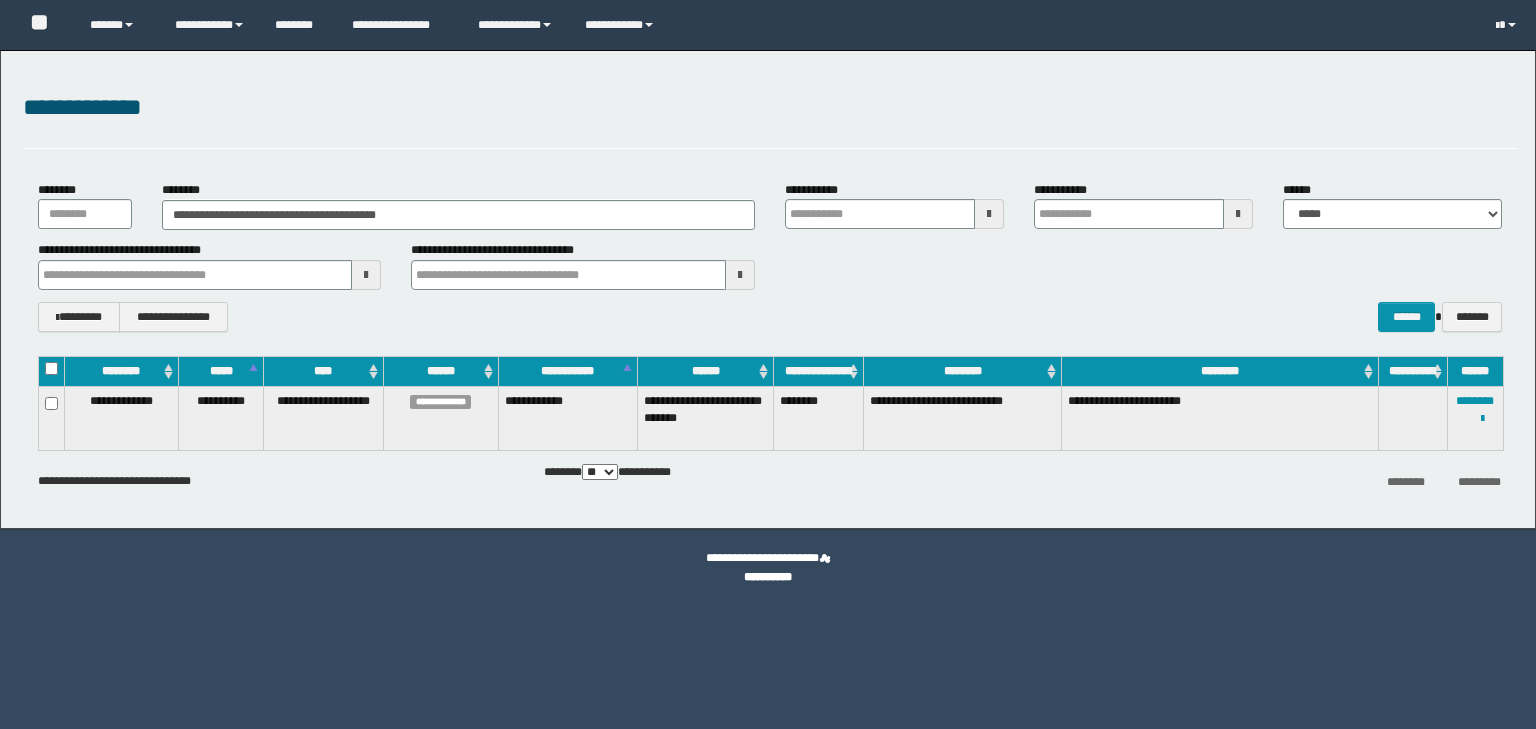scroll, scrollTop: 0, scrollLeft: 0, axis: both 